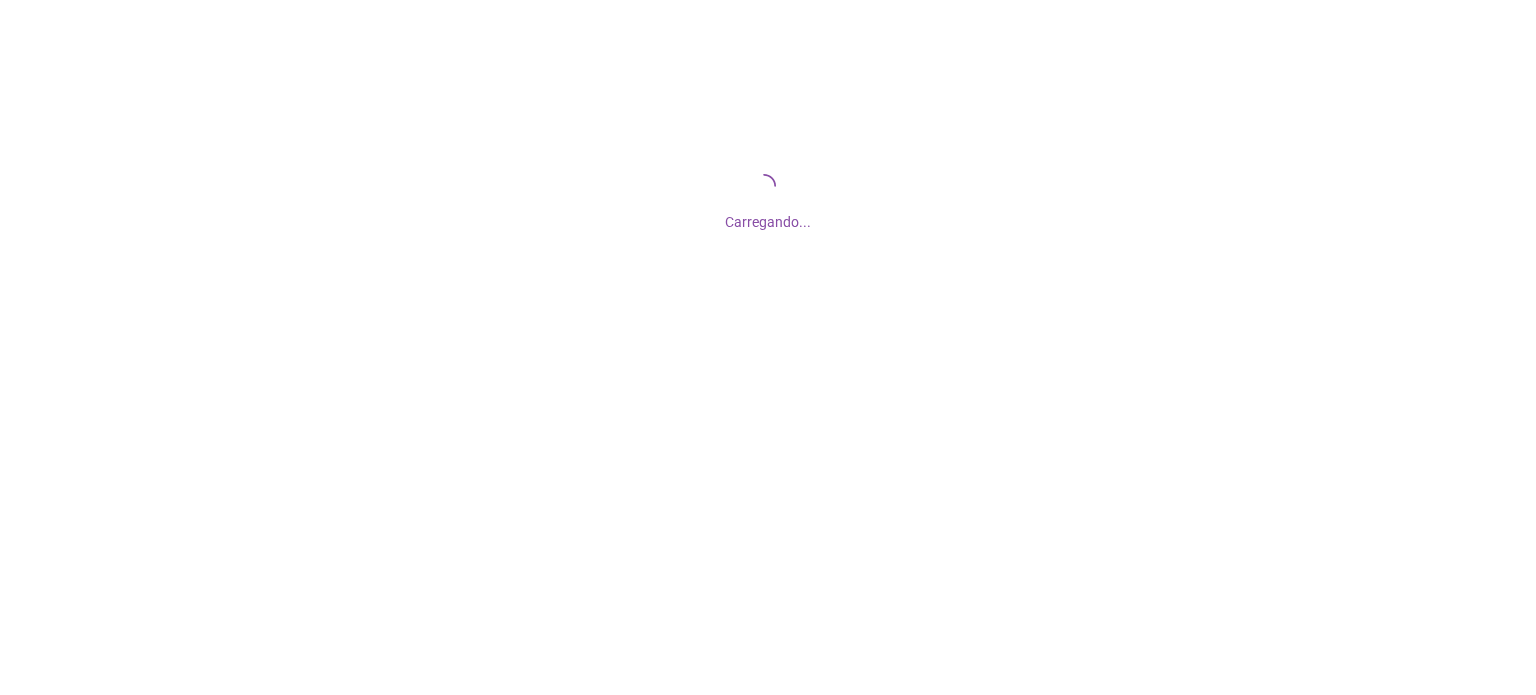 scroll, scrollTop: 0, scrollLeft: 0, axis: both 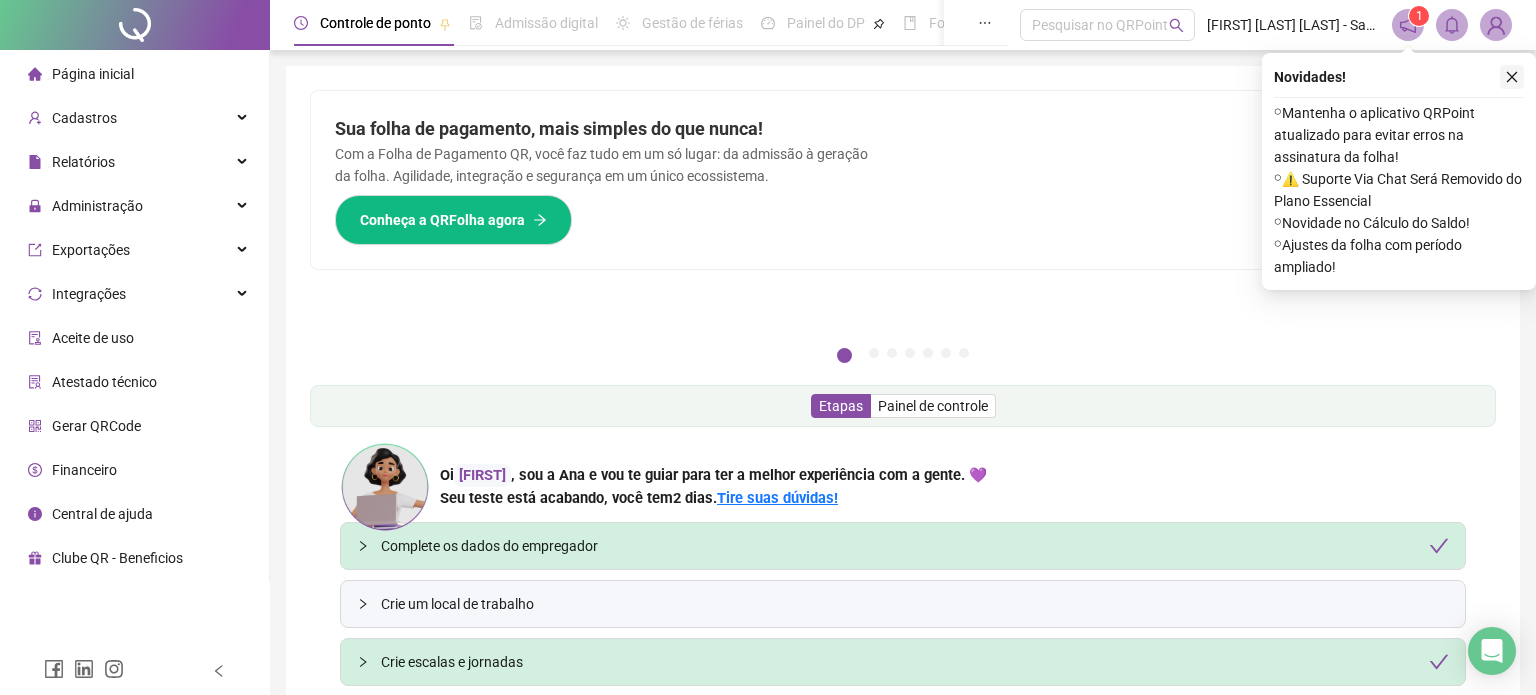 click at bounding box center [1512, 77] 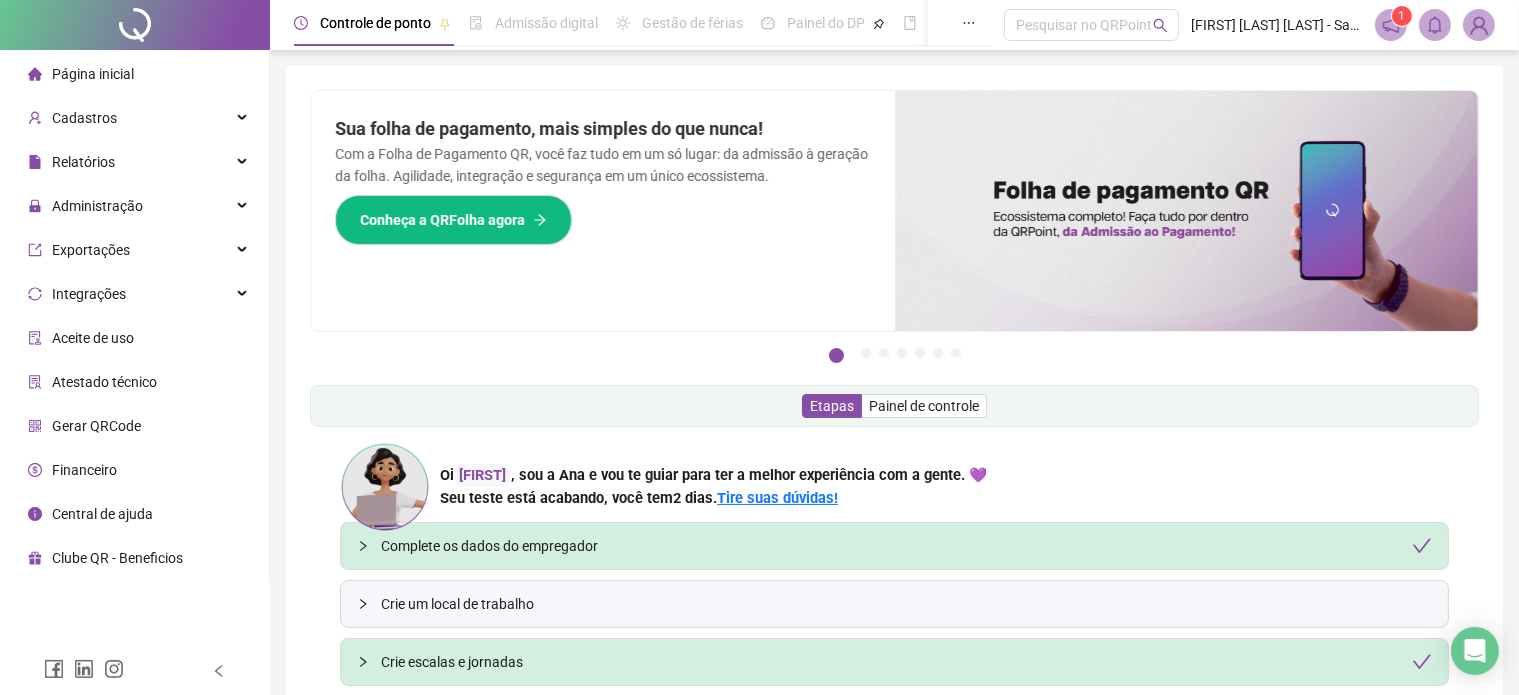 click 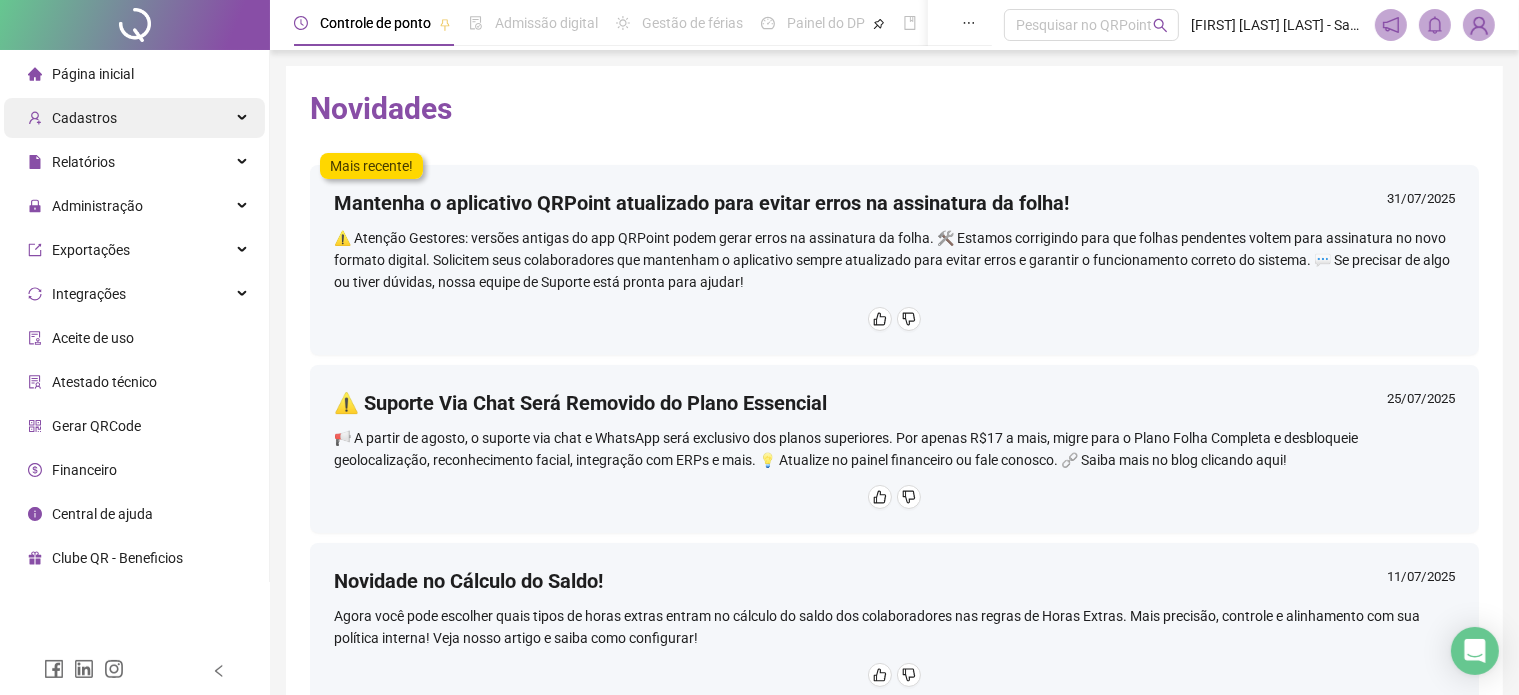 click on "Cadastros" at bounding box center [134, 118] 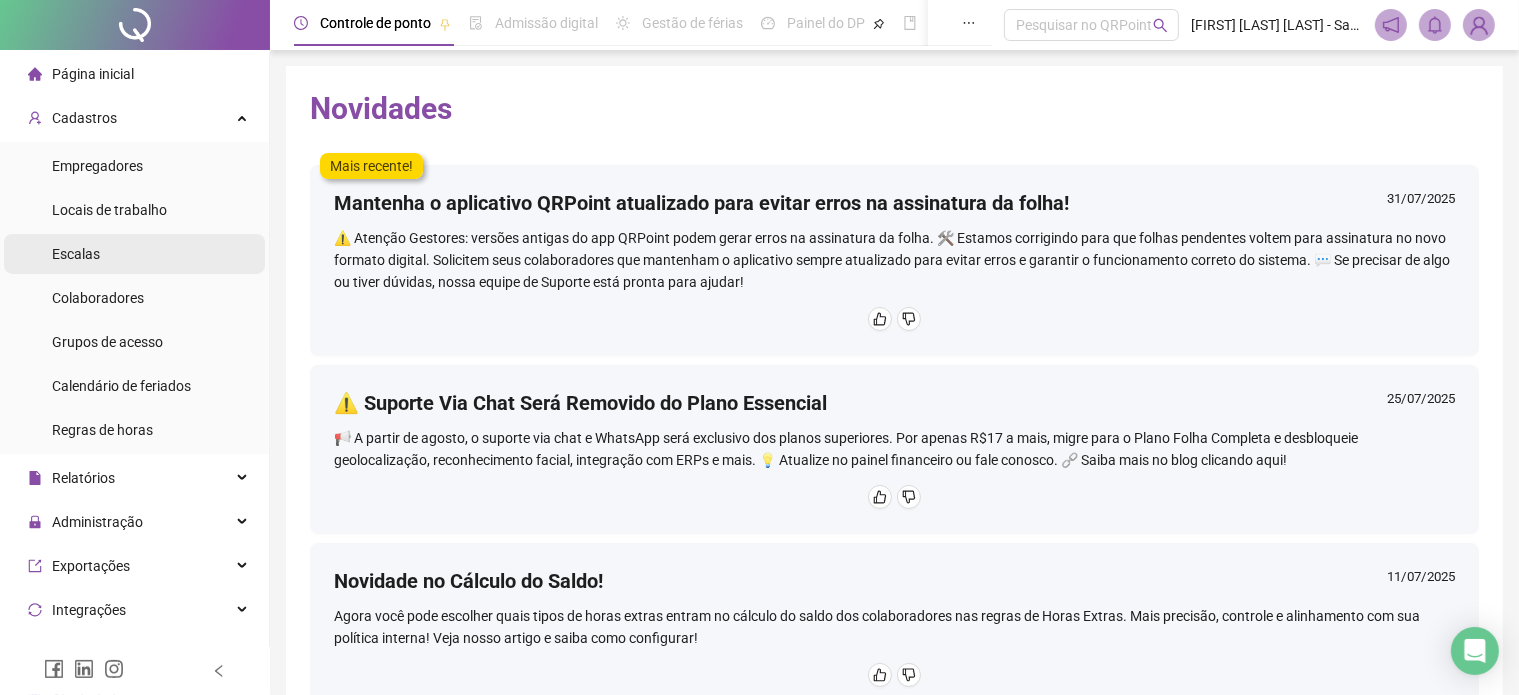 click on "Escalas" at bounding box center (76, 254) 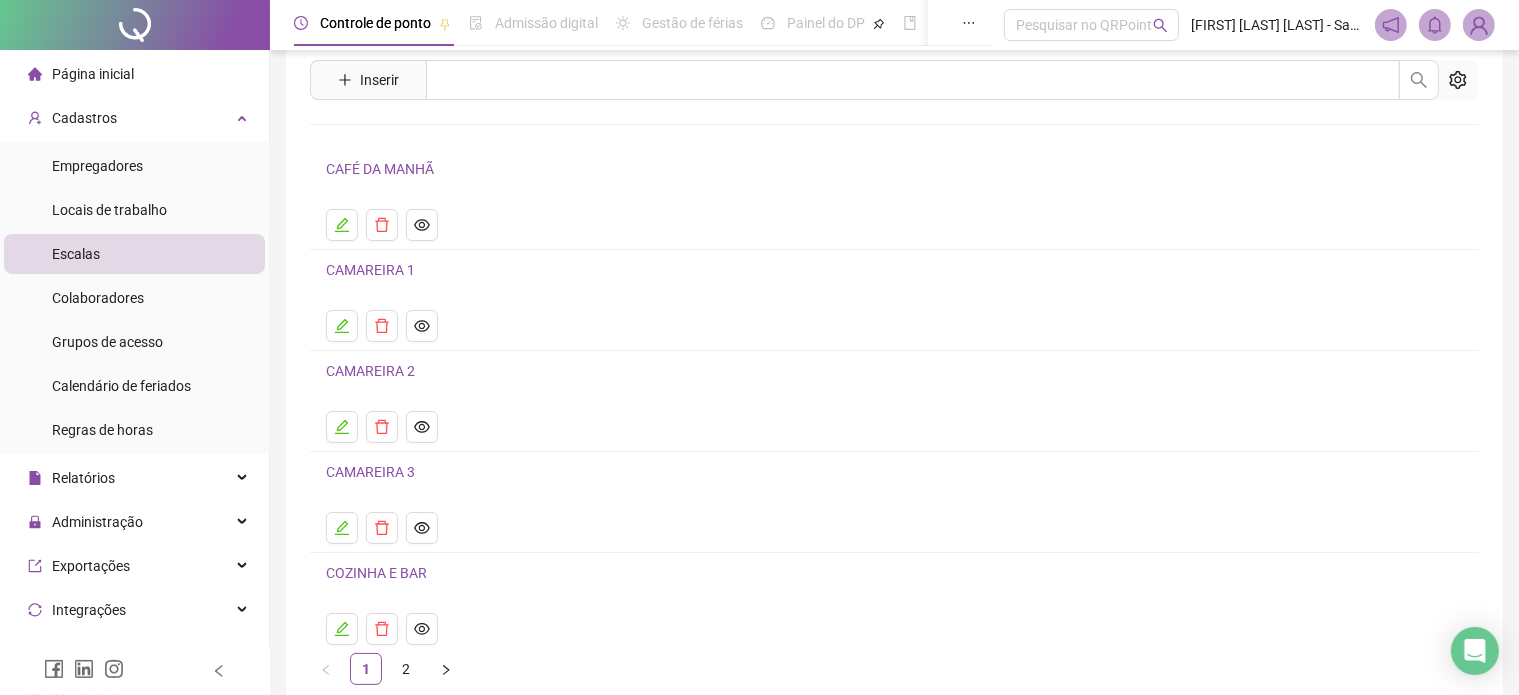 scroll, scrollTop: 76, scrollLeft: 0, axis: vertical 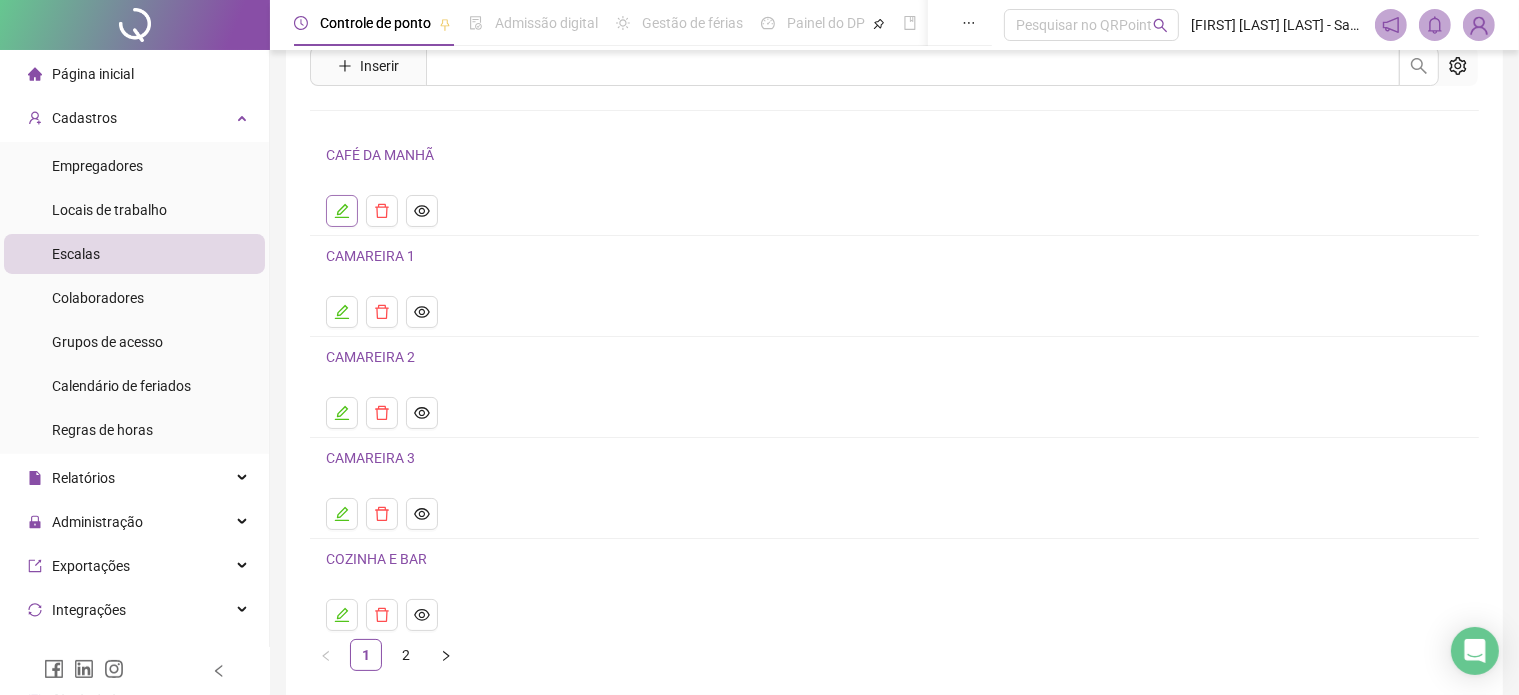 click at bounding box center (342, 211) 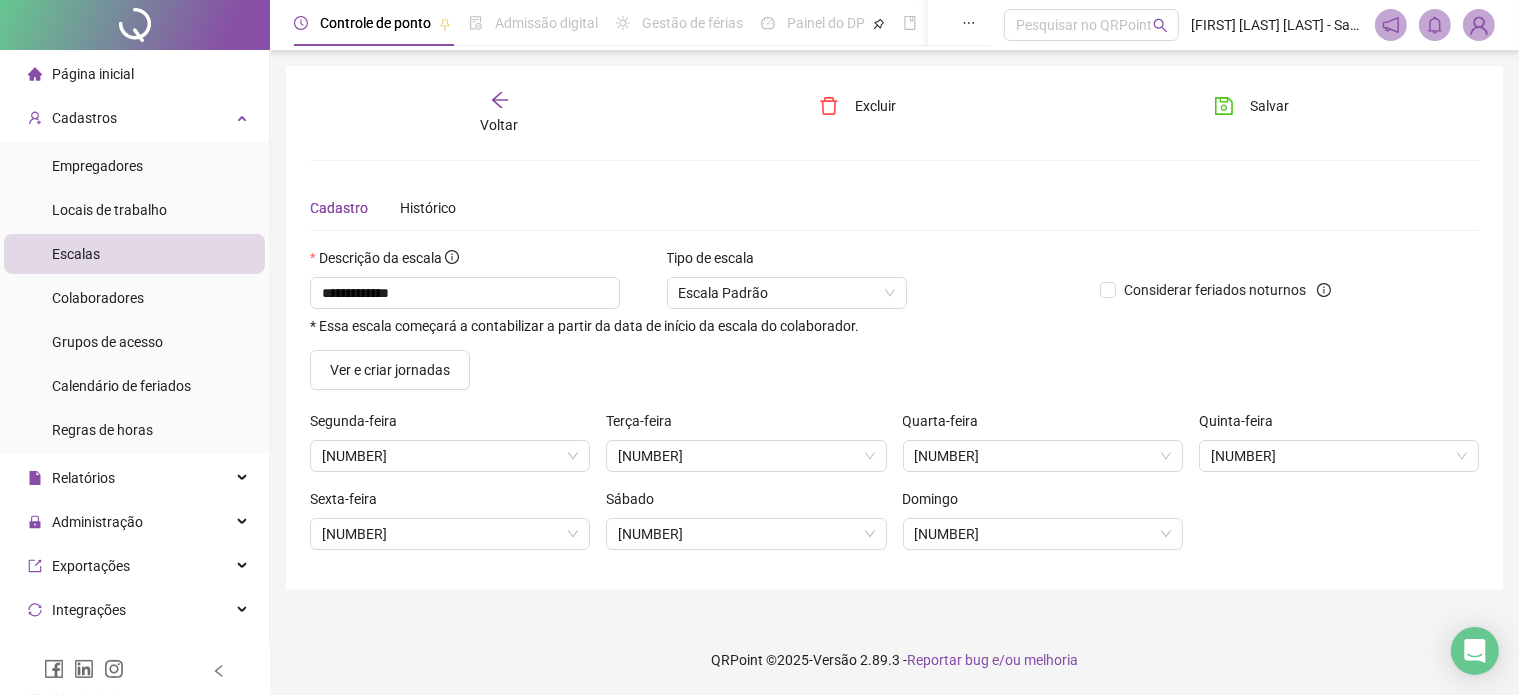 scroll, scrollTop: 0, scrollLeft: 0, axis: both 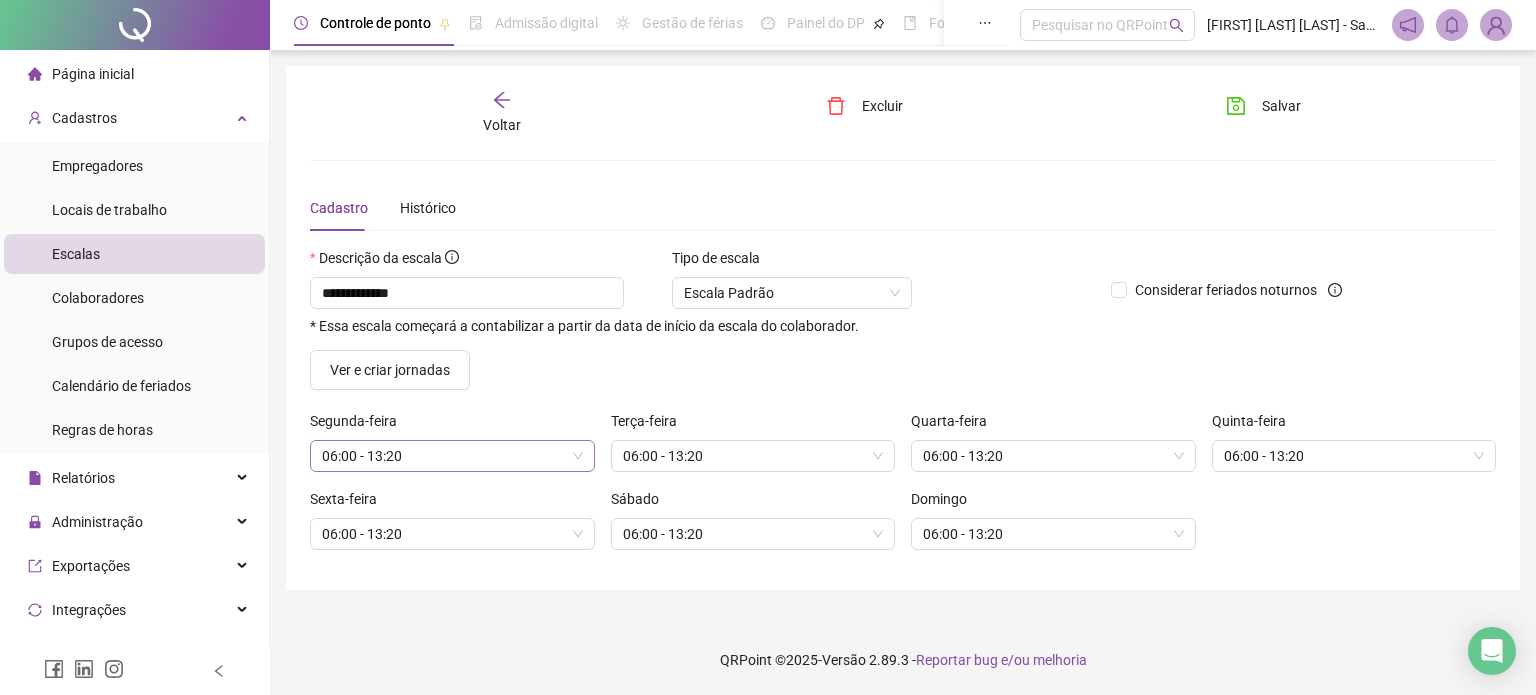 click on "06:00 - 13:20" at bounding box center (452, 456) 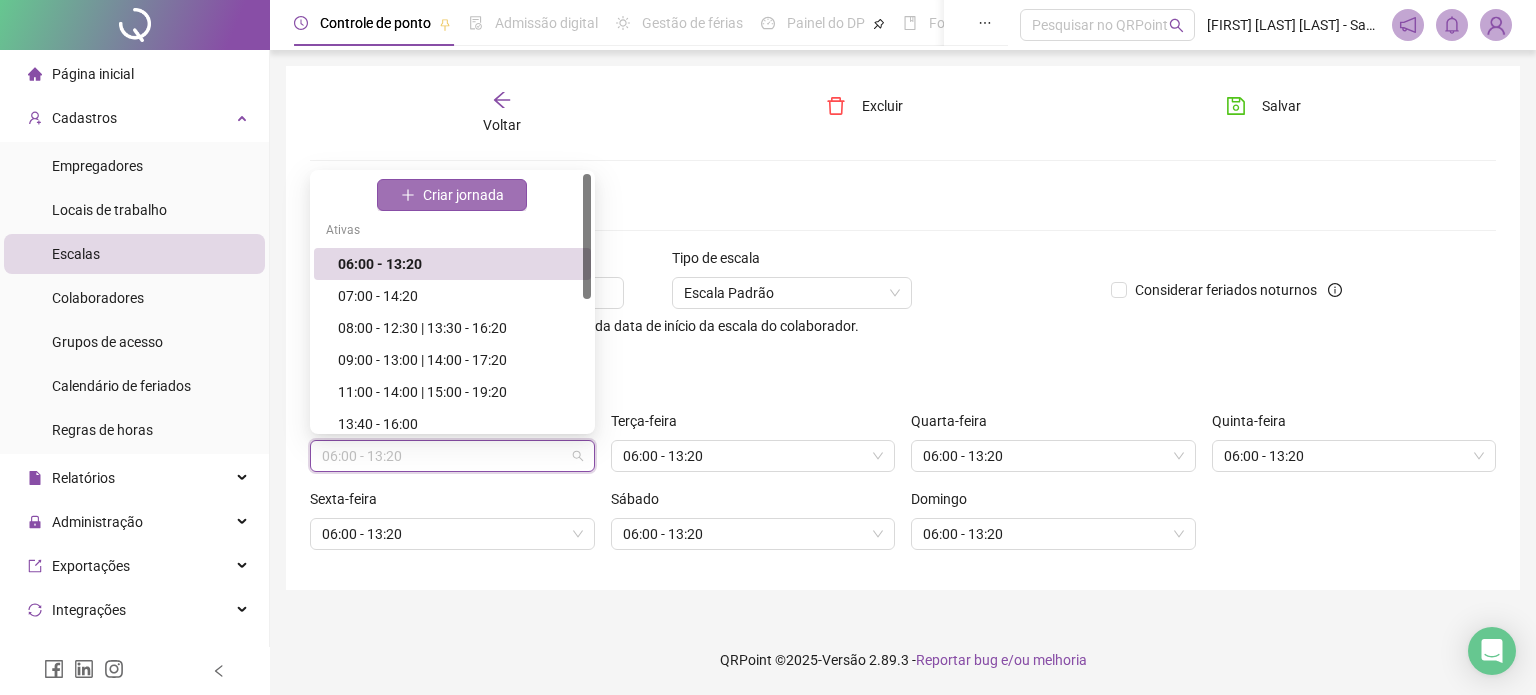 click on "Criar jornada" at bounding box center [463, 195] 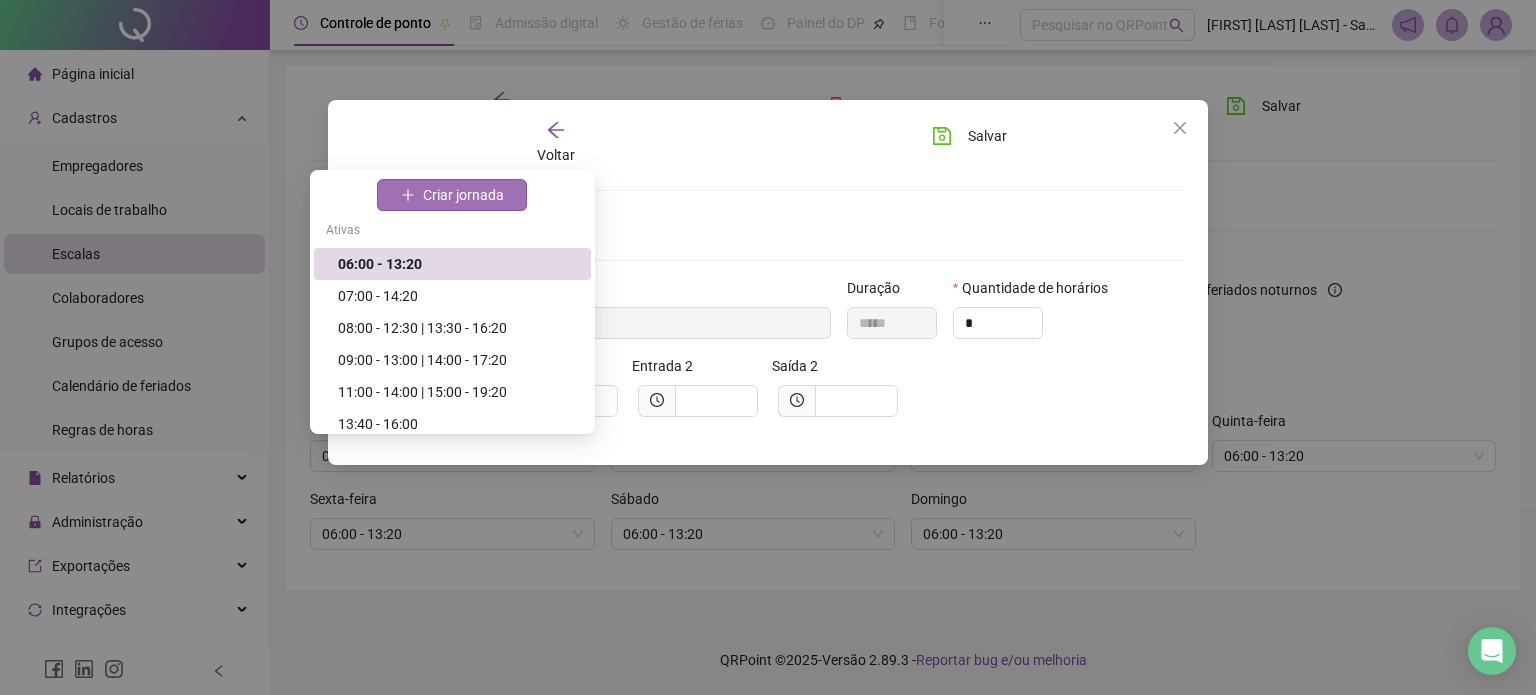 type 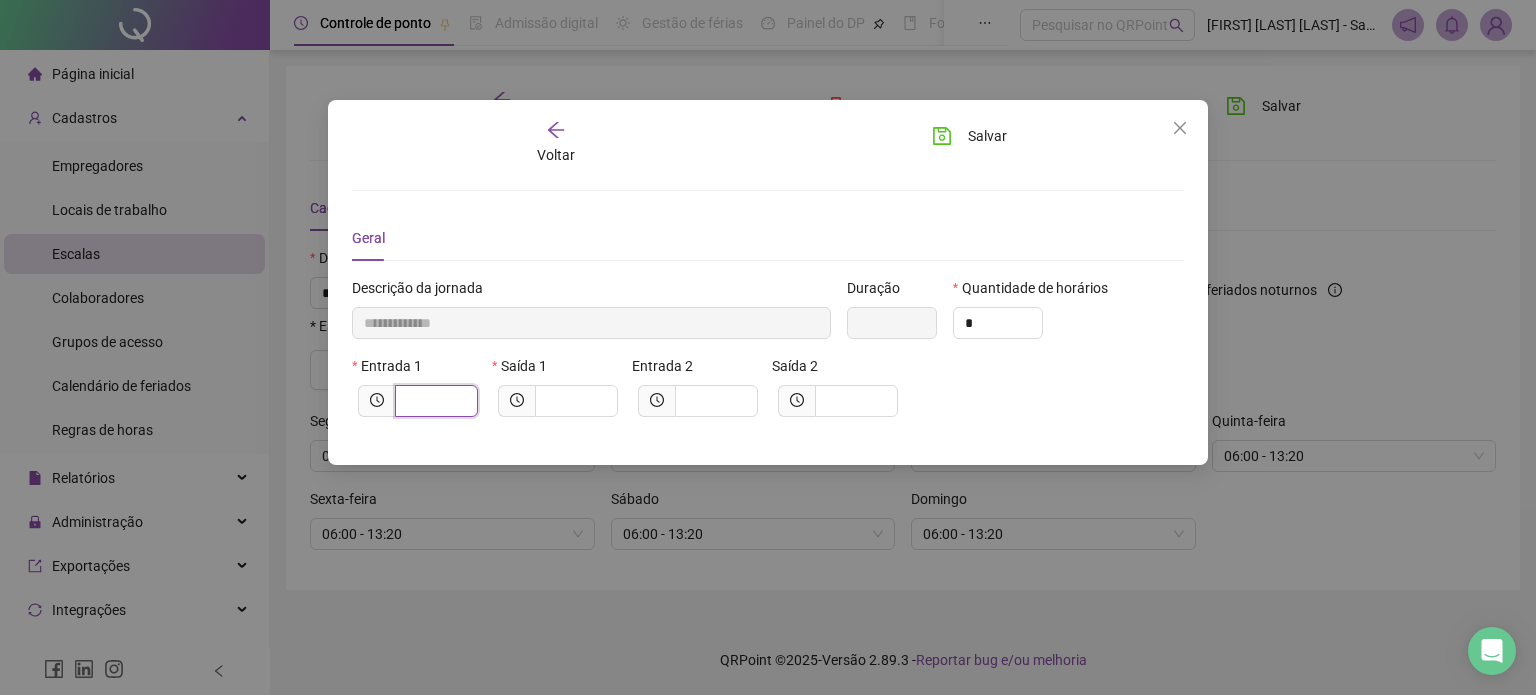 click at bounding box center [434, 401] 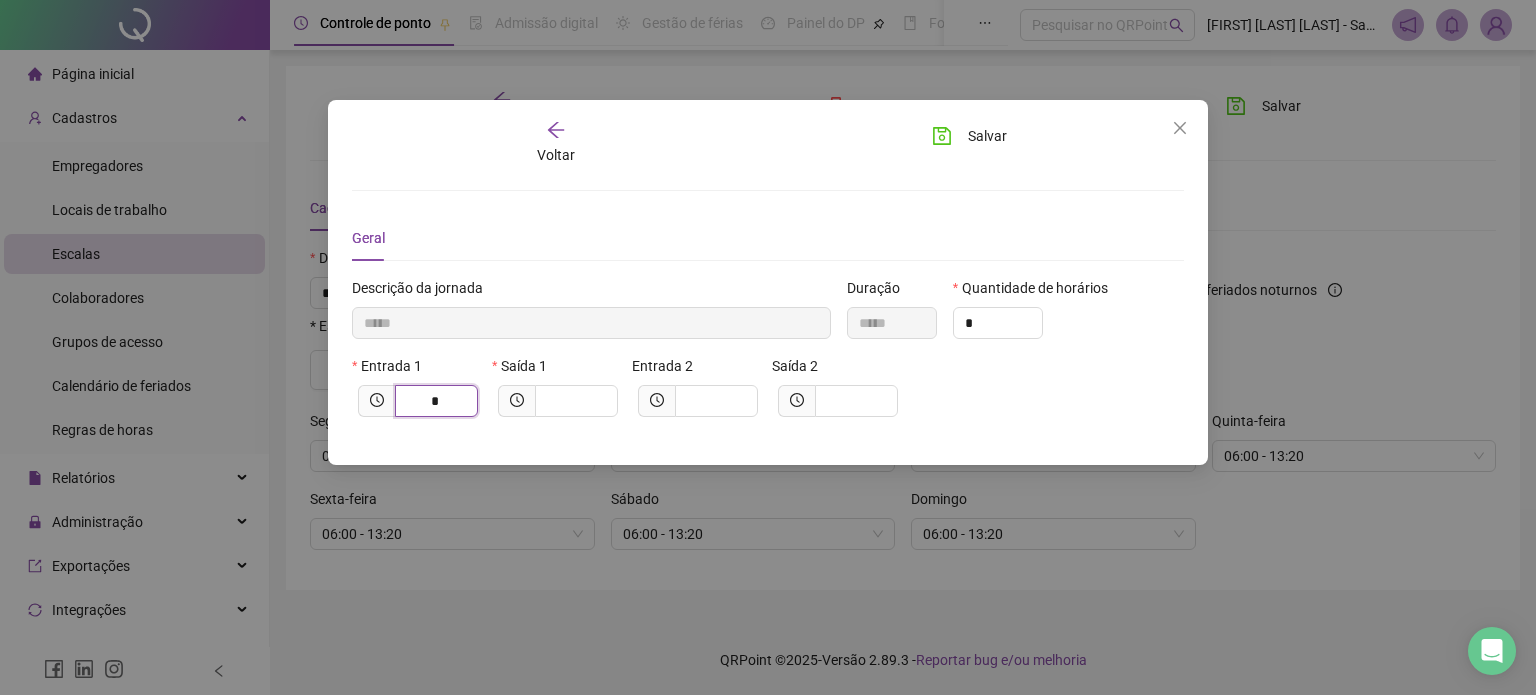 type on "******" 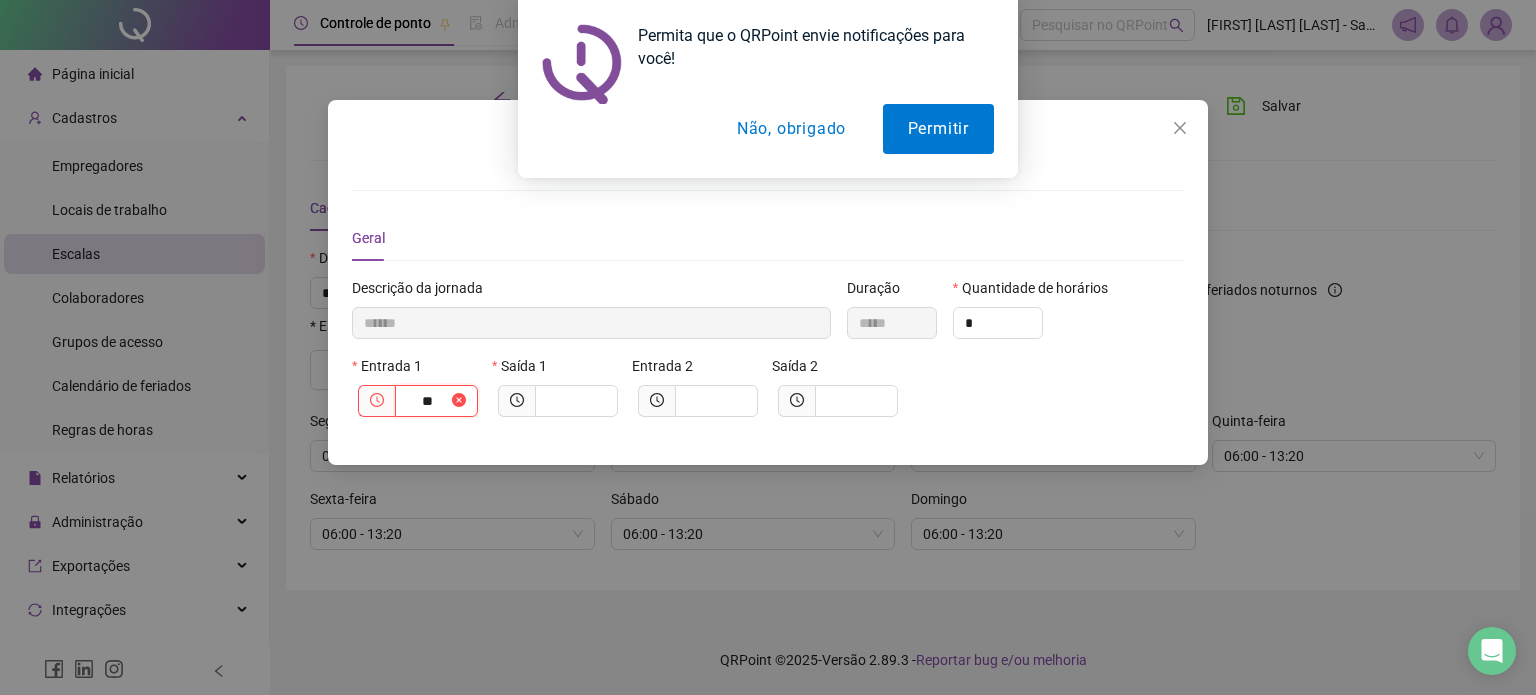 type on "***" 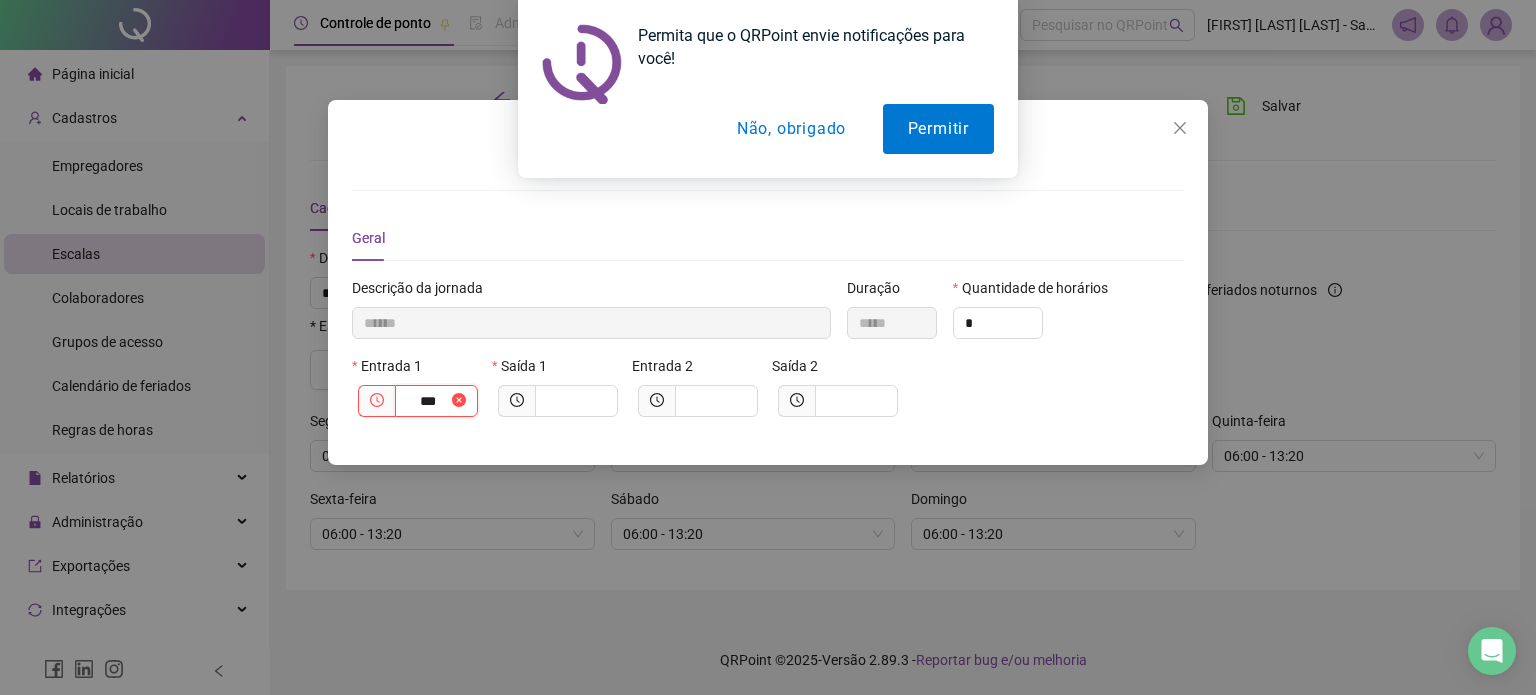 type on "********" 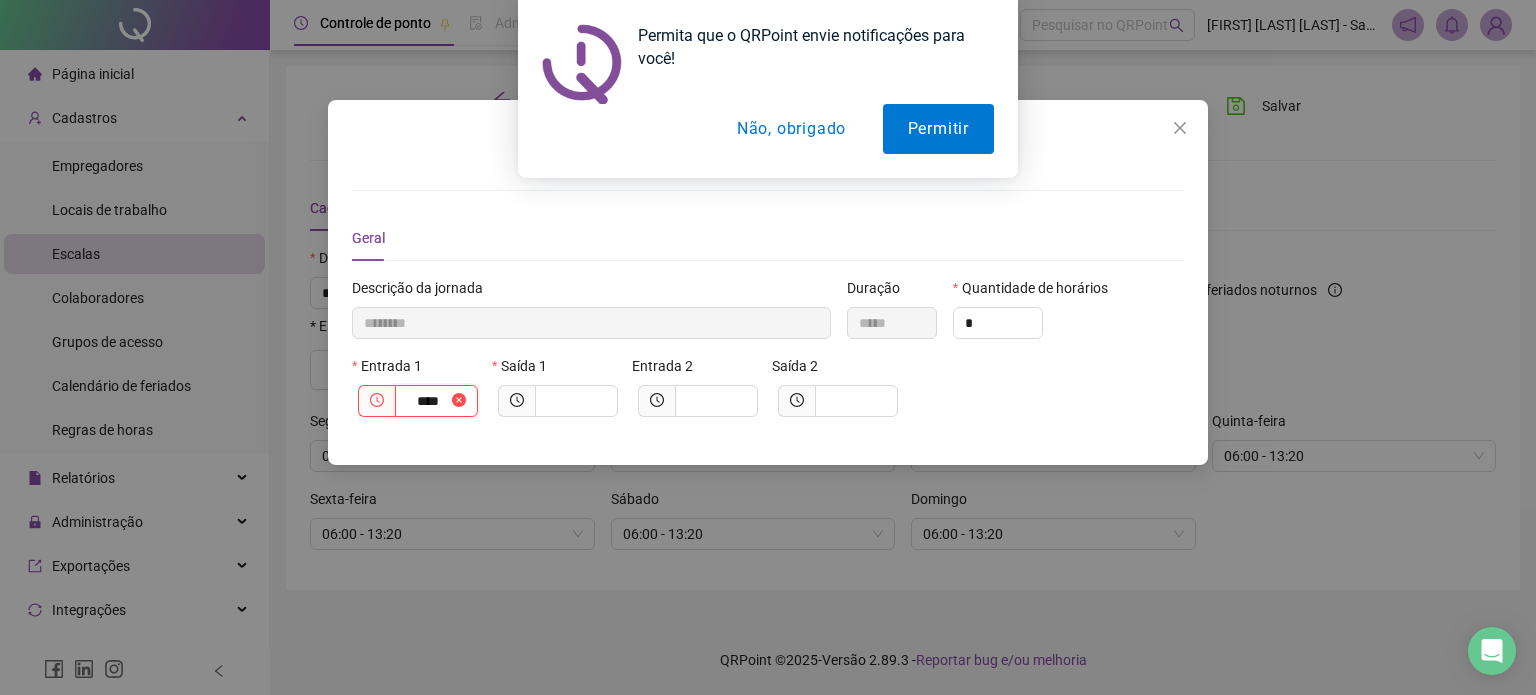 type on "*********" 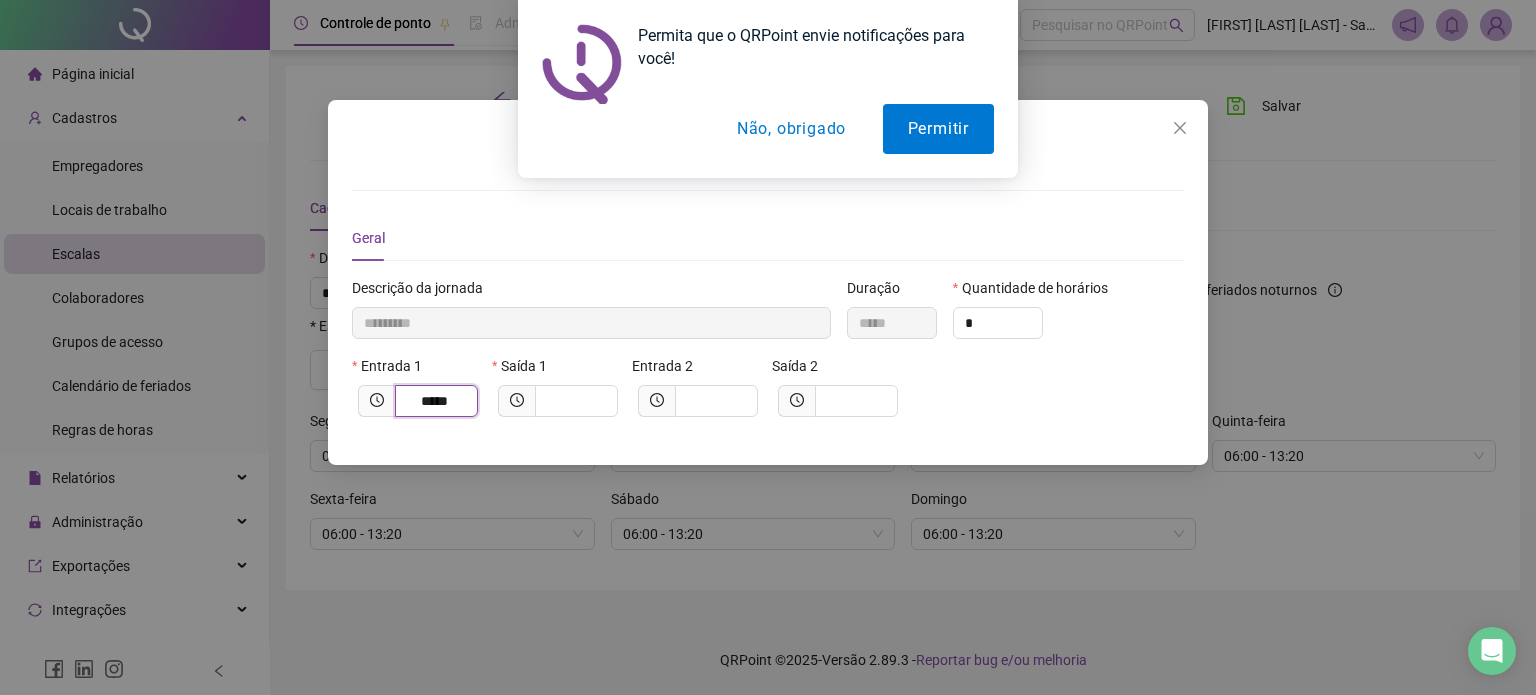 type on "*****" 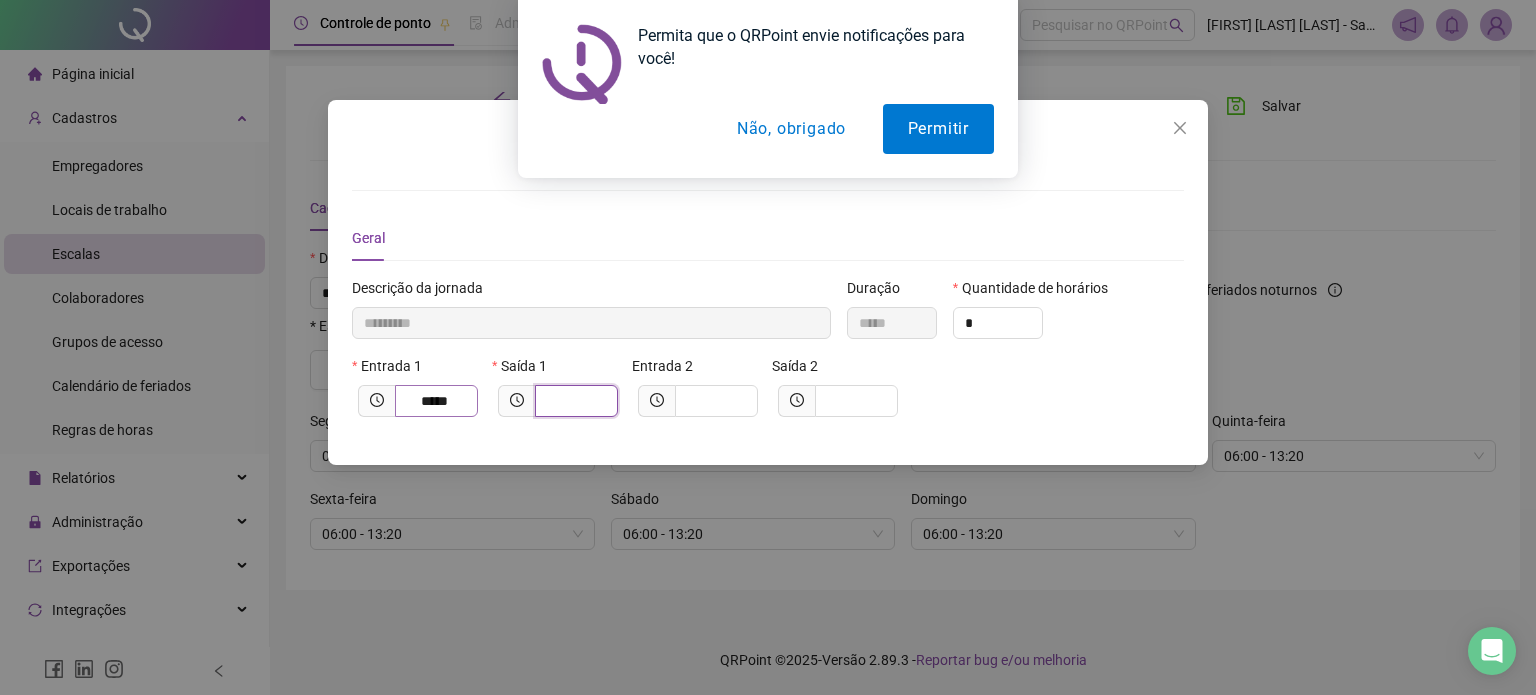 type on "*********" 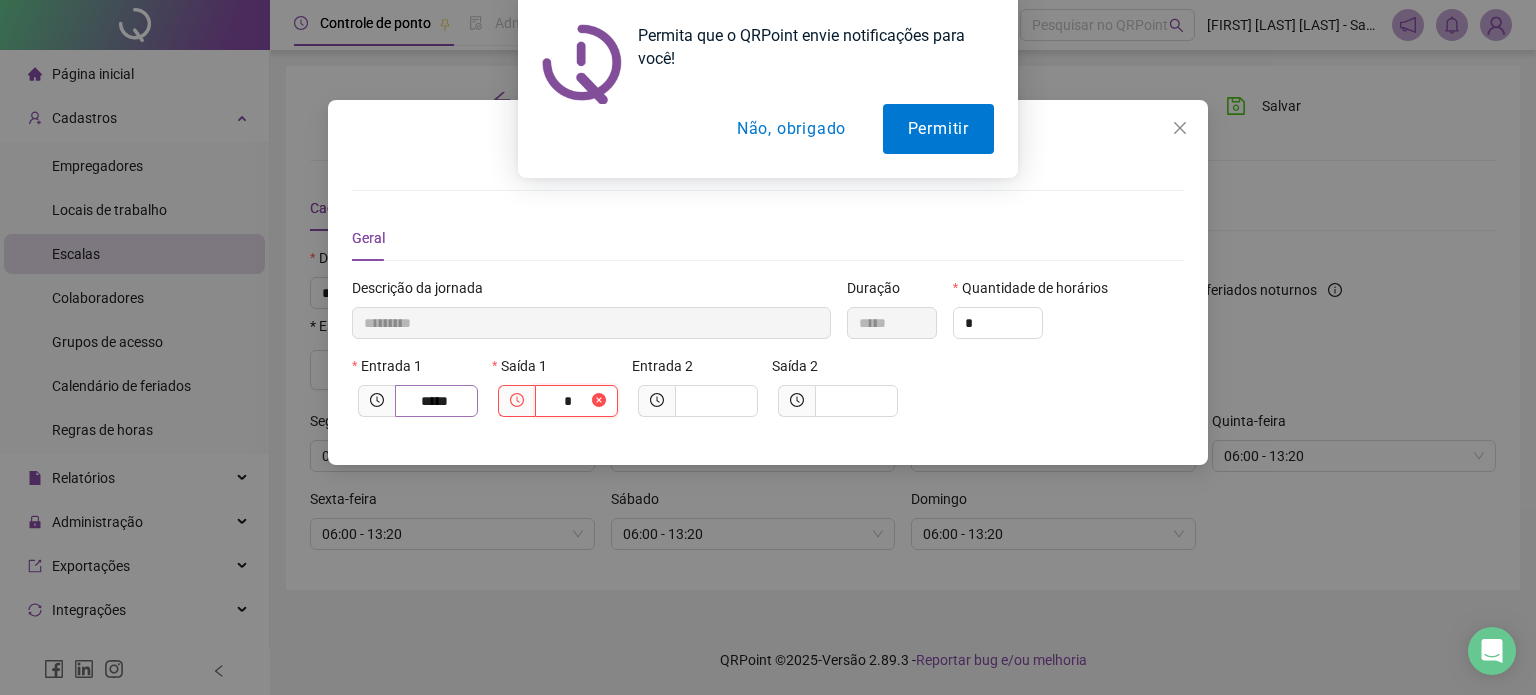type on "**********" 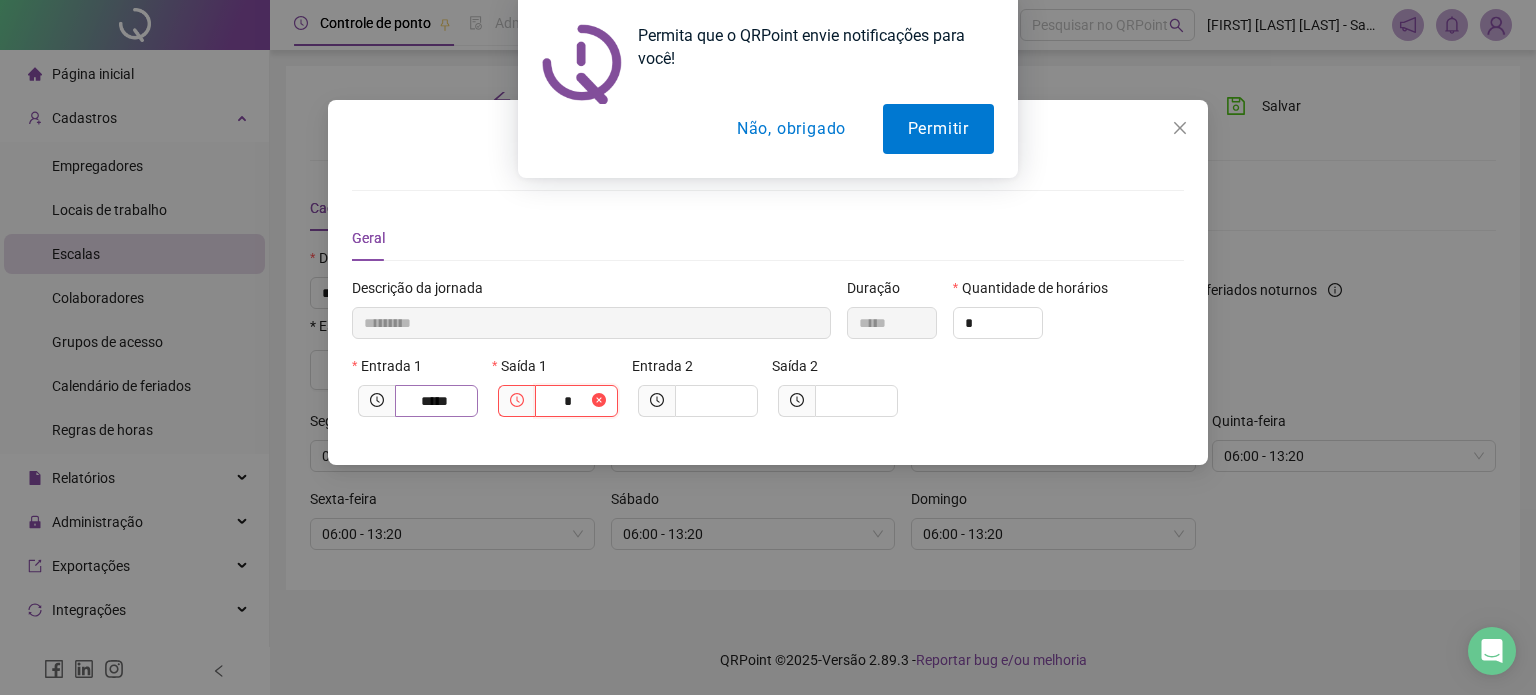 type on "**" 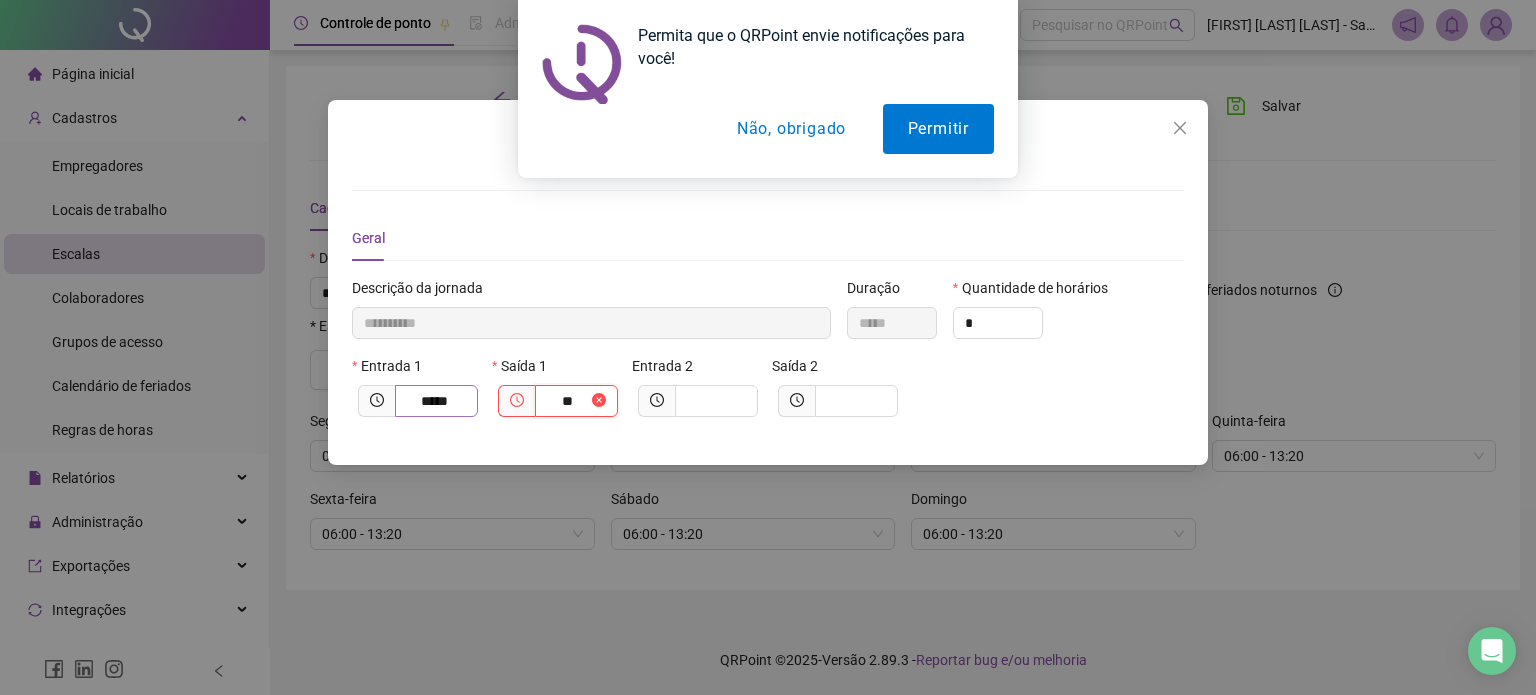 type on "**********" 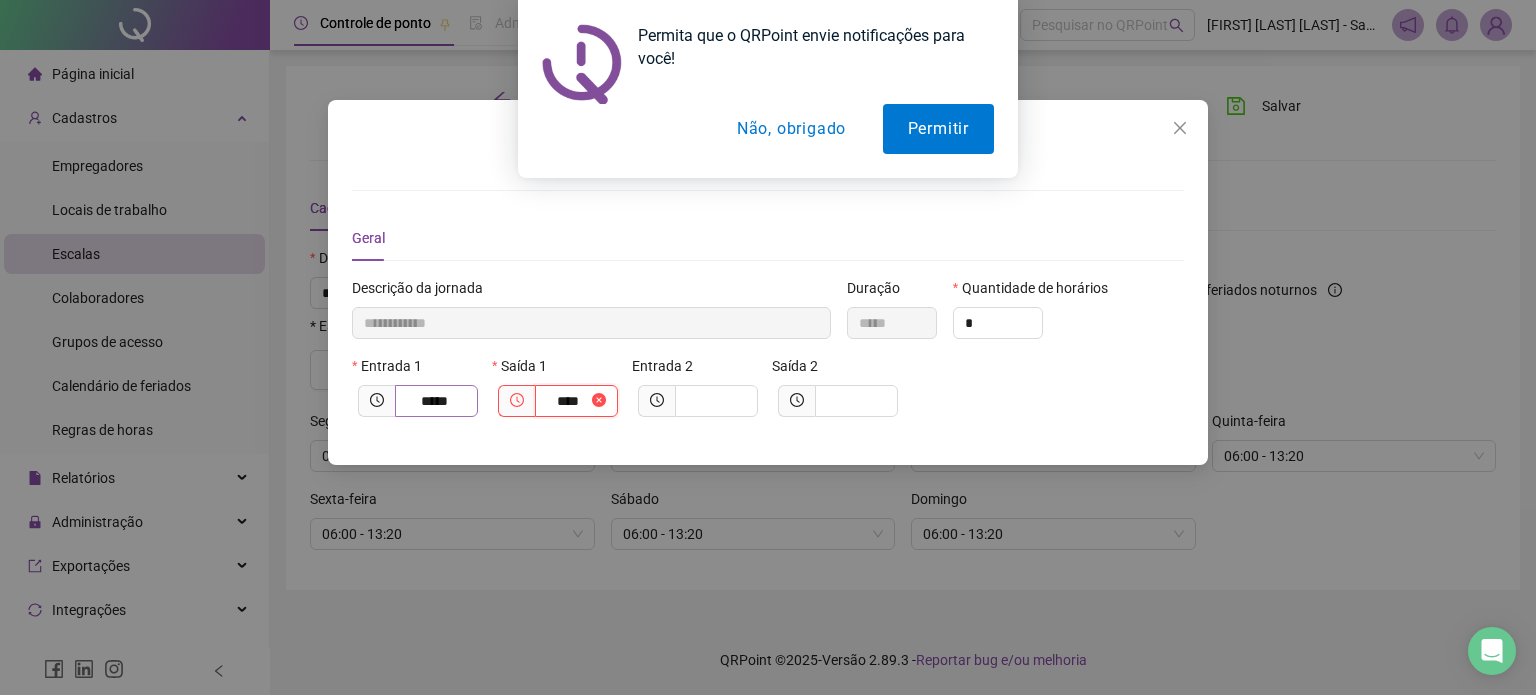 type on "**********" 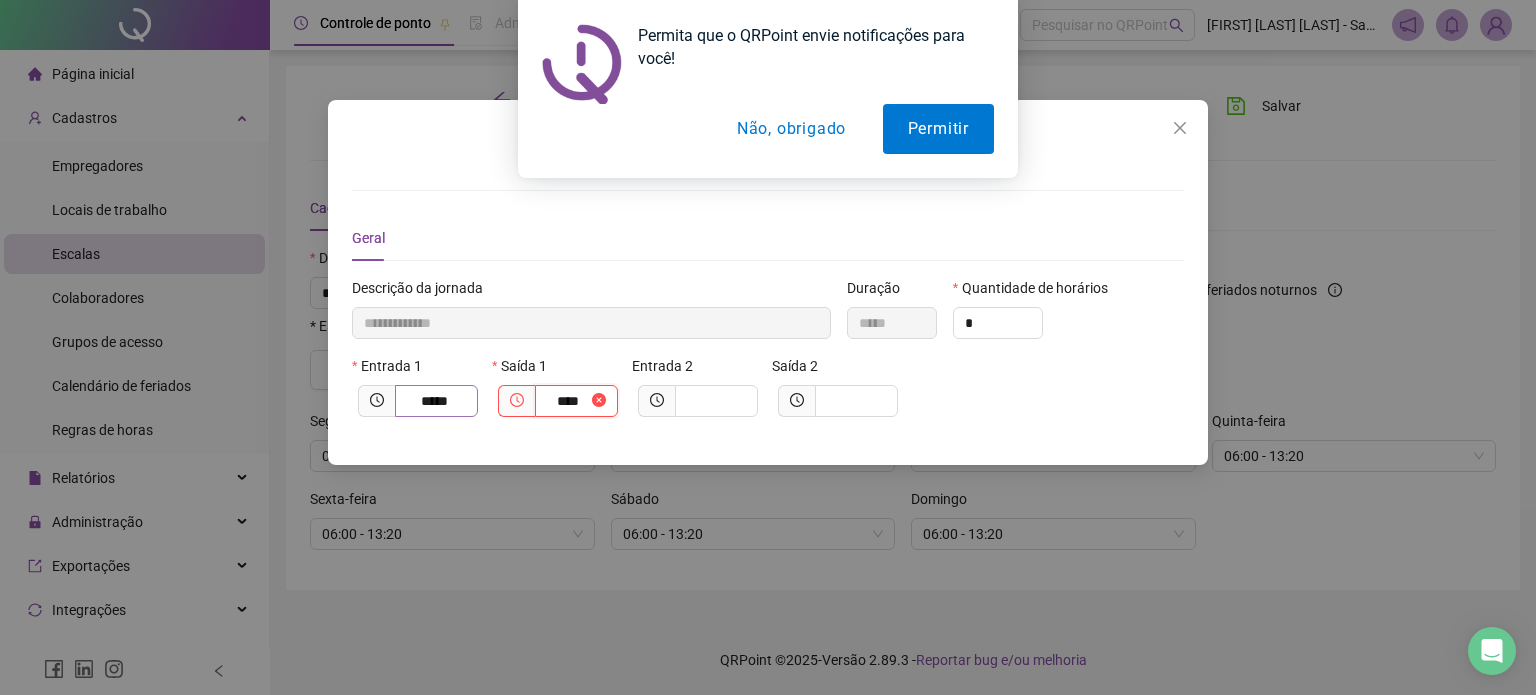 type on "*****" 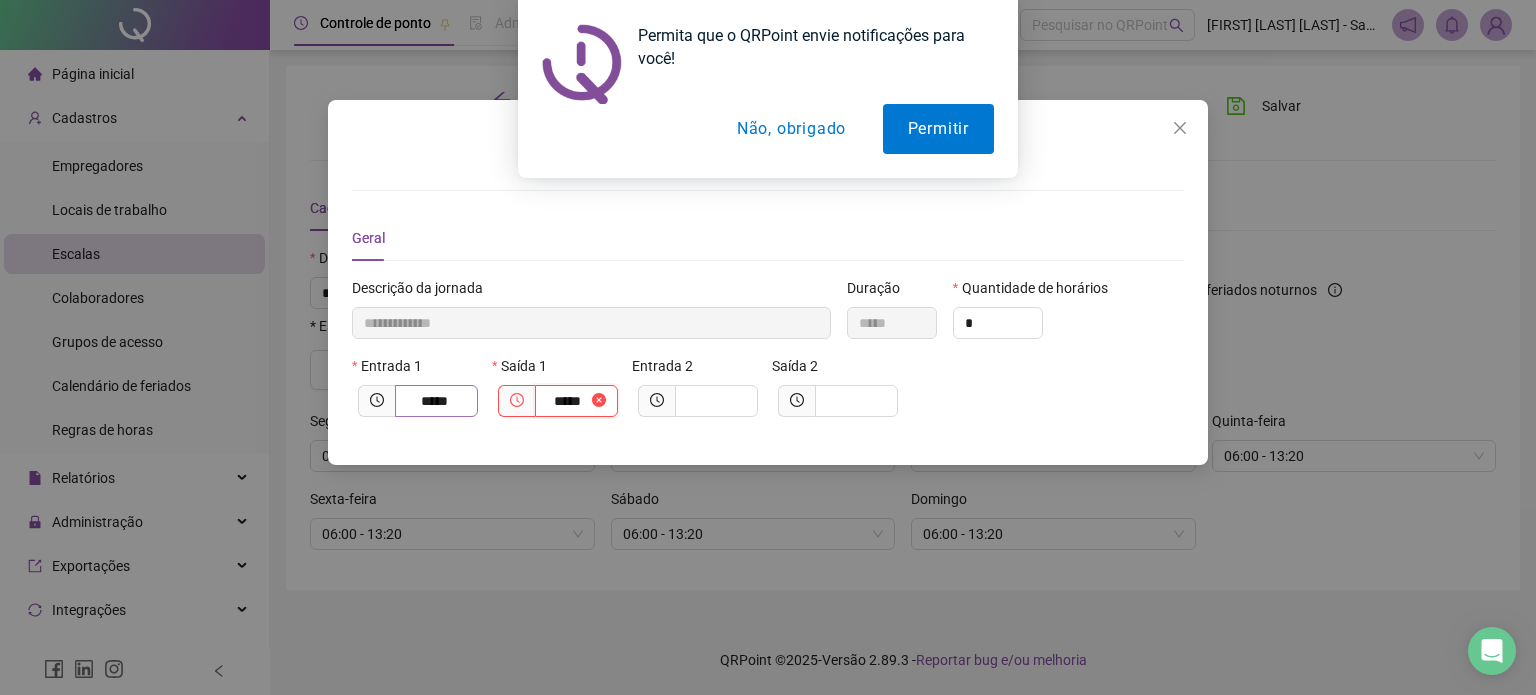 type on "**********" 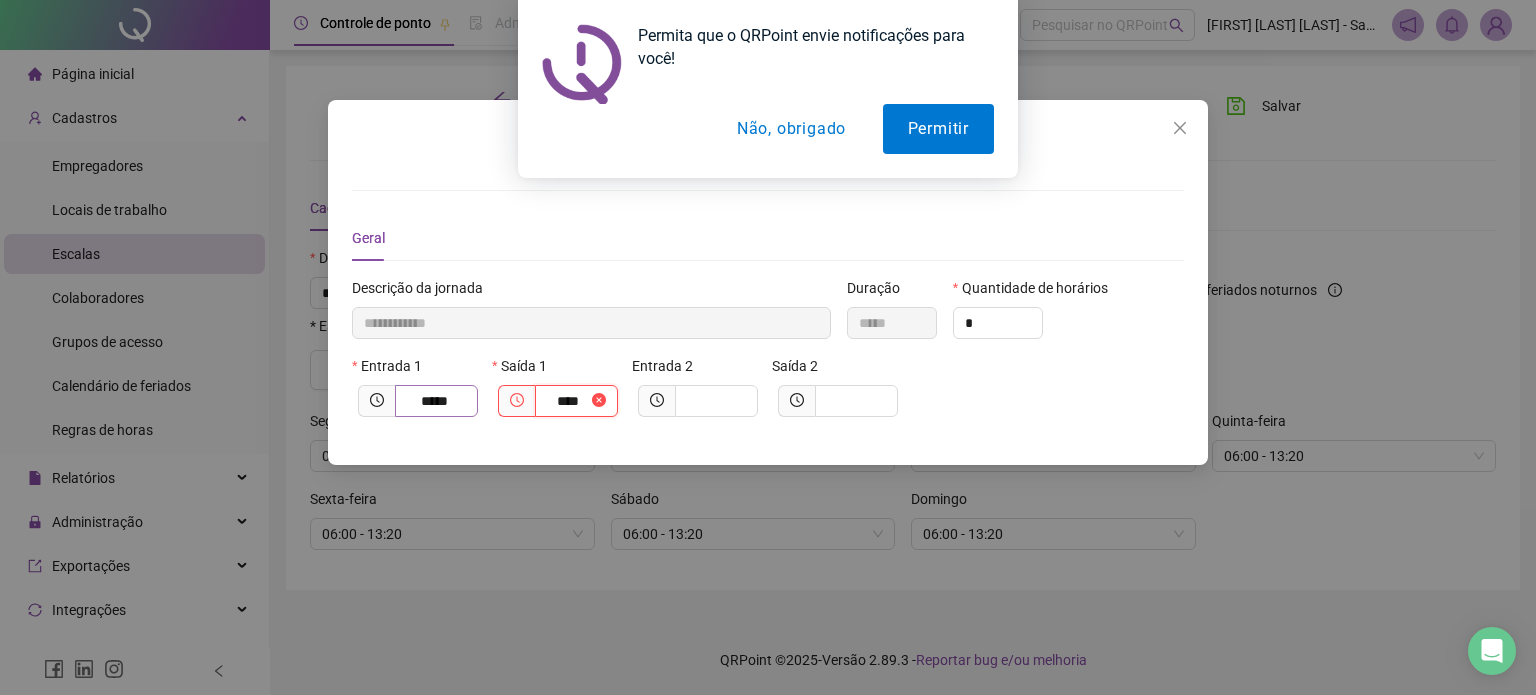 type on "**********" 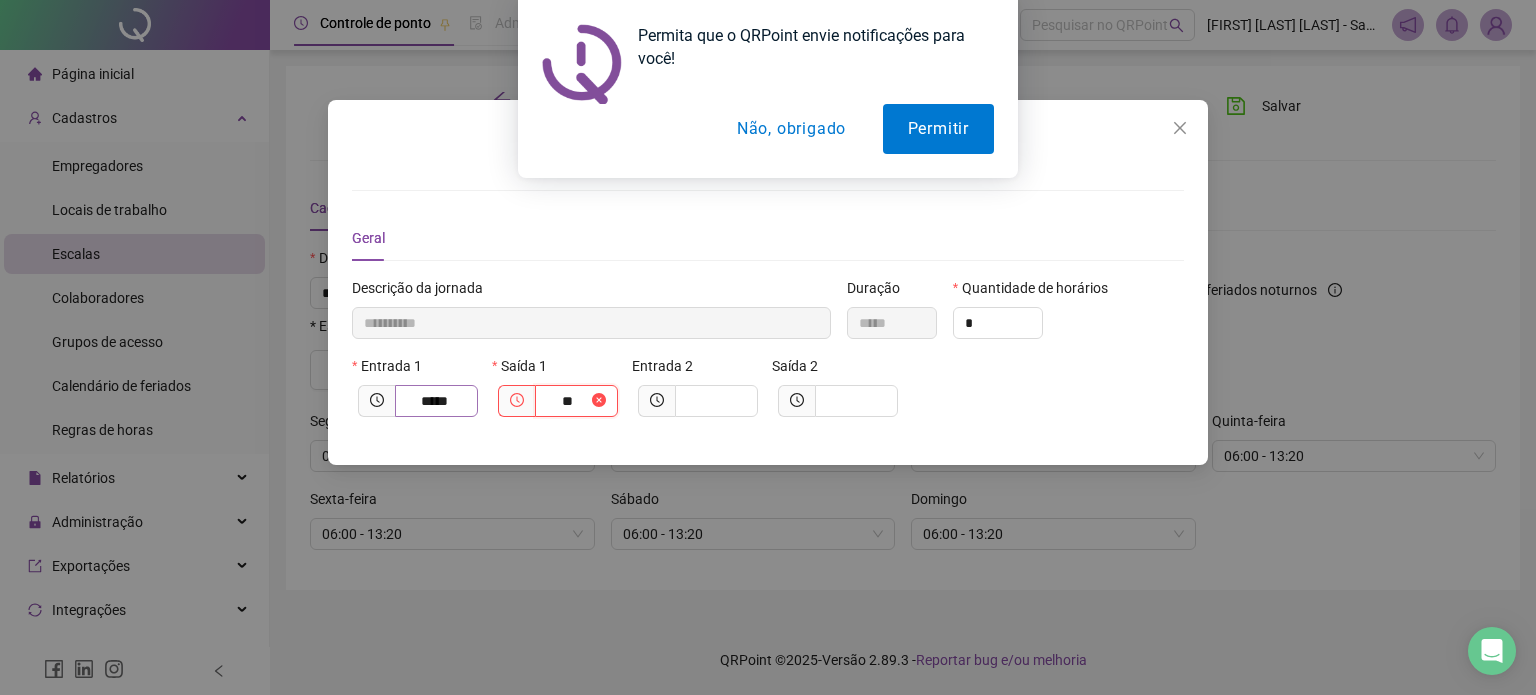 type on "**********" 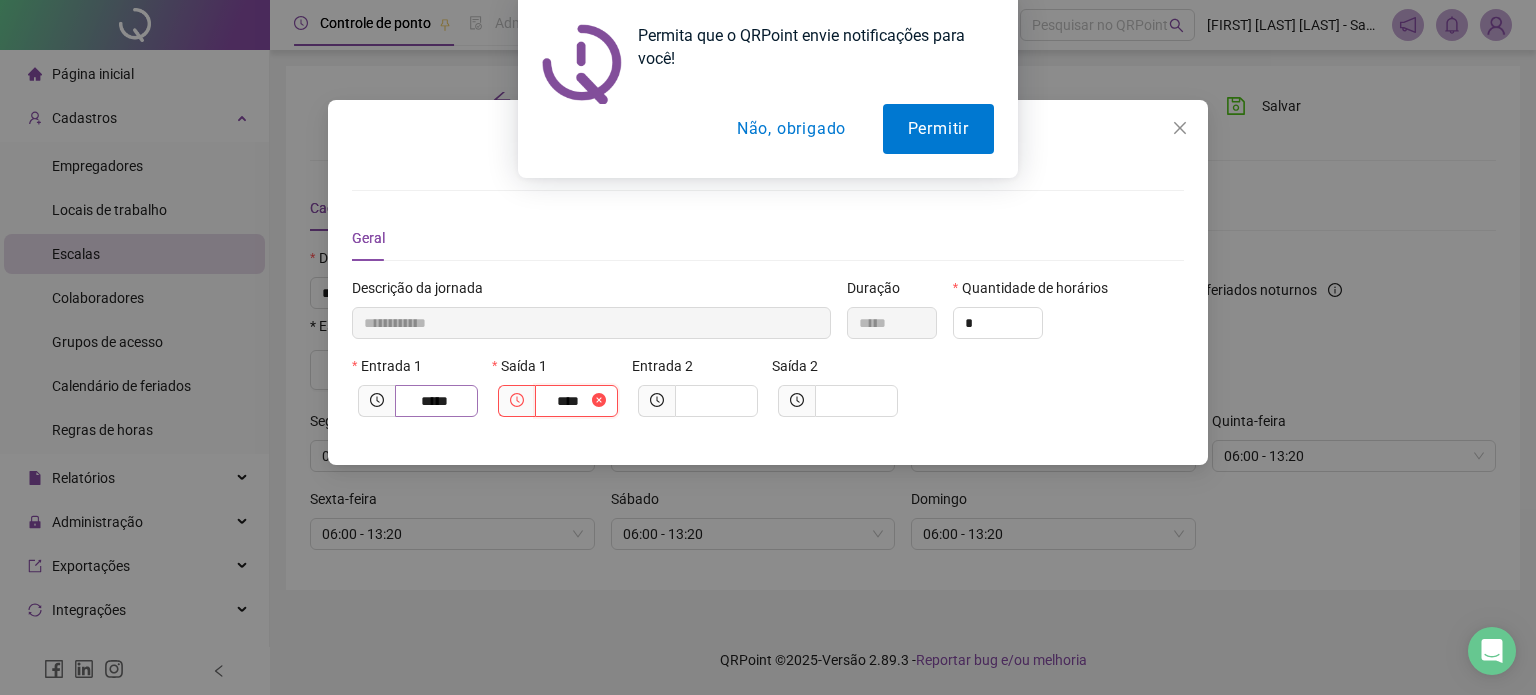 type on "**********" 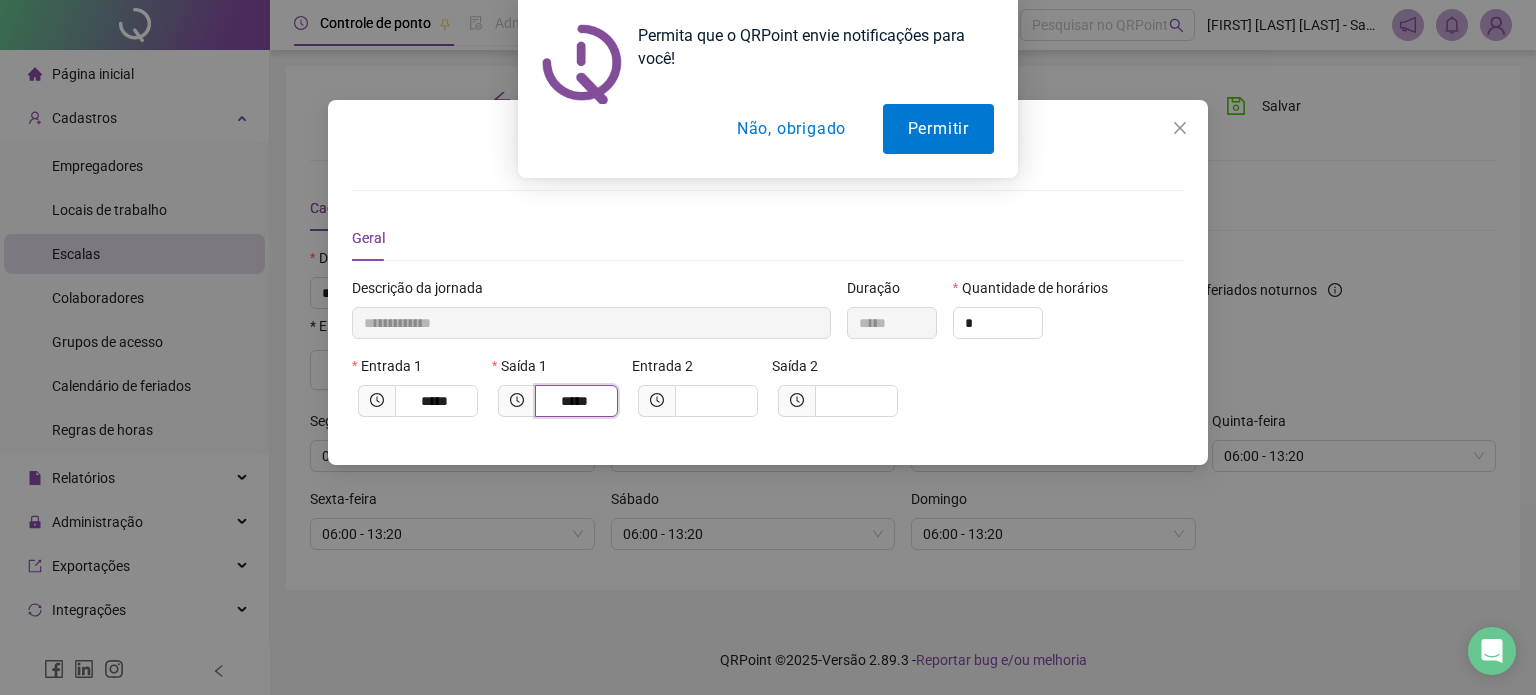 type on "*****" 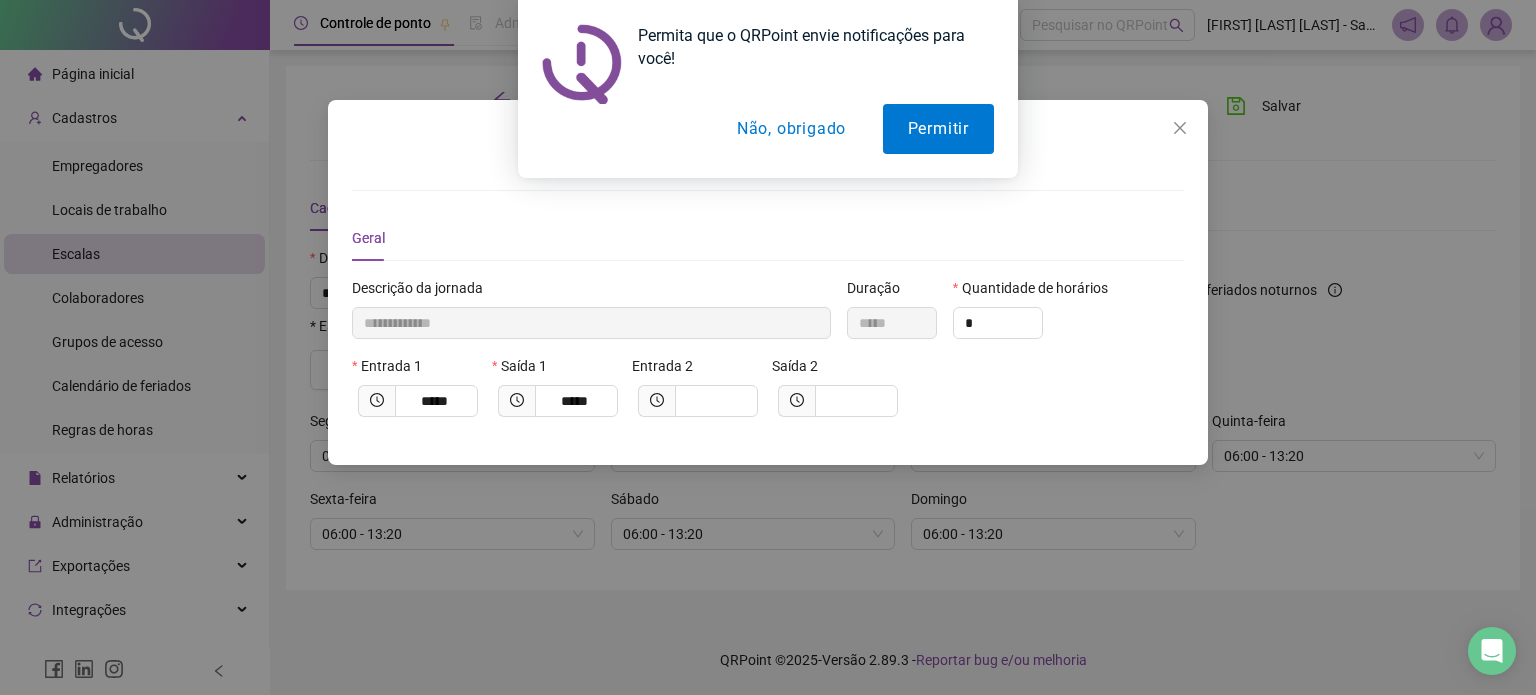 click on "Não, obrigado" at bounding box center (791, 129) 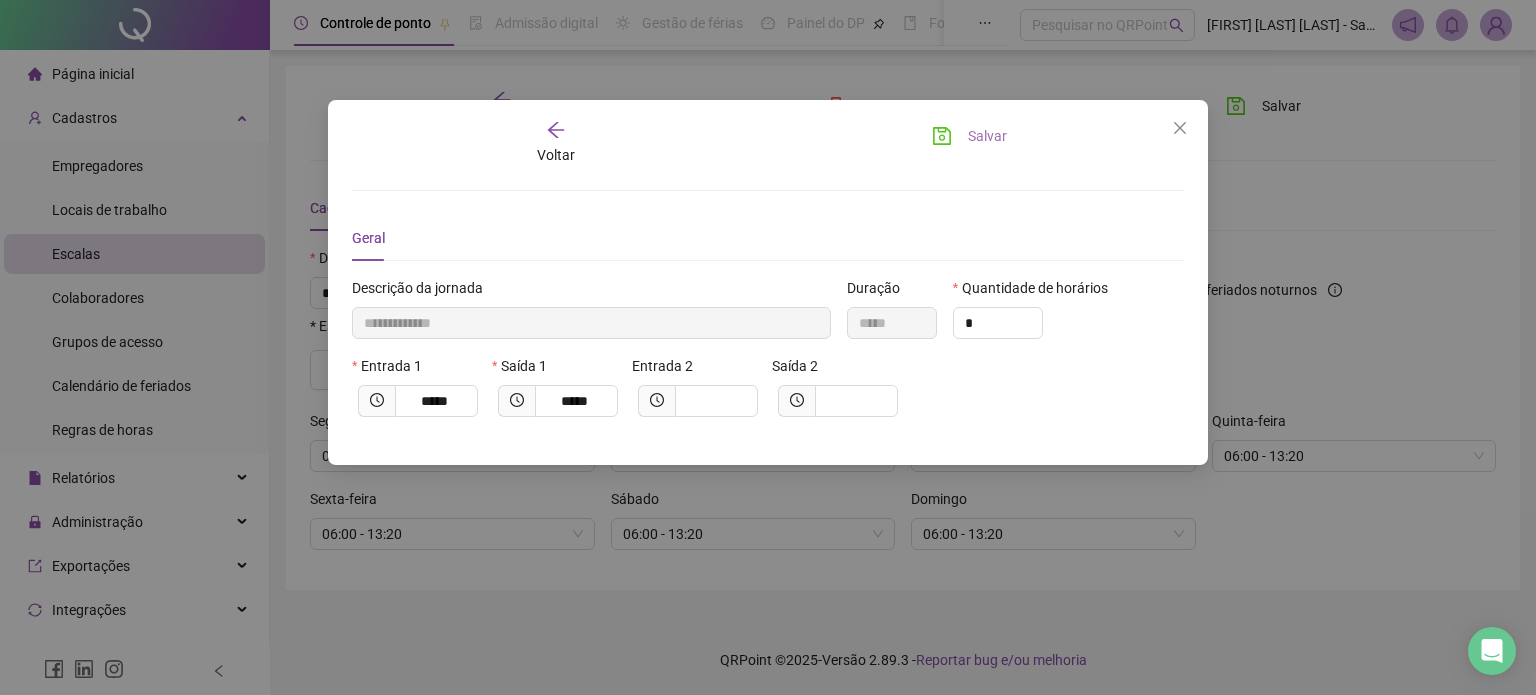 click on "Salvar" at bounding box center [987, 136] 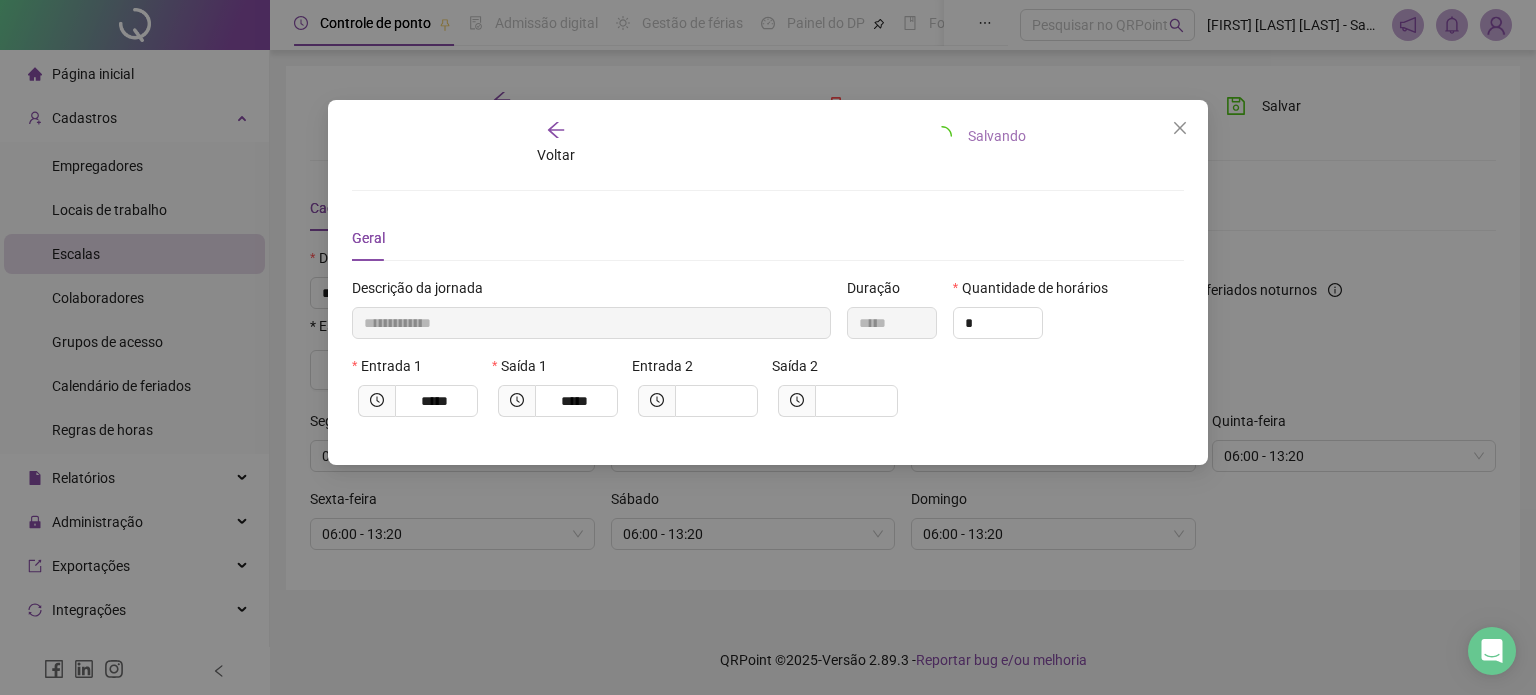 type 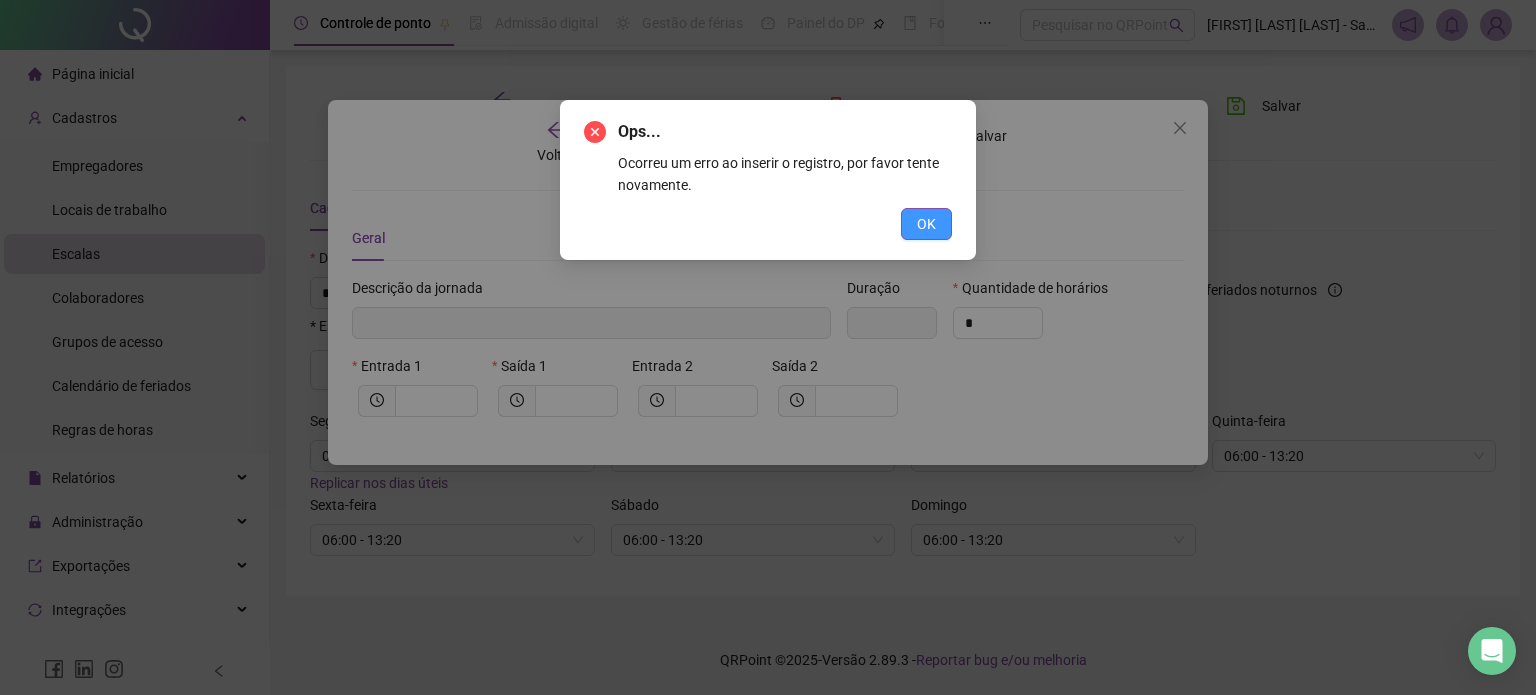 click on "OK" at bounding box center [926, 224] 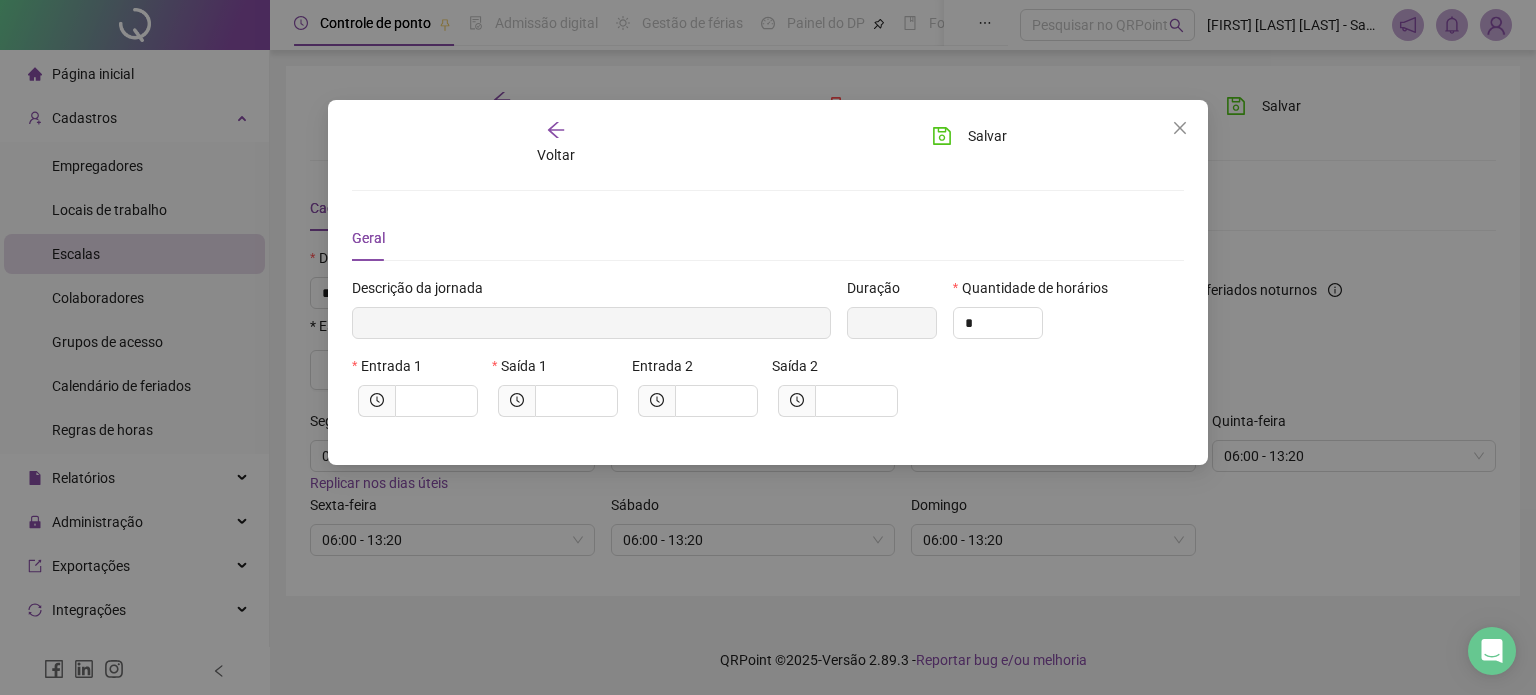 click on "Entrada 1" at bounding box center (418, 370) 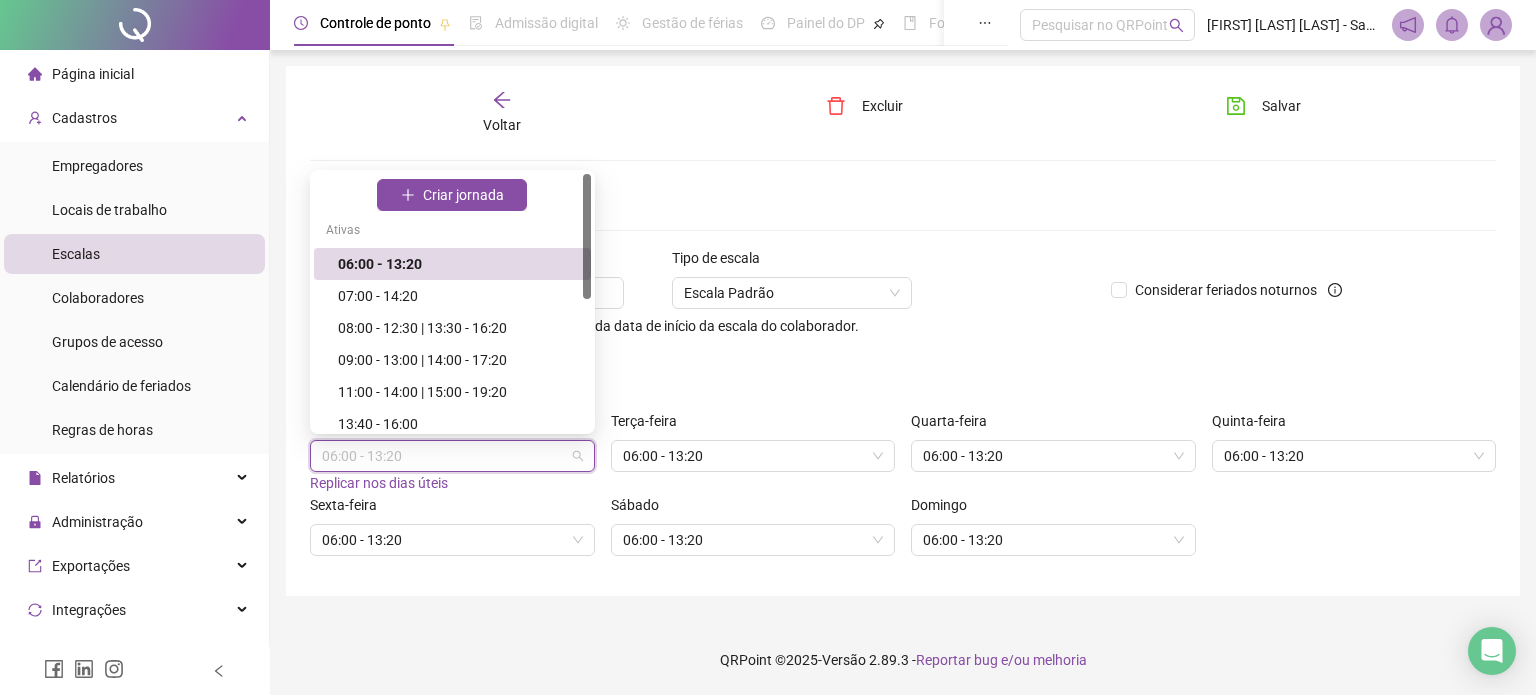 click on "06:00 - 13:20" at bounding box center [452, 456] 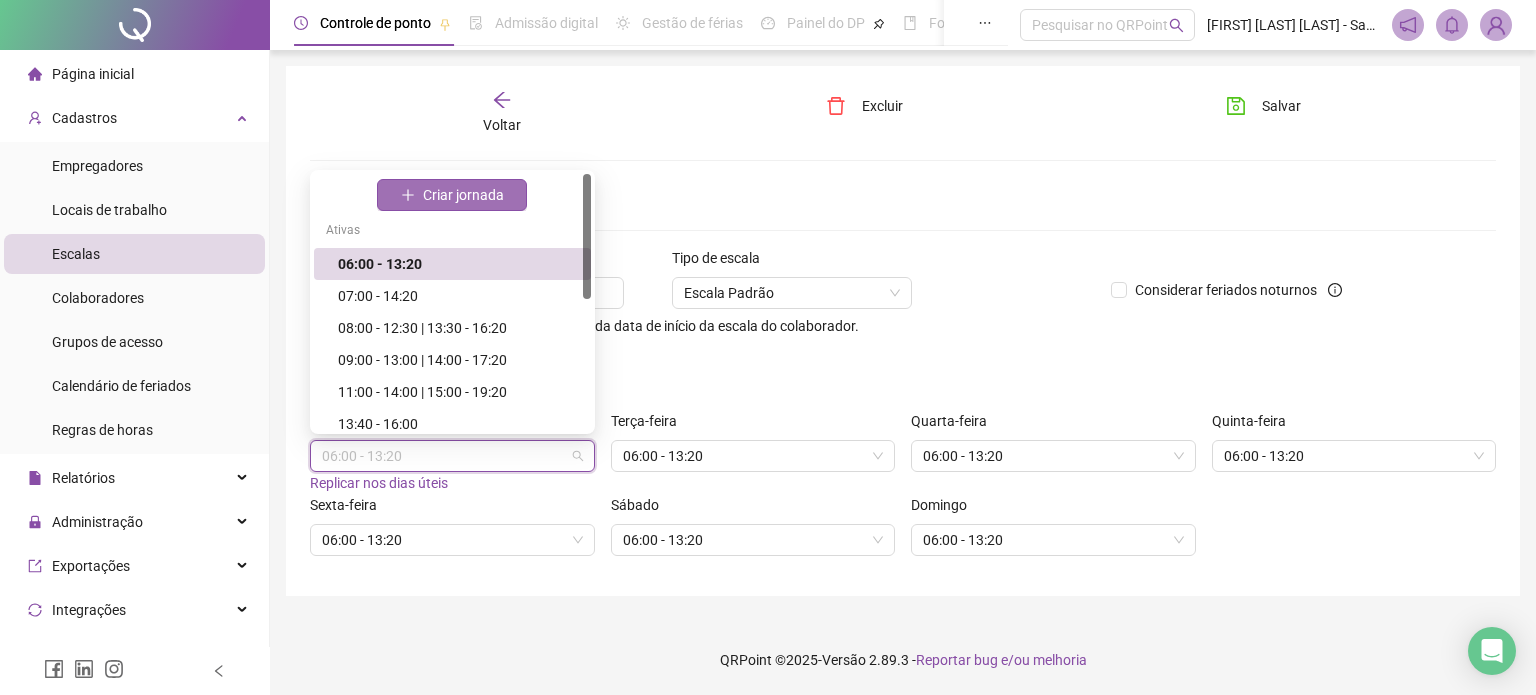 click on "Criar jornada" at bounding box center [463, 195] 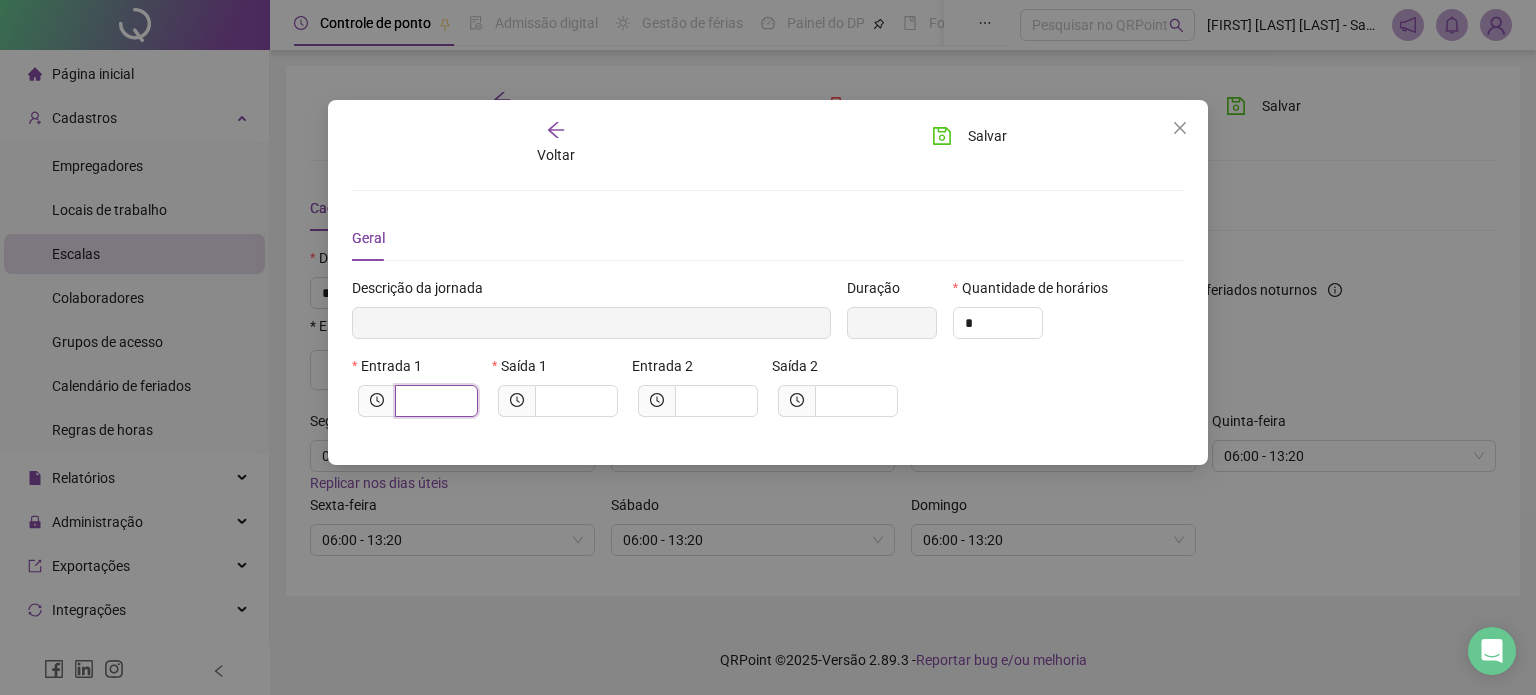 click at bounding box center [434, 401] 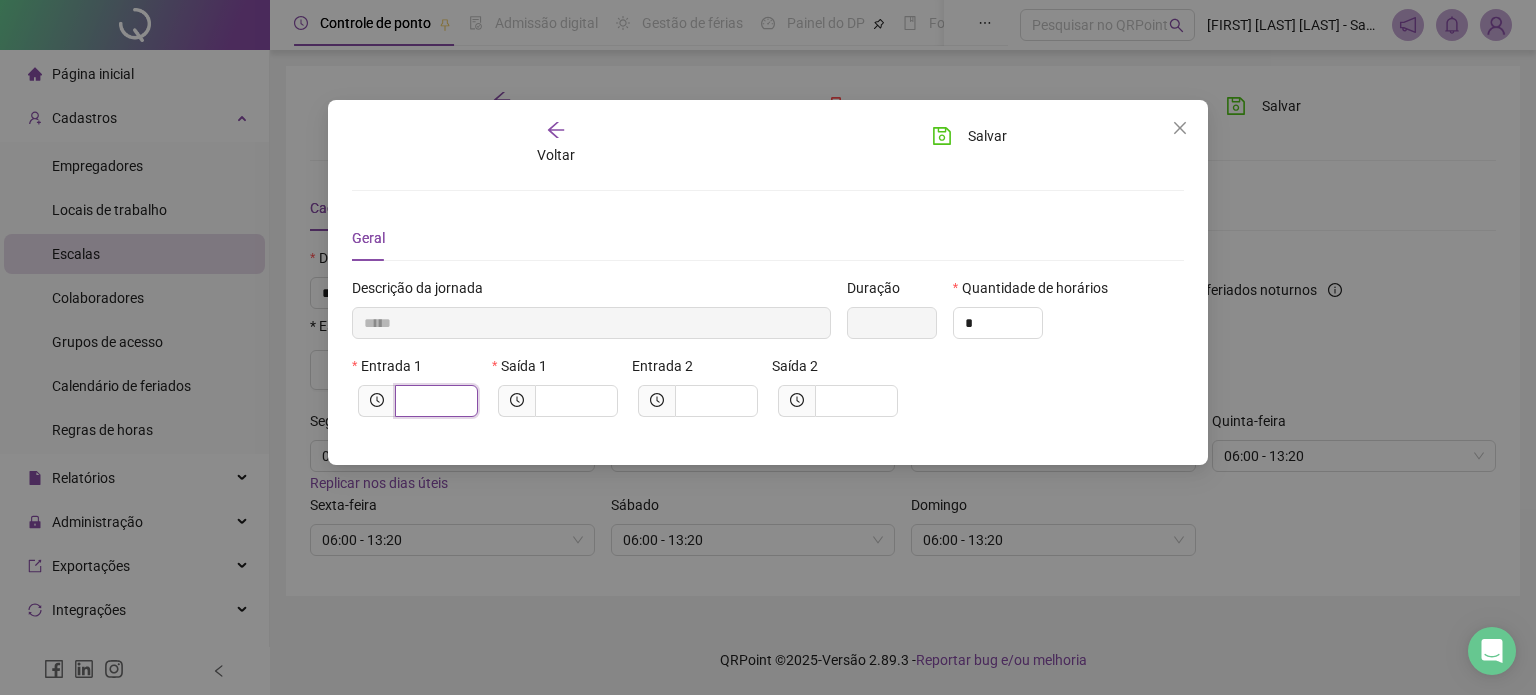 type on "*****" 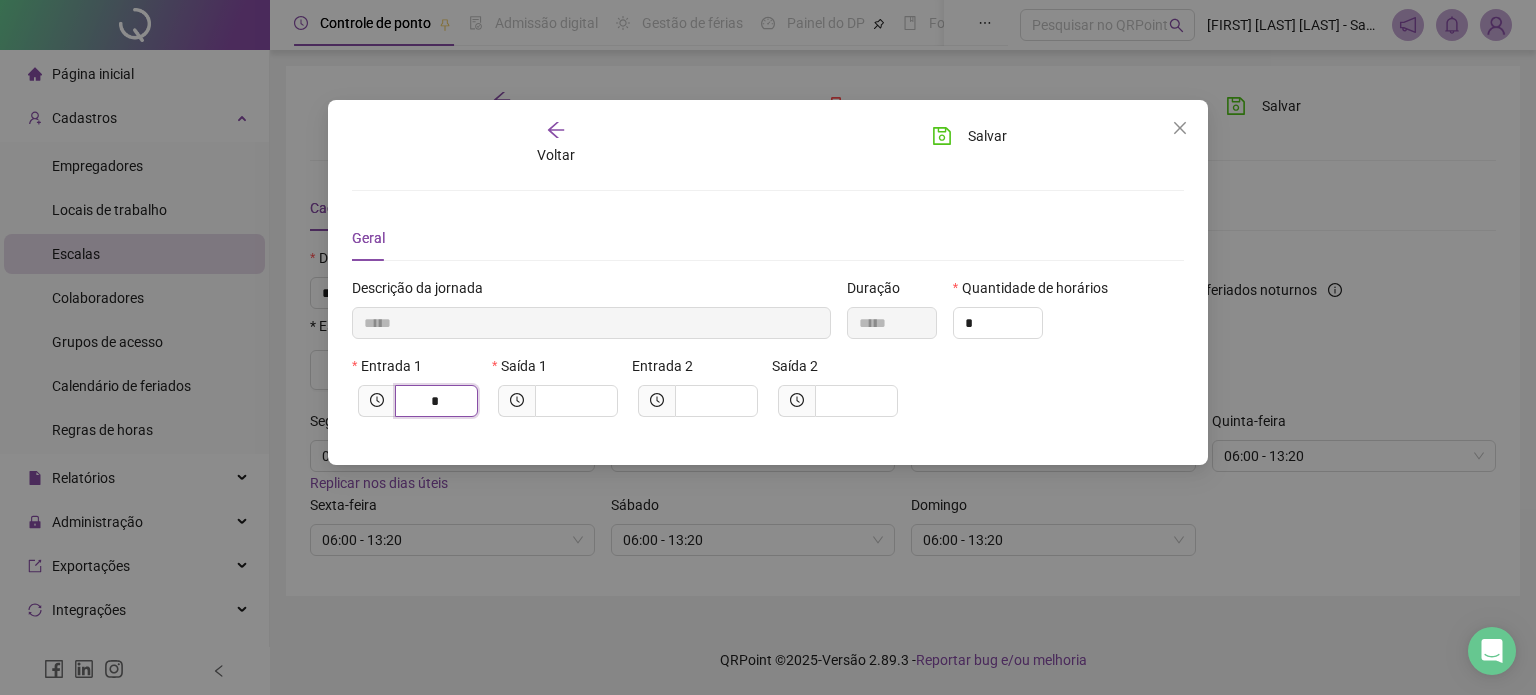 type on "******" 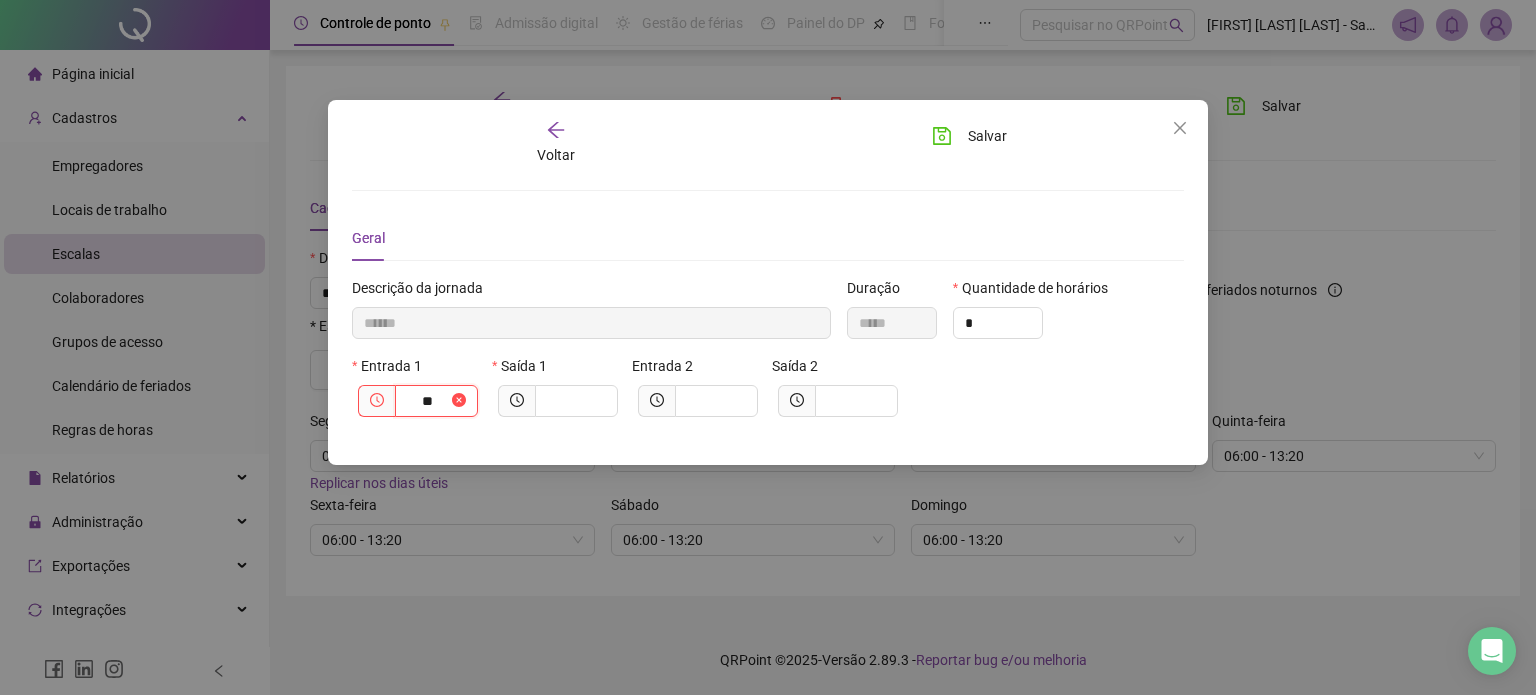 type on "***" 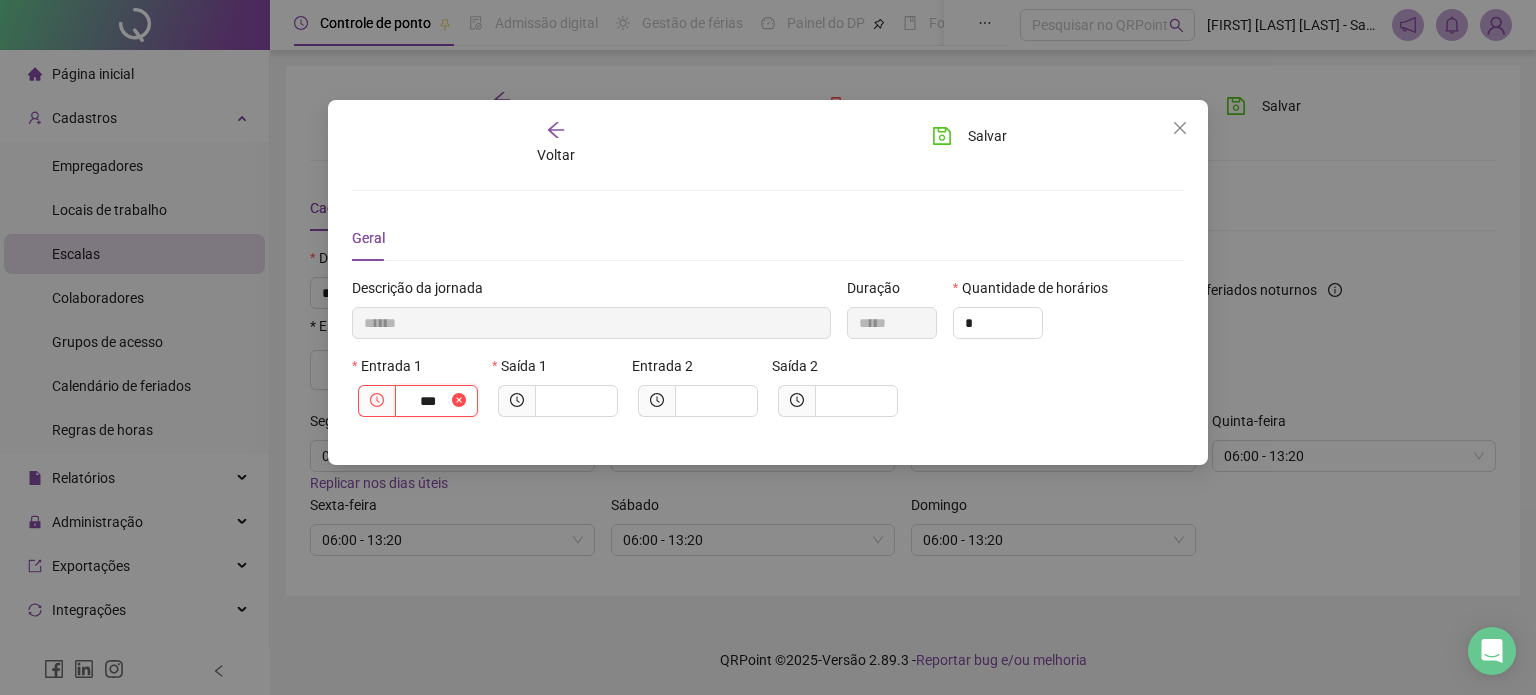 type on "********" 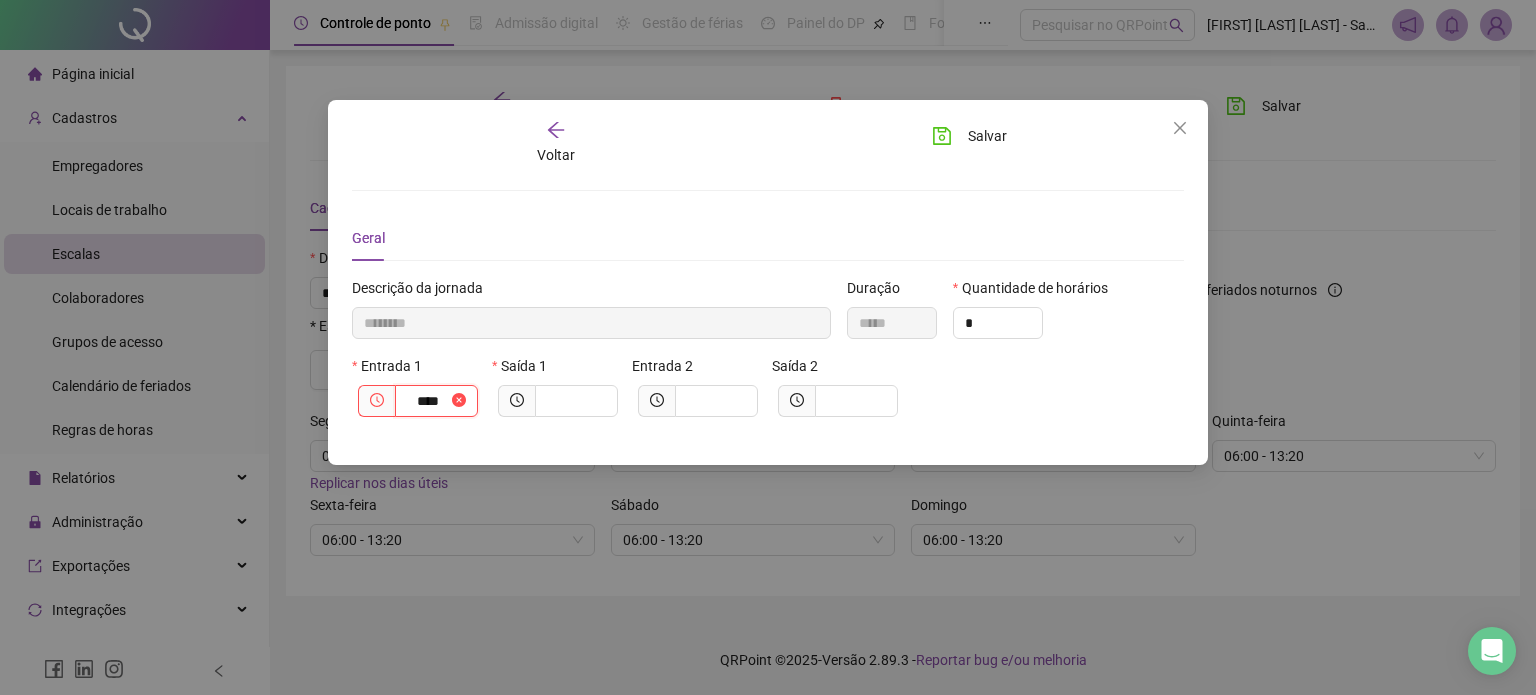 type on "*********" 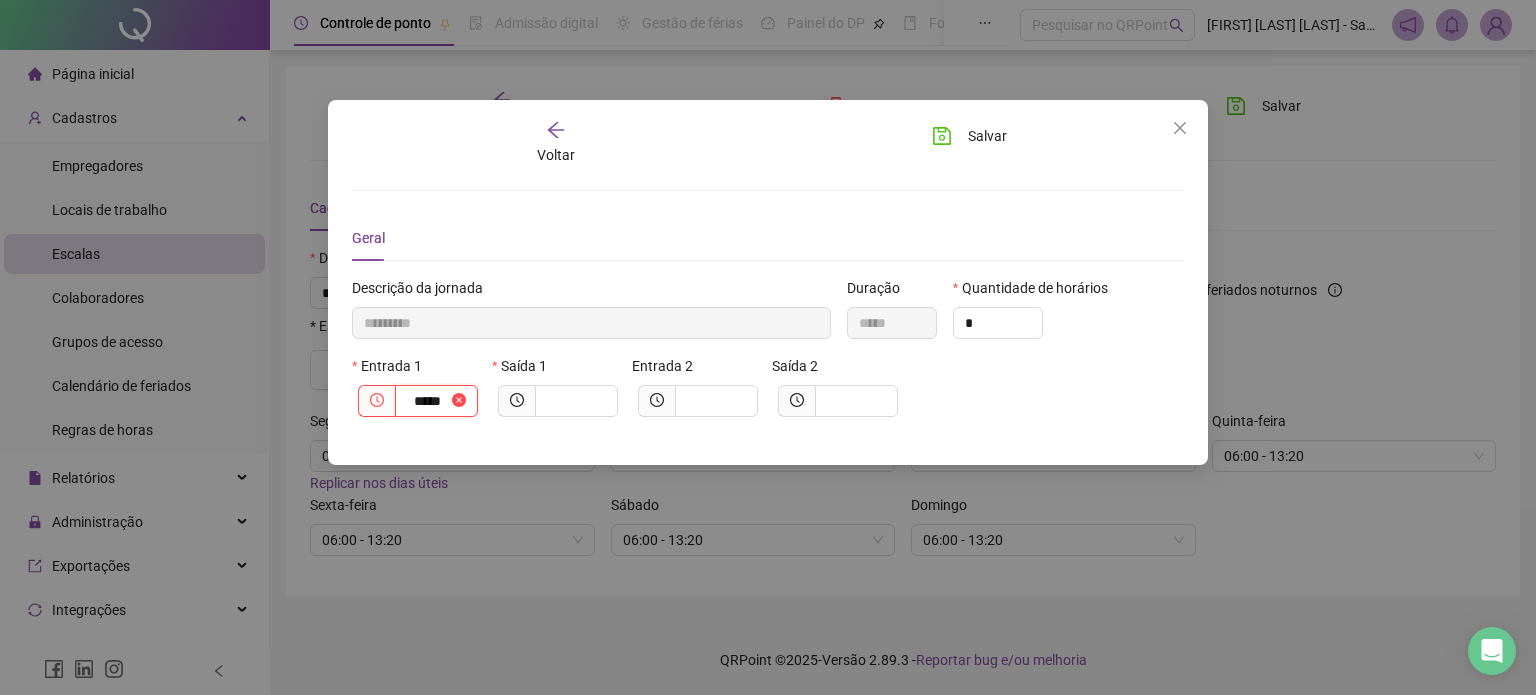 type on "*****" 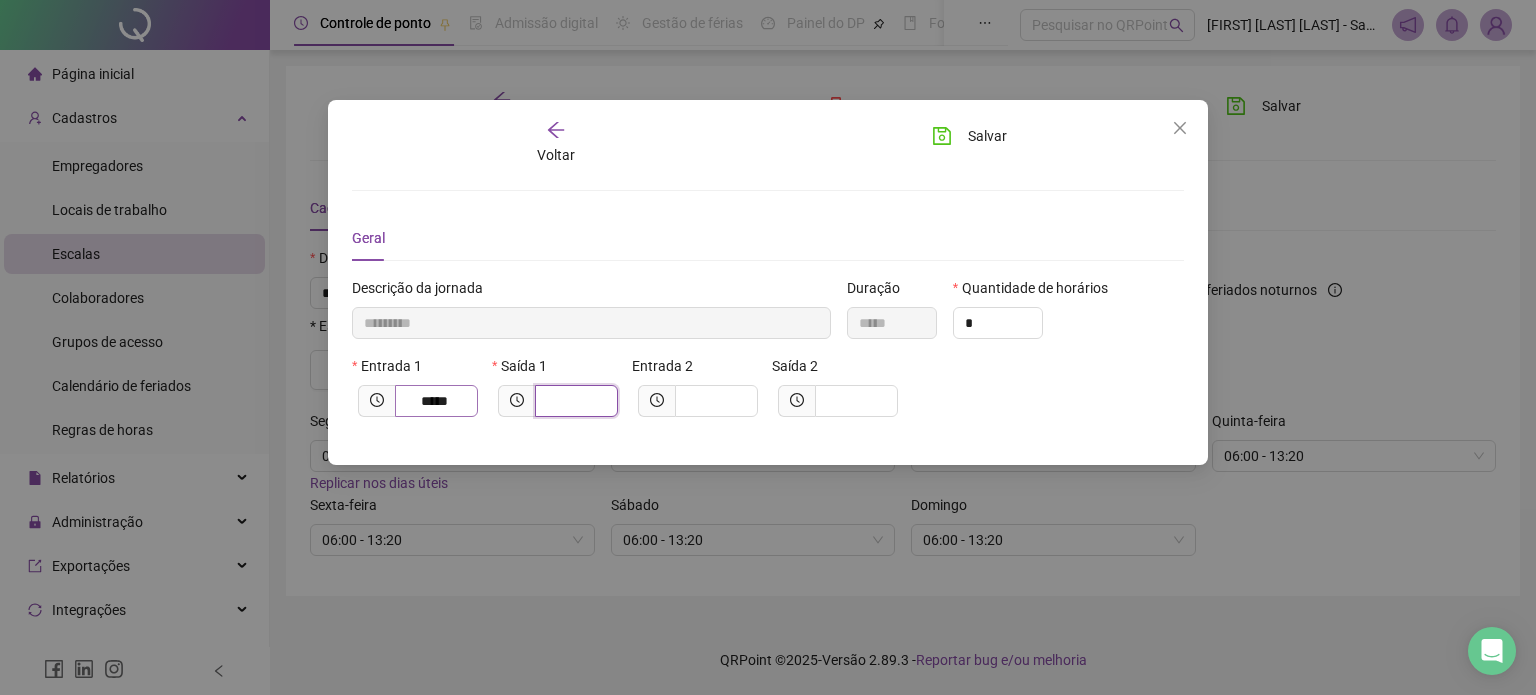 type on "*********" 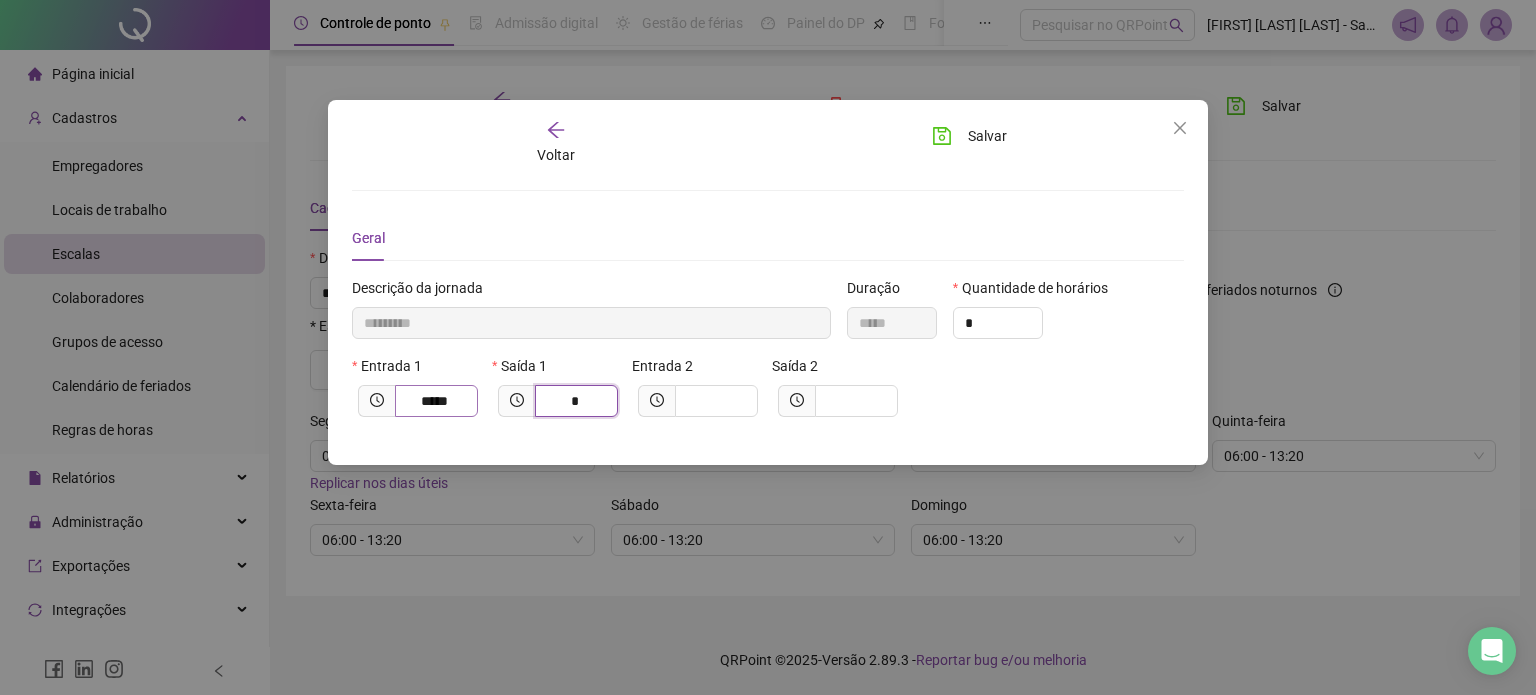 type on "**********" 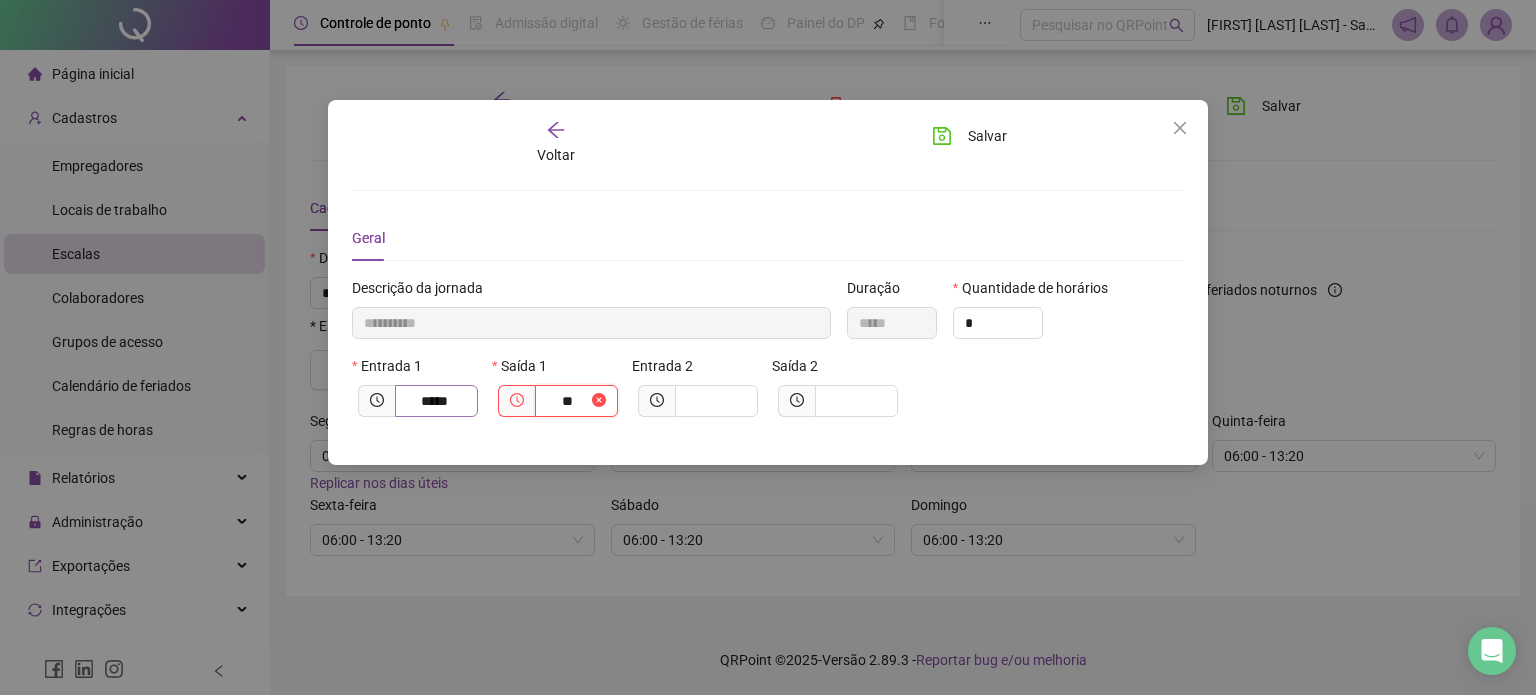 type on "***" 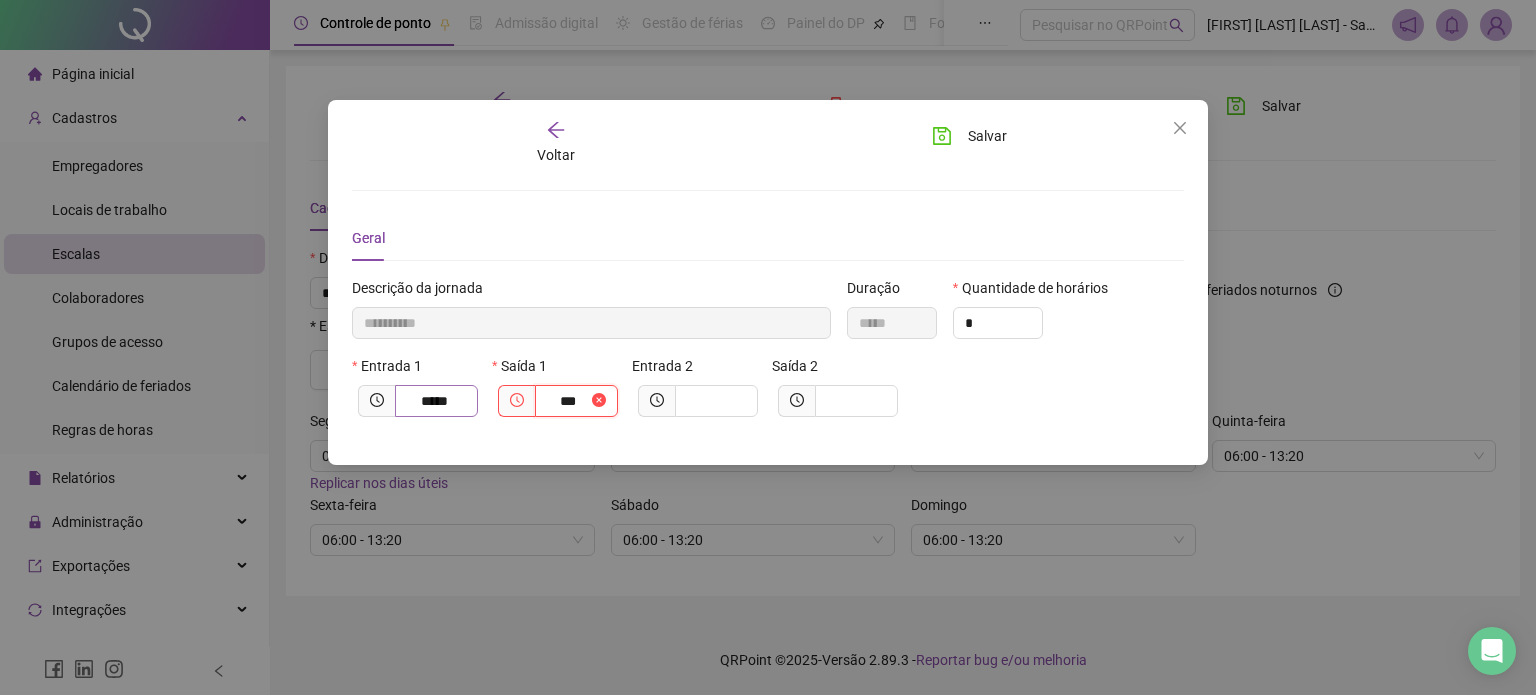 type on "**********" 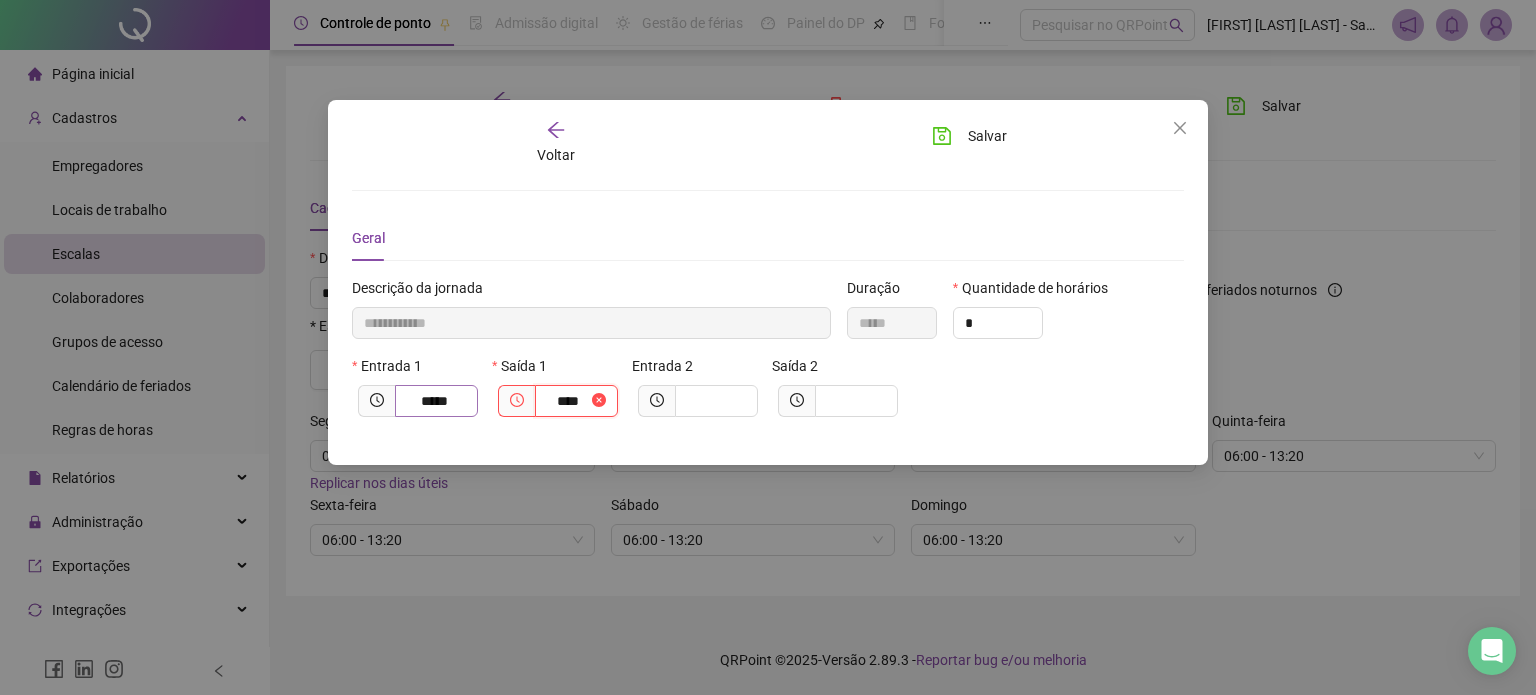 type on "**********" 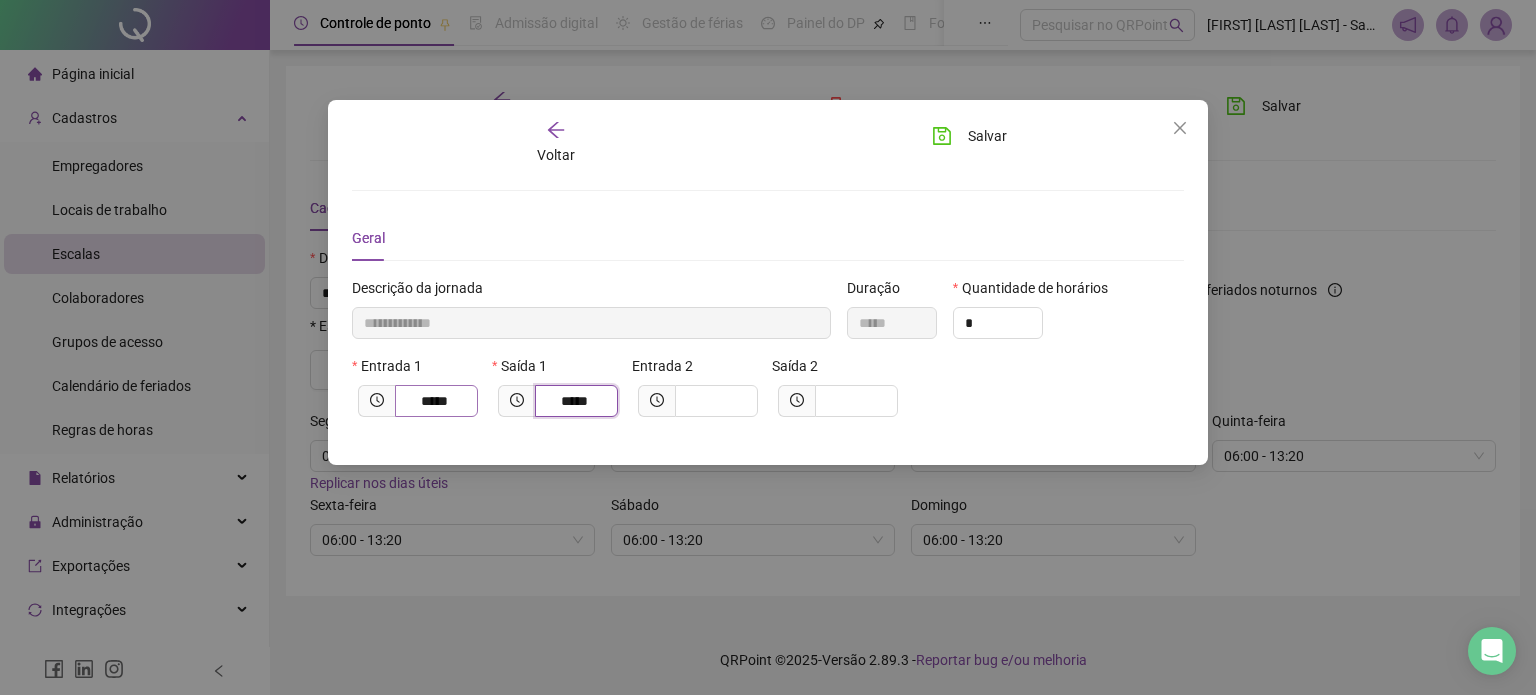 type on "**********" 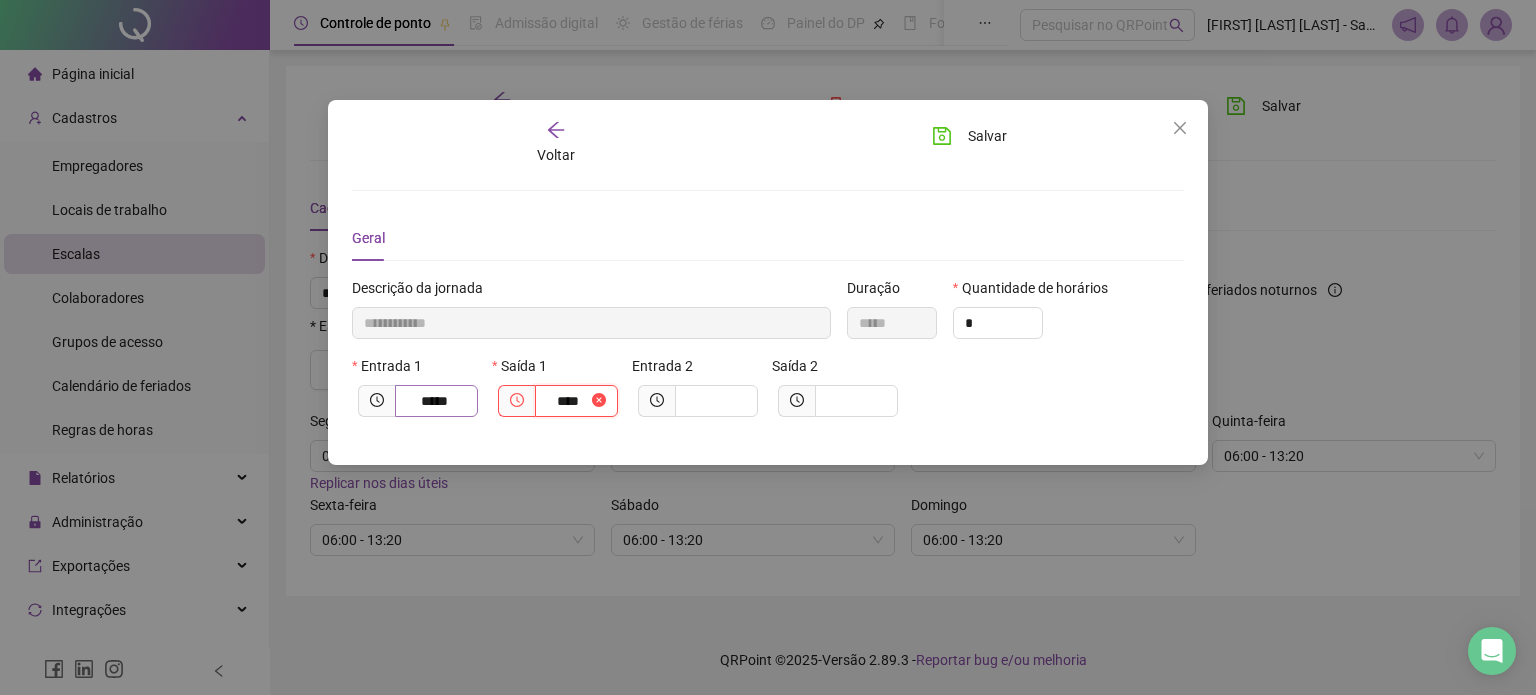 type on "**********" 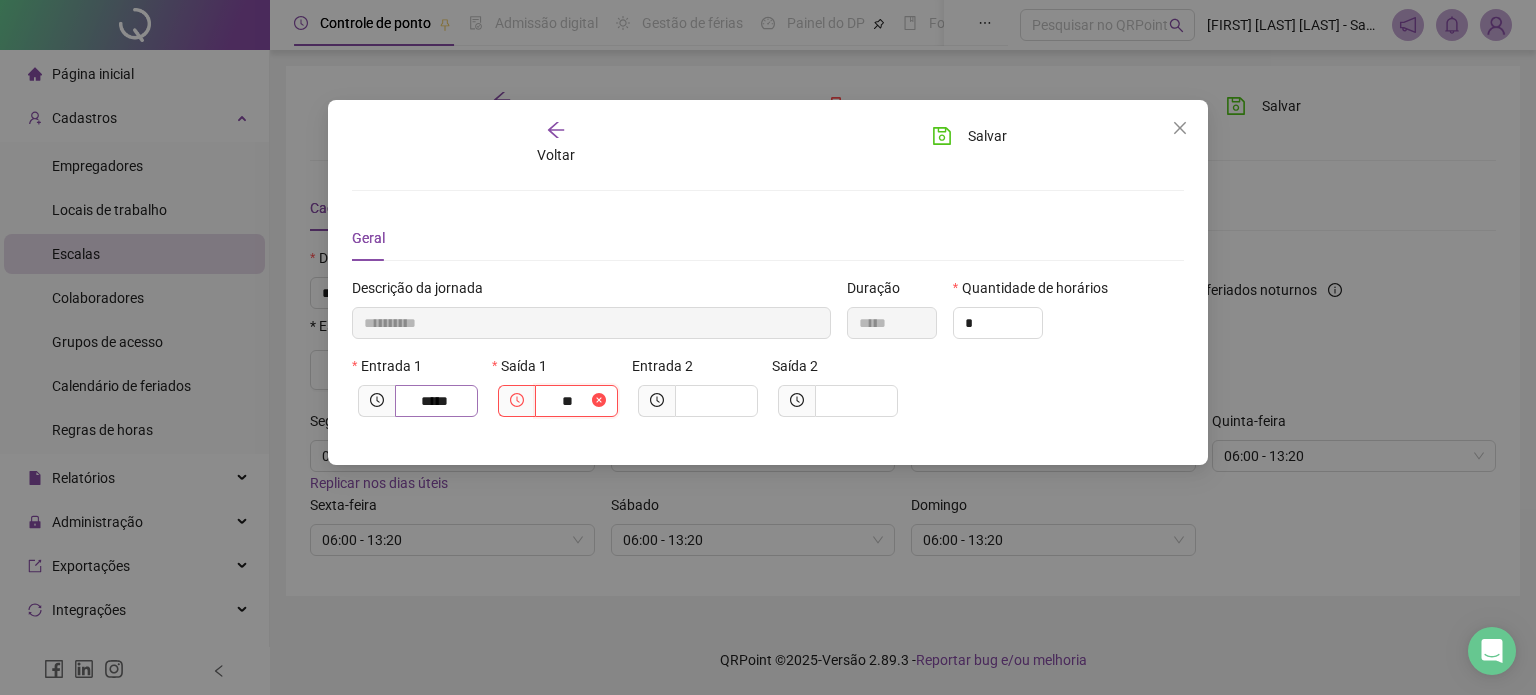 type on "**********" 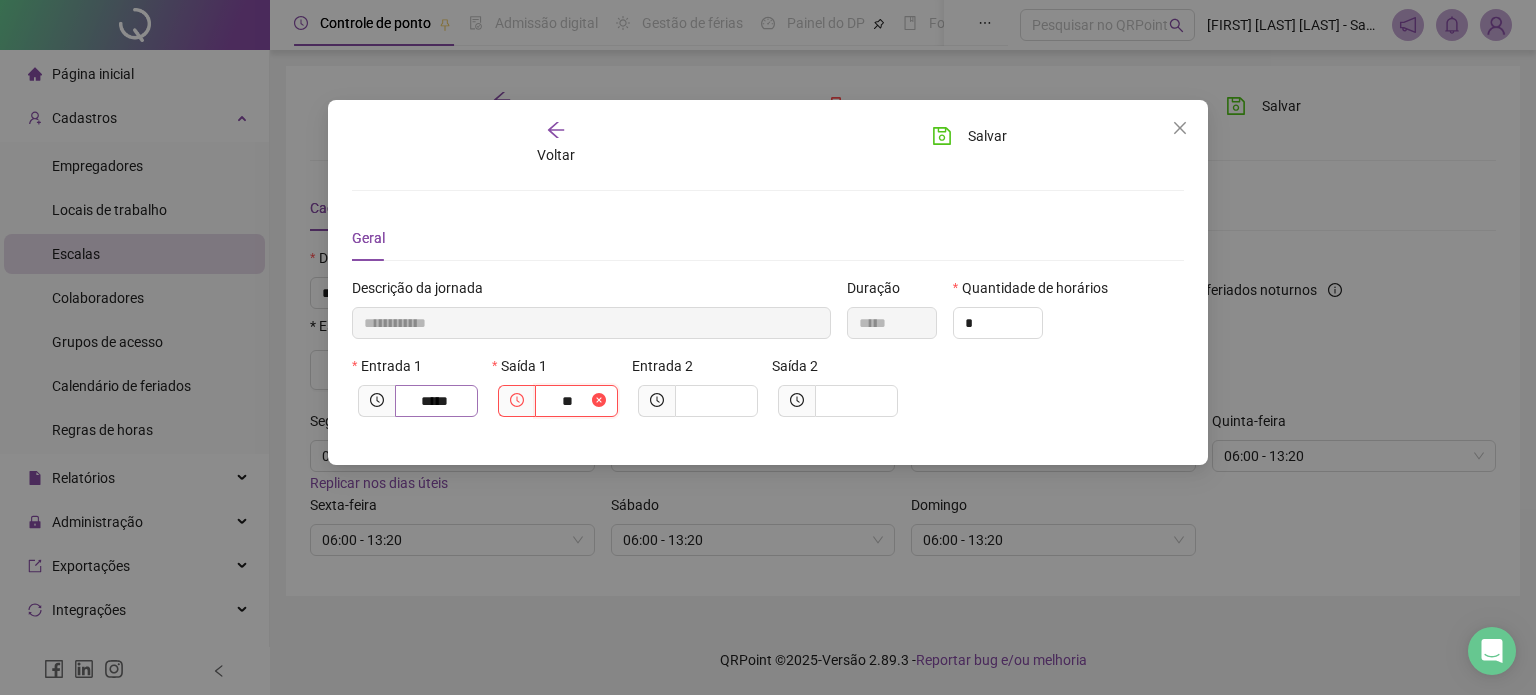 type on "****" 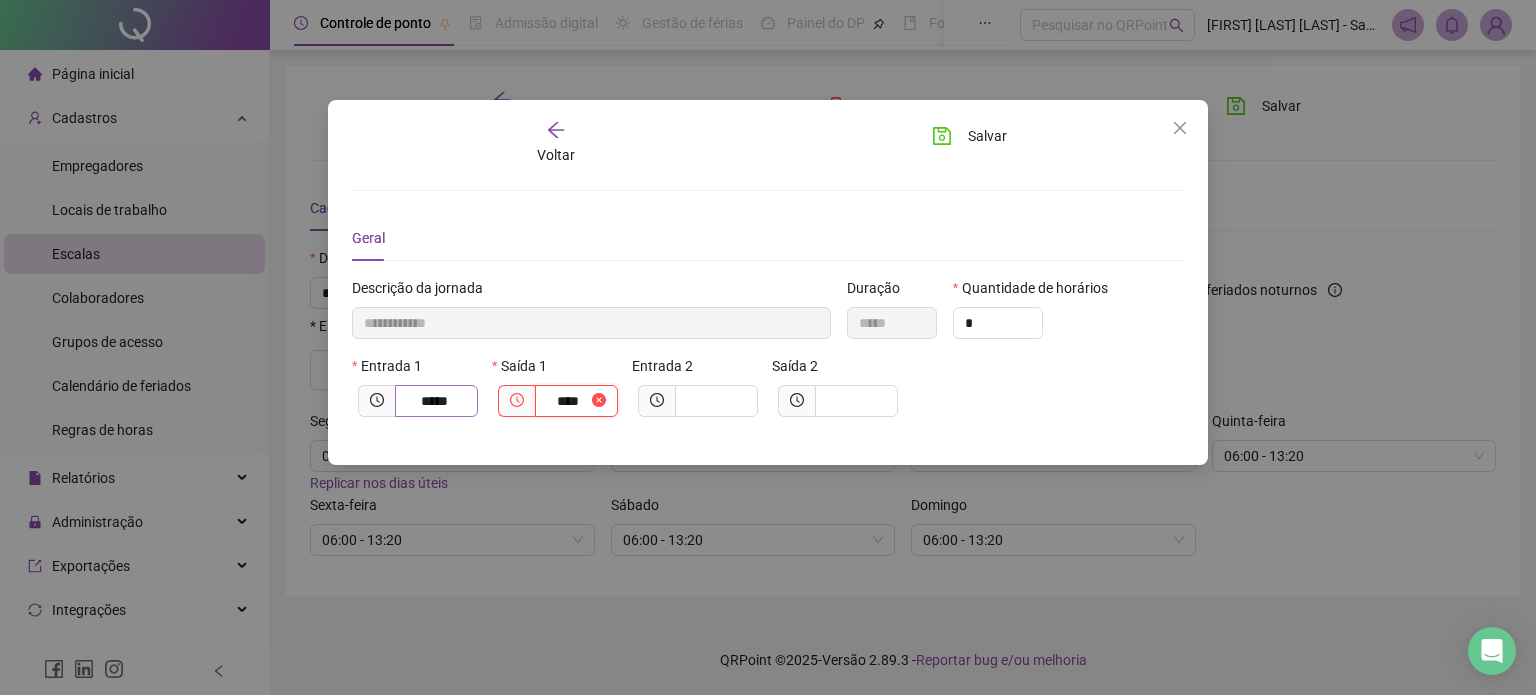 type on "**********" 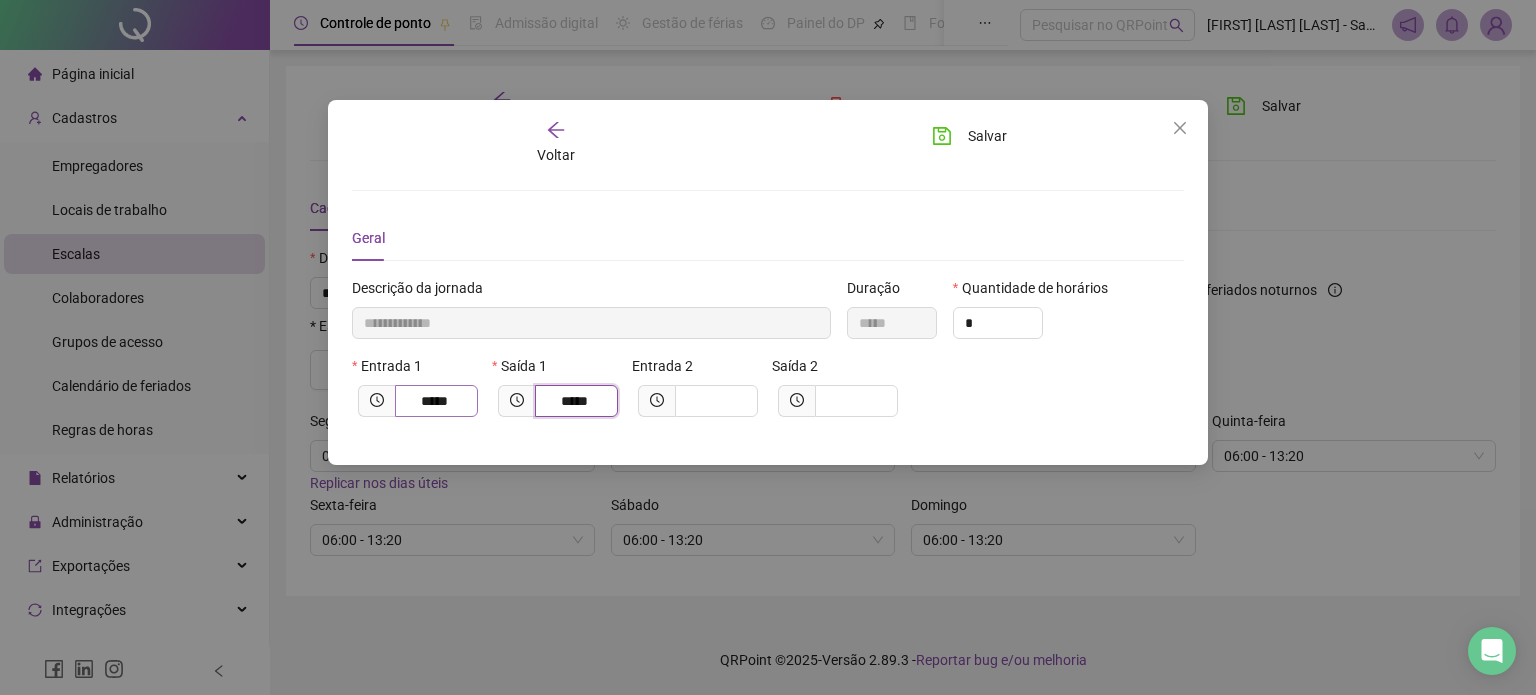 type on "*****" 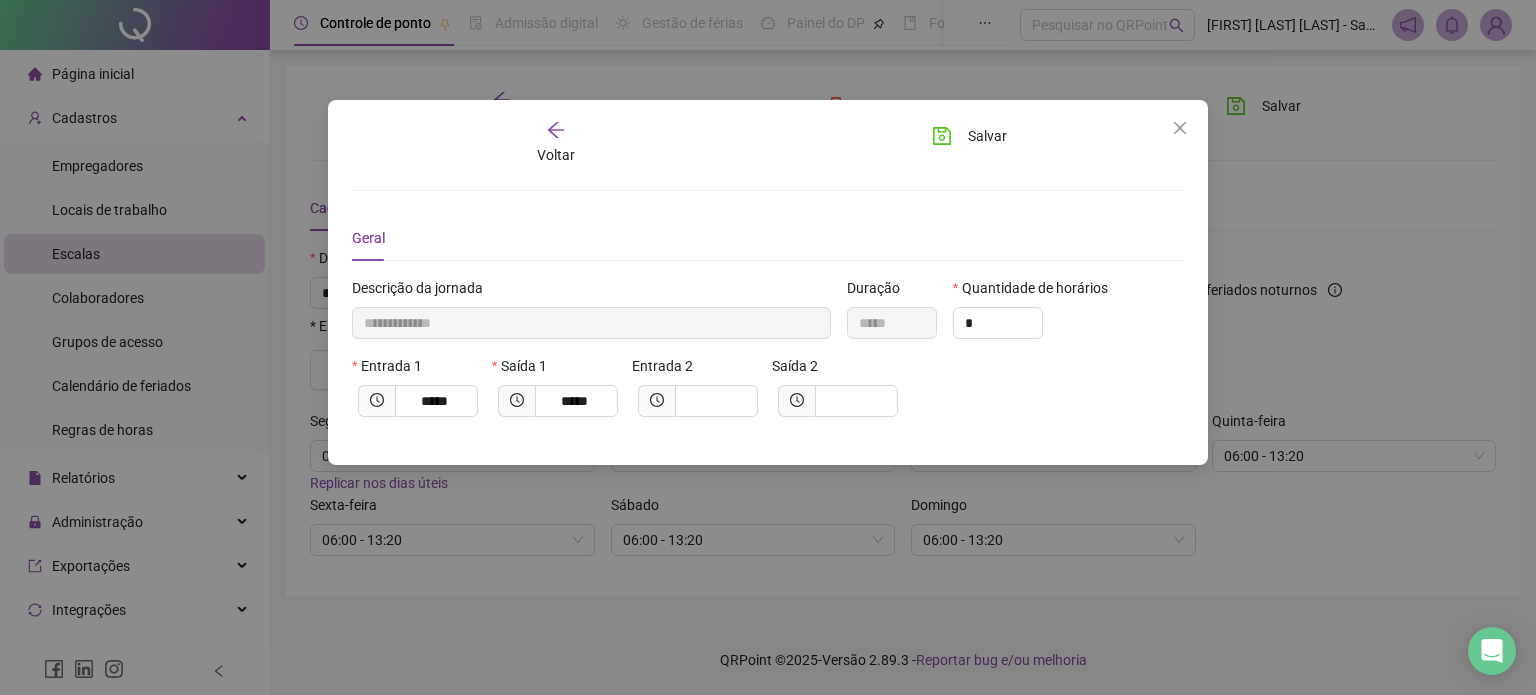 click on "Geral" at bounding box center (768, 238) 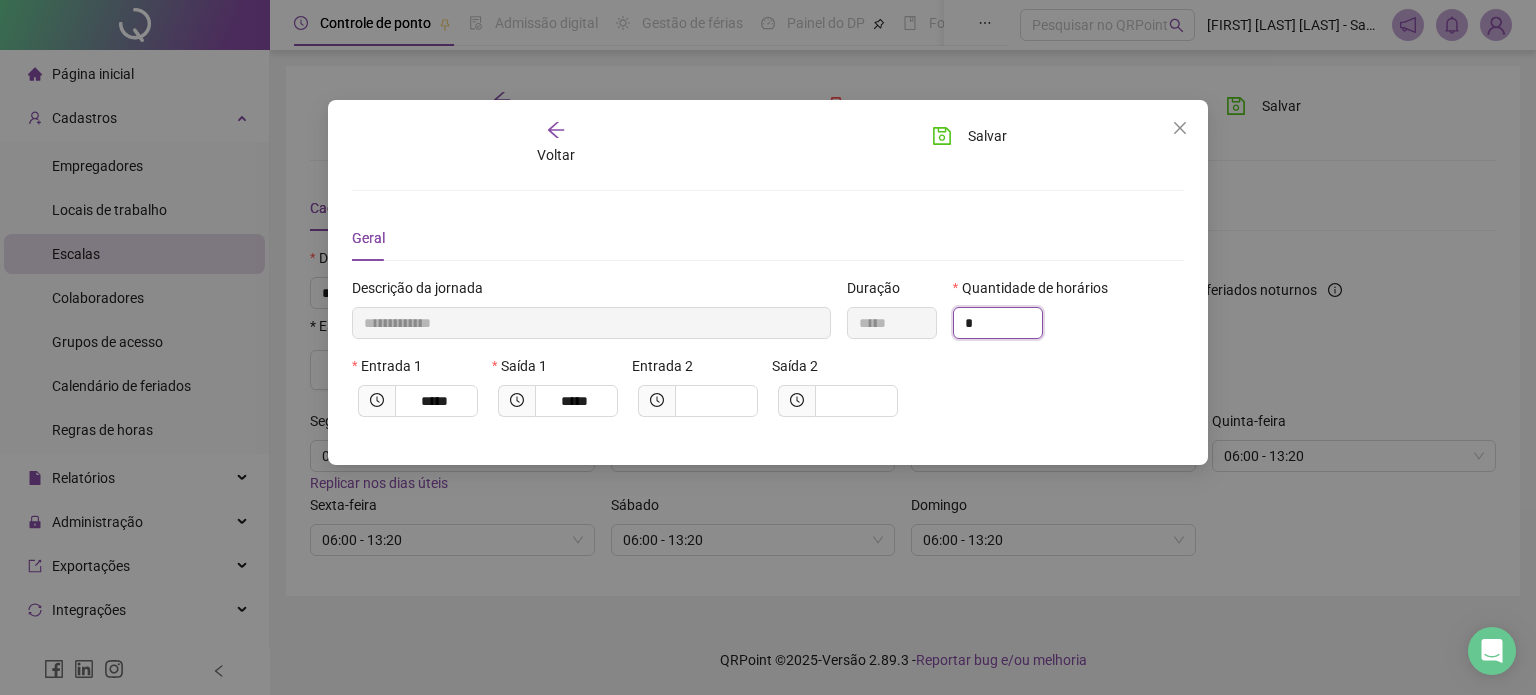 drag, startPoint x: 991, startPoint y: 319, endPoint x: 928, endPoint y: 338, distance: 65.802734 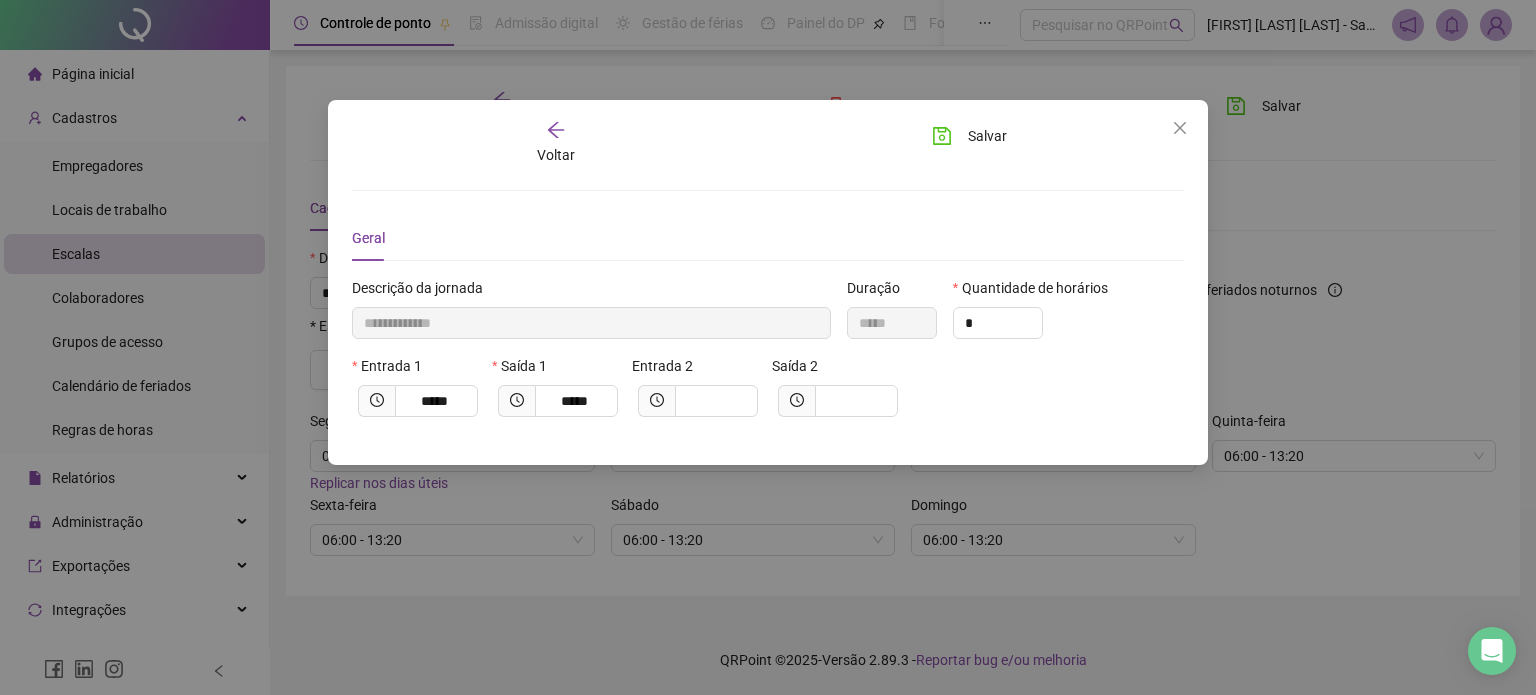 type on "*" 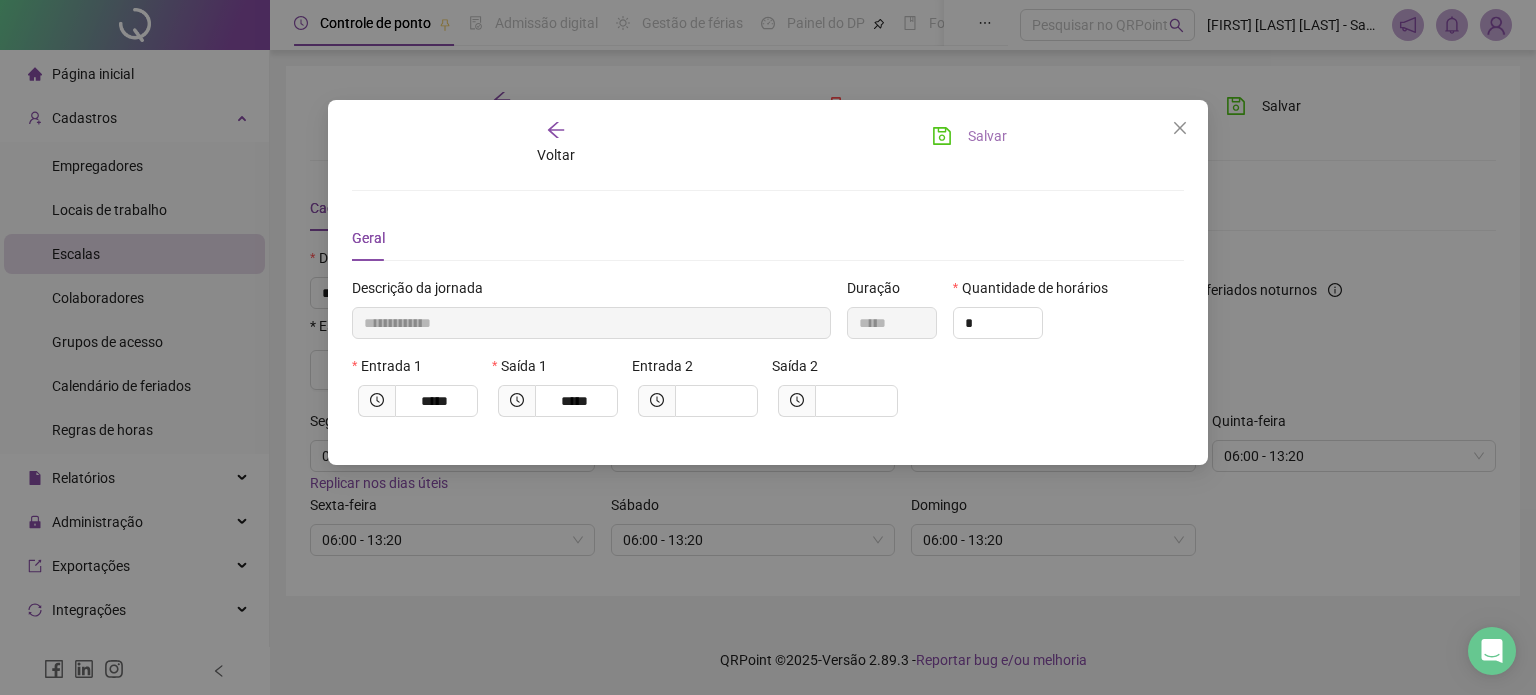 click on "Salvar" at bounding box center (969, 136) 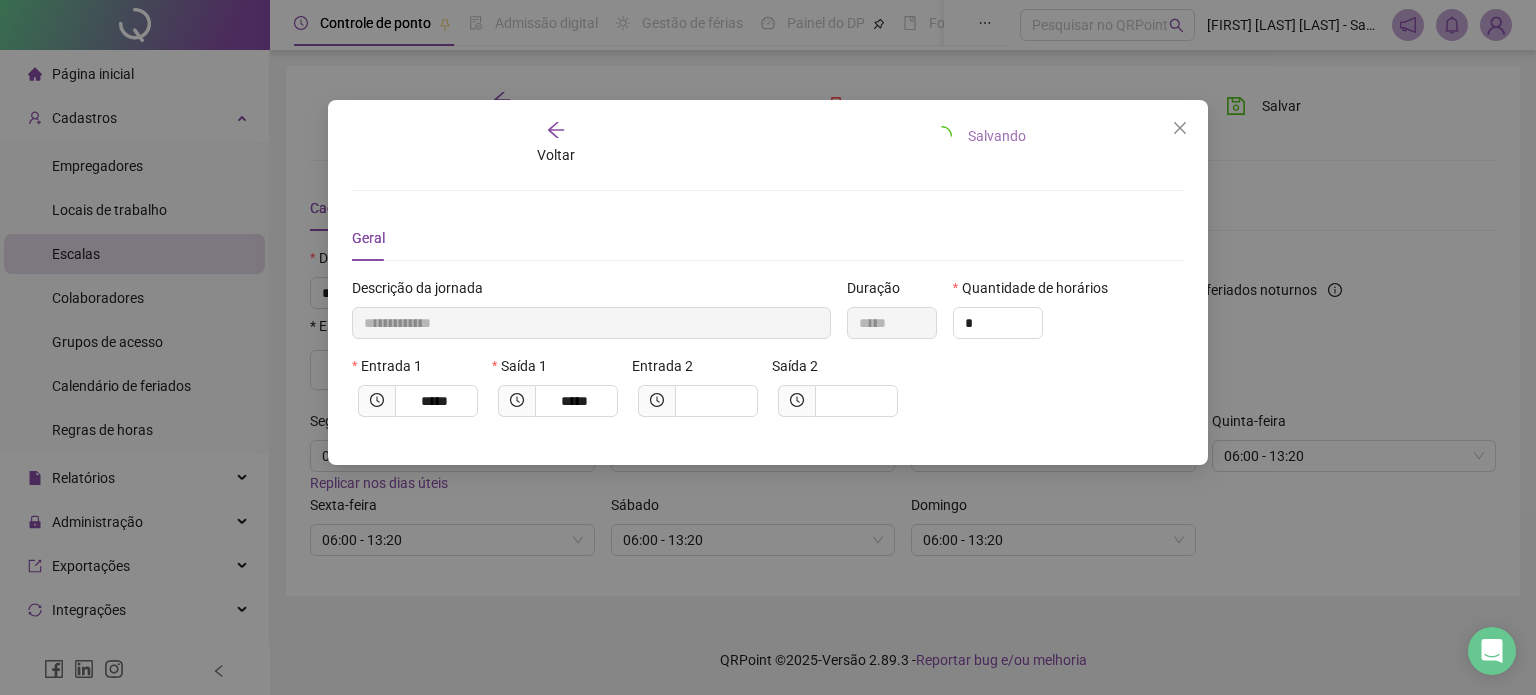 type 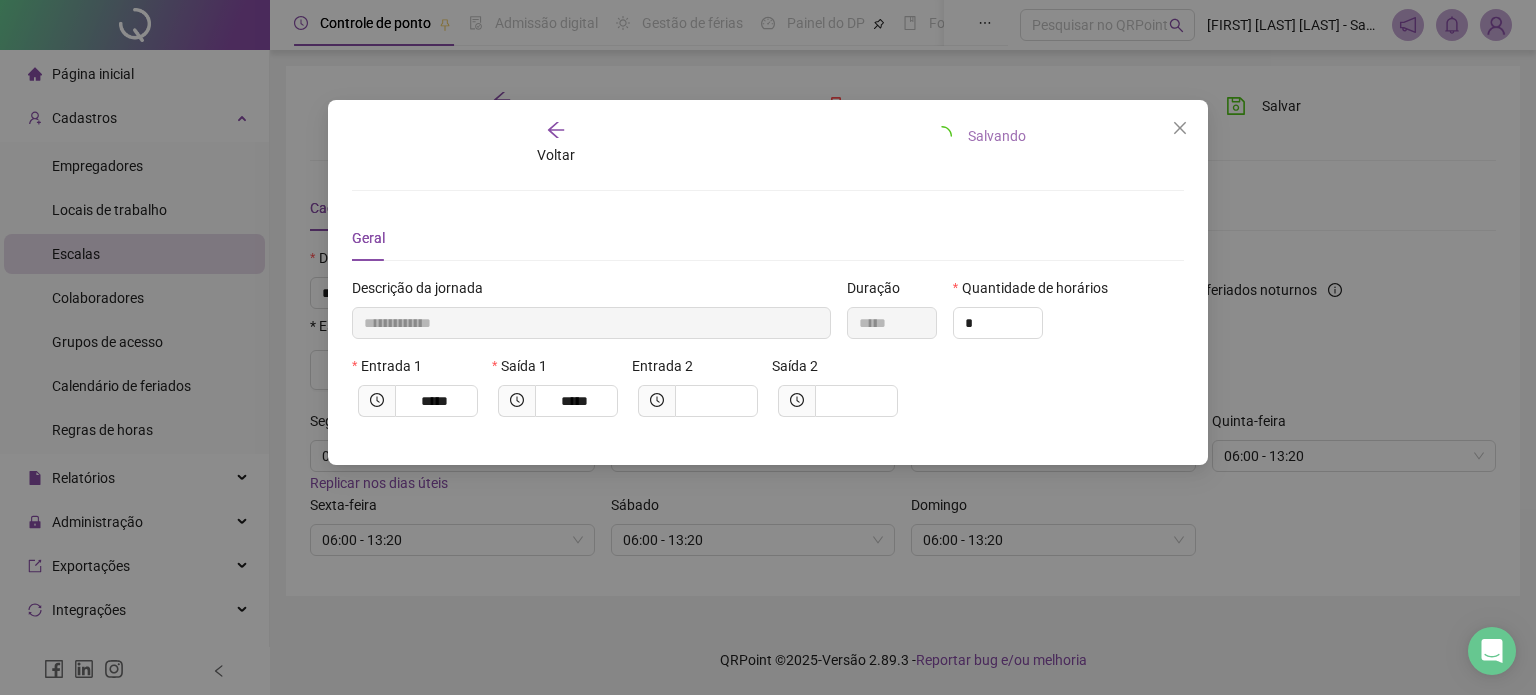 type 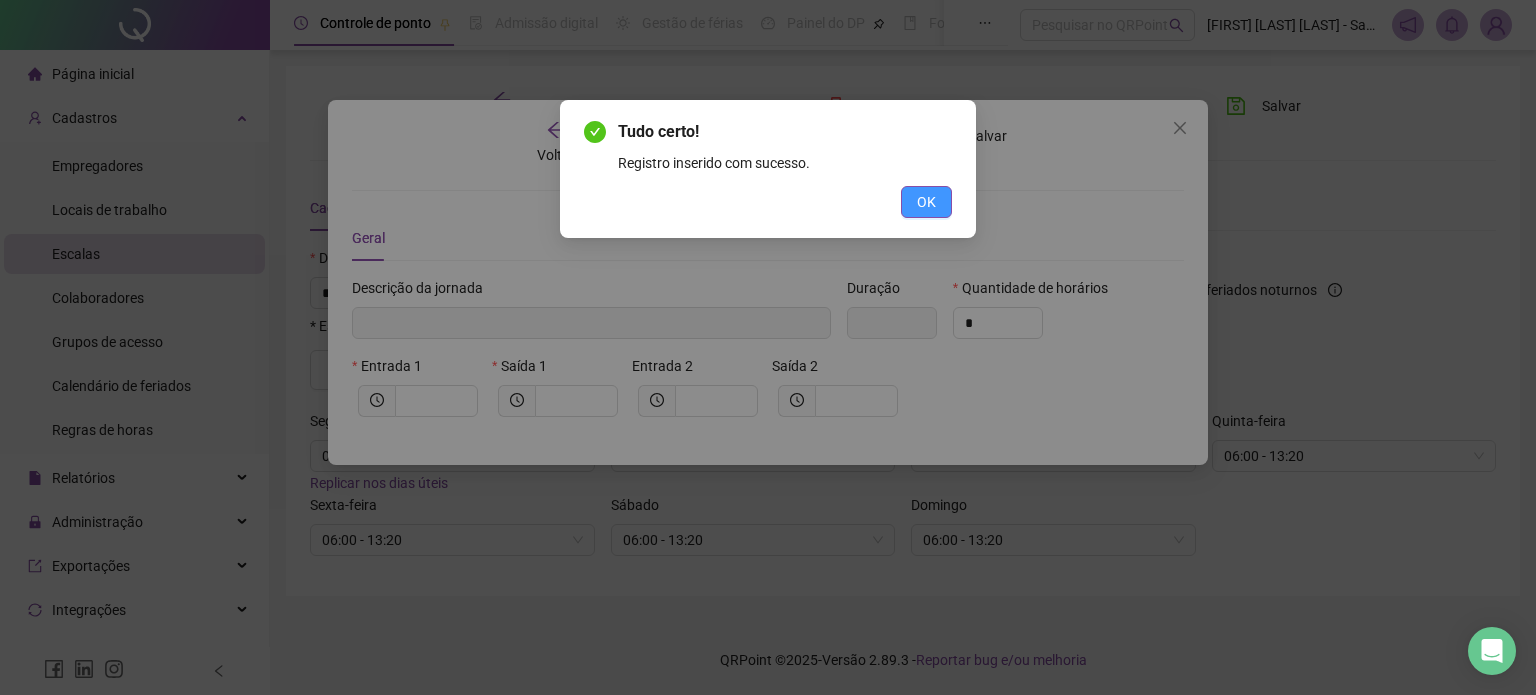 click on "OK" at bounding box center [926, 202] 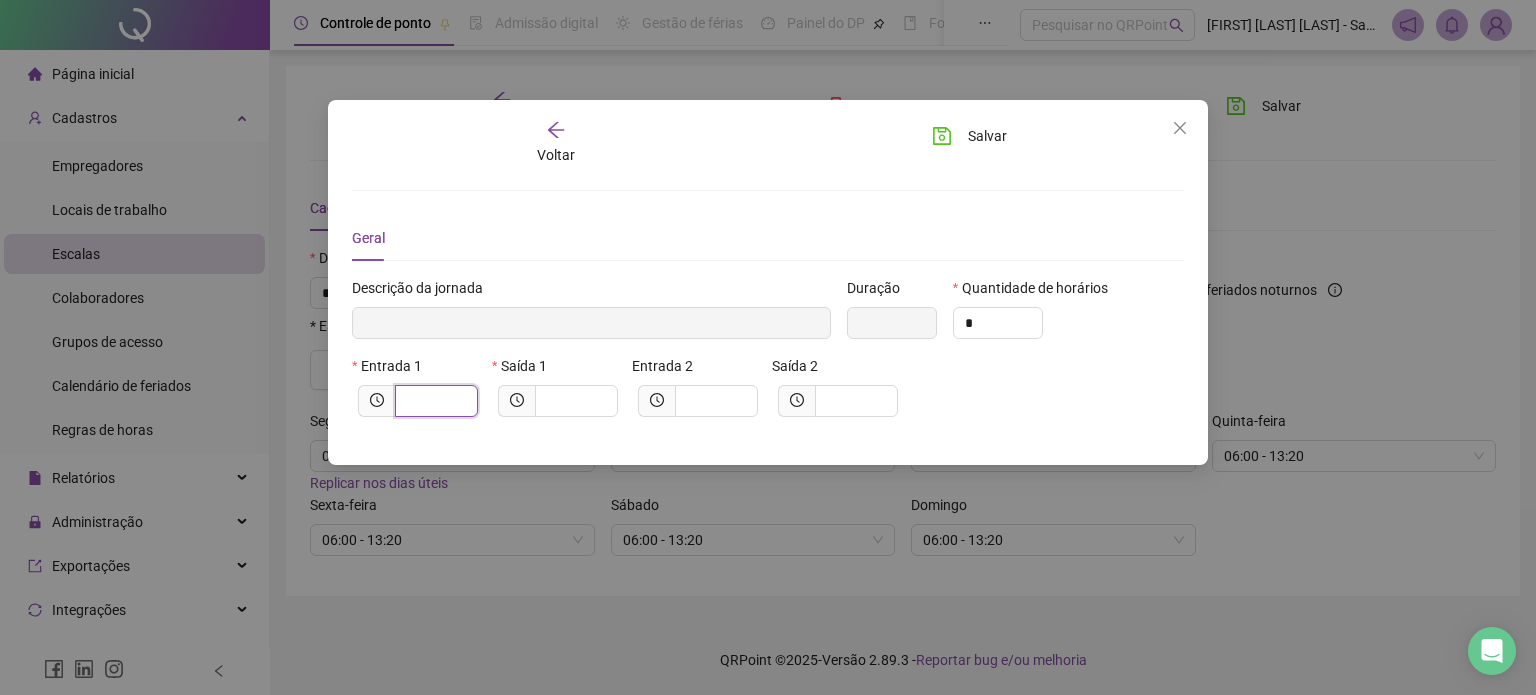 click at bounding box center (434, 401) 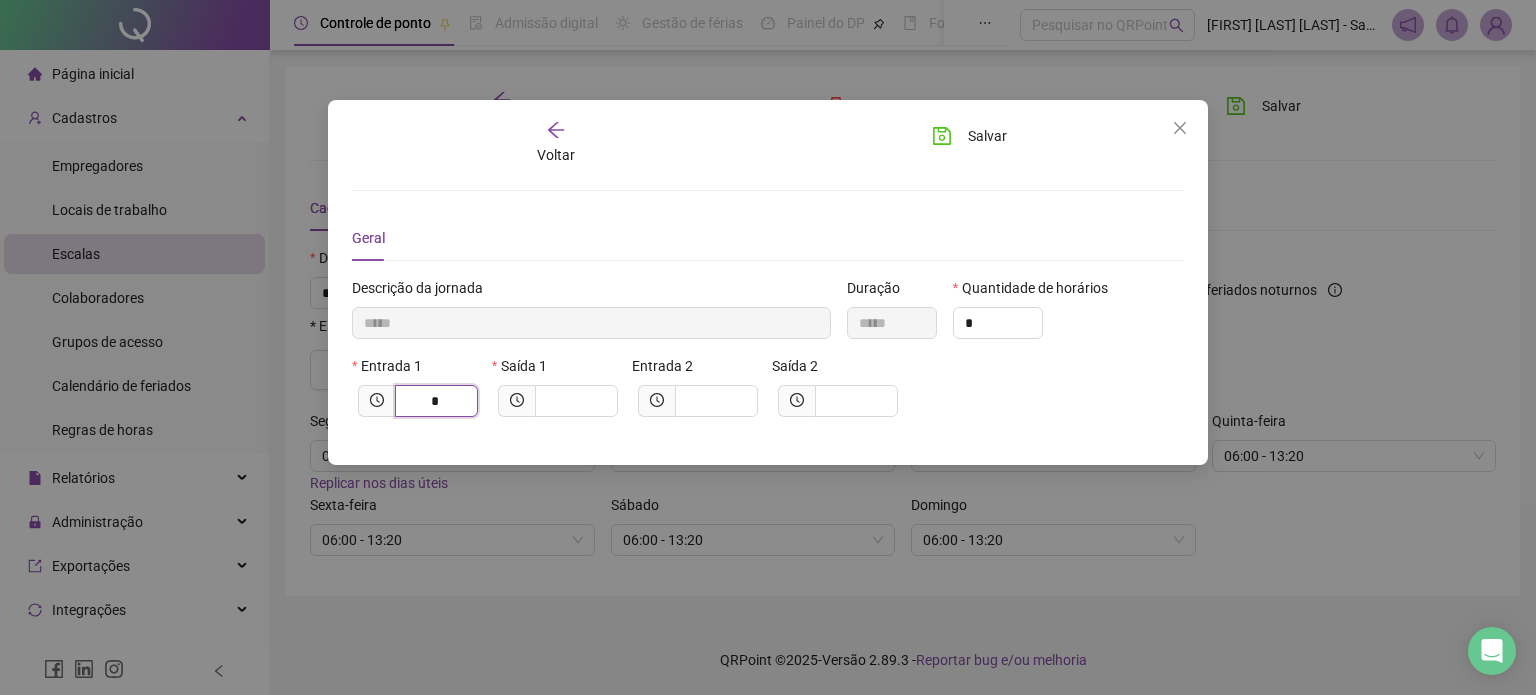 type on "******" 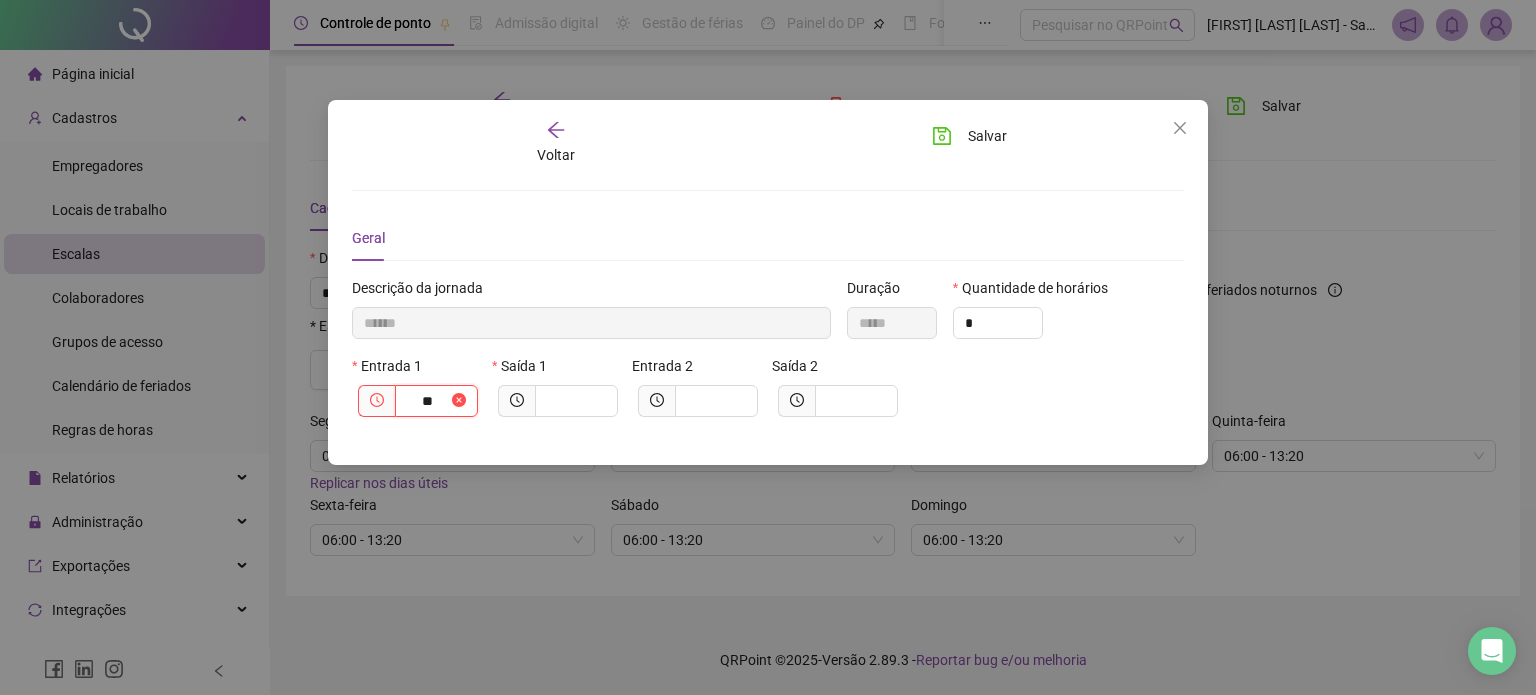 type on "***" 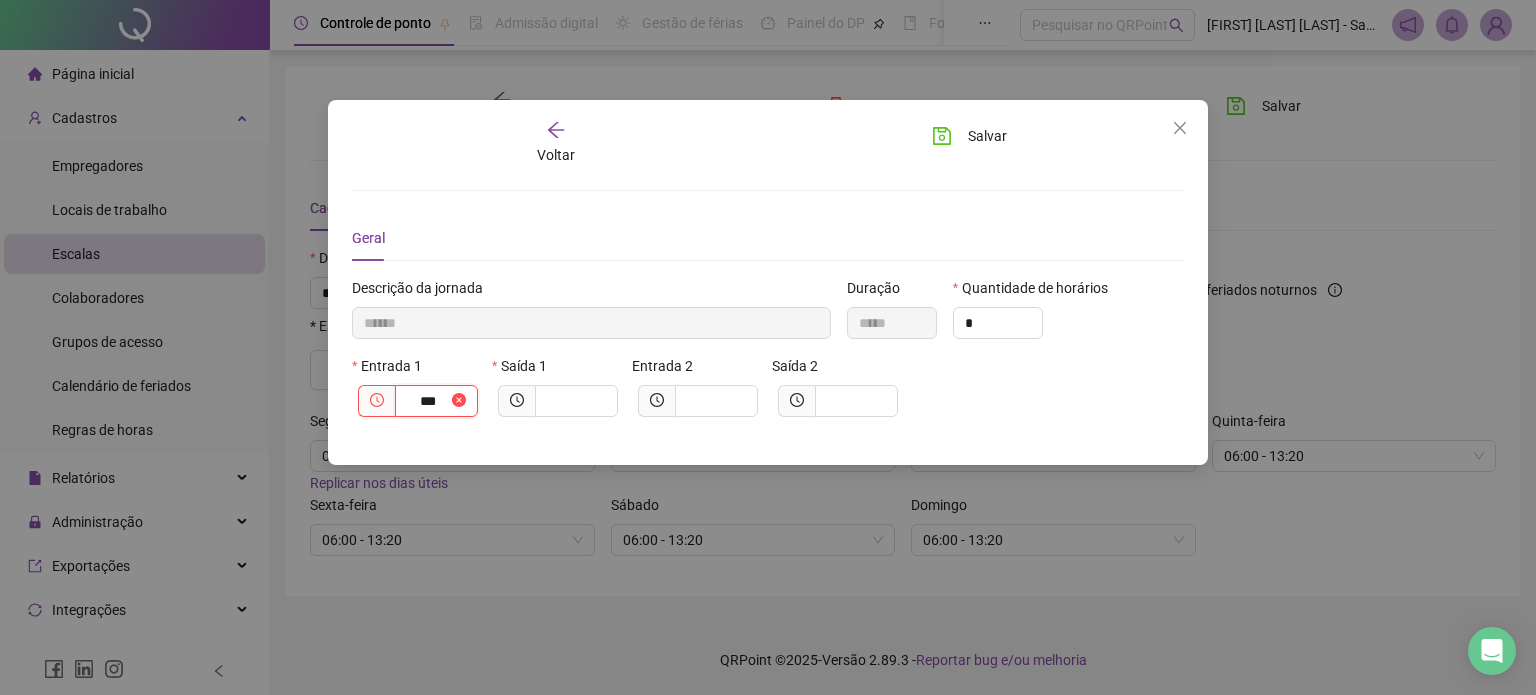 type on "********" 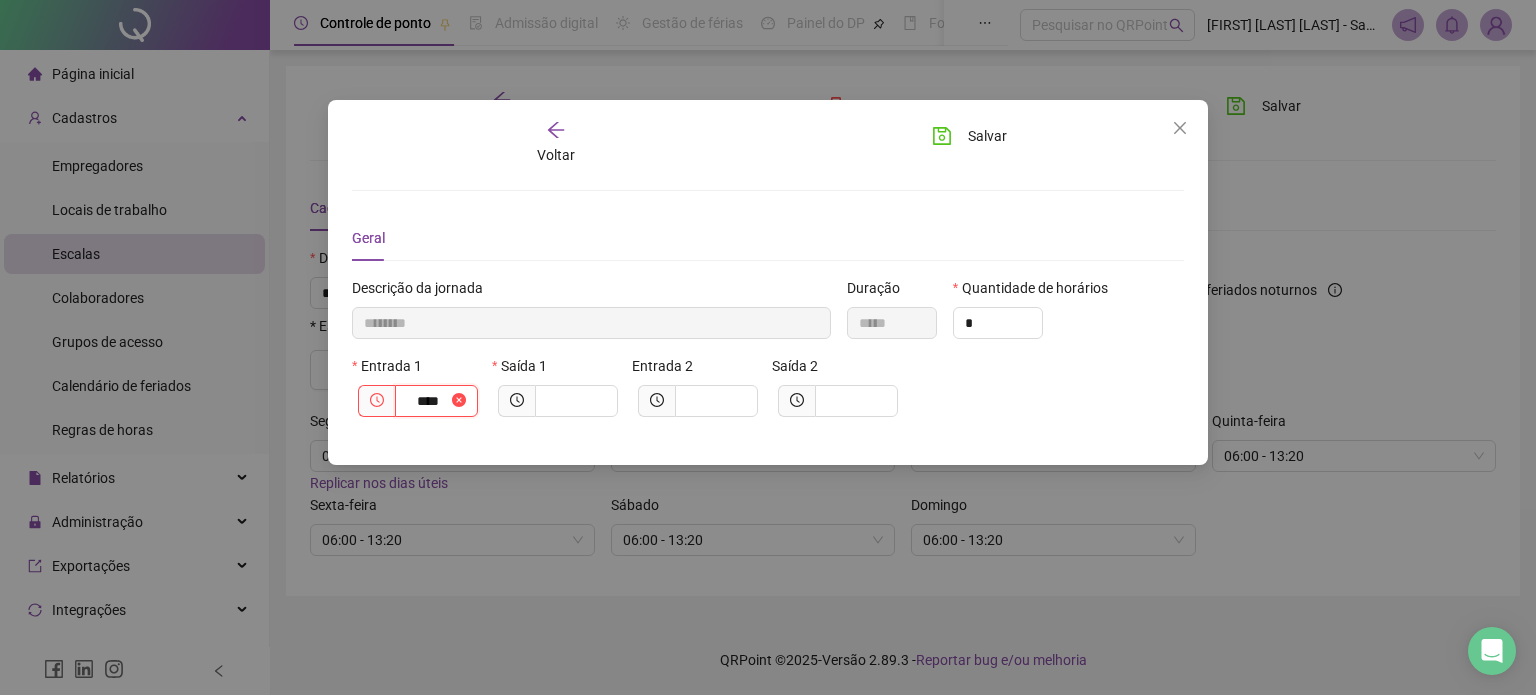 type on "*********" 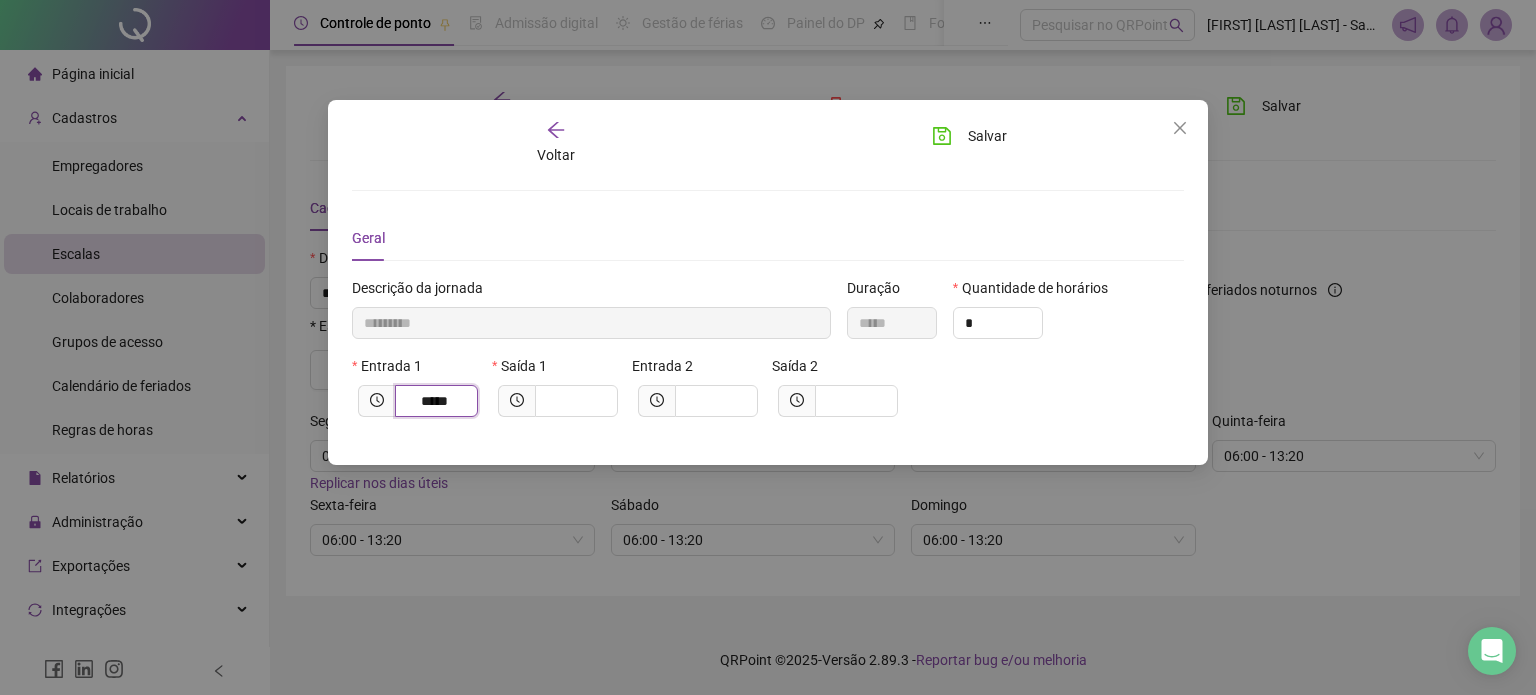 type on "*****" 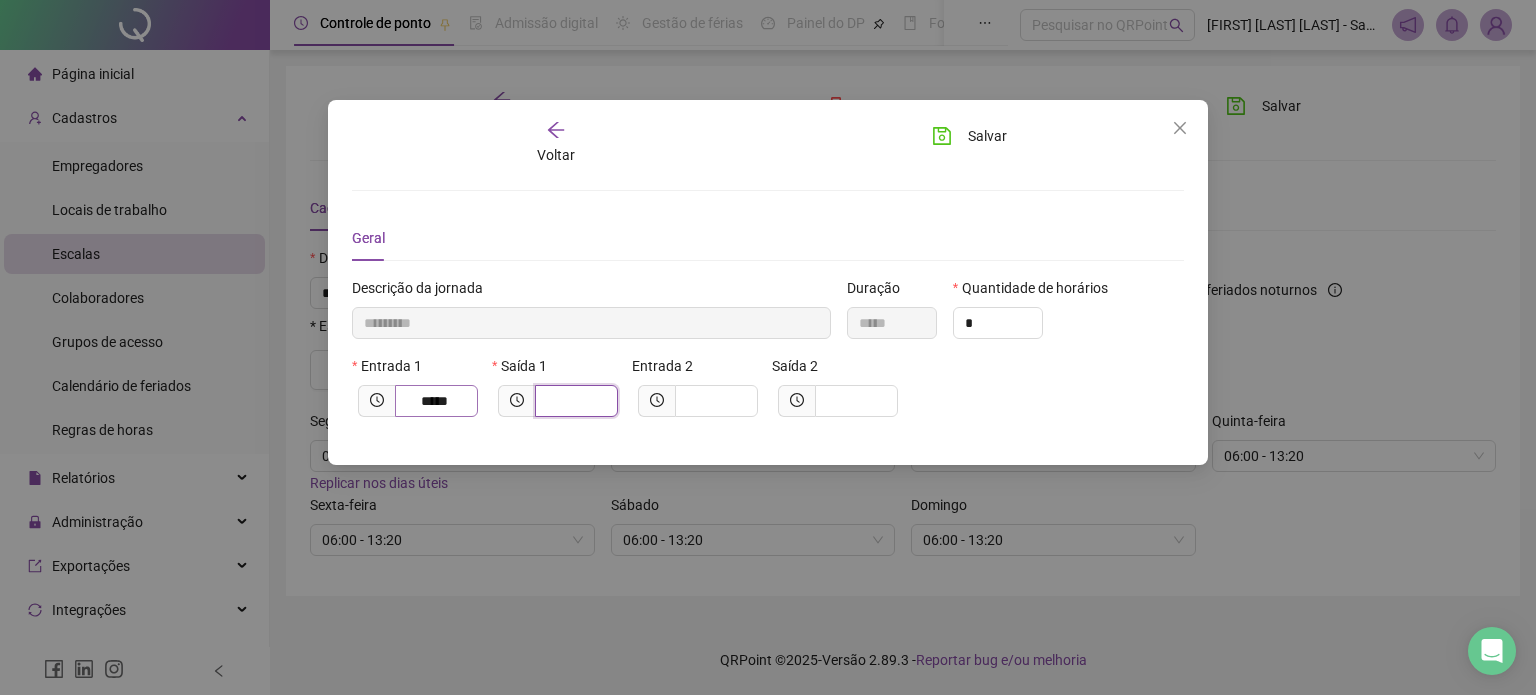type on "*********" 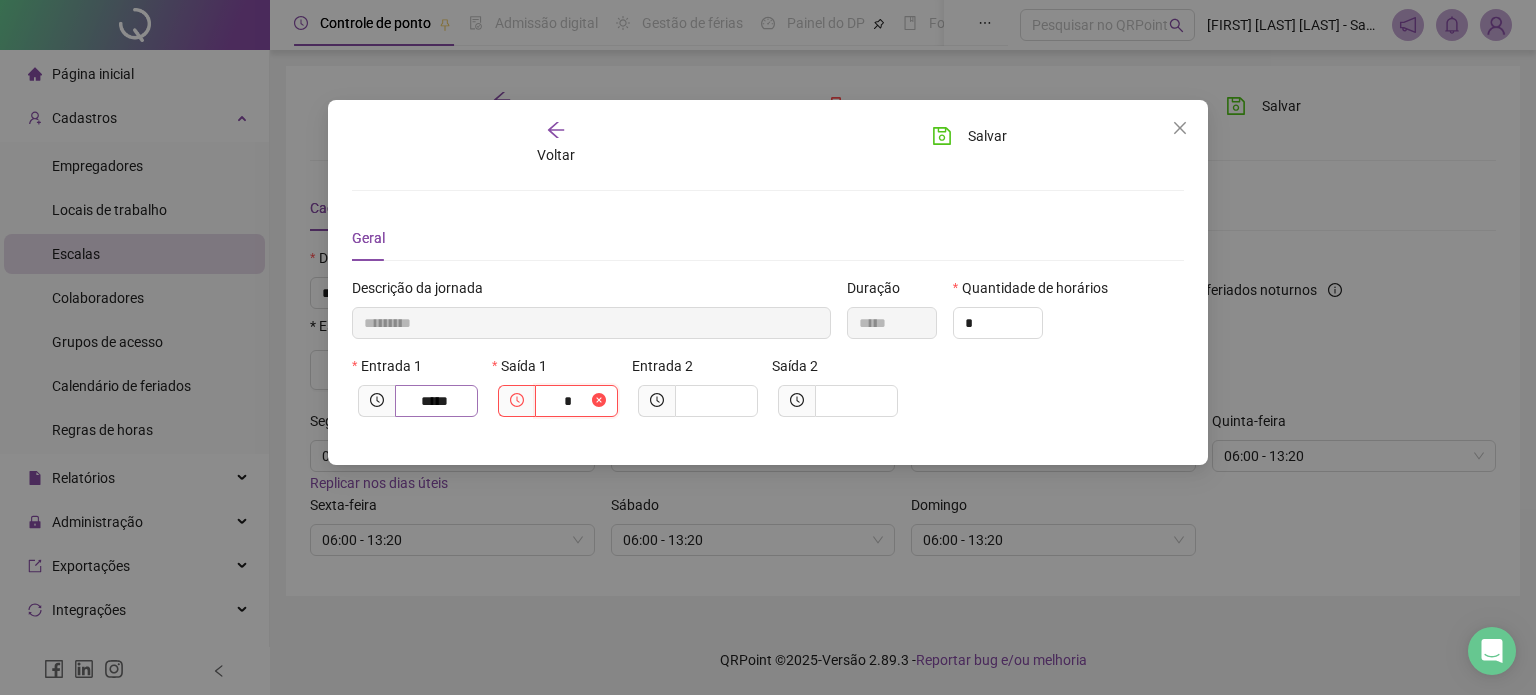 type on "**********" 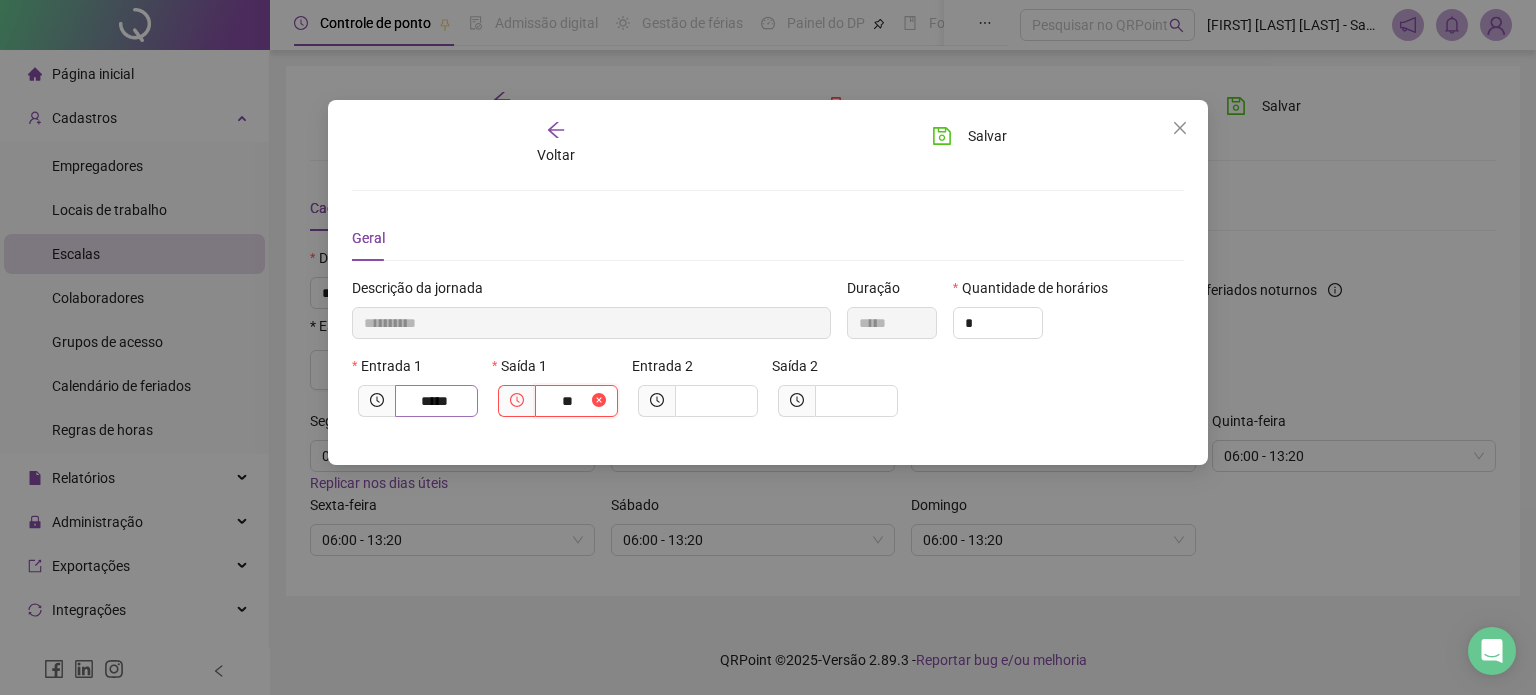 type on "***" 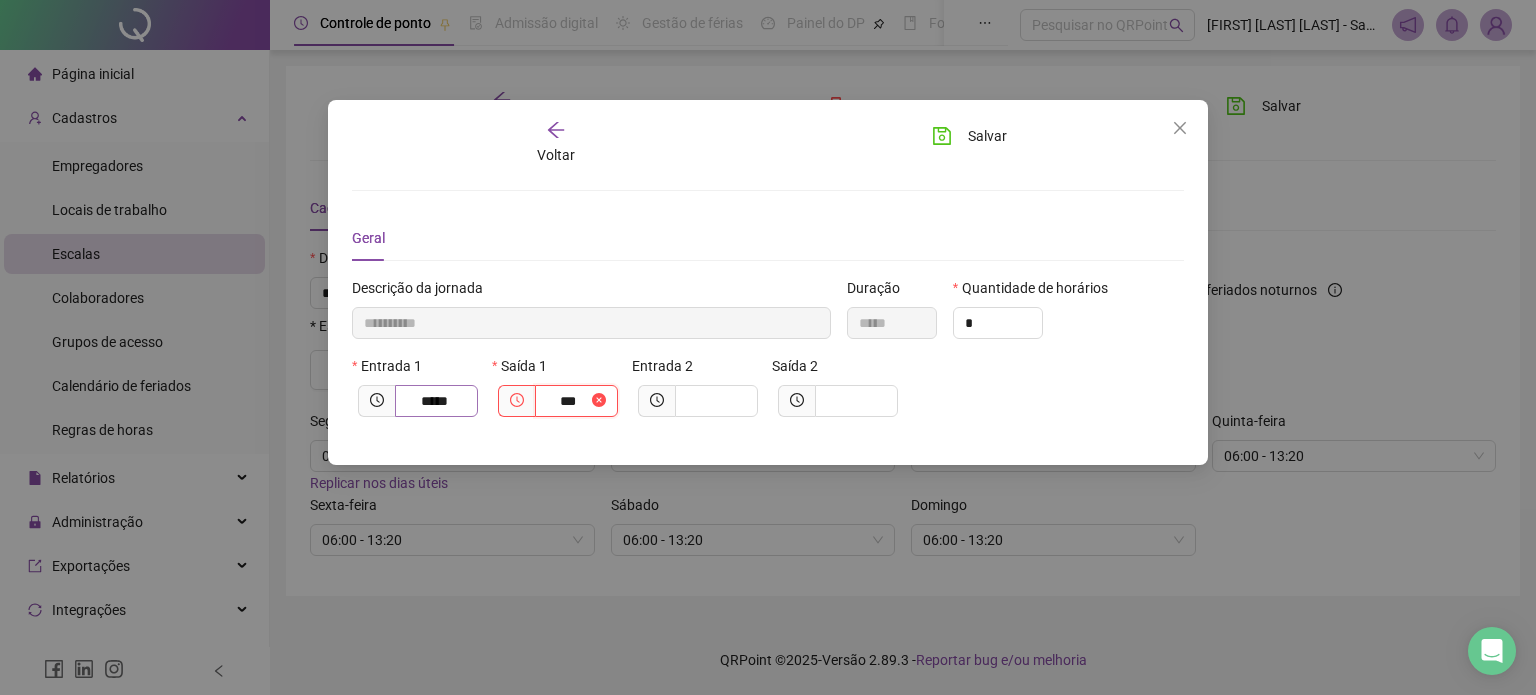 type on "**********" 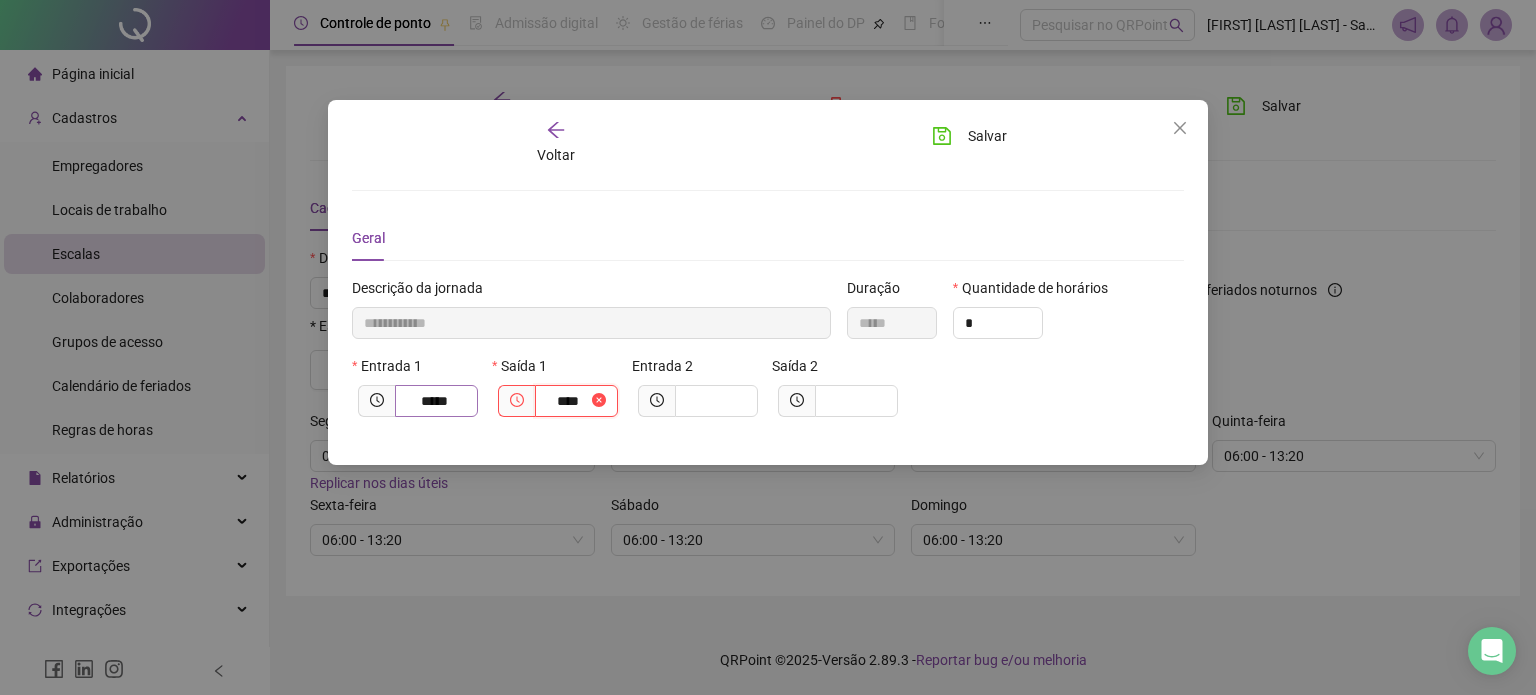 type on "**********" 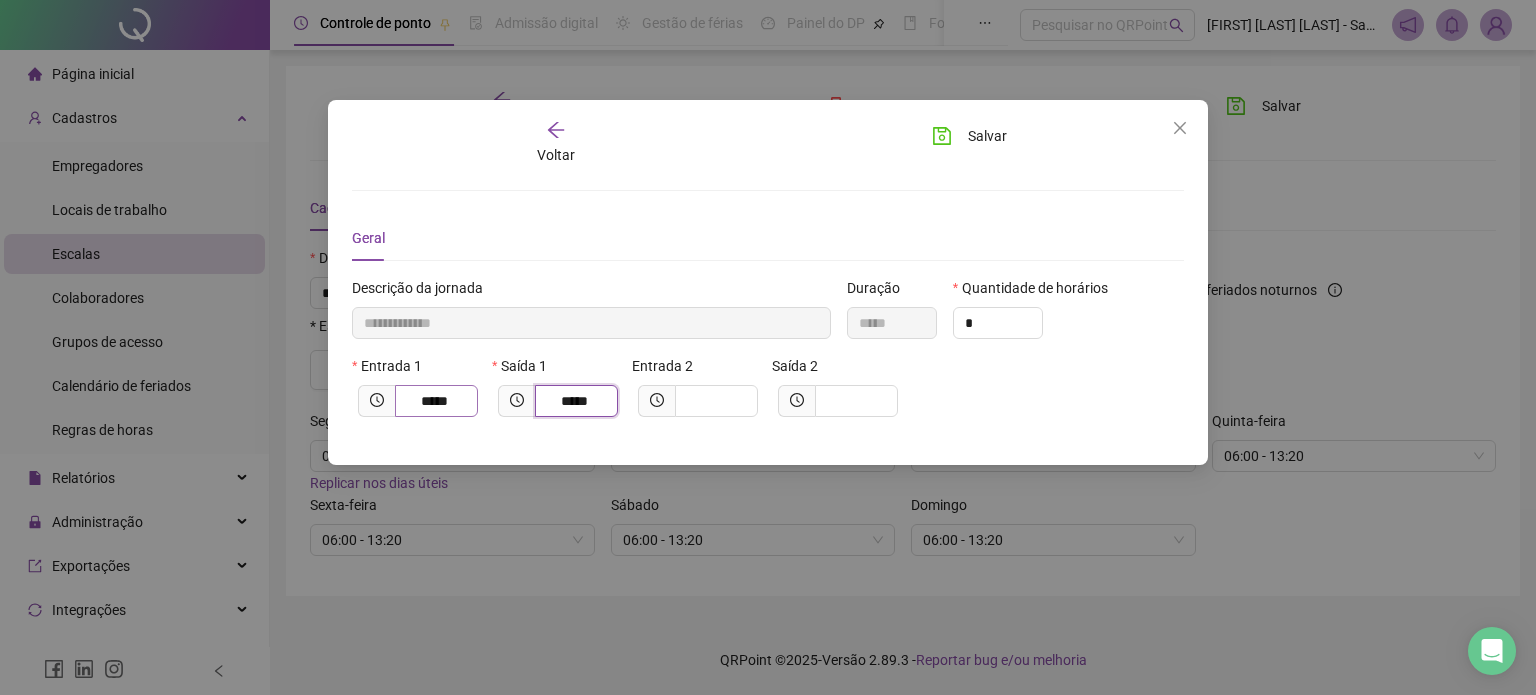 type on "*****" 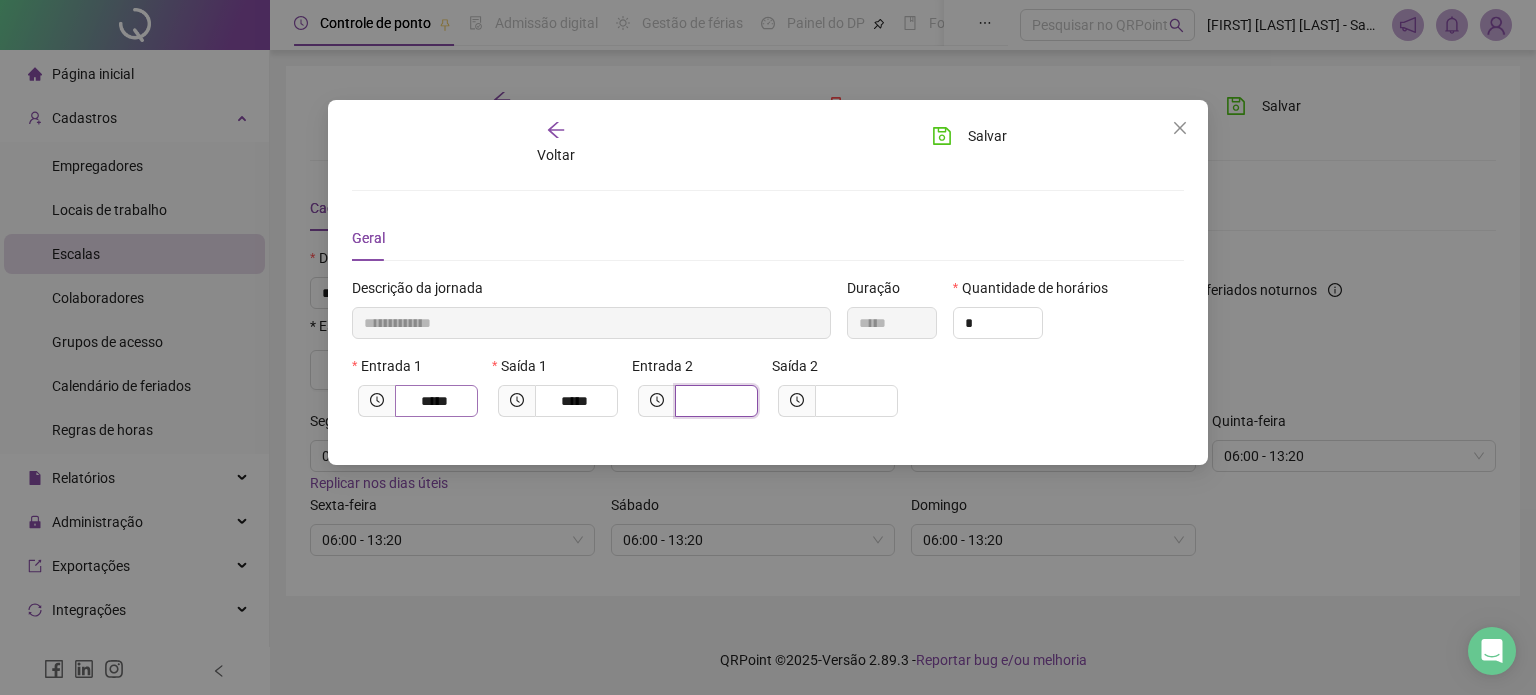 type on "**********" 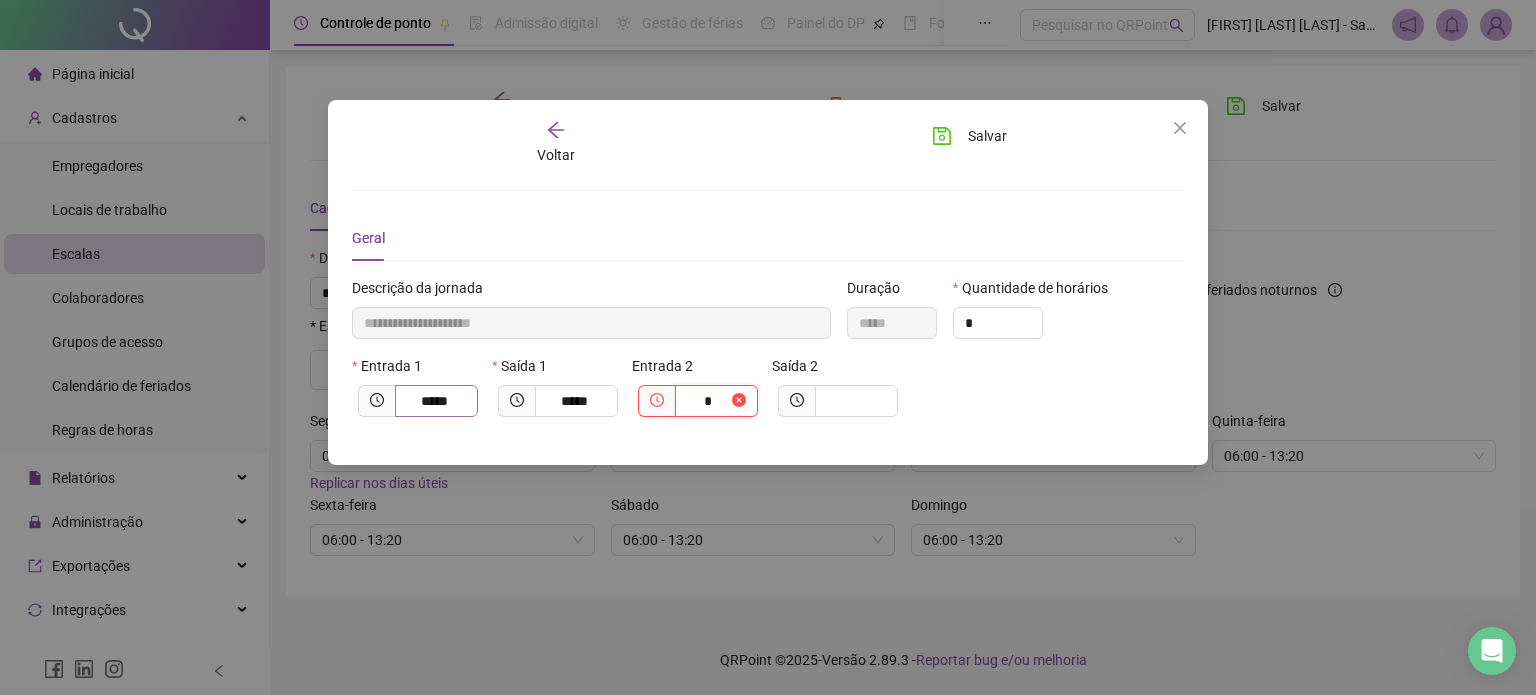 type on "**********" 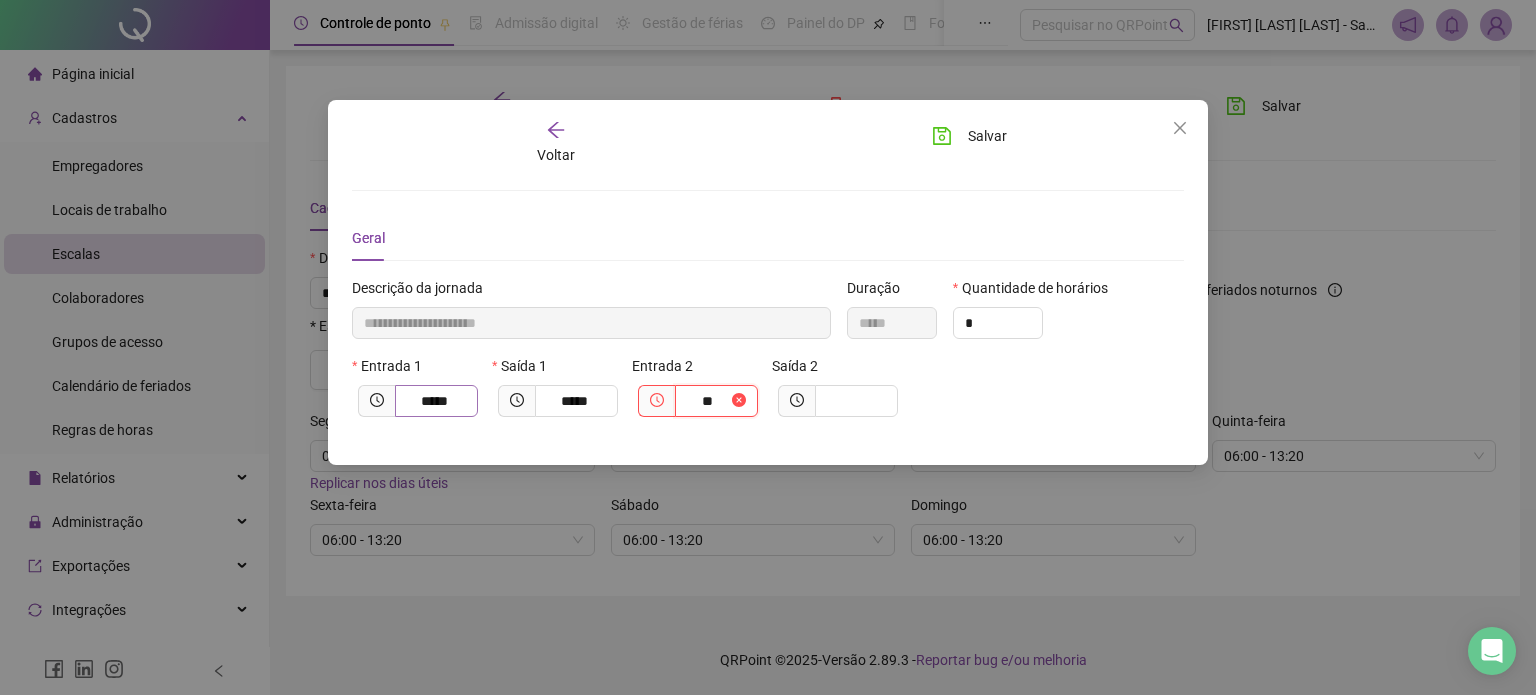 type on "***" 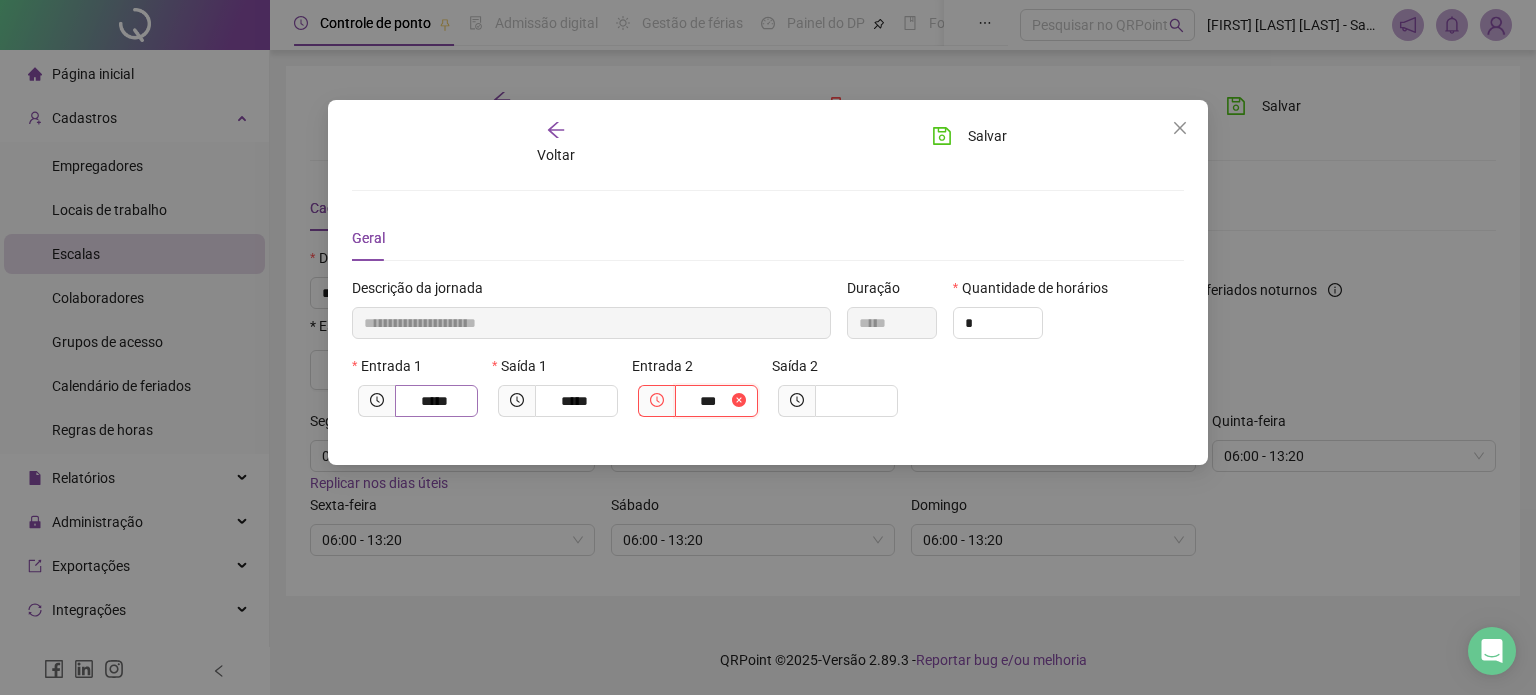 type on "**********" 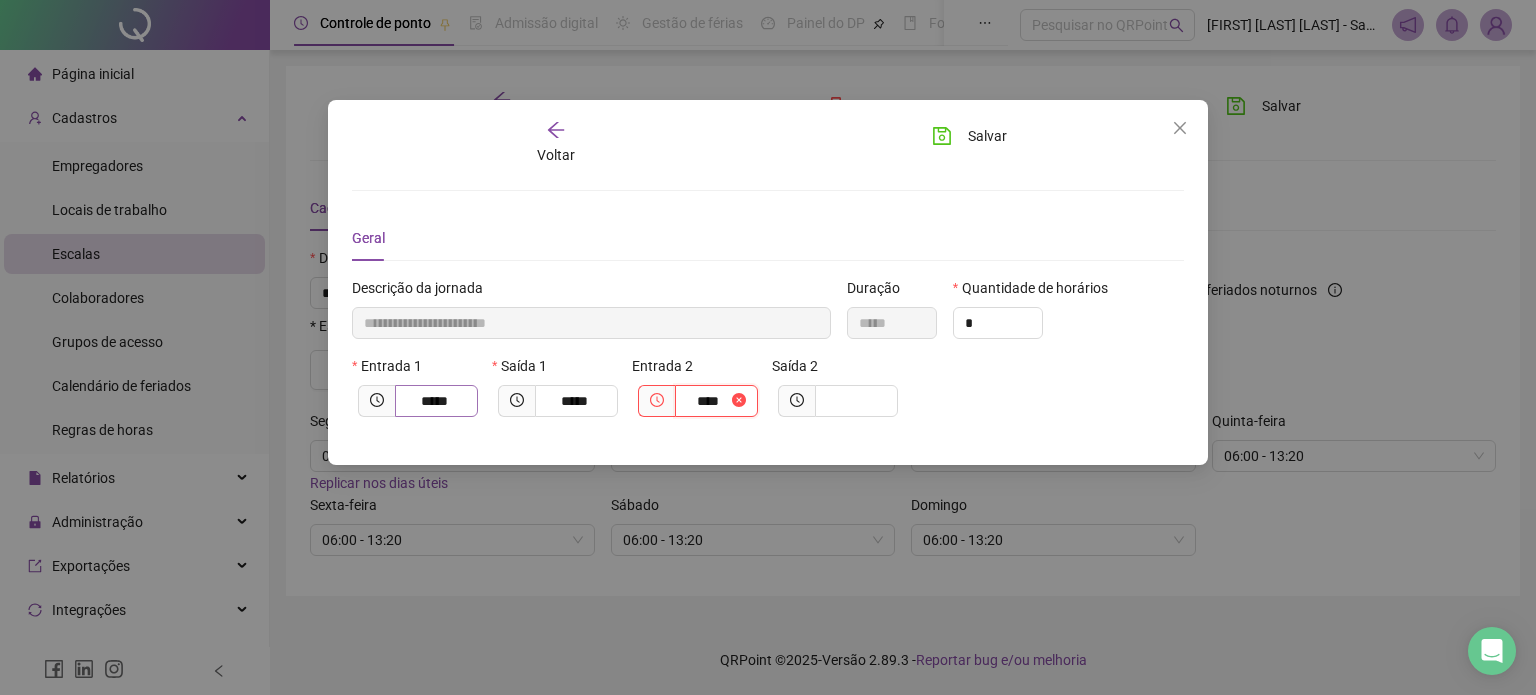 type on "**********" 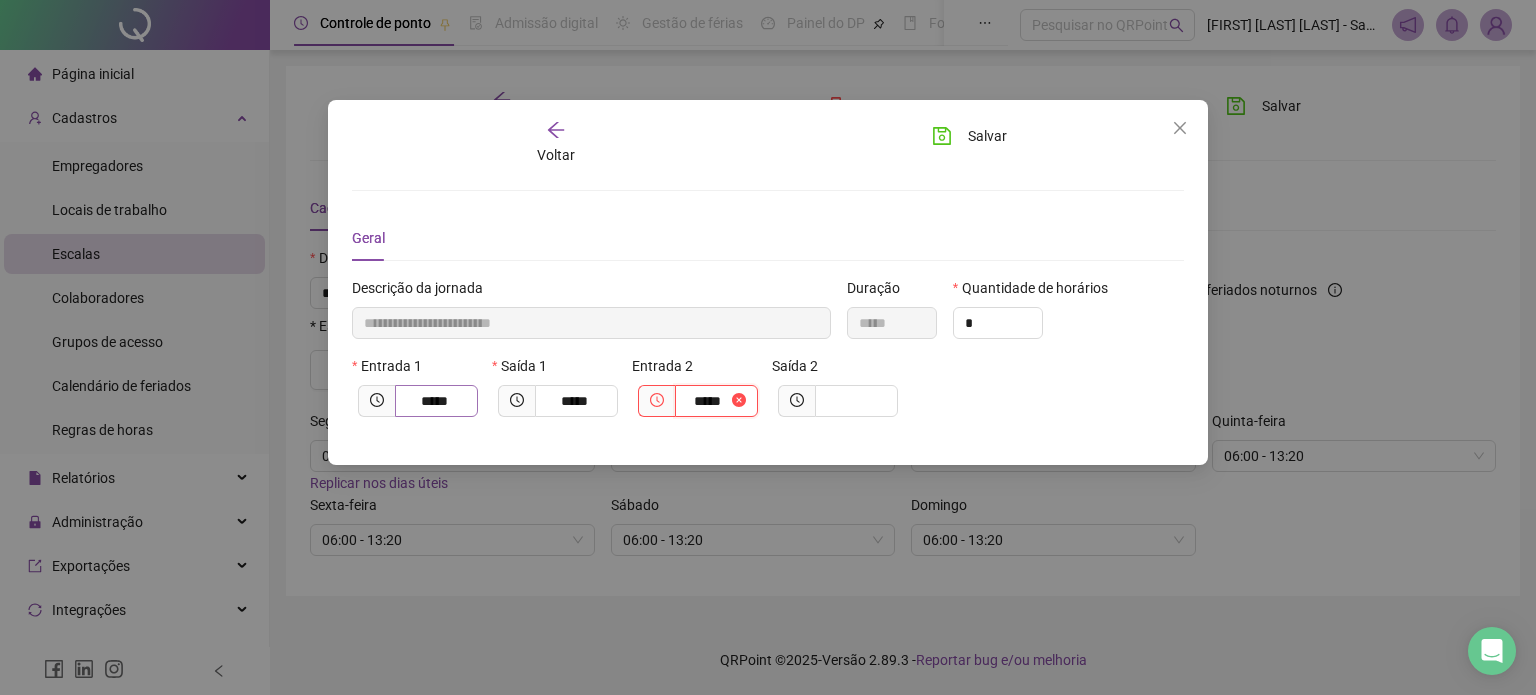 type on "*****" 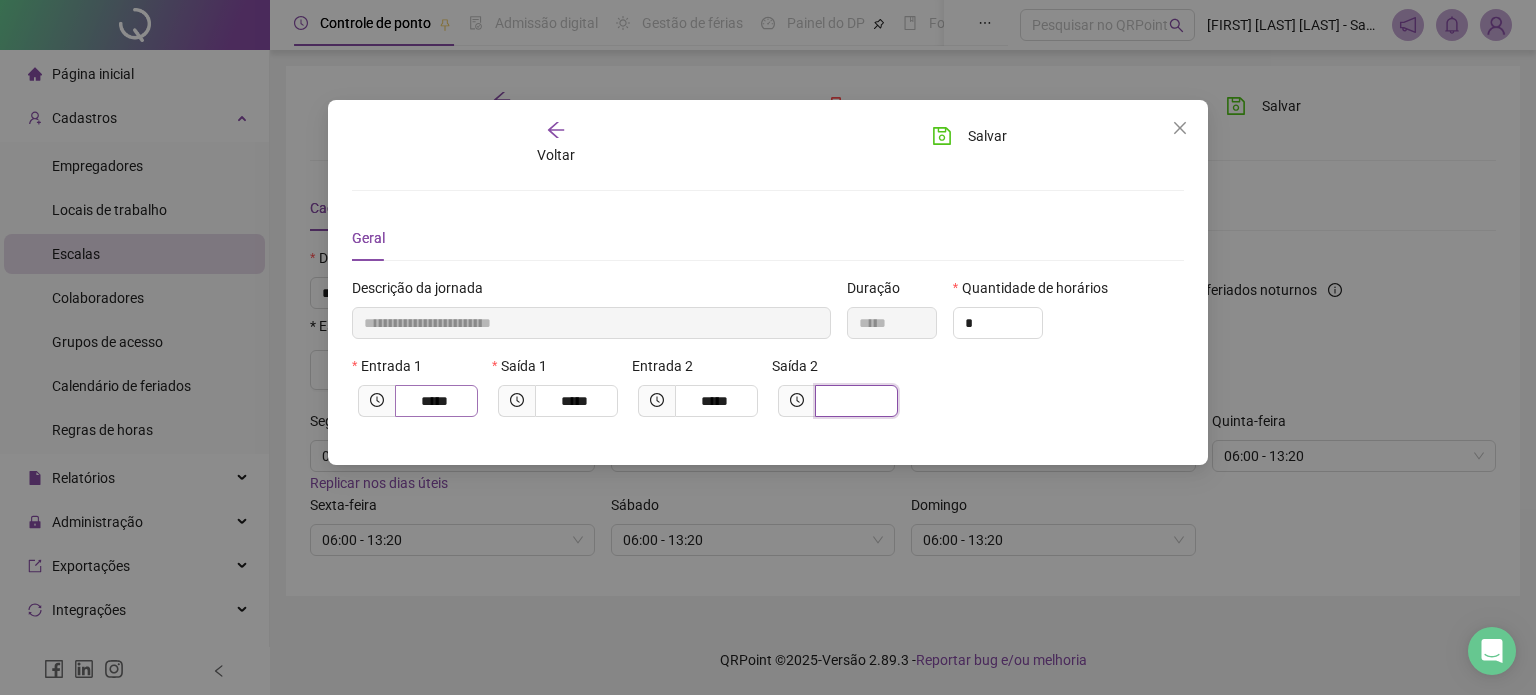 type on "**********" 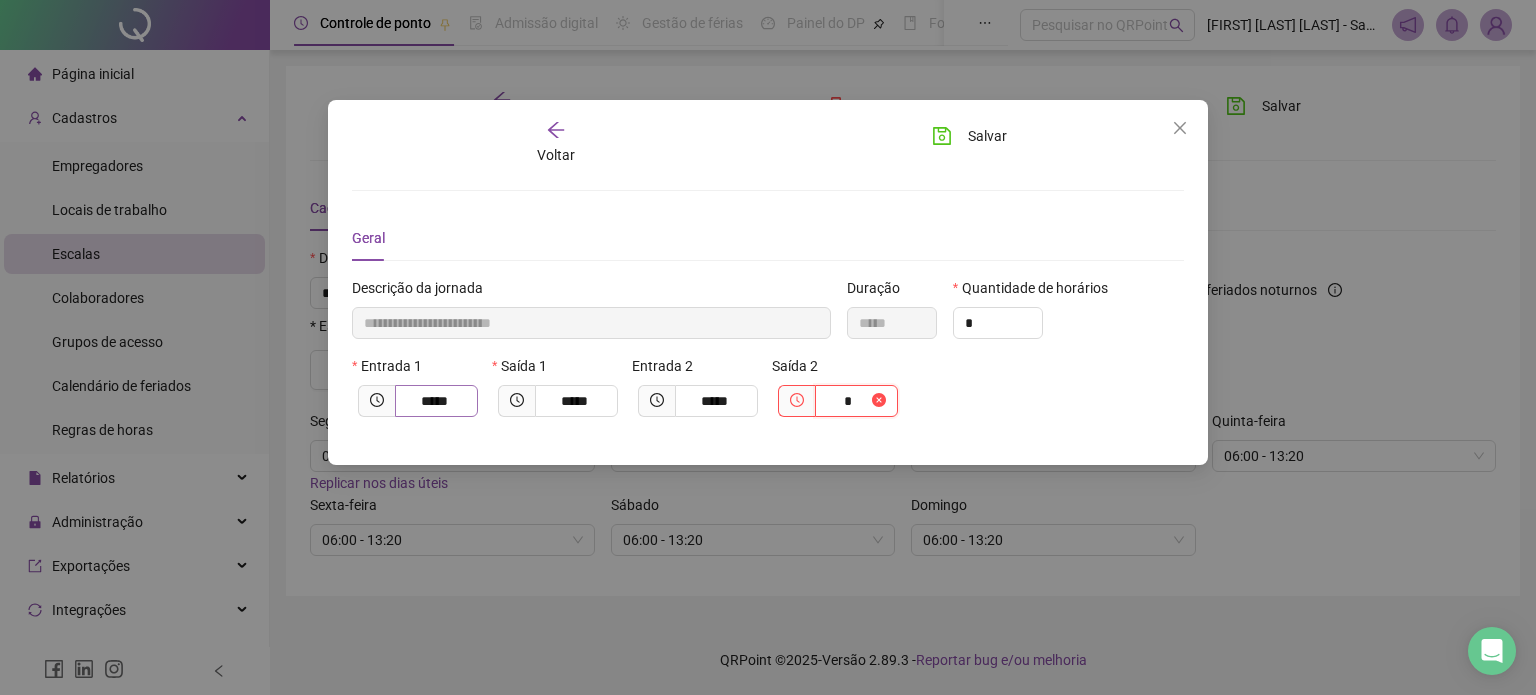 type on "**********" 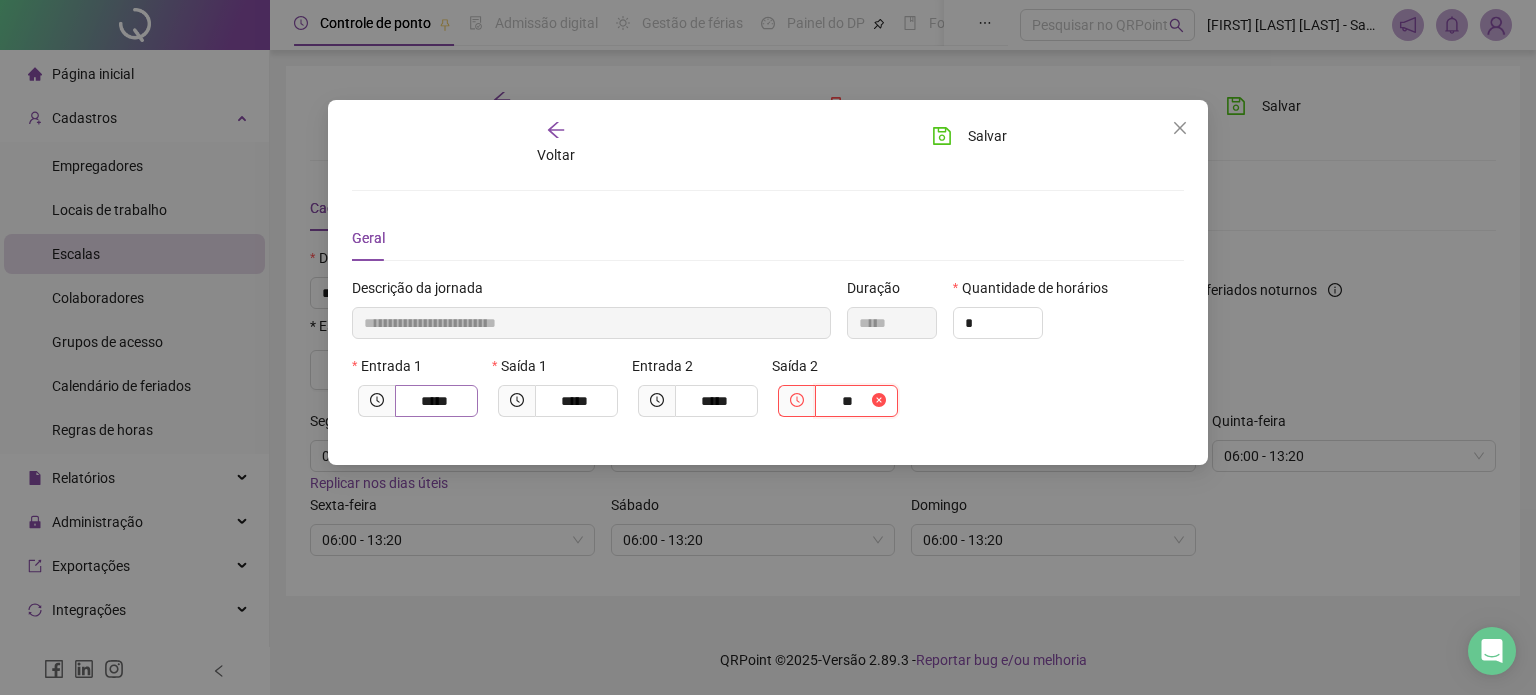 type on "***" 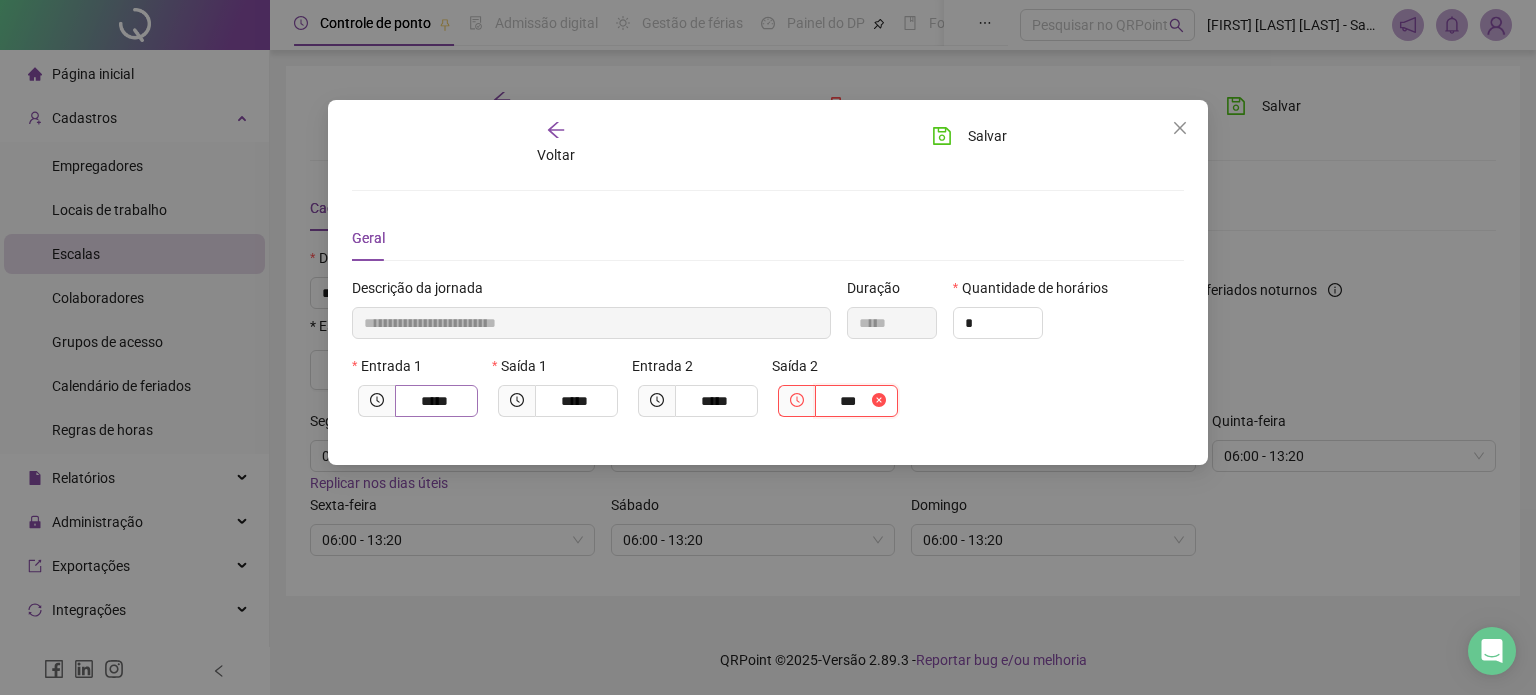 type on "**********" 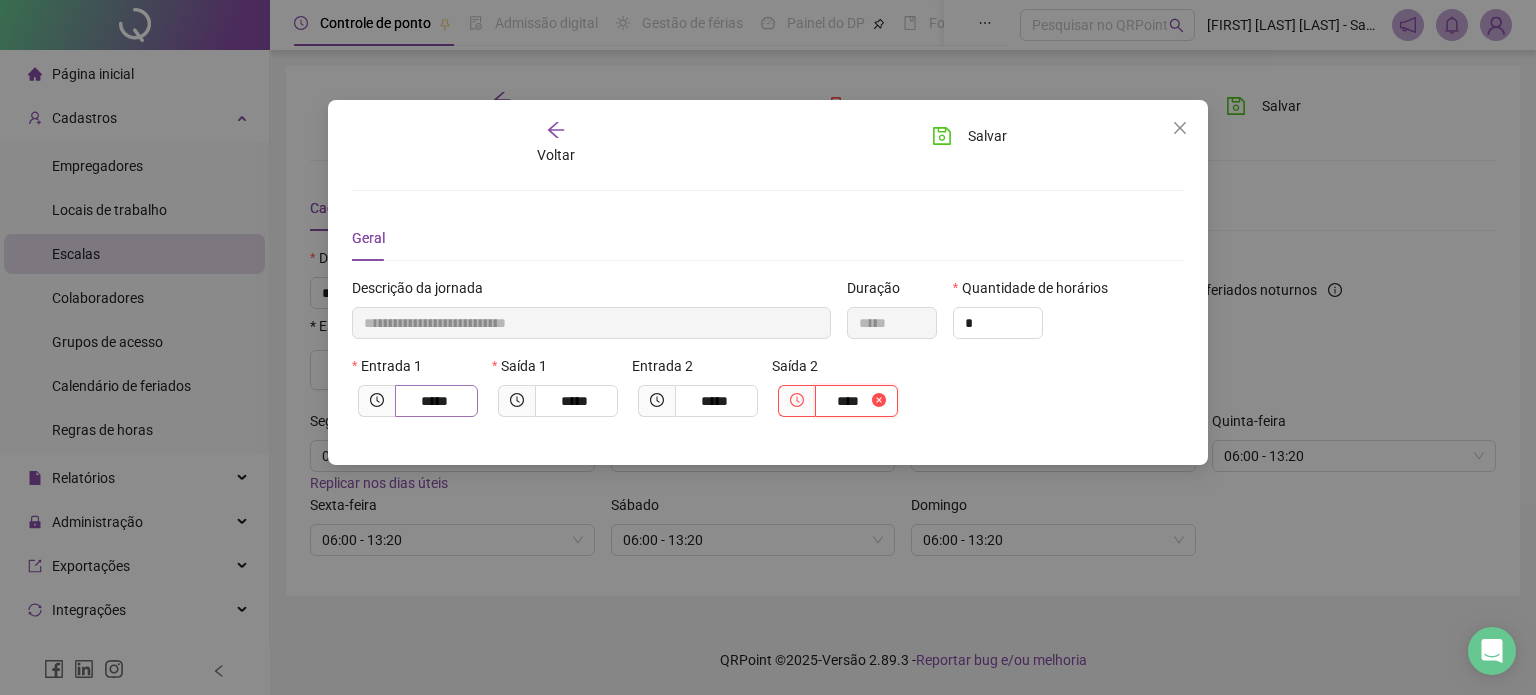 type on "**********" 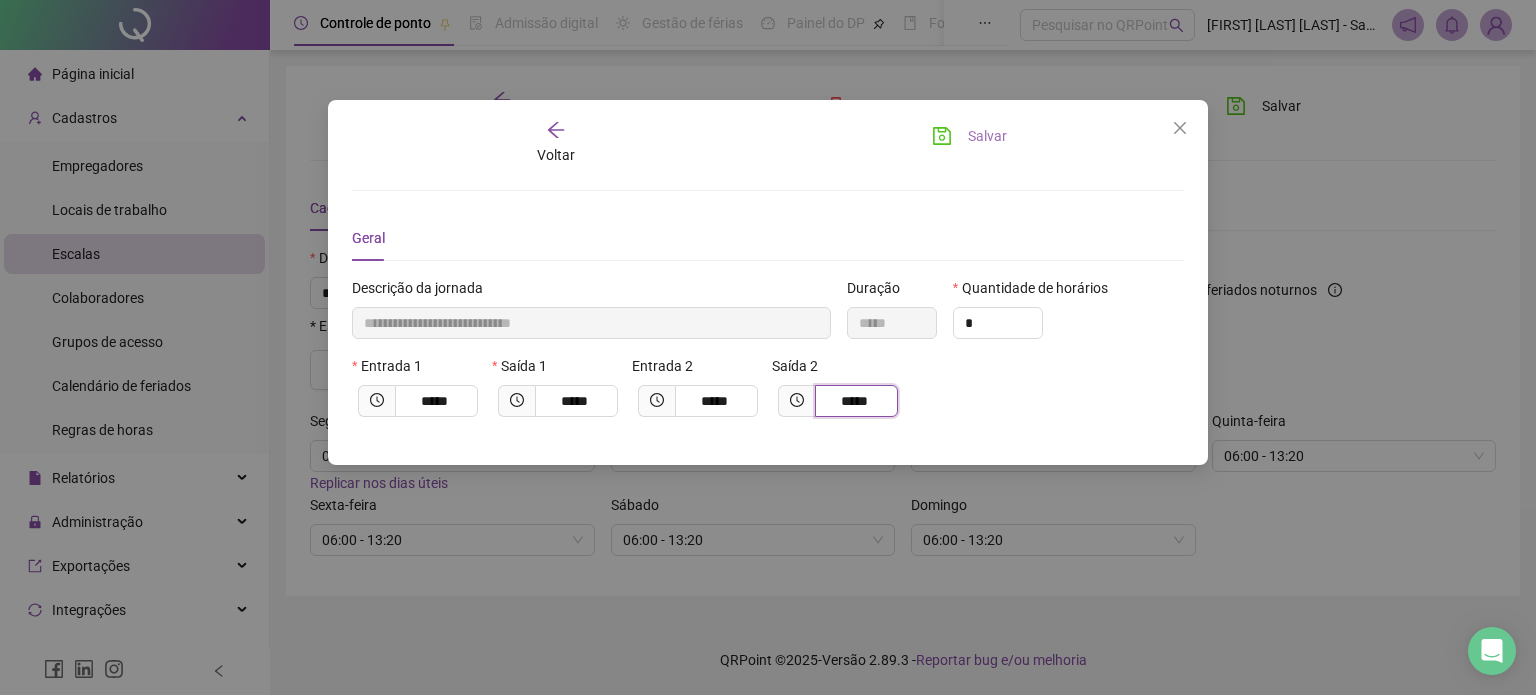 type on "*****" 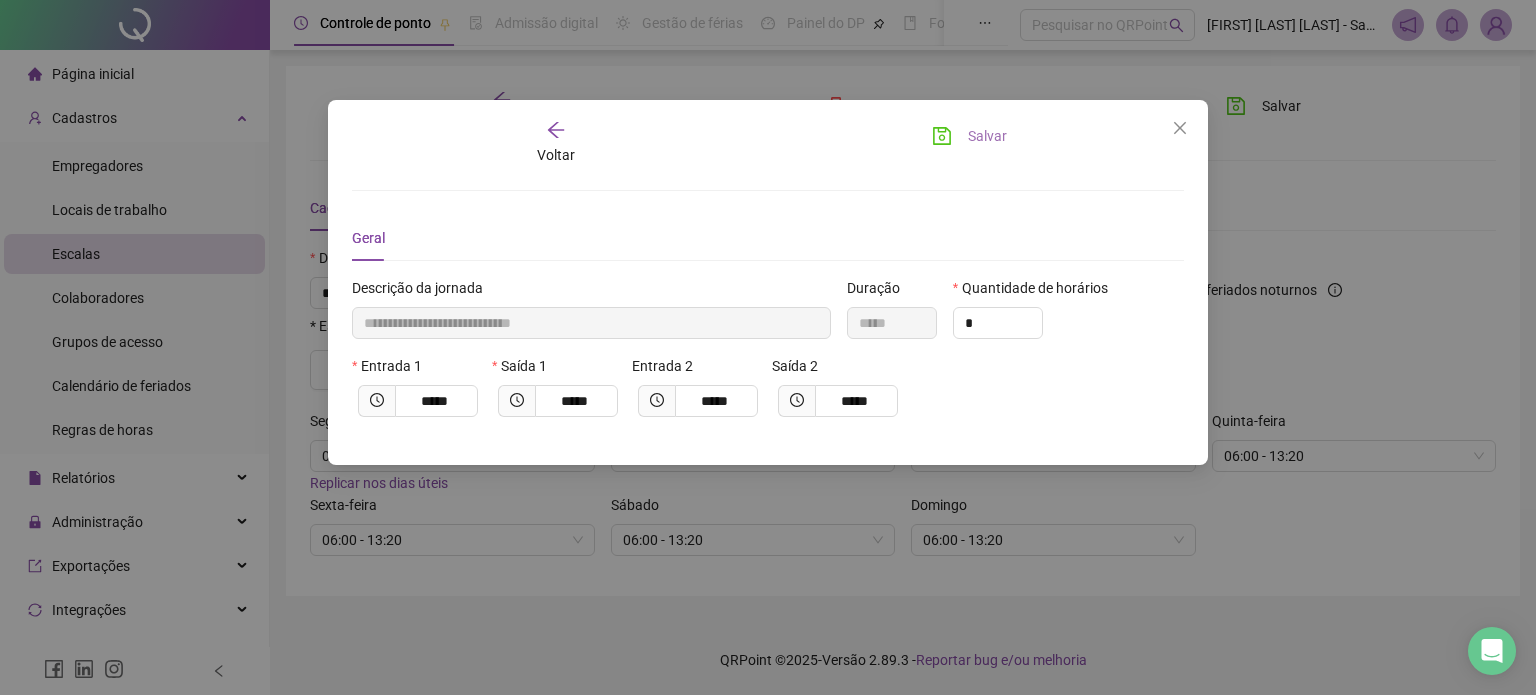 click on "Salvar" at bounding box center (969, 136) 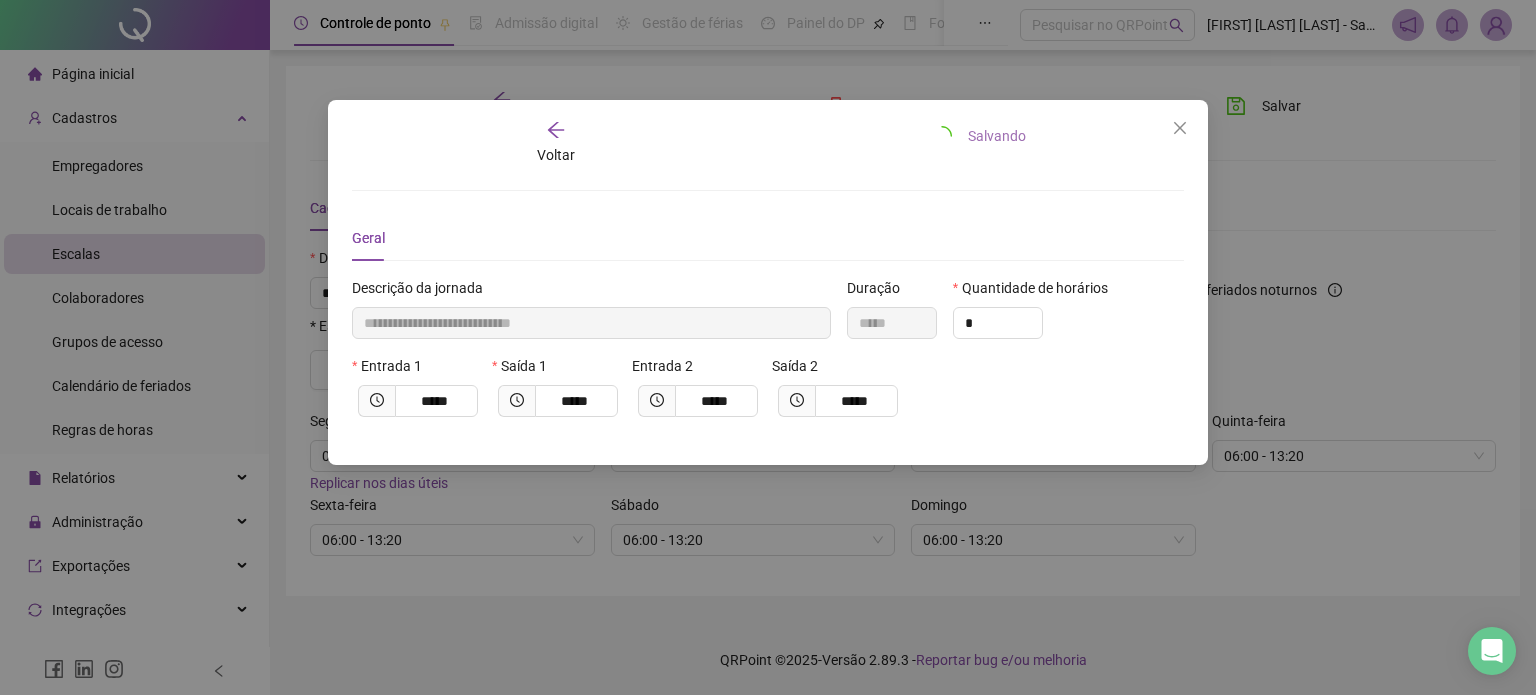 type 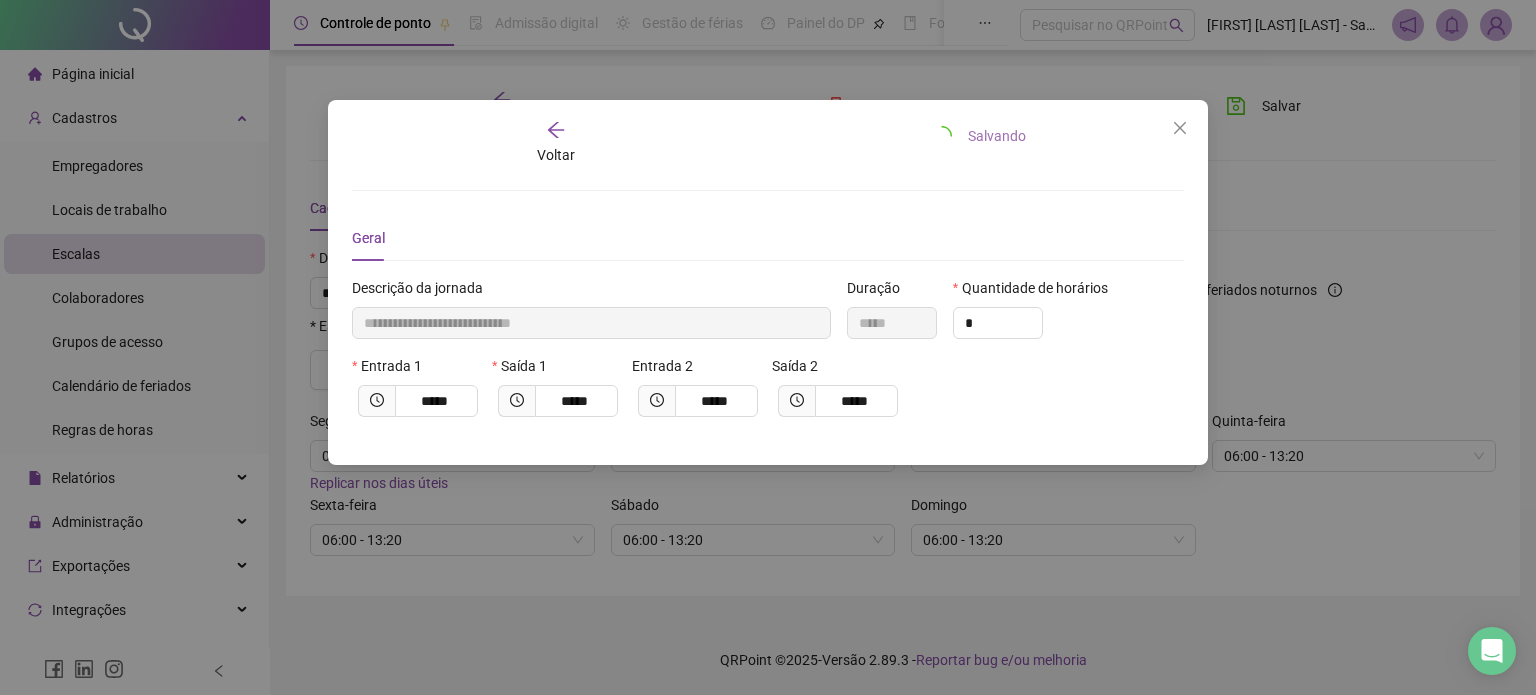 type 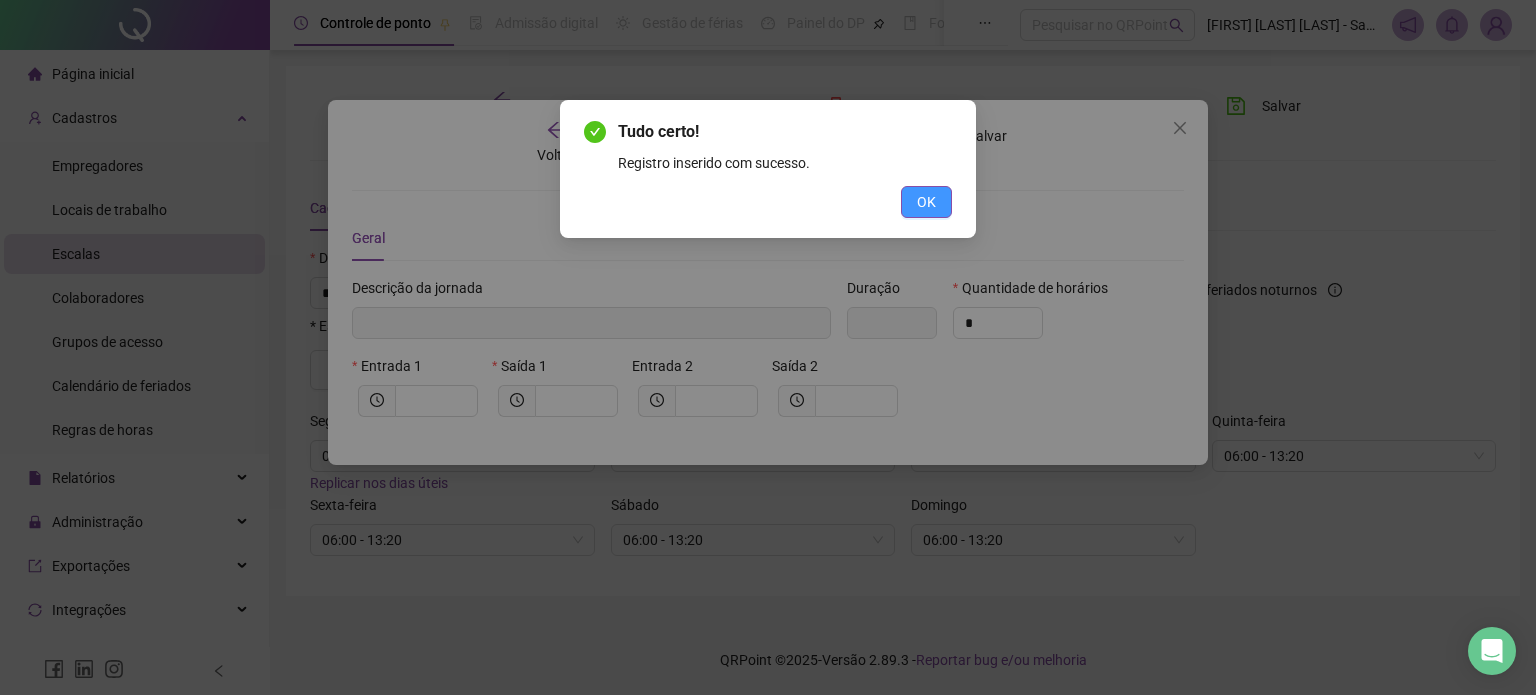 click on "OK" at bounding box center [926, 202] 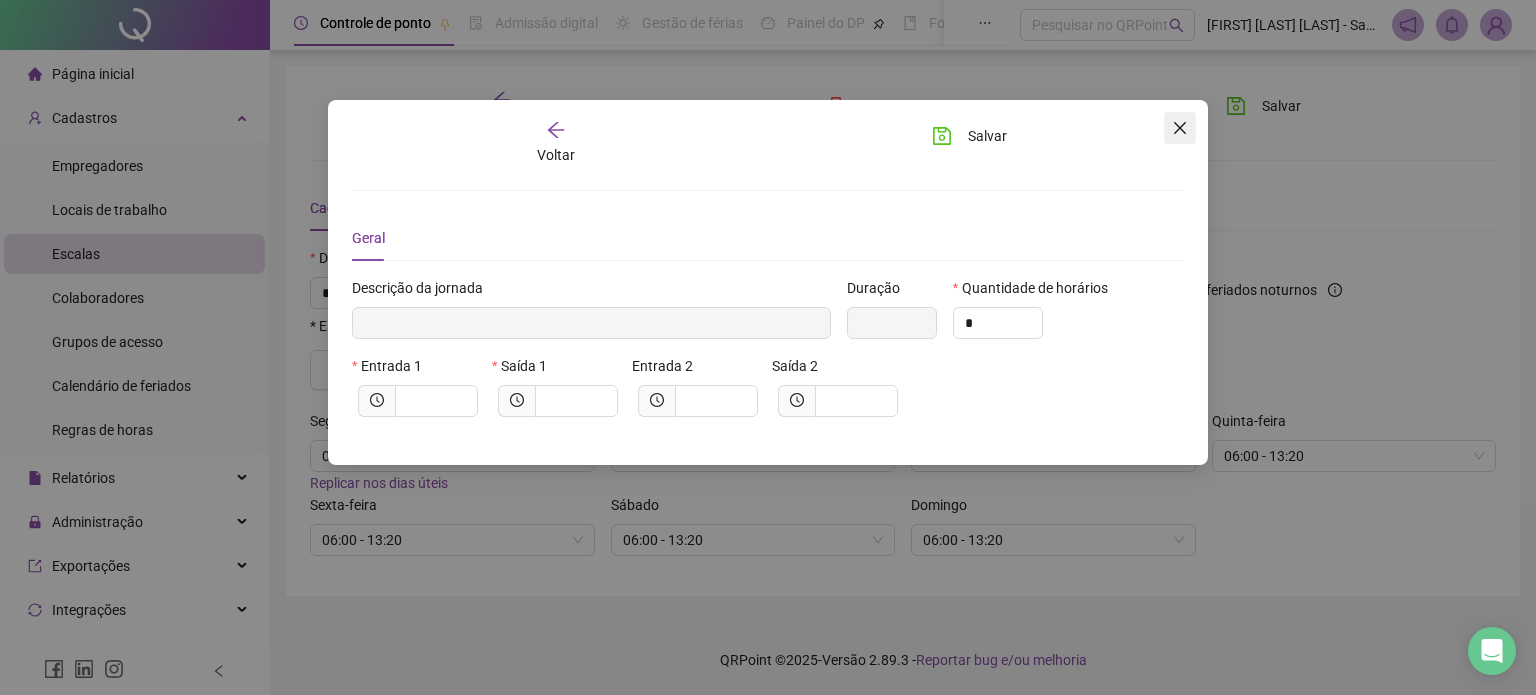 click 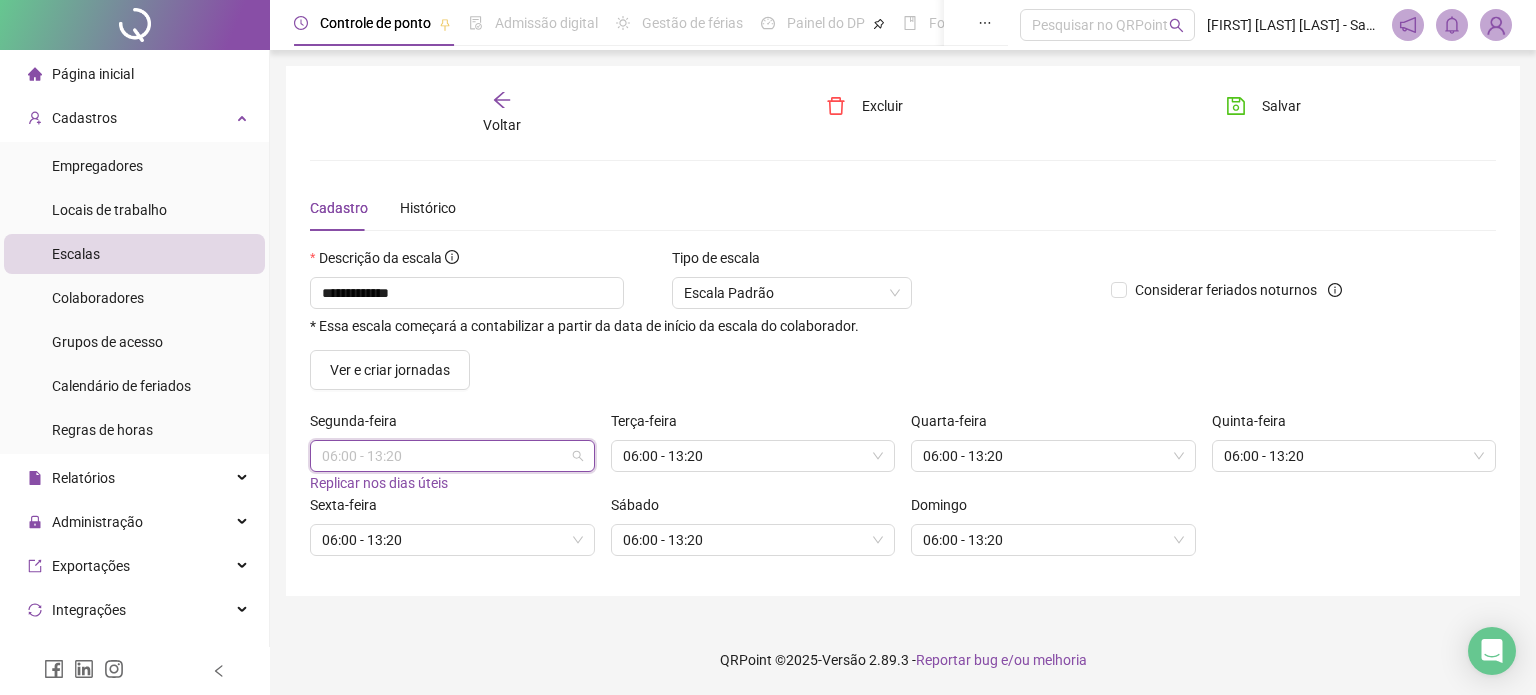 click on "06:00 - 13:20" at bounding box center (452, 456) 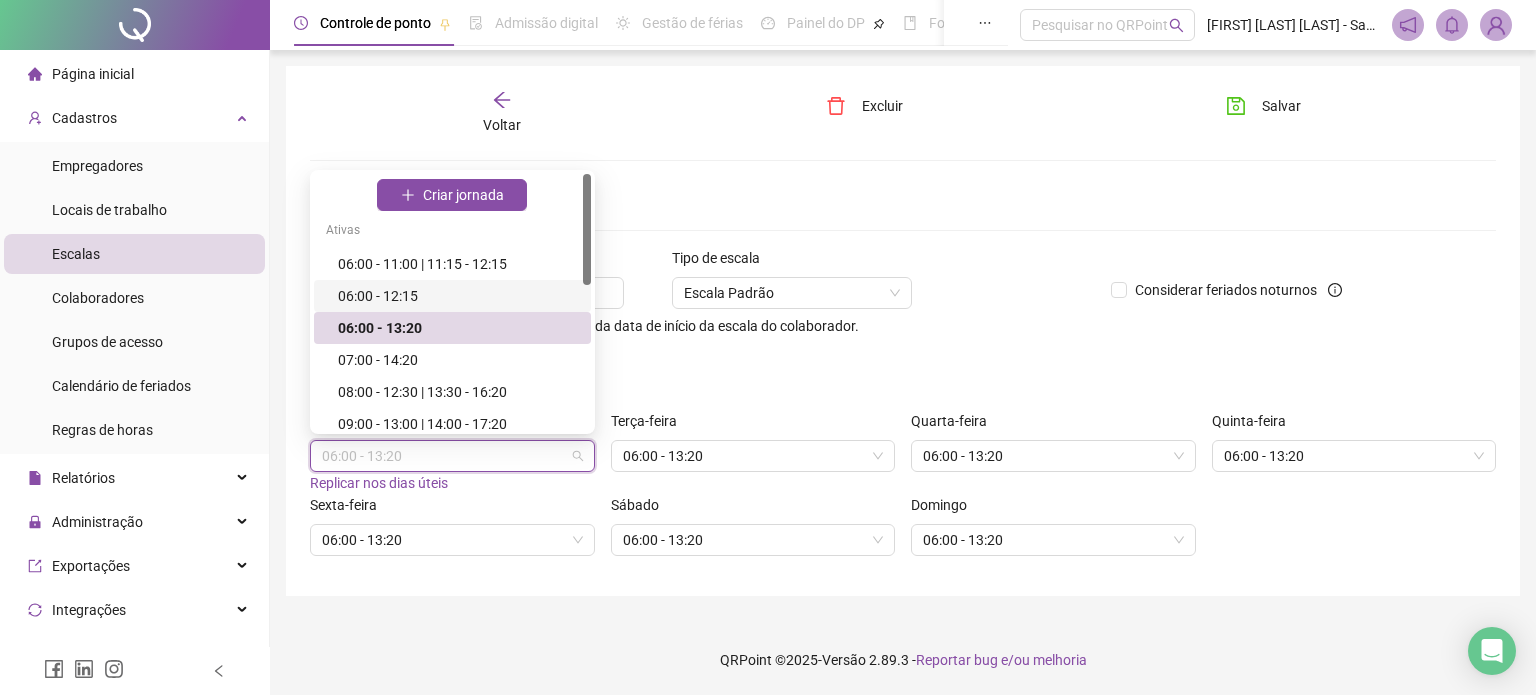 click on "06:00 - 12:15" at bounding box center (458, 296) 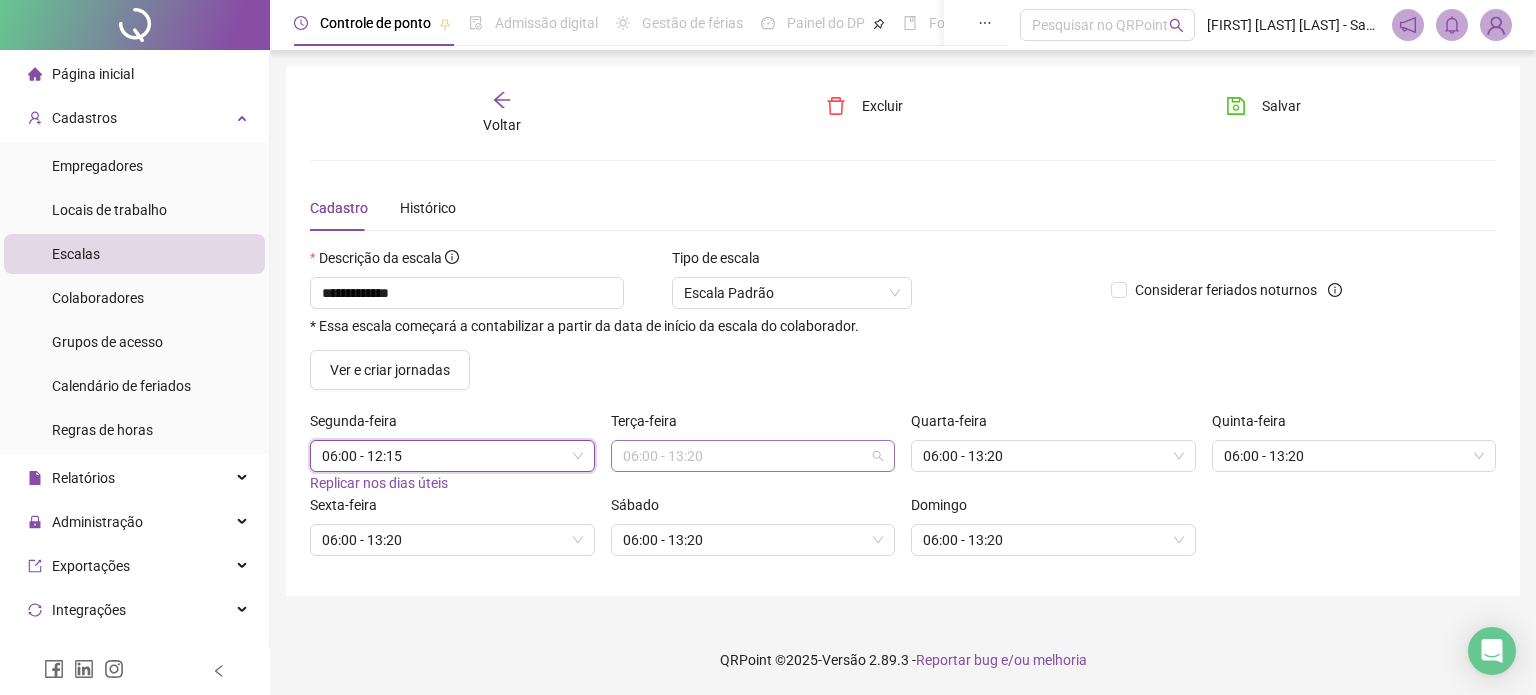 click on "06:00 - 13:20" at bounding box center [753, 456] 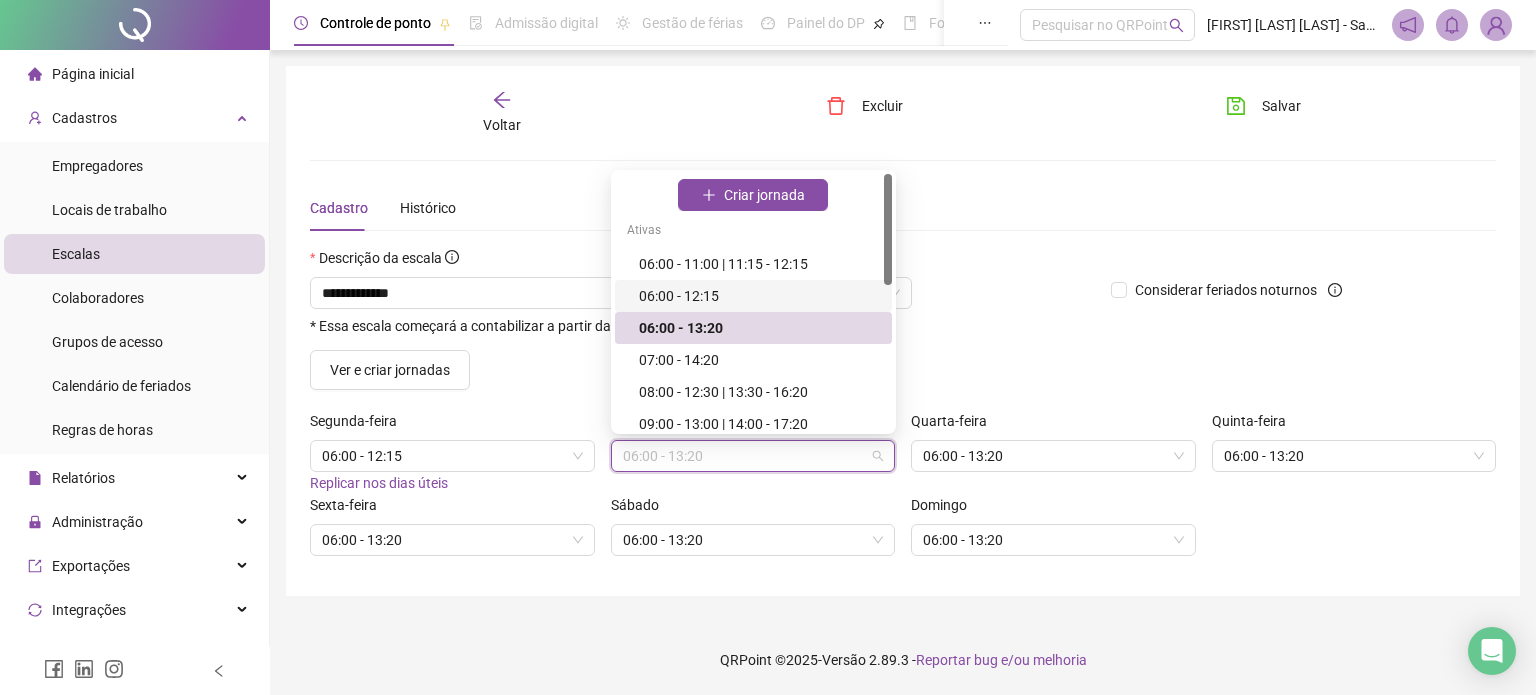 click on "06:00 - 12:15" at bounding box center (759, 296) 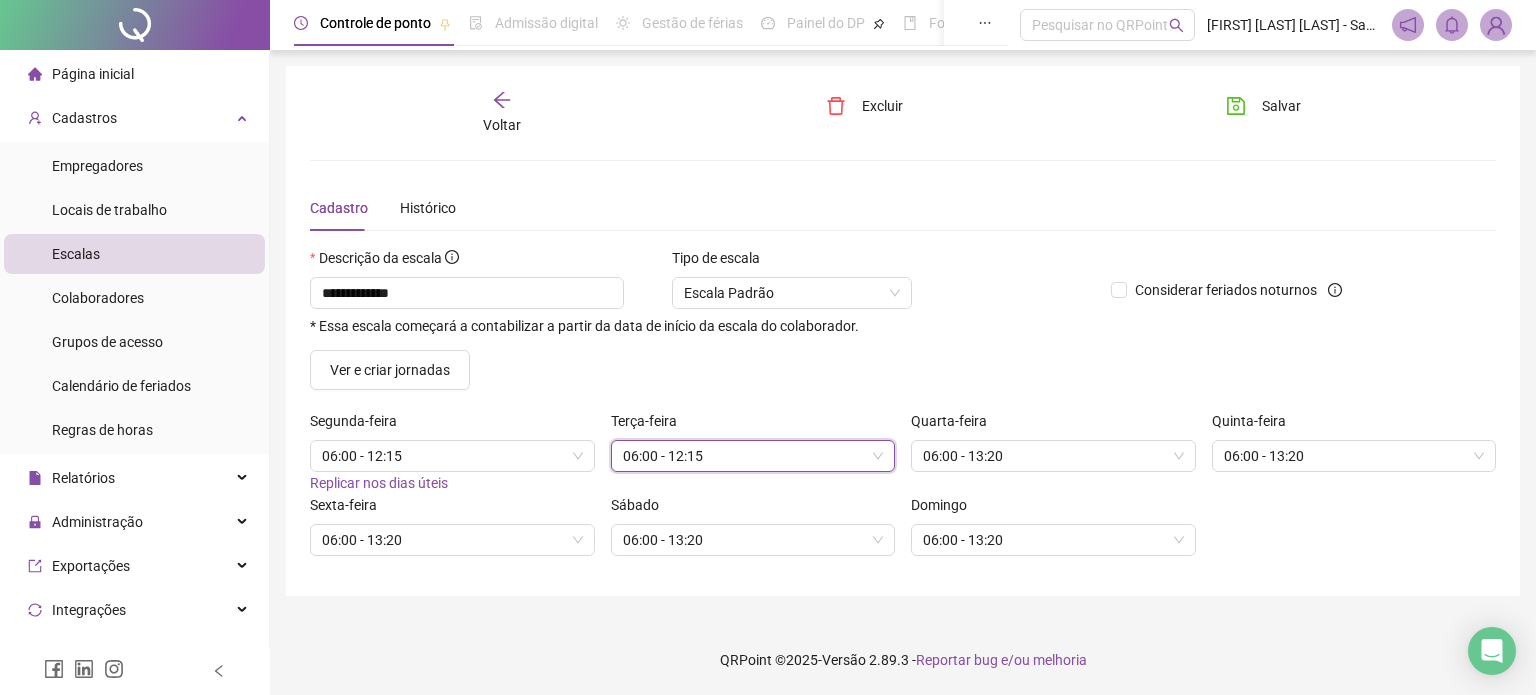 click on "Quarta-feira 06:00 - 13:20" at bounding box center (1053, 452) 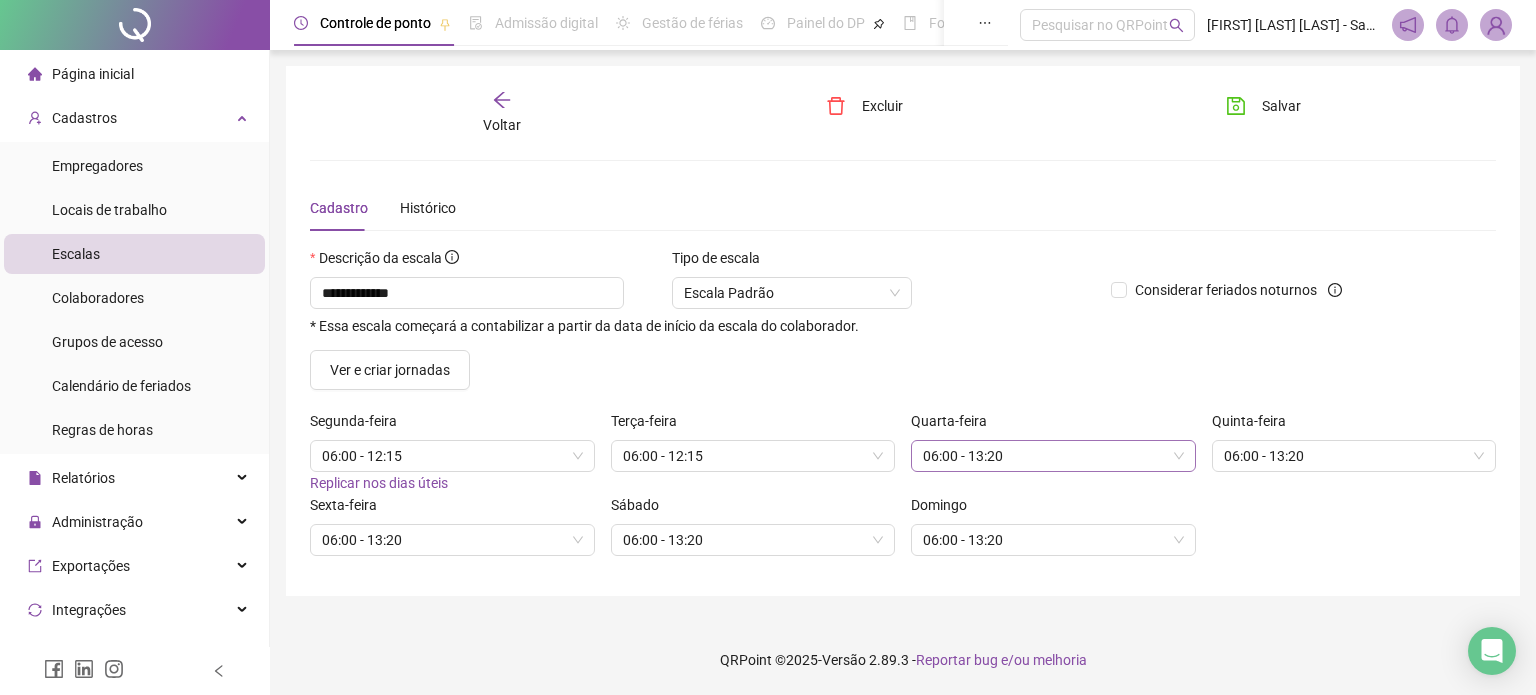 click on "06:00 - 13:20" at bounding box center (1053, 456) 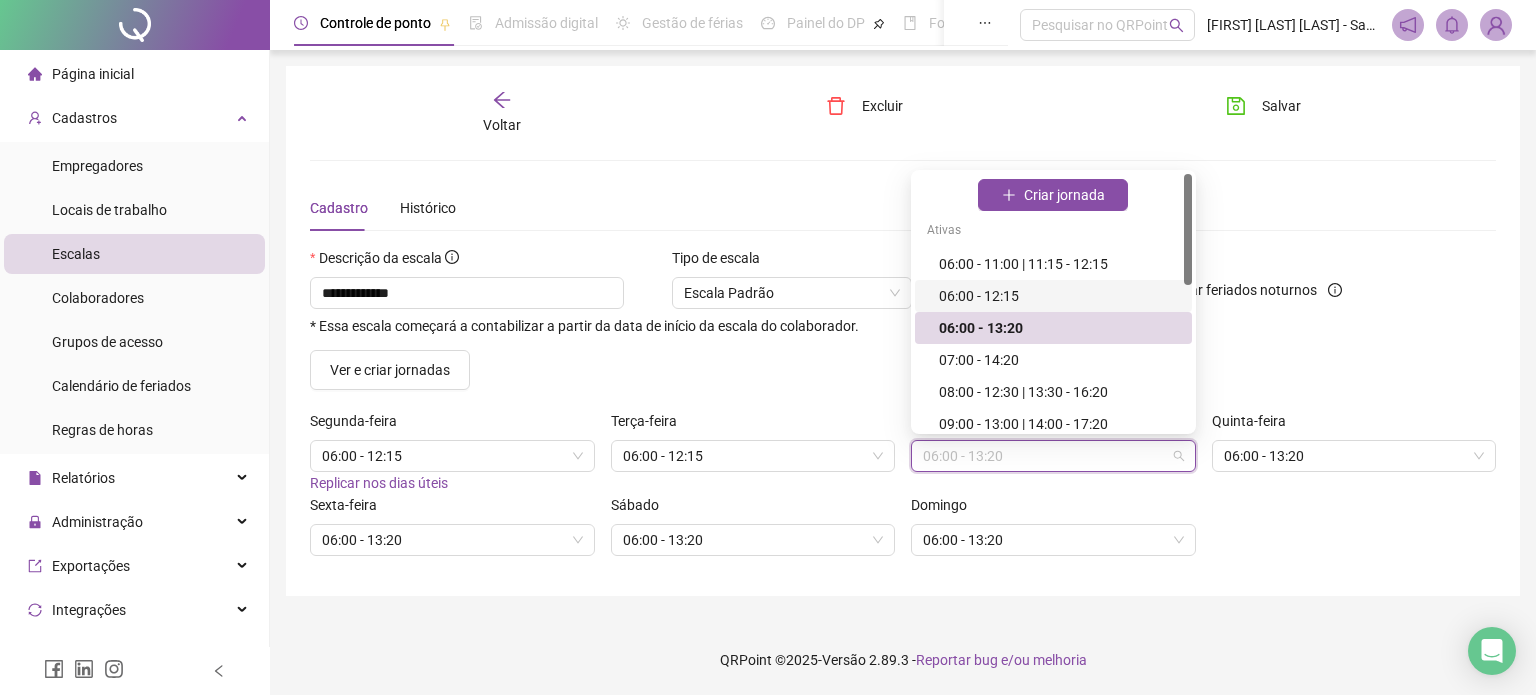 click on "06:00 - 12:15" at bounding box center (1059, 296) 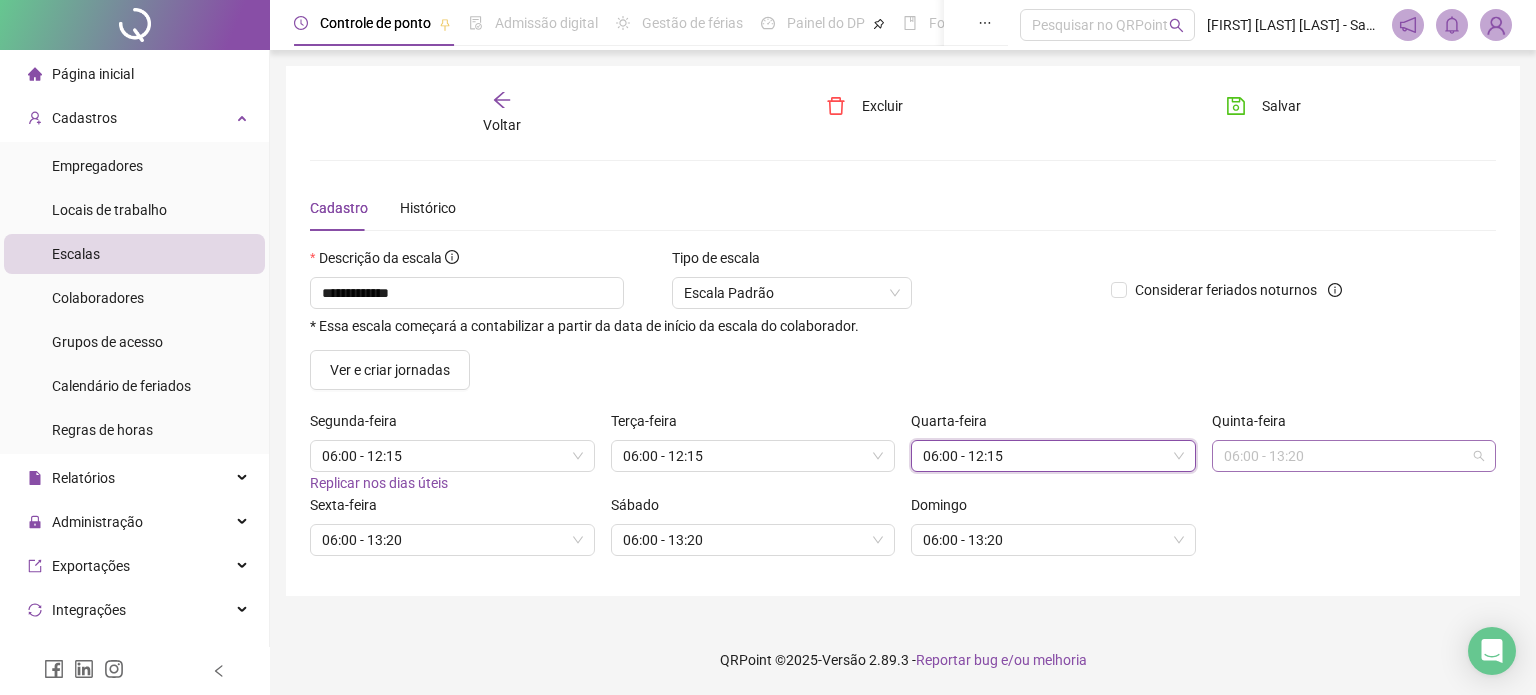 click on "06:00 - 13:20" at bounding box center (1354, 456) 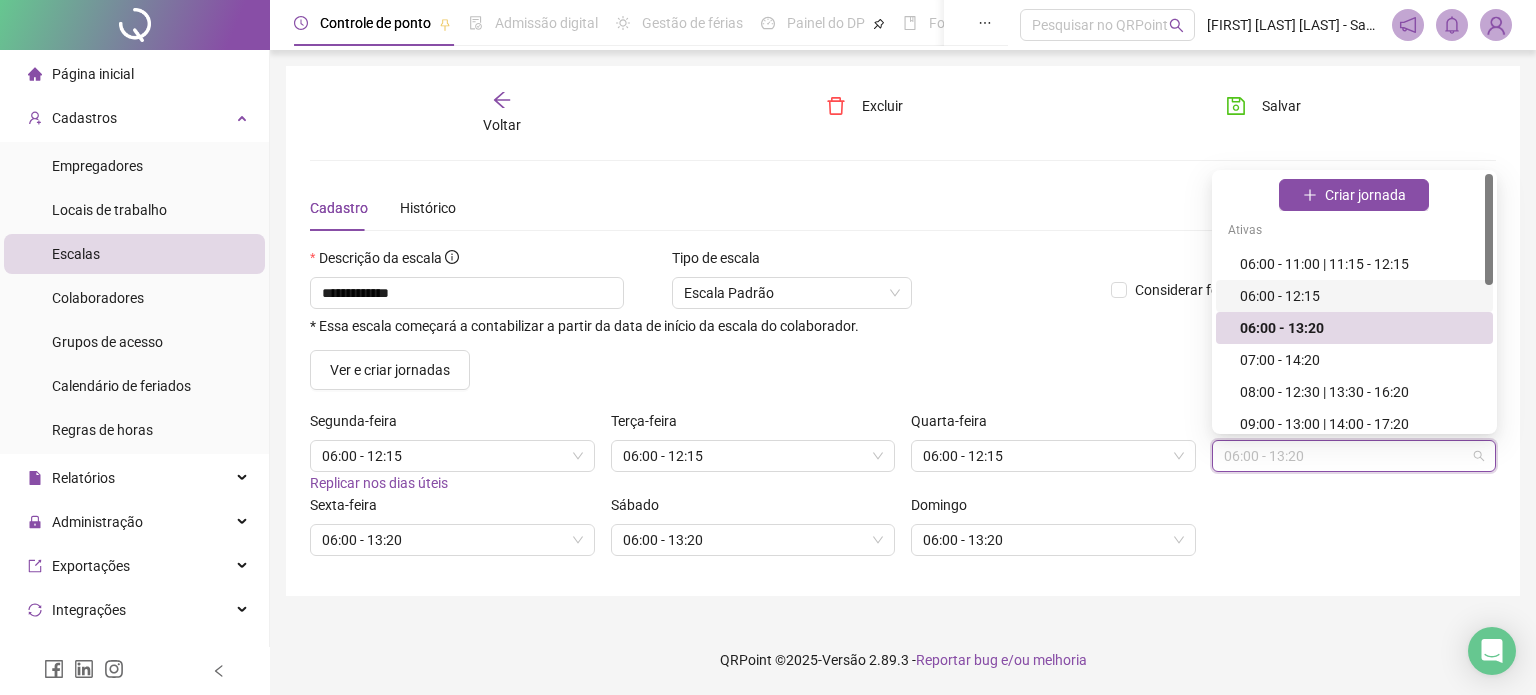 click on "06:00 - 12:15" at bounding box center (1360, 296) 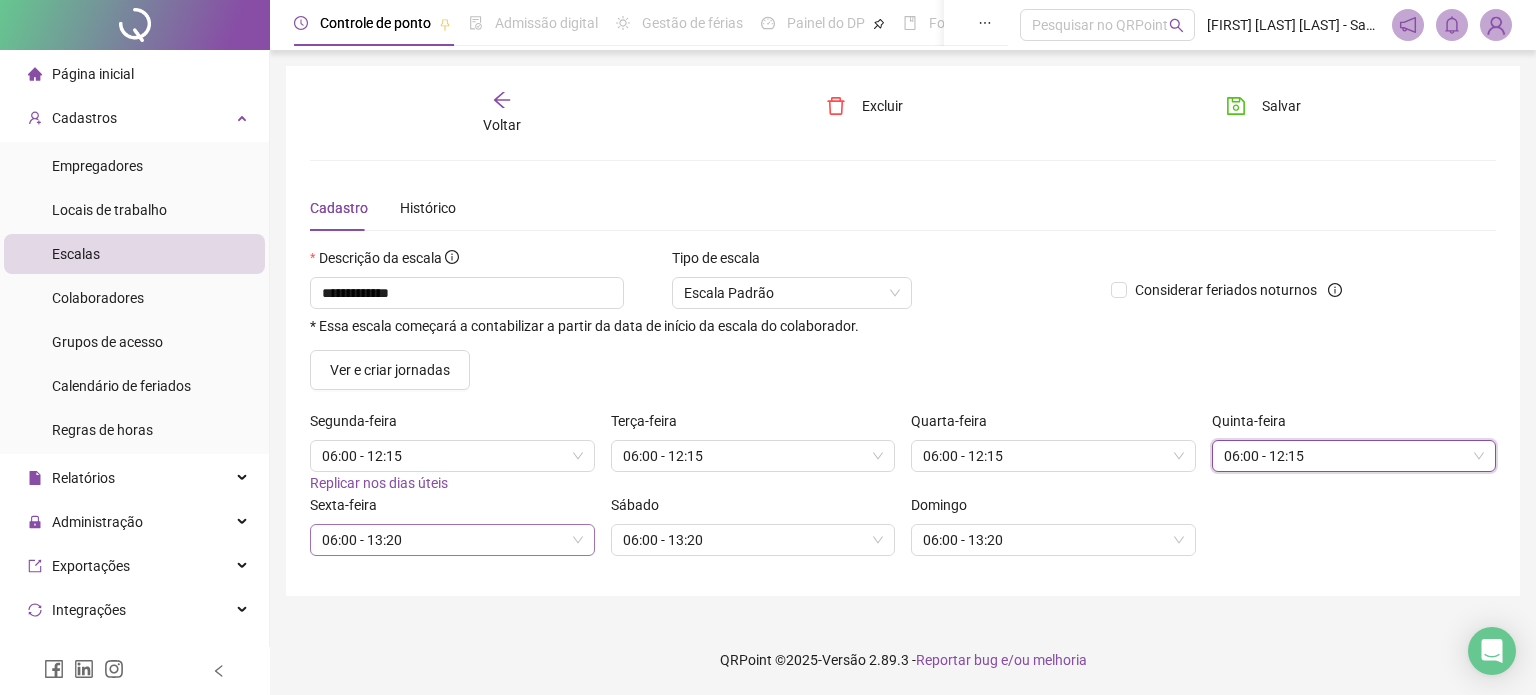 click on "06:00 - 13:20" at bounding box center (452, 540) 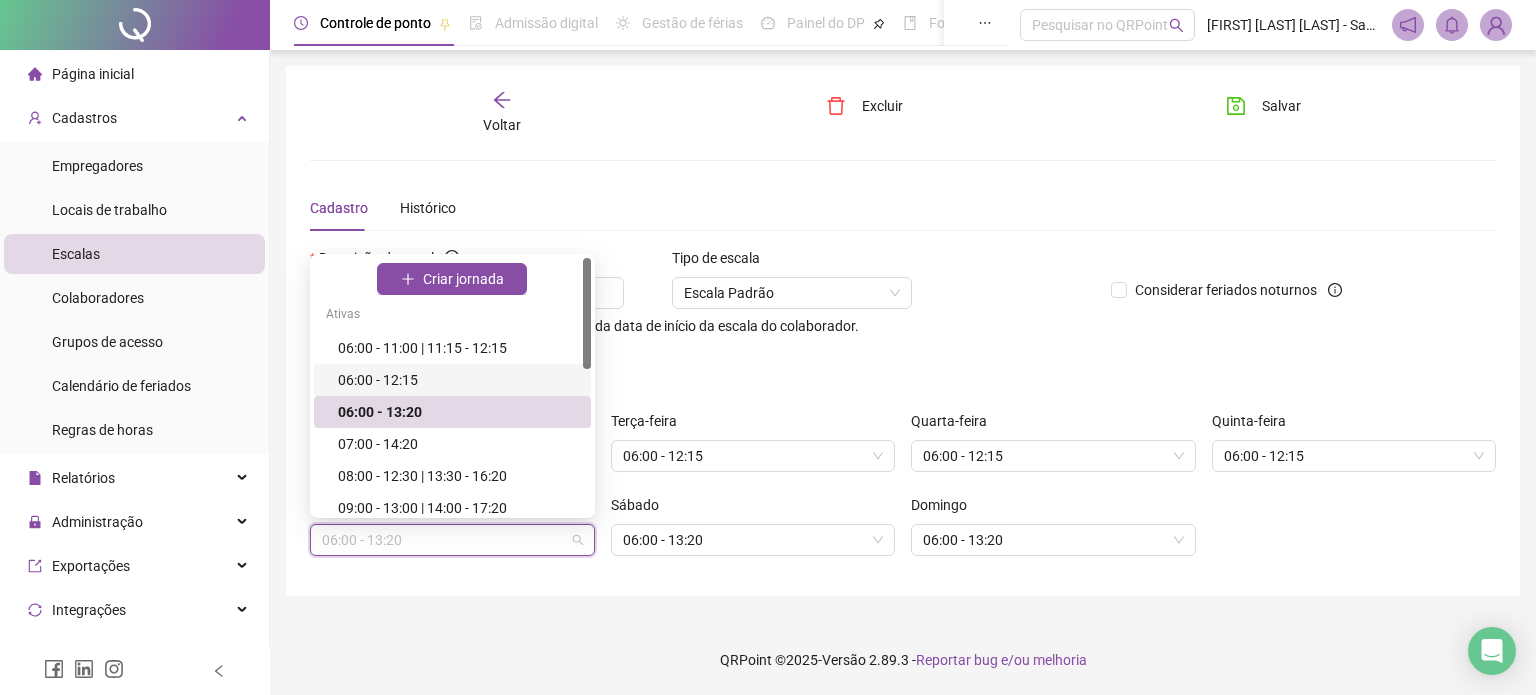 click on "06:00 - 12:15" at bounding box center (452, 380) 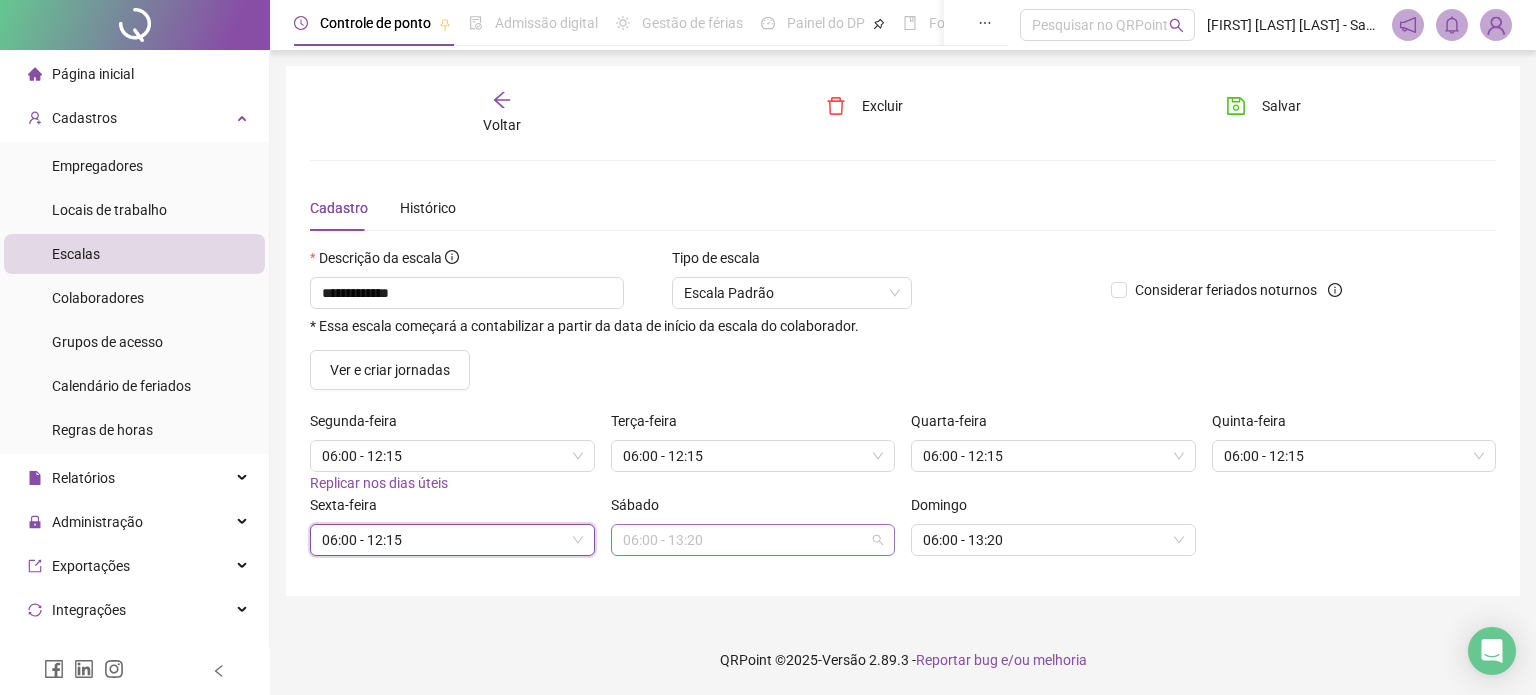 click on "06:00 - 13:20" at bounding box center (753, 540) 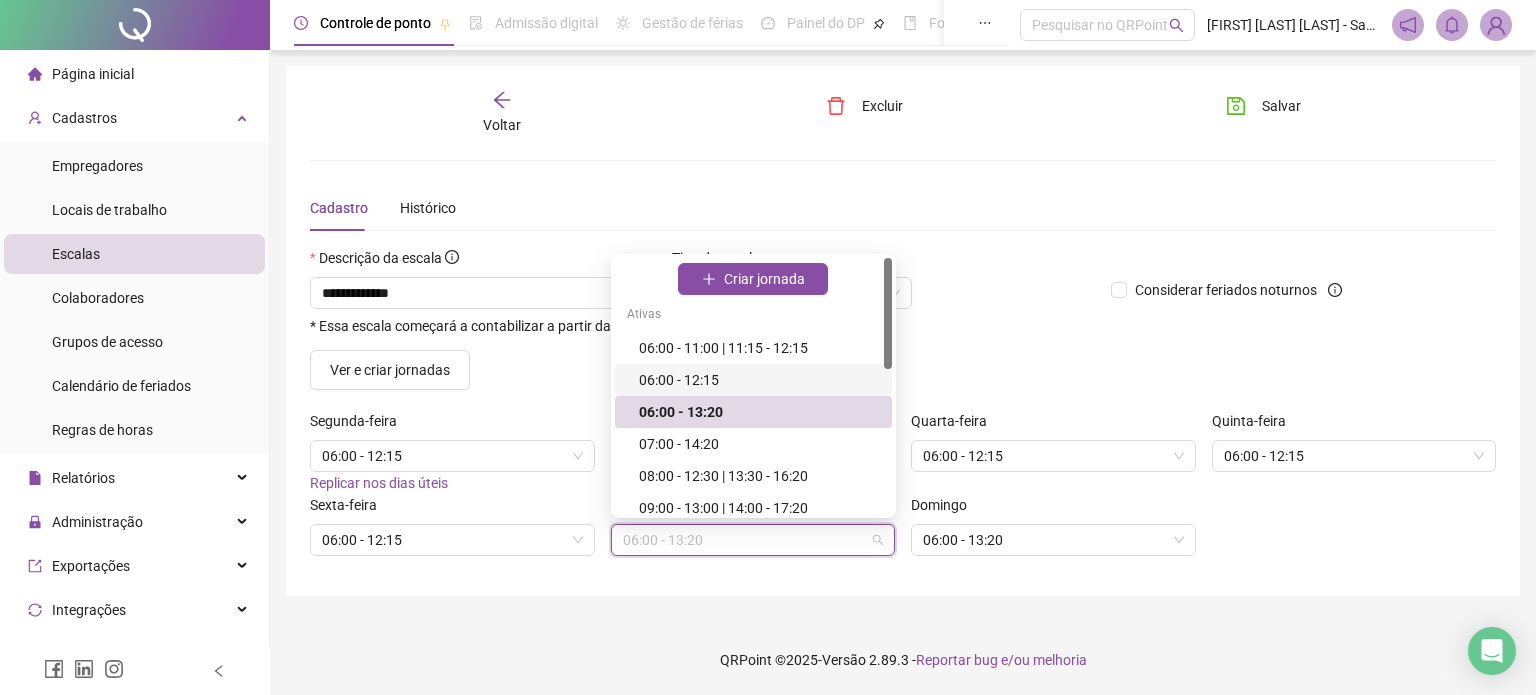 click on "06:00 - 12:15" at bounding box center [759, 380] 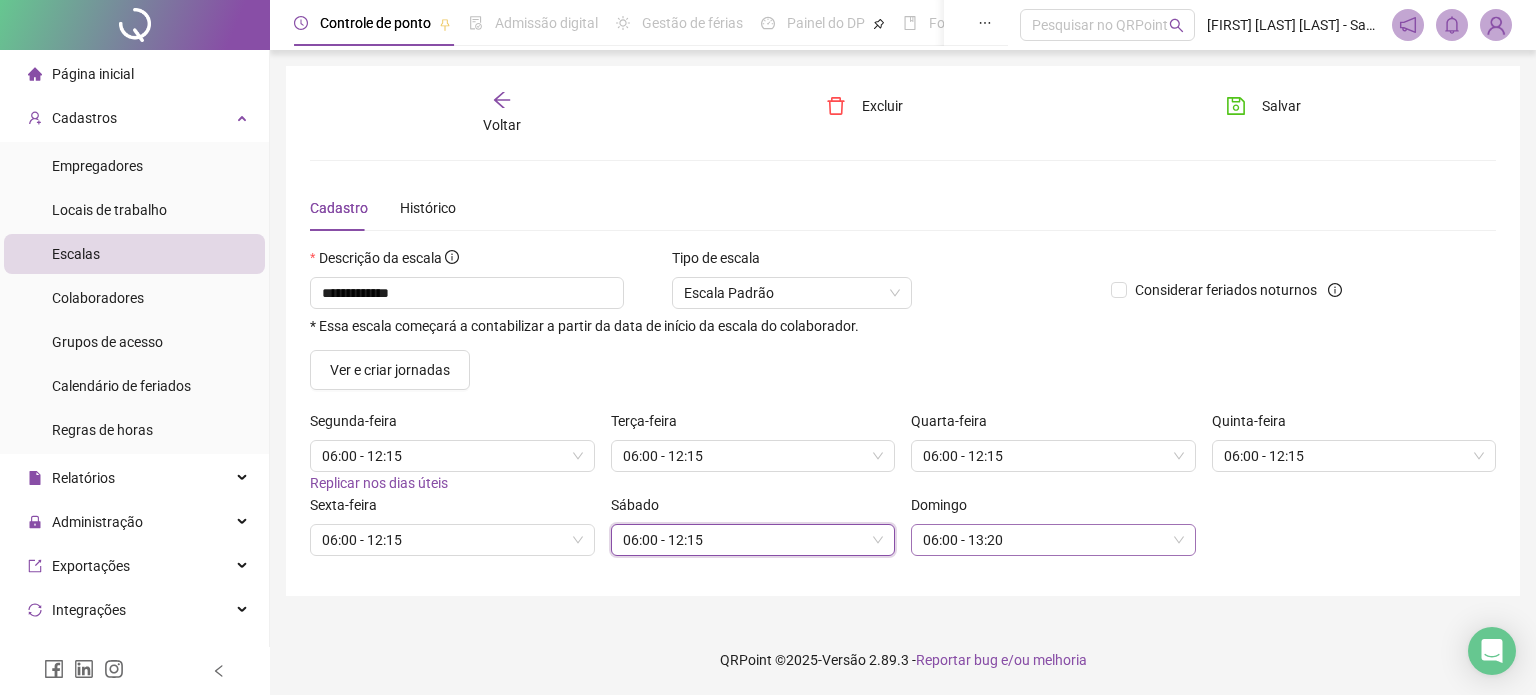 click on "06:00 - 13:20" at bounding box center (1053, 540) 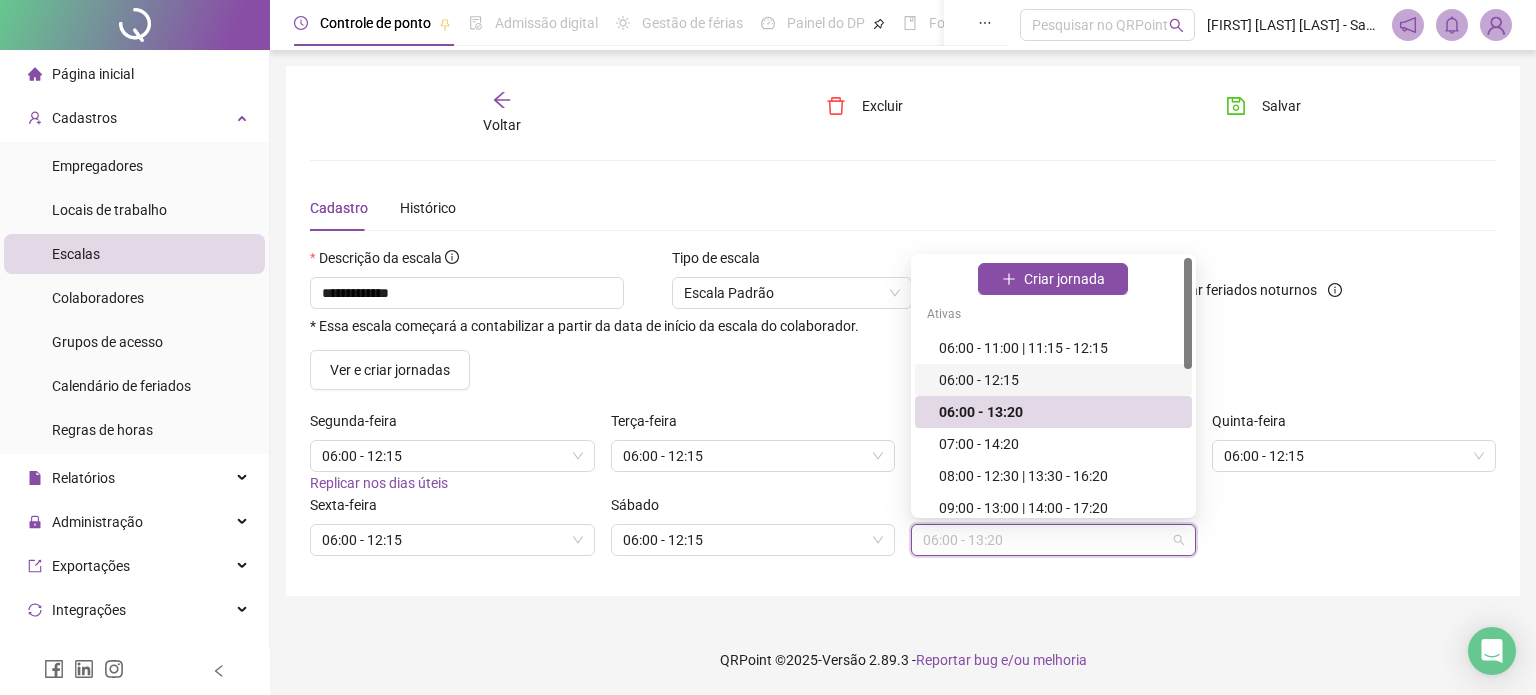 click on "06:00 - 12:15" at bounding box center [1059, 380] 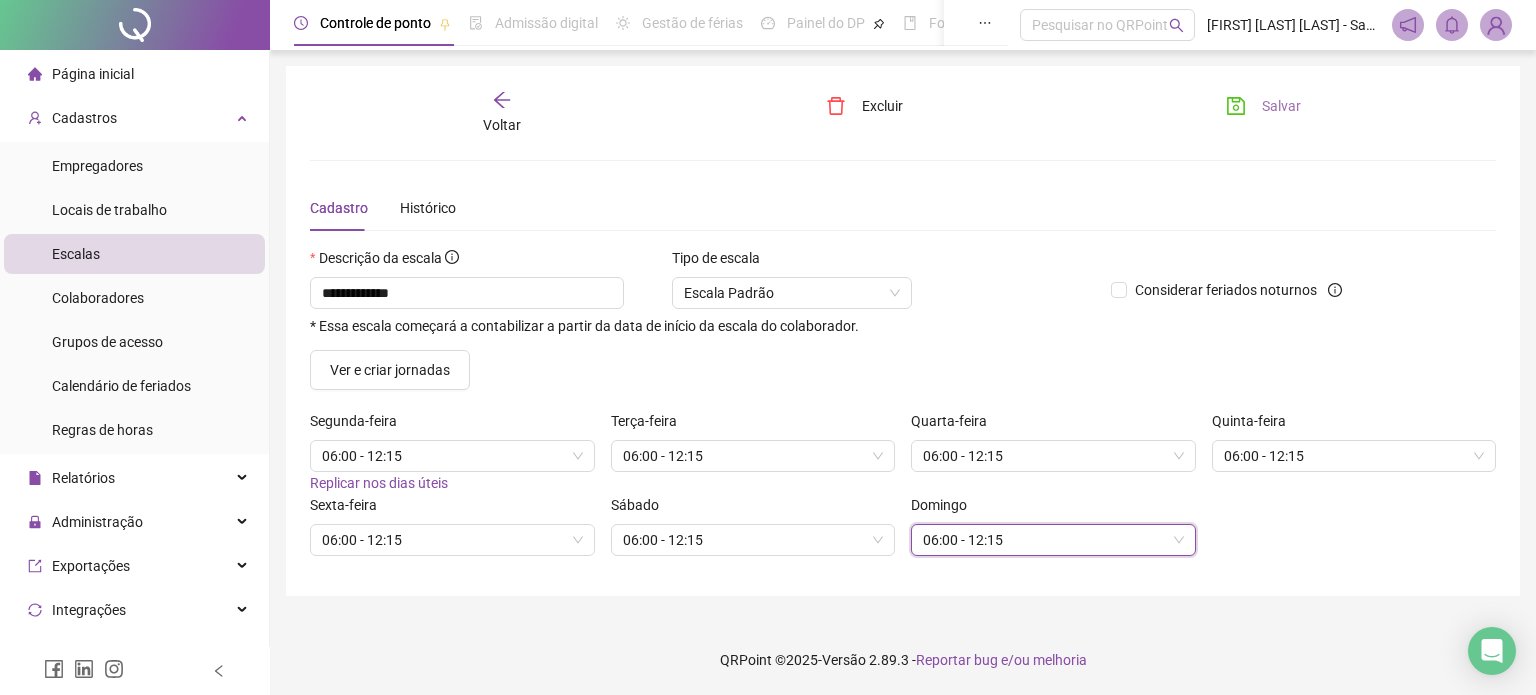 click on "Salvar" at bounding box center [1263, 106] 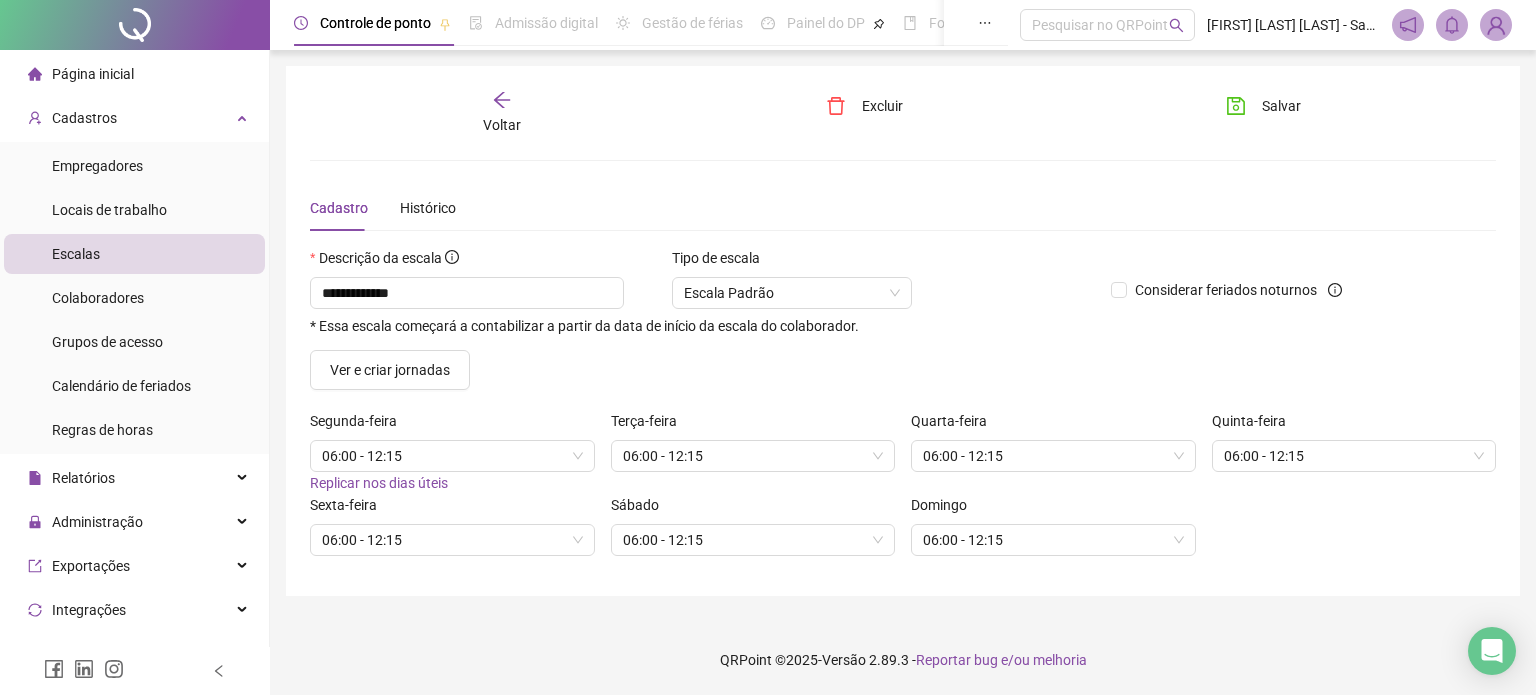 click on "Escalas" at bounding box center [76, 254] 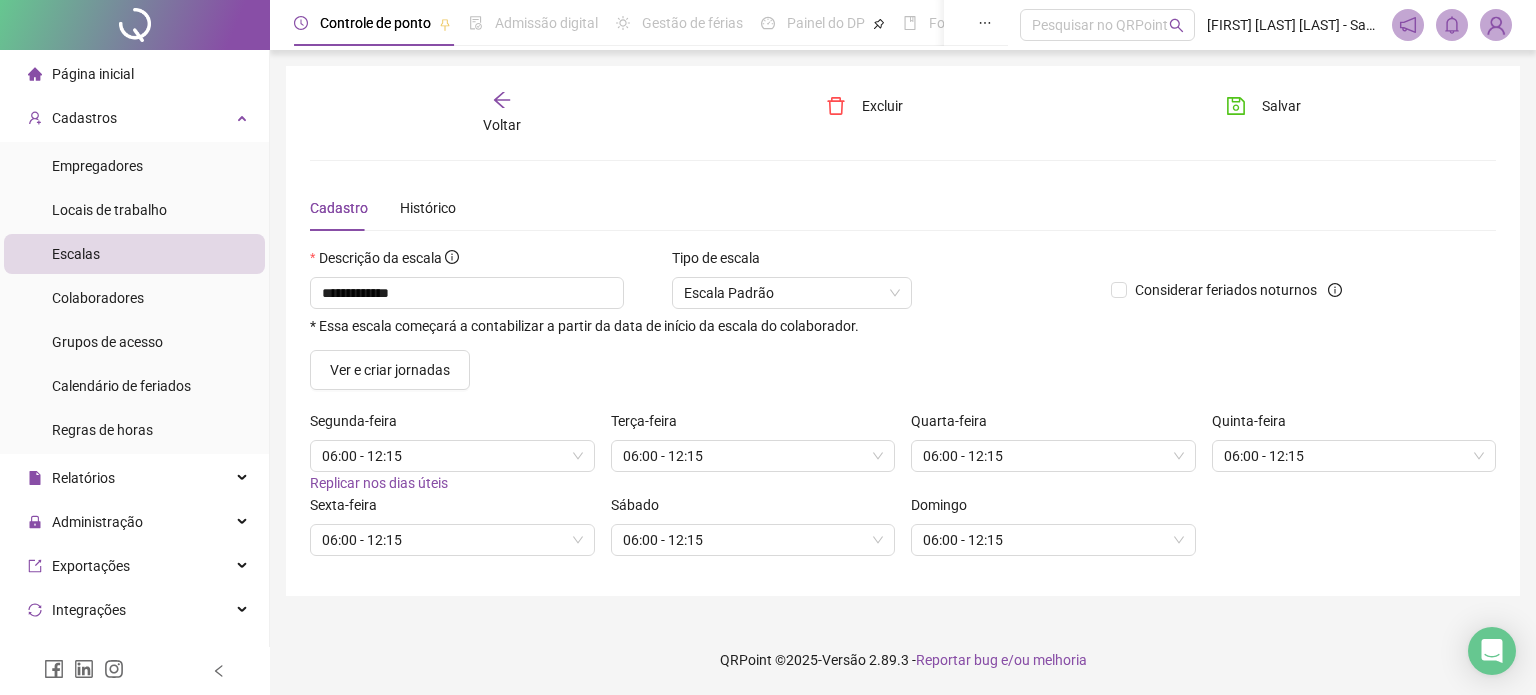 click on "Voltar" at bounding box center [502, 113] 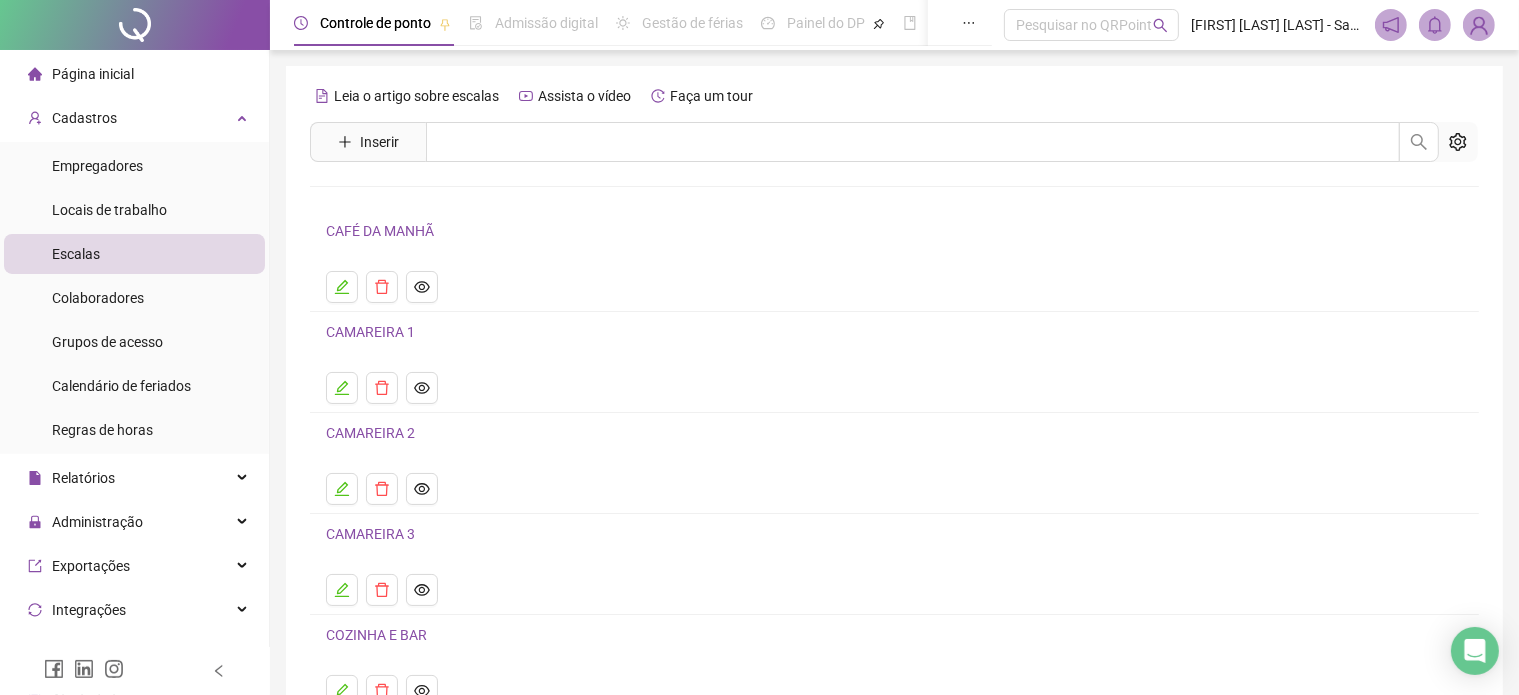 scroll, scrollTop: 84, scrollLeft: 0, axis: vertical 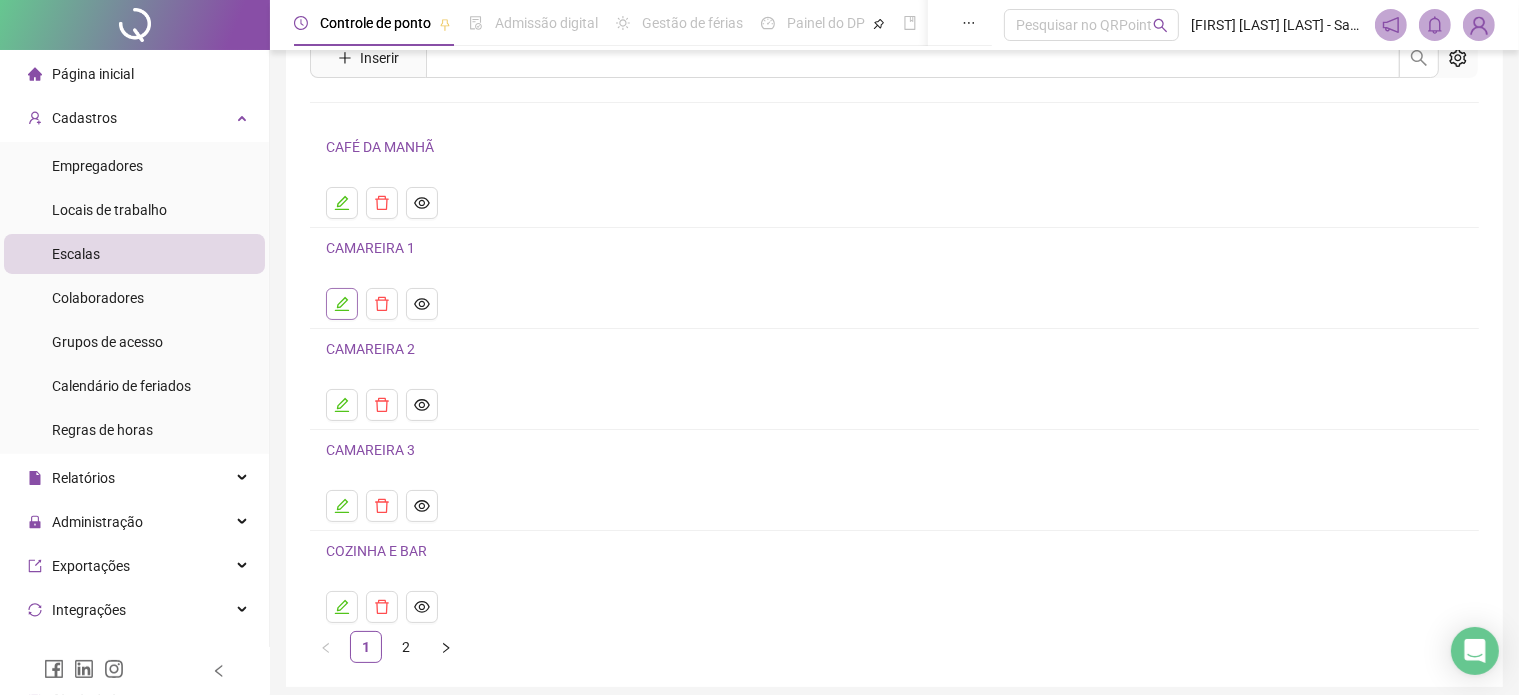 click at bounding box center (342, 304) 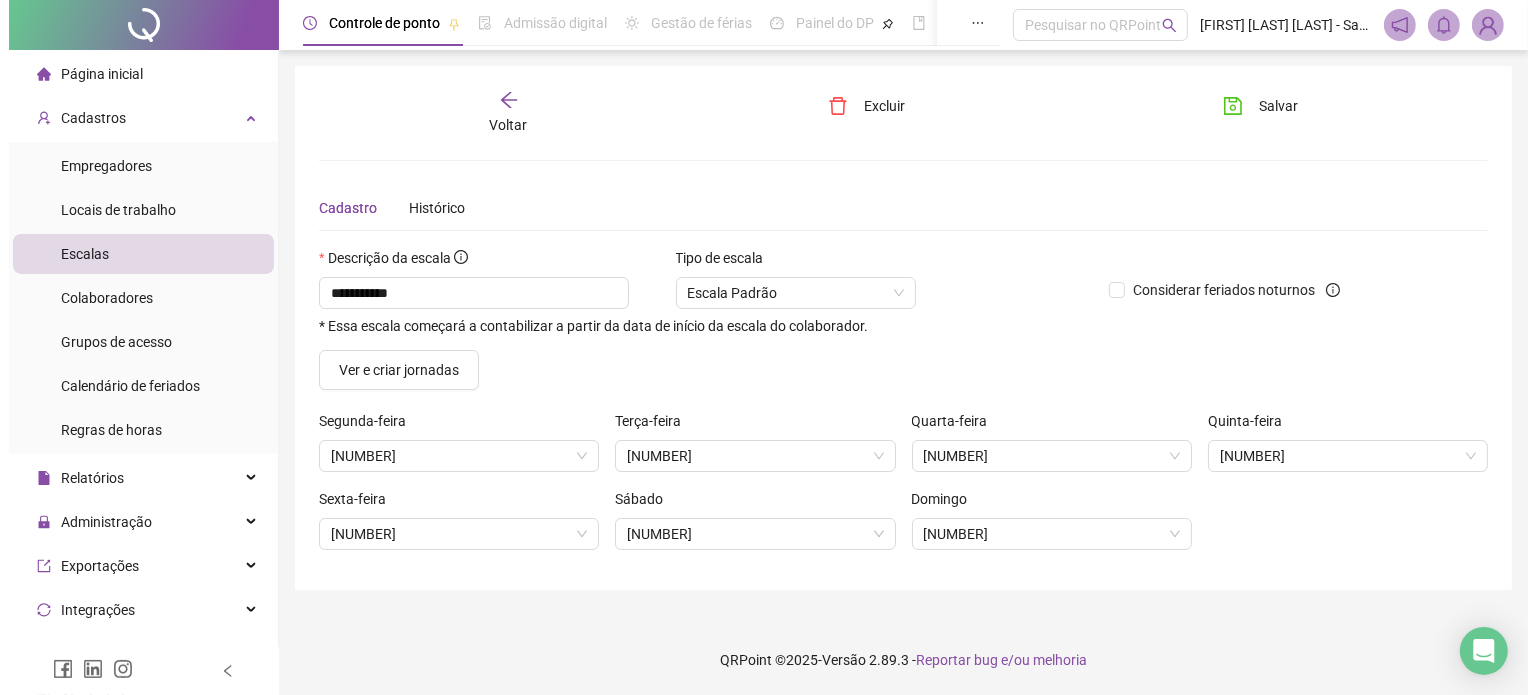 scroll, scrollTop: 0, scrollLeft: 0, axis: both 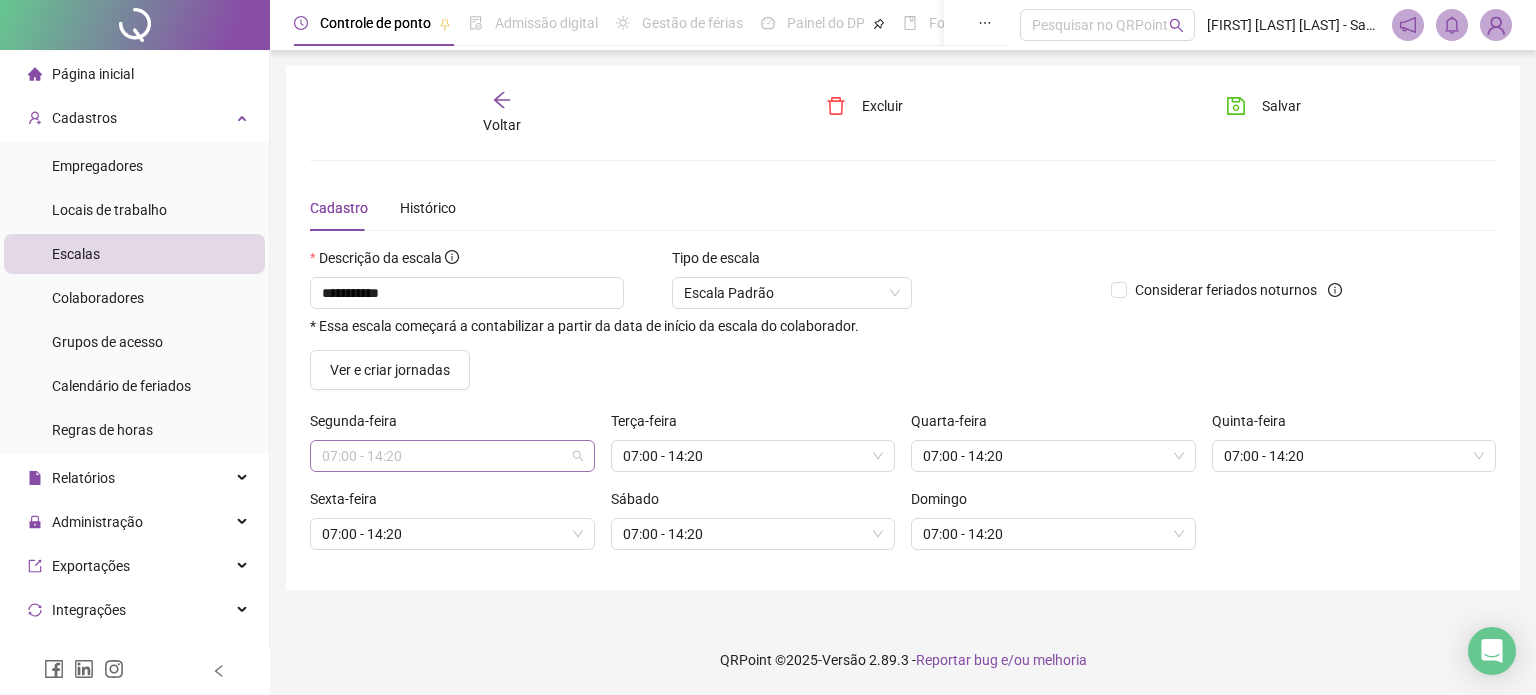 click on "07:00 - 14:20" at bounding box center (452, 456) 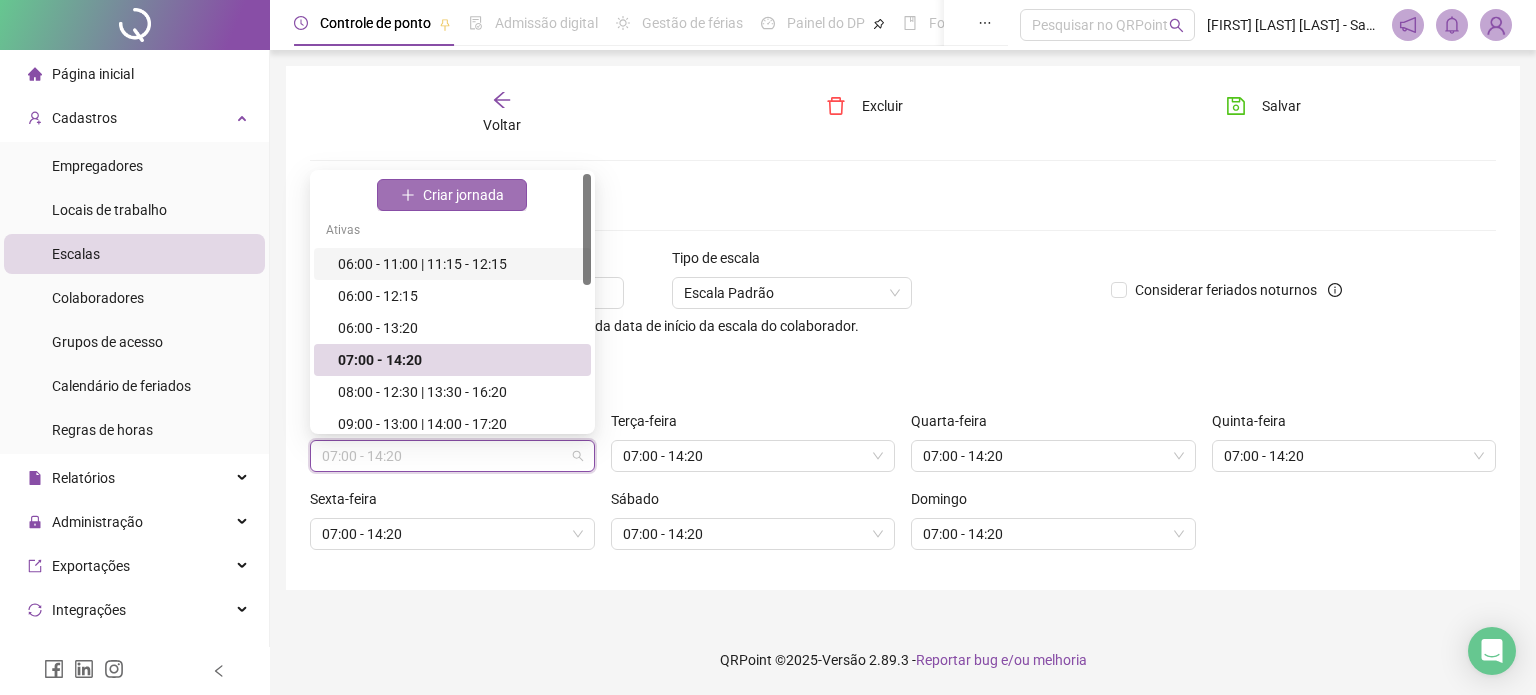 click on "Criar jornada" at bounding box center [463, 195] 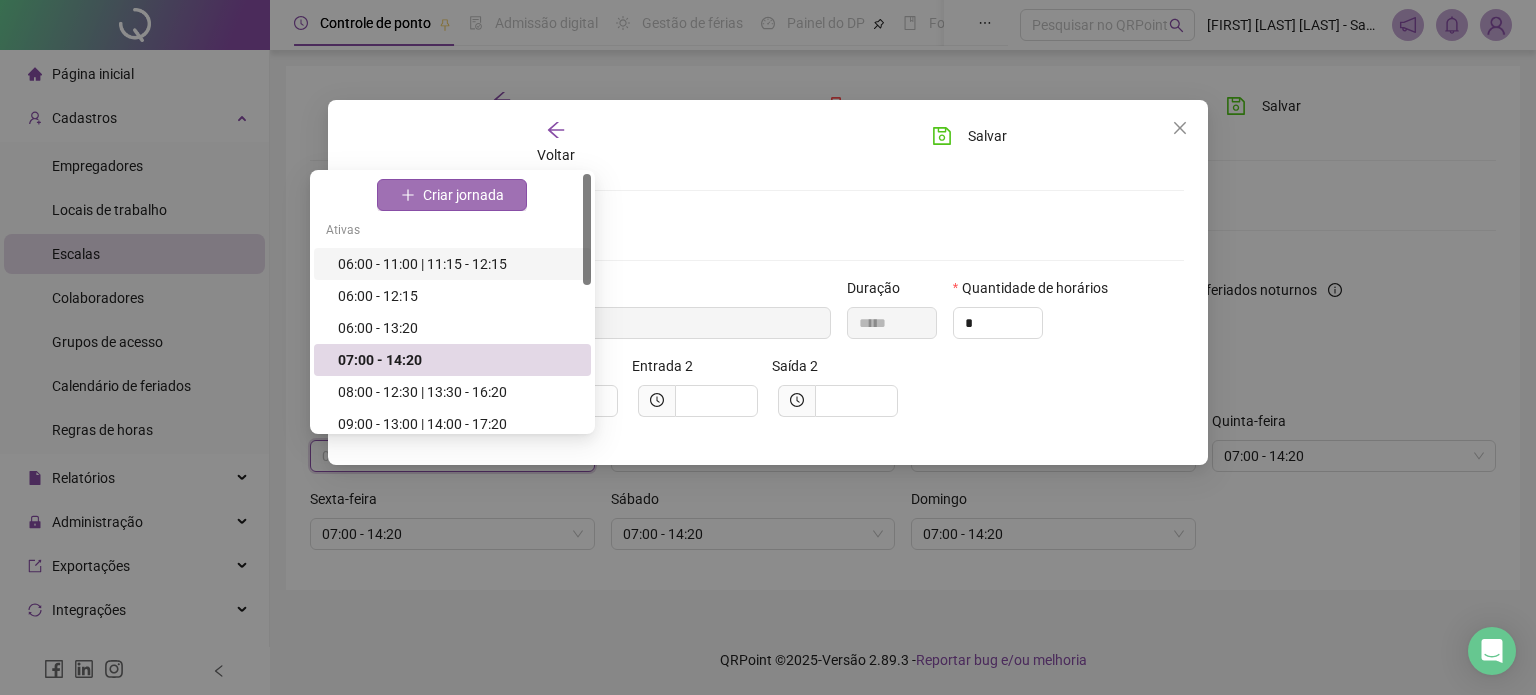 type 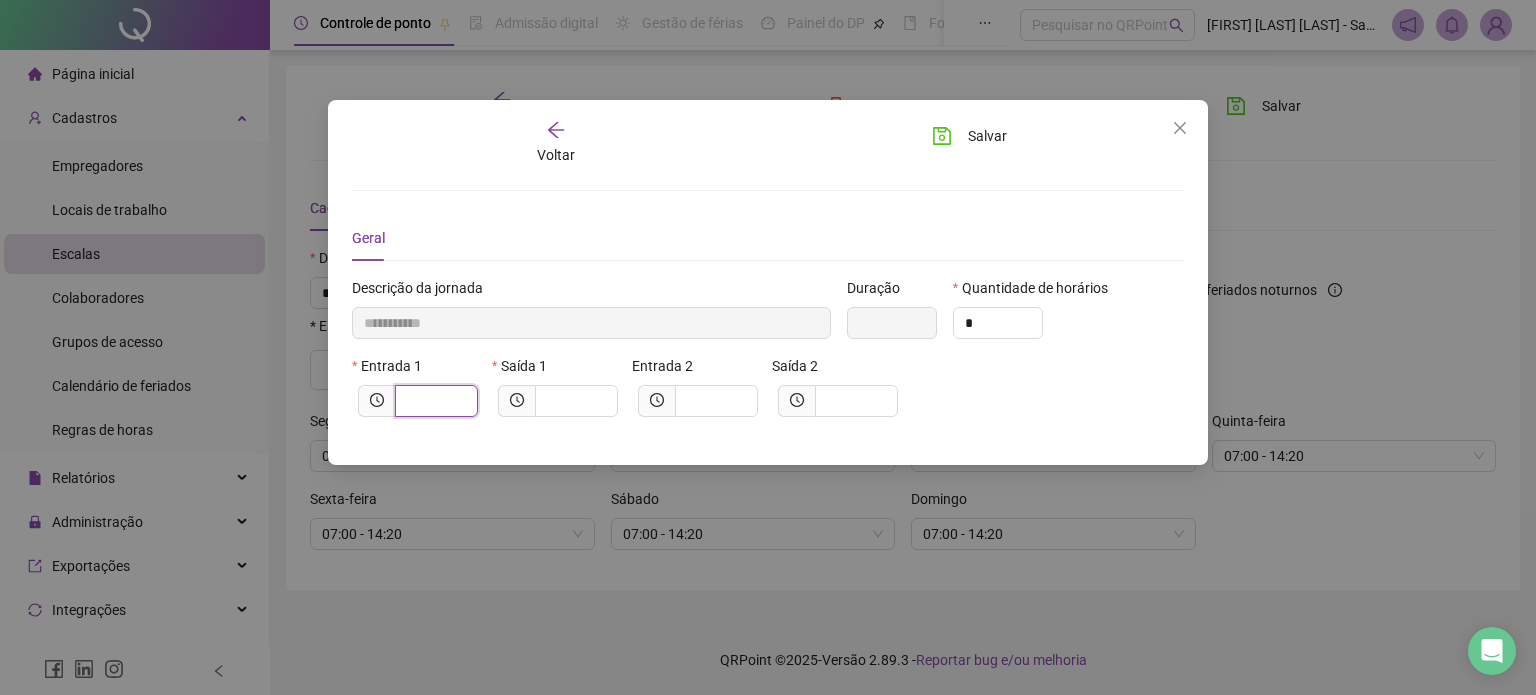 click at bounding box center (434, 401) 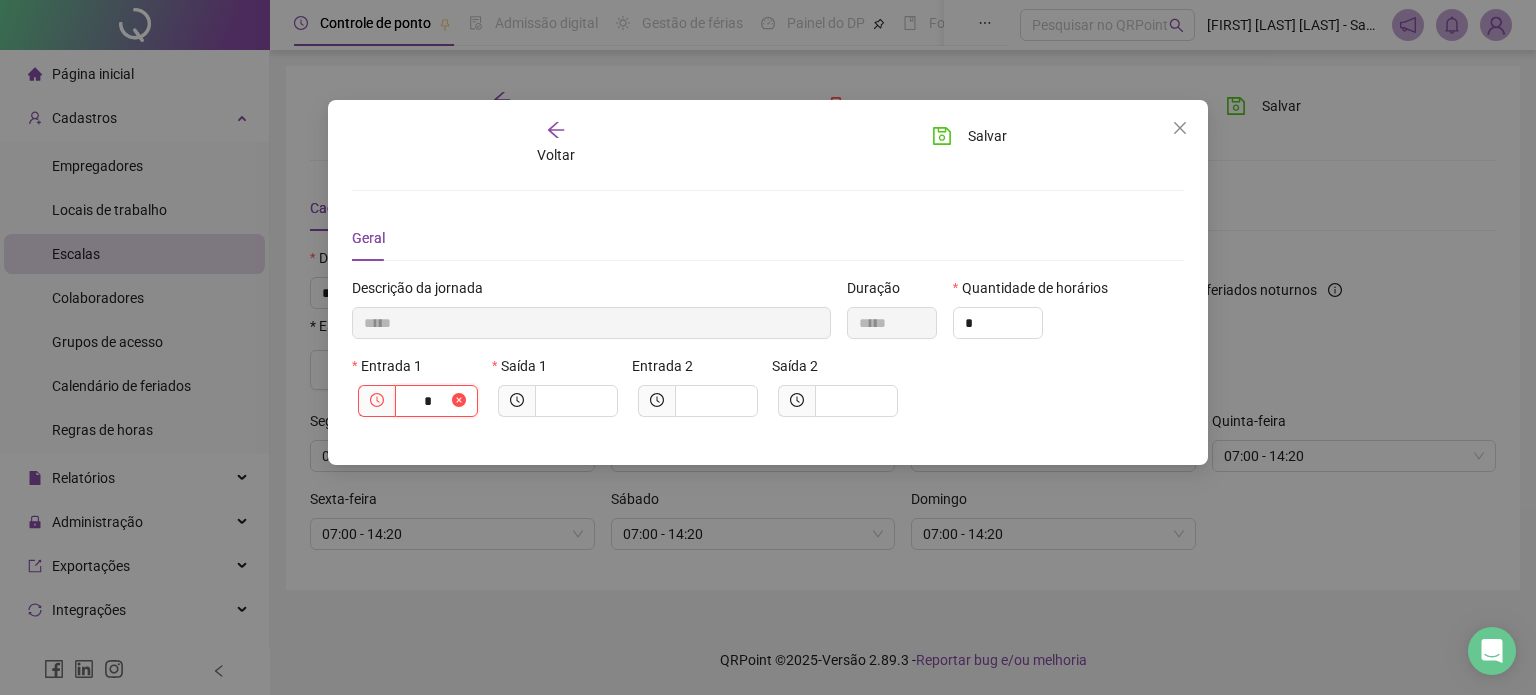 type on "**" 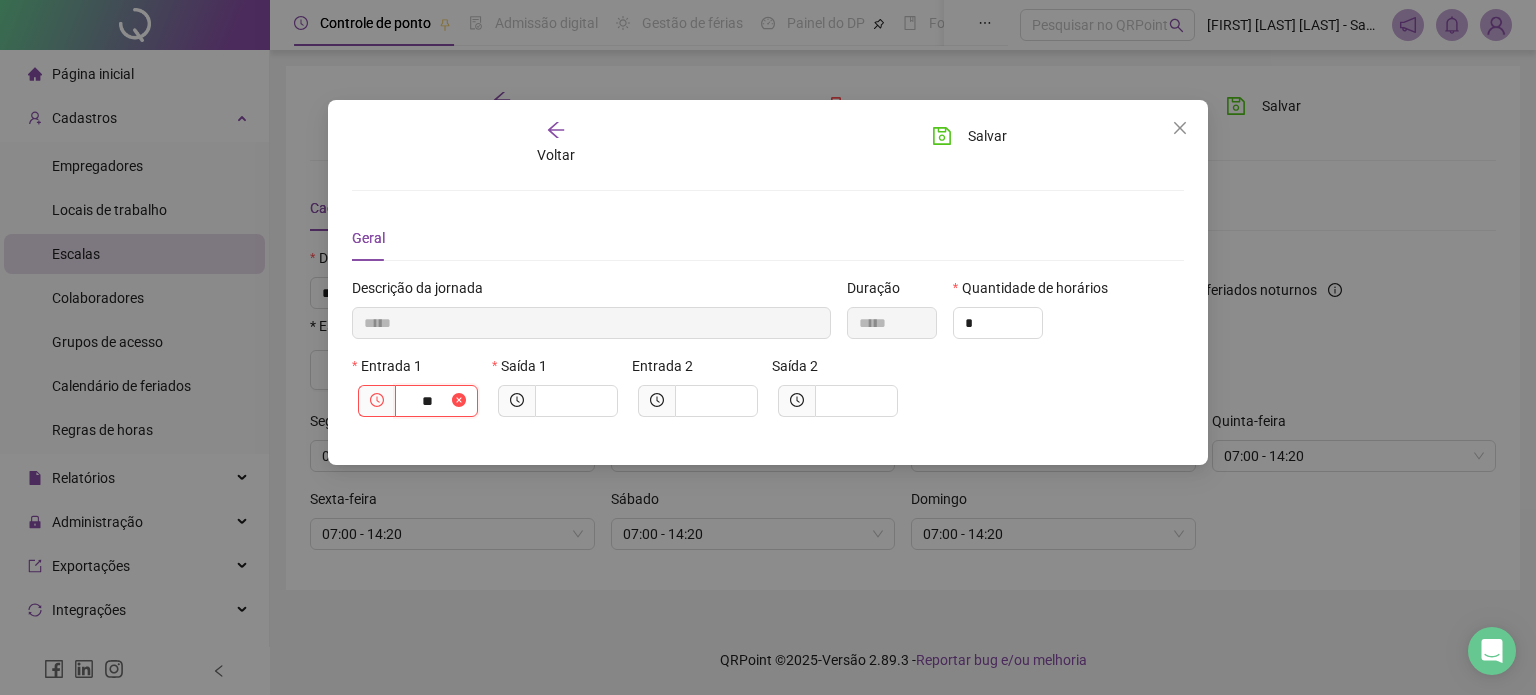 type on "******" 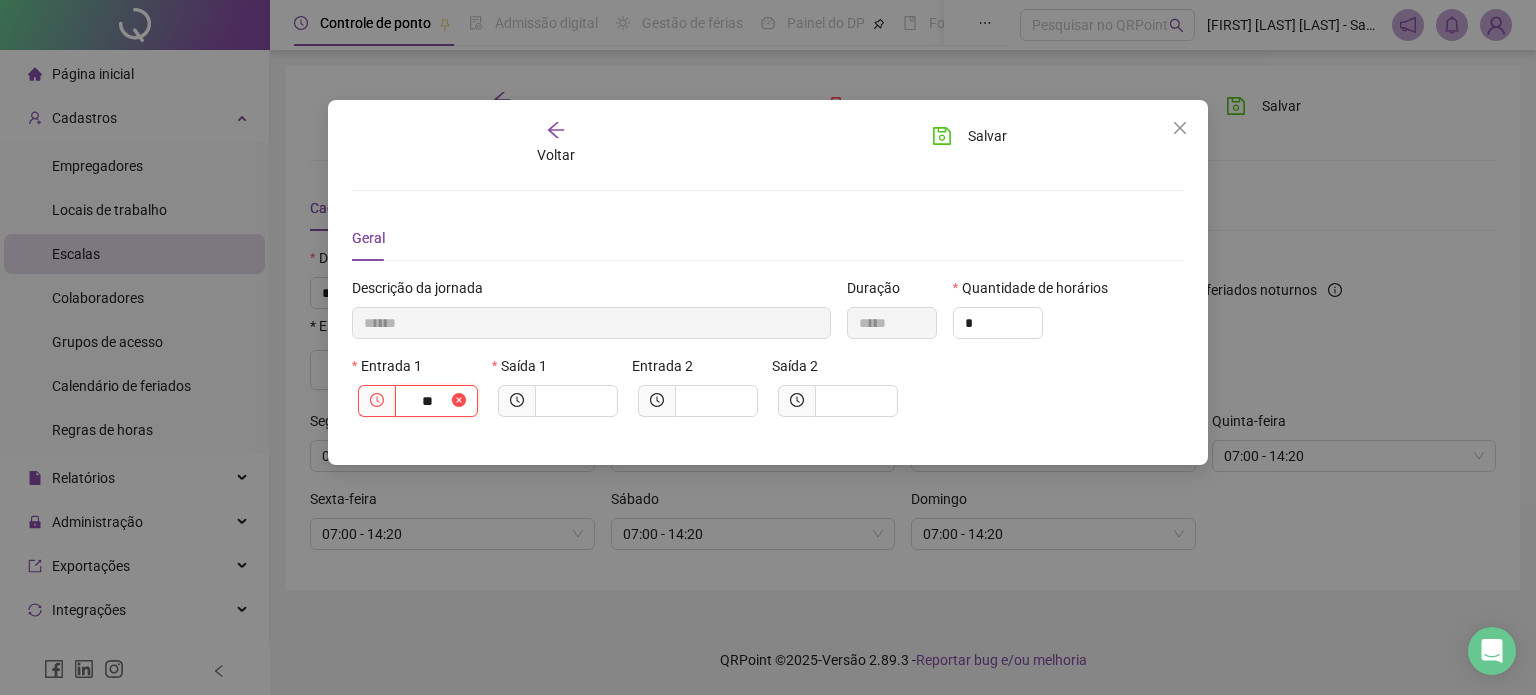 type on "***" 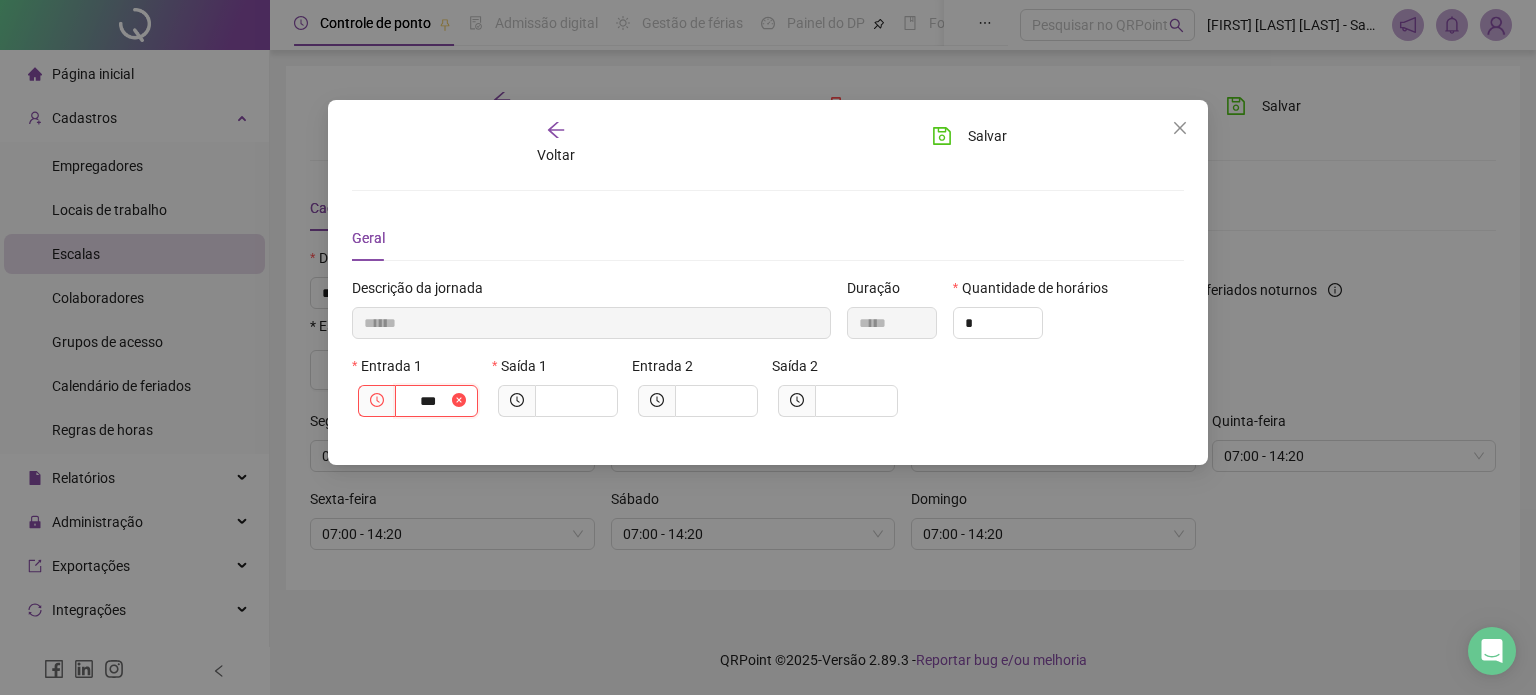 type on "********" 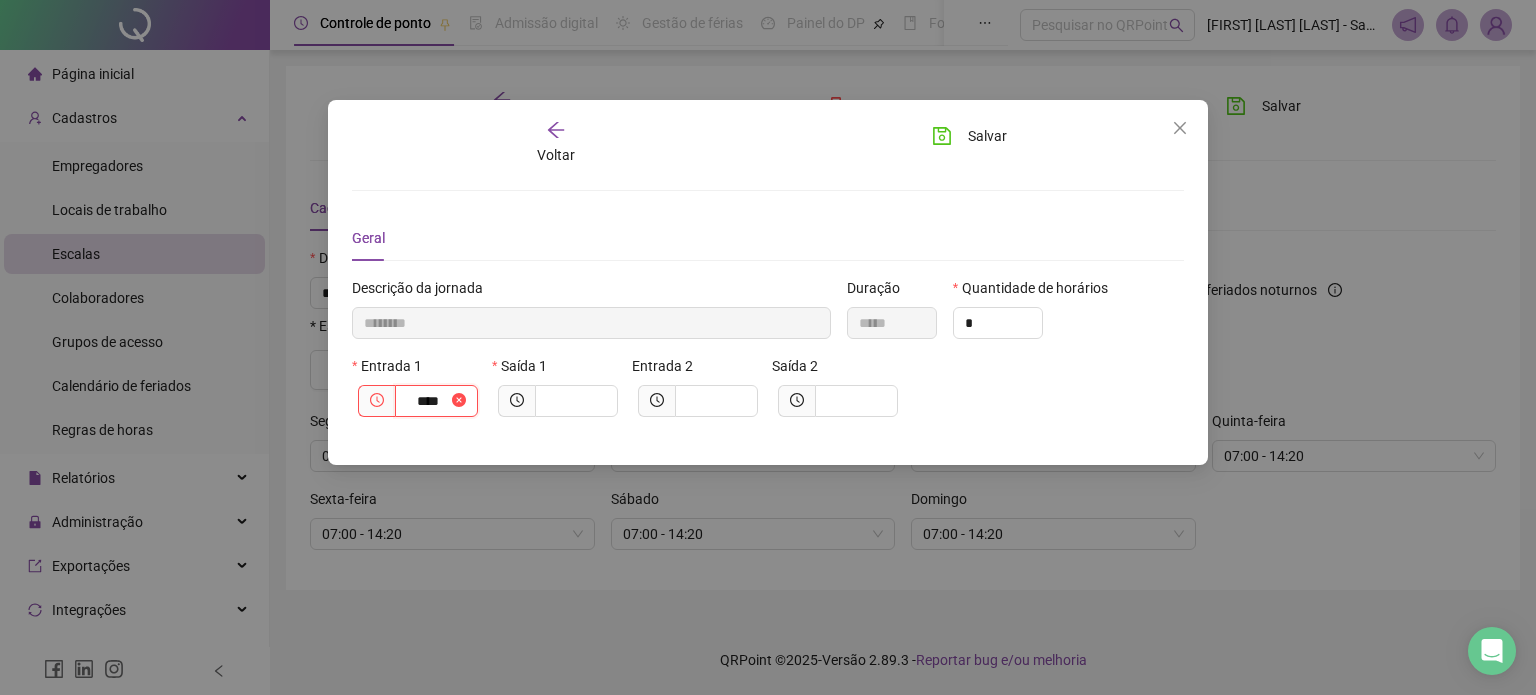 type on "*********" 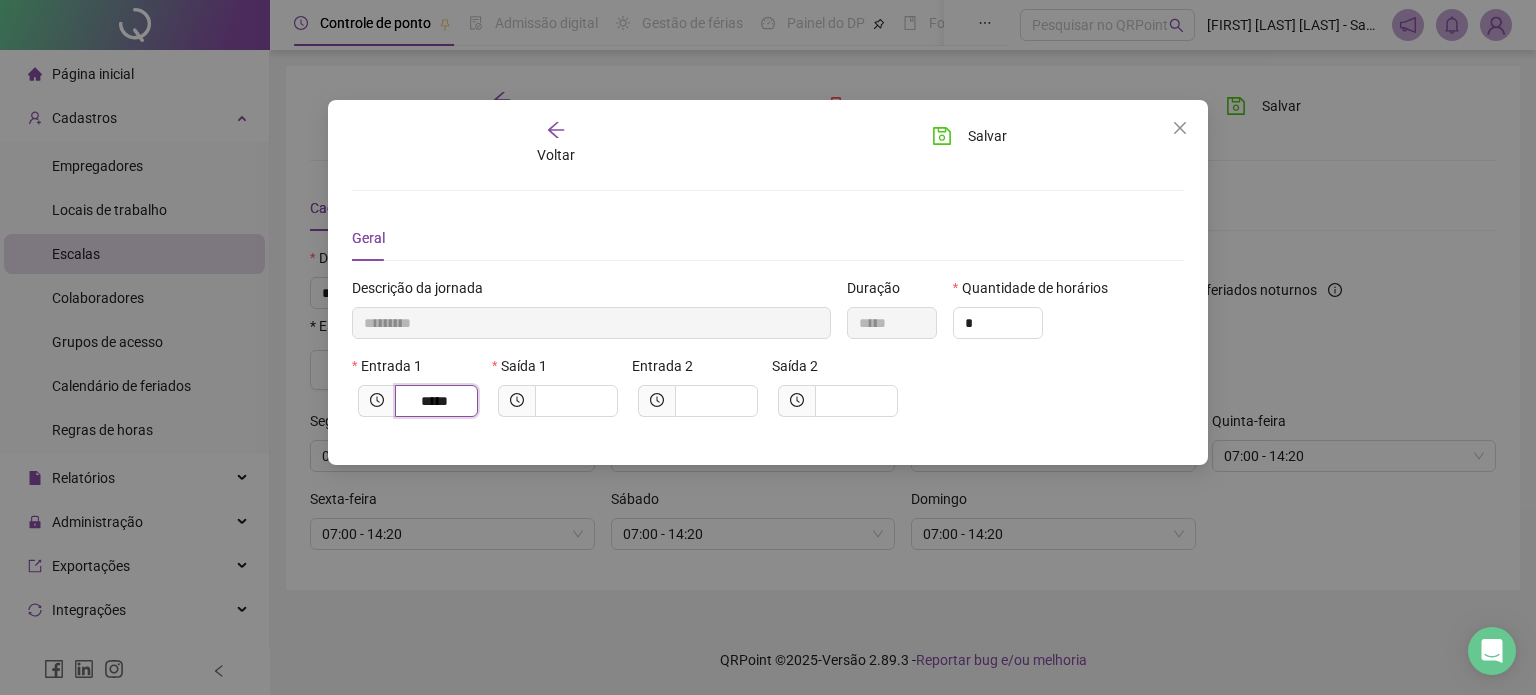 type on "*****" 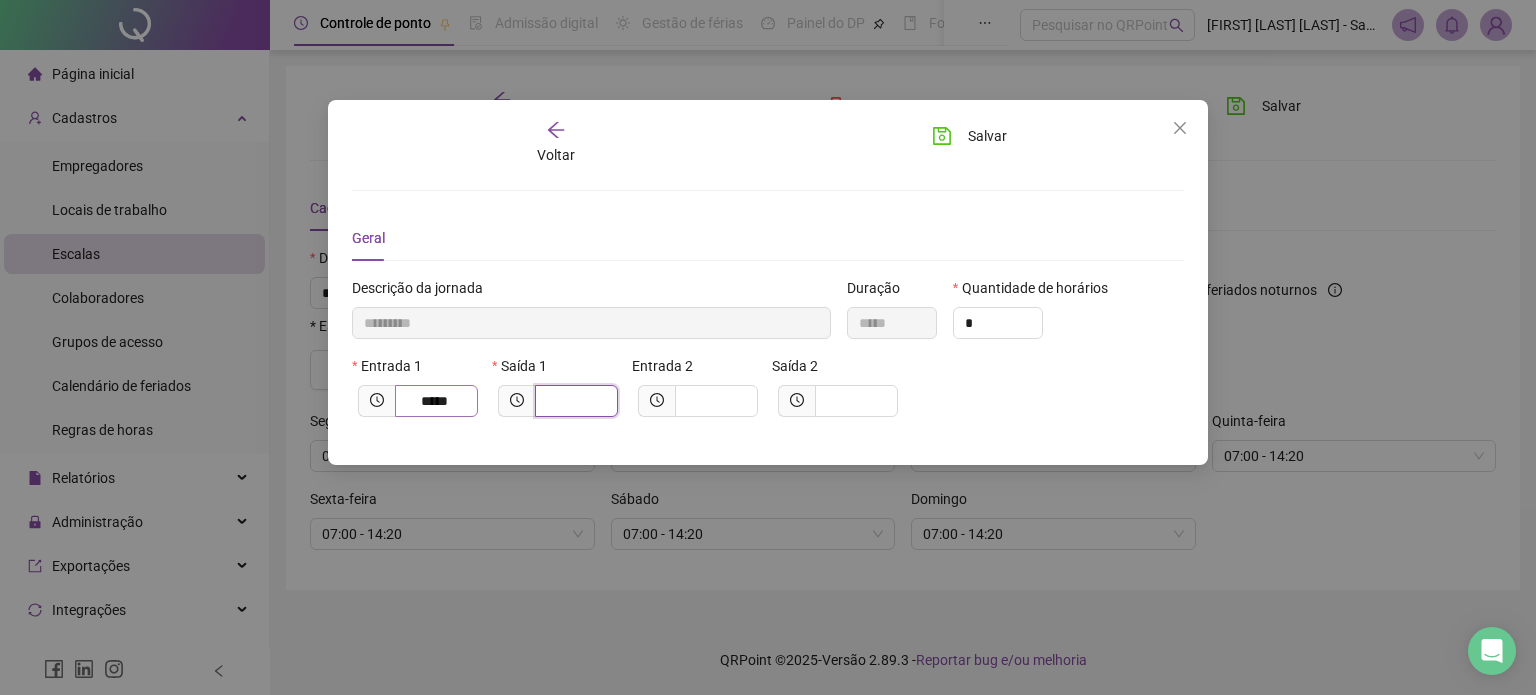 type on "*********" 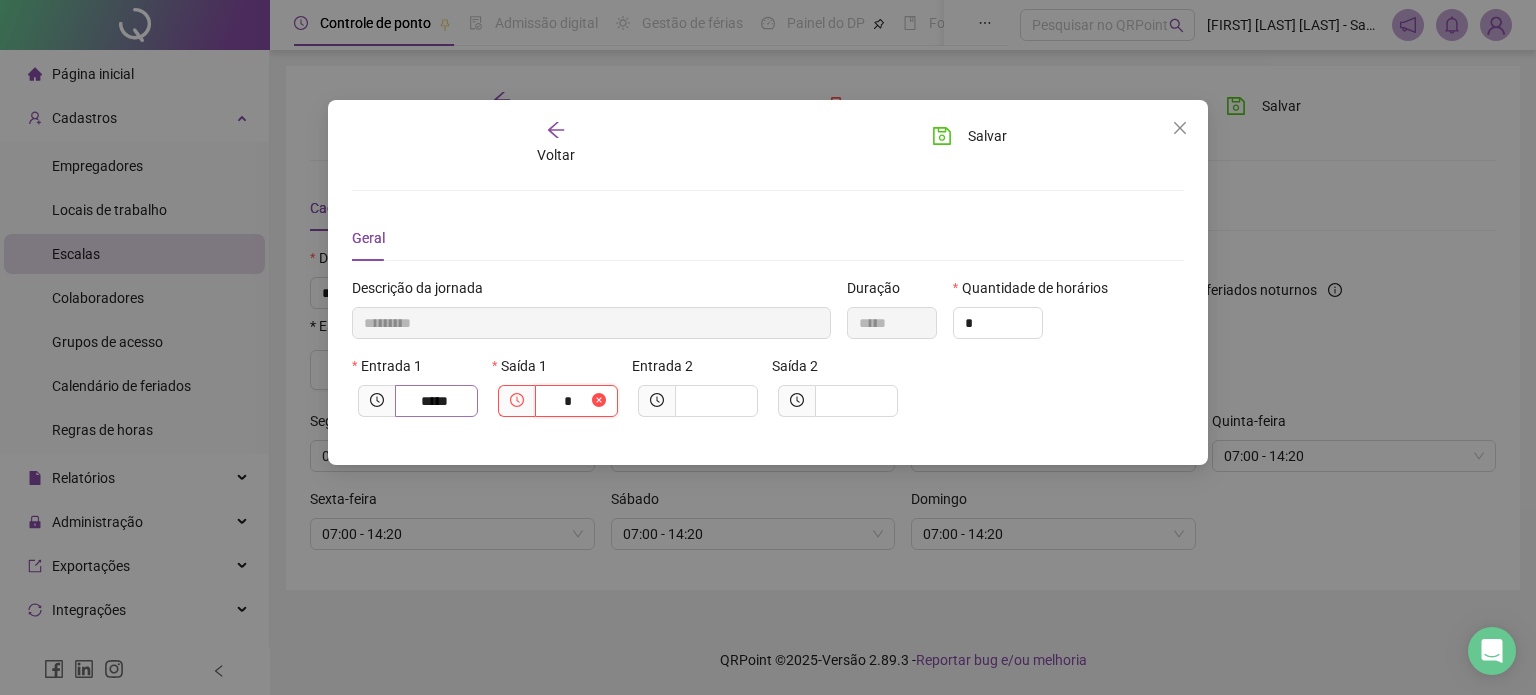 type on "**********" 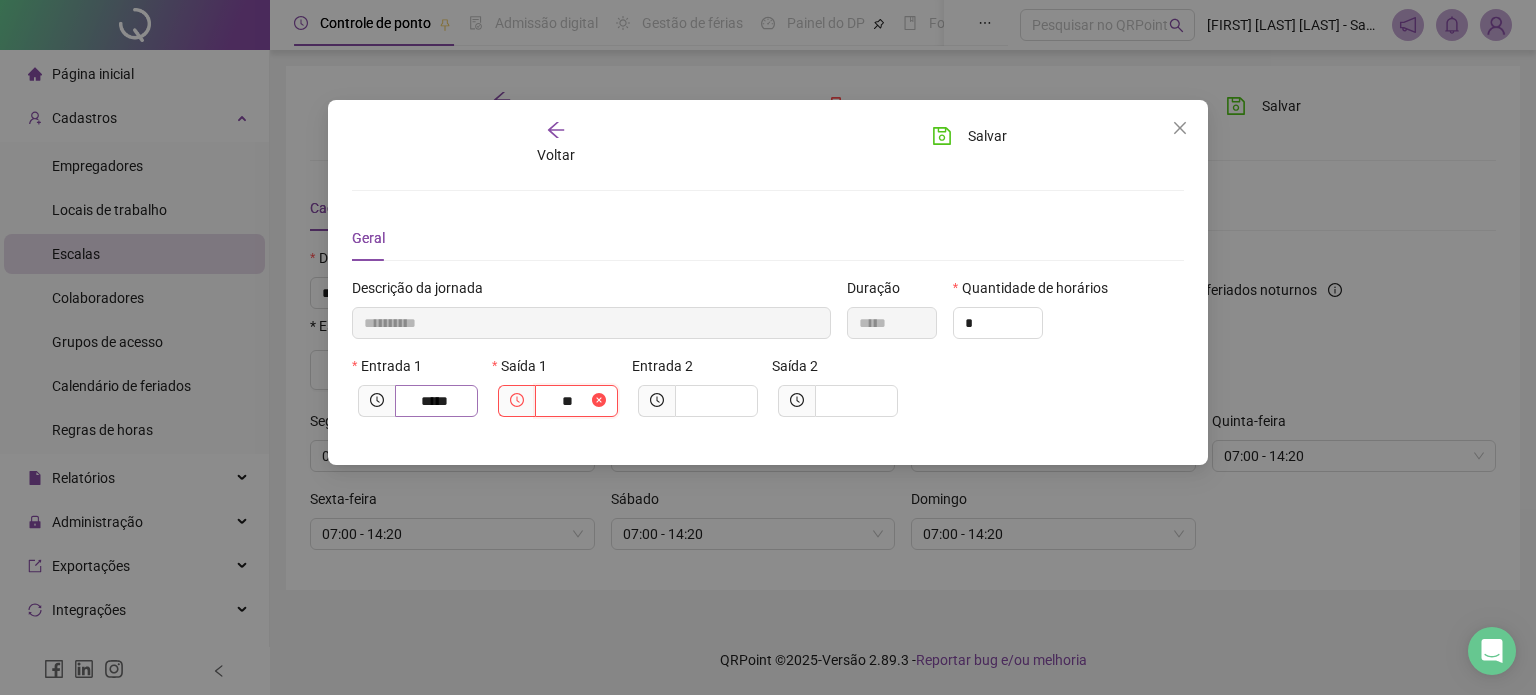 type on "**********" 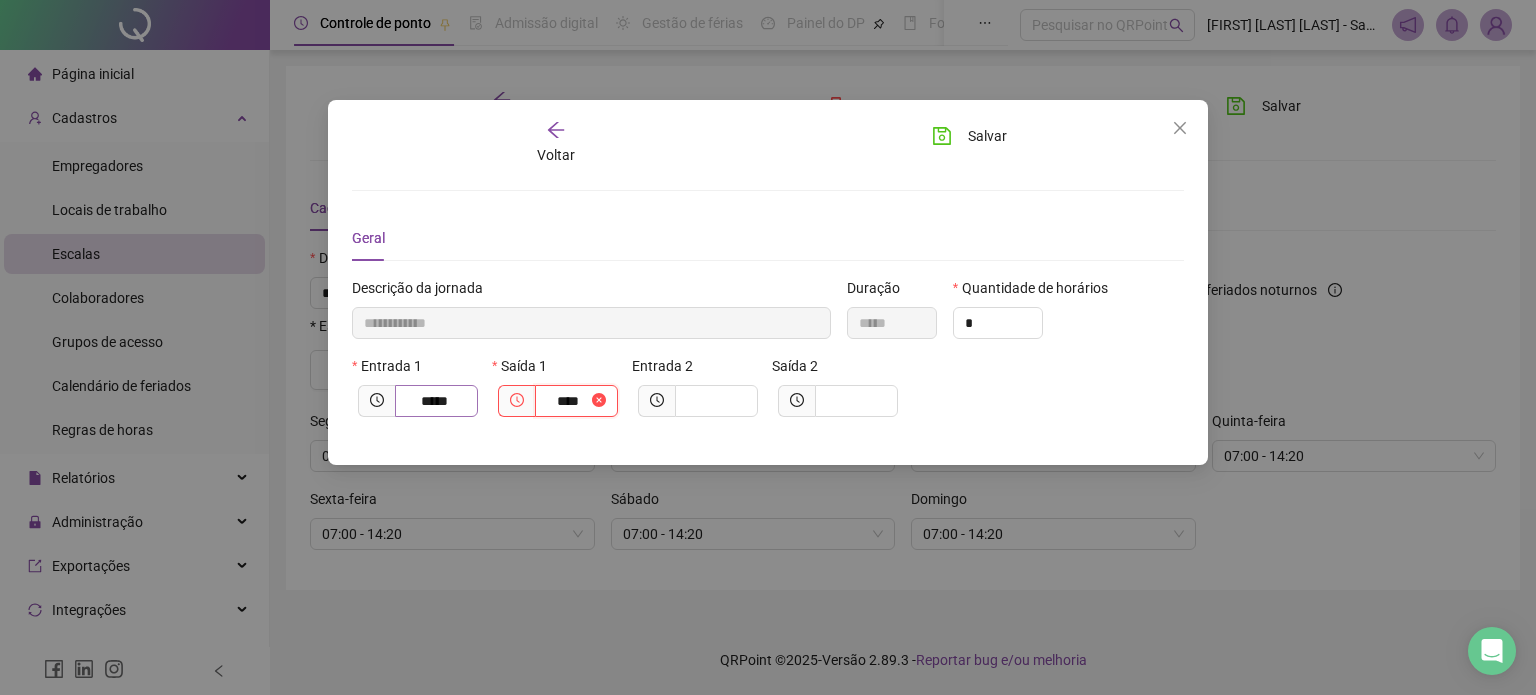 type on "**********" 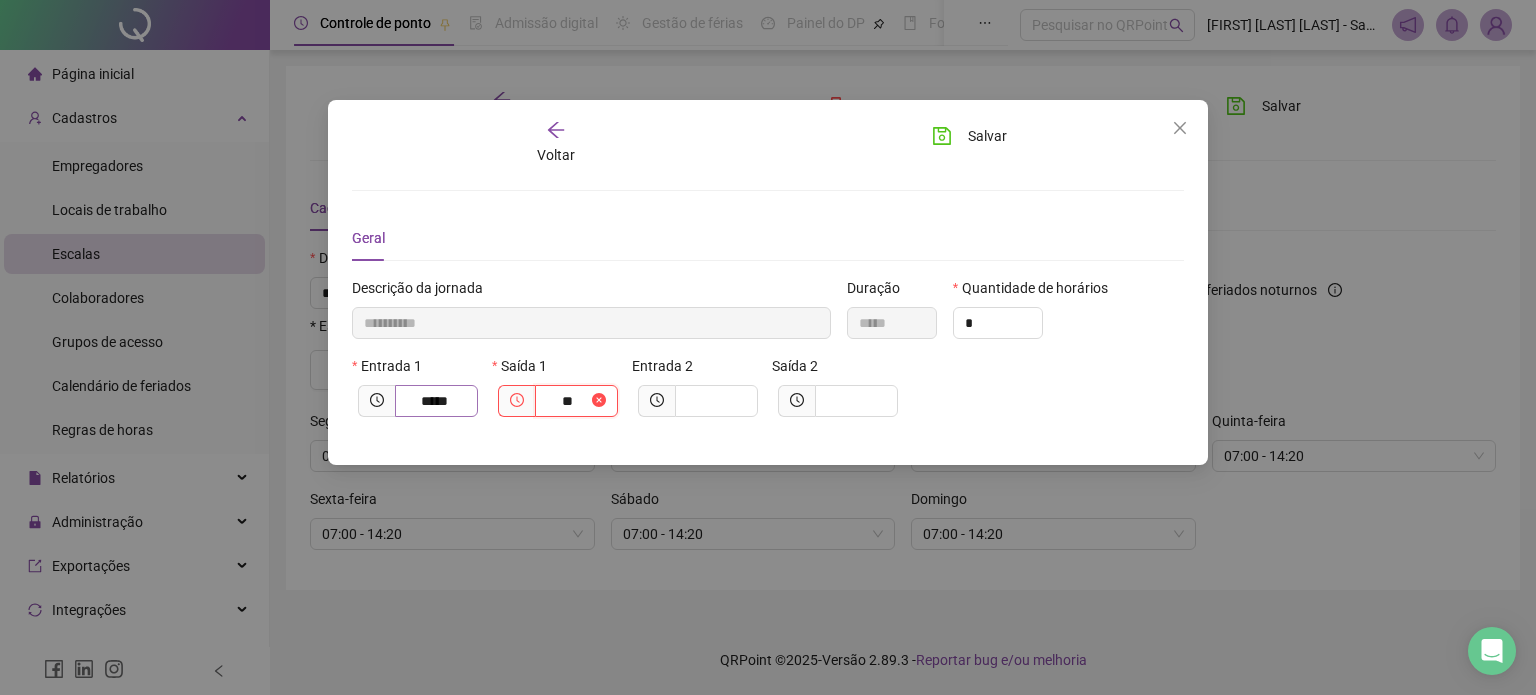 type on "*********" 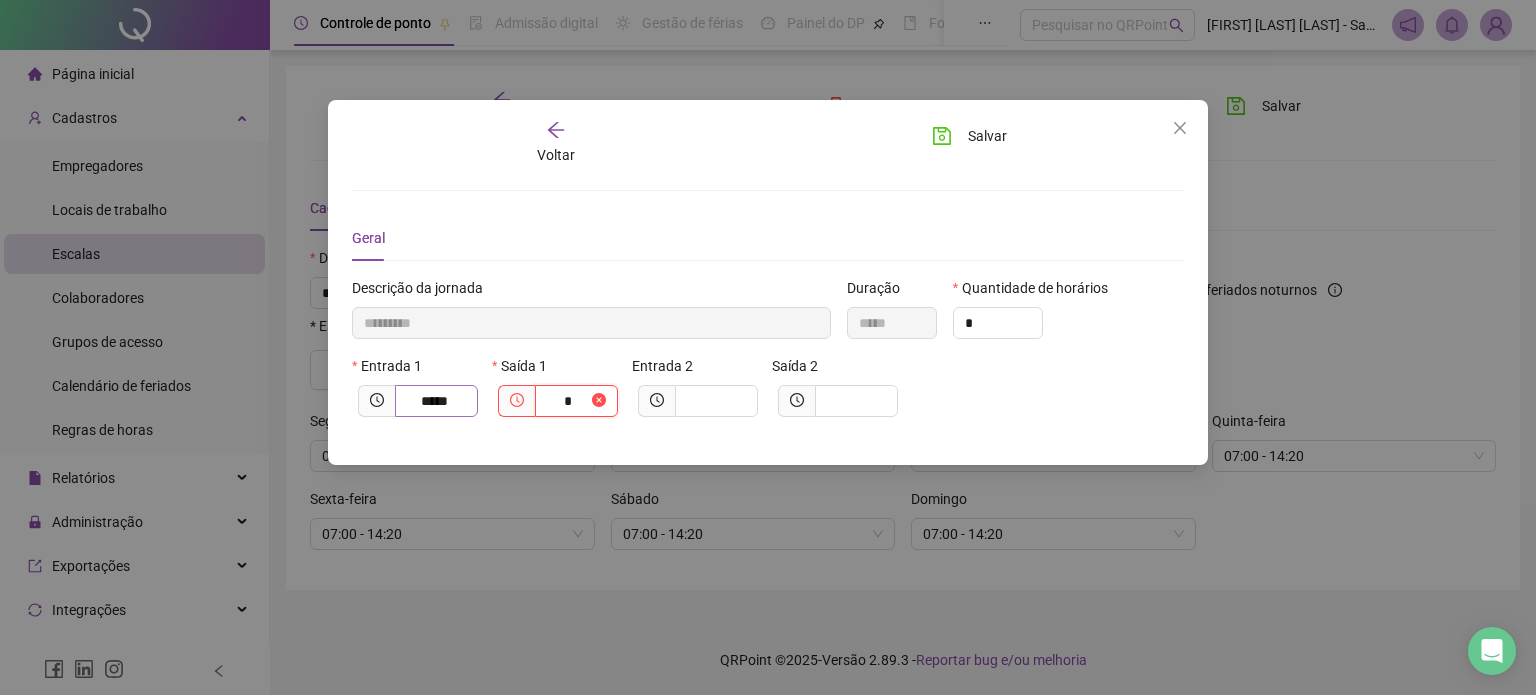 type on "**********" 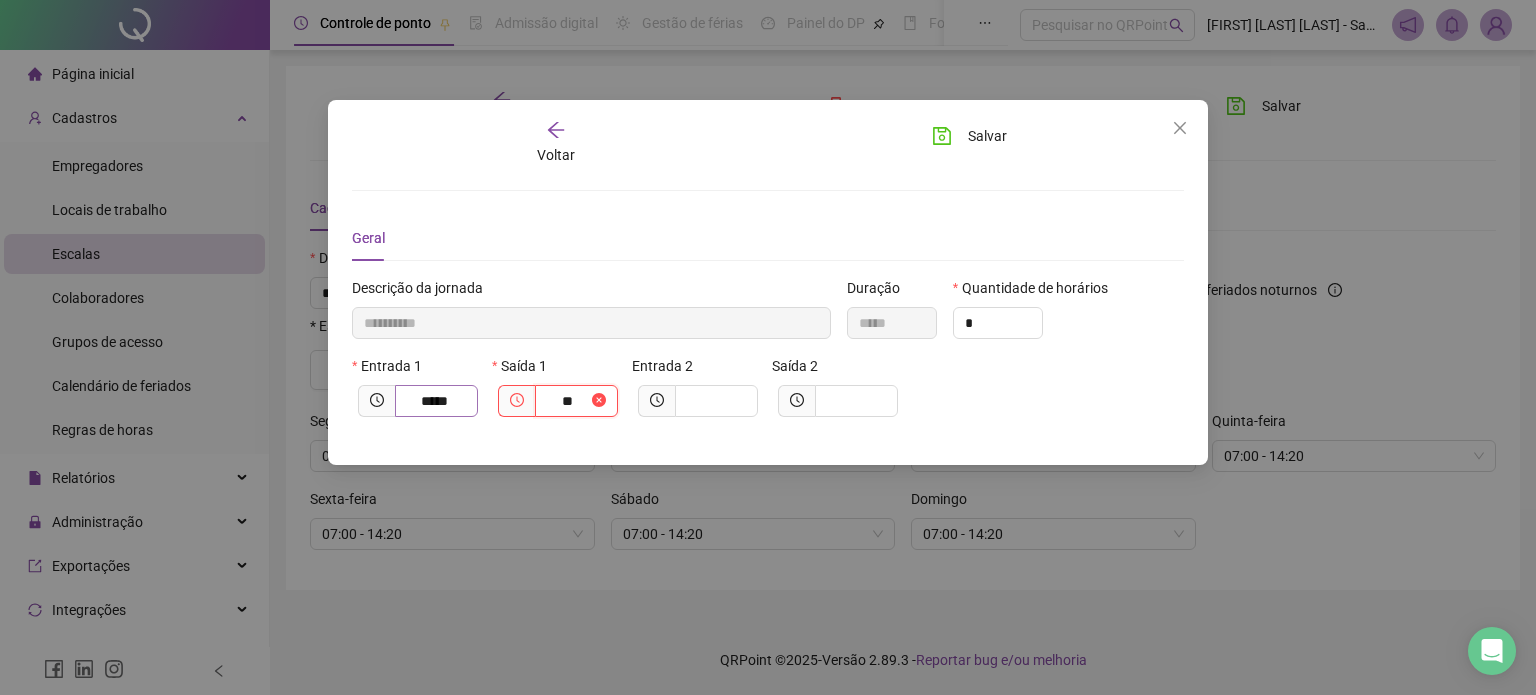 type on "***" 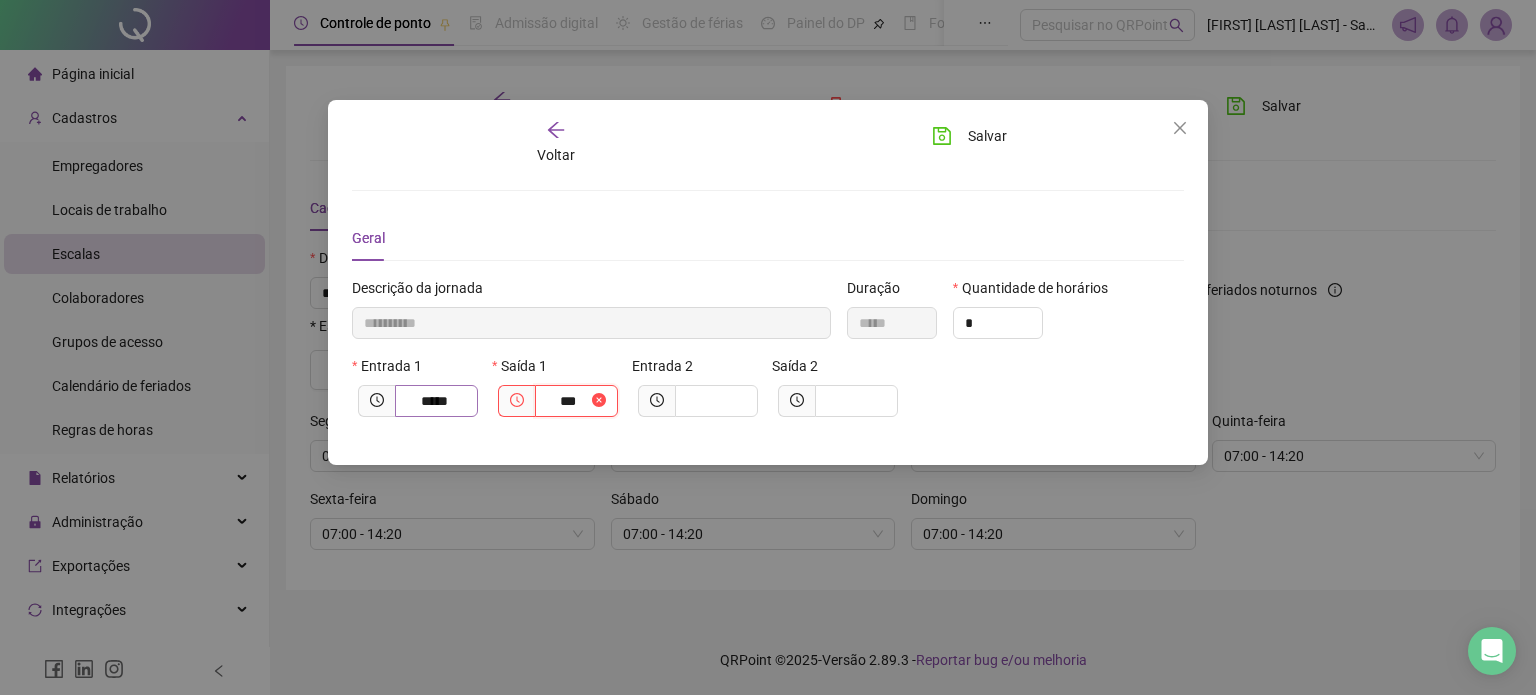 type on "**********" 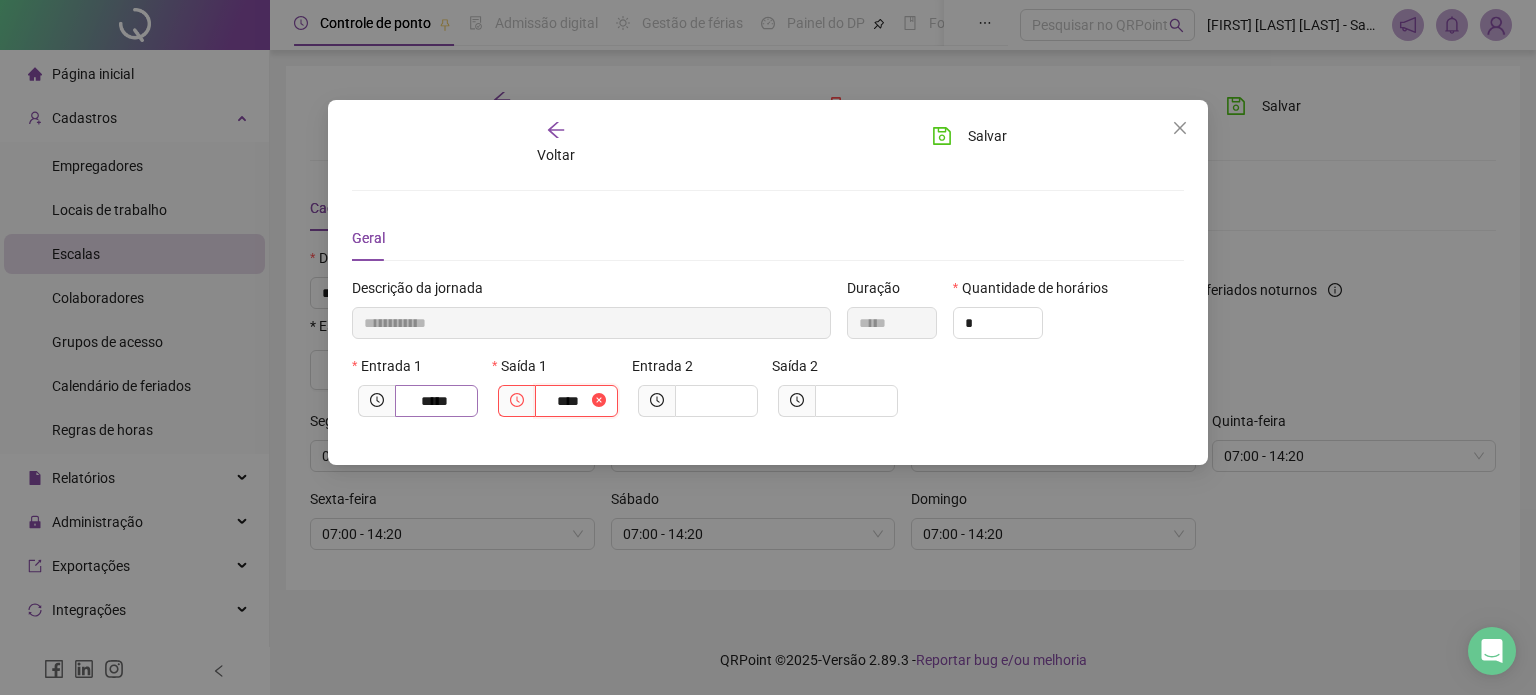 type on "**********" 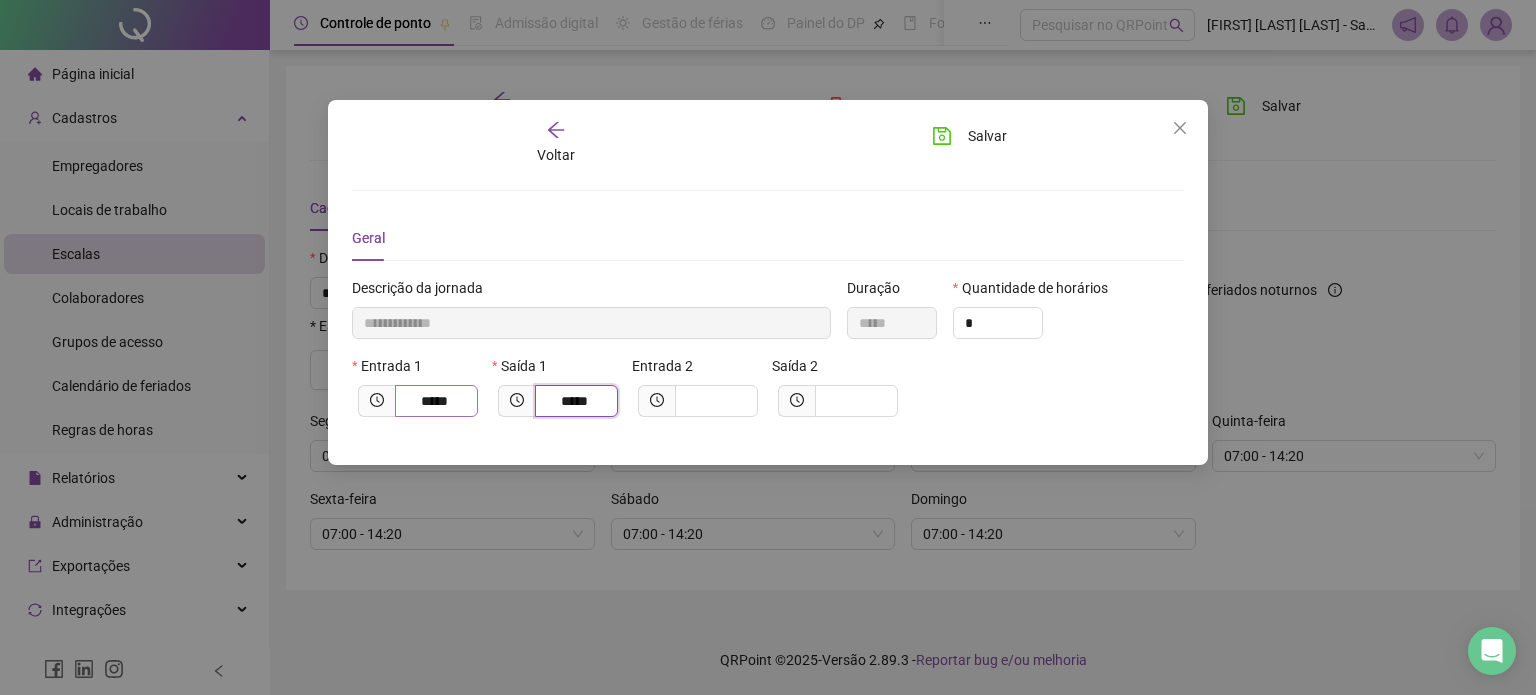 type on "**********" 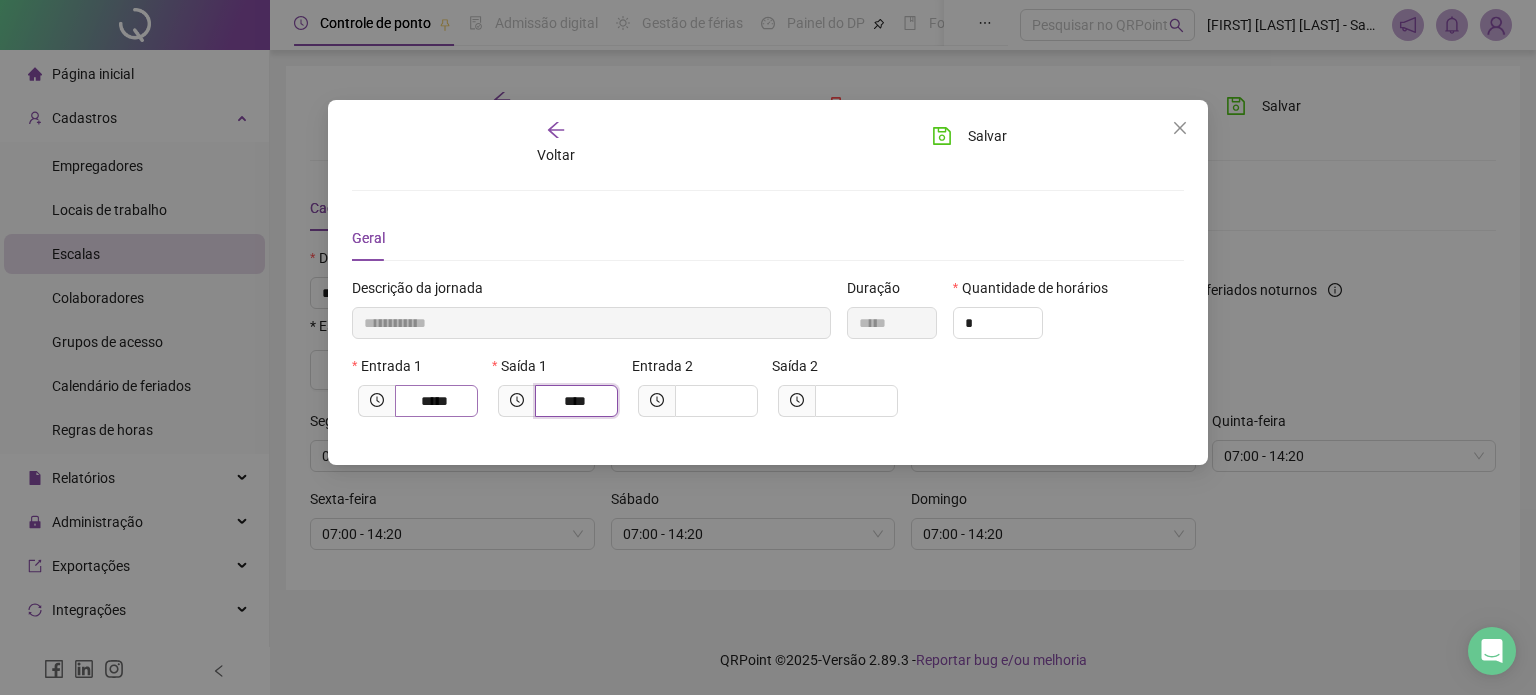 type on "**********" 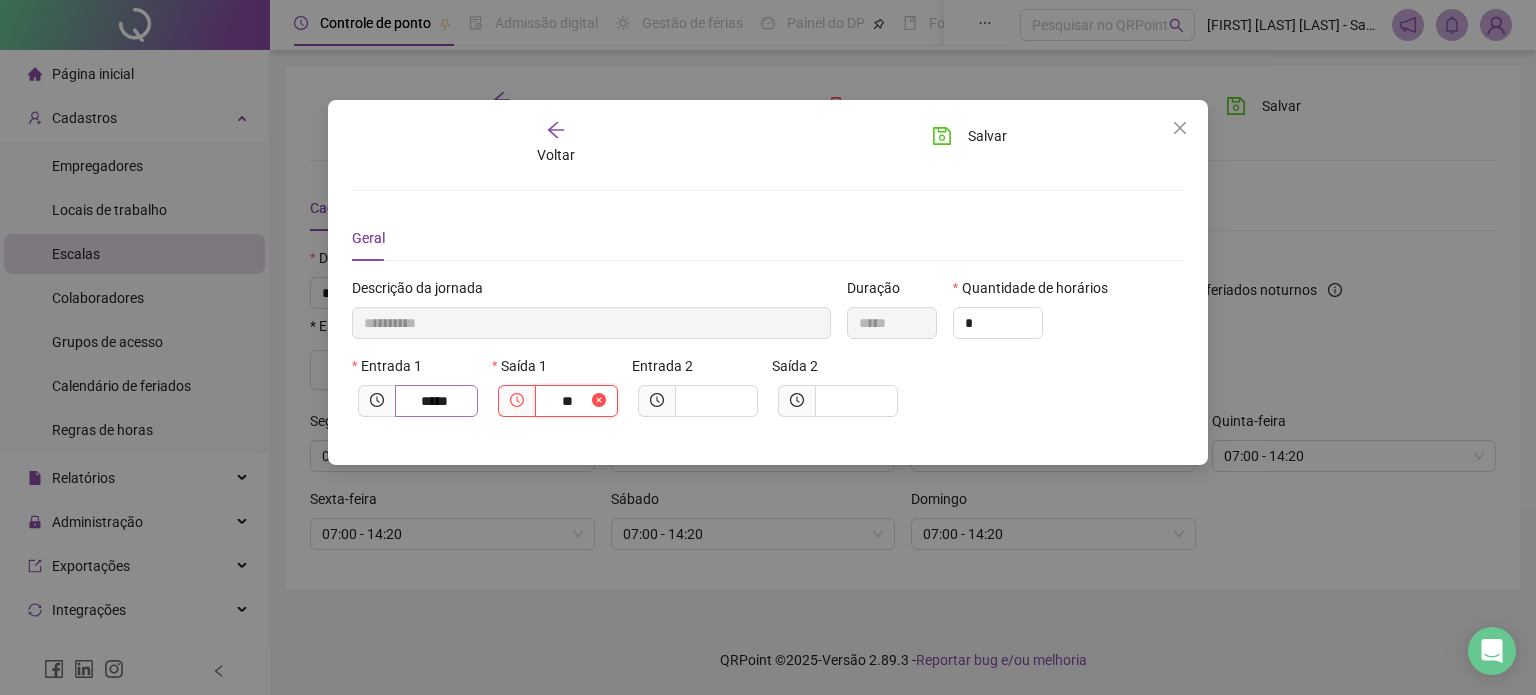 type on "**********" 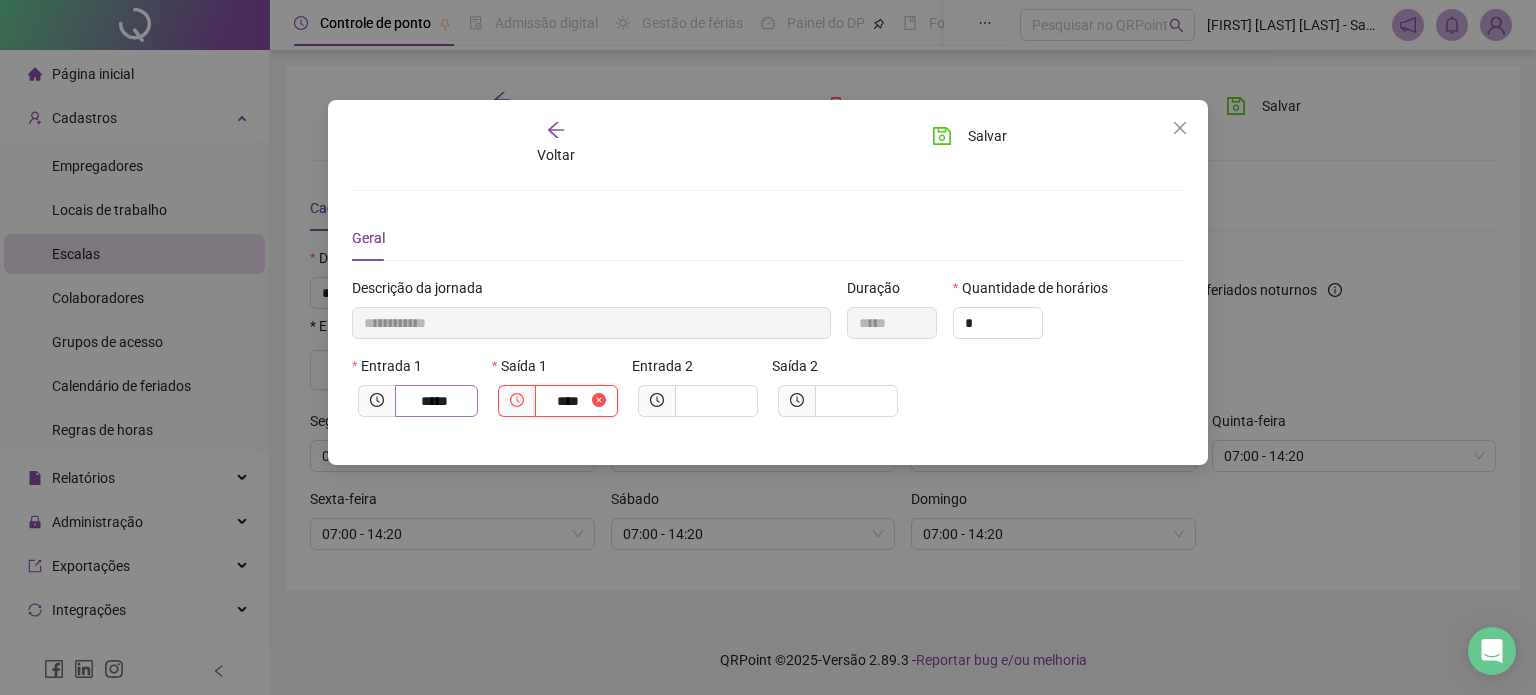 type on "**********" 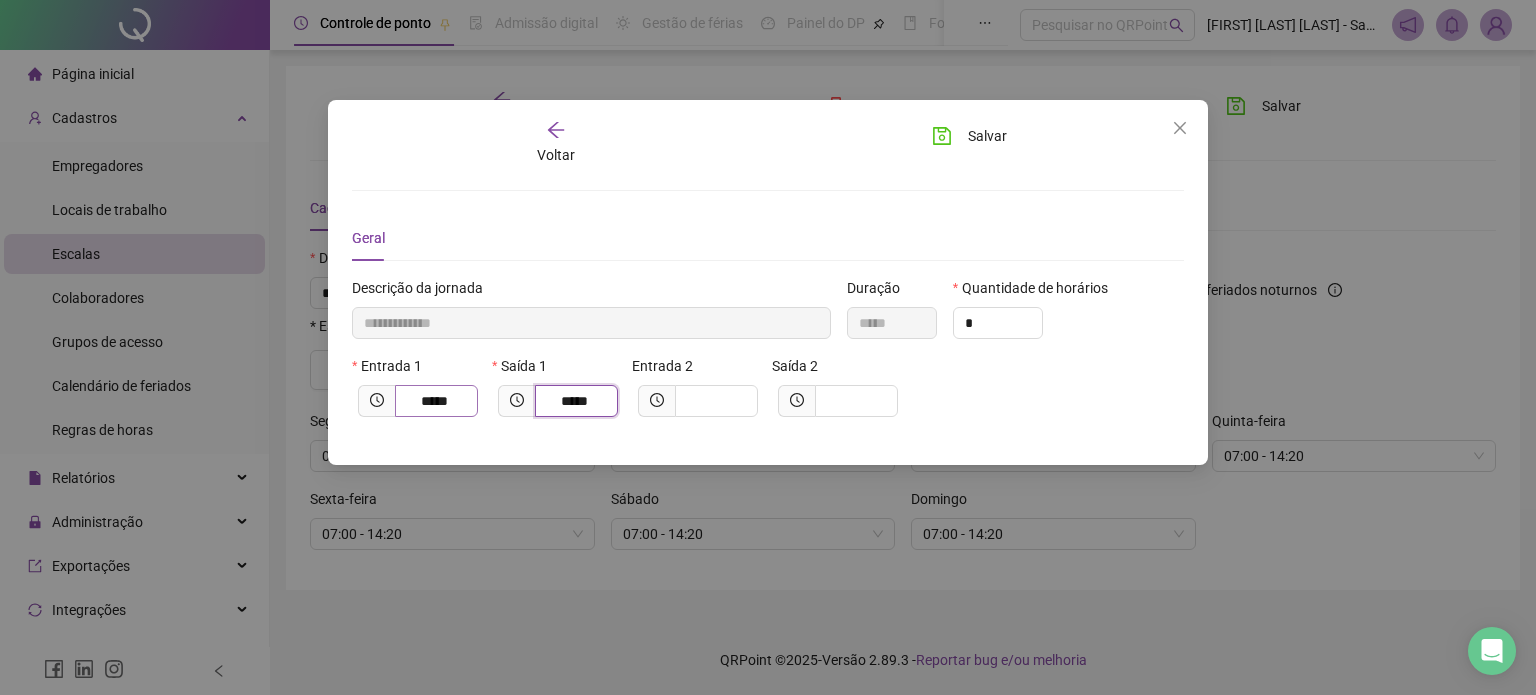 type on "*****" 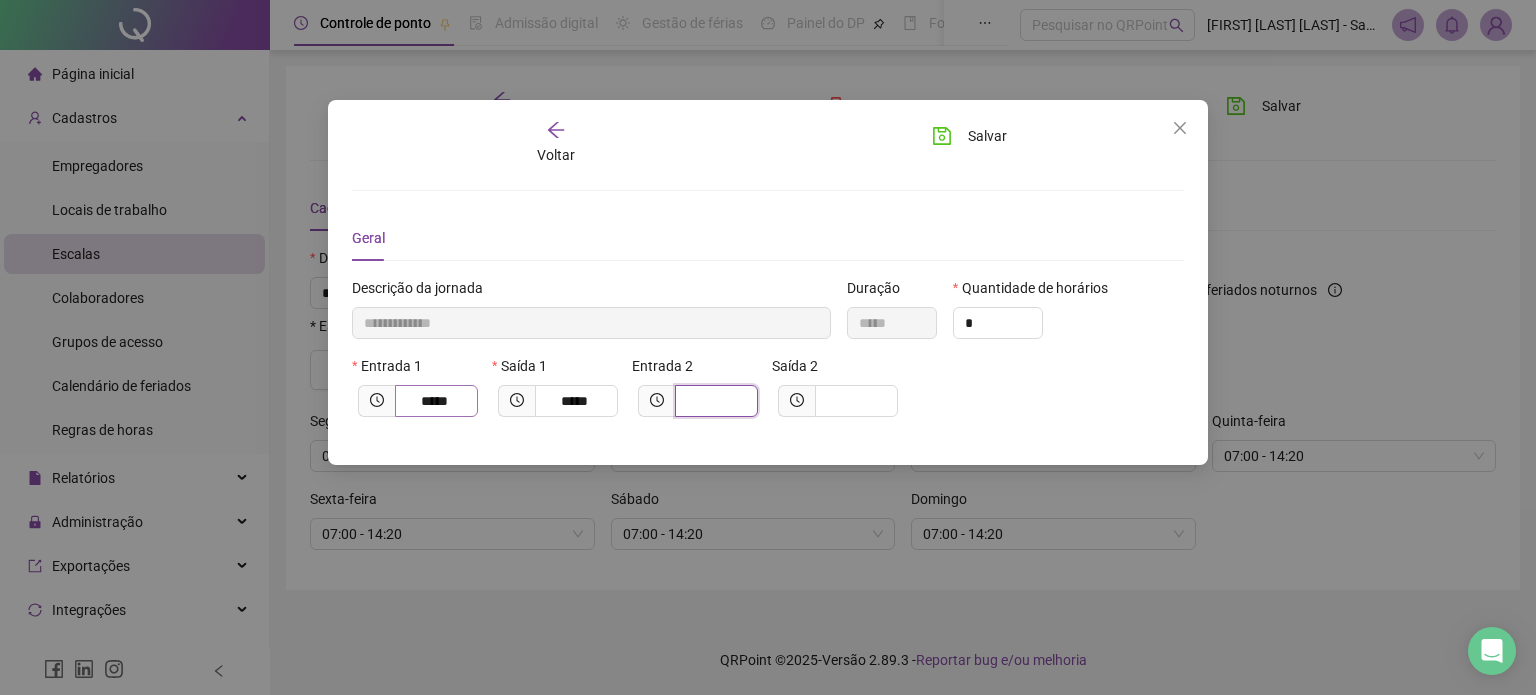 type on "**********" 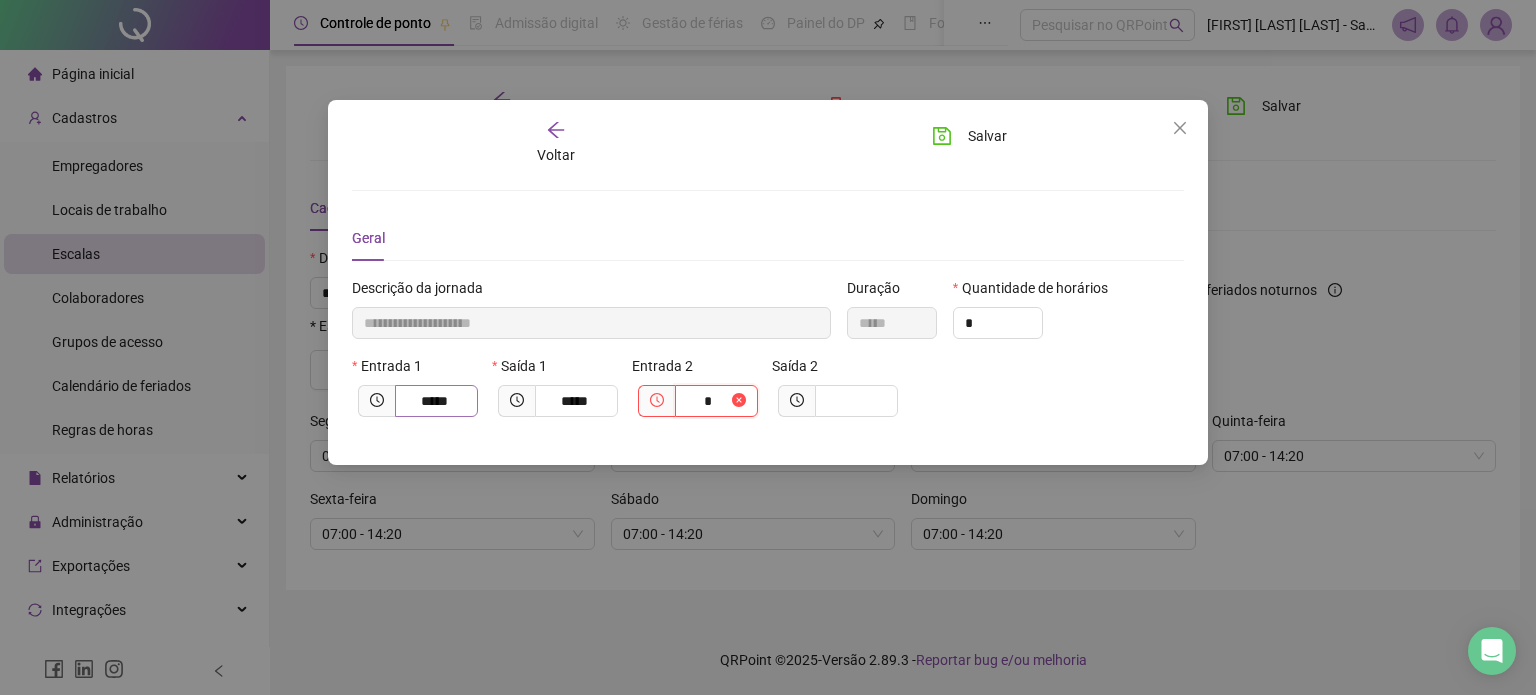 type on "**********" 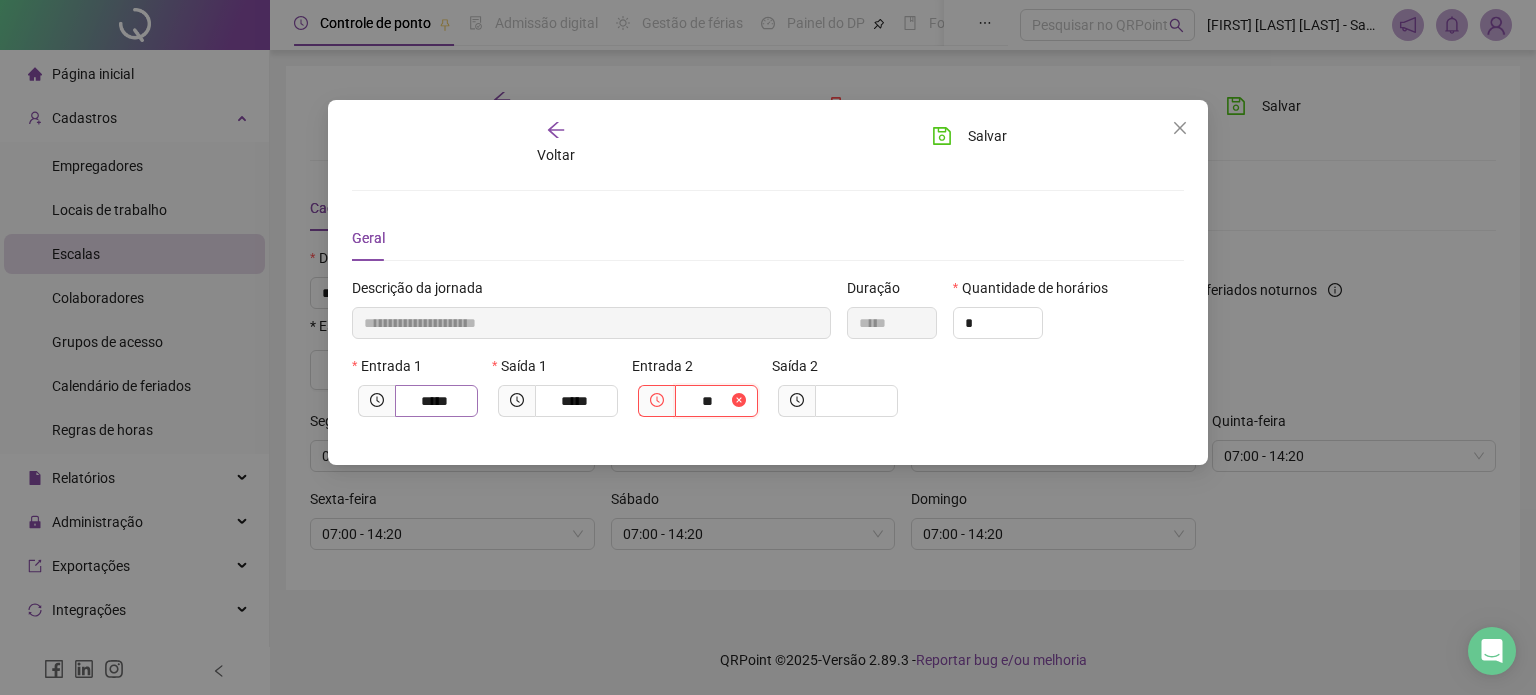 type on "***" 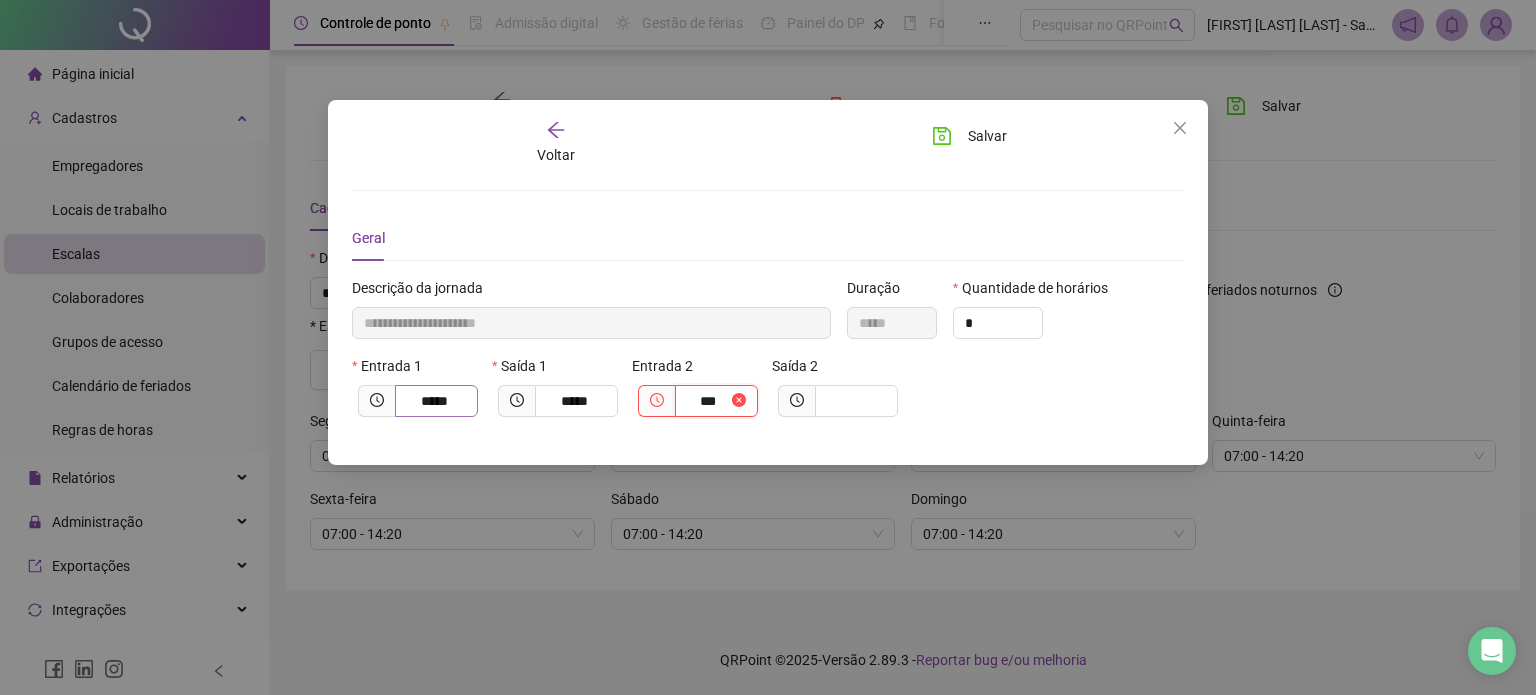 type on "**********" 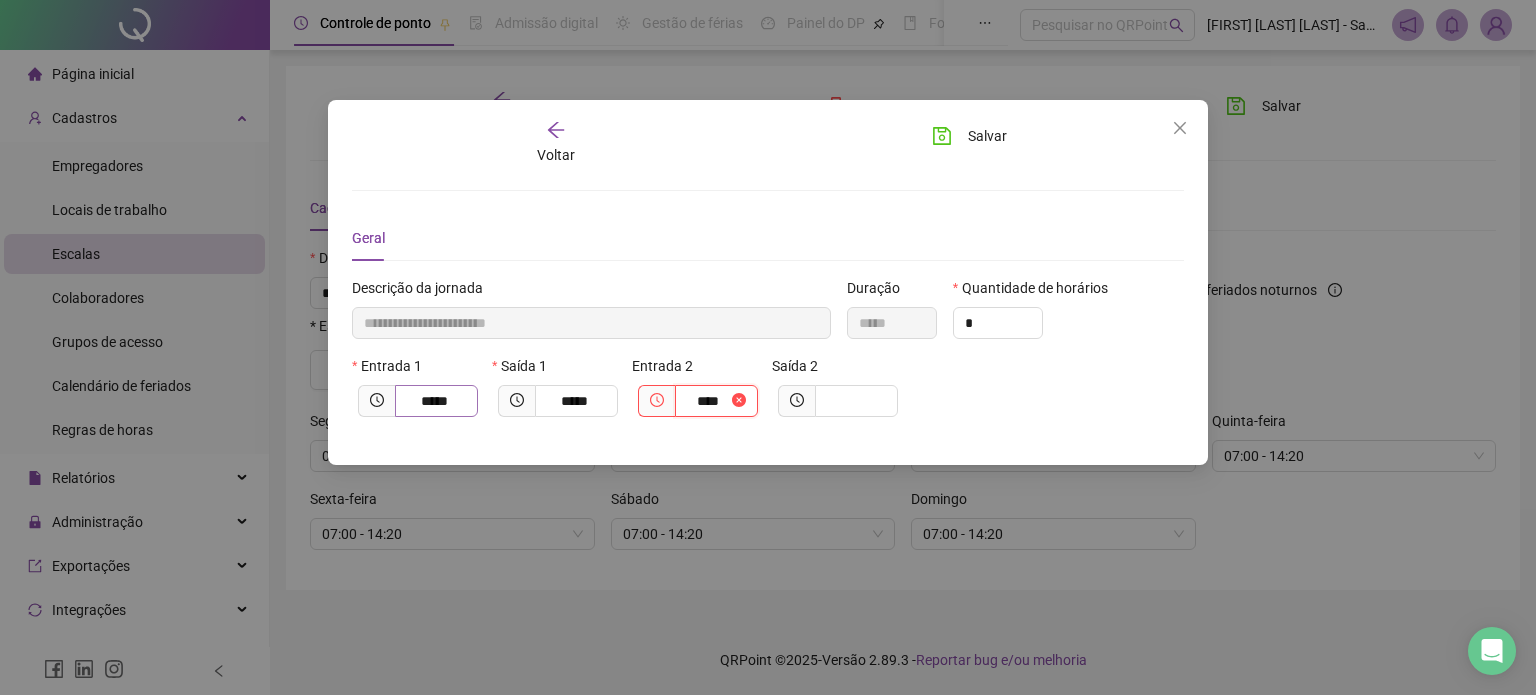 type on "**********" 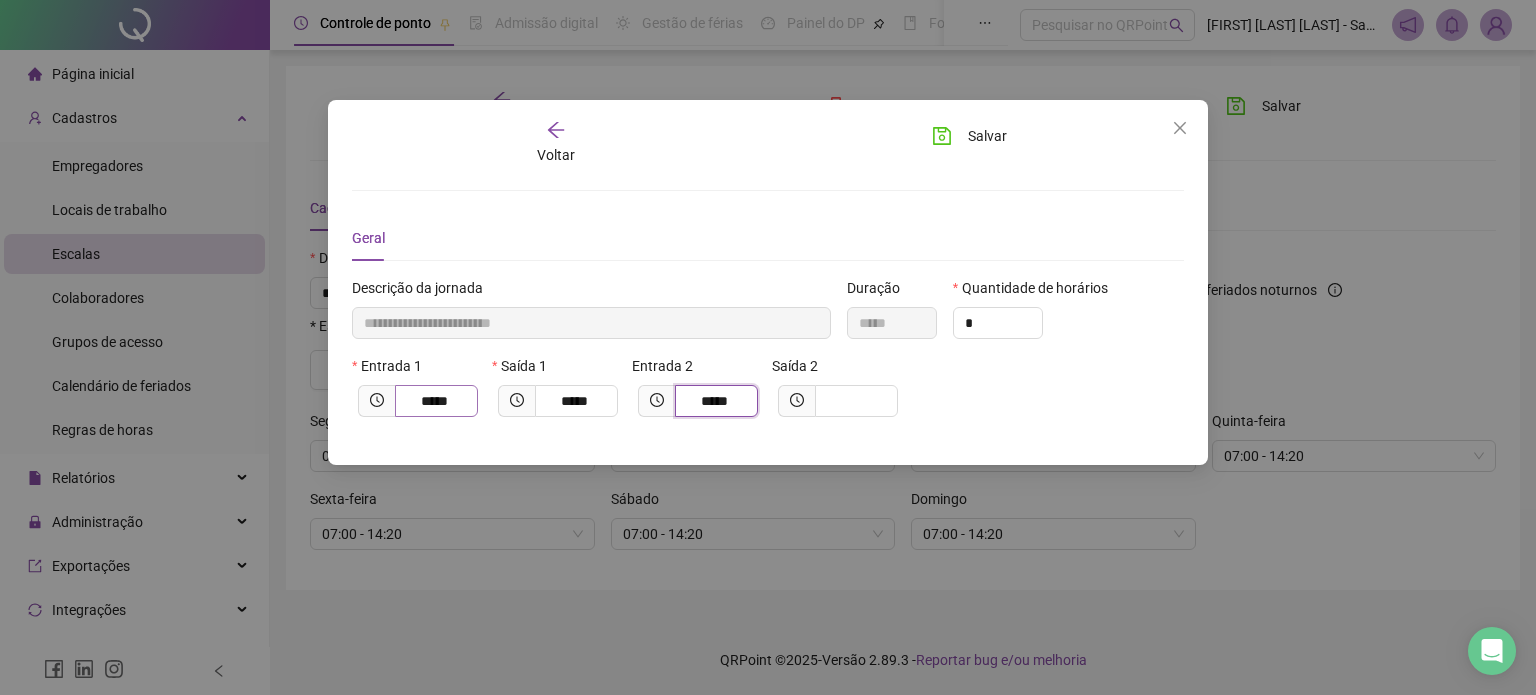 type on "*****" 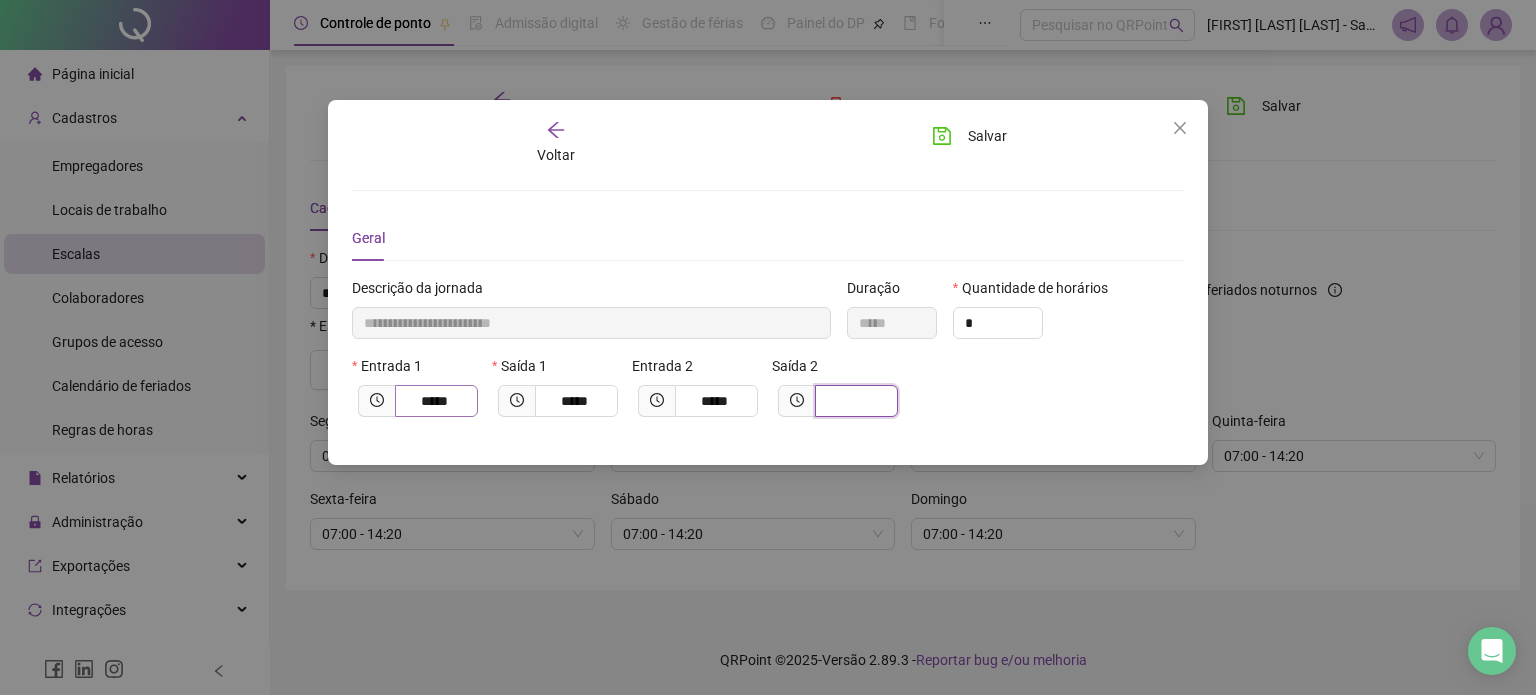 type on "**********" 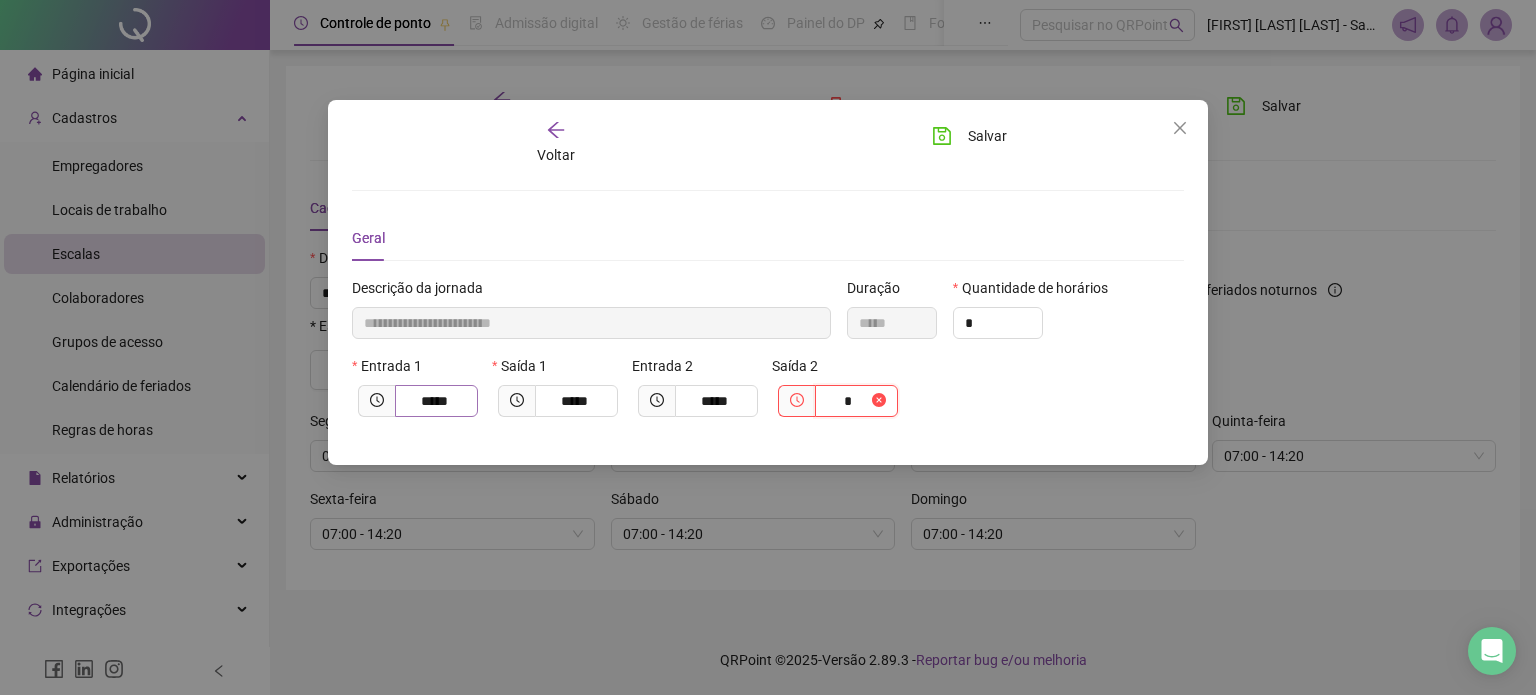 type on "**********" 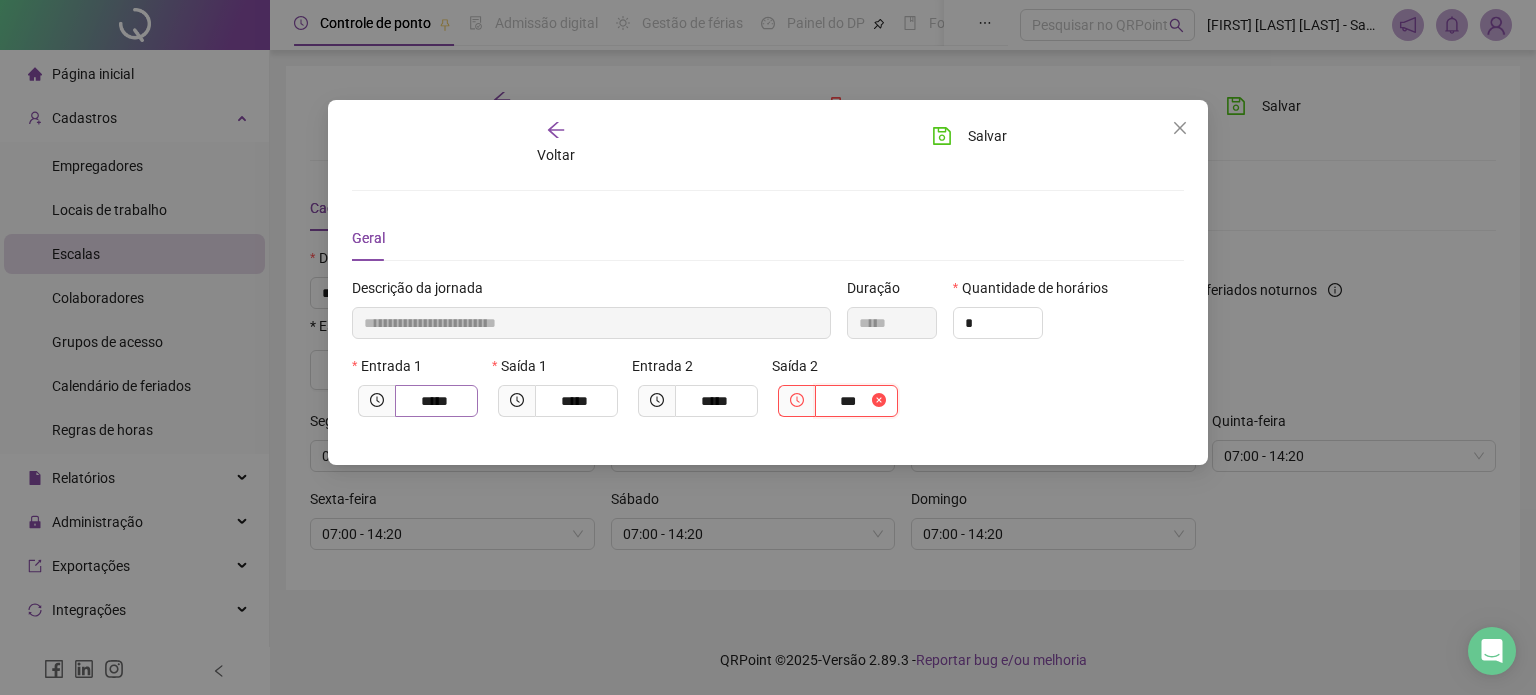 type on "****" 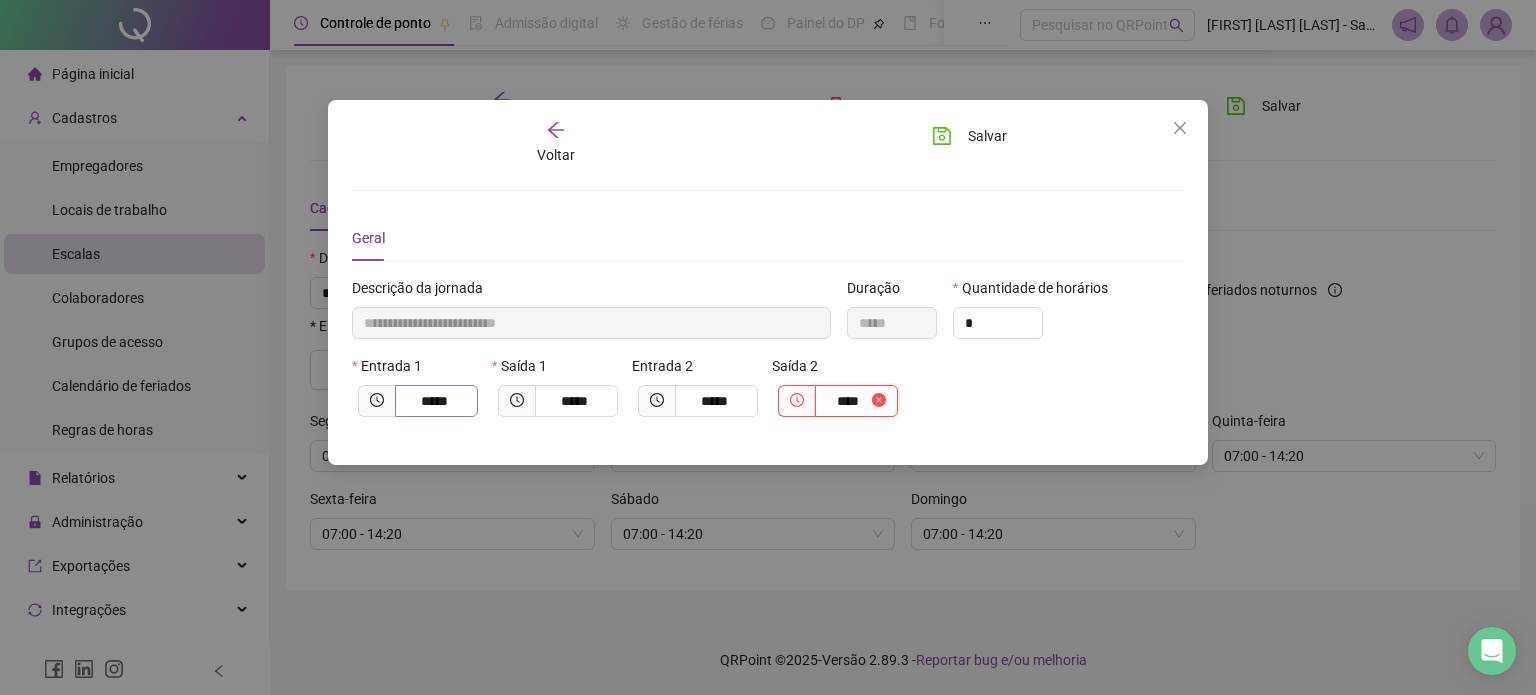 type on "**********" 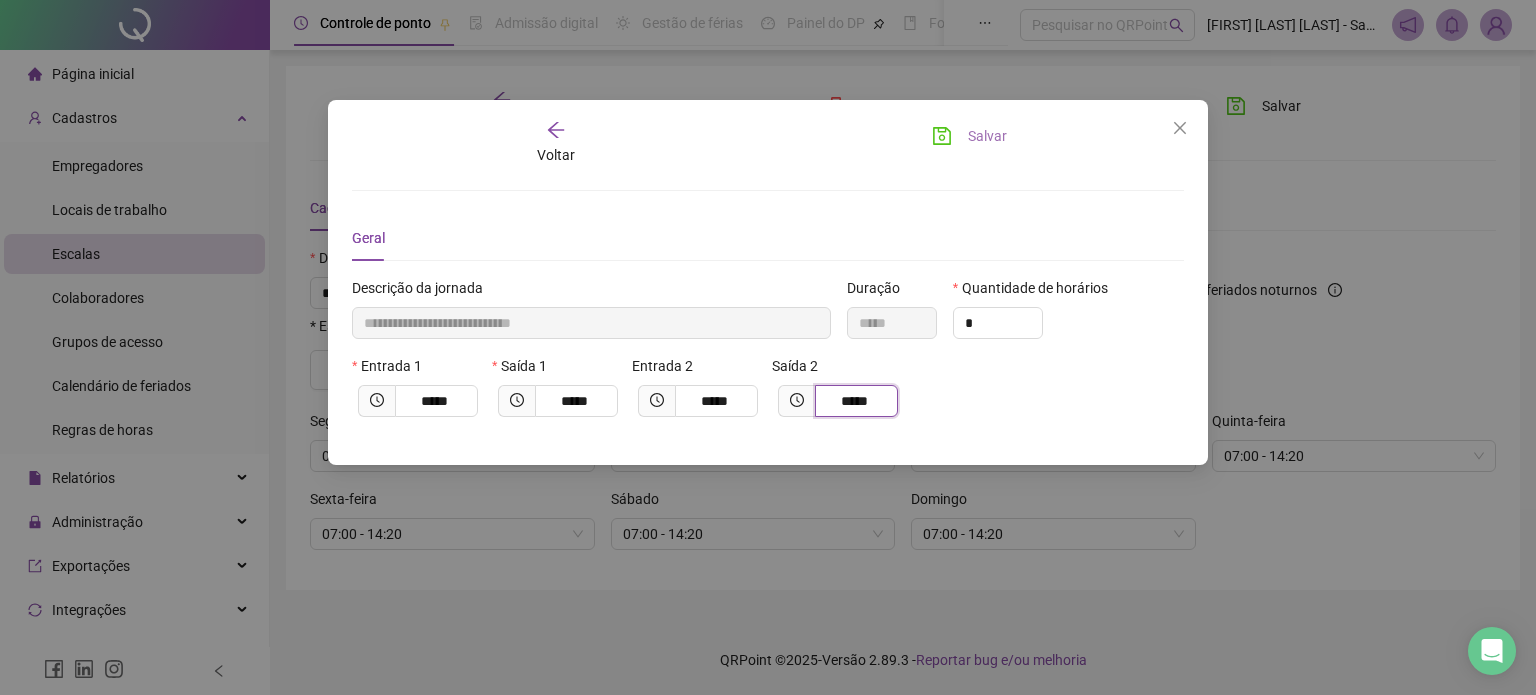 type on "*****" 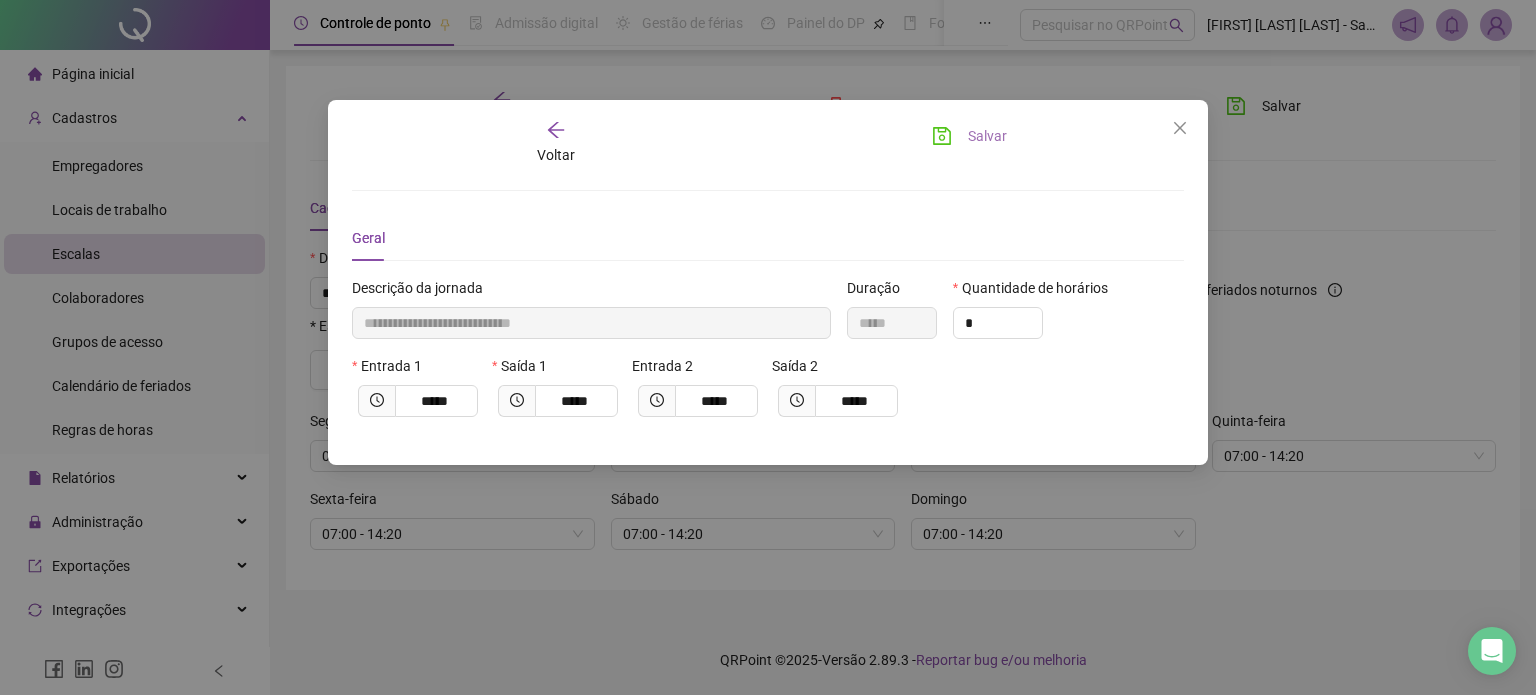 click on "Salvar" at bounding box center (969, 136) 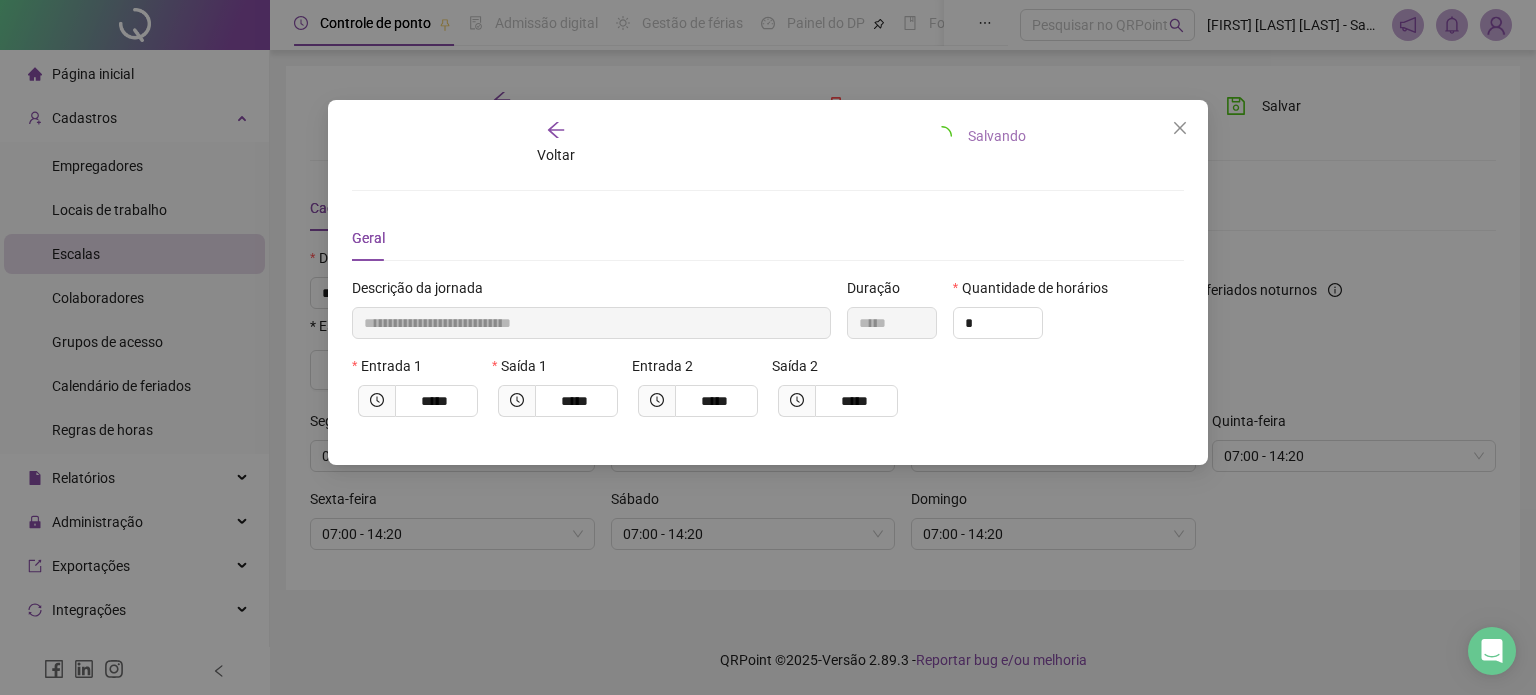 type 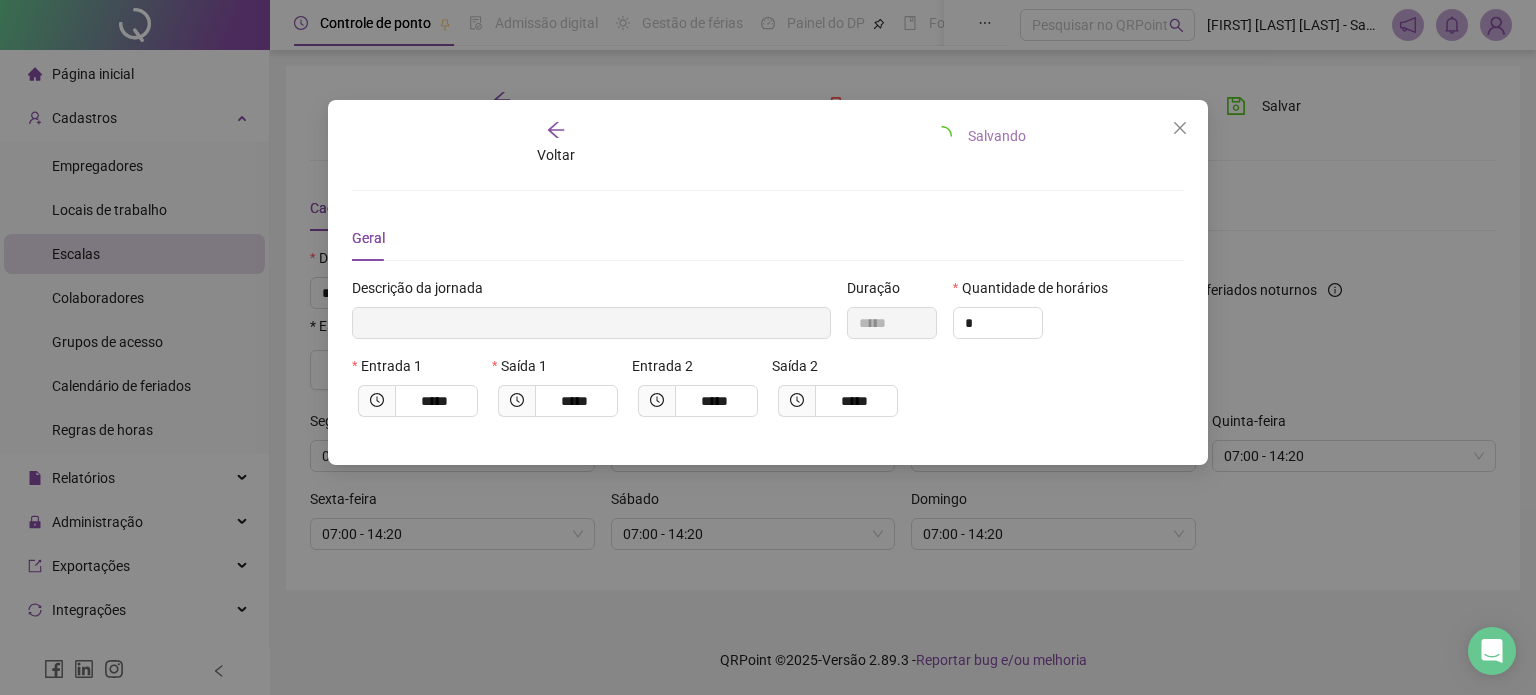 type 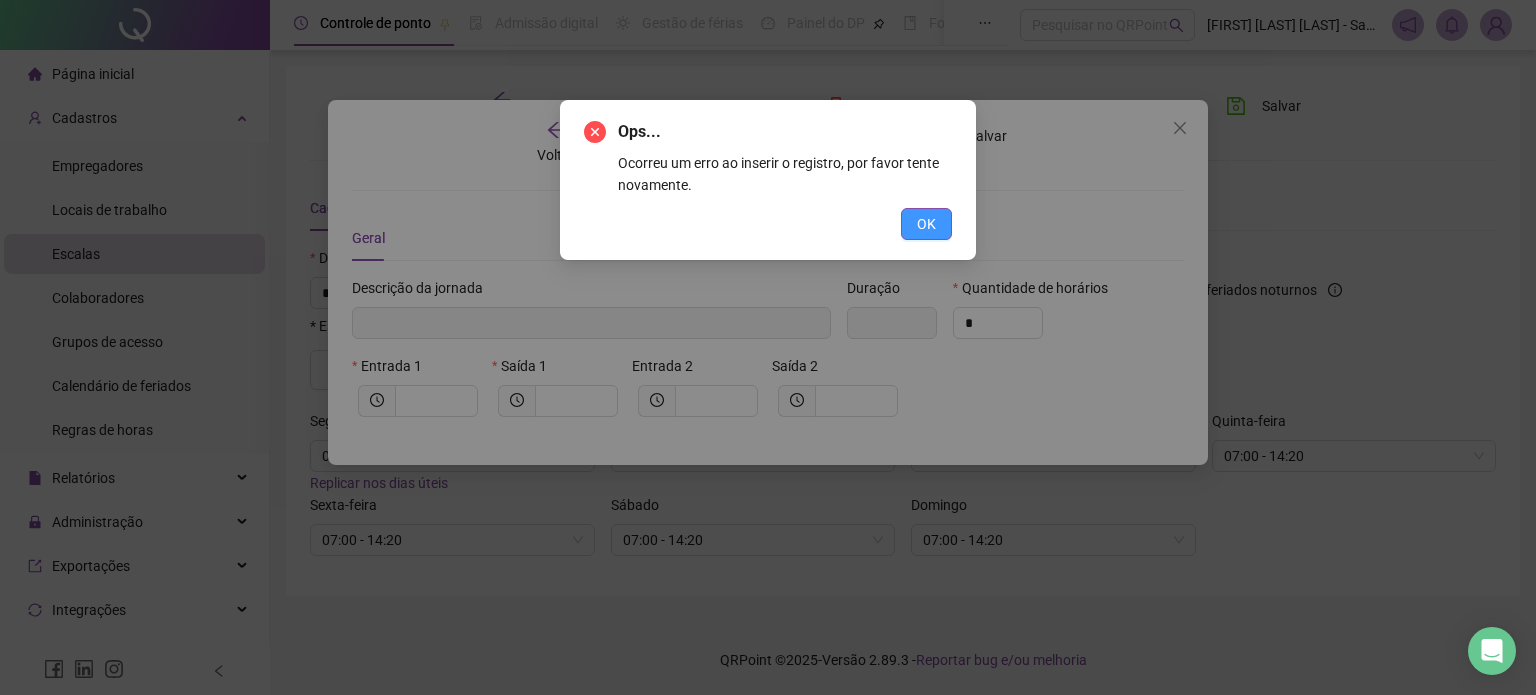 click on "OK" at bounding box center [926, 224] 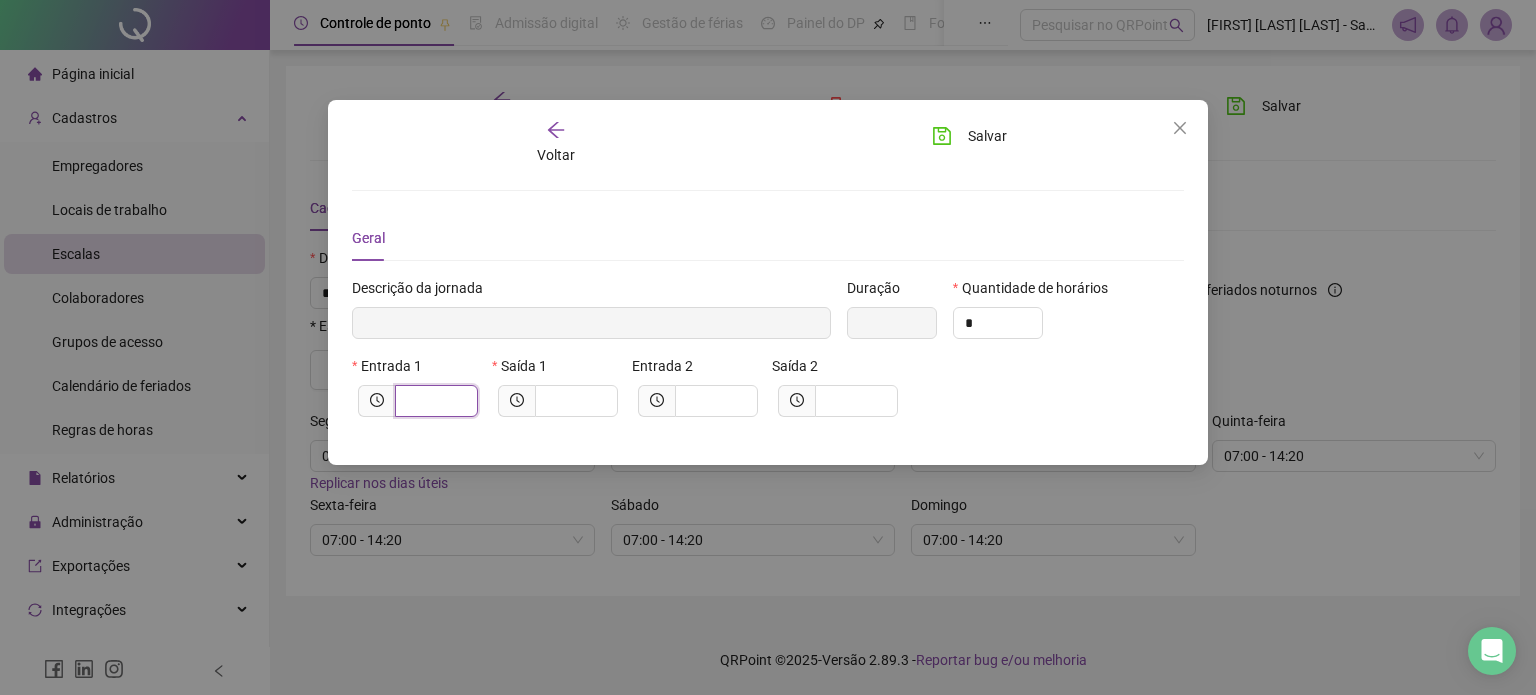 click at bounding box center (434, 401) 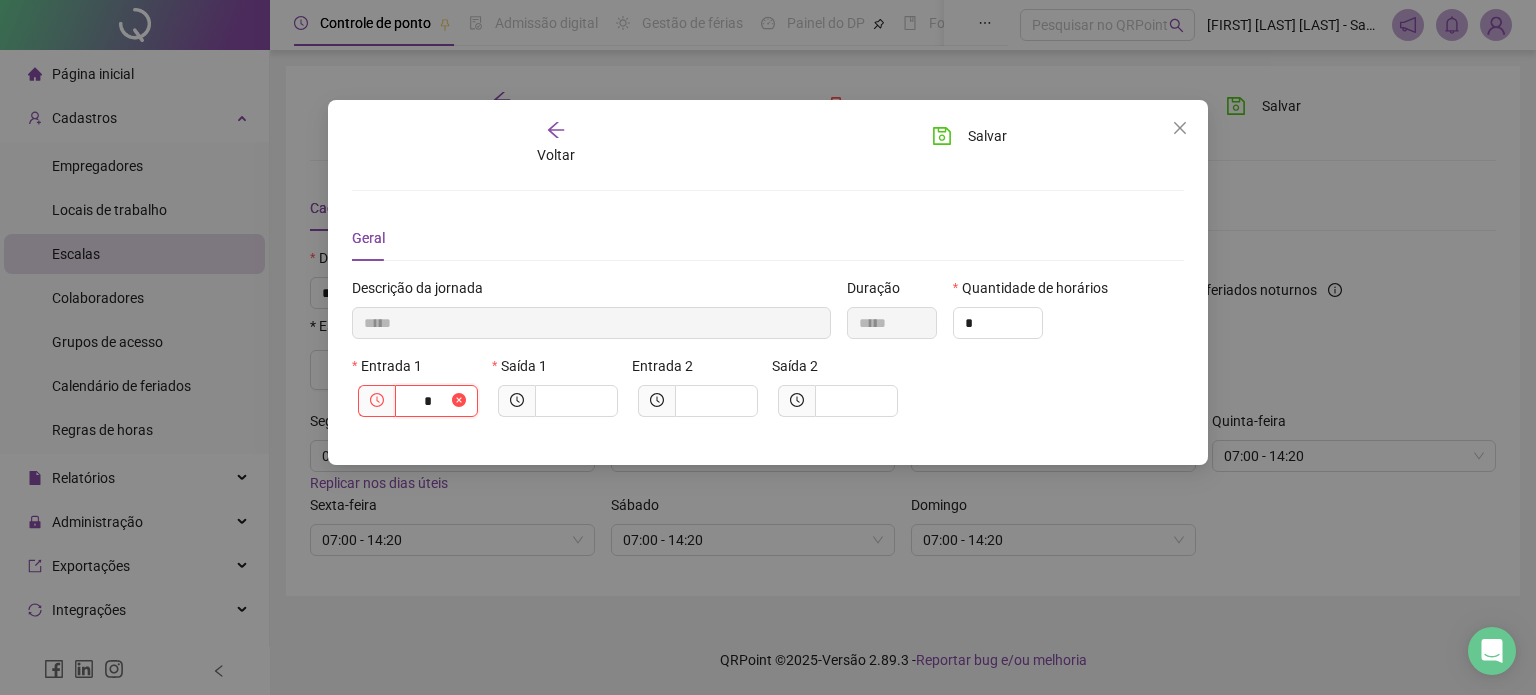 type on "**" 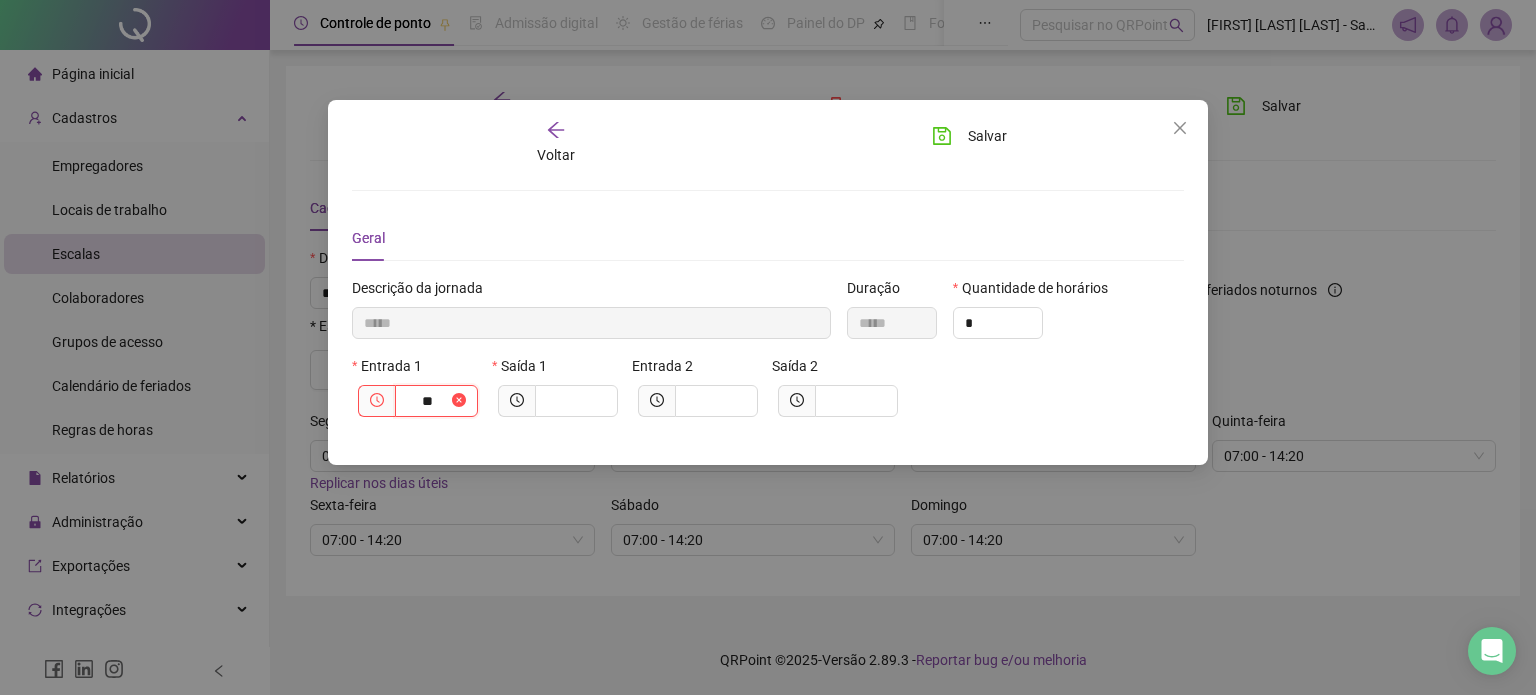 type on "******" 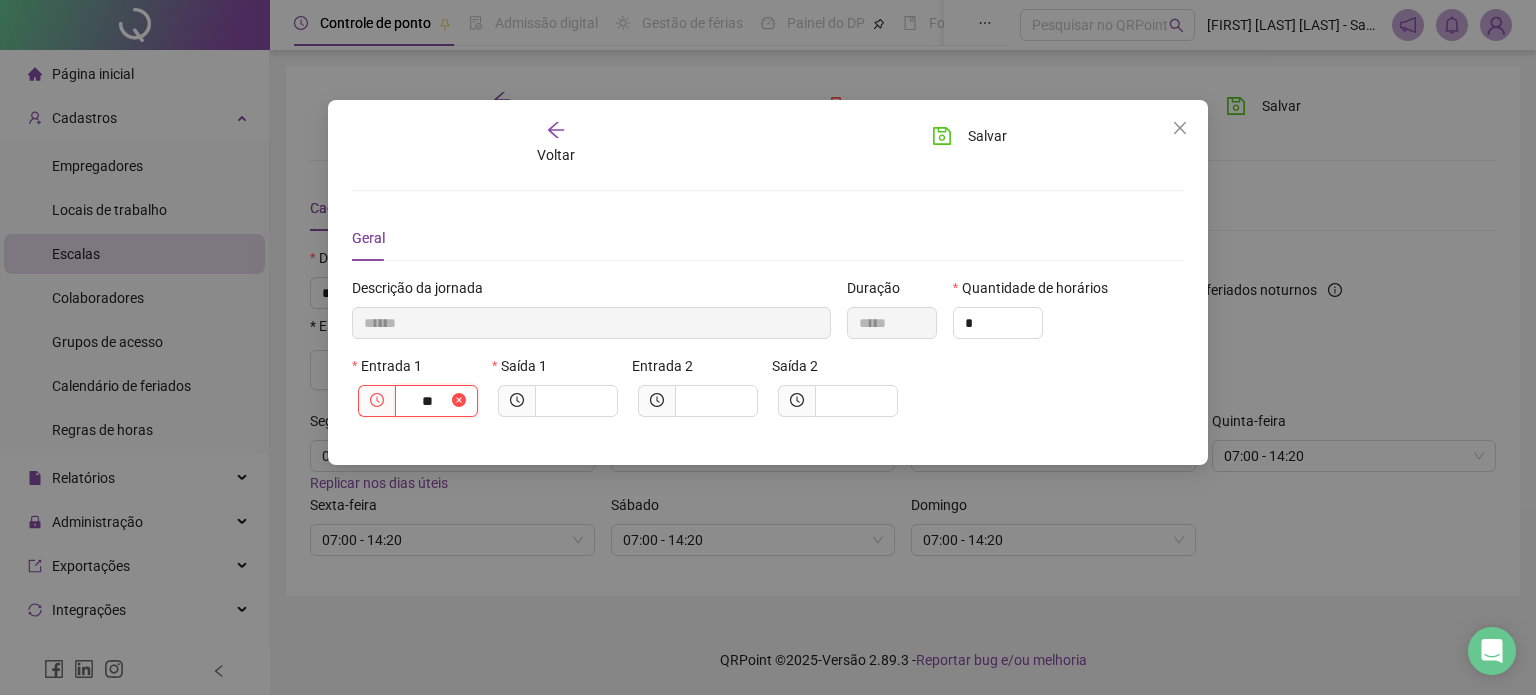type on "***" 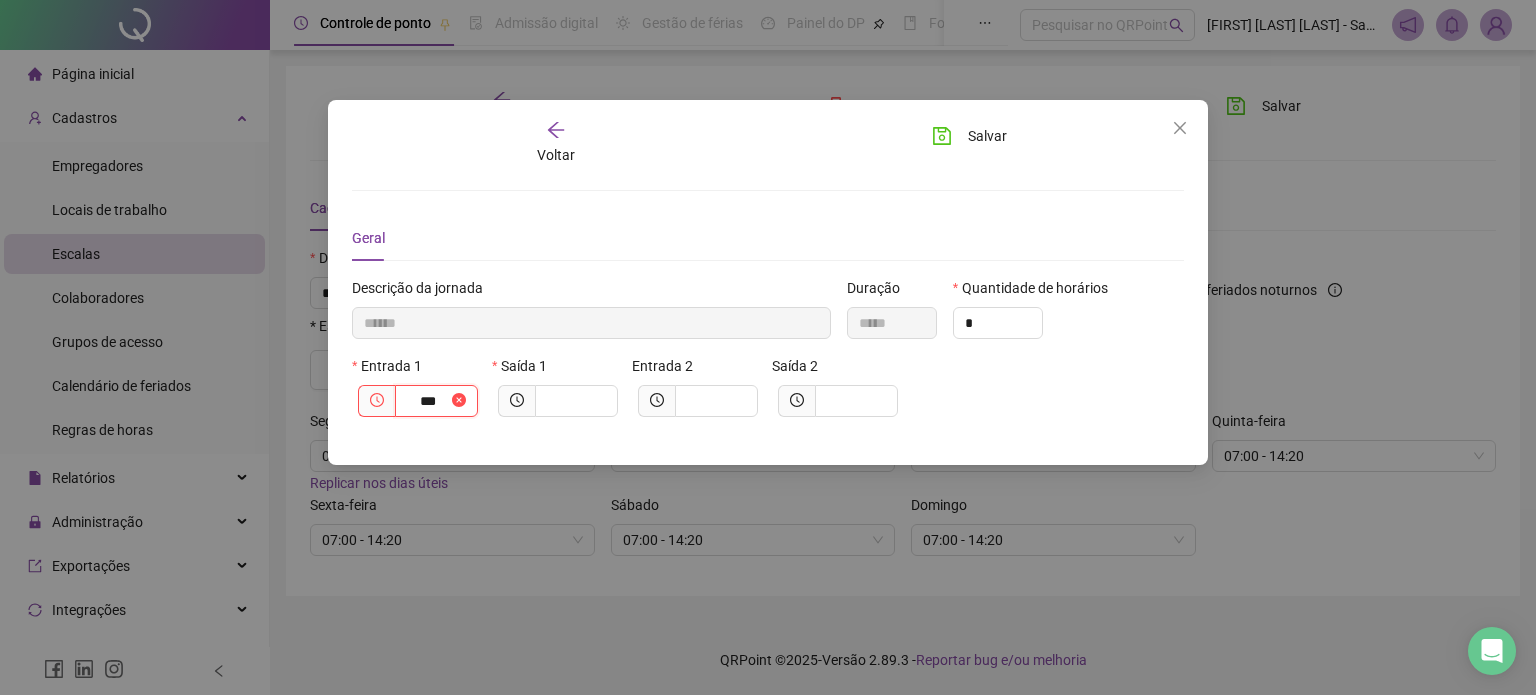 type on "********" 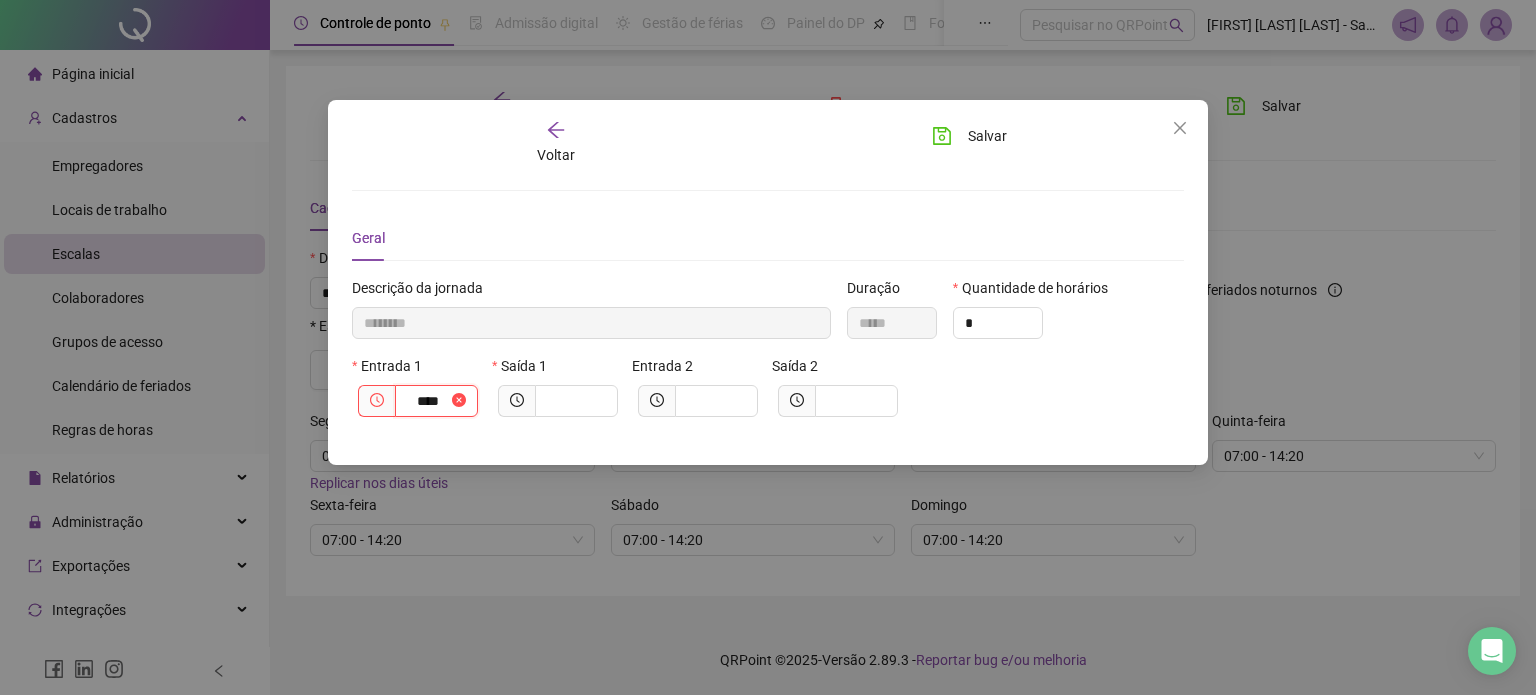 type on "******" 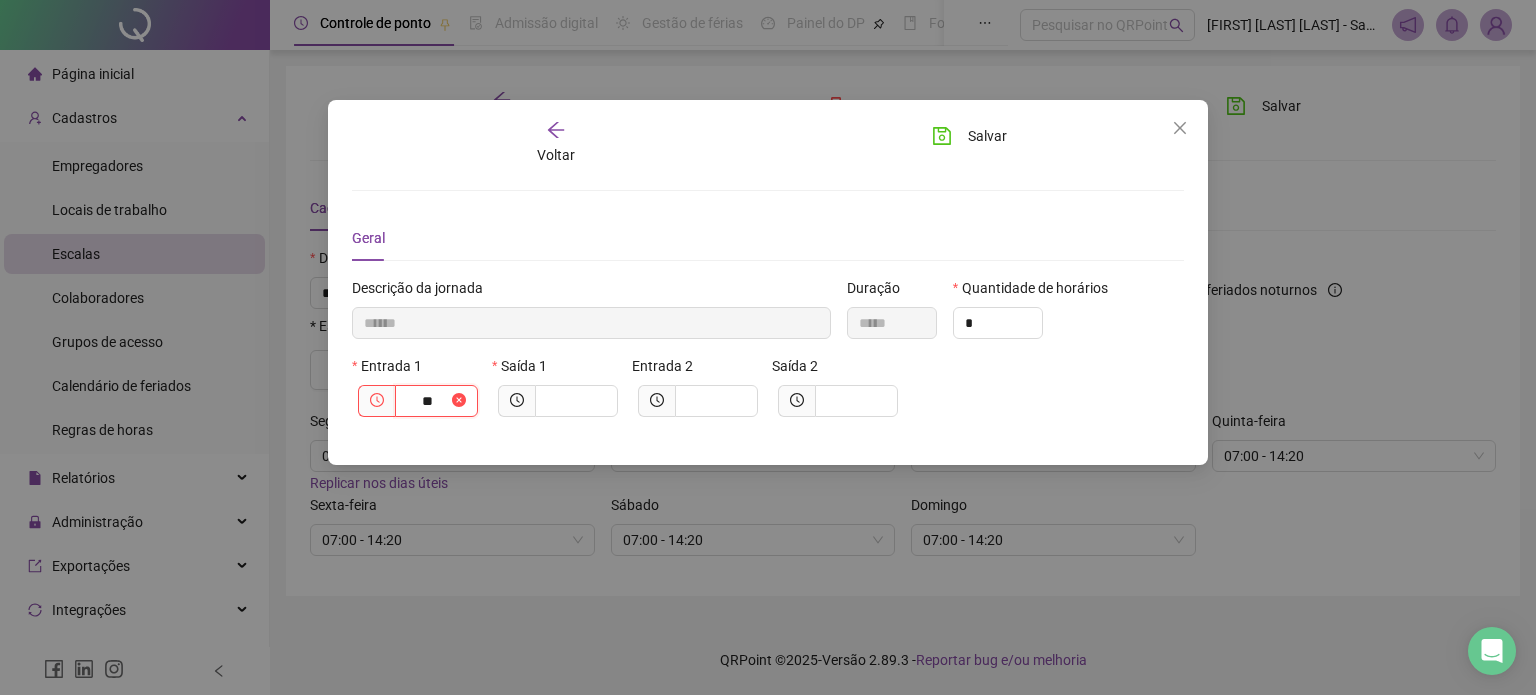 type on "********" 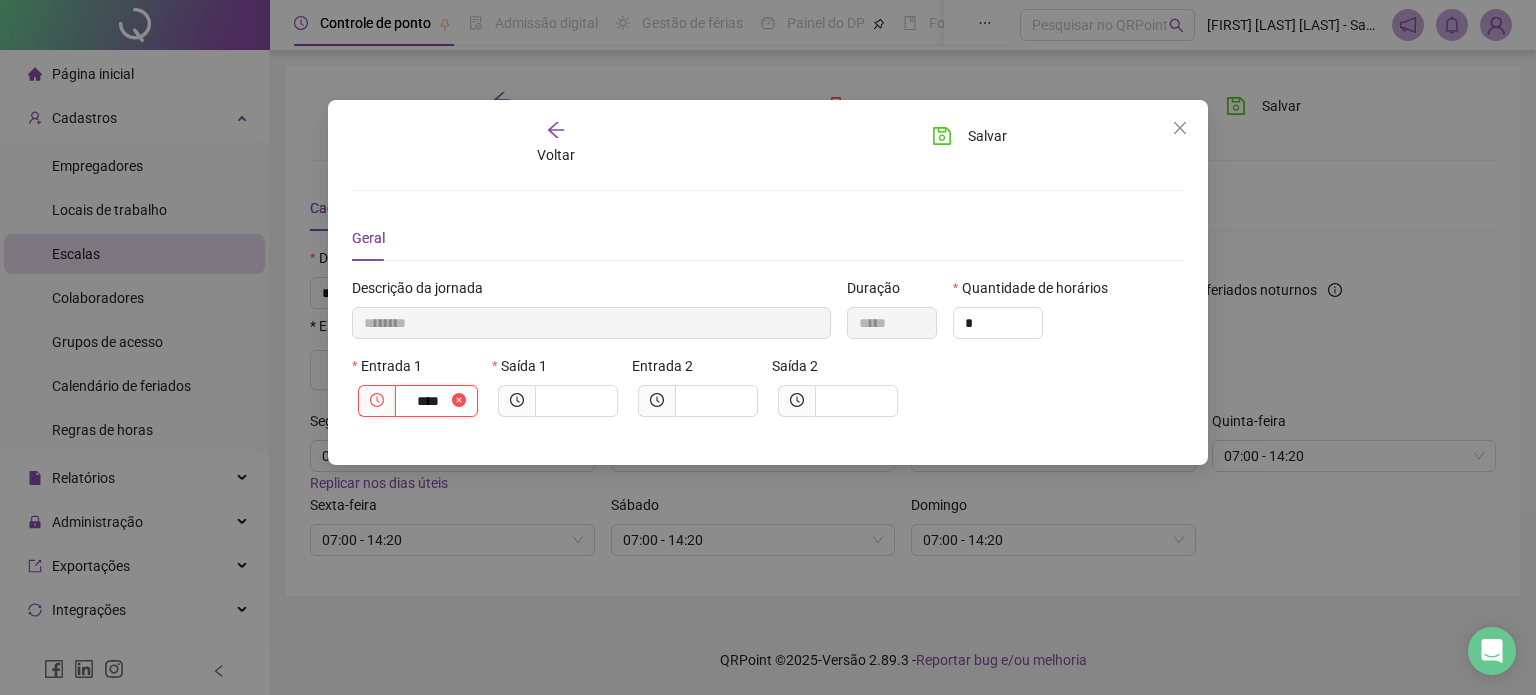 type on "*********" 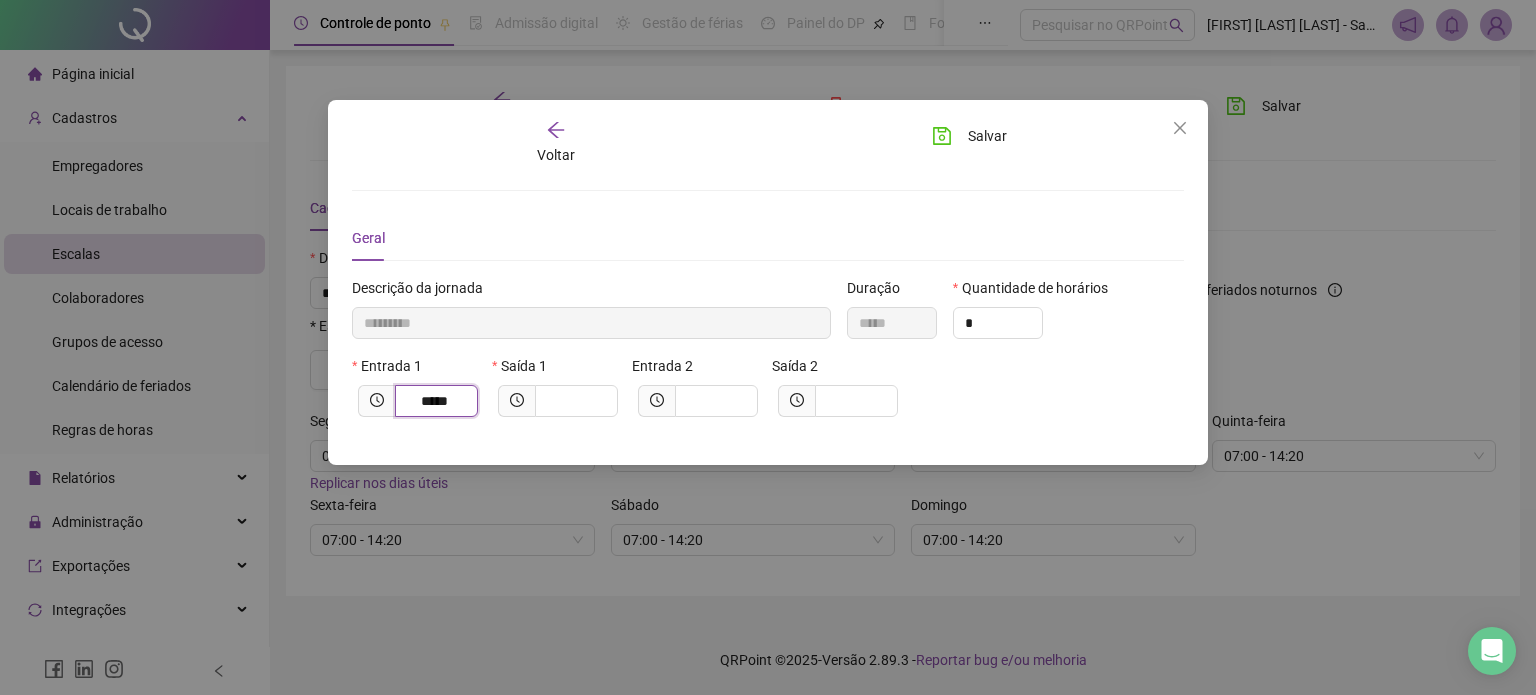 type on "*****" 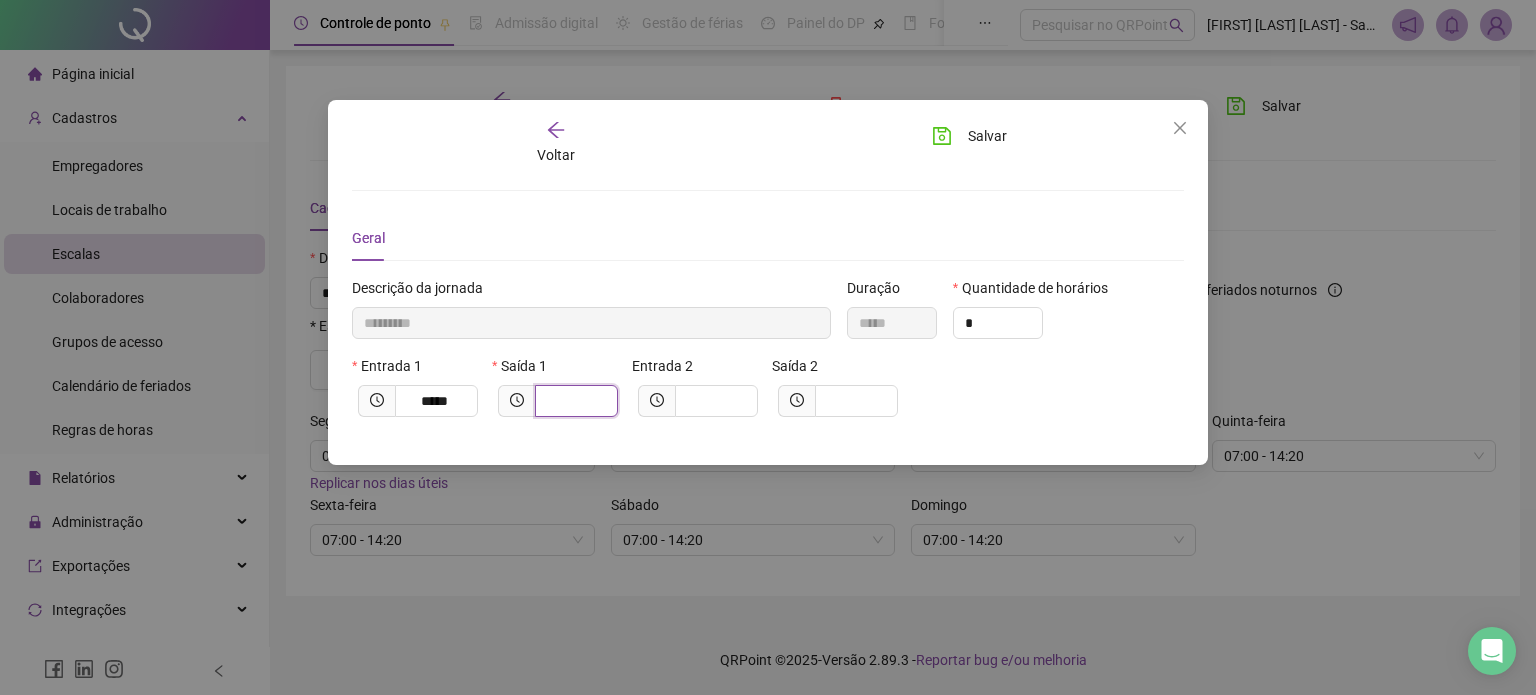type on "*********" 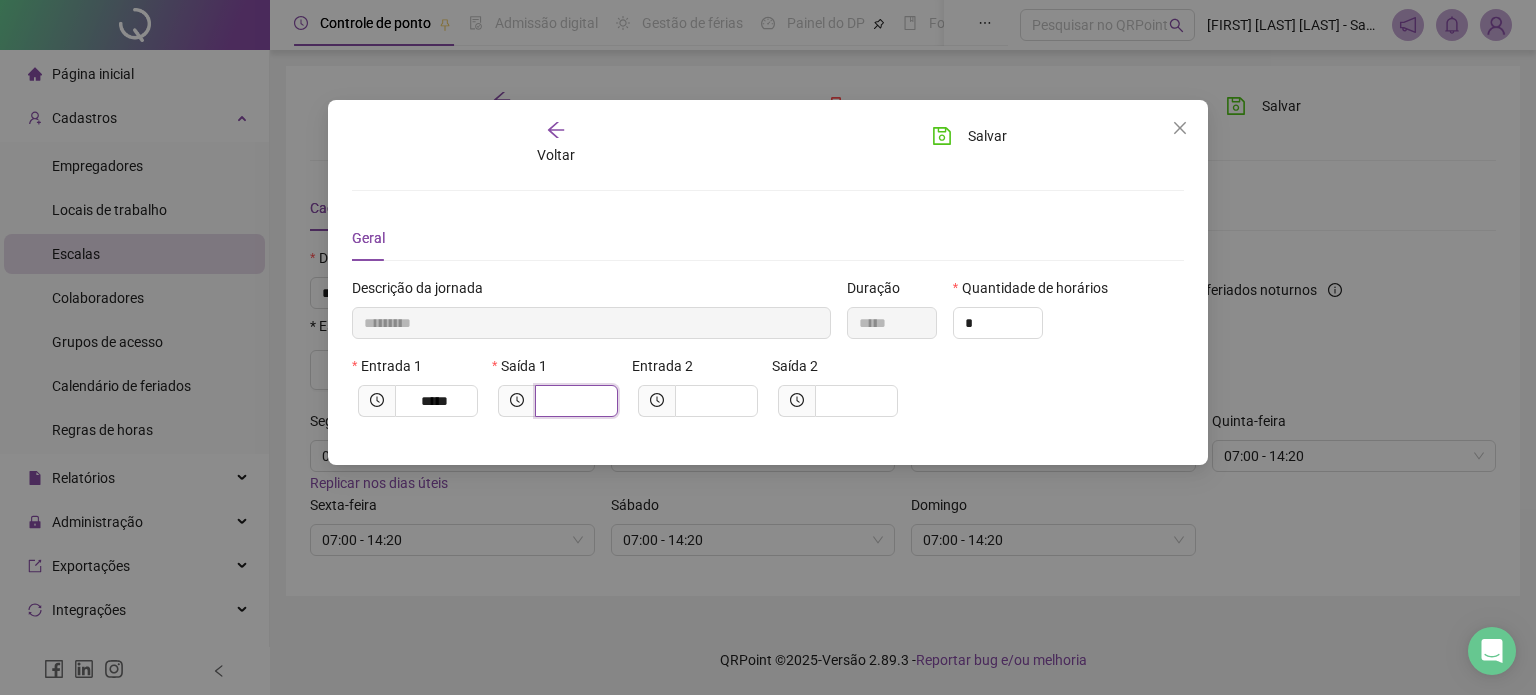 type on "*" 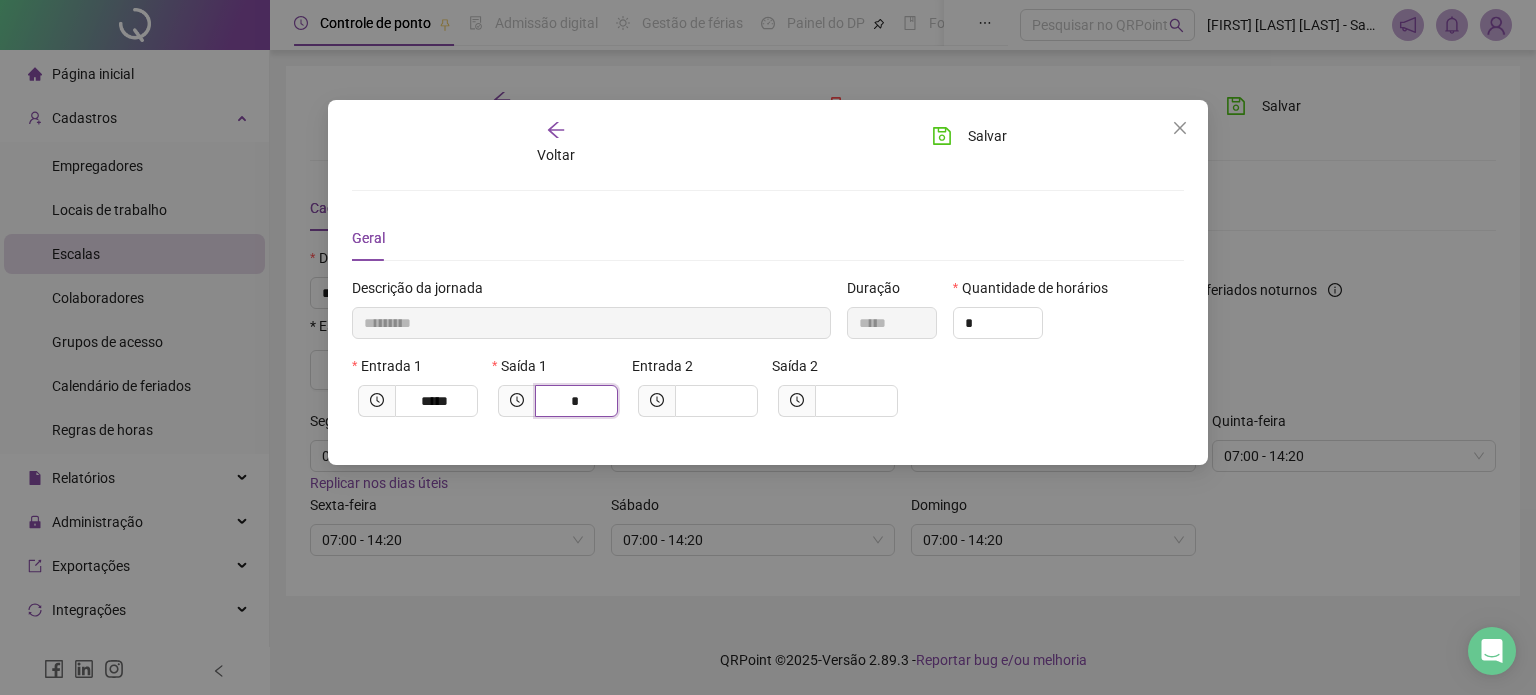 type on "**********" 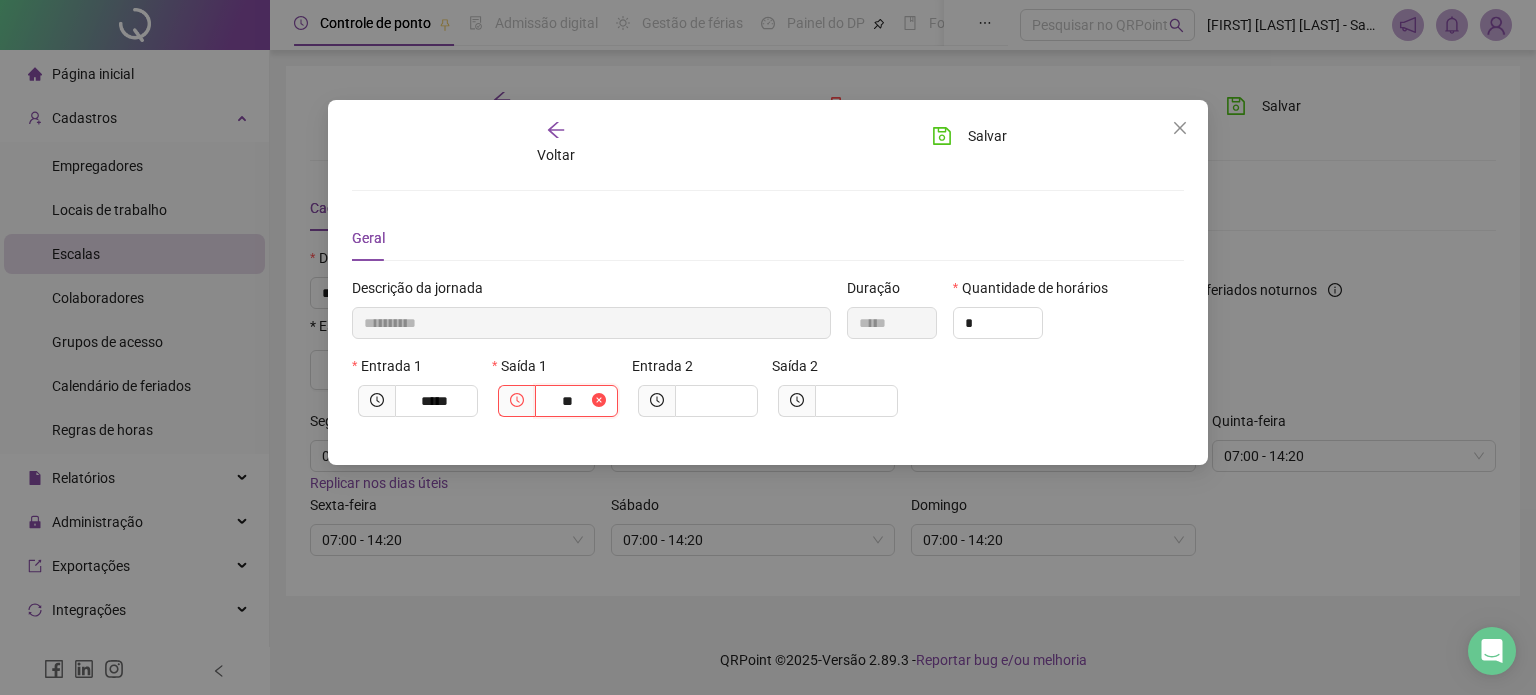 type on "***" 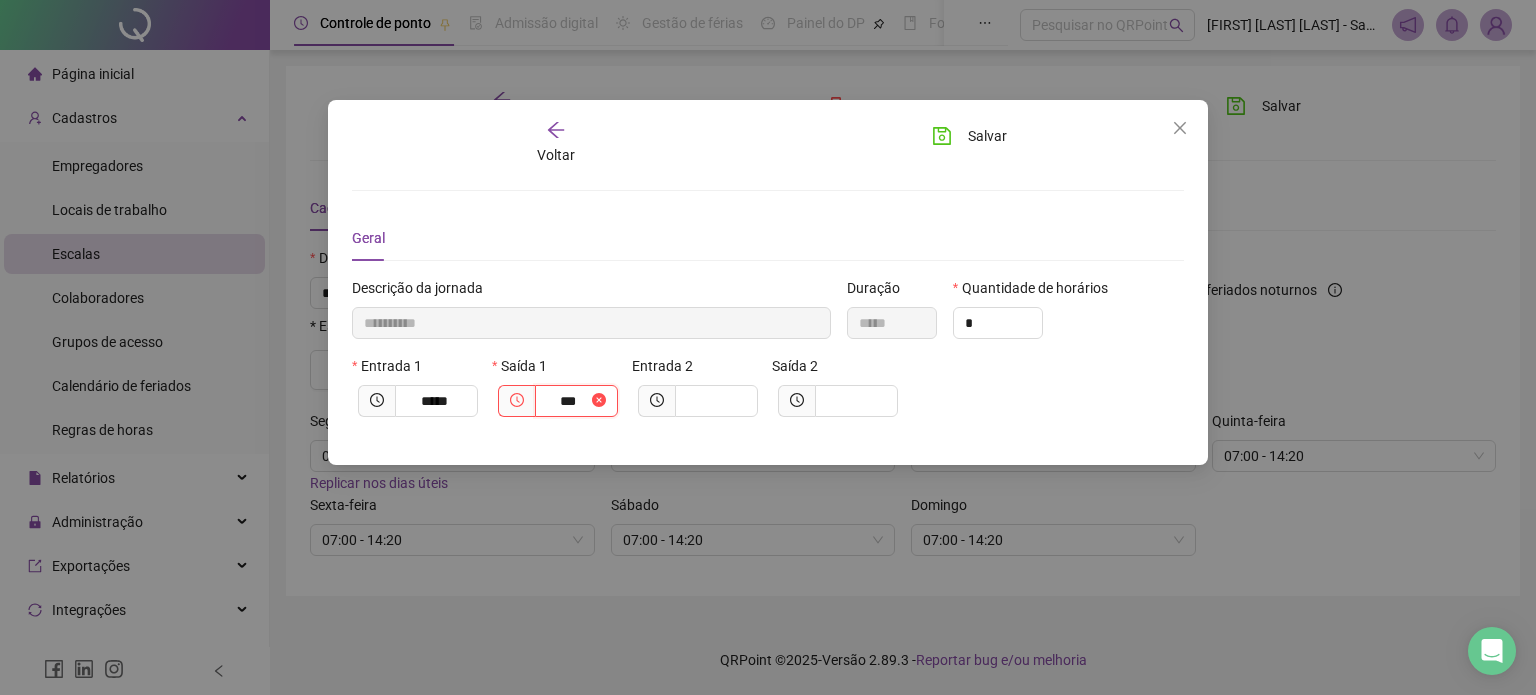 type on "**********" 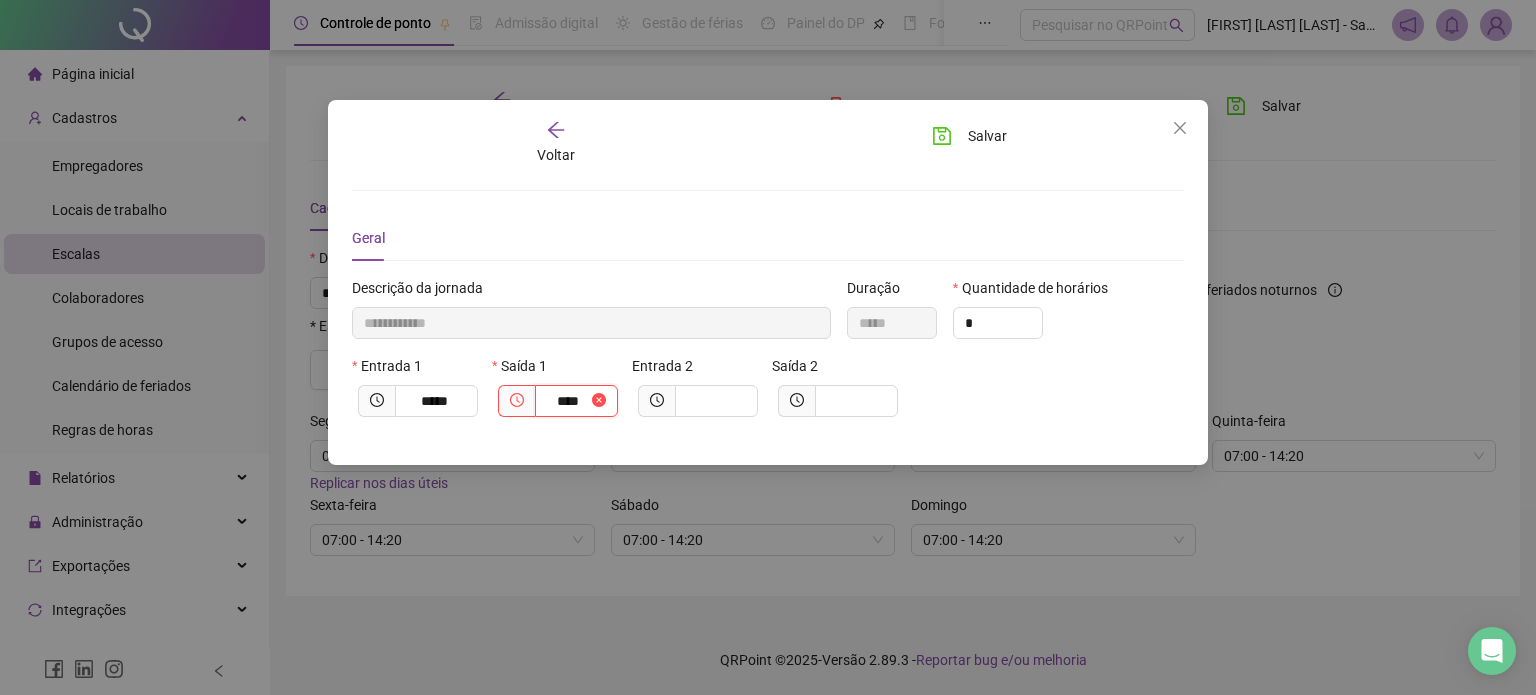 type on "**********" 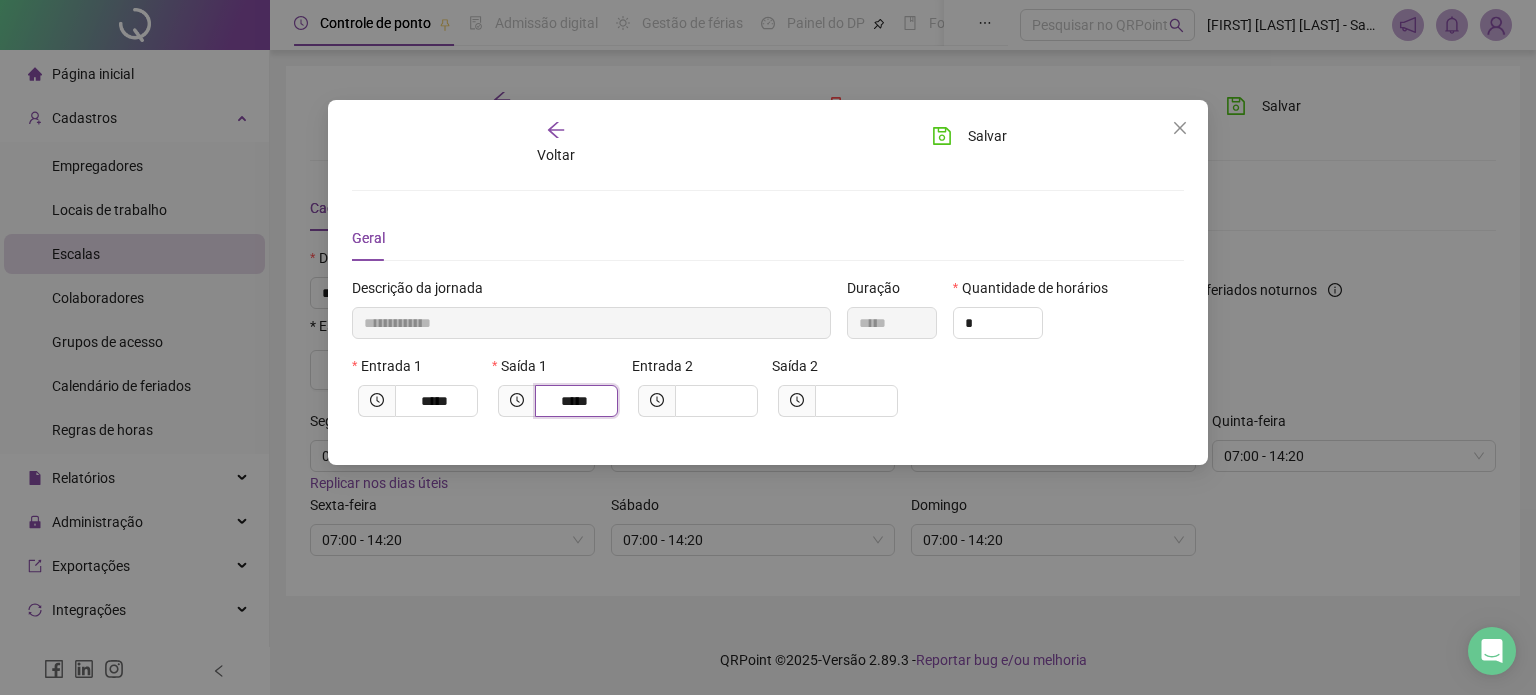 type on "*****" 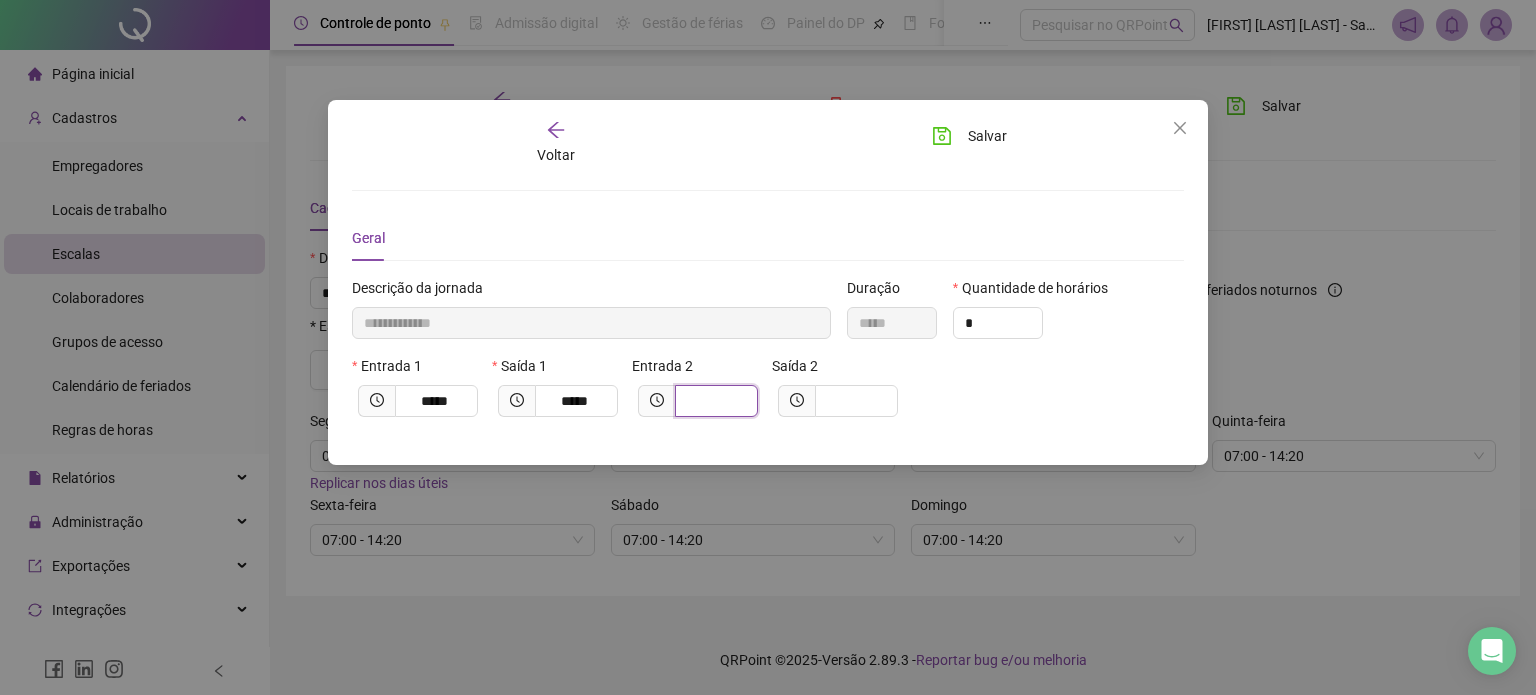 type on "**********" 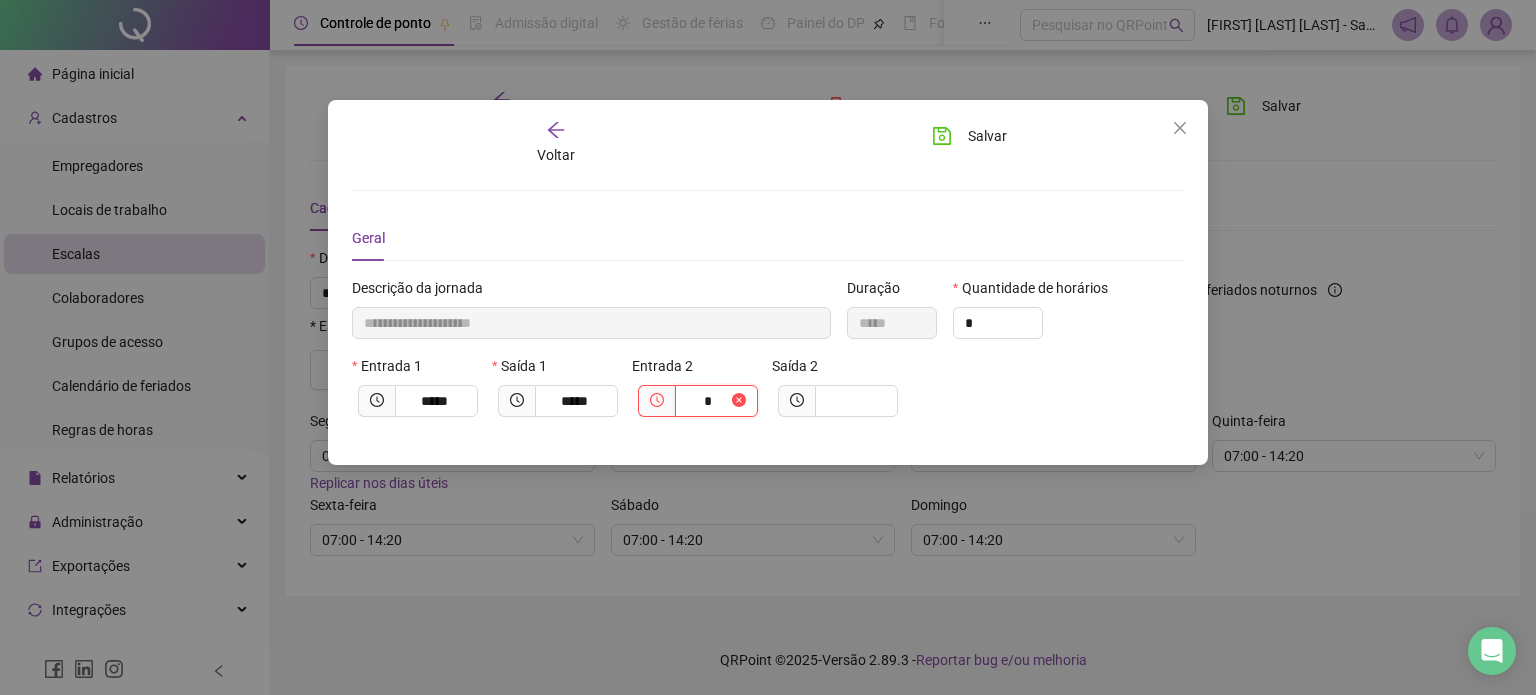 type on "**********" 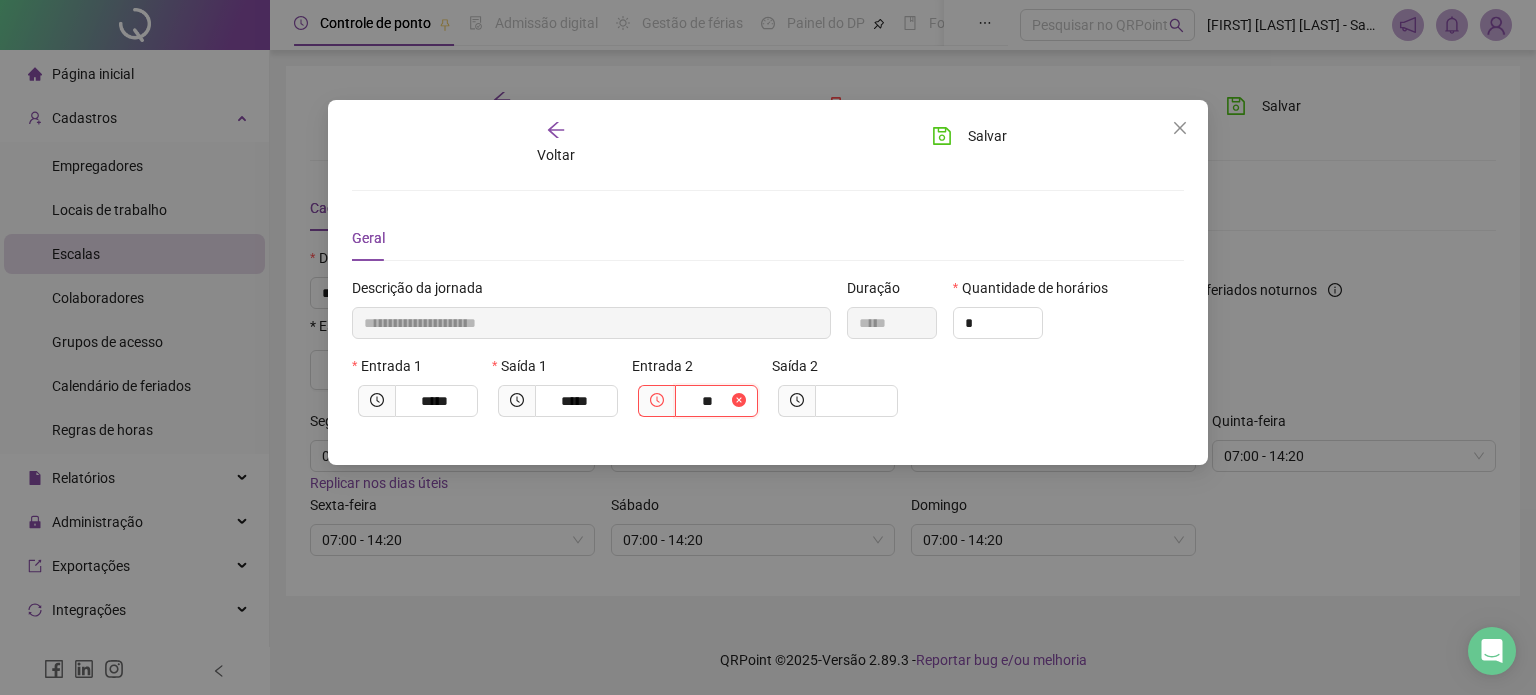 type on "***" 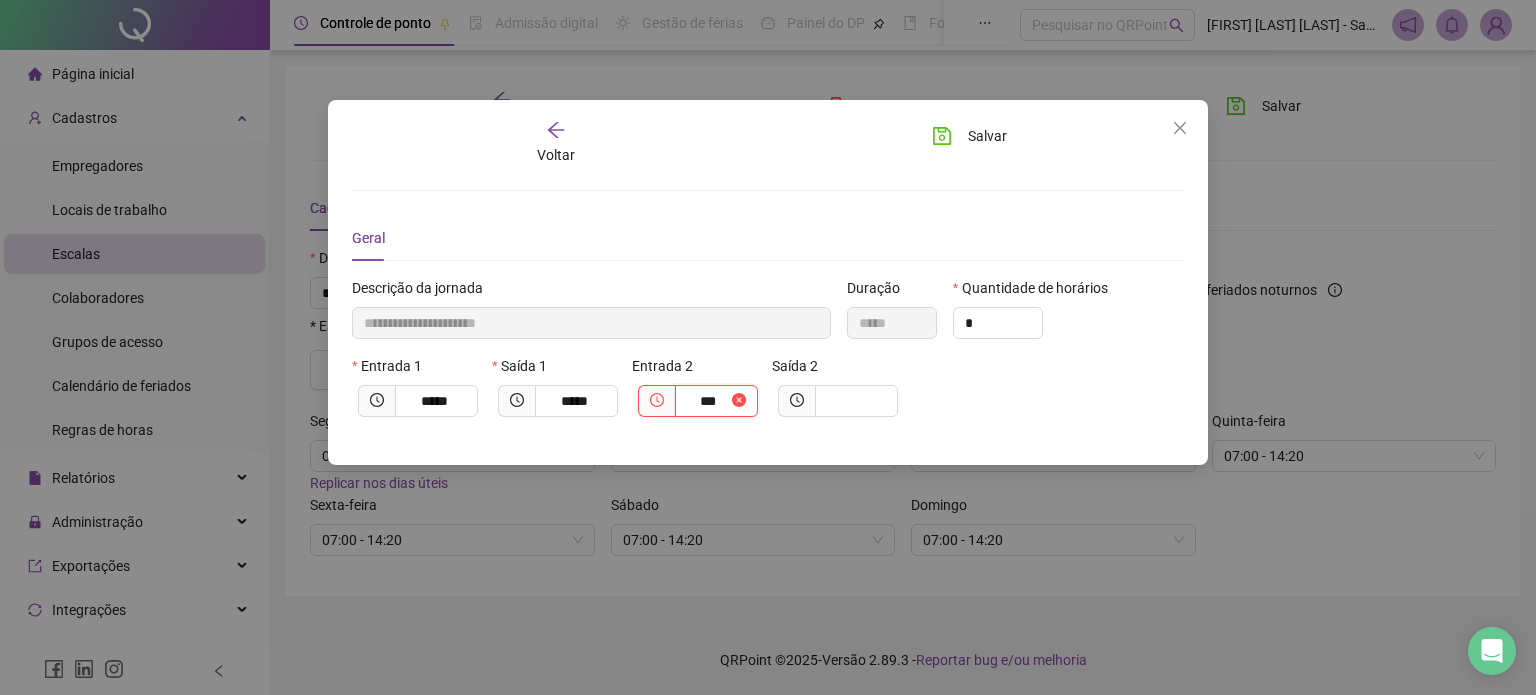 type on "**********" 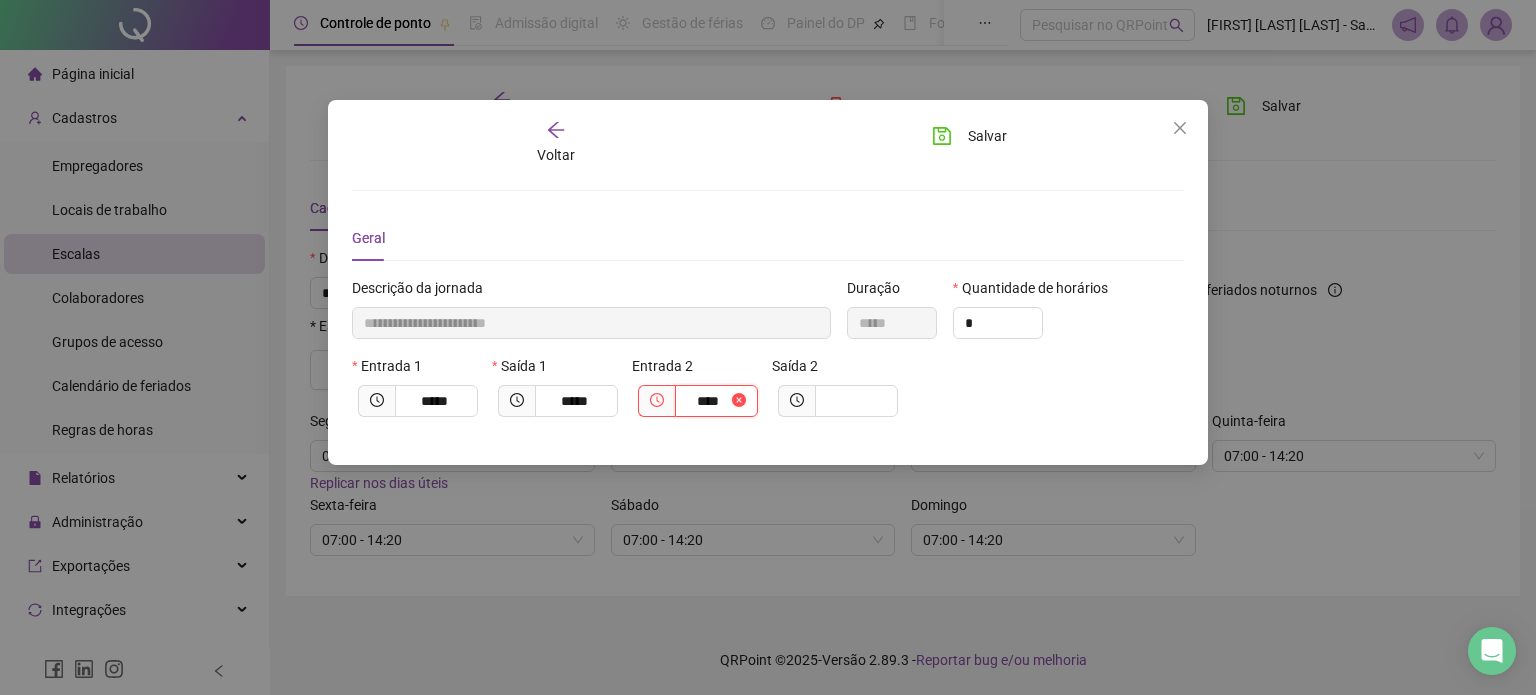 type on "**********" 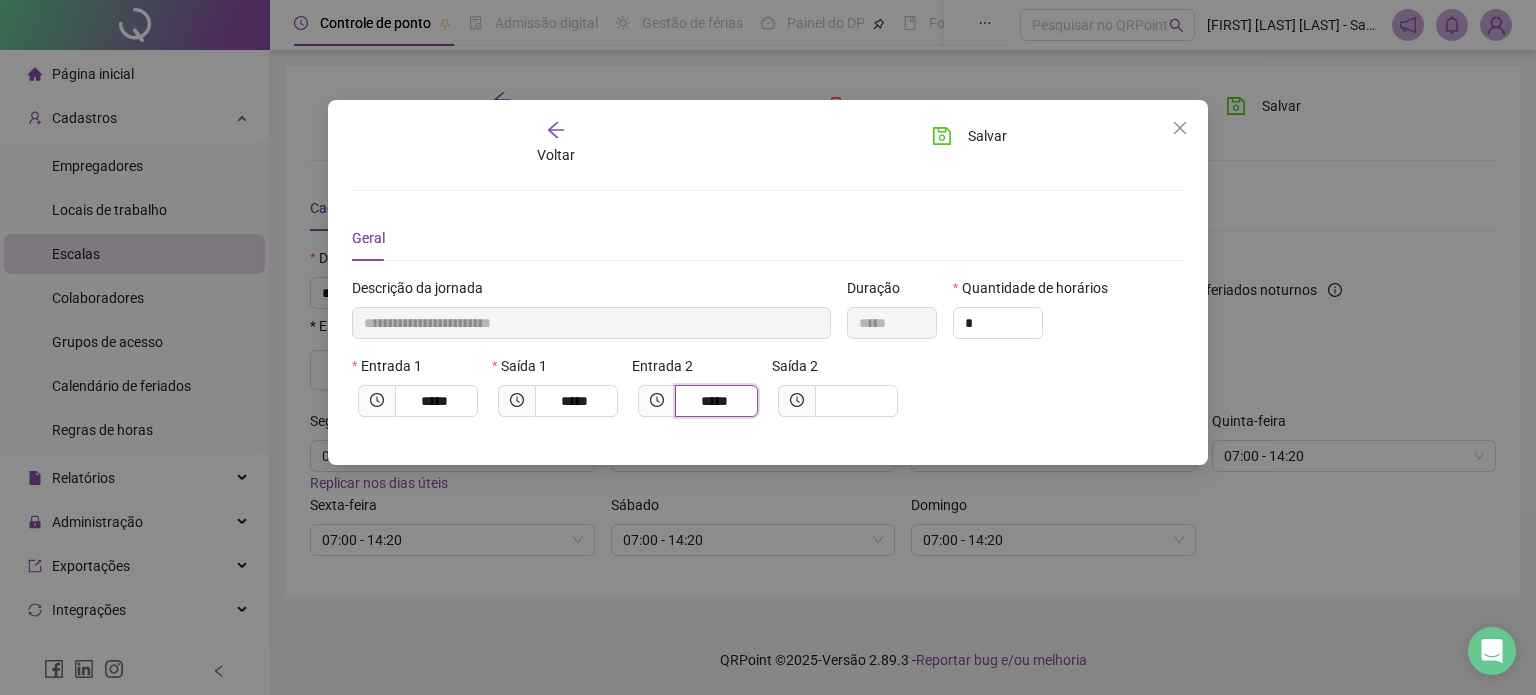 type on "*****" 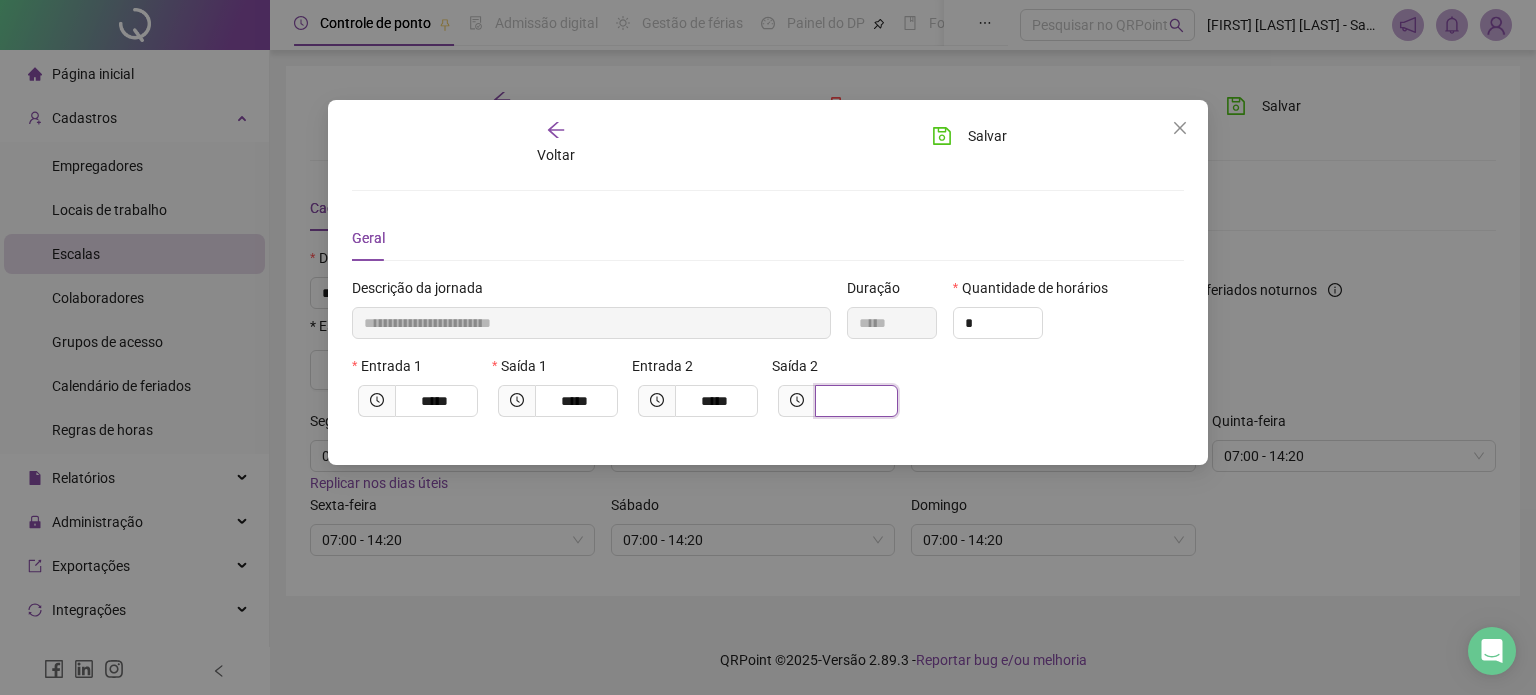 type 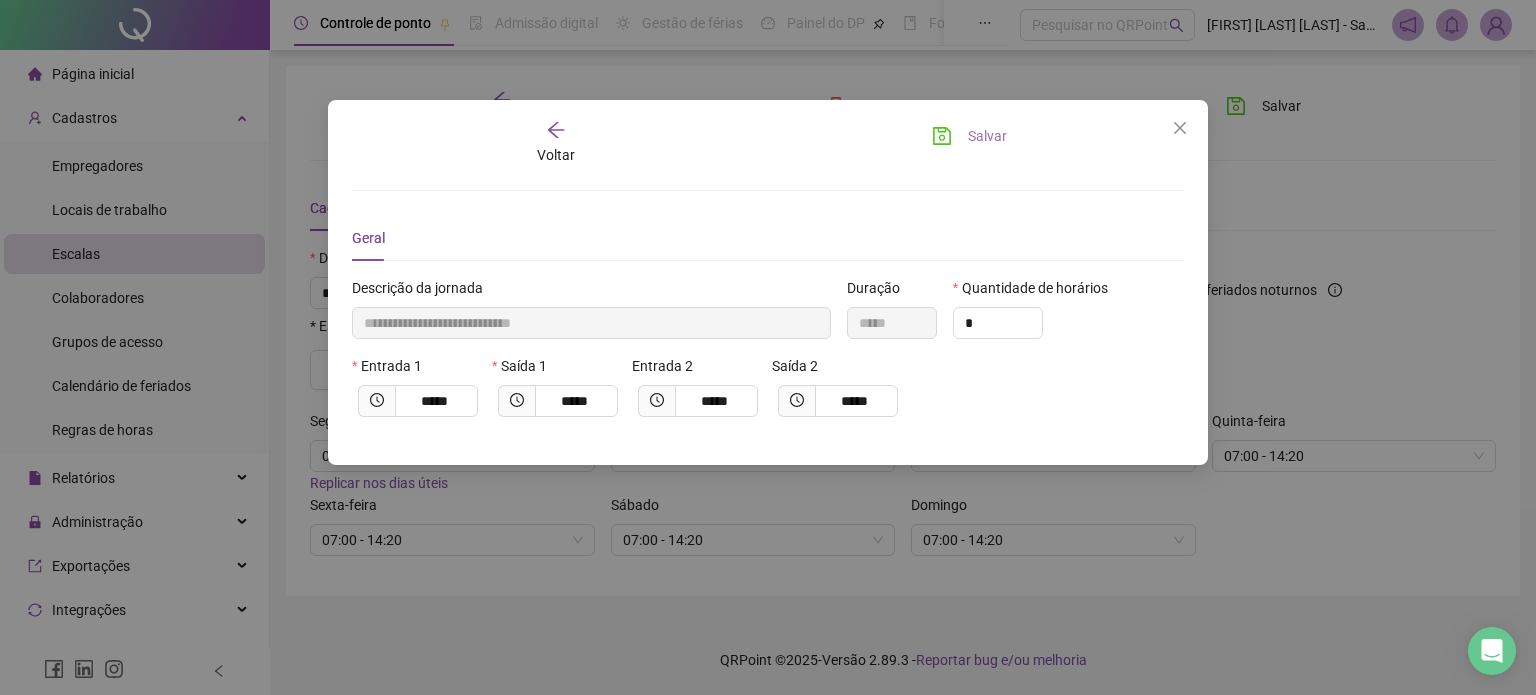 click on "Salvar" at bounding box center [969, 136] 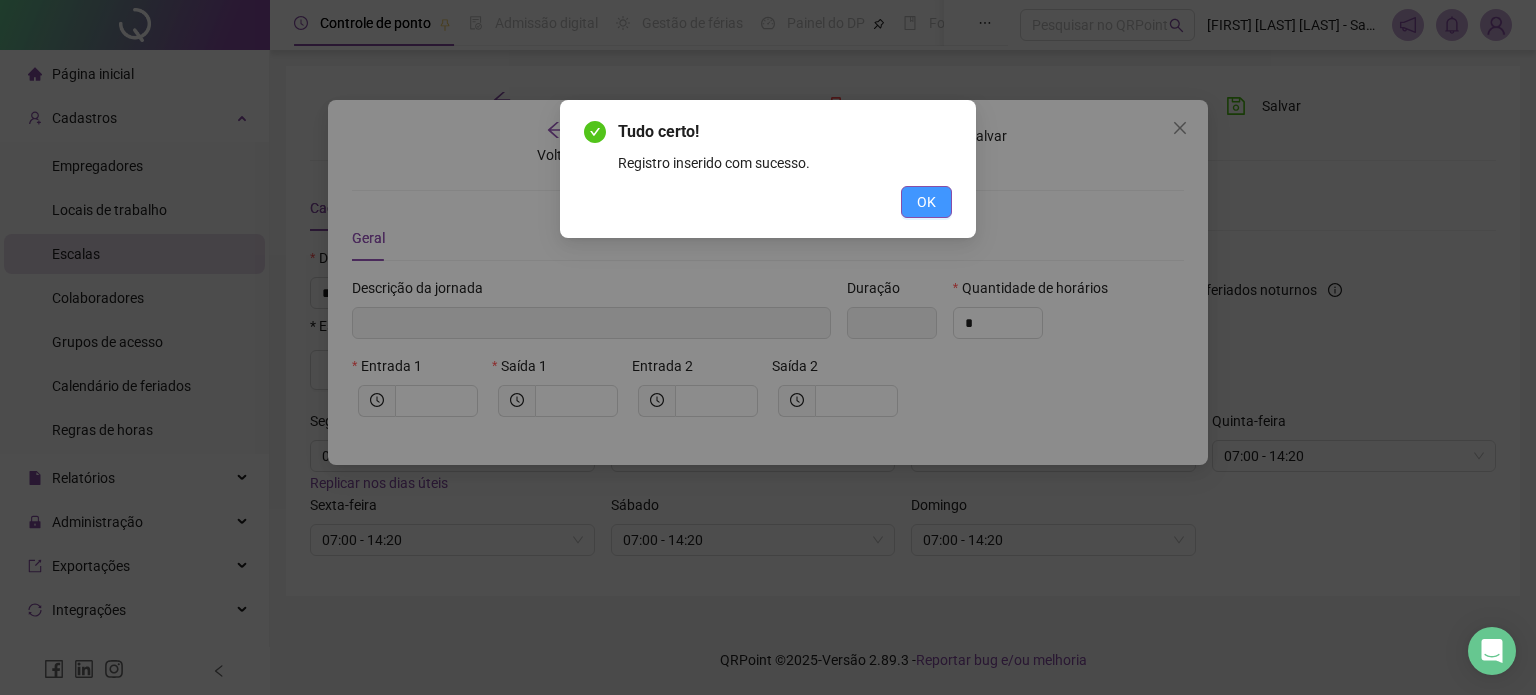 click on "OK" at bounding box center [926, 202] 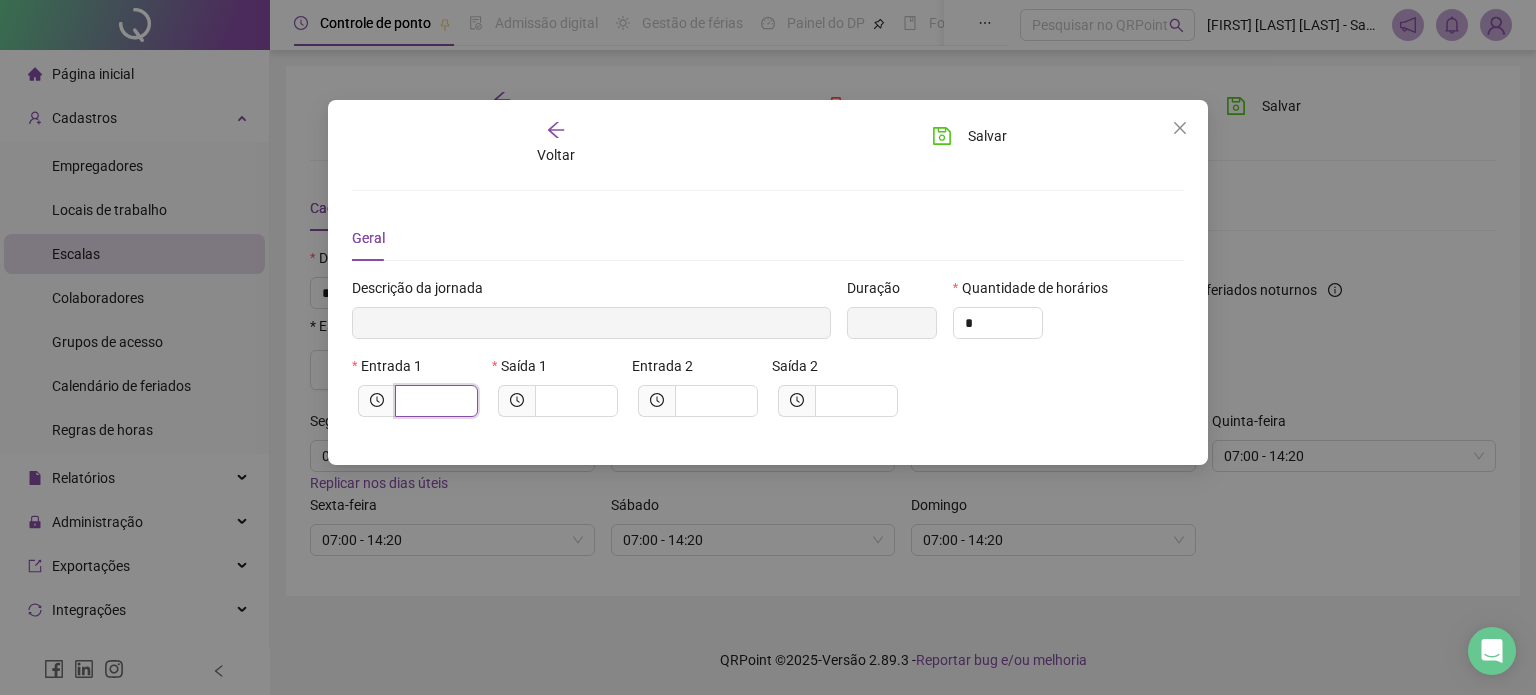 click at bounding box center (434, 401) 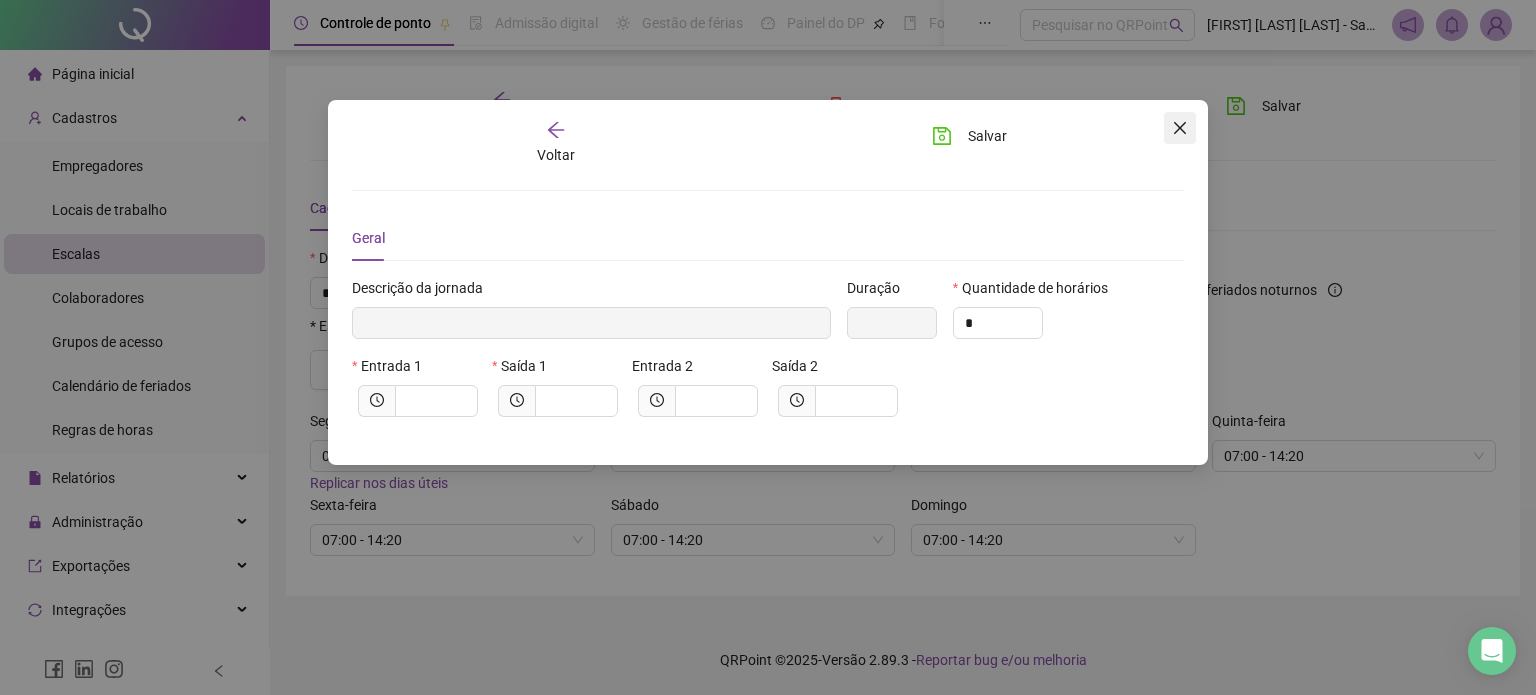 click 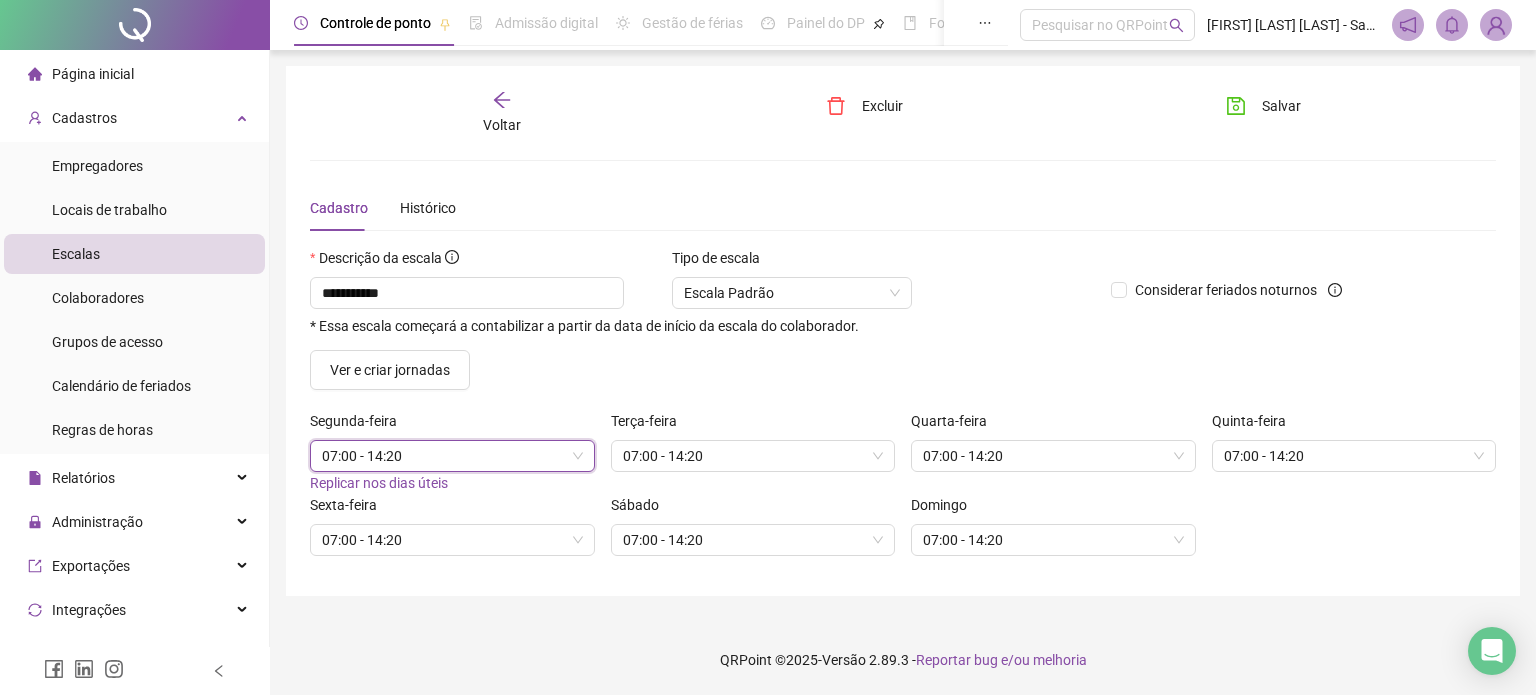 click on "07:00 - 14:20" at bounding box center (452, 456) 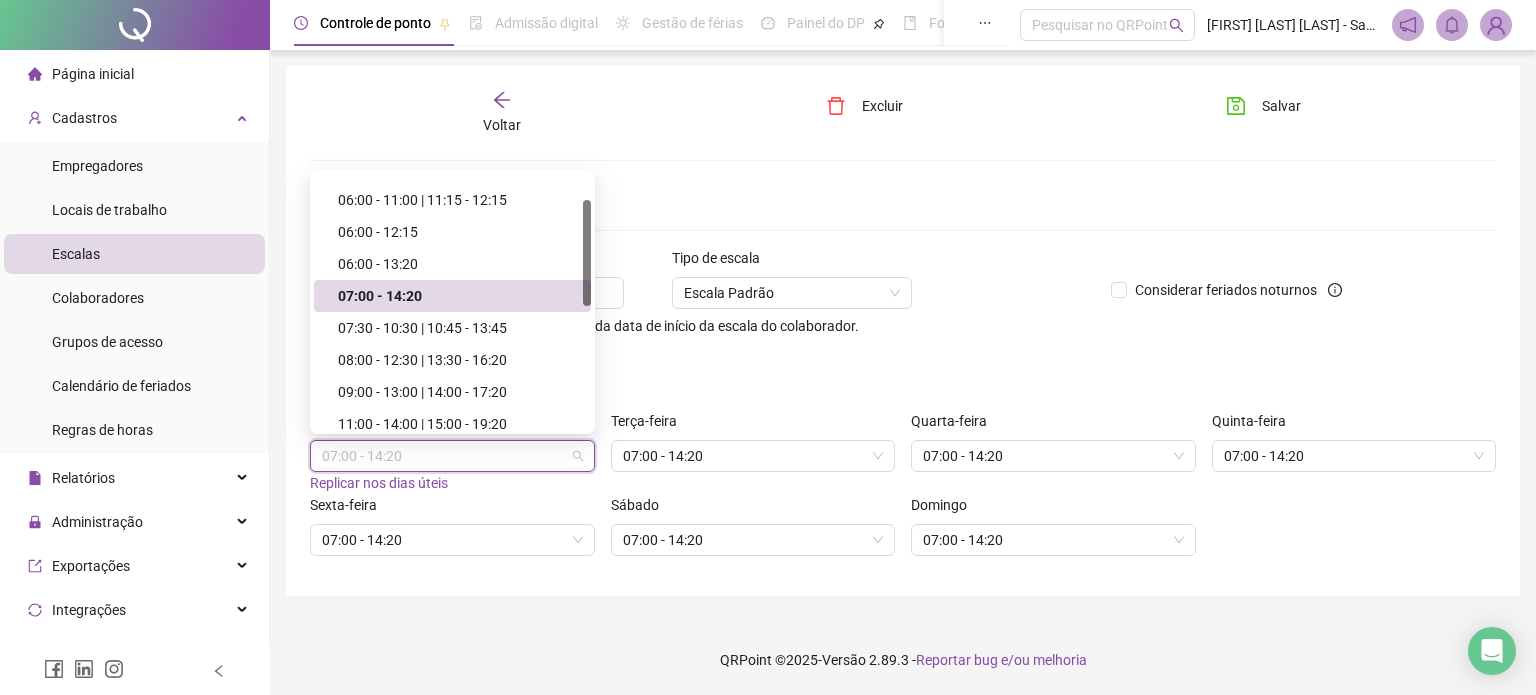 scroll, scrollTop: 66, scrollLeft: 0, axis: vertical 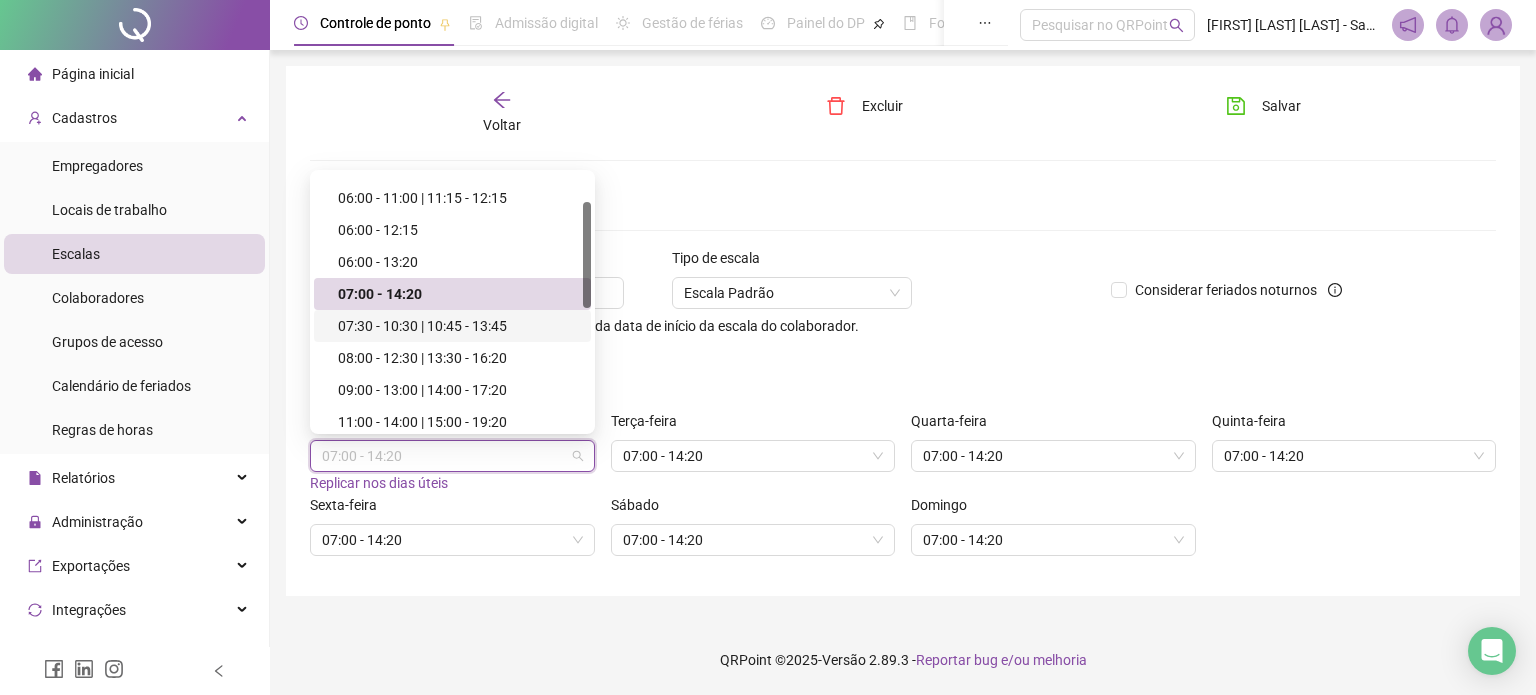 click on "07:30 - 10:30 | 10:45 - 13:45" at bounding box center (458, 326) 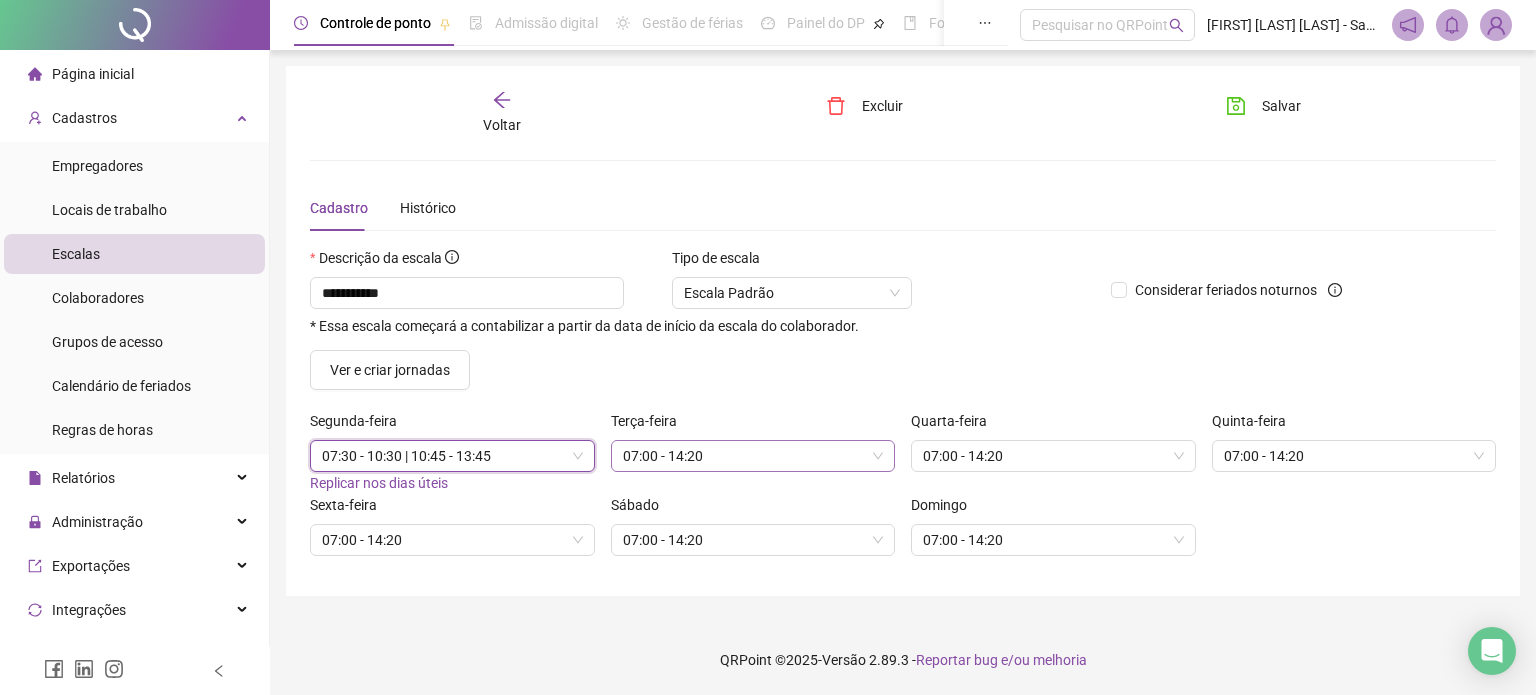 click on "07:00 - 14:20" at bounding box center [753, 456] 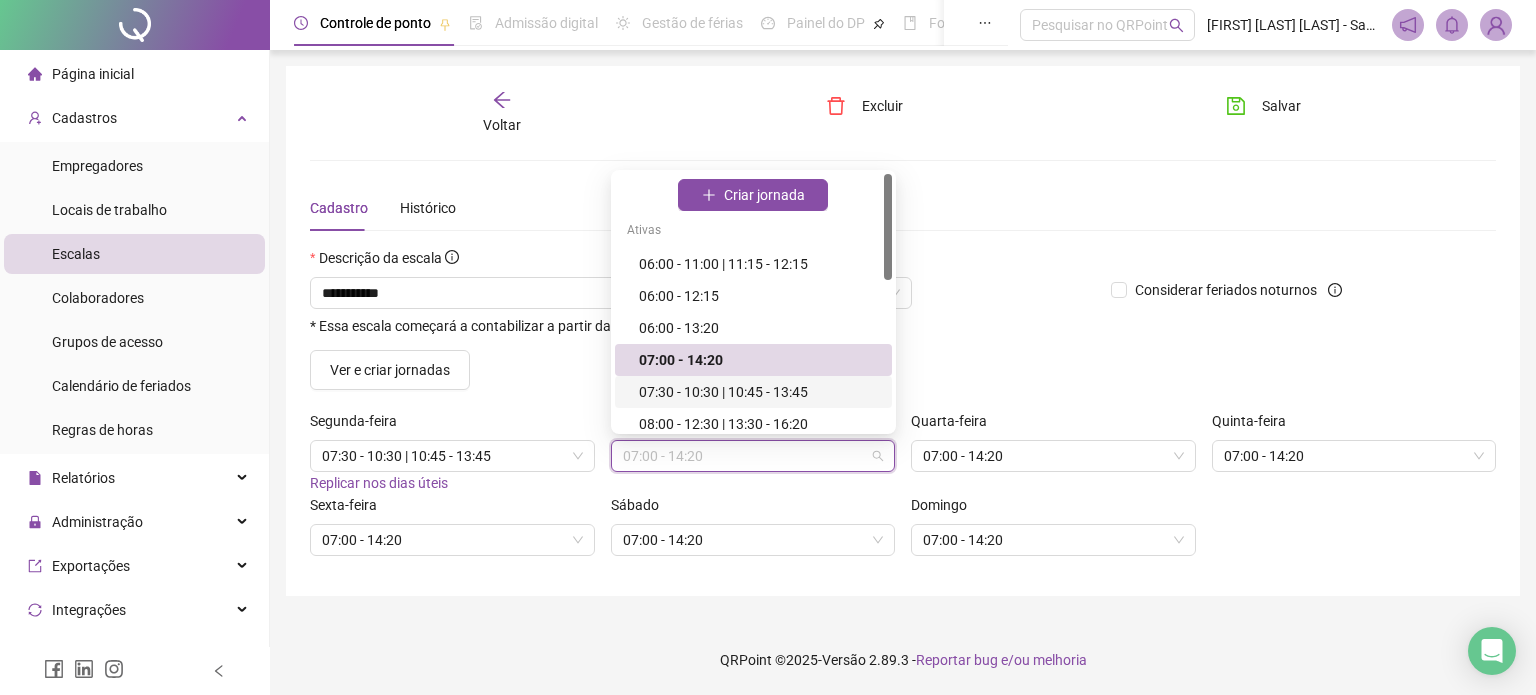 click on "07:30 - 10:30 | 10:45 - 13:45" at bounding box center (759, 392) 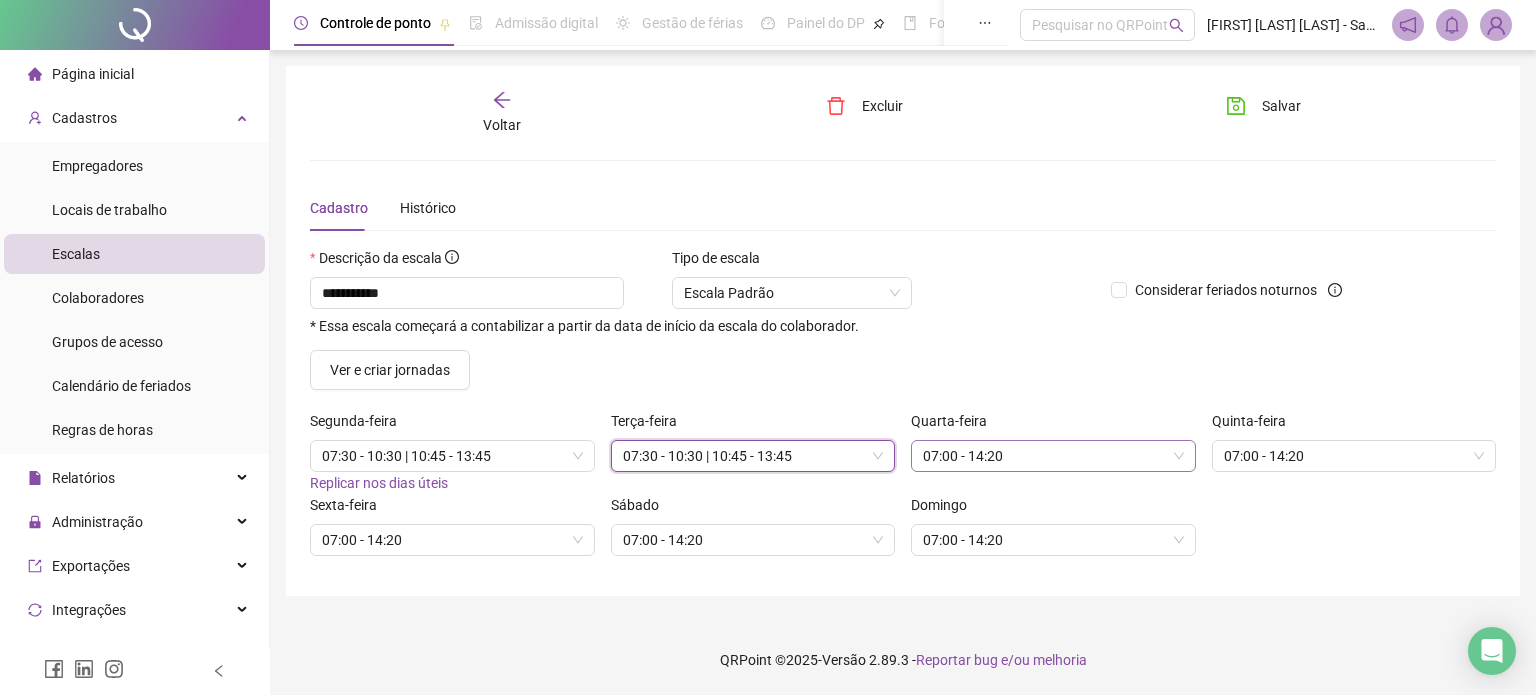 click on "07:00 - 14:20" at bounding box center [1053, 456] 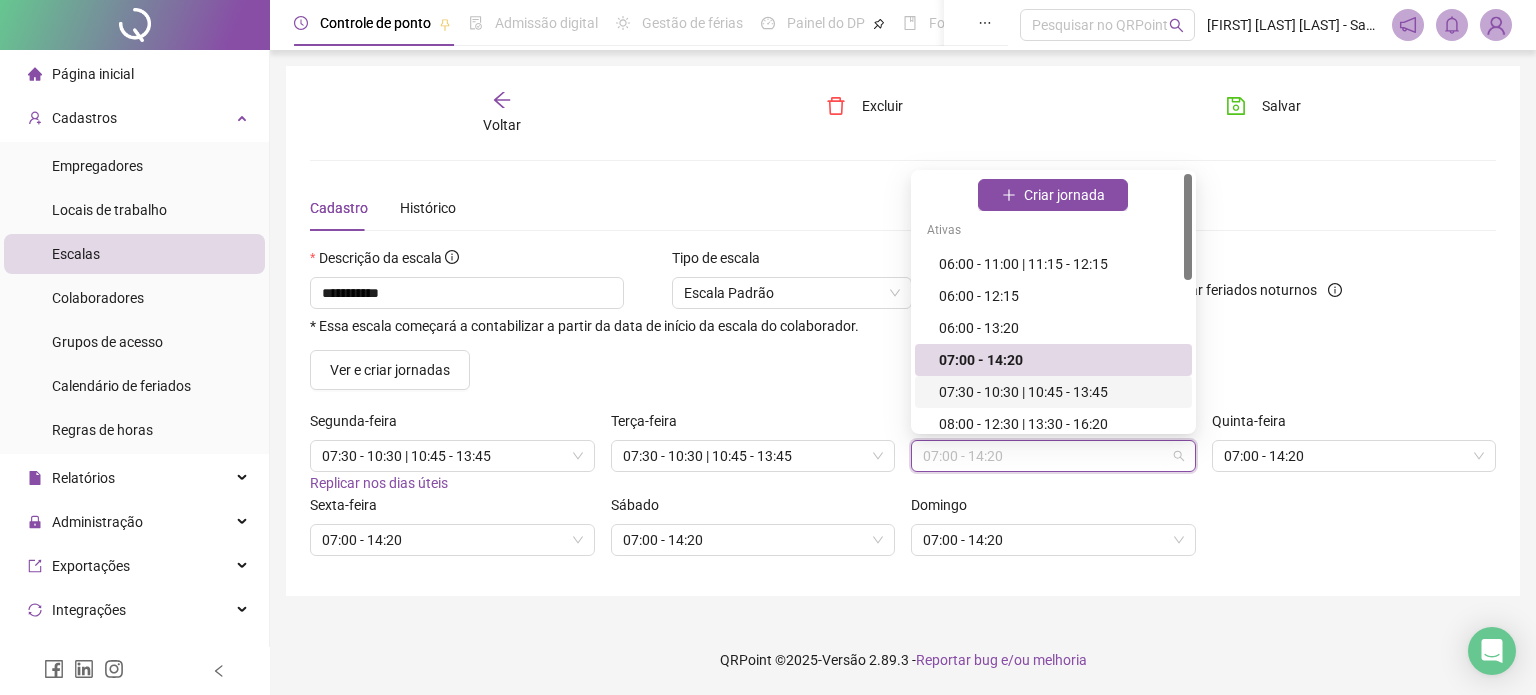 click on "07:30 - 10:30 | 10:45 - 13:45" at bounding box center [1059, 392] 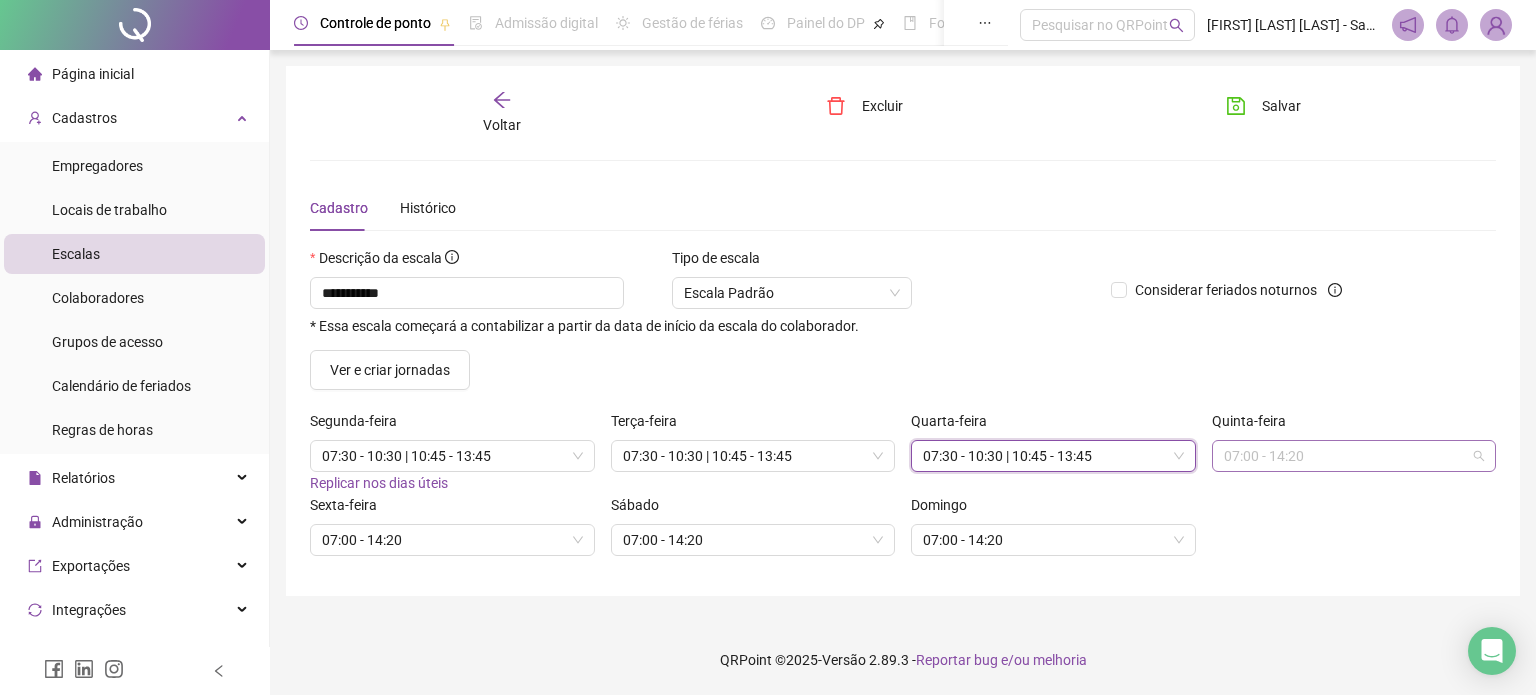 click on "07:00 - 14:20" at bounding box center (1354, 456) 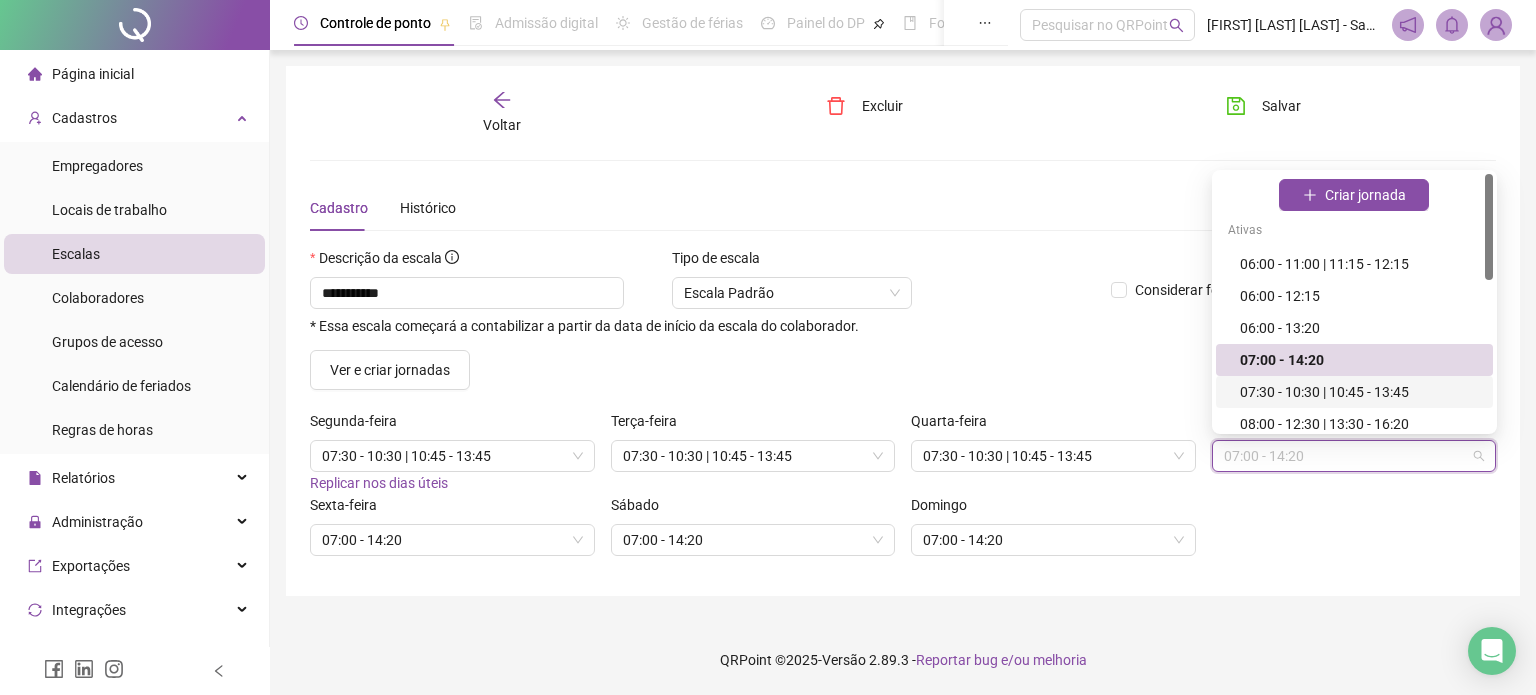 click on "07:30 - 10:30 | 10:45 - 13:45" at bounding box center (1360, 392) 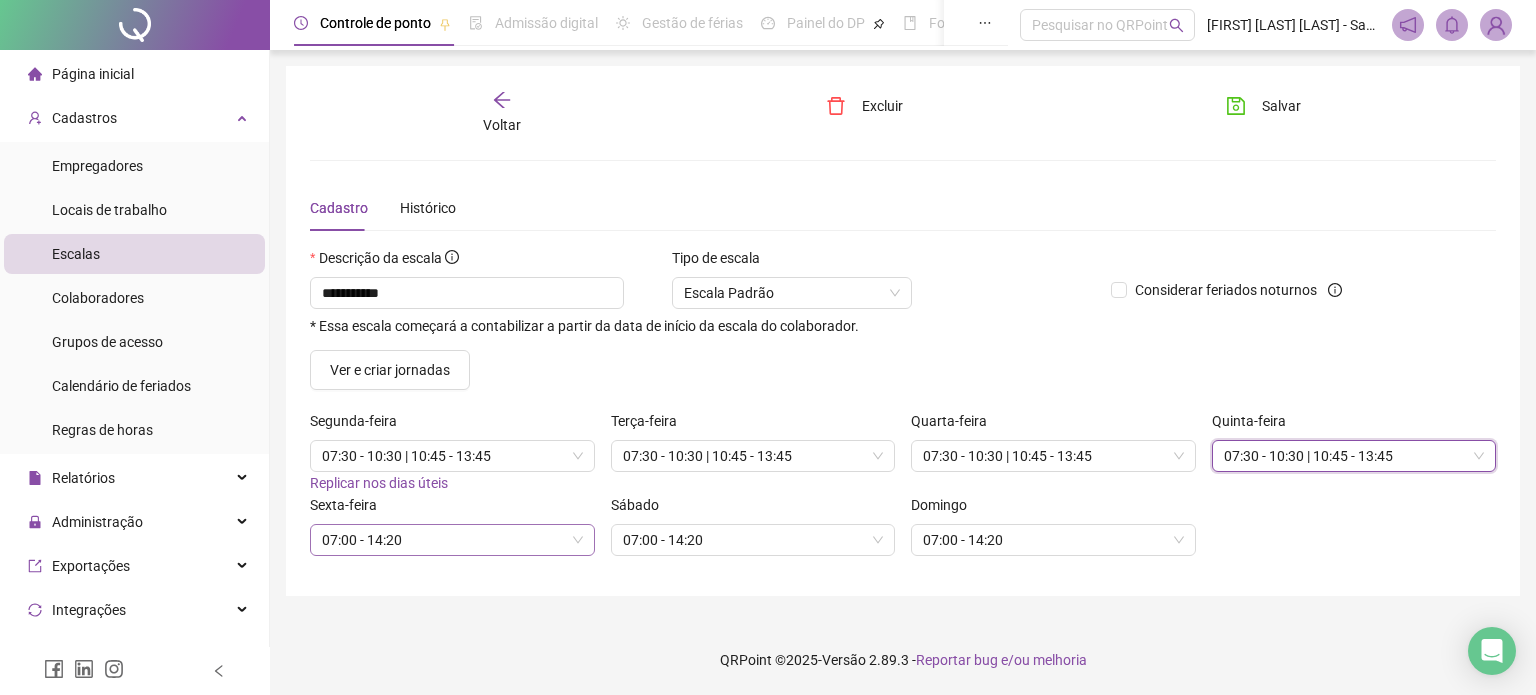 click on "07:00 - 14:20" at bounding box center (452, 540) 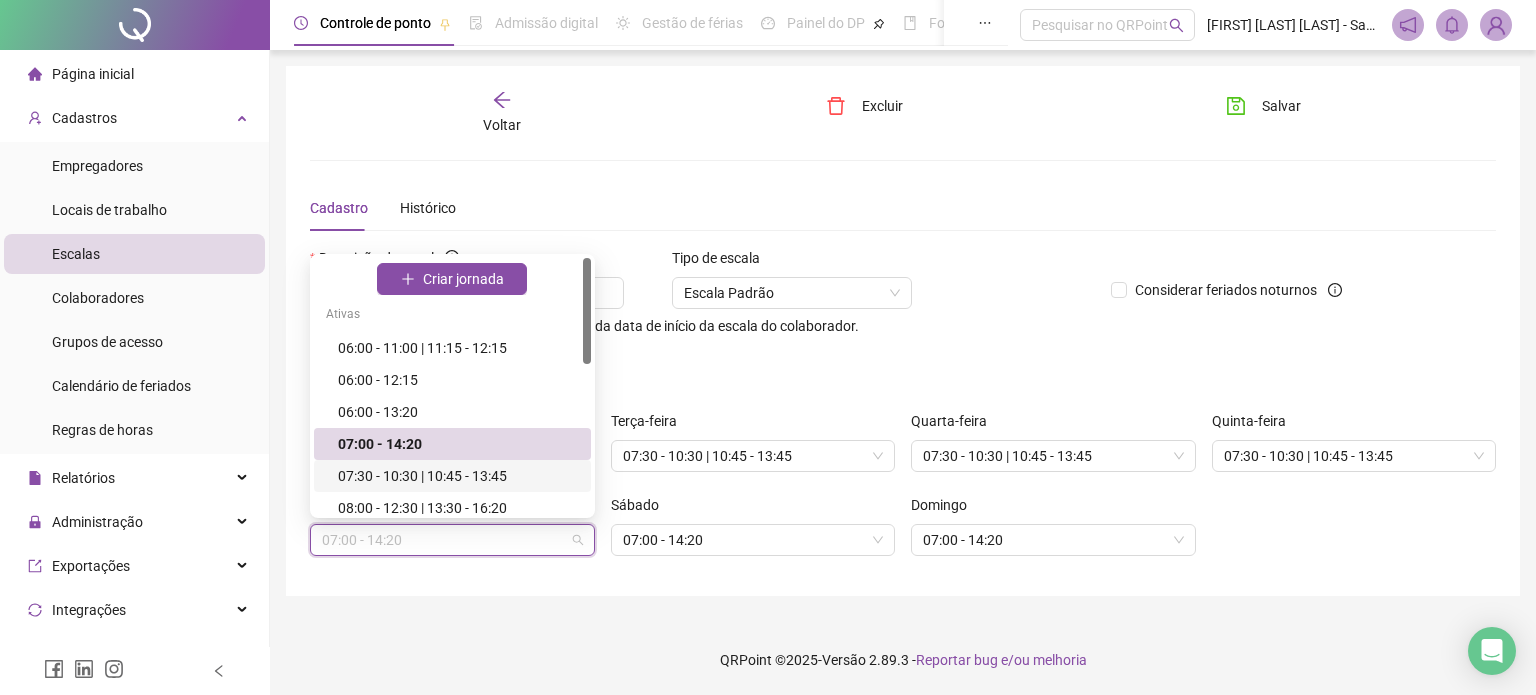 click on "07:30 - 10:30 | 10:45 - 13:45" at bounding box center (458, 476) 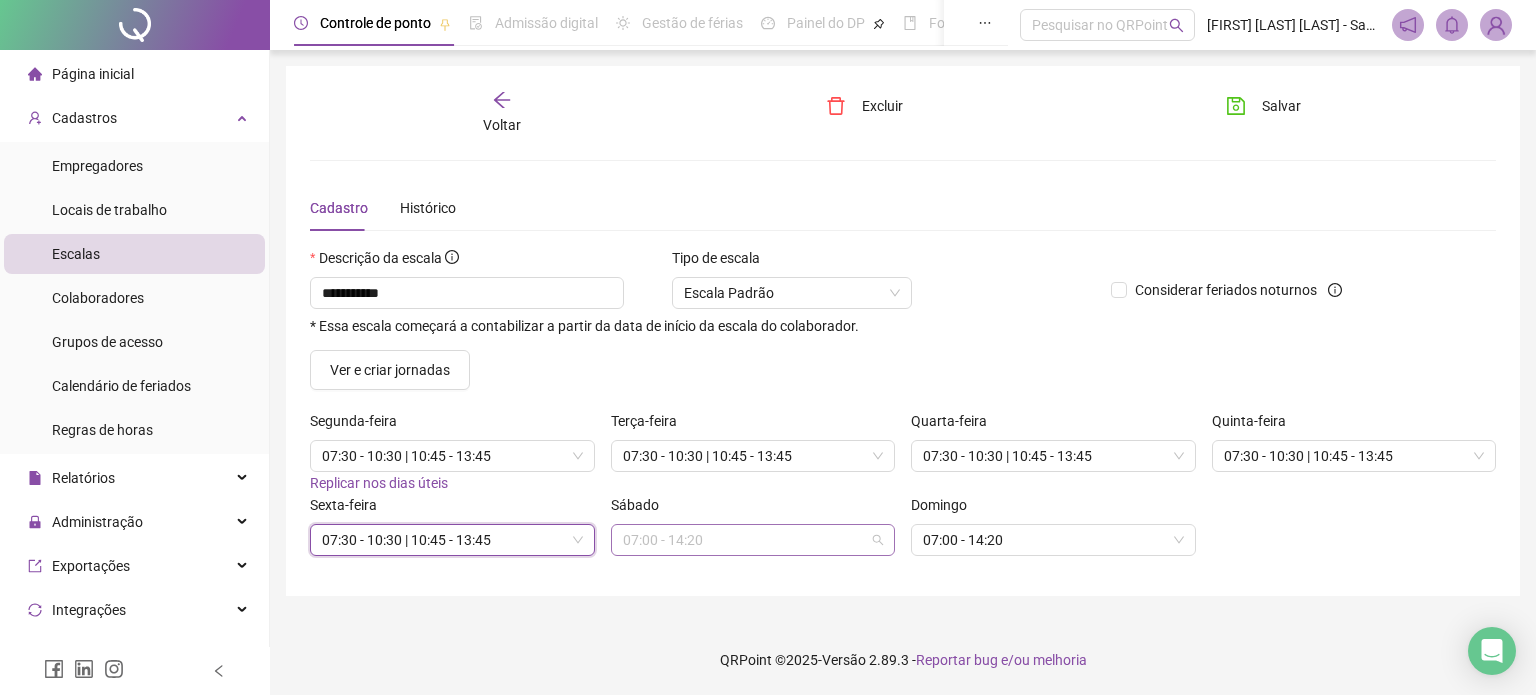 click on "07:00 - 14:20" at bounding box center [753, 540] 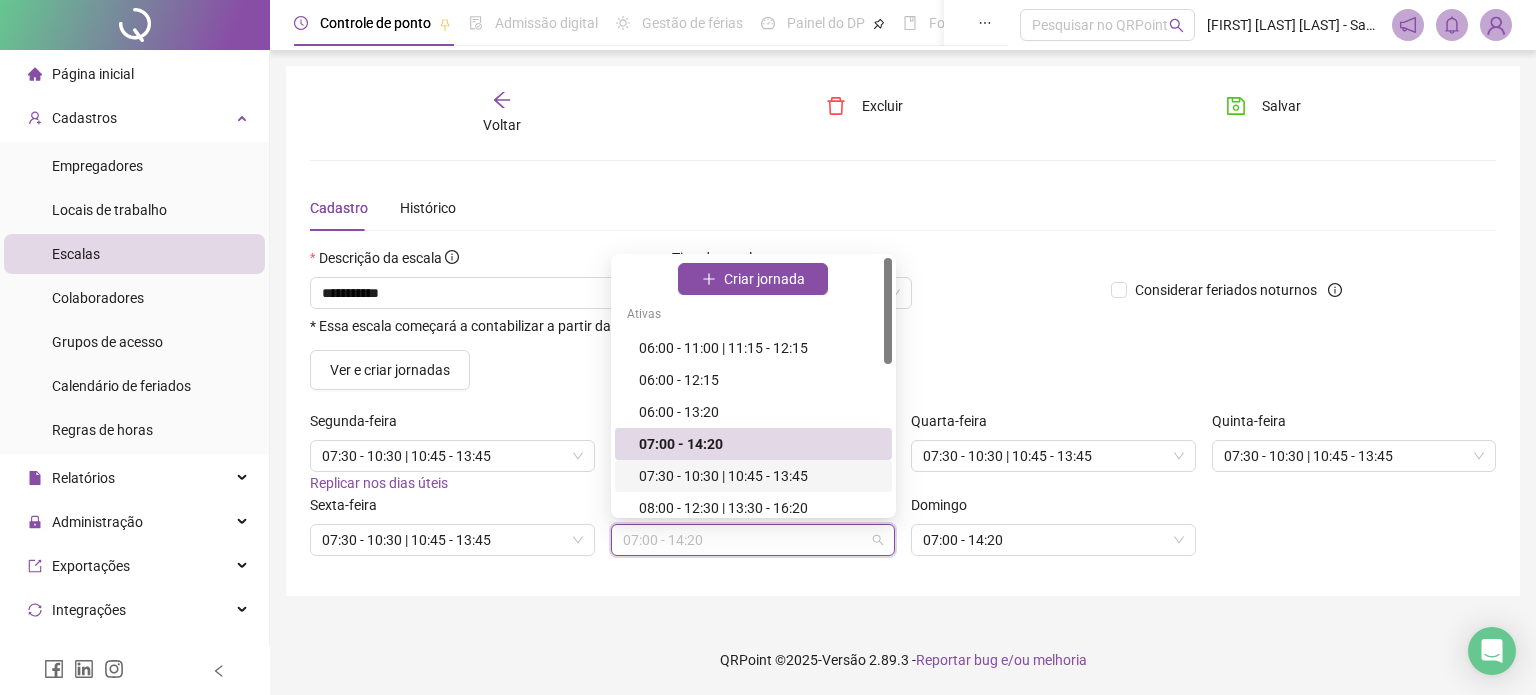 click on "07:30 - 10:30 | 10:45 - 13:45" at bounding box center (759, 476) 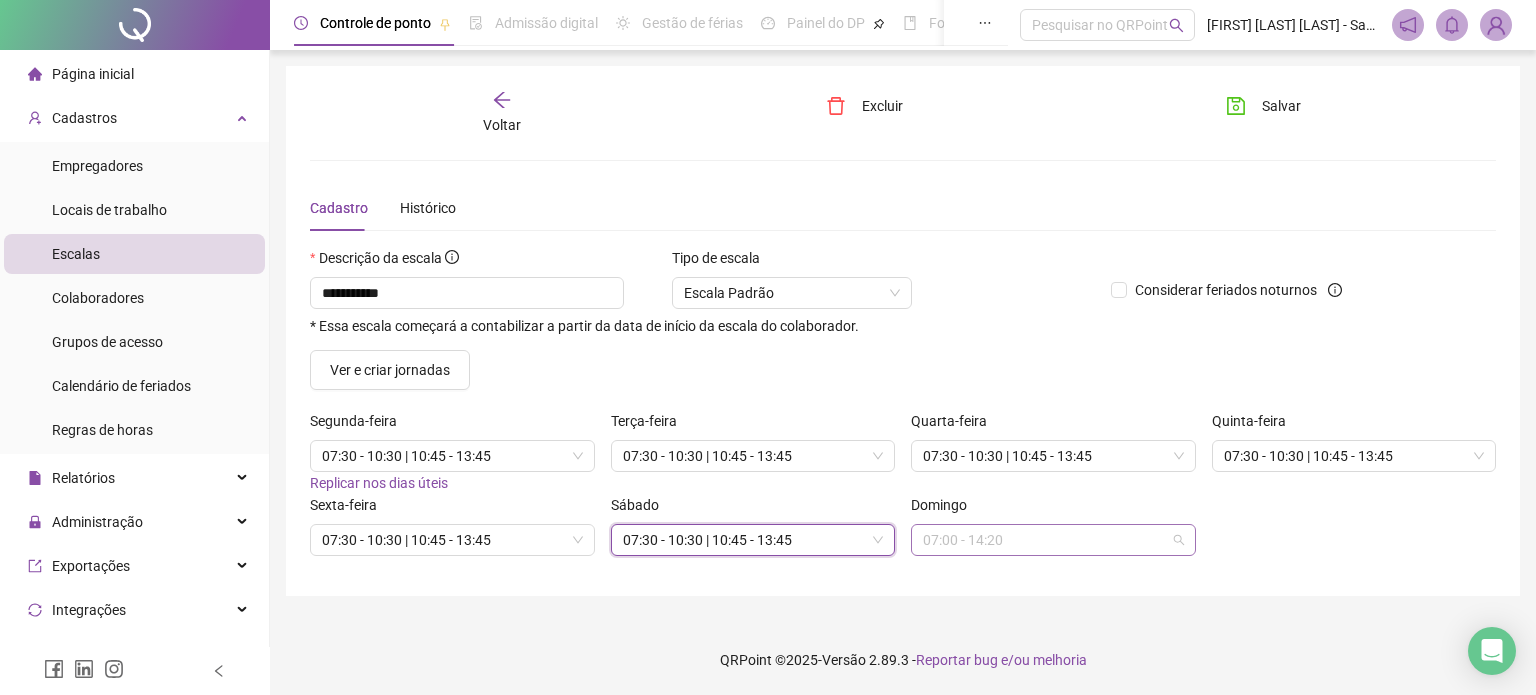 click on "07:00 - 14:20" at bounding box center (1053, 540) 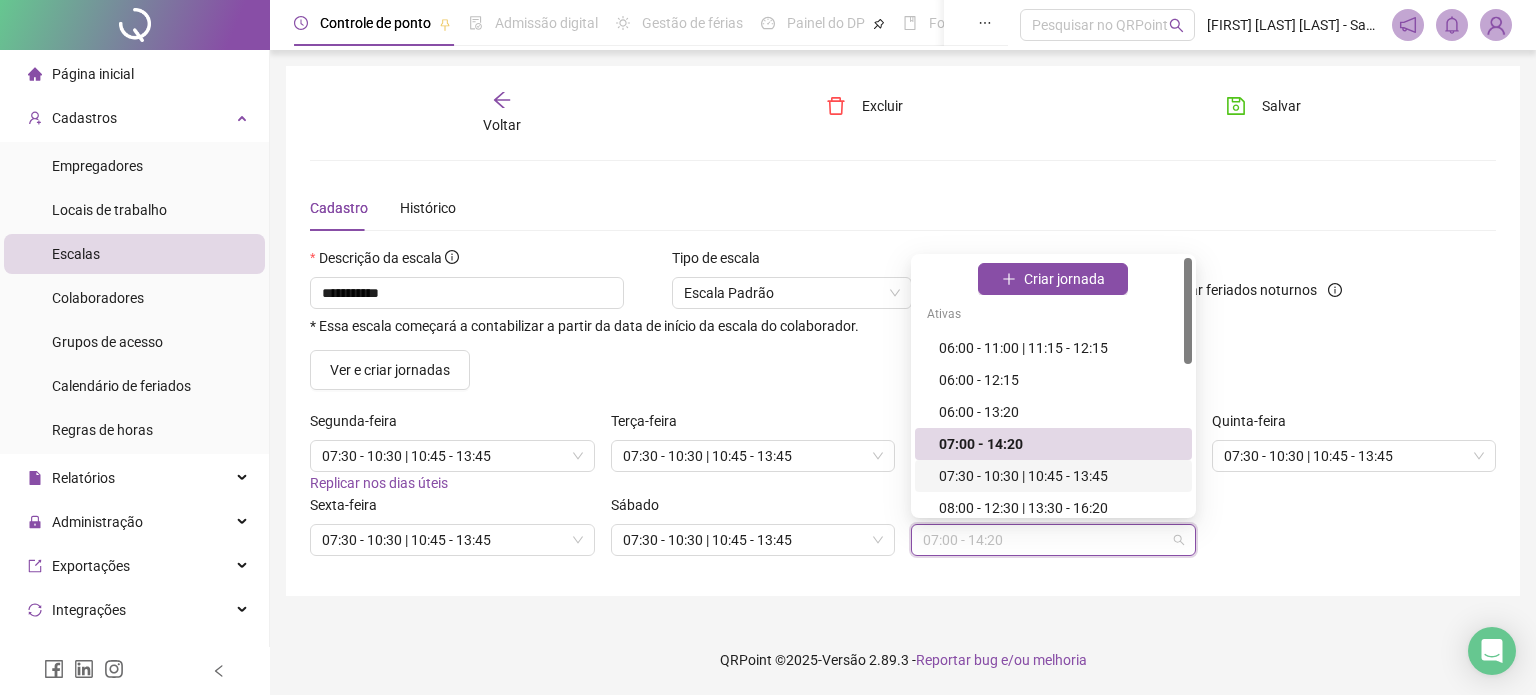 click on "07:30 - 10:30 | 10:45 - 13:45" at bounding box center [1059, 476] 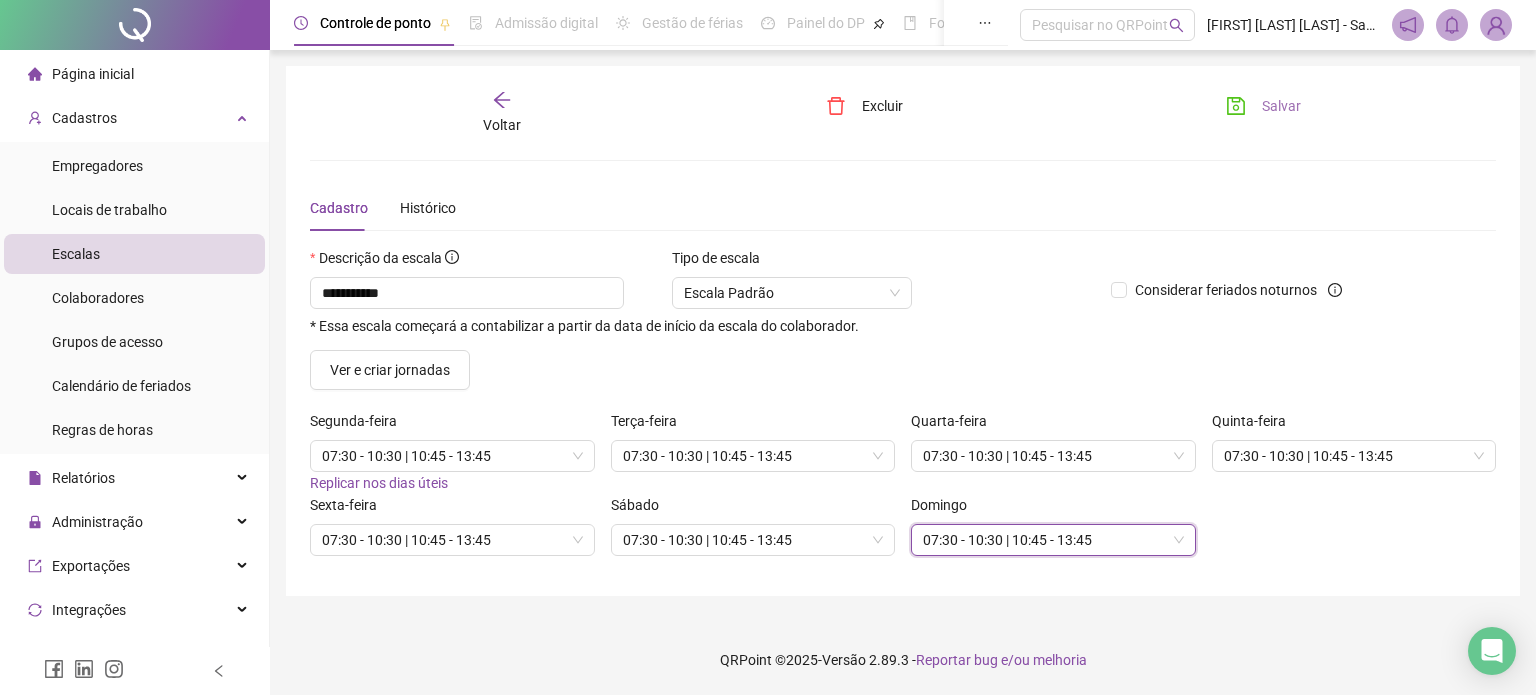 click 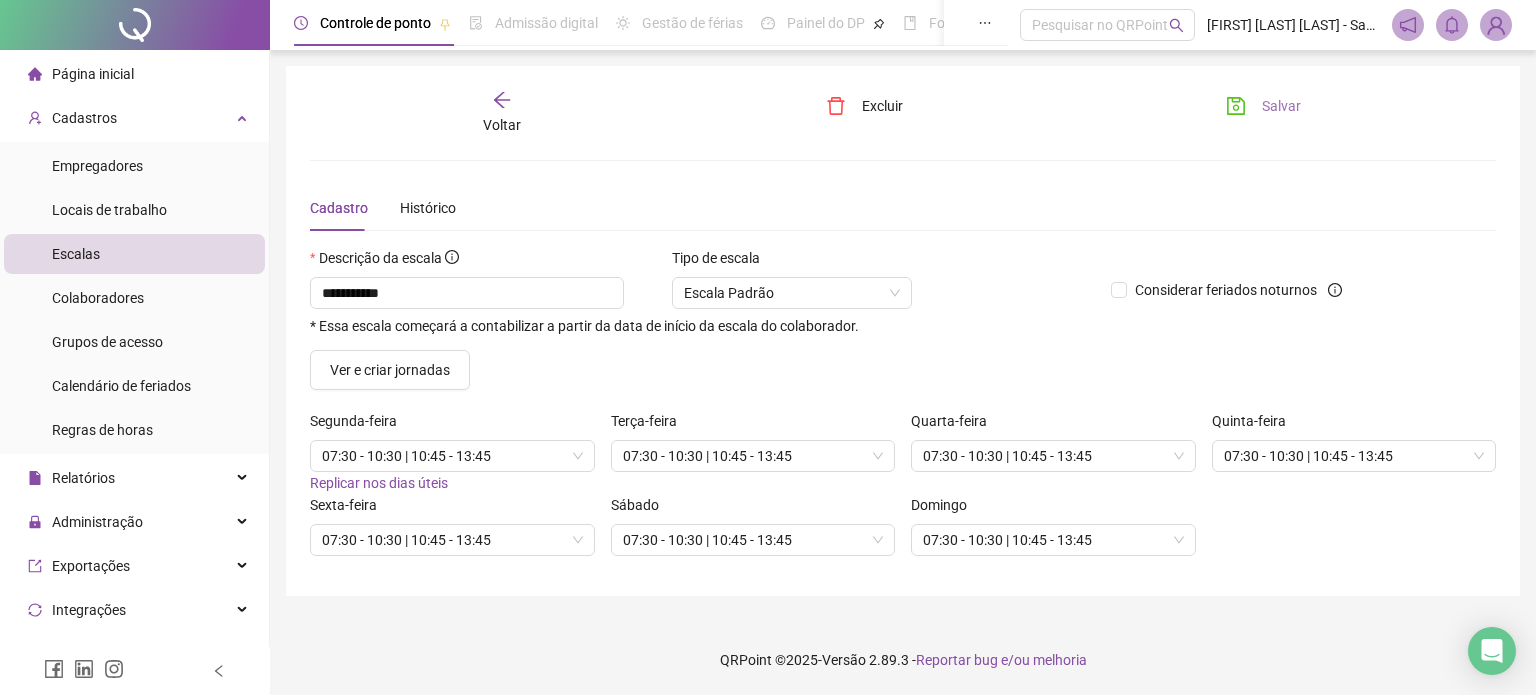 click on "Voltar" at bounding box center [502, 113] 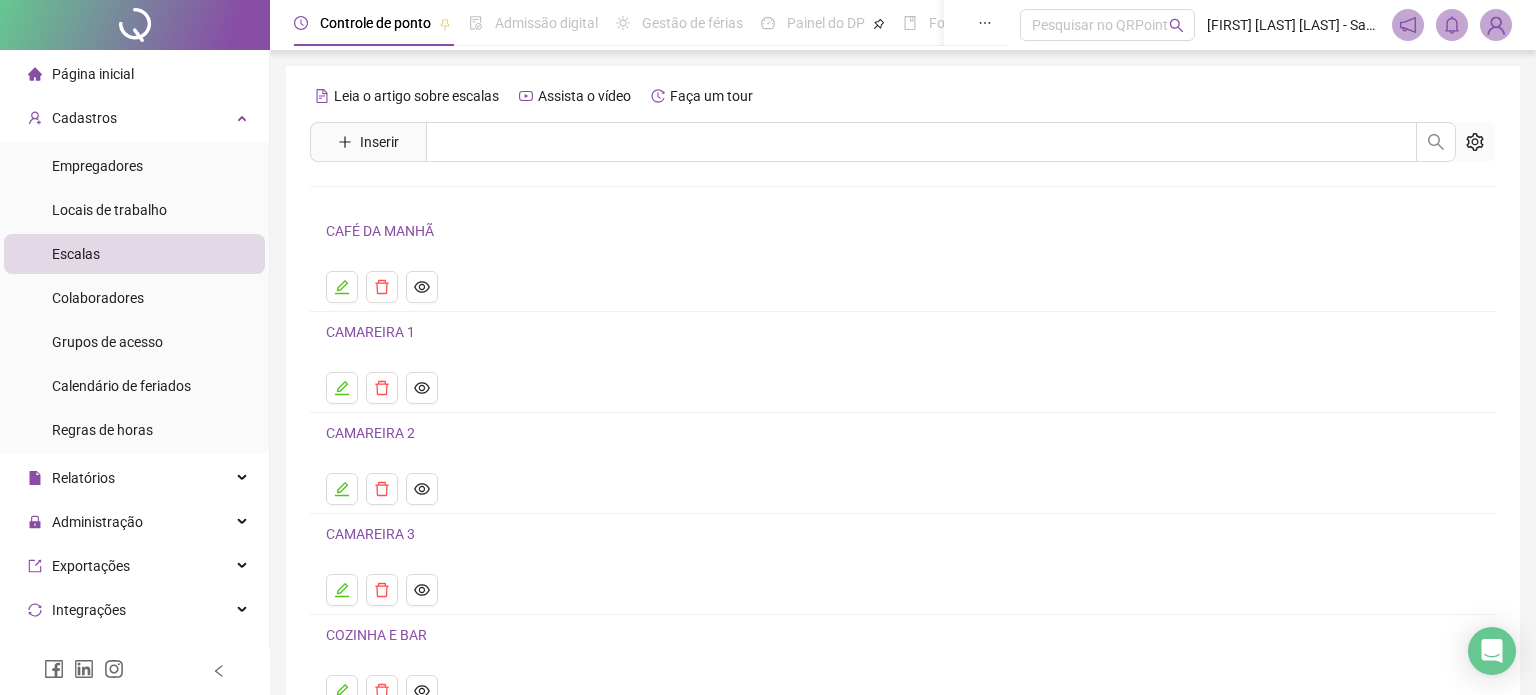 click on "Leia o artigo sobre escalas Assista o vídeo Faça um tour Inserir Nenhum resultado CAFÉ DA MANHÃ   CAMAREIRA 1   CAMAREIRA 2   CAMAREIRA 3   COZINHA E BAR   1 2" at bounding box center [903, 413] 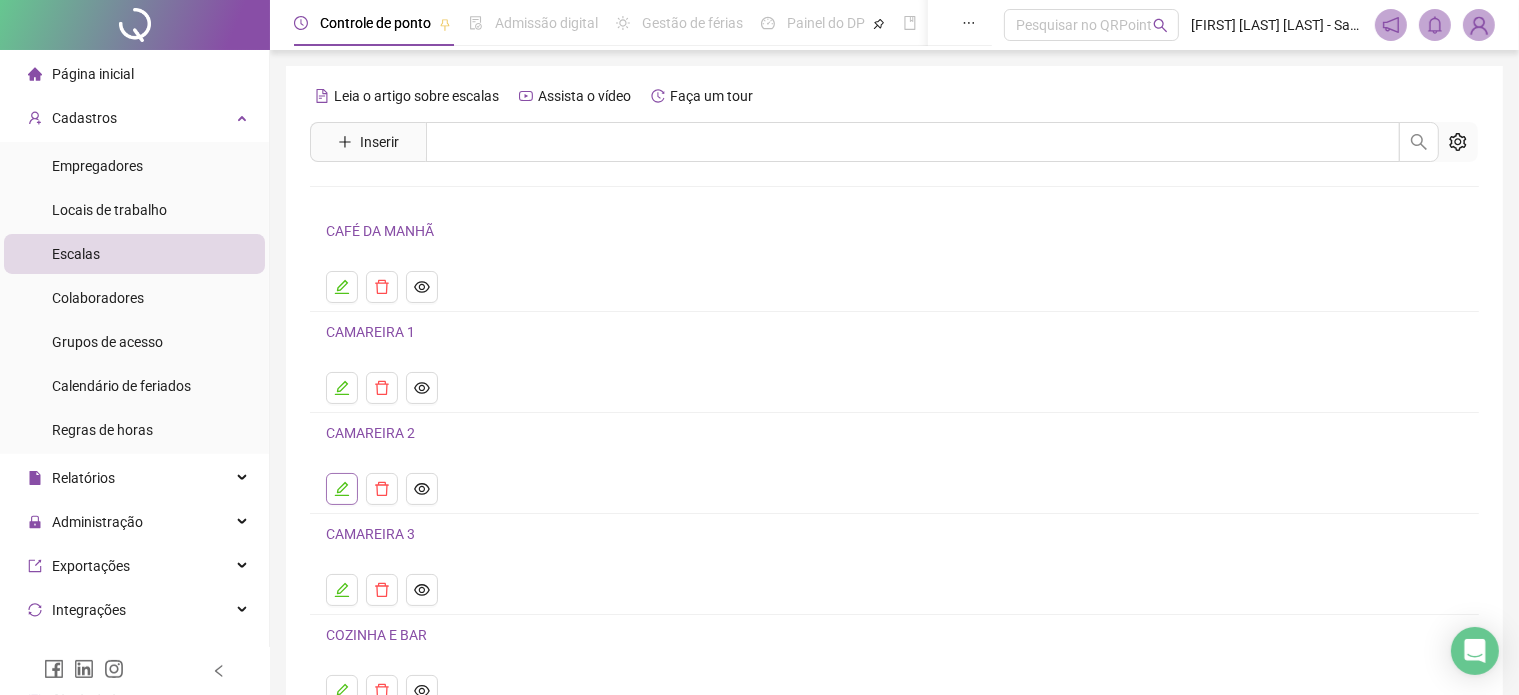 click 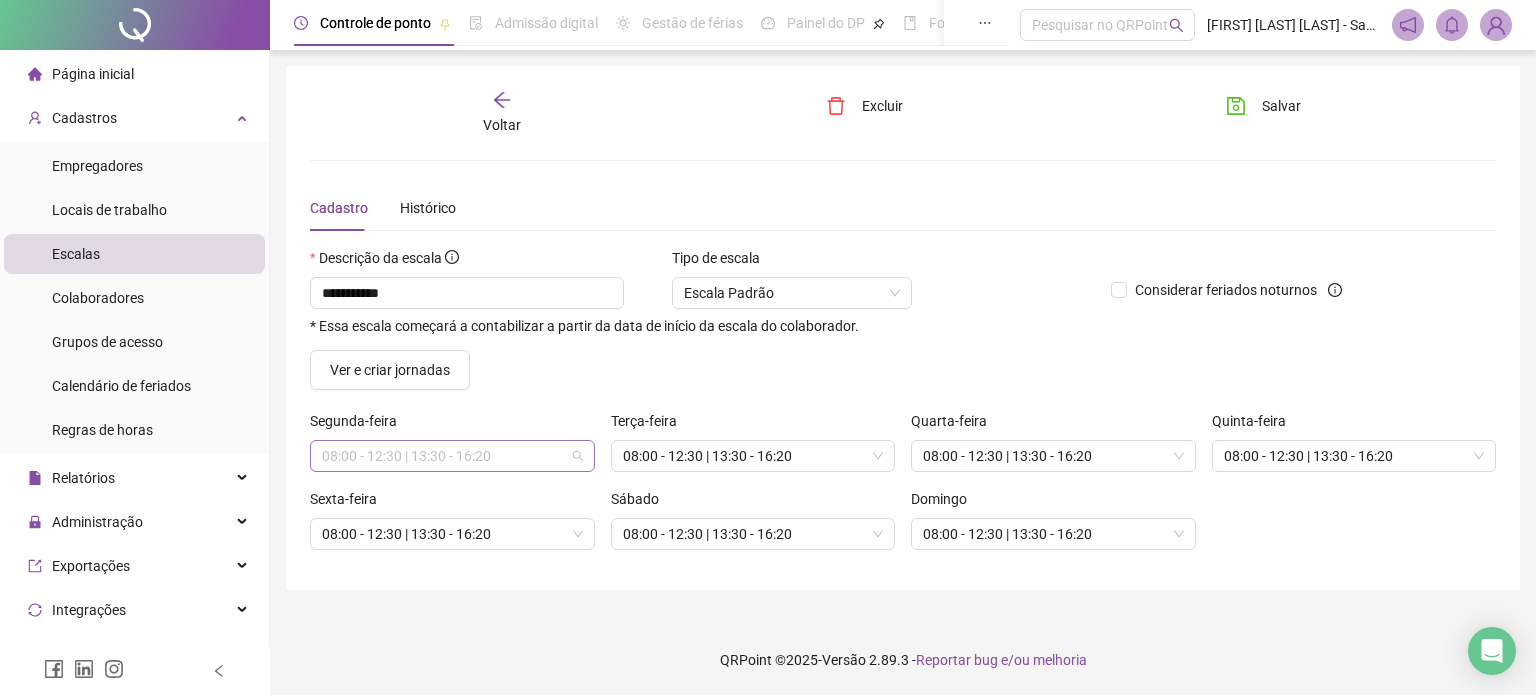 click on "08:00 - 12:30 | 13:30 - 16:20" at bounding box center (452, 456) 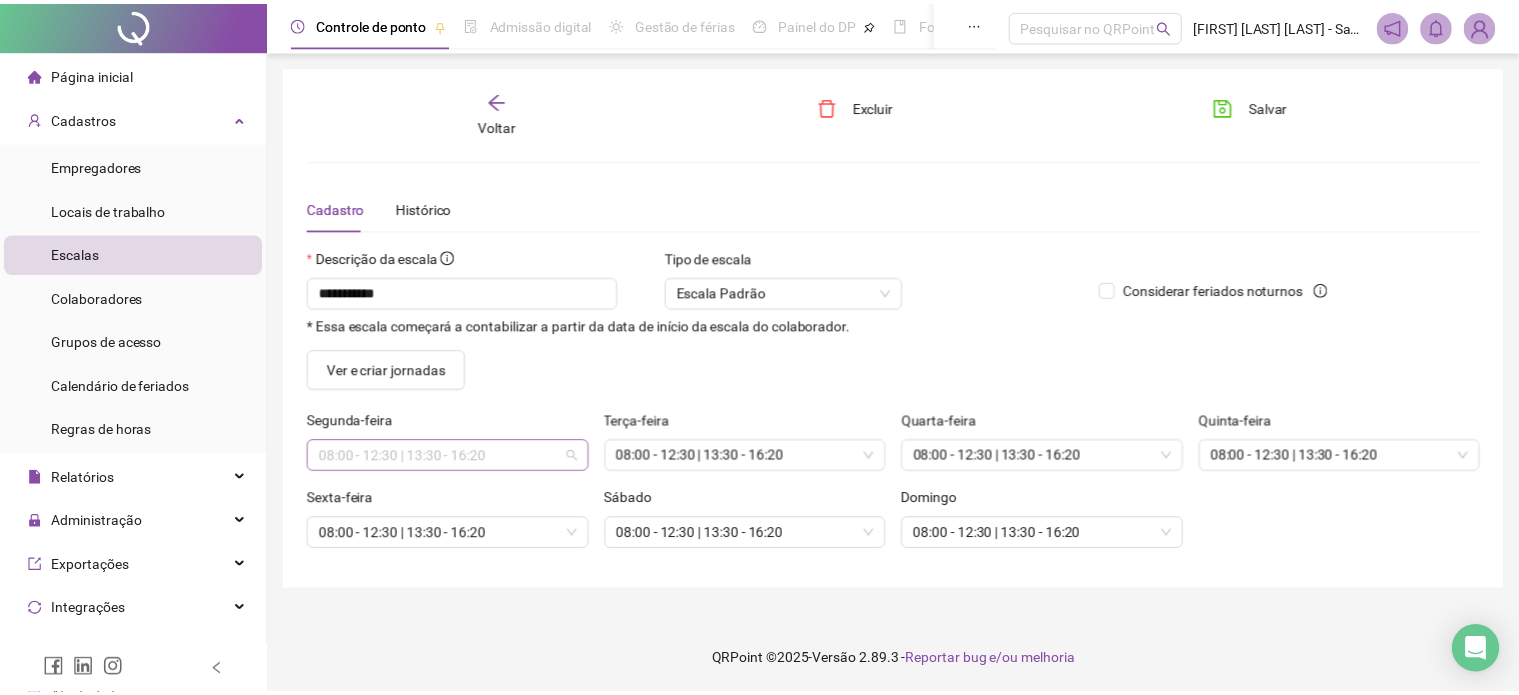 scroll, scrollTop: 9, scrollLeft: 0, axis: vertical 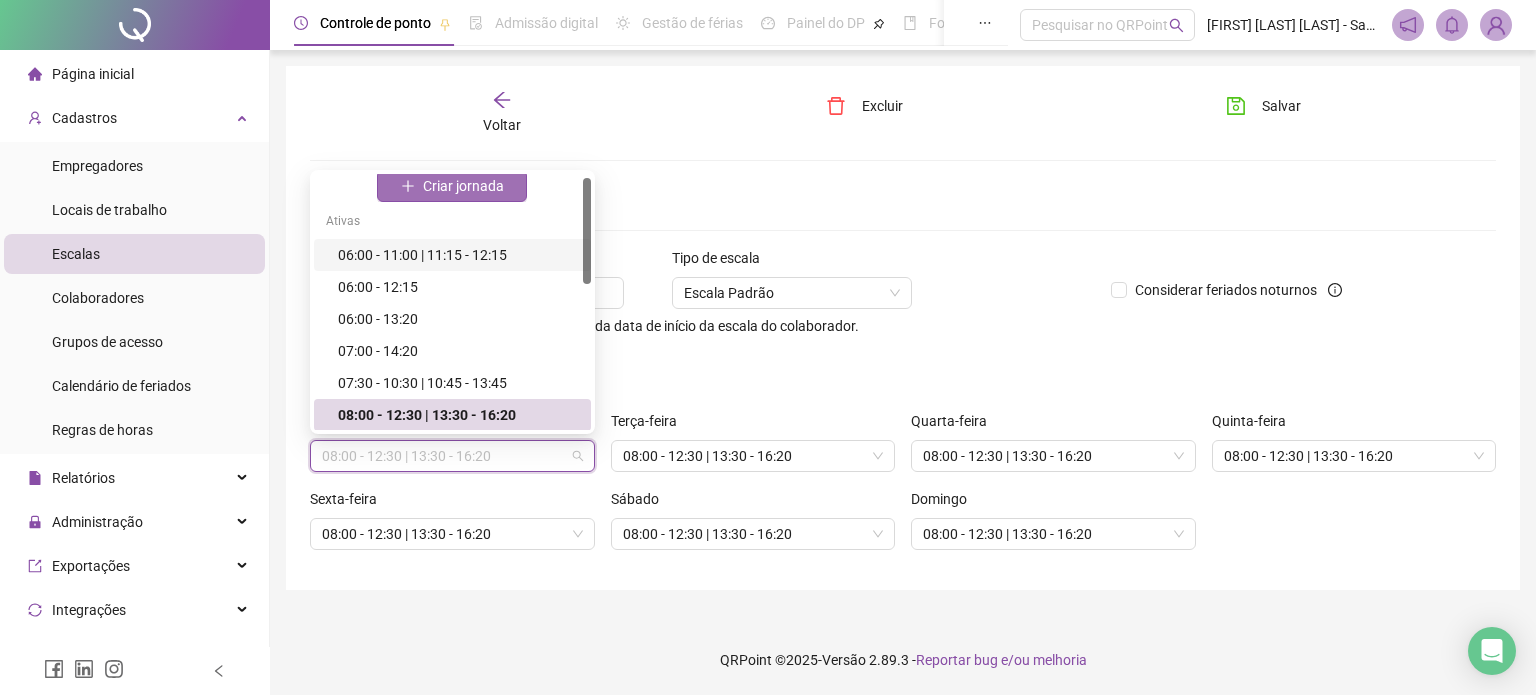 click on "Criar jornada" at bounding box center (463, 186) 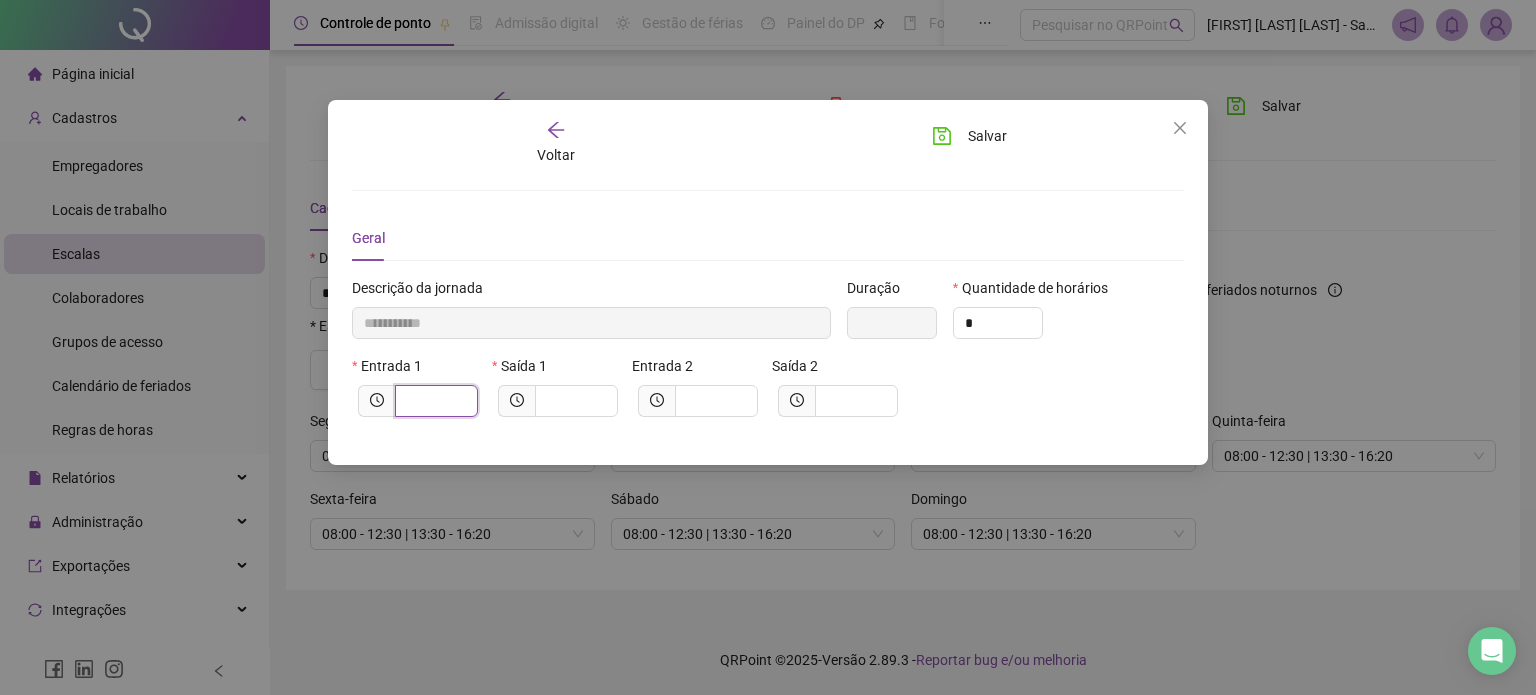 click at bounding box center (434, 401) 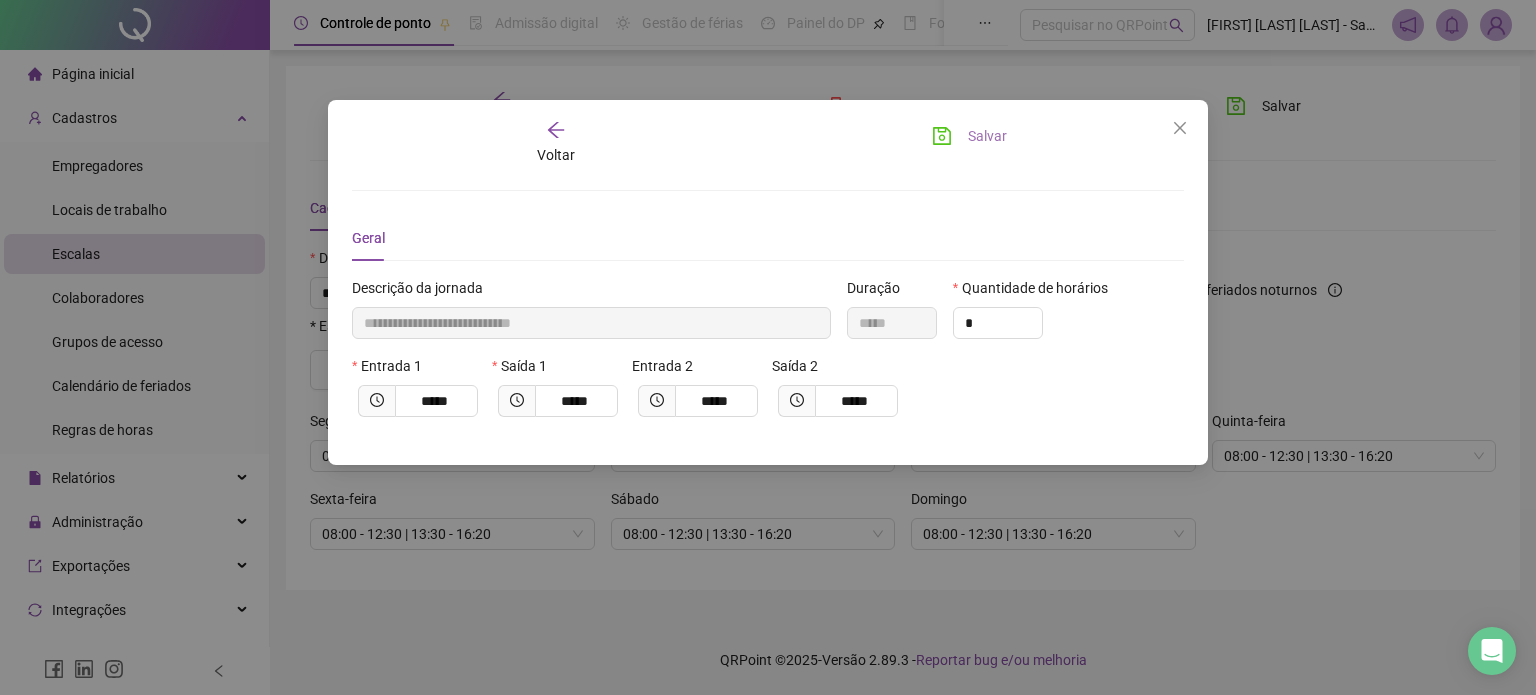click on "Salvar" at bounding box center [987, 136] 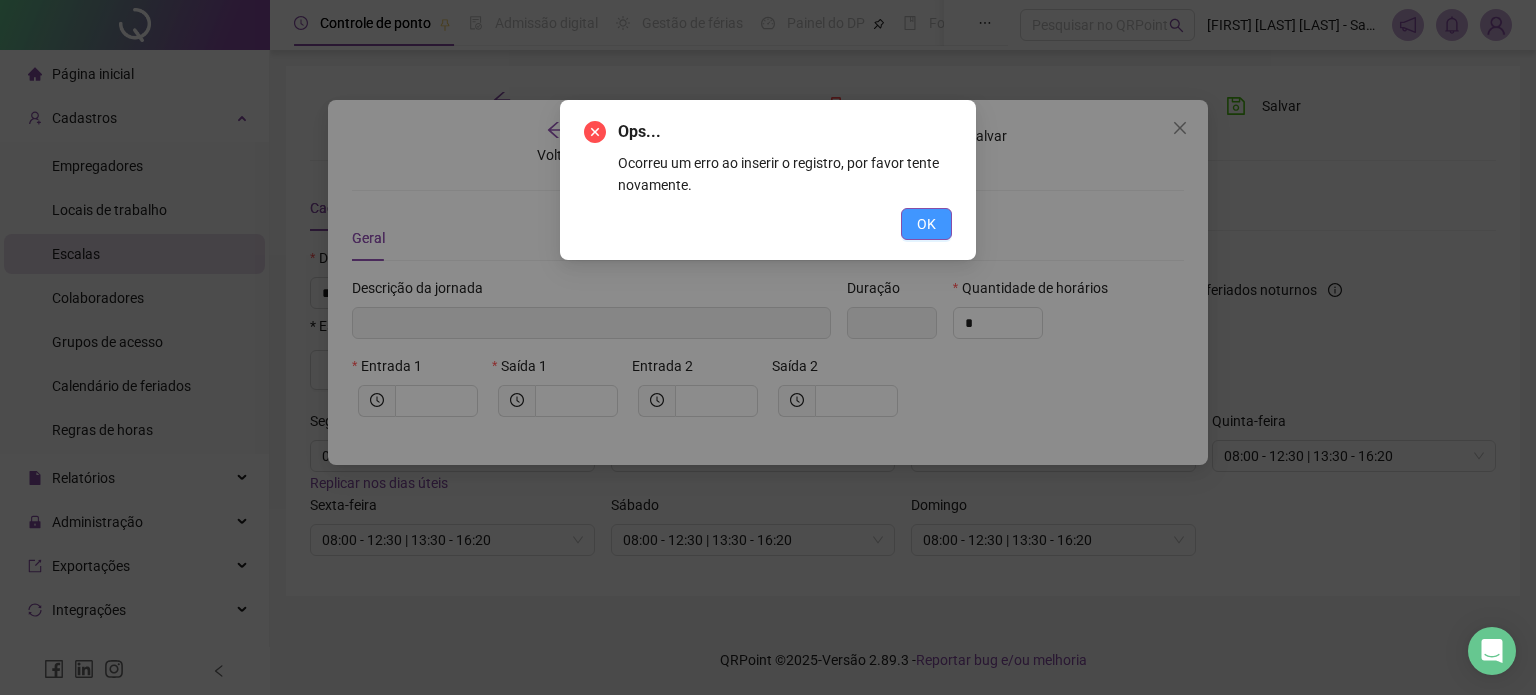 click on "OK" at bounding box center [926, 224] 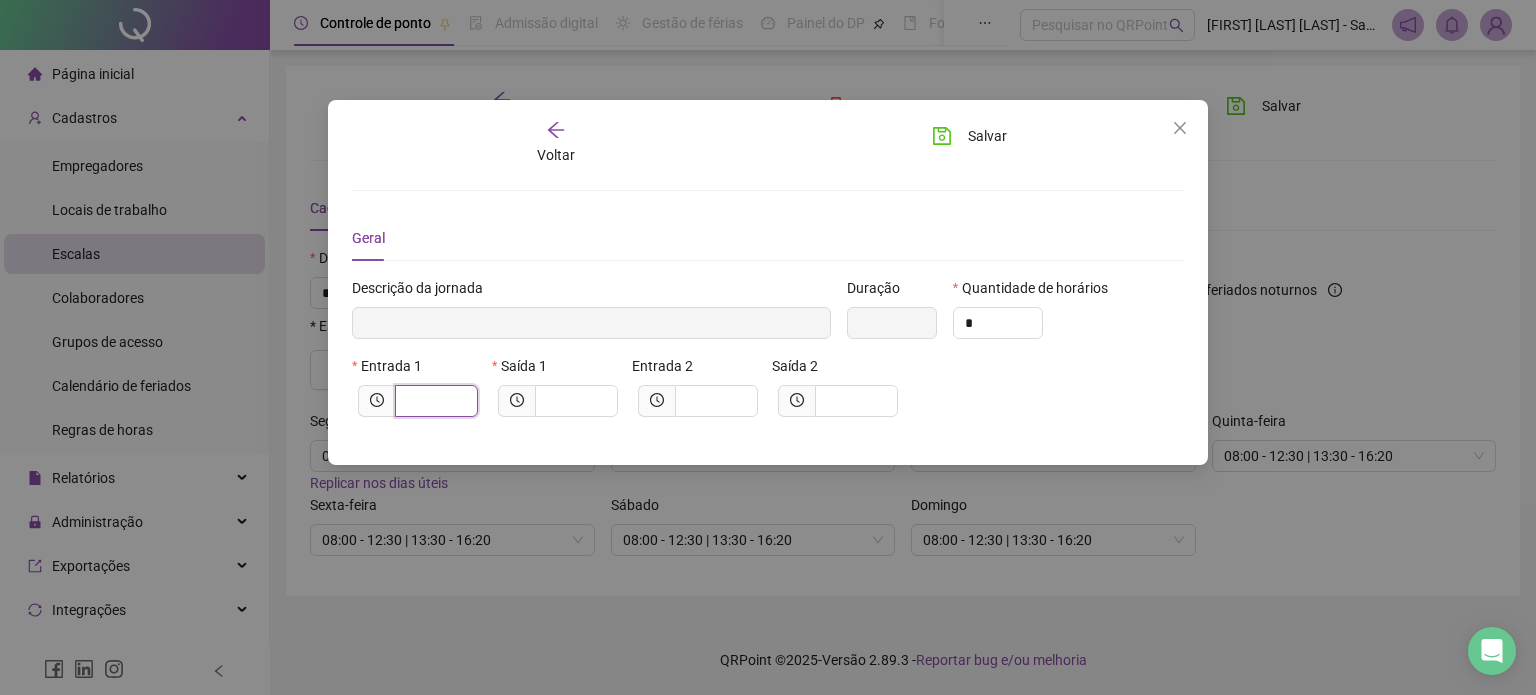 click at bounding box center [434, 401] 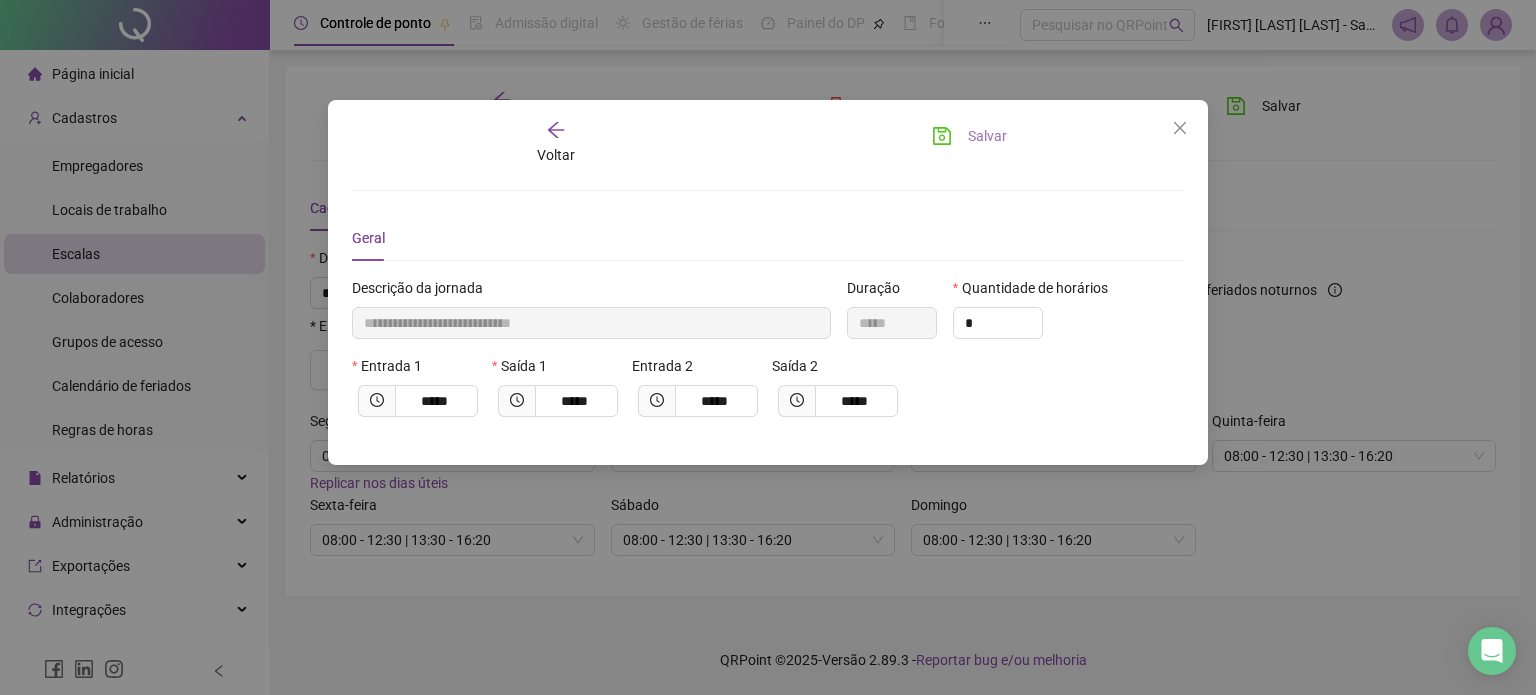 click on "Salvar" at bounding box center (969, 136) 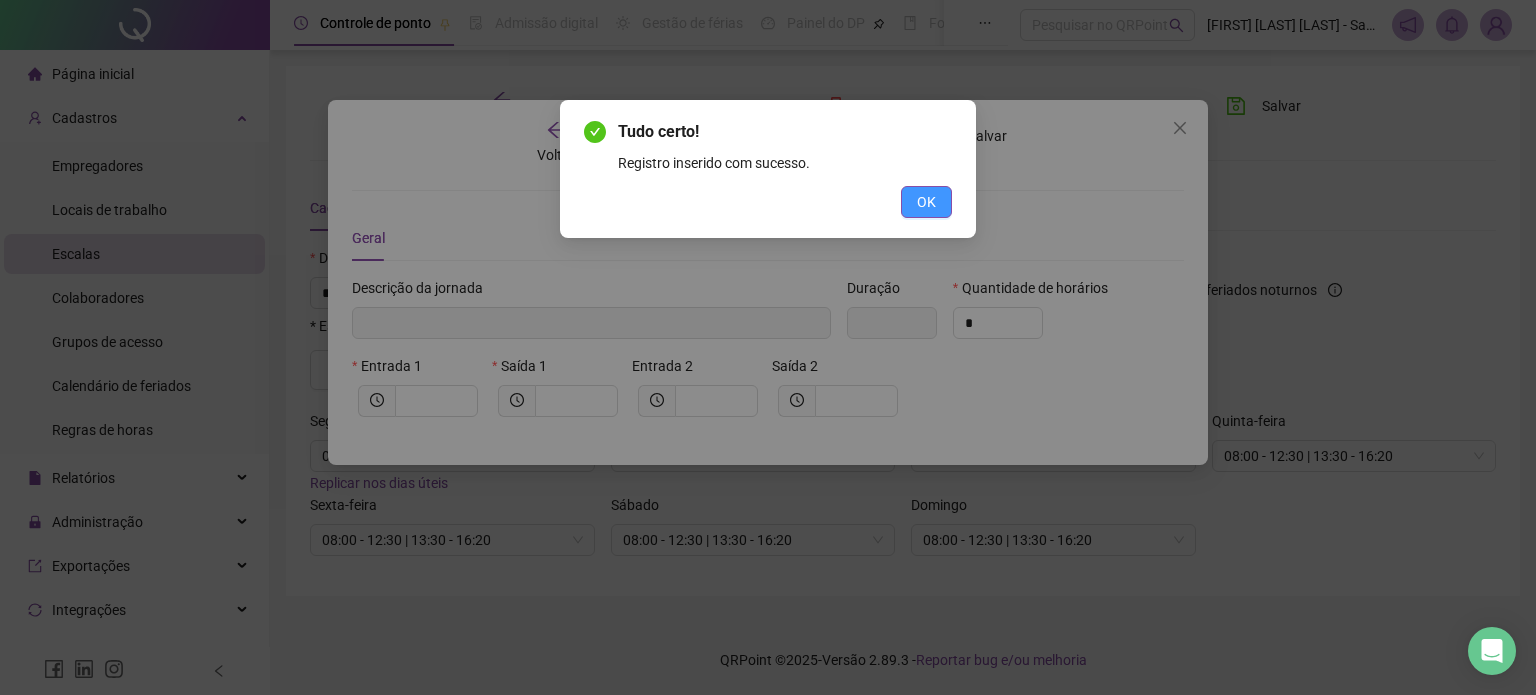 click on "OK" at bounding box center [926, 202] 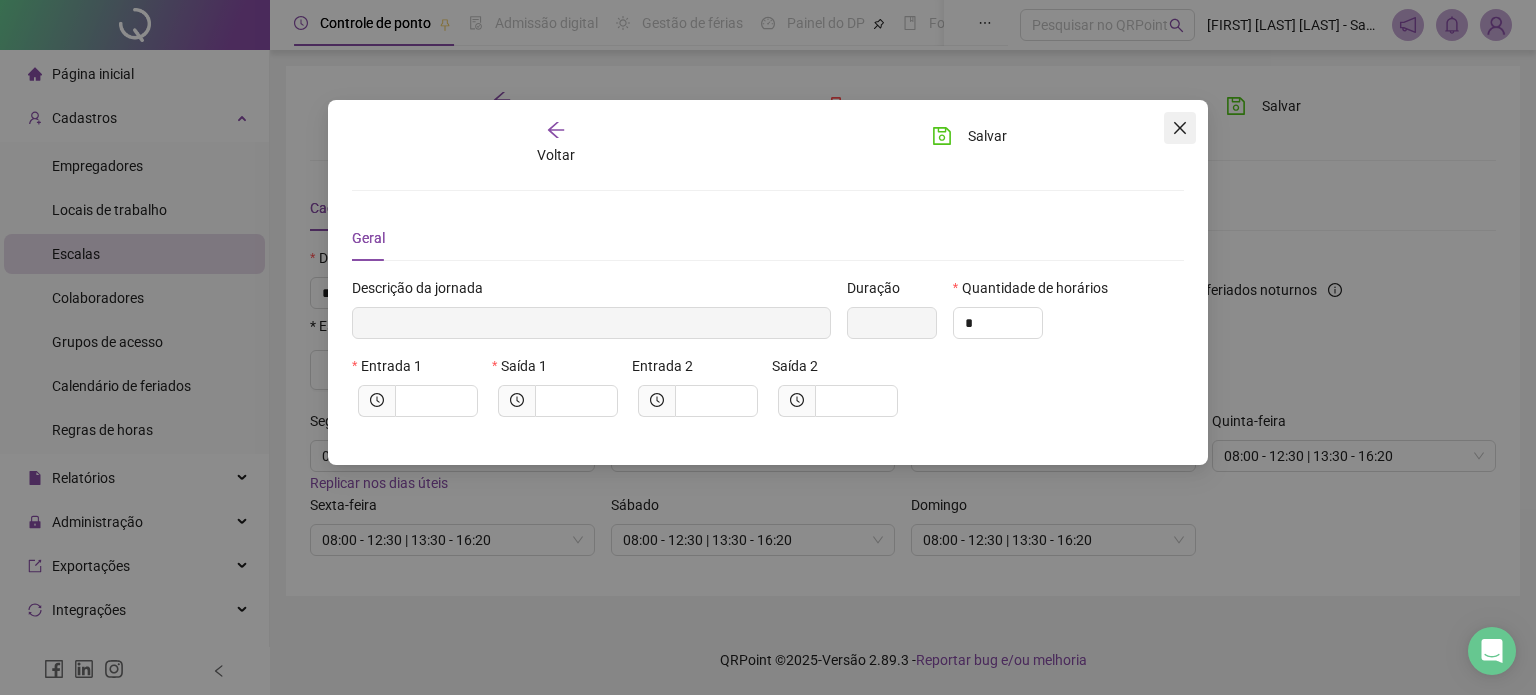 click 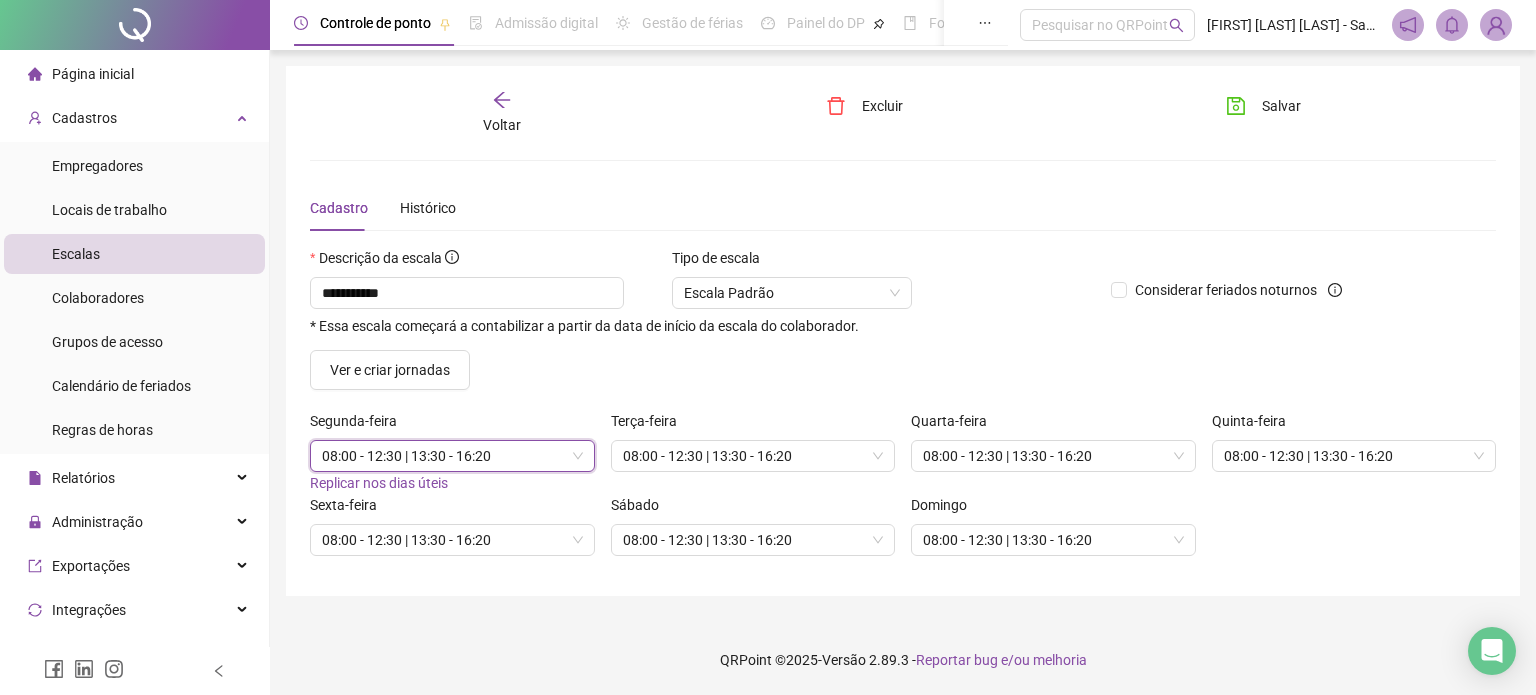 click 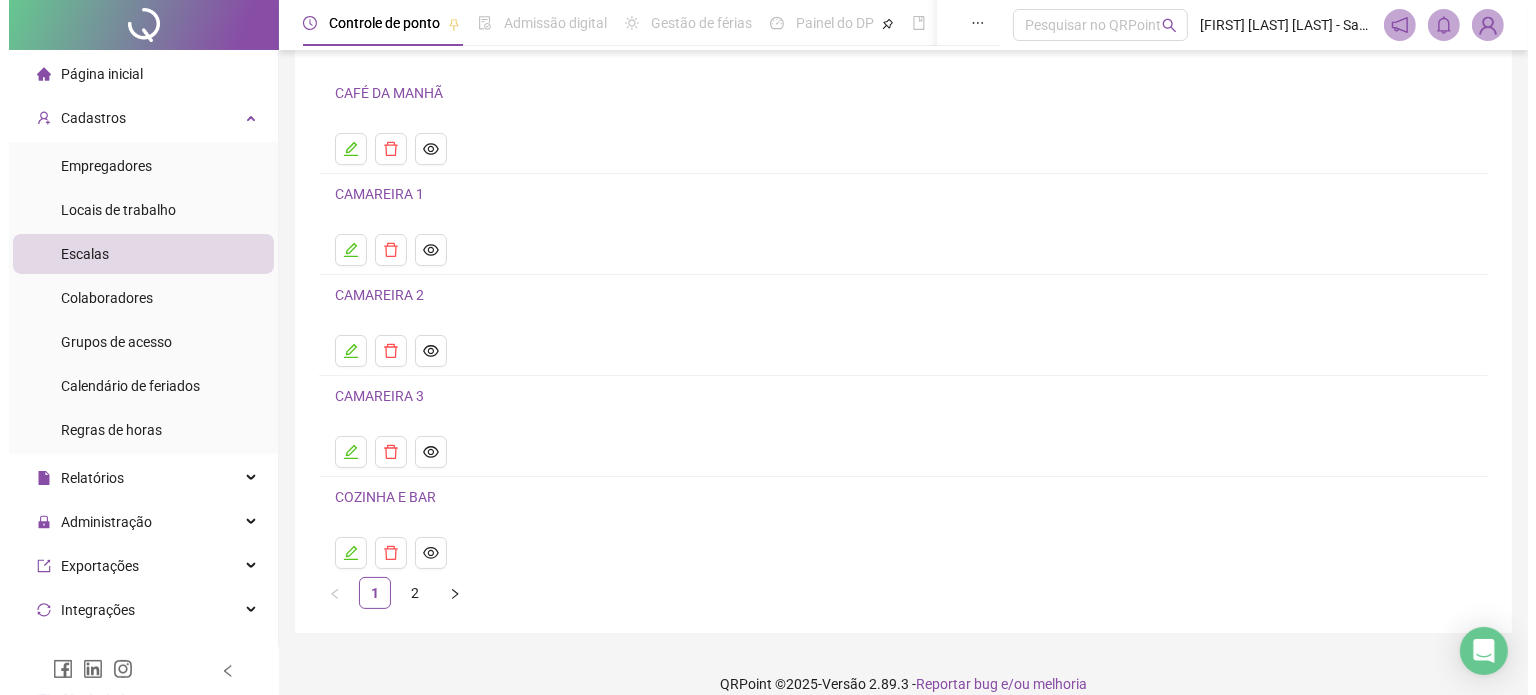 scroll, scrollTop: 136, scrollLeft: 0, axis: vertical 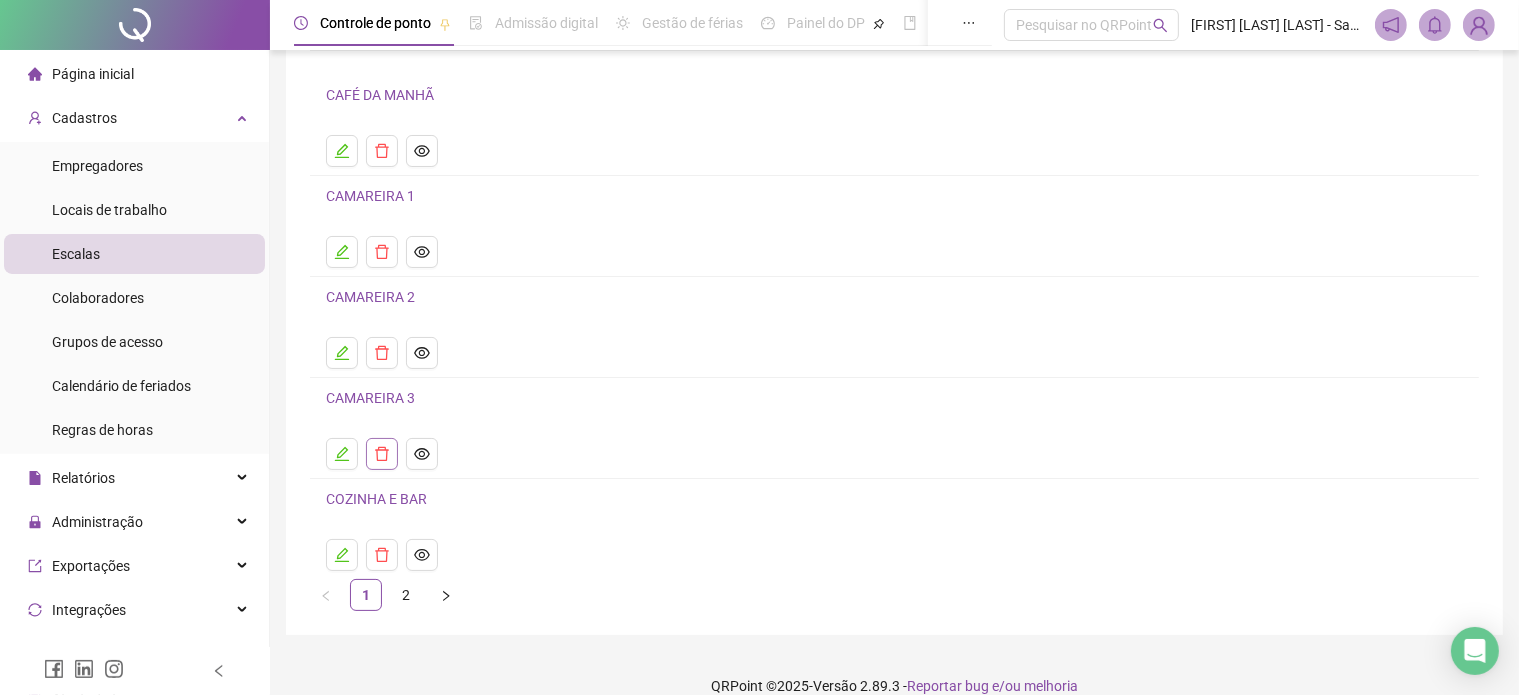 click 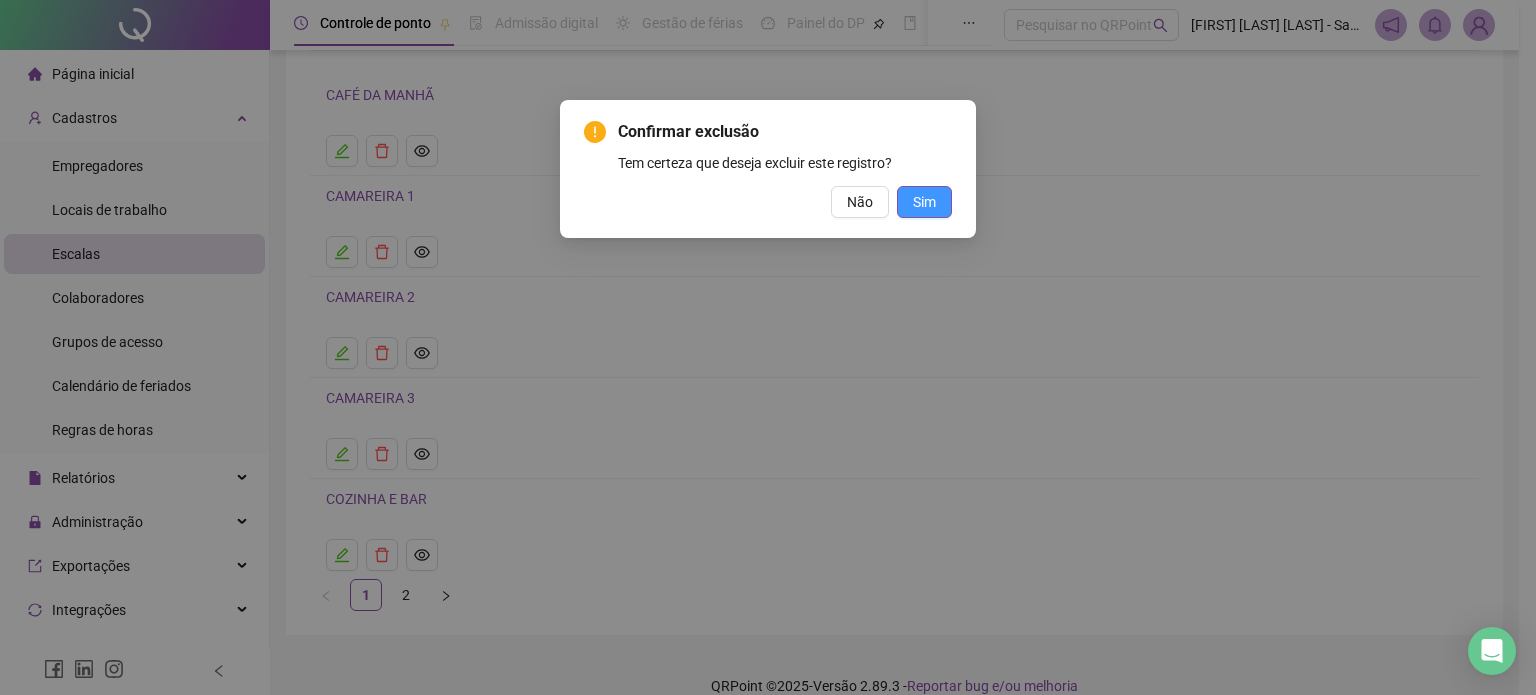 click on "Sim" at bounding box center [924, 202] 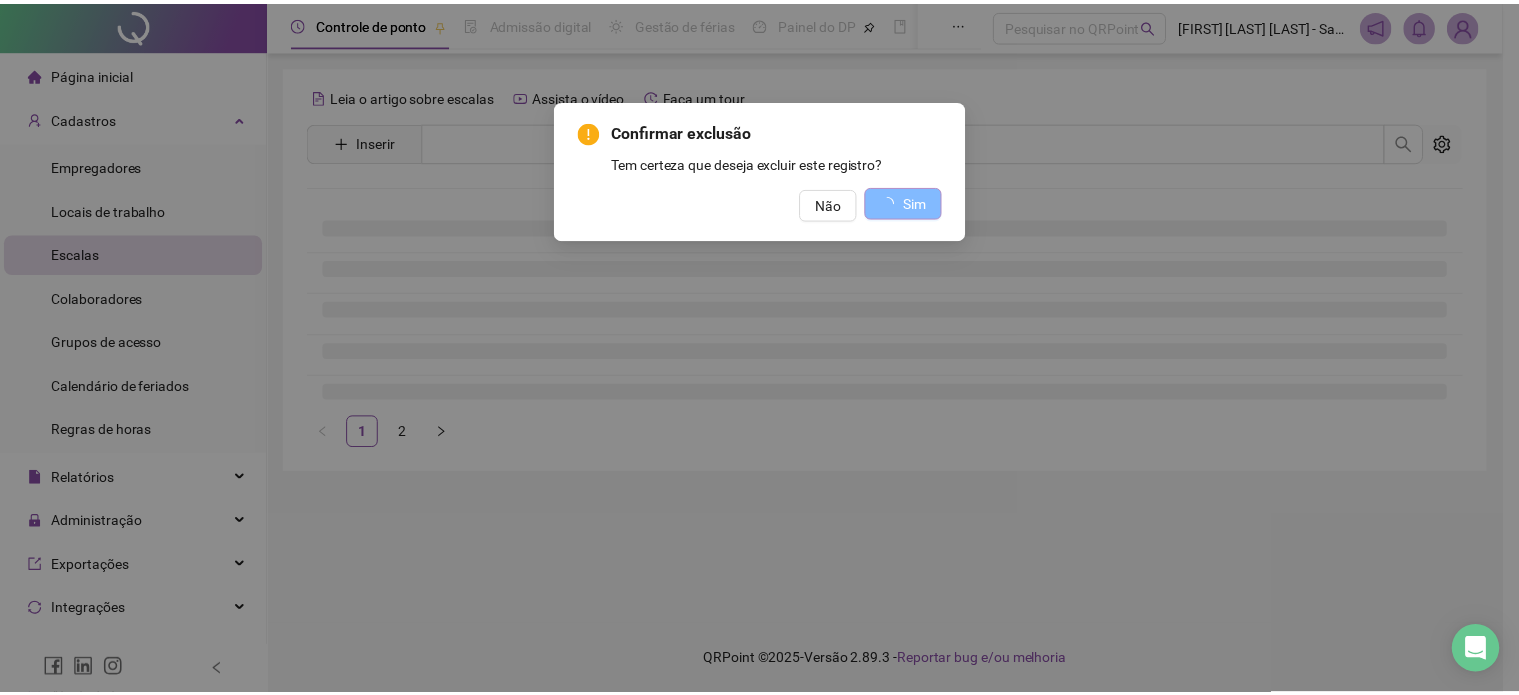 scroll, scrollTop: 0, scrollLeft: 0, axis: both 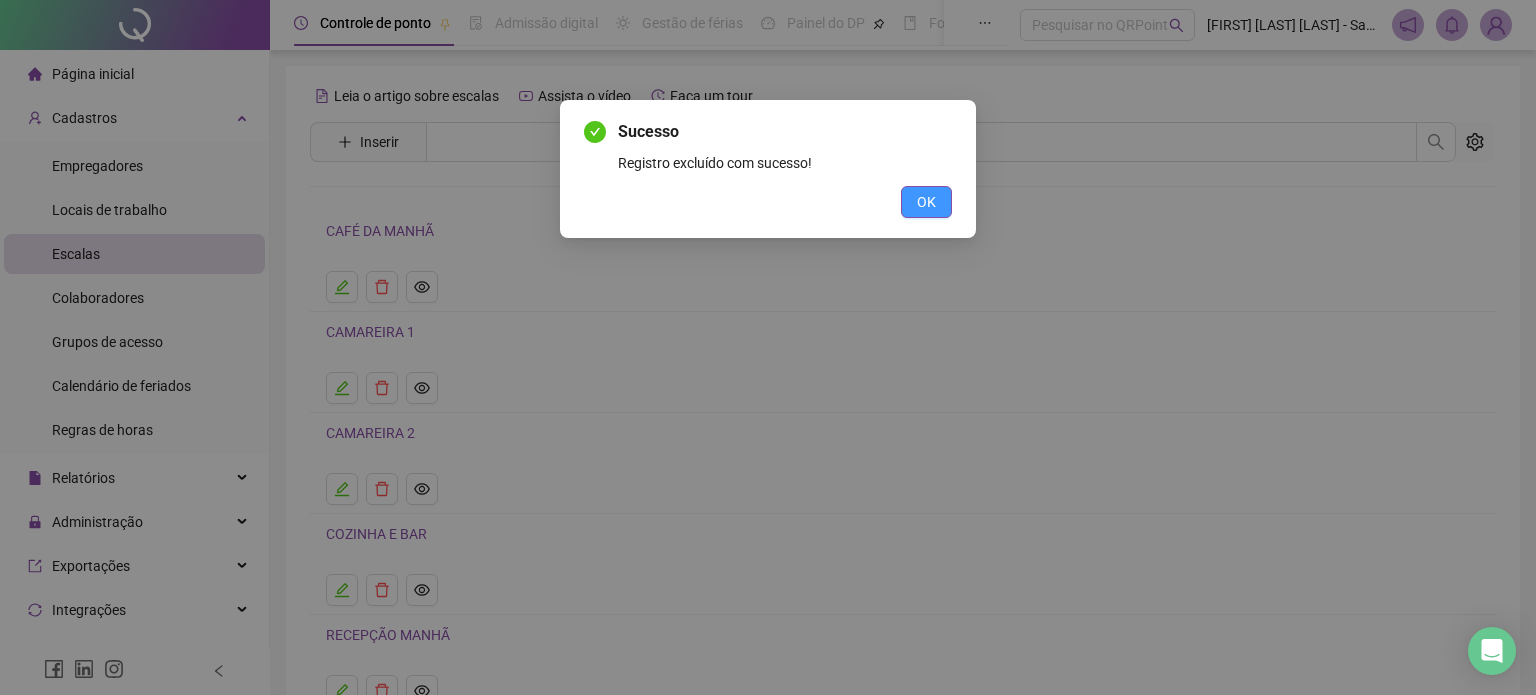 click on "OK" at bounding box center [926, 202] 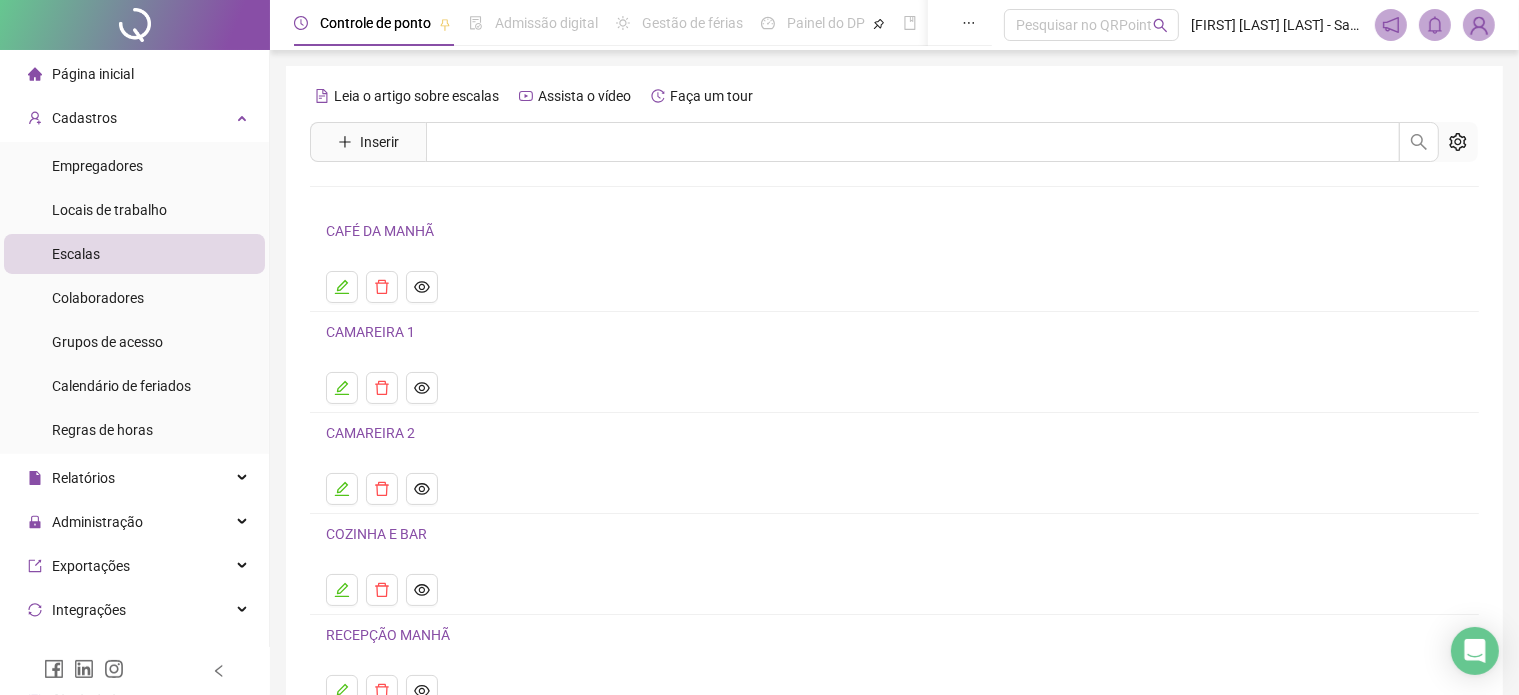 scroll, scrollTop: 160, scrollLeft: 0, axis: vertical 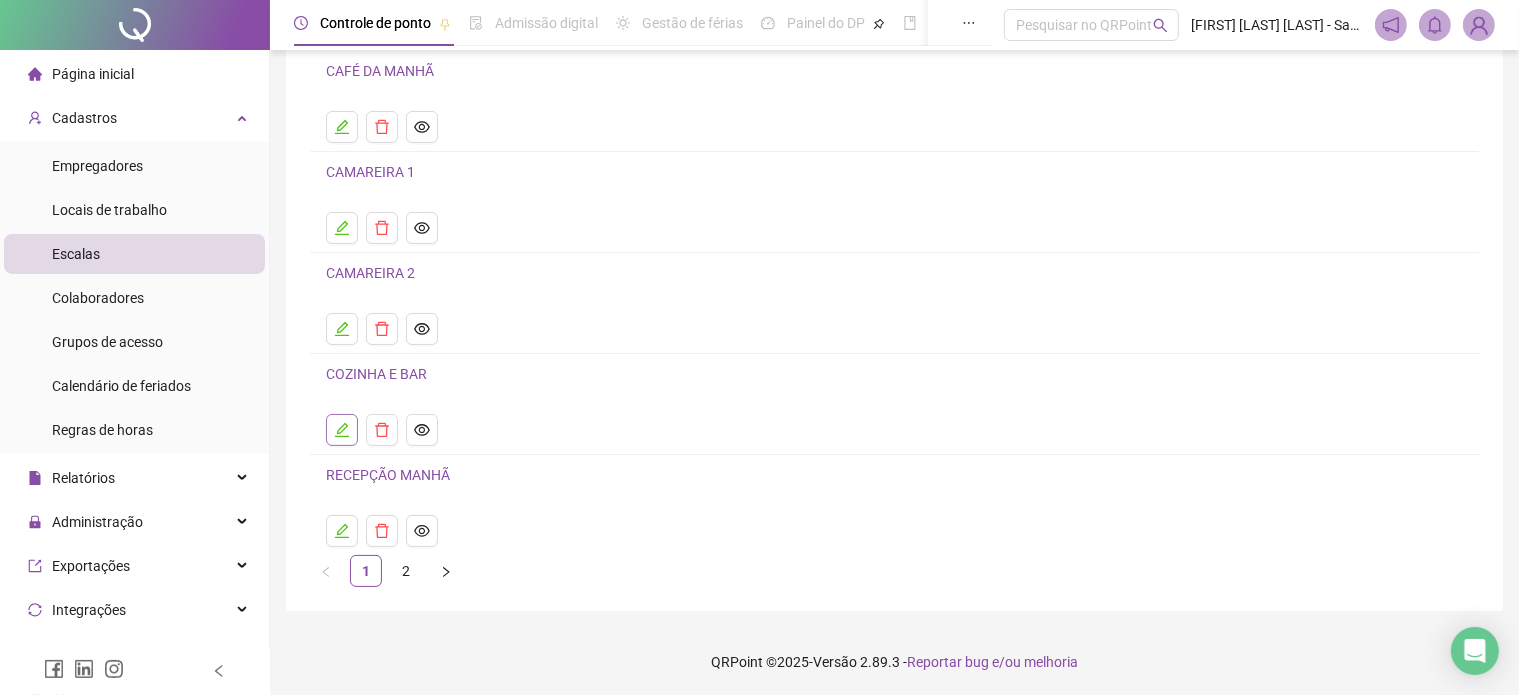 click 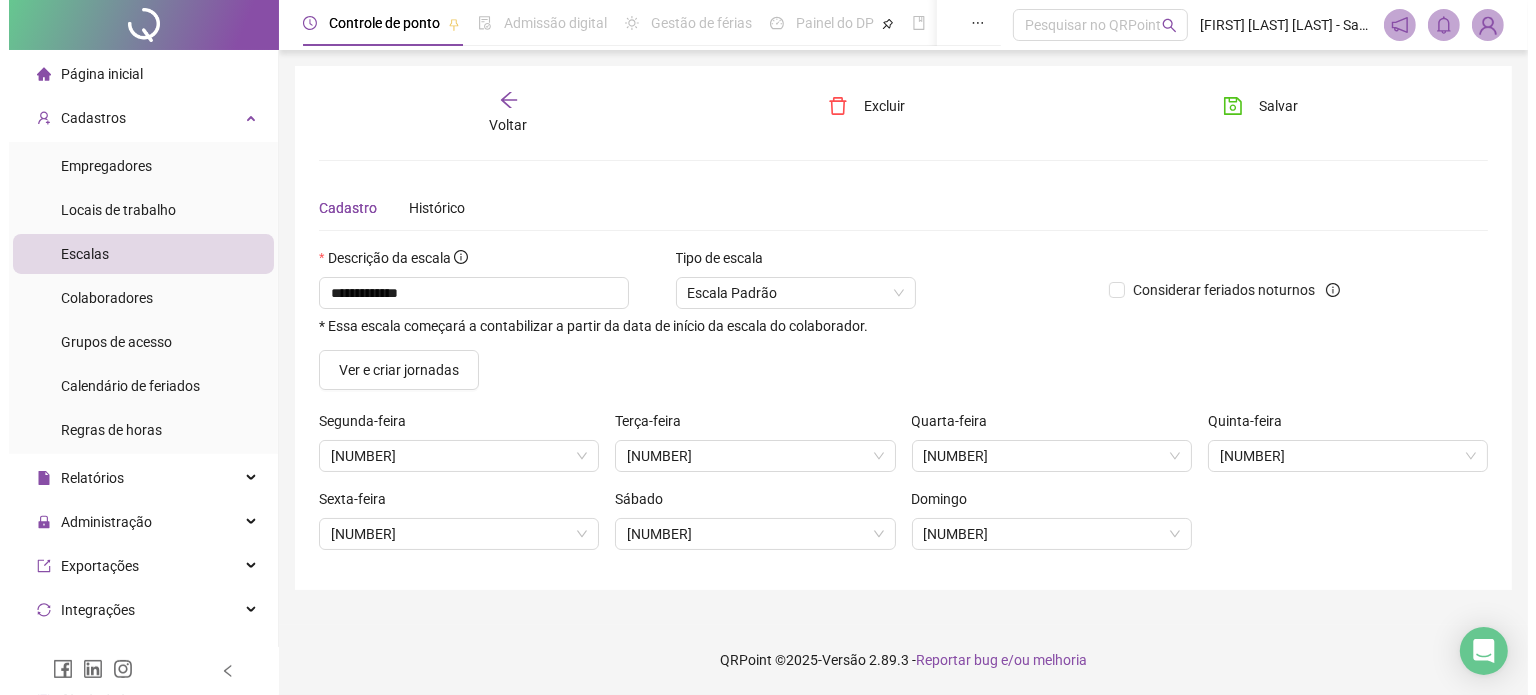 scroll, scrollTop: 0, scrollLeft: 0, axis: both 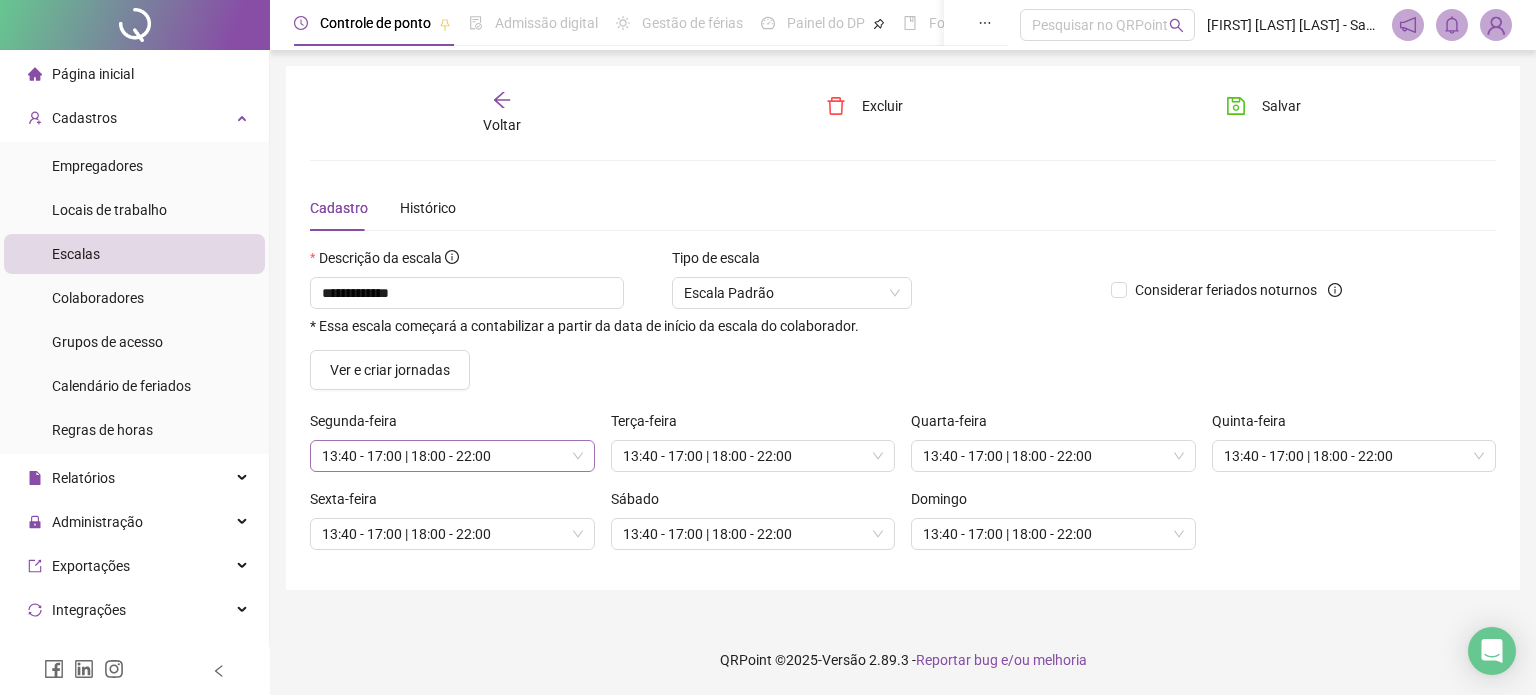click on "13:40 - 17:00 | 18:00 - 22:00" at bounding box center [452, 456] 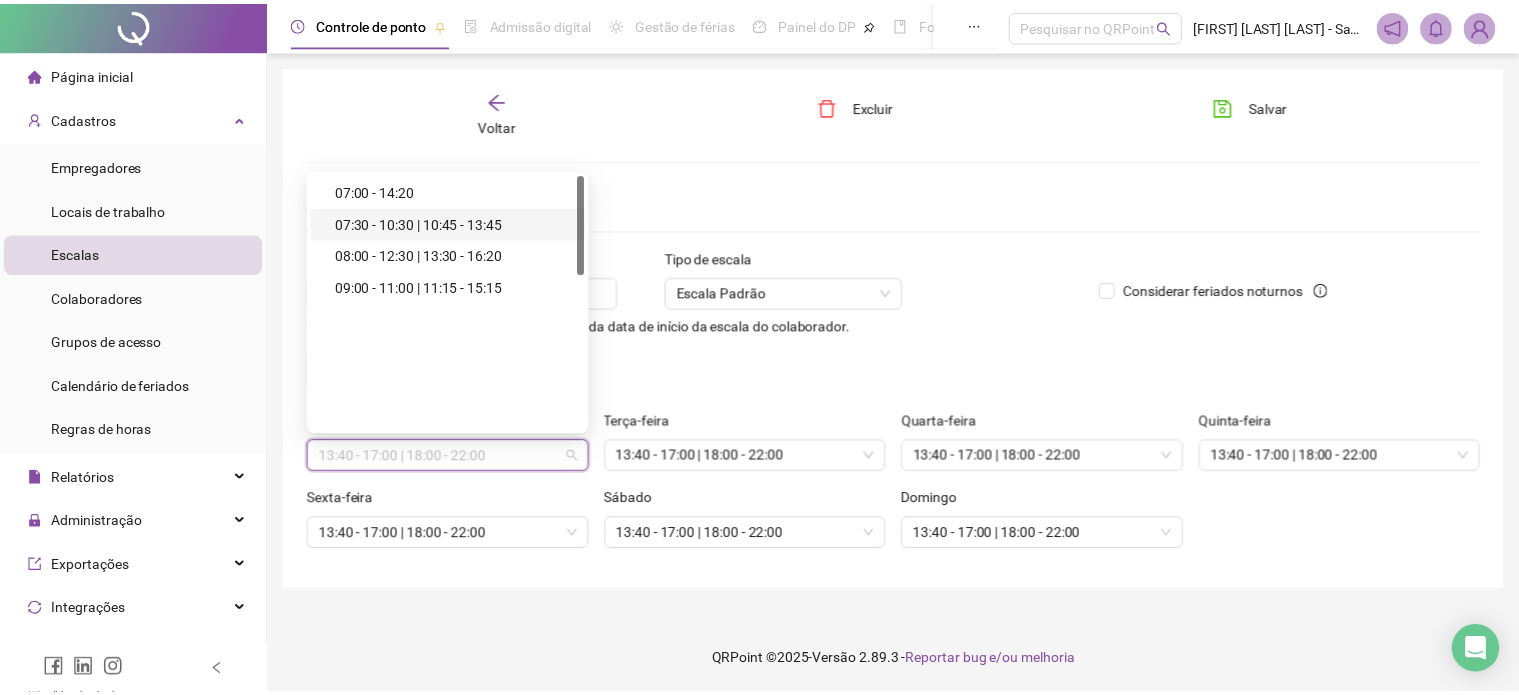 scroll, scrollTop: 0, scrollLeft: 0, axis: both 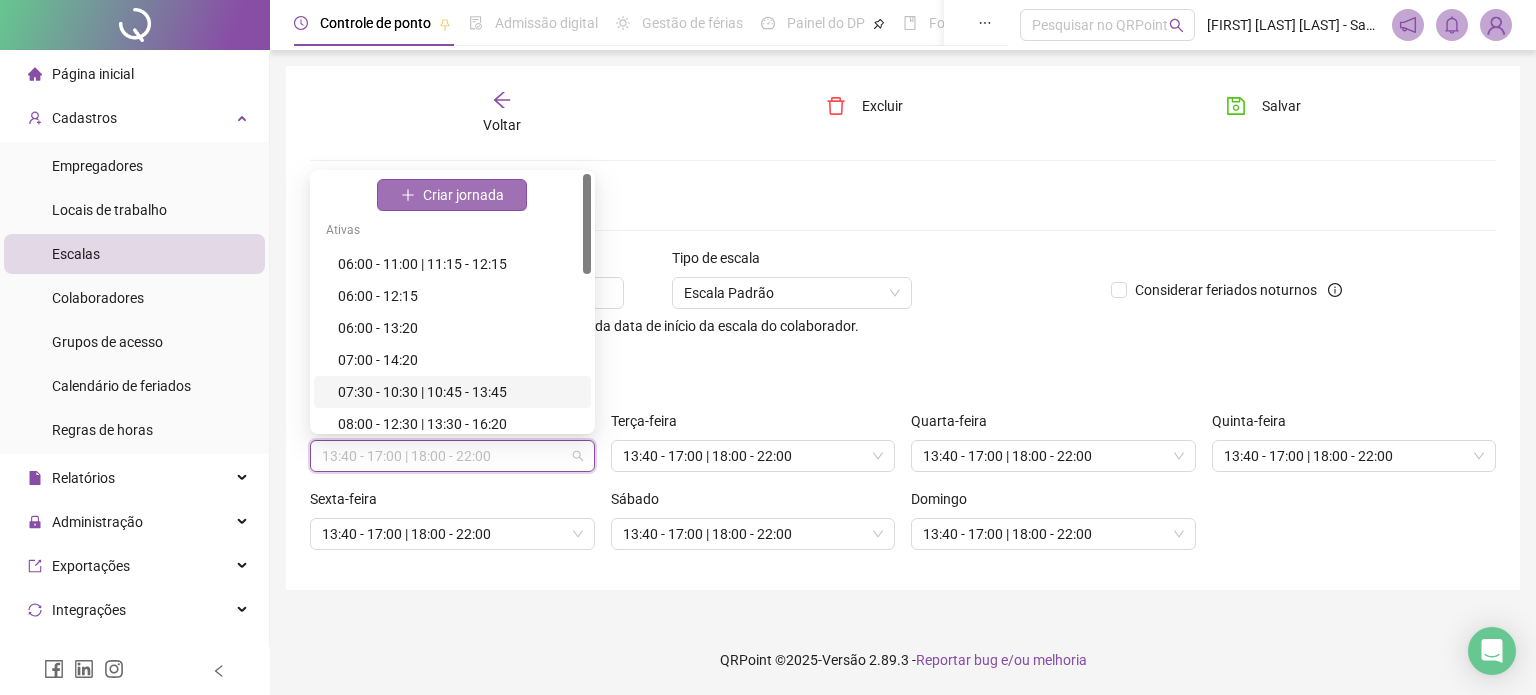 click on "Criar jornada" at bounding box center (463, 195) 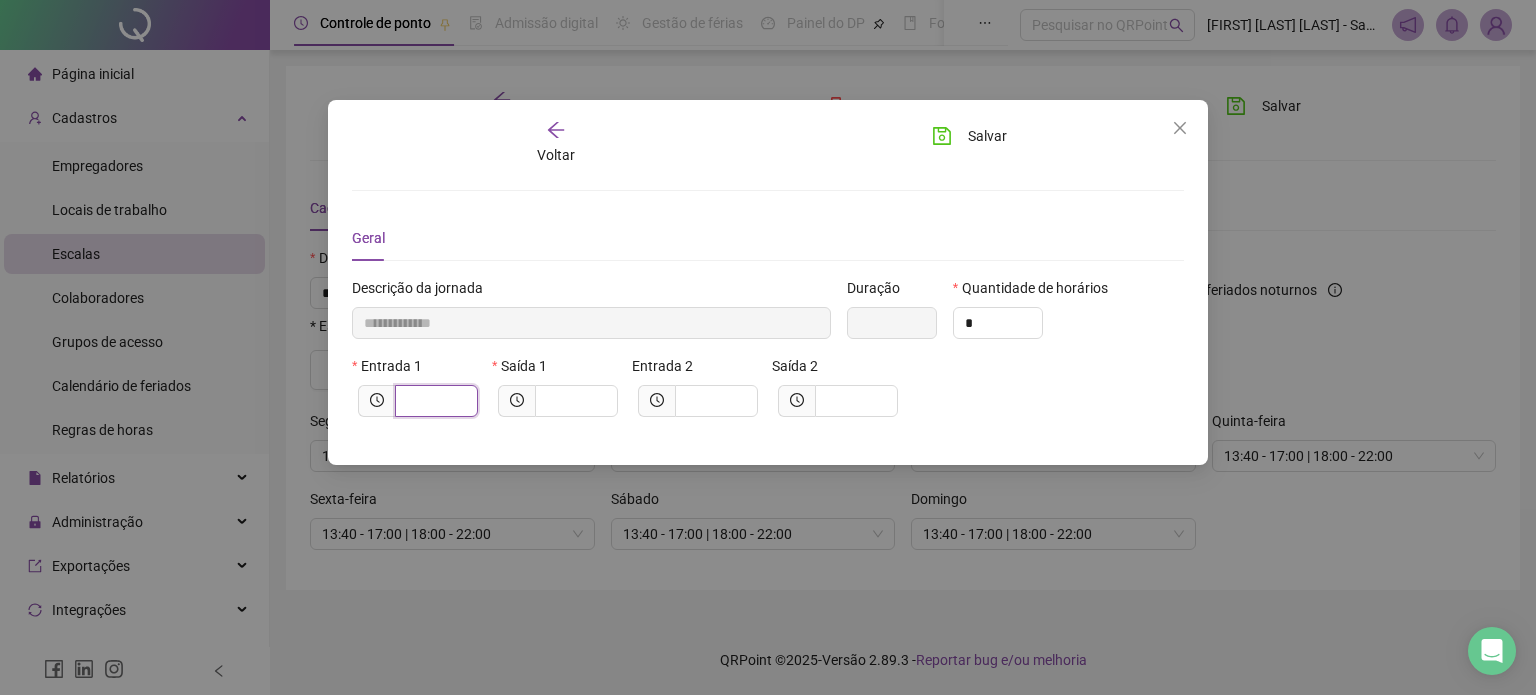 click at bounding box center [434, 401] 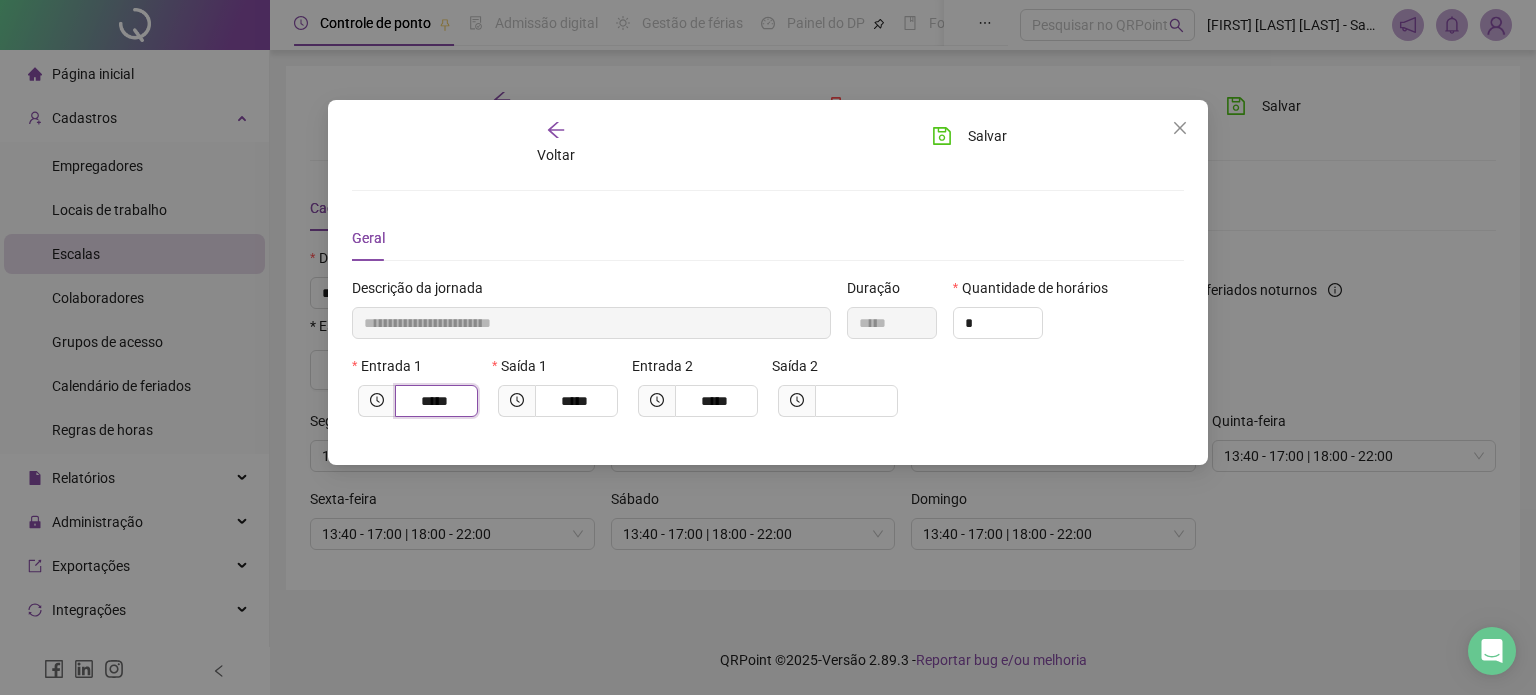 click on "*****" at bounding box center (434, 401) 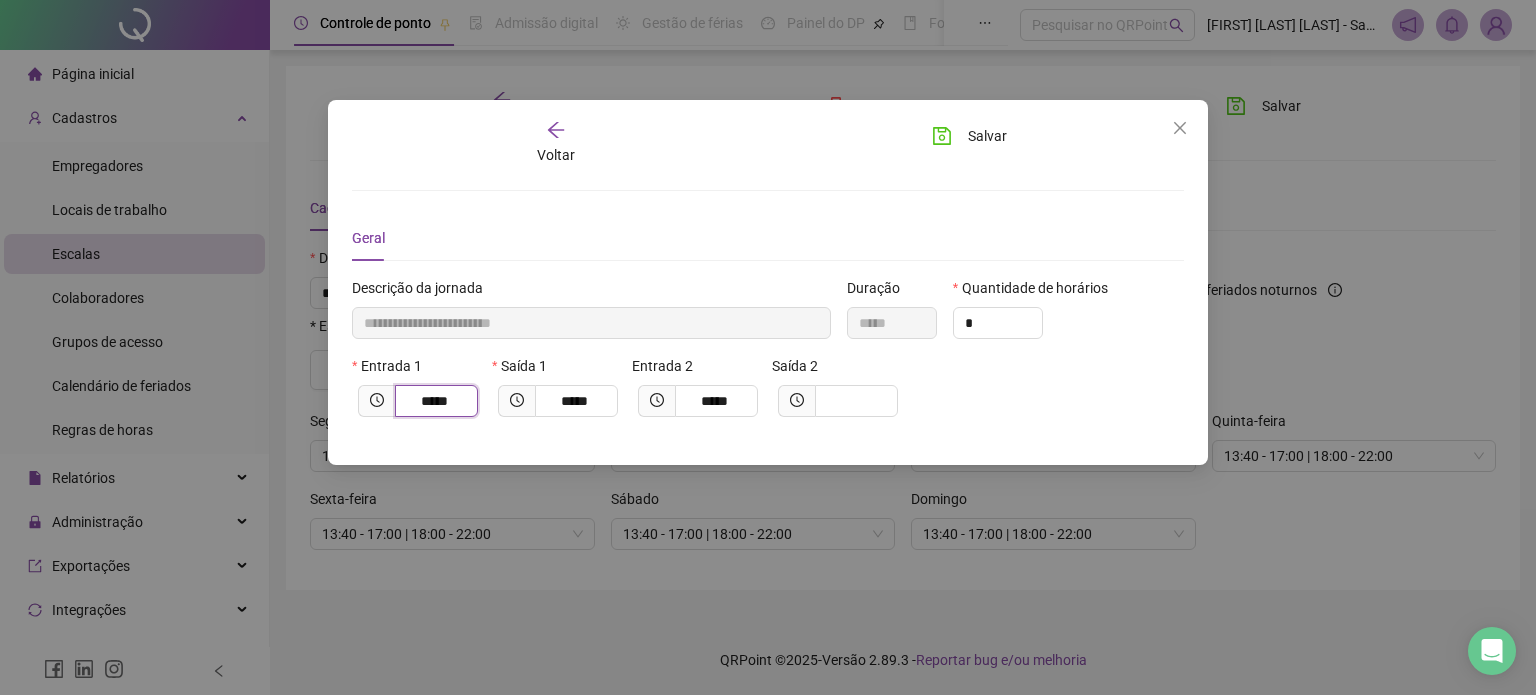 click on "*****" at bounding box center (434, 401) 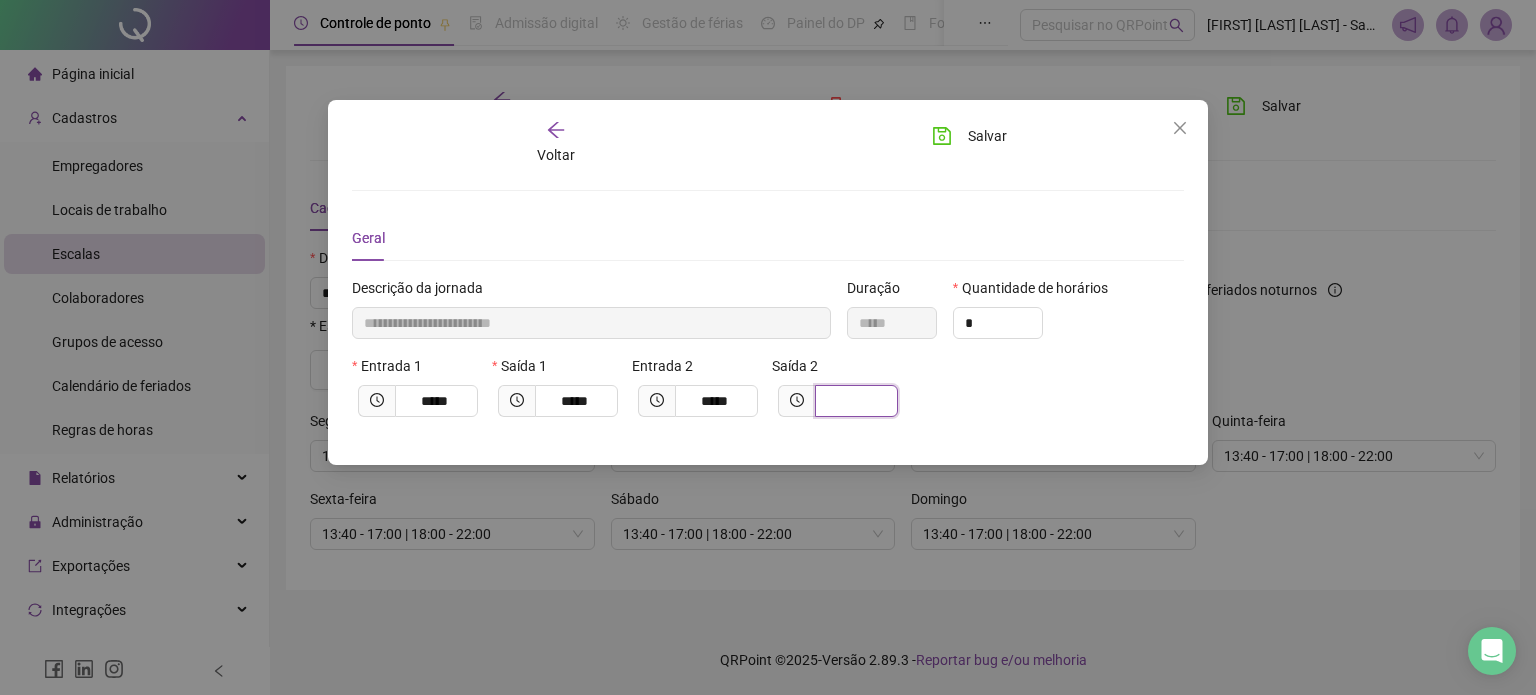 click at bounding box center (854, 401) 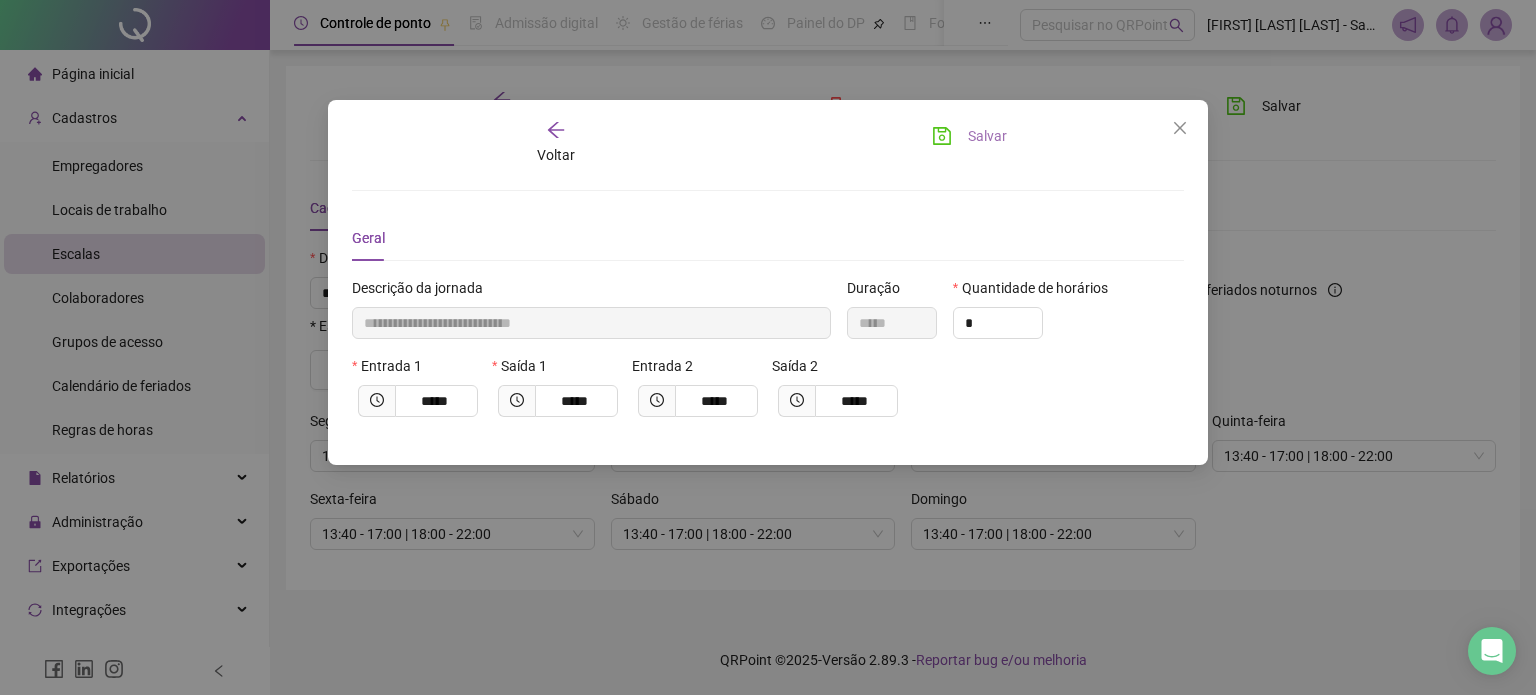 click on "Salvar" at bounding box center (987, 136) 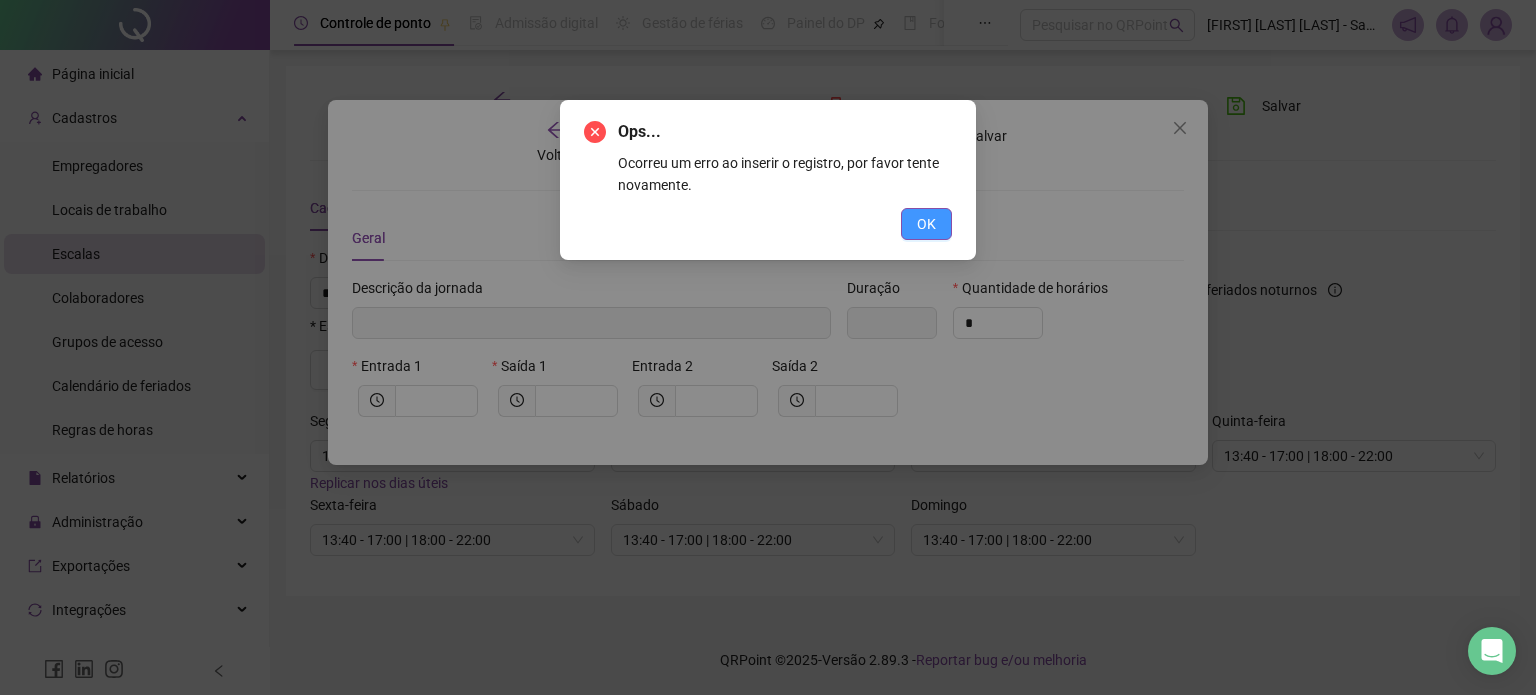 click on "OK" at bounding box center (926, 224) 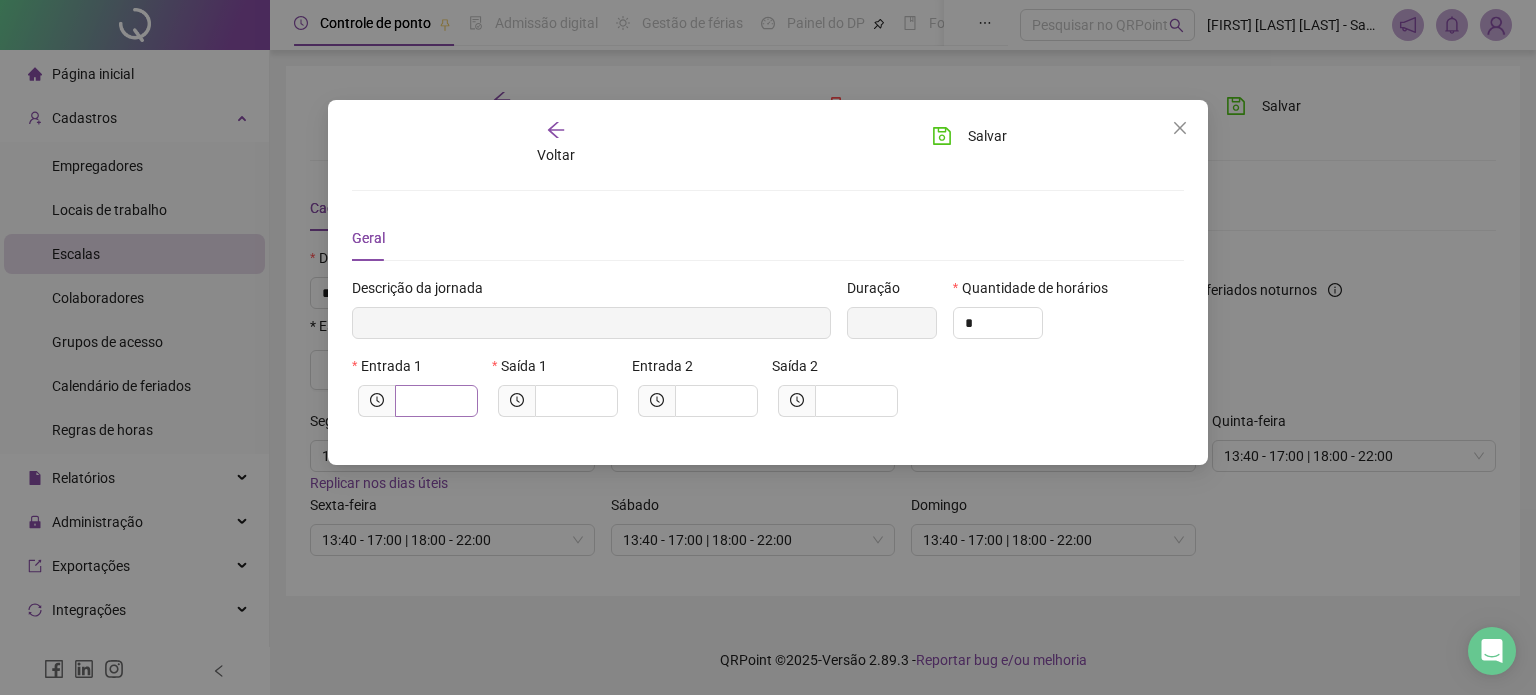 click at bounding box center [436, 401] 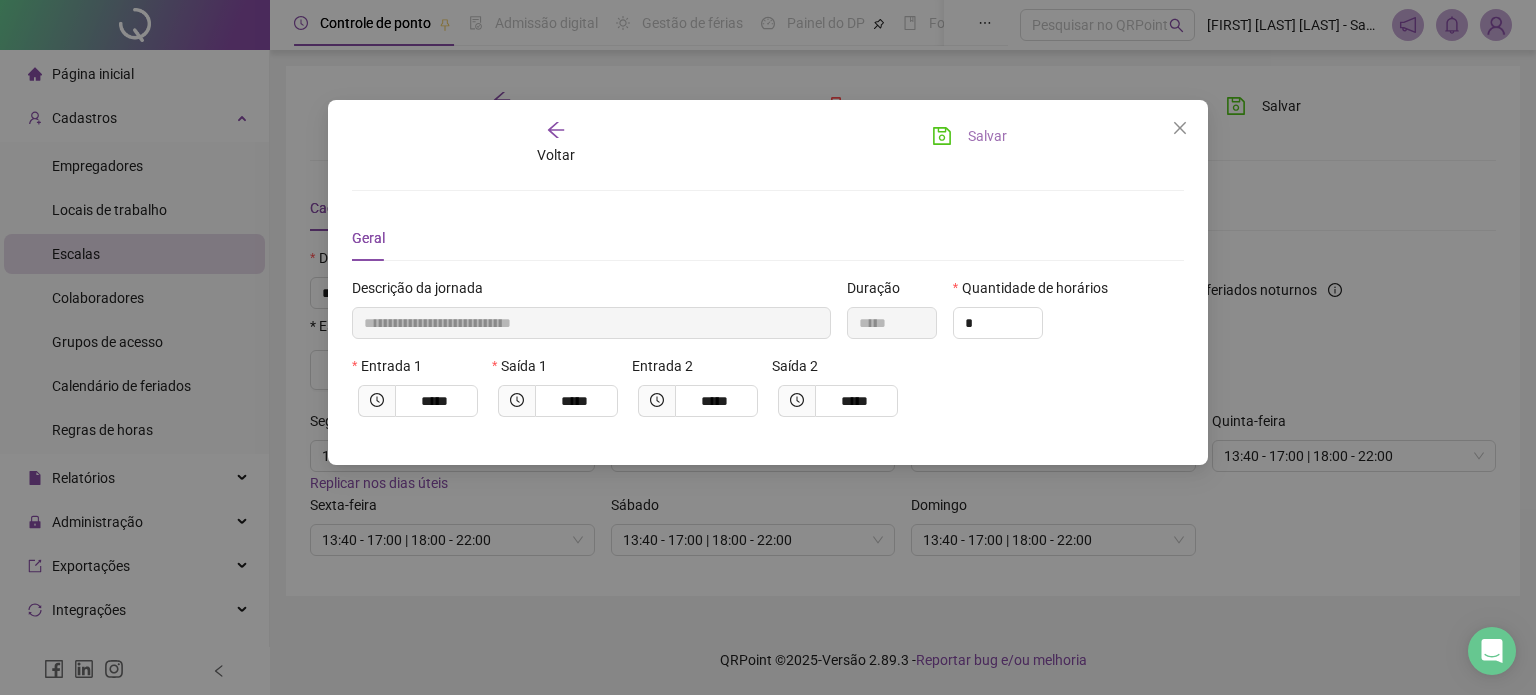 click on "Salvar" at bounding box center [969, 136] 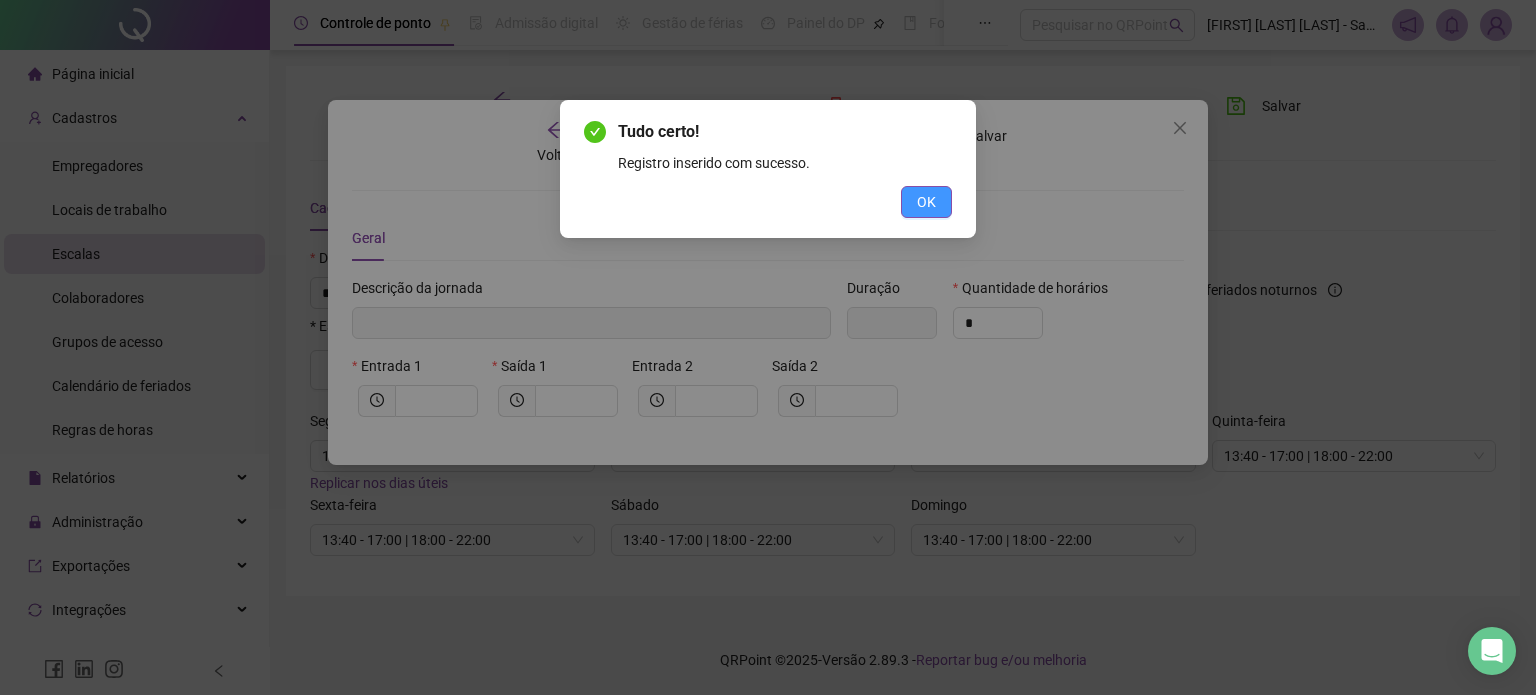click on "OK" at bounding box center (926, 202) 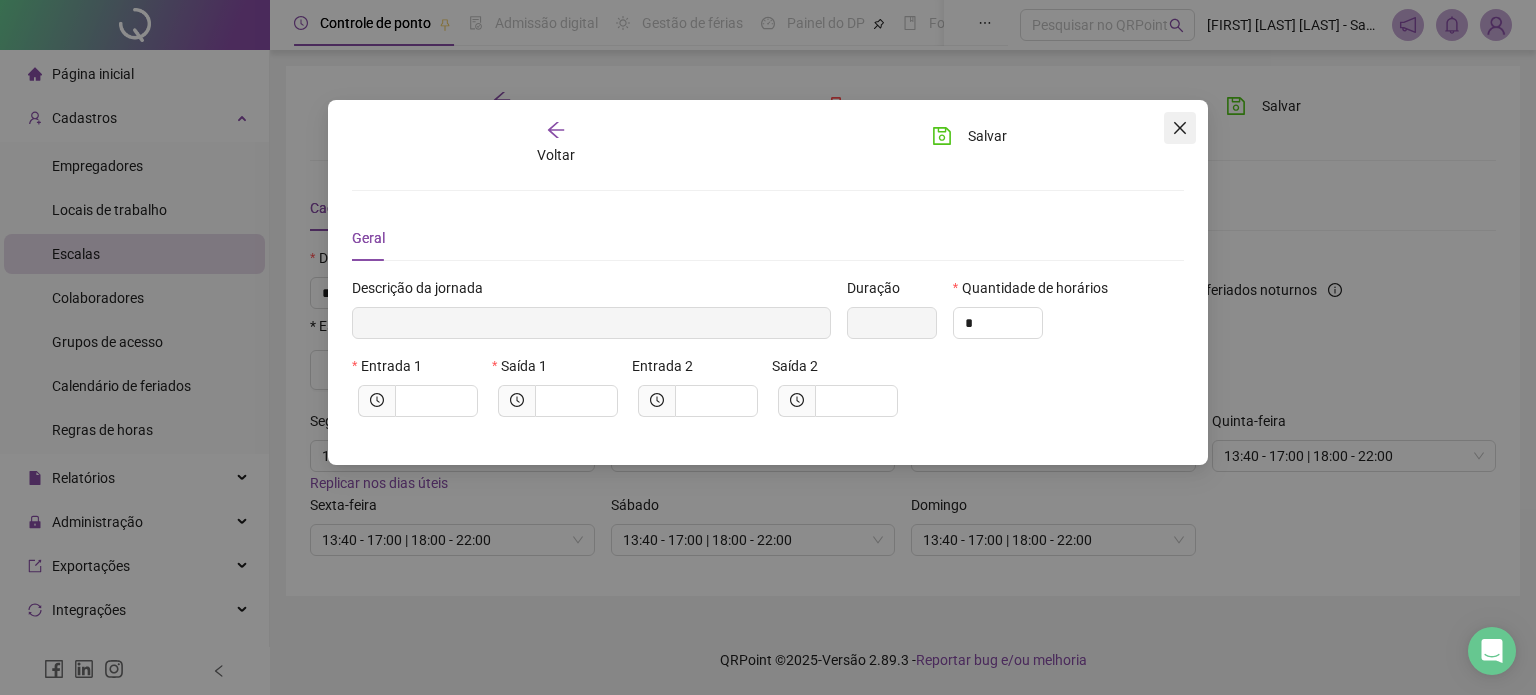 click 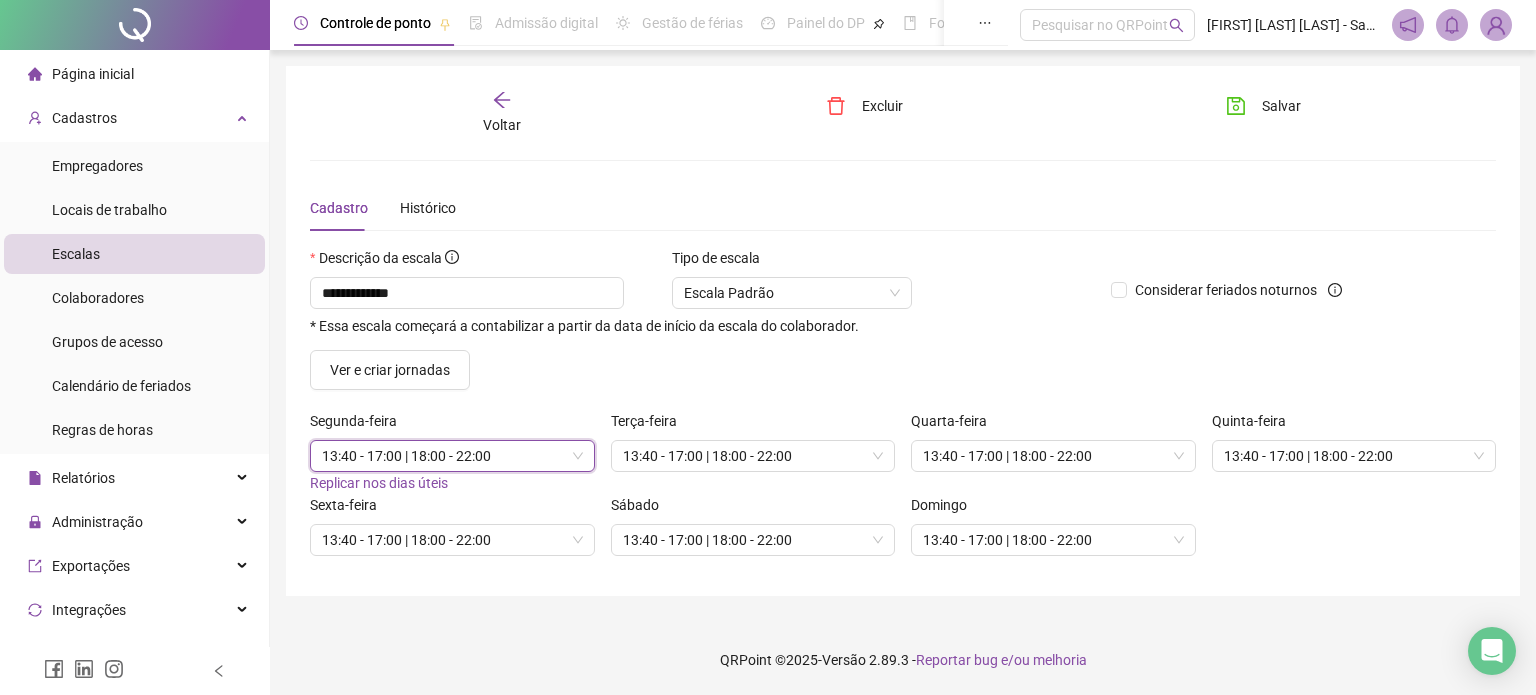 click on "Voltar" at bounding box center (502, 113) 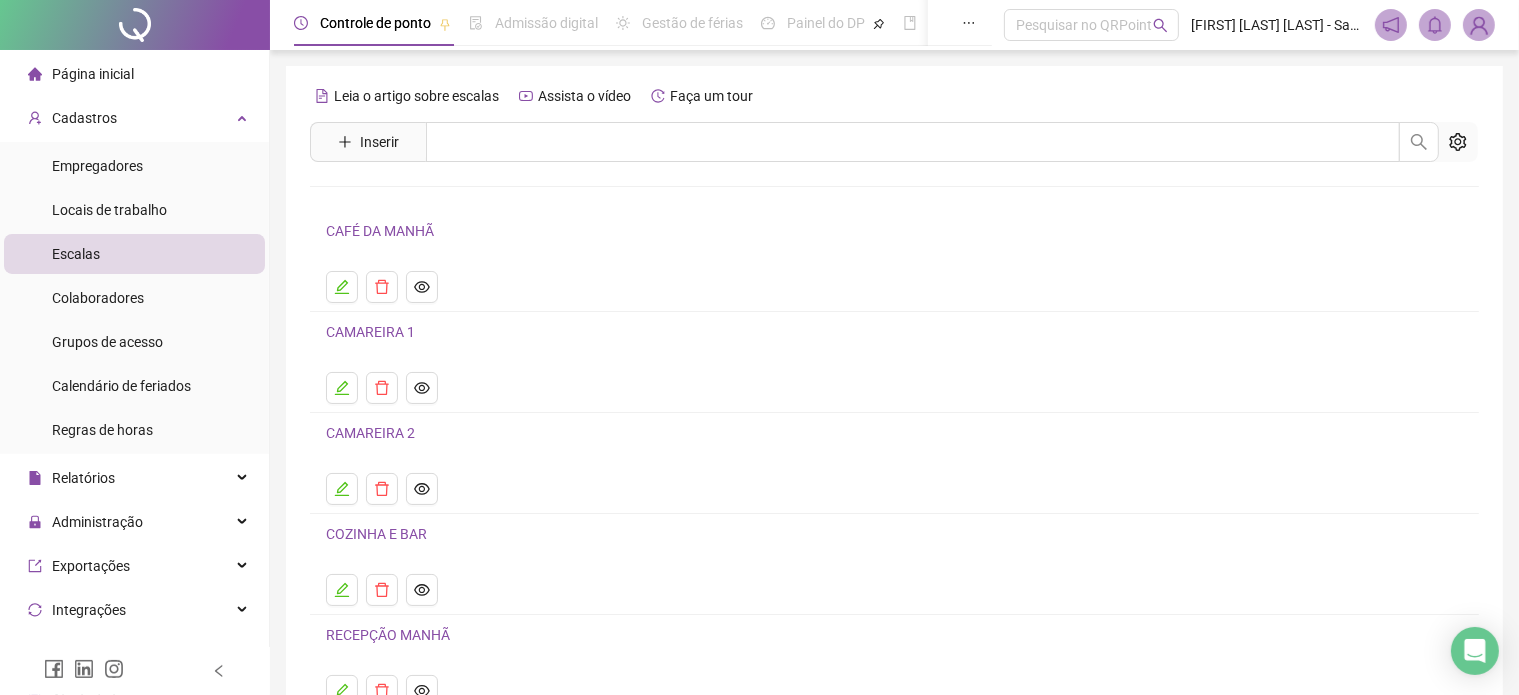 scroll, scrollTop: 160, scrollLeft: 0, axis: vertical 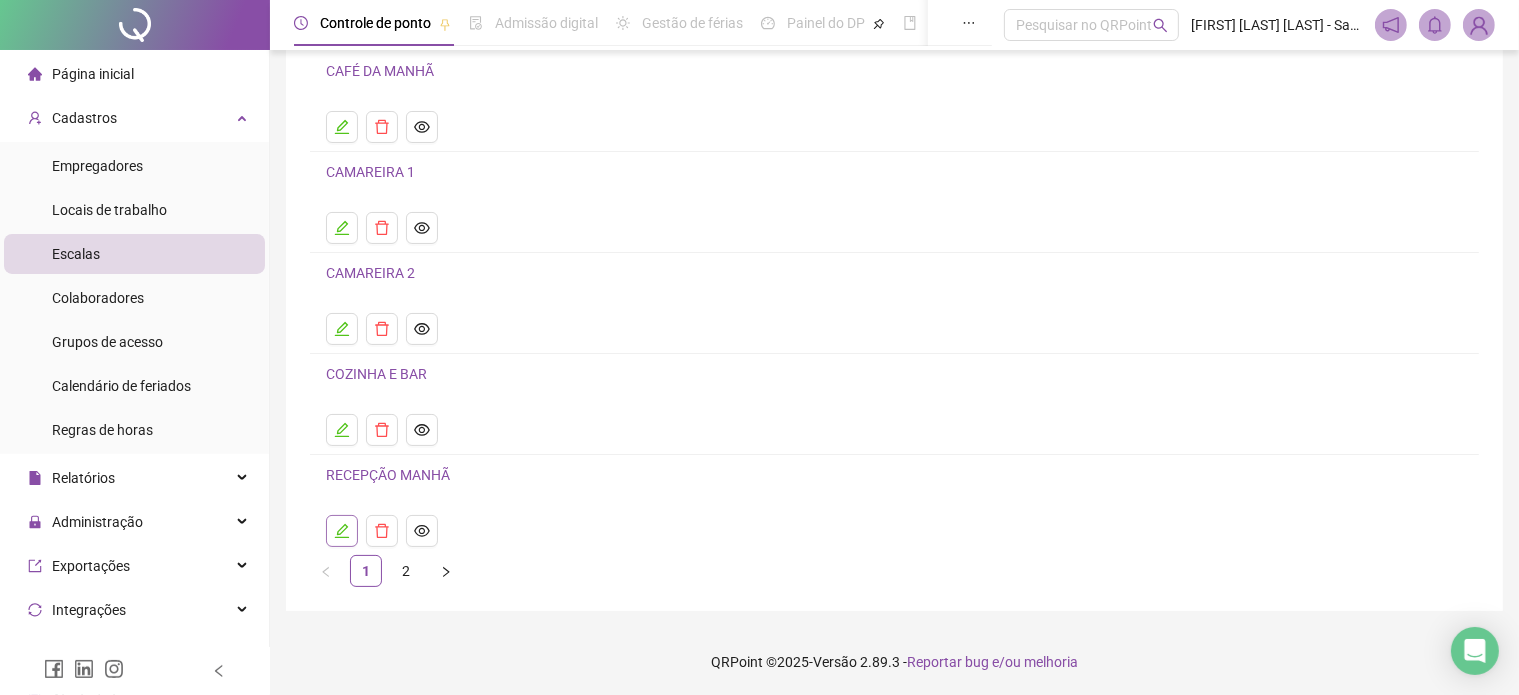 click 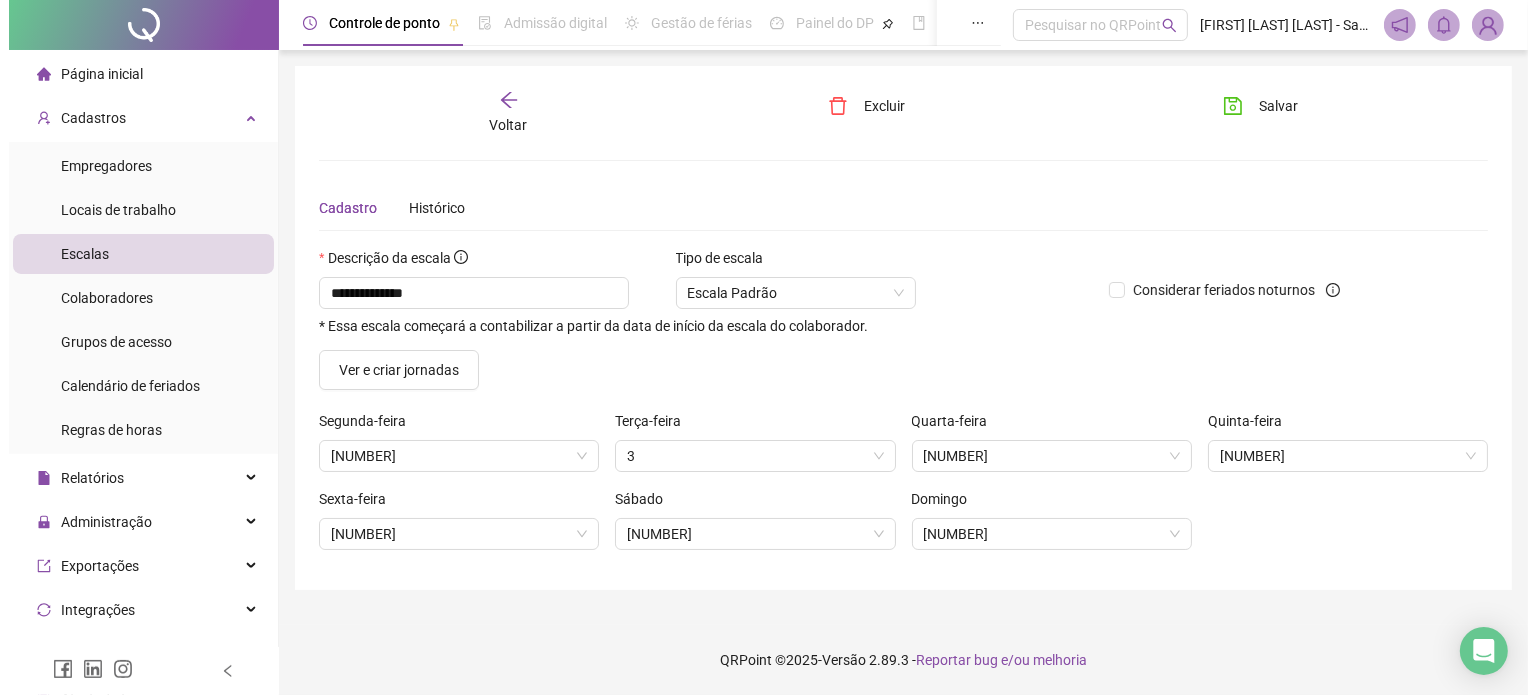 scroll, scrollTop: 0, scrollLeft: 0, axis: both 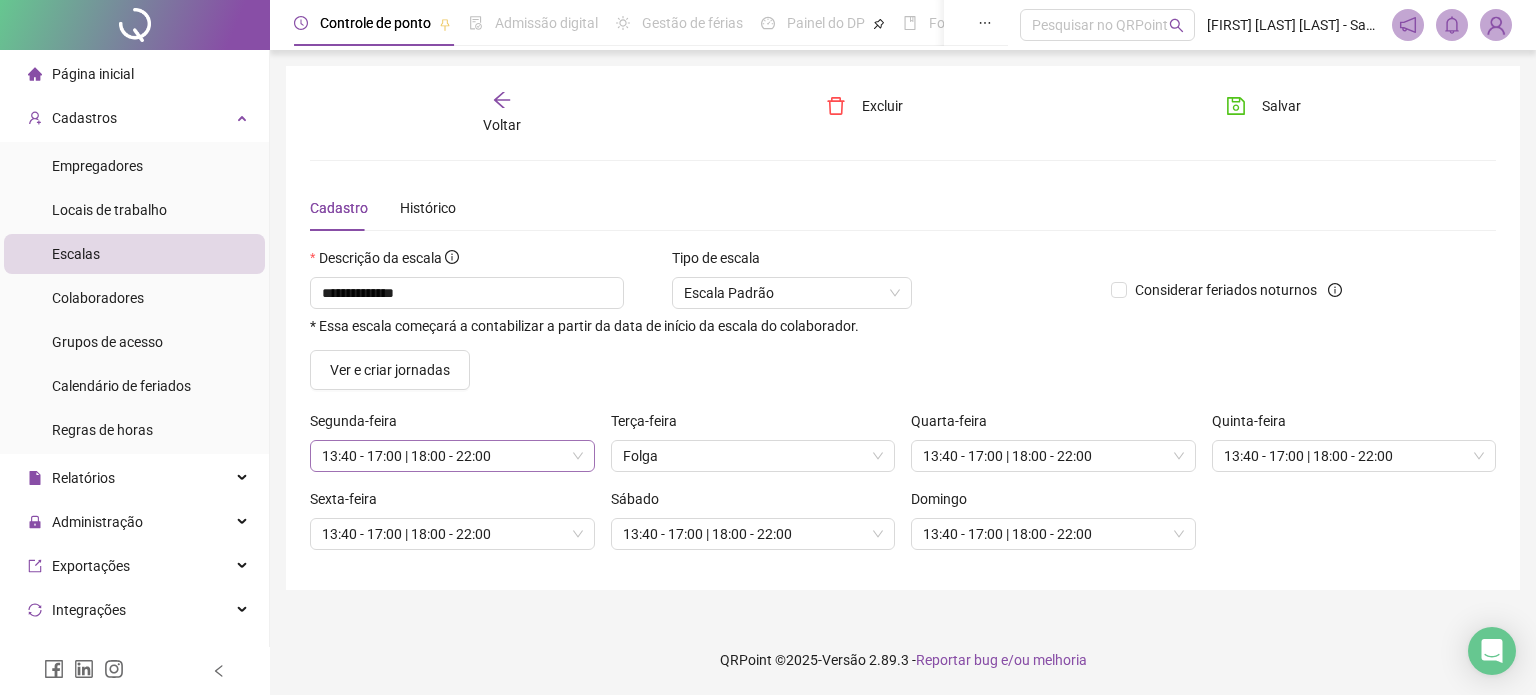 click on "13:40 - 17:00 | 18:00 - 22:00" at bounding box center [452, 456] 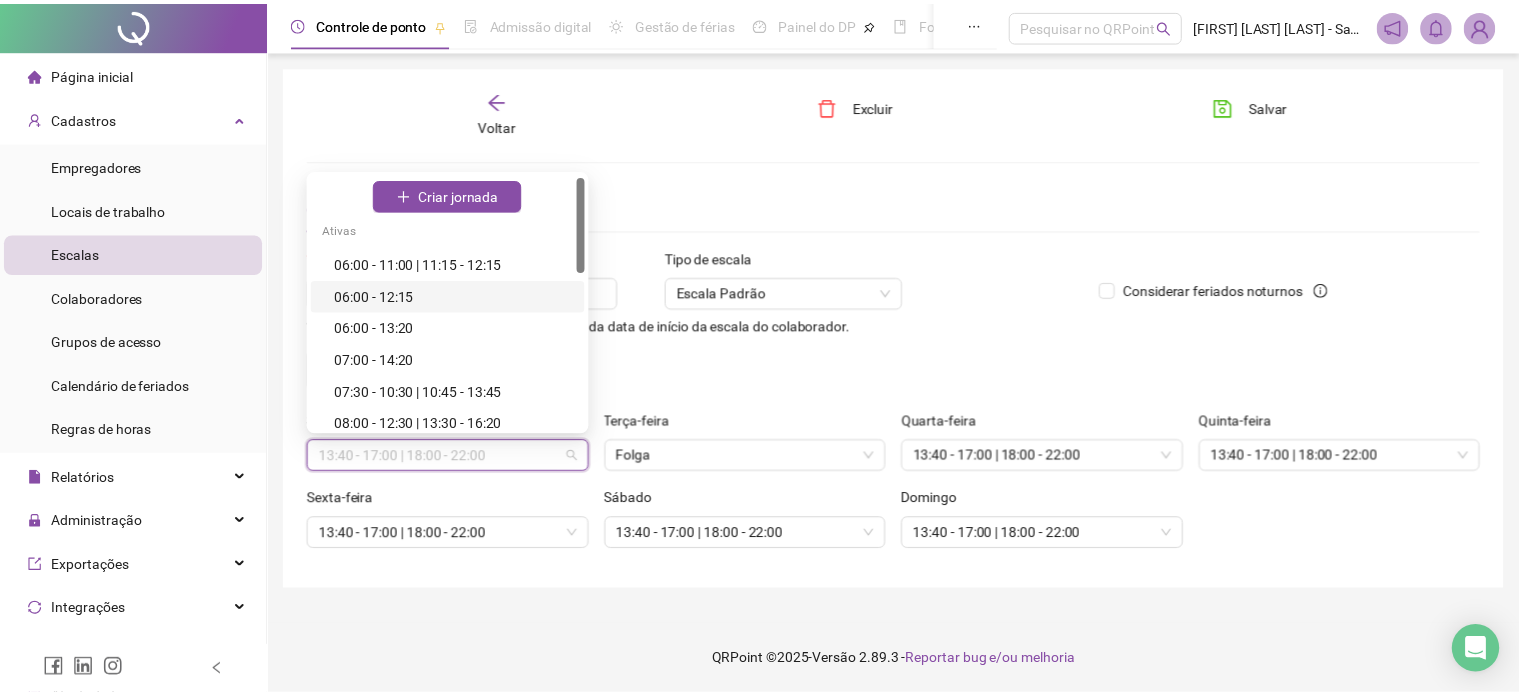 scroll, scrollTop: 0, scrollLeft: 0, axis: both 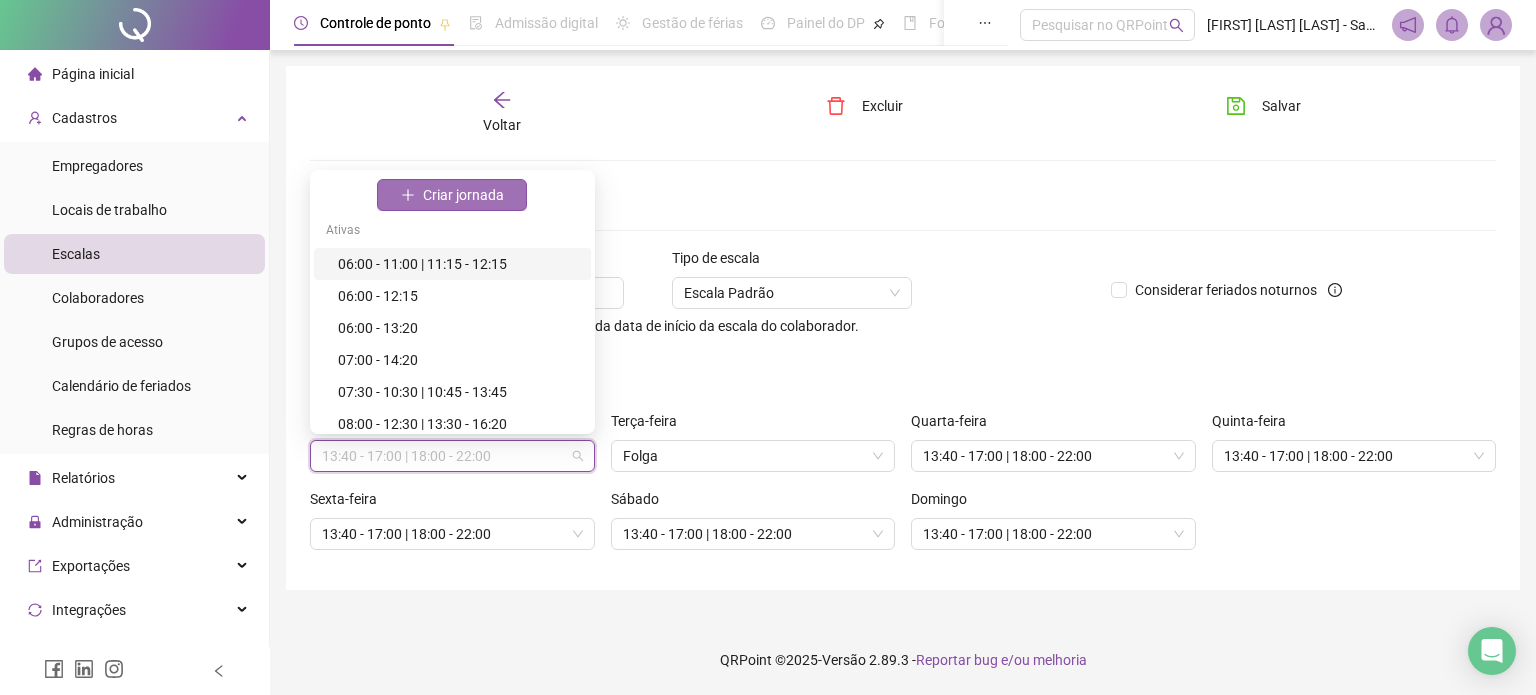click on "Criar jornada" at bounding box center [463, 195] 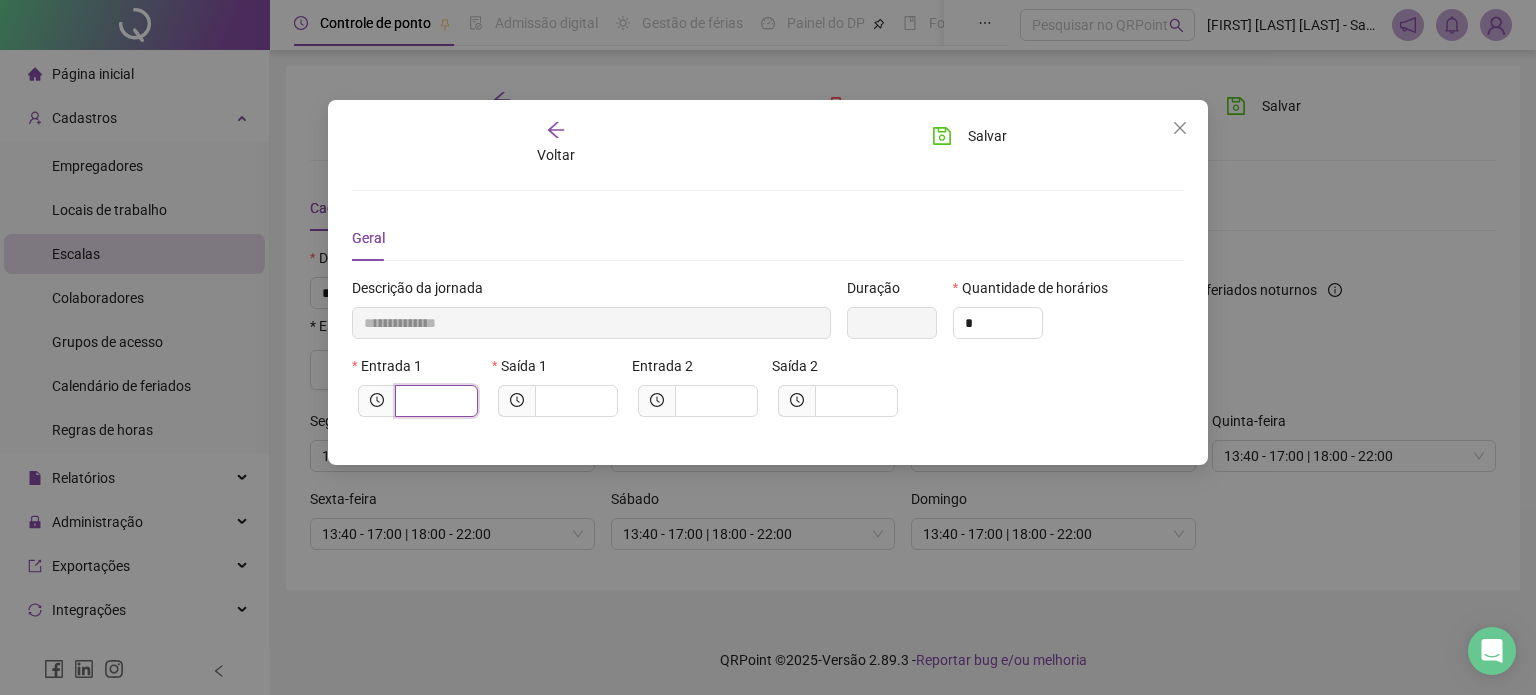 click at bounding box center [434, 401] 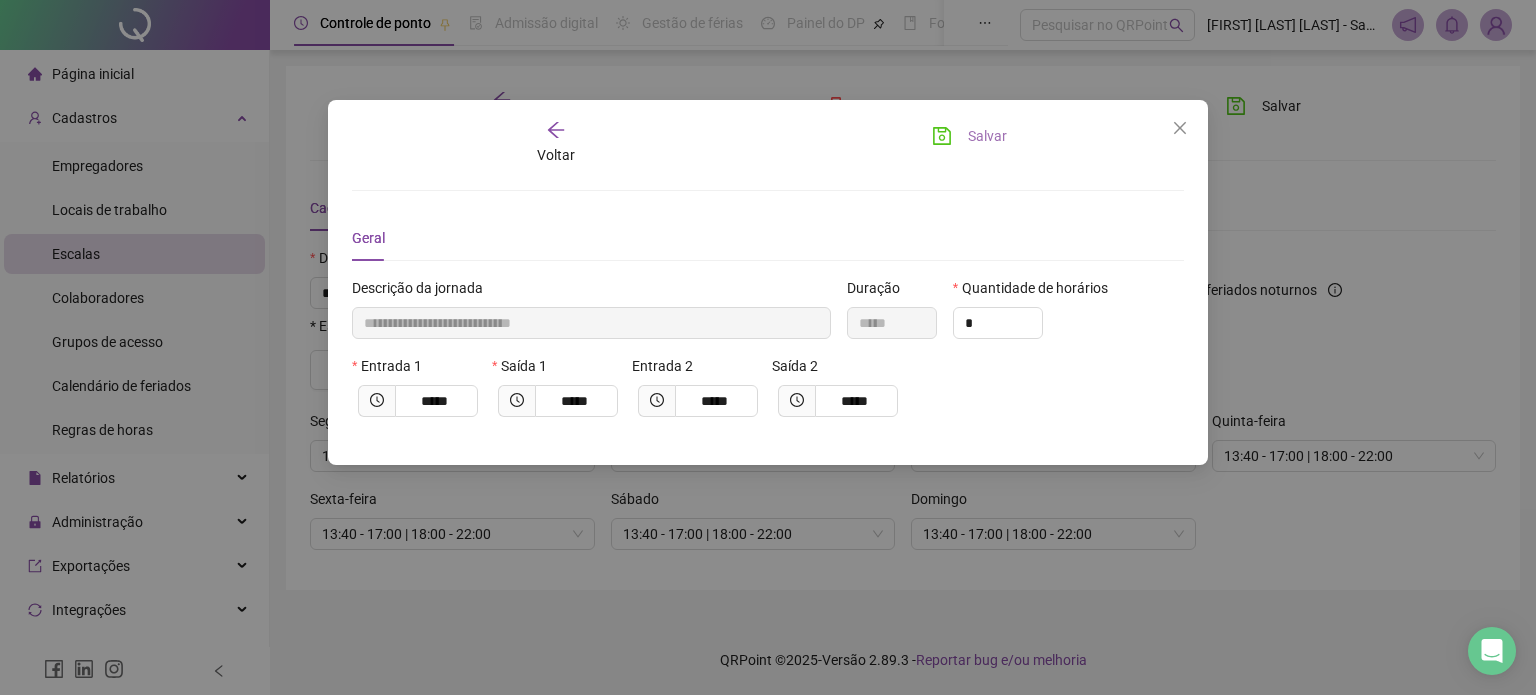 click on "Salvar" at bounding box center (969, 136) 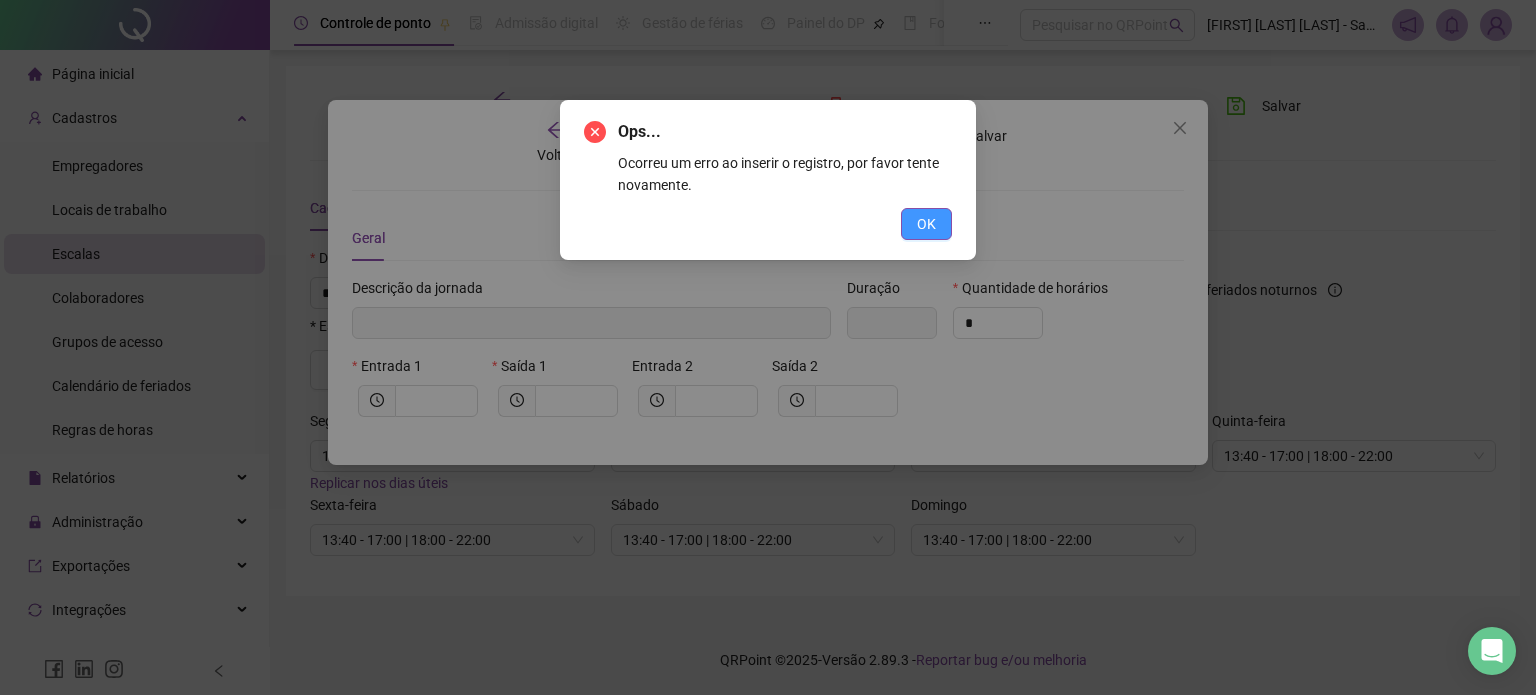 click on "OK" at bounding box center (926, 224) 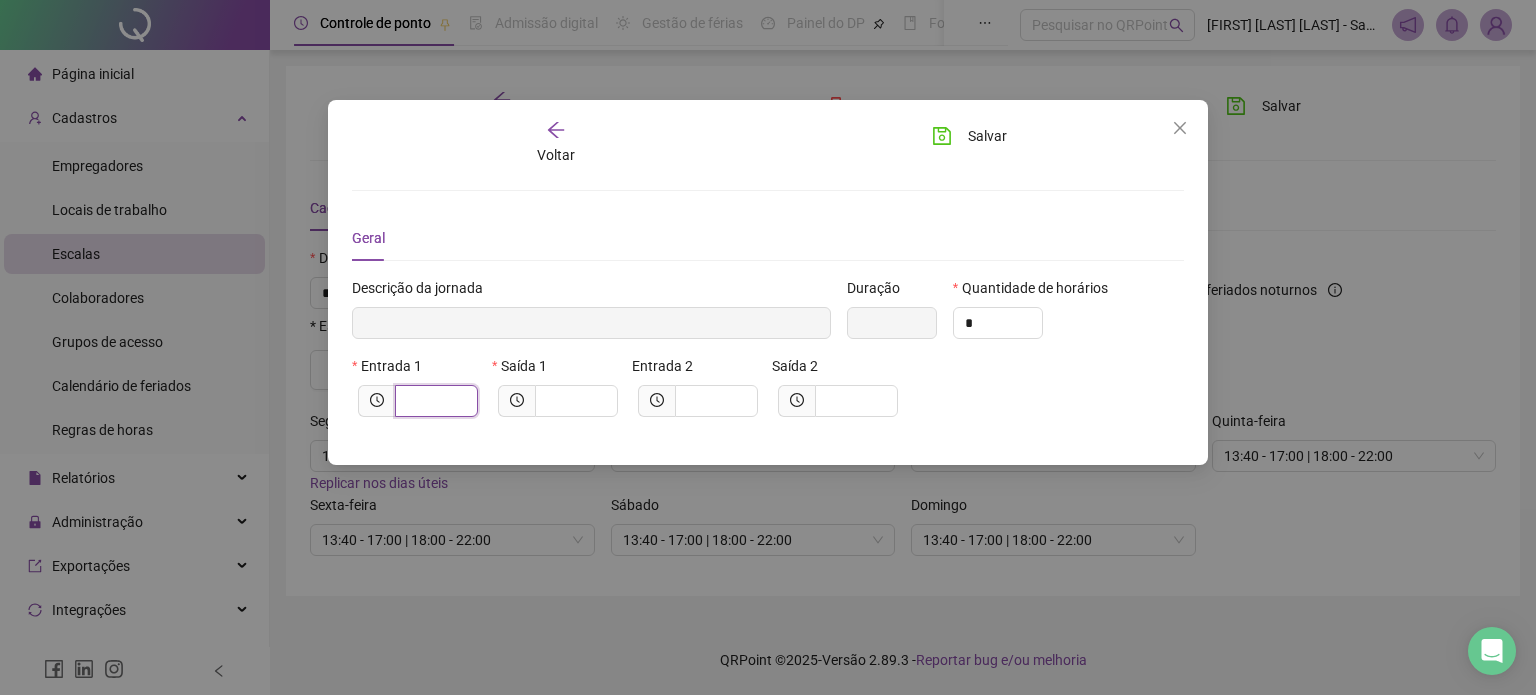 click at bounding box center (434, 401) 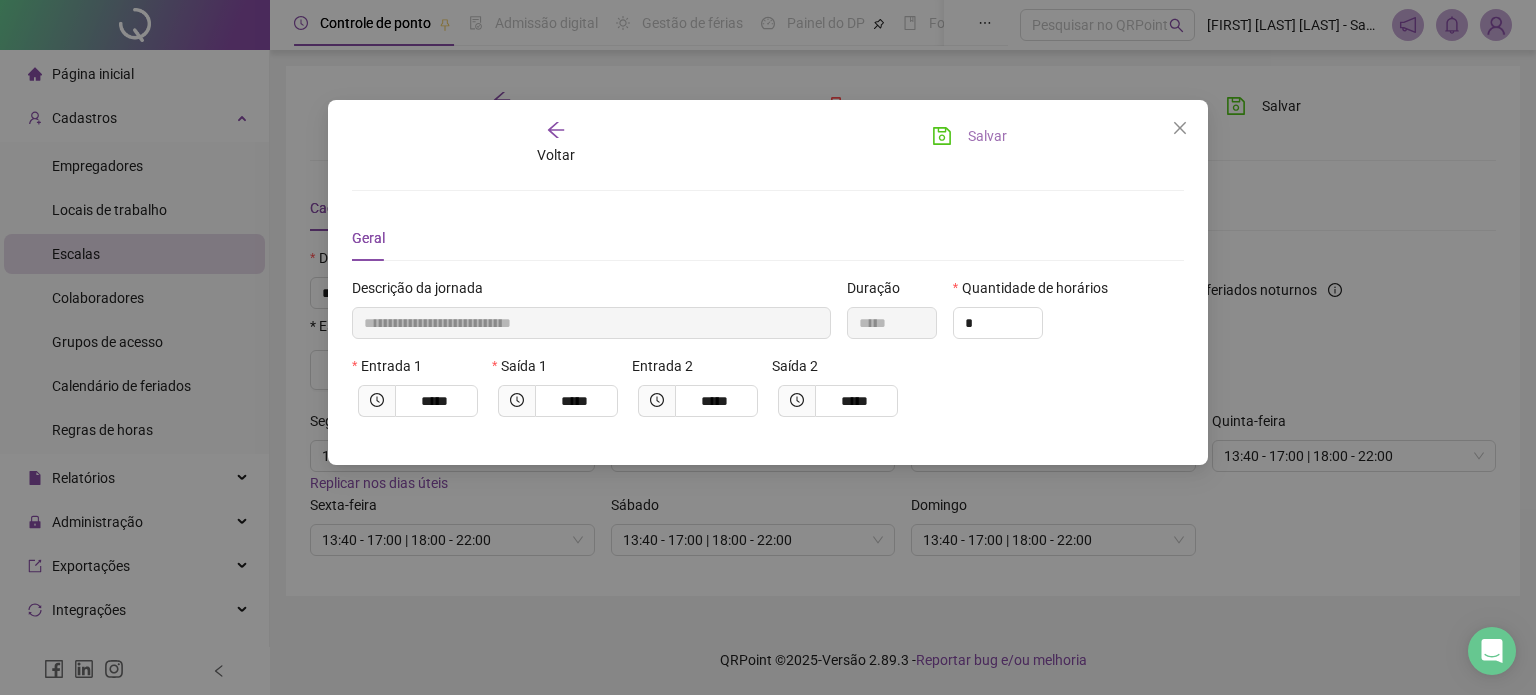 click 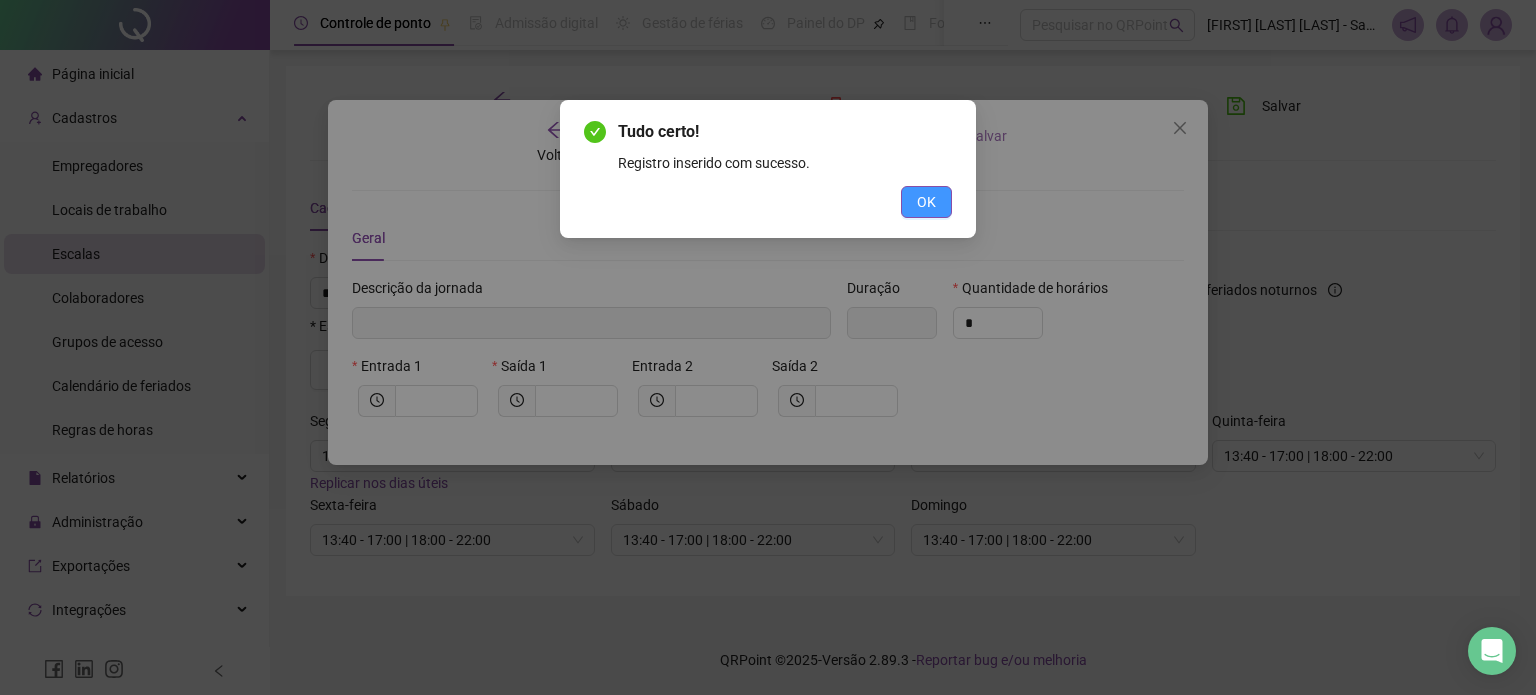 click on "OK" at bounding box center (926, 202) 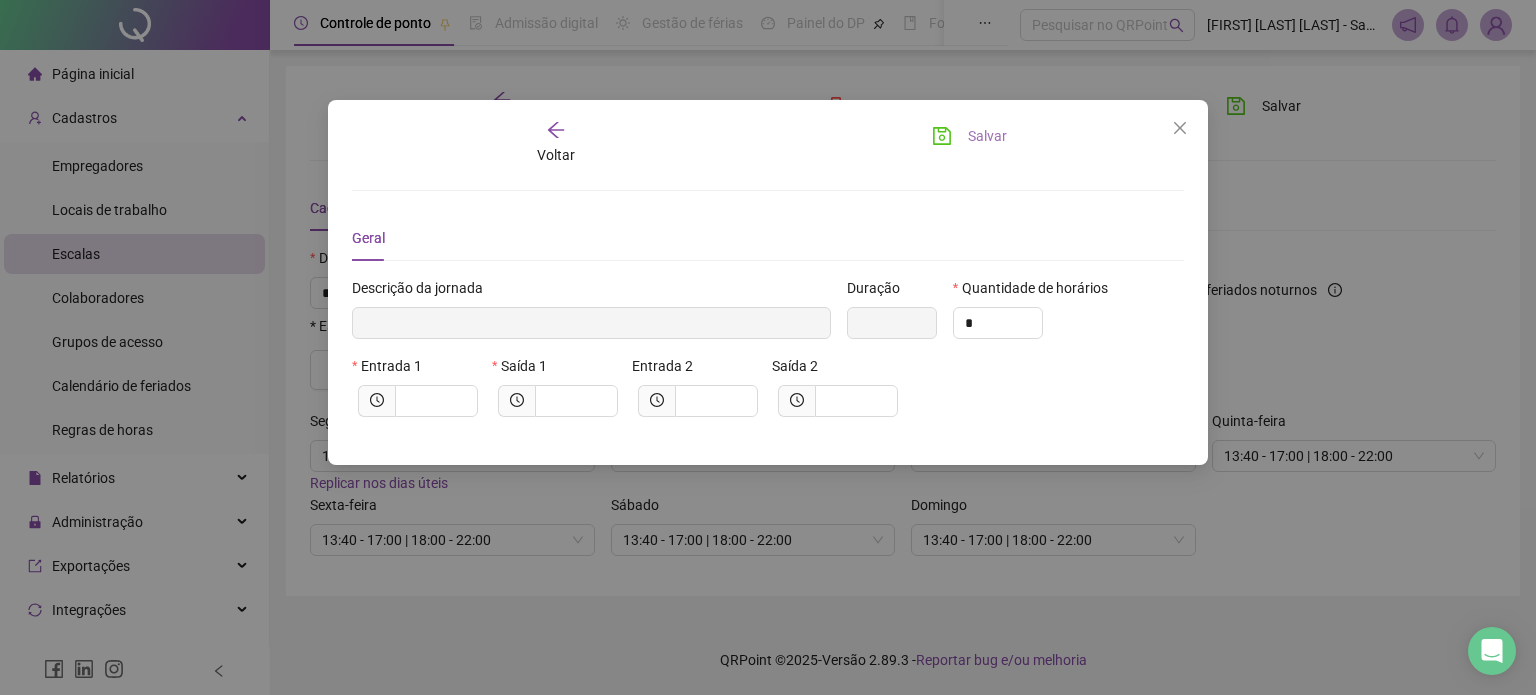 click 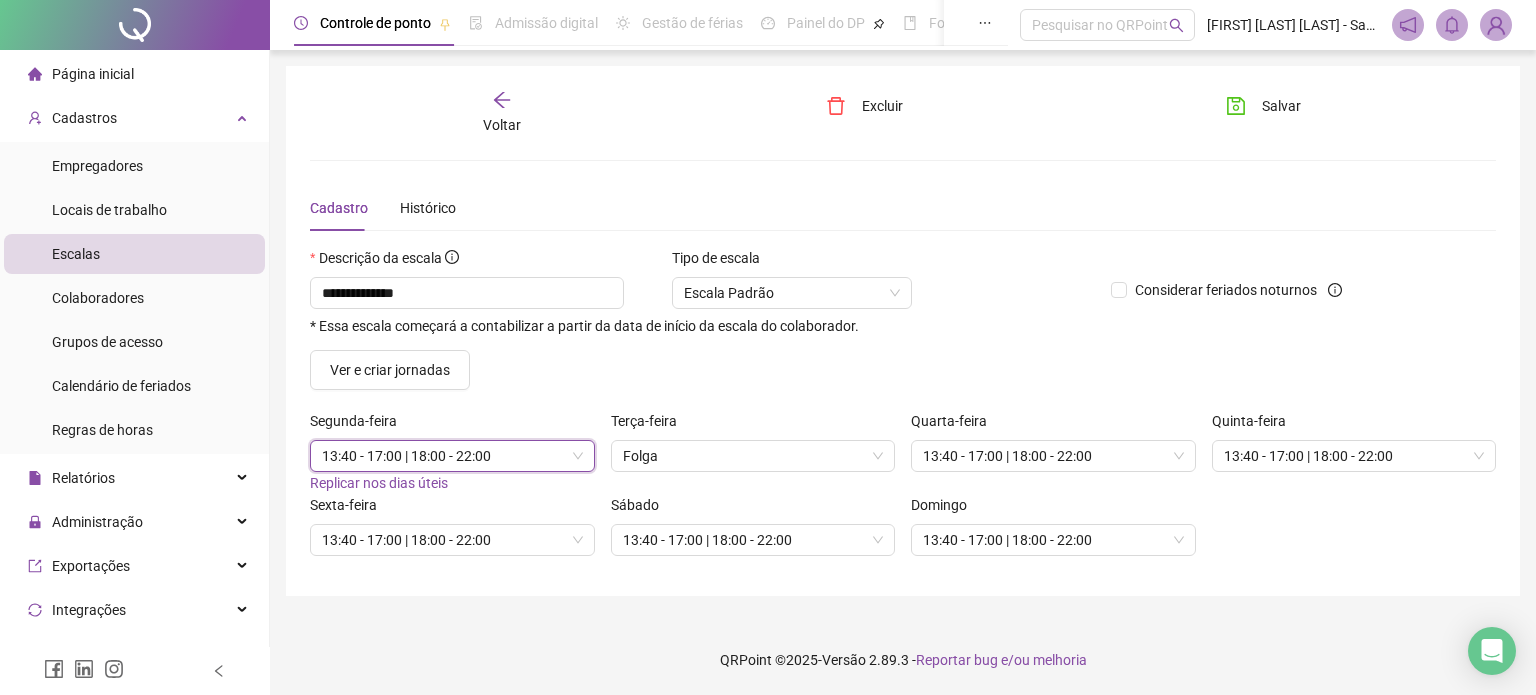 click on "Voltar" at bounding box center (502, 125) 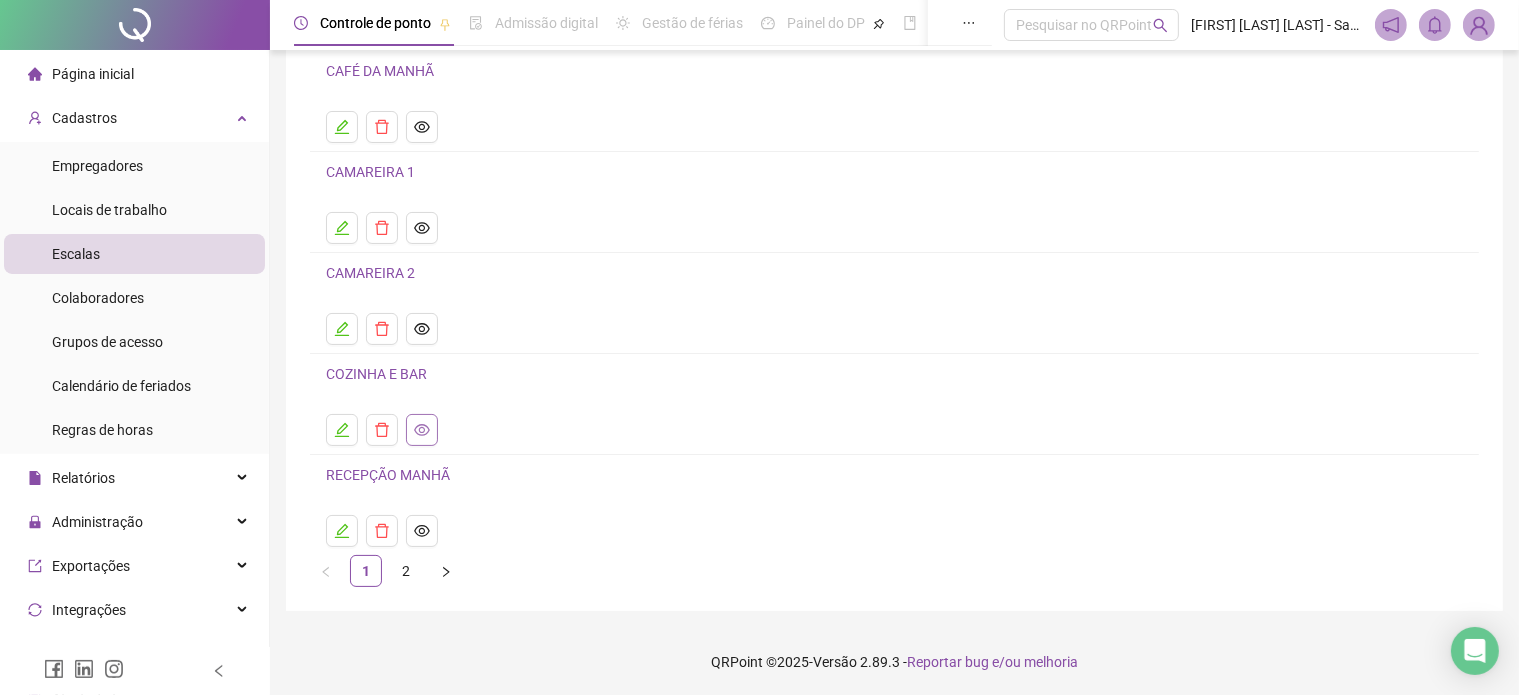 scroll, scrollTop: 160, scrollLeft: 0, axis: vertical 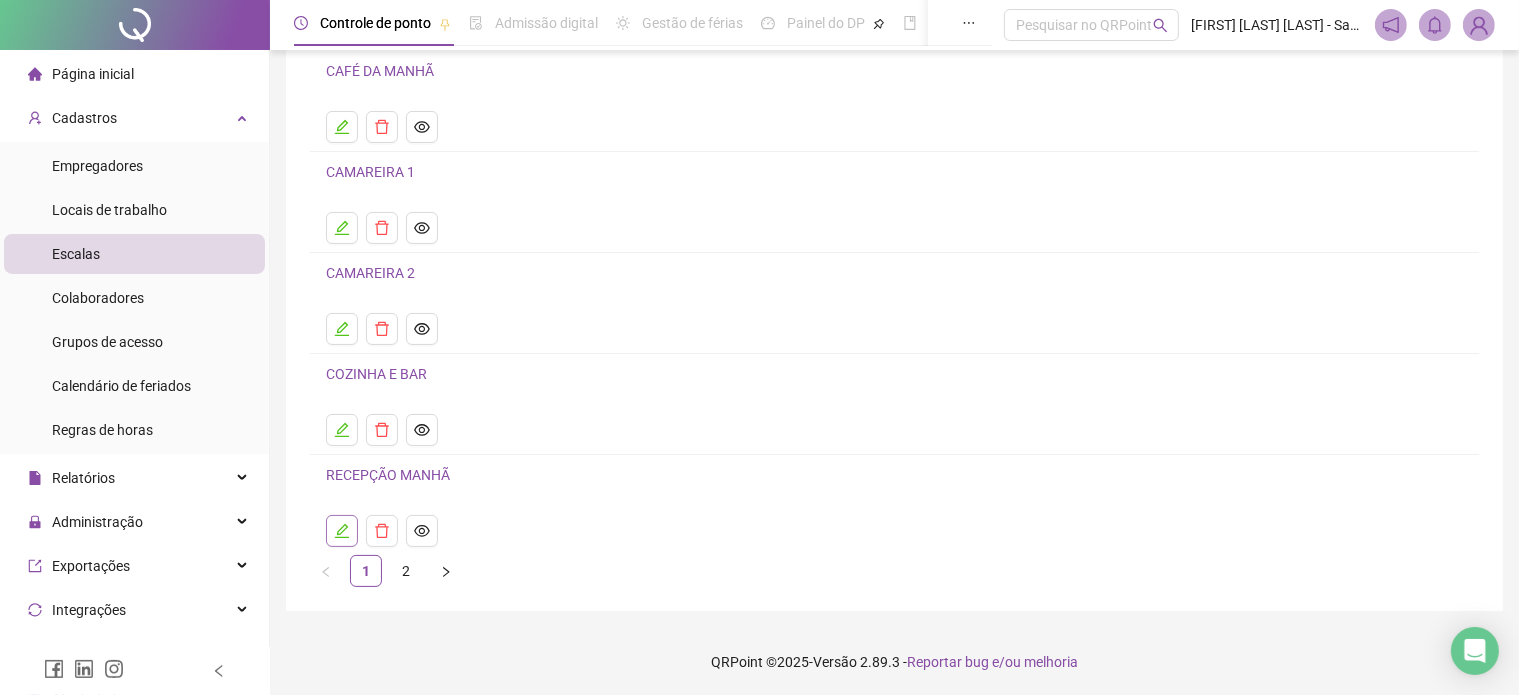 click 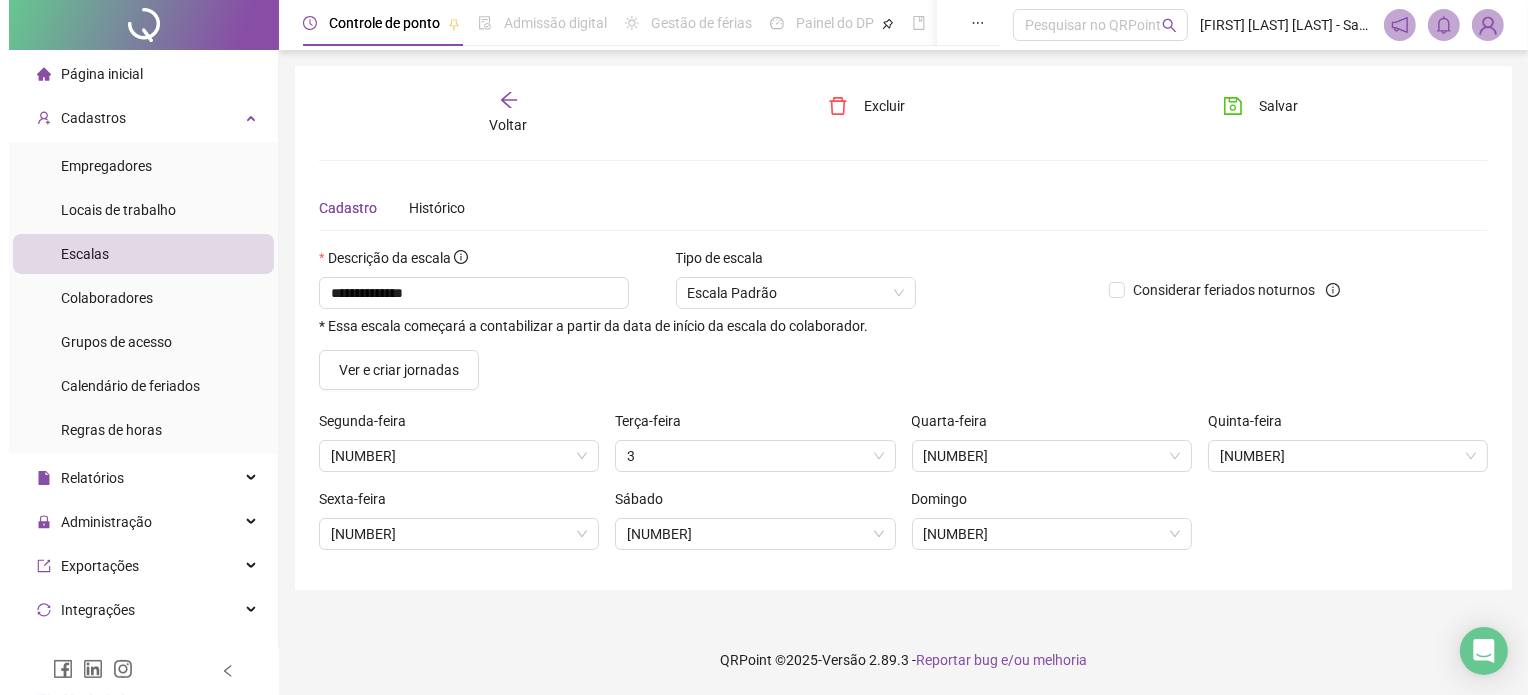scroll, scrollTop: 0, scrollLeft: 0, axis: both 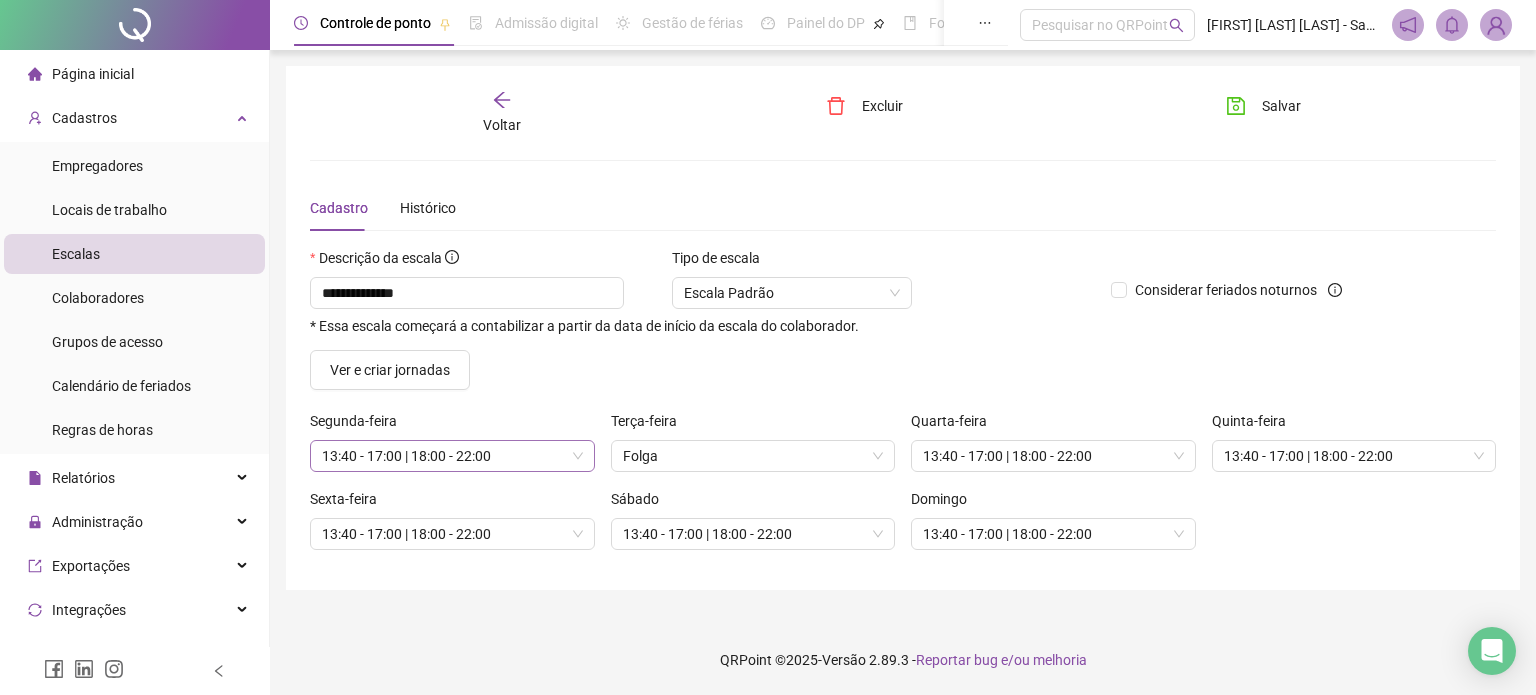 click on "13:40 - 17:00 | 18:00 - 22:00" at bounding box center (452, 456) 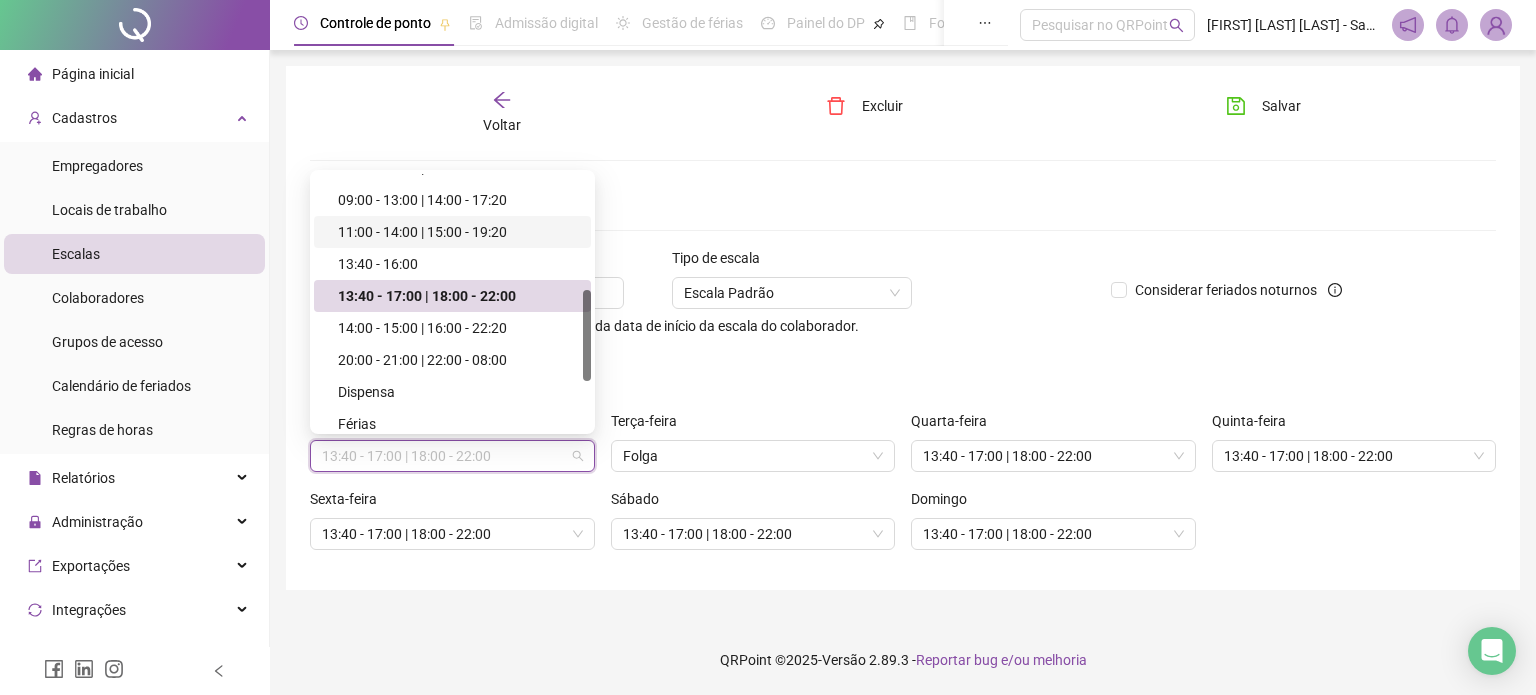 scroll, scrollTop: 321, scrollLeft: 0, axis: vertical 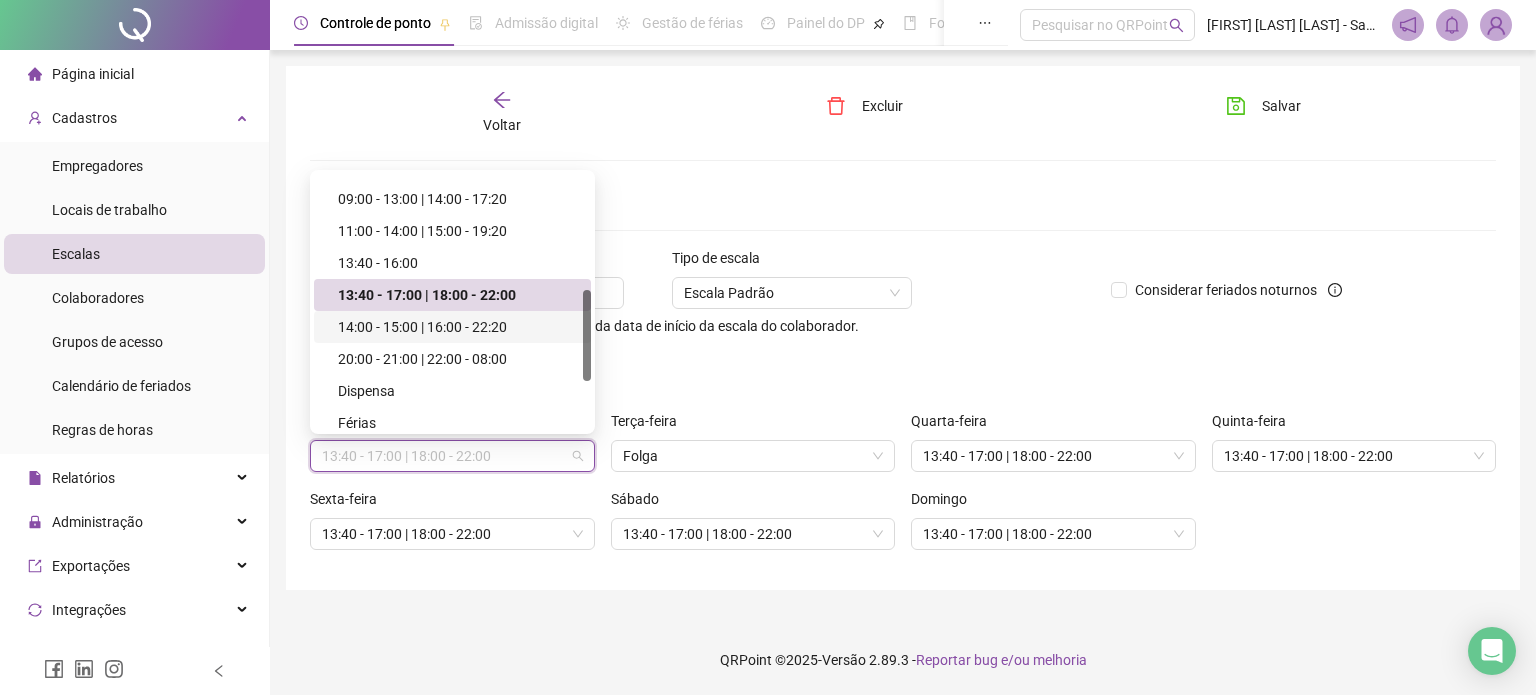 click on "14:00 - 15:00 | 16:00 - 22:20" at bounding box center [458, 327] 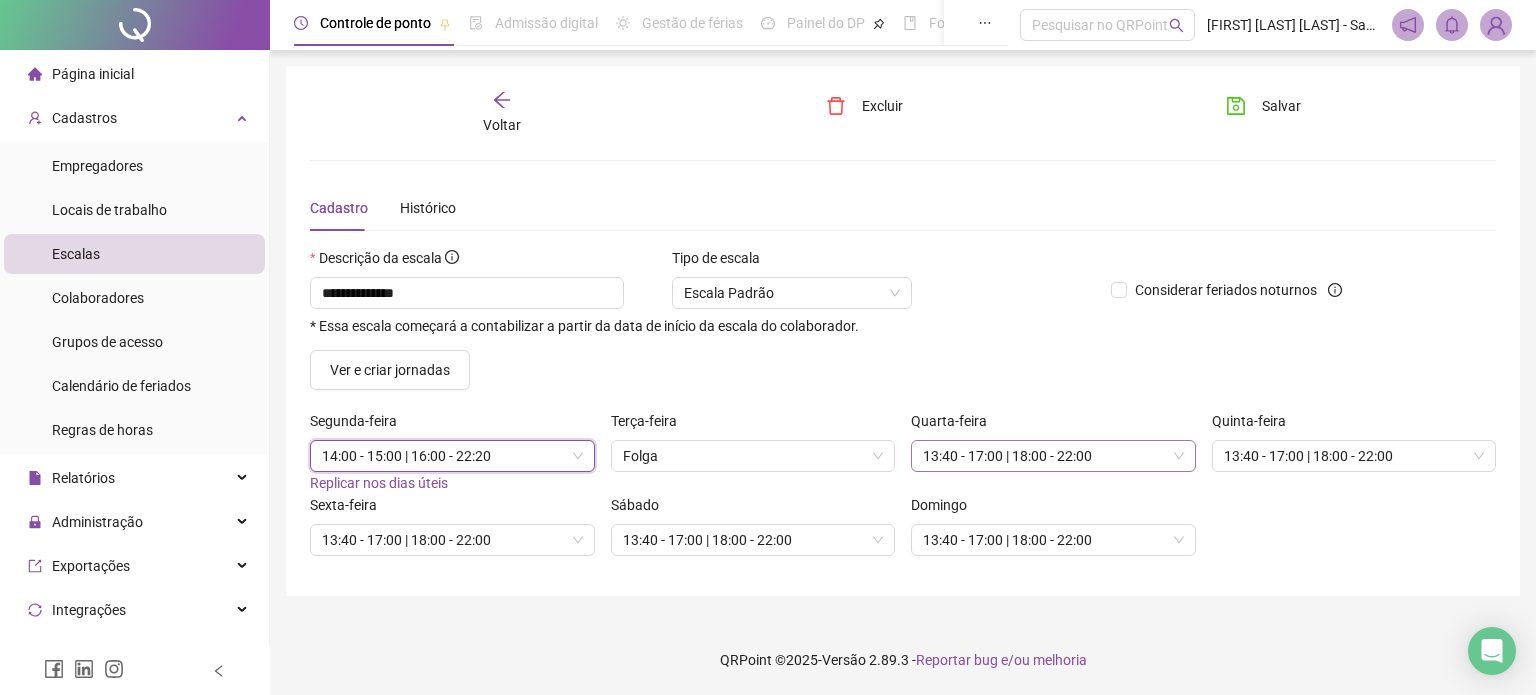 click on "13:40 - 17:00 | 18:00 - 22:00" at bounding box center [1053, 456] 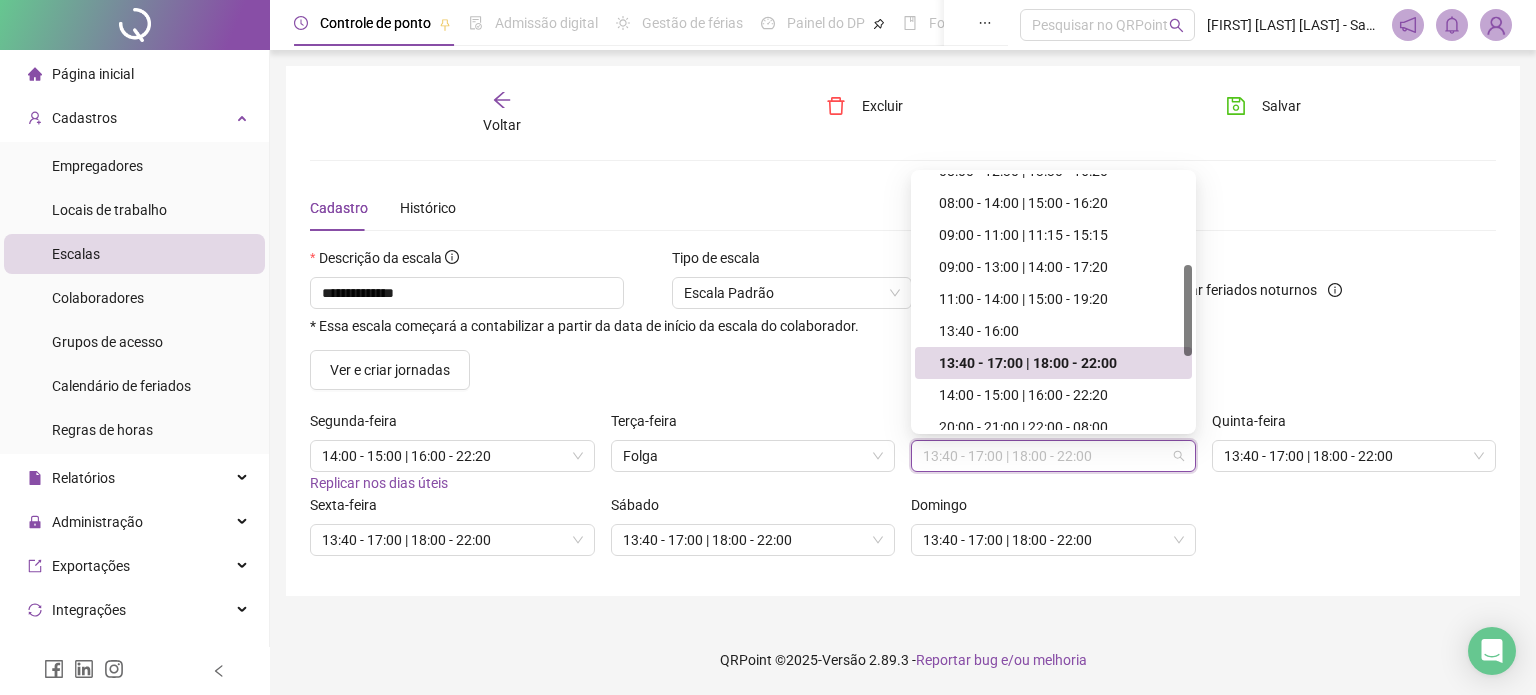 scroll, scrollTop: 254, scrollLeft: 0, axis: vertical 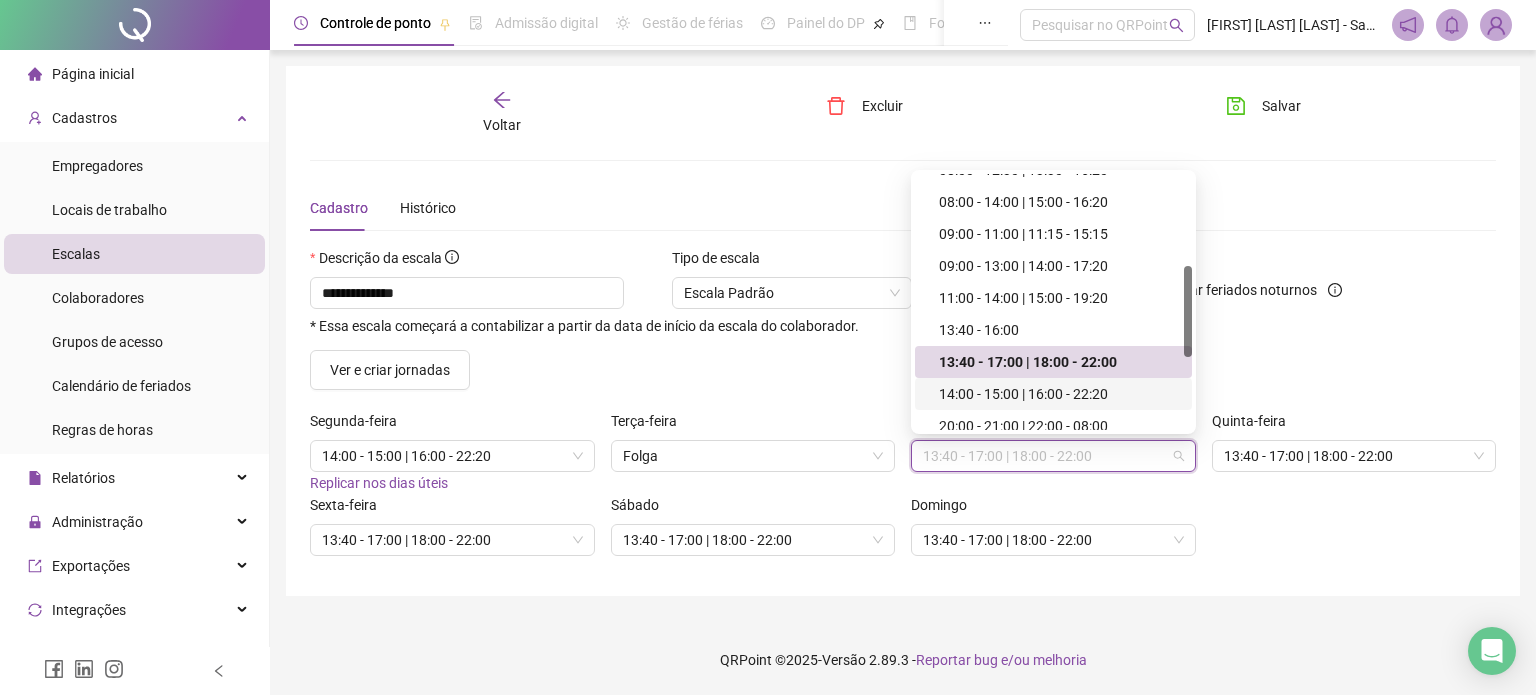 click on "14:00 - 15:00 | 16:00 - 22:20" at bounding box center (1059, 394) 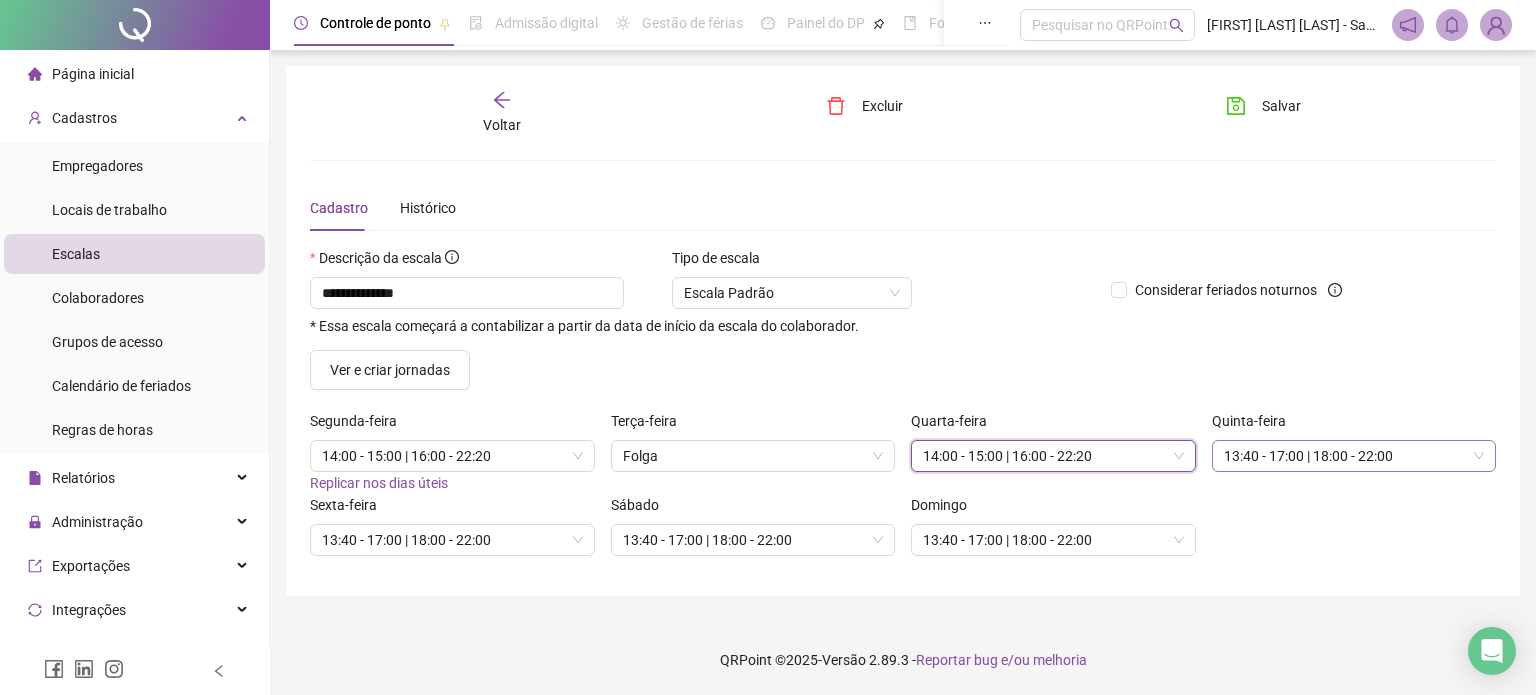 click on "13:40 - 17:00 | 18:00 - 22:00" at bounding box center (1354, 456) 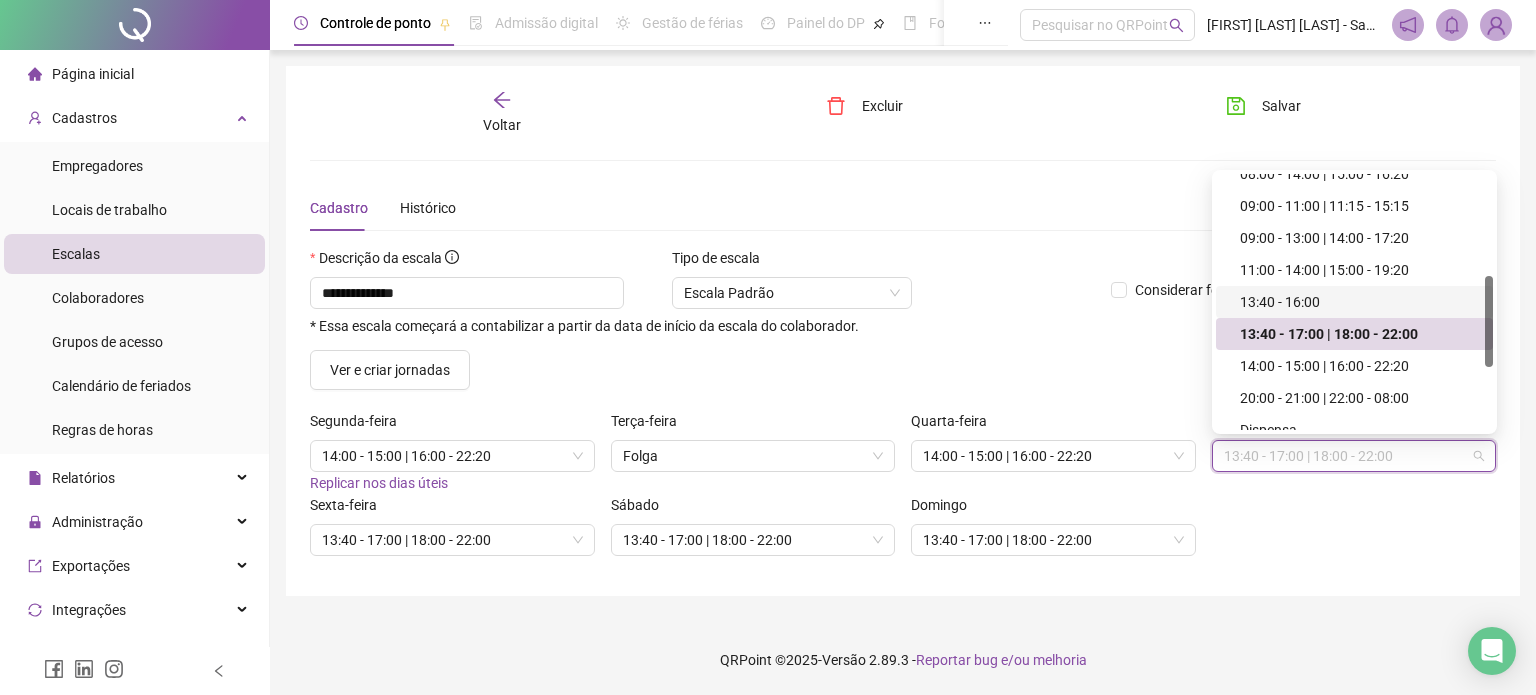 scroll, scrollTop: 283, scrollLeft: 0, axis: vertical 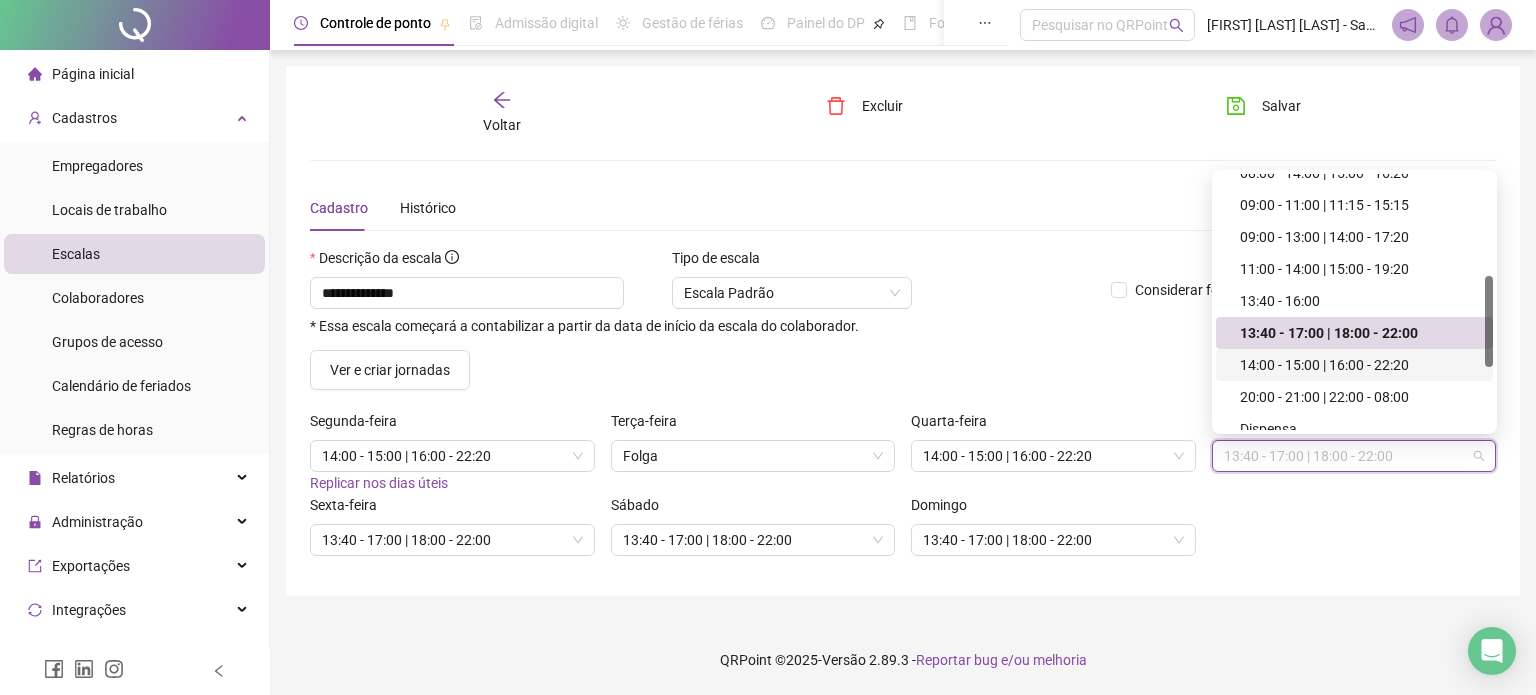 click on "14:00 - 15:00 | 16:00 - 22:20" at bounding box center (1360, 365) 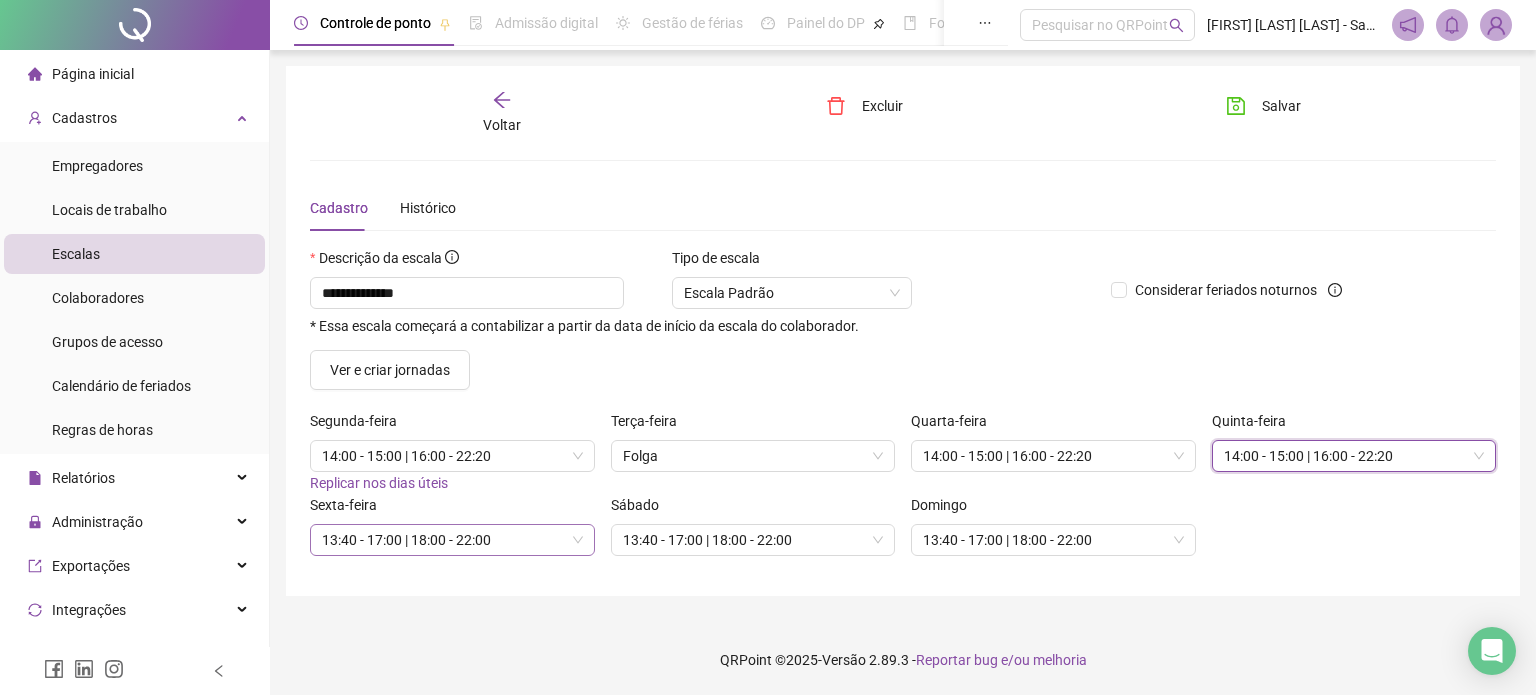 click on "13:40 - 17:00 | 18:00 - 22:00" at bounding box center (452, 540) 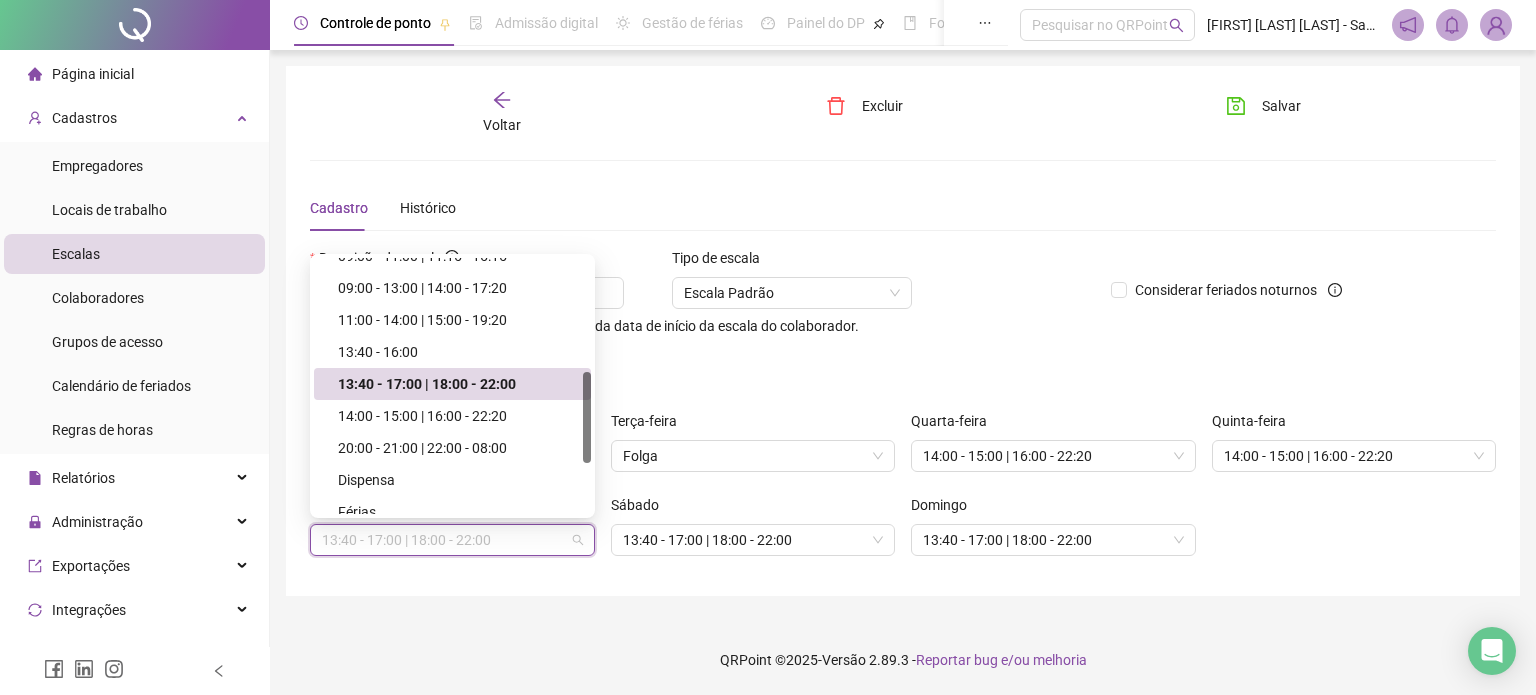 scroll, scrollTop: 317, scrollLeft: 0, axis: vertical 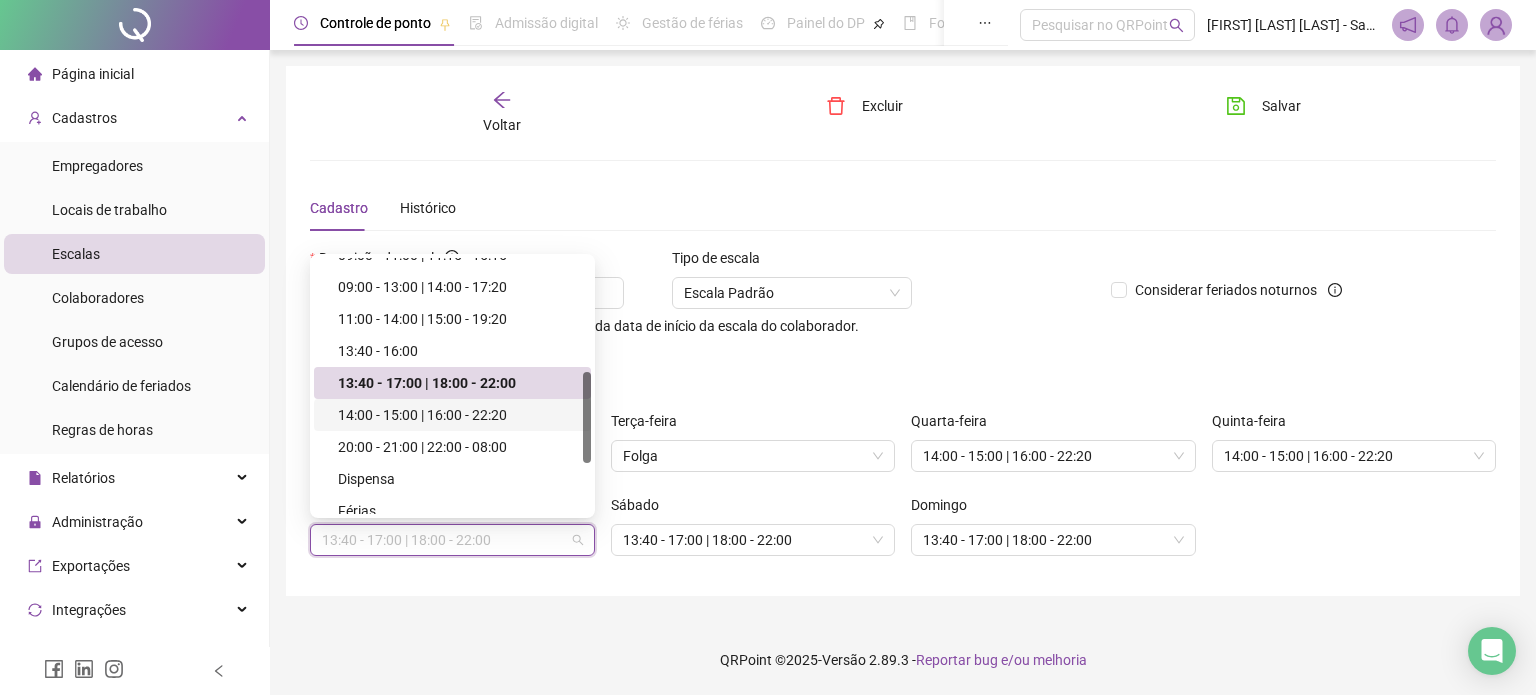 click on "14:00 - 15:00 | 16:00 - 22:20" at bounding box center [458, 415] 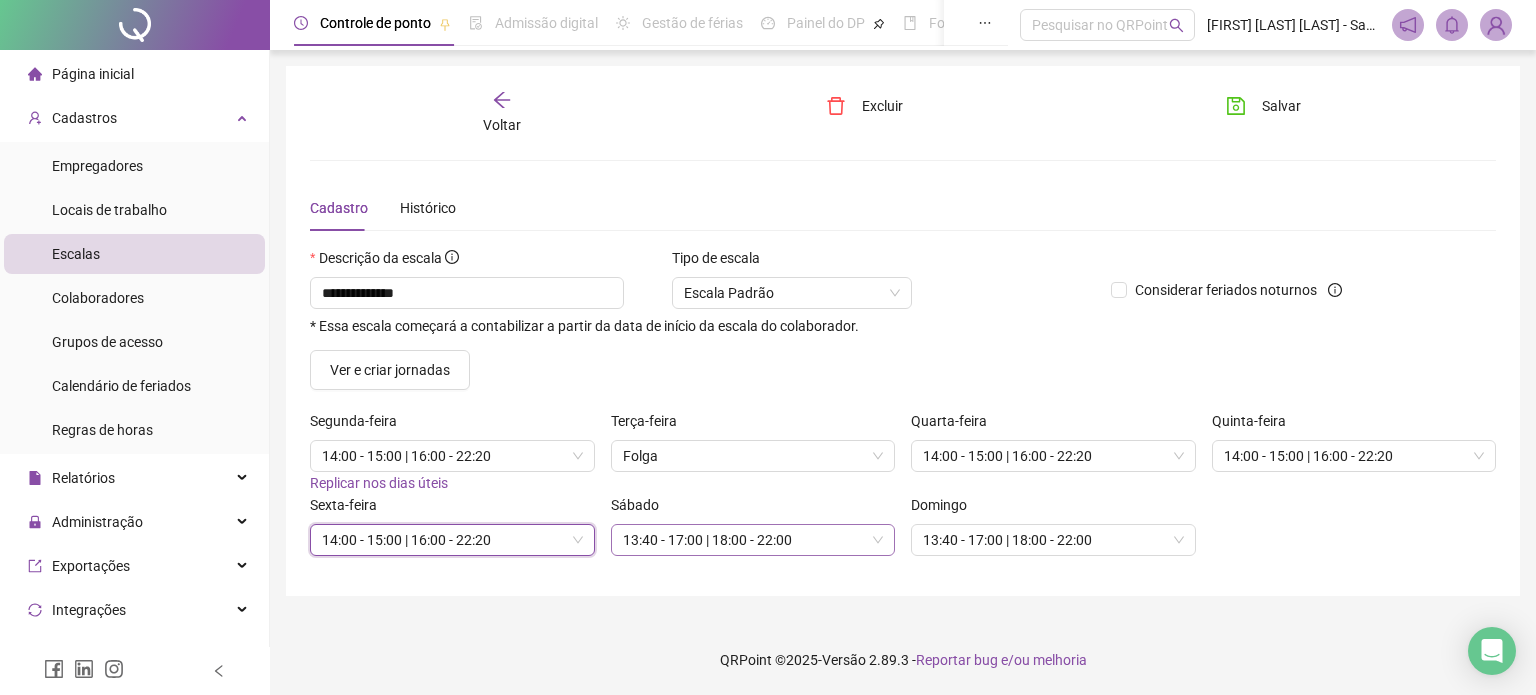 click on "13:40 - 17:00 | 18:00 - 22:00" at bounding box center [753, 540] 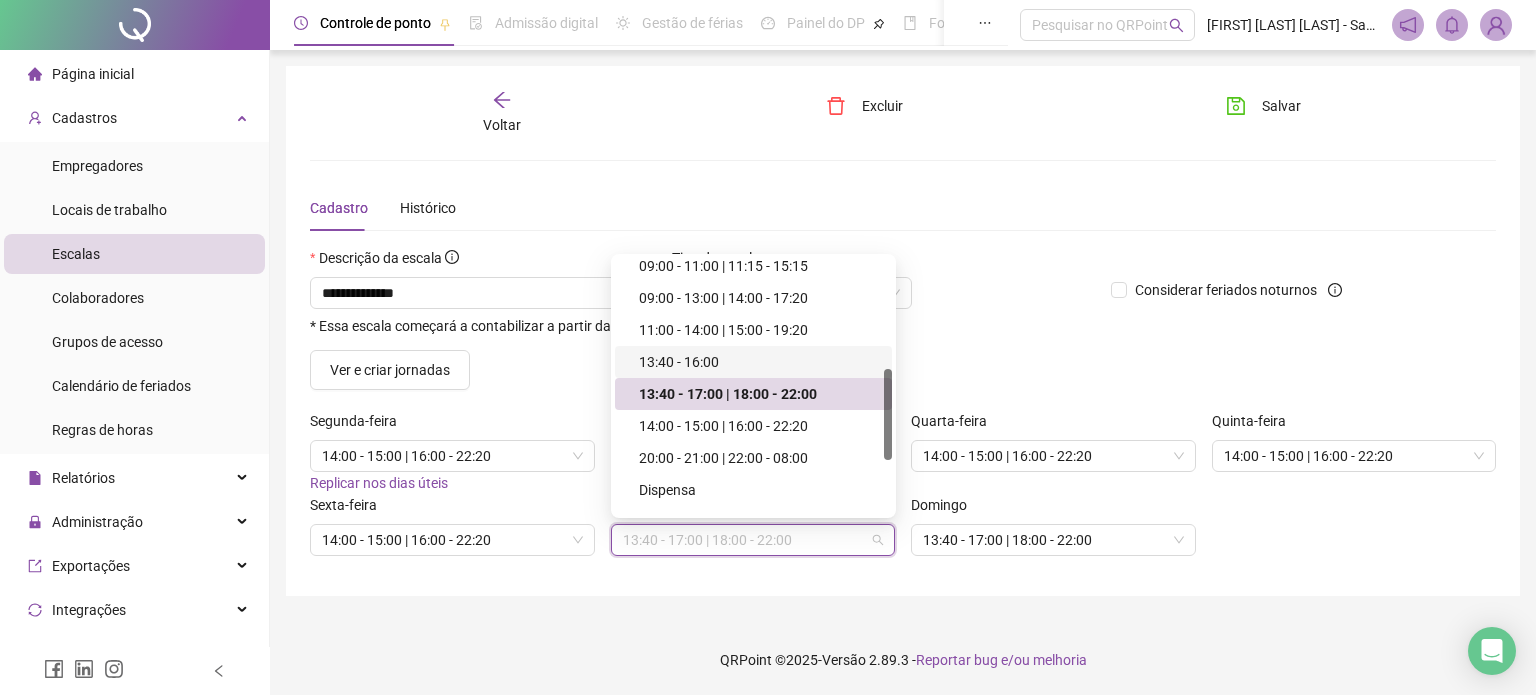 scroll, scrollTop: 307, scrollLeft: 0, axis: vertical 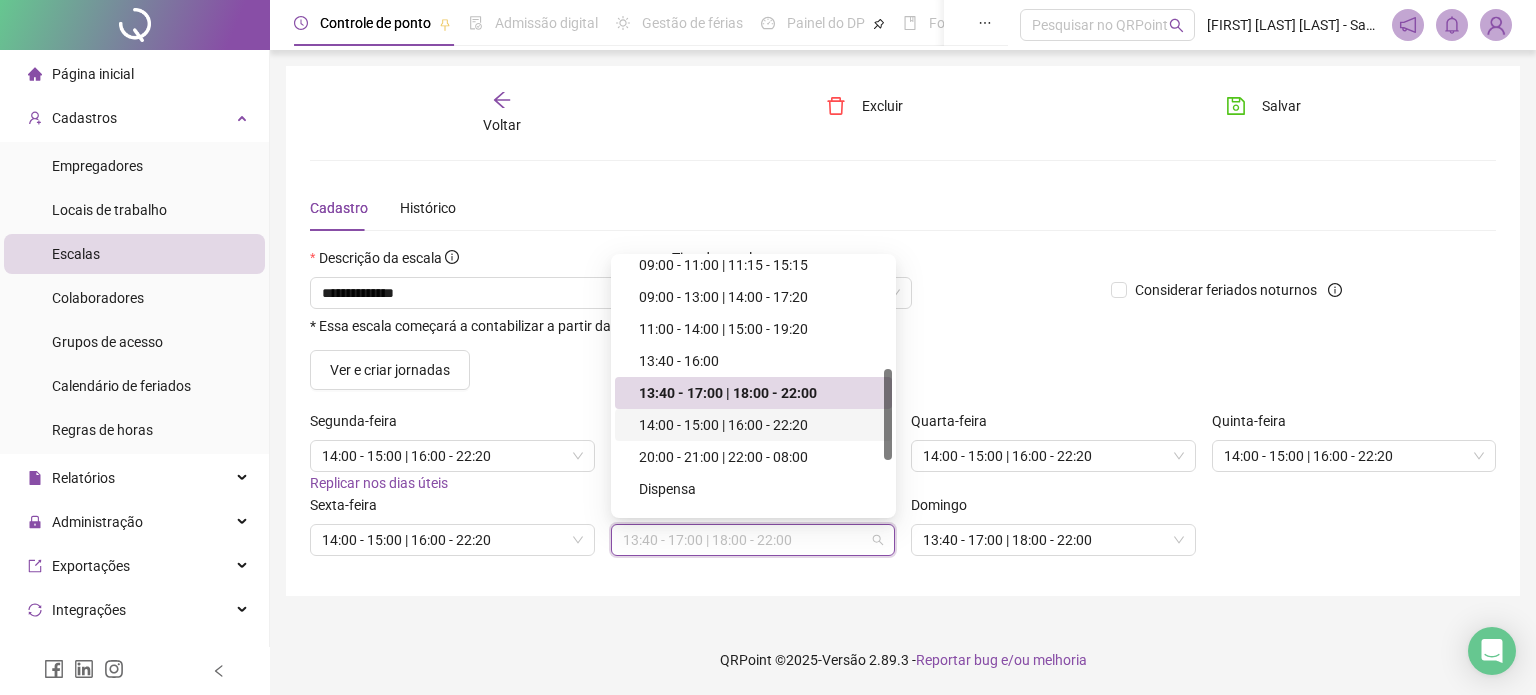 click on "14:00 - 15:00 | 16:00 - 22:20" at bounding box center [759, 425] 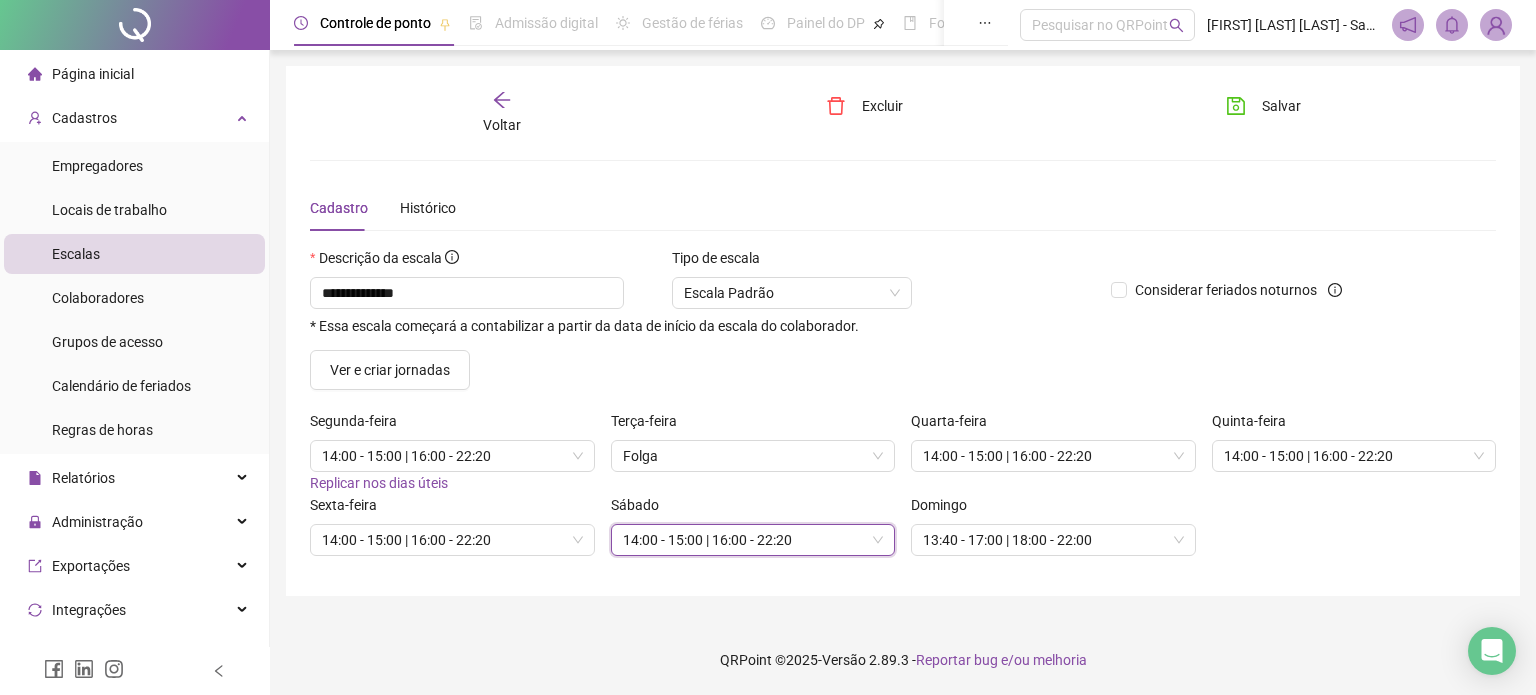 click on "Domingo" at bounding box center [1053, 509] 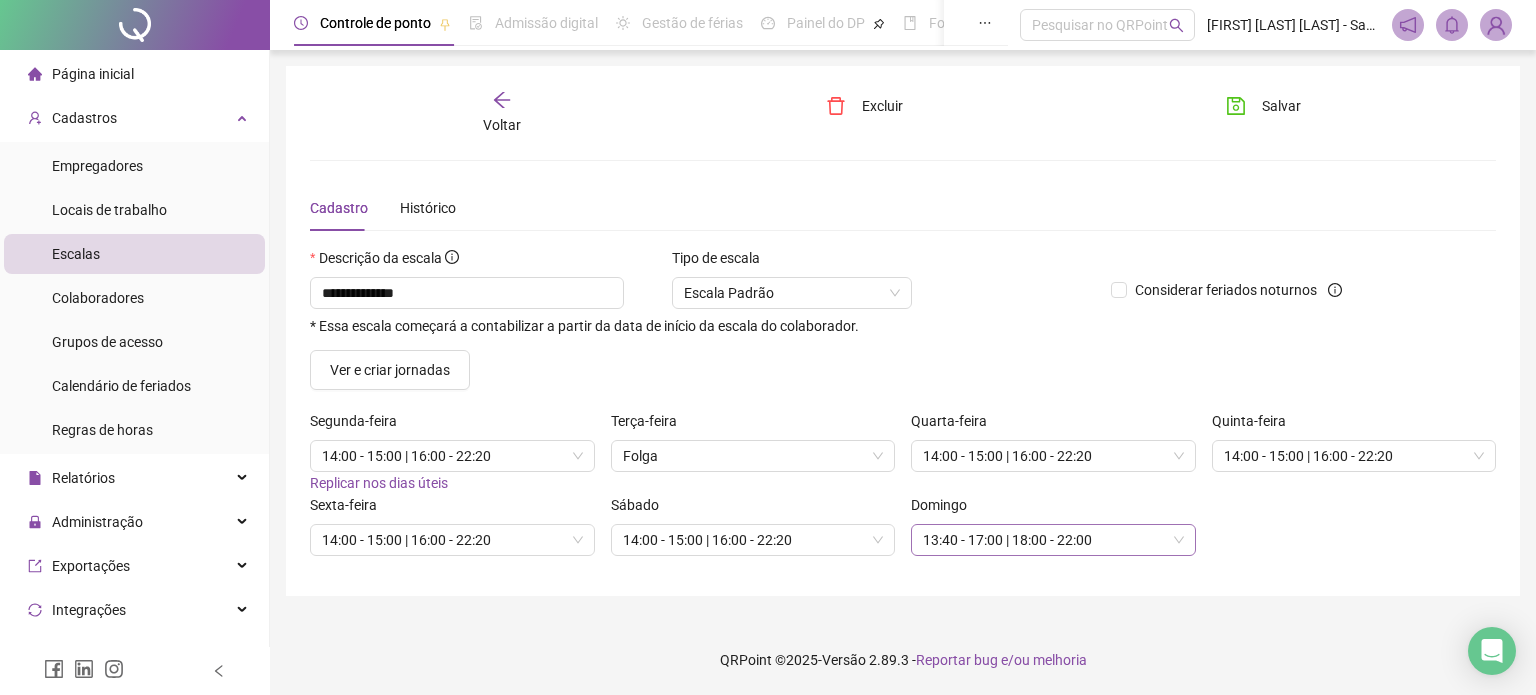 click on "13:40 - 17:00 | 18:00 - 22:00" at bounding box center (1053, 540) 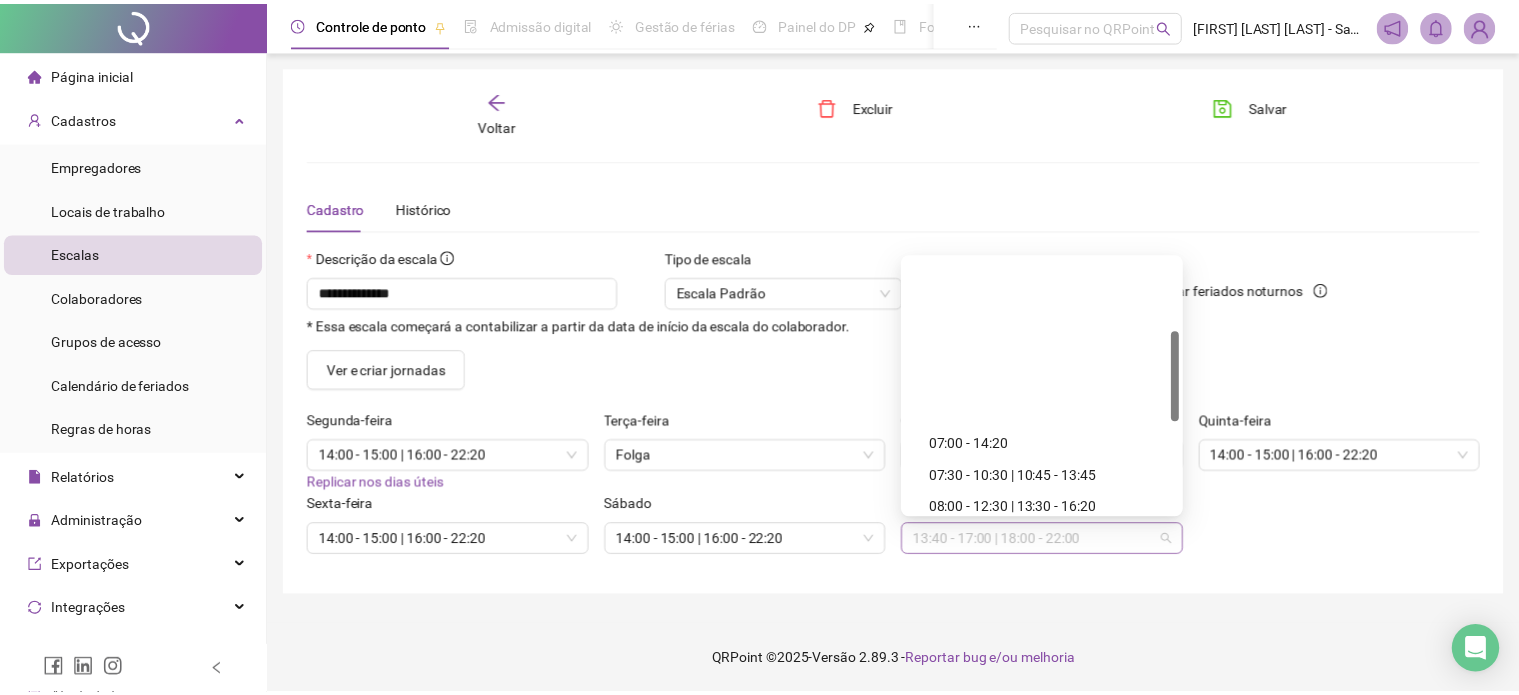 scroll, scrollTop: 201, scrollLeft: 0, axis: vertical 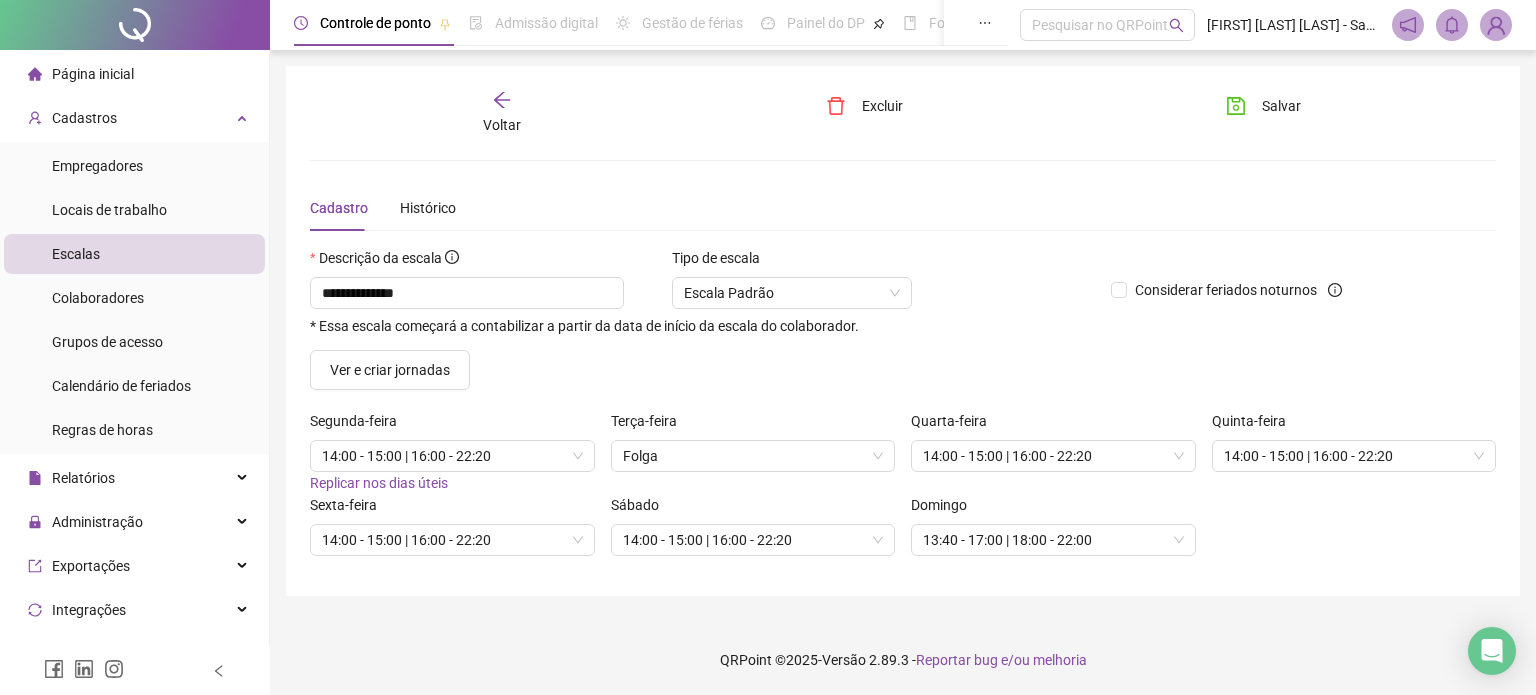 click on "Ver e criar jornadas" at bounding box center [903, 370] 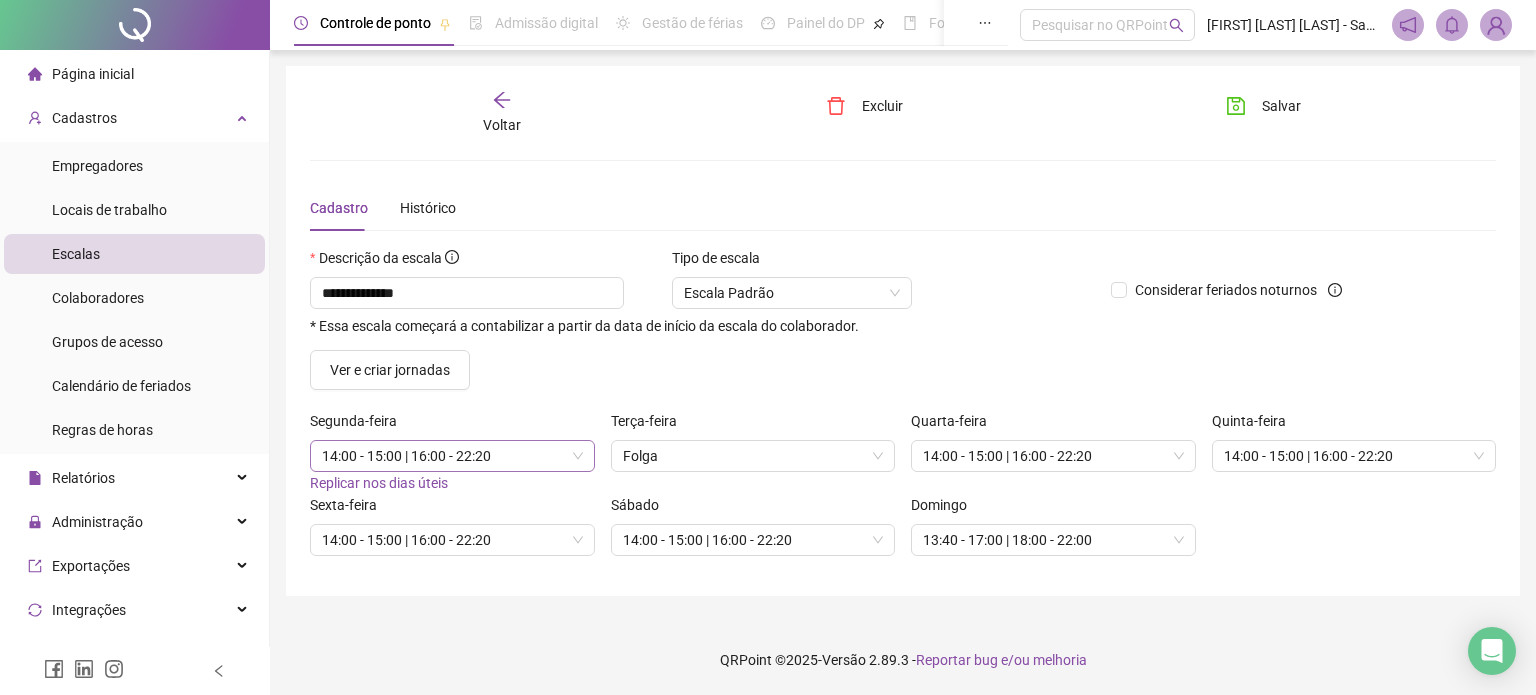 click on "14:00 - 15:00 | 16:00 - 22:20" at bounding box center [452, 456] 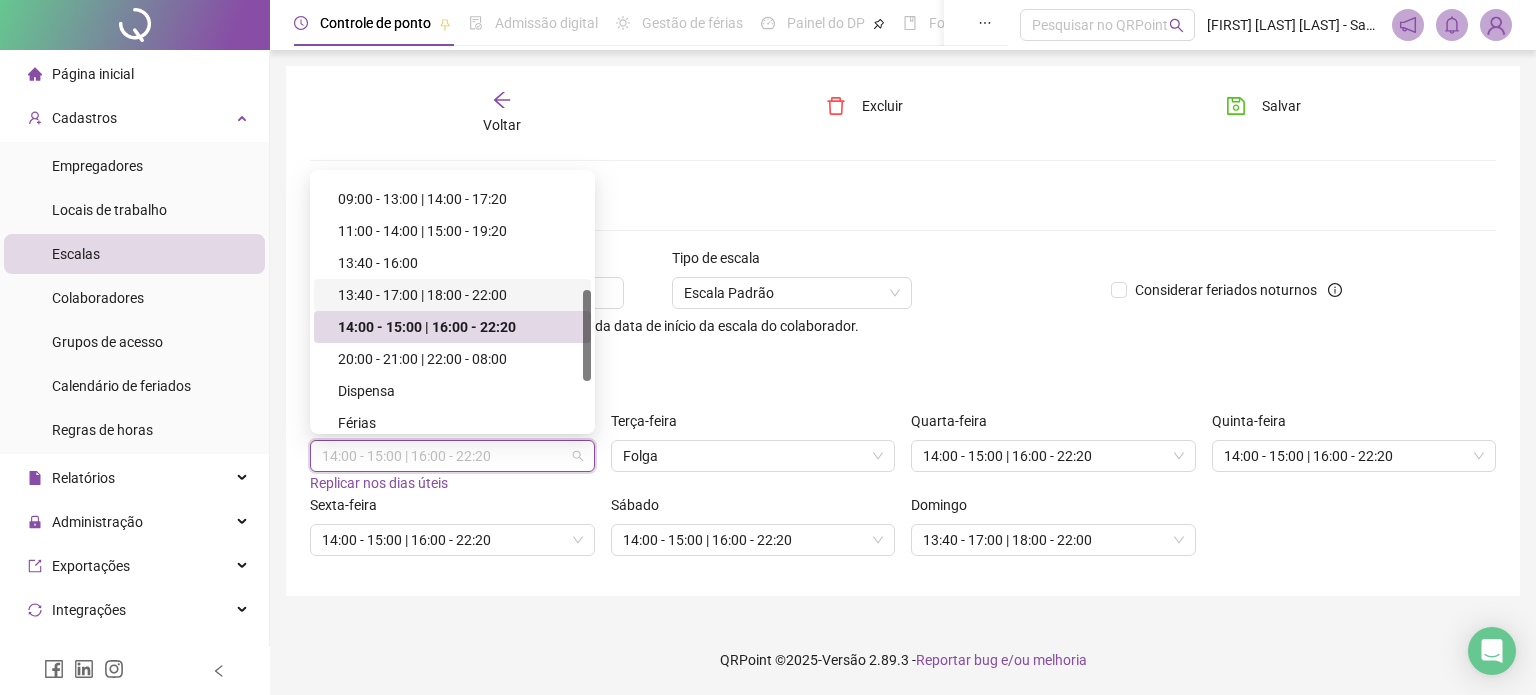 click on "13:40 - 17:00 | 18:00 - 22:00" at bounding box center (458, 295) 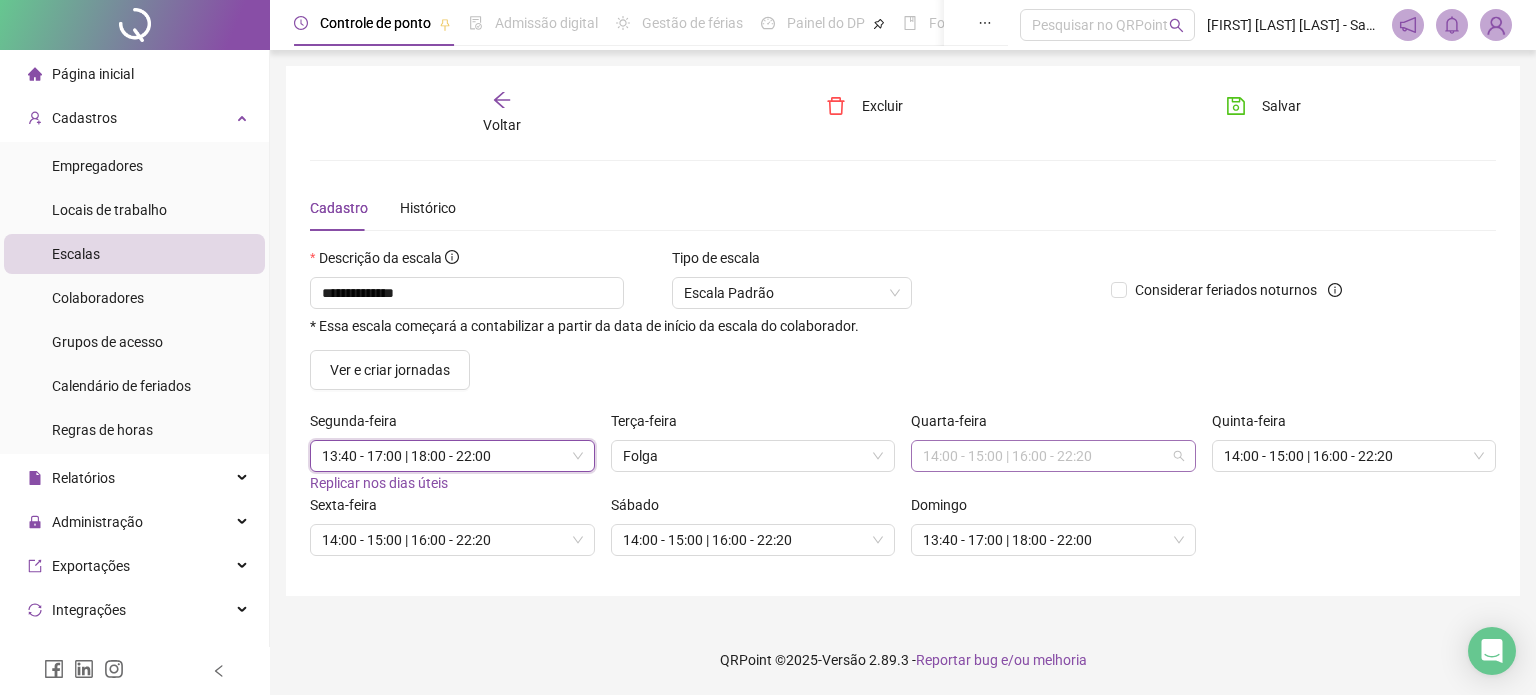 click on "14:00 - 15:00 | 16:00 - 22:20" at bounding box center [1053, 456] 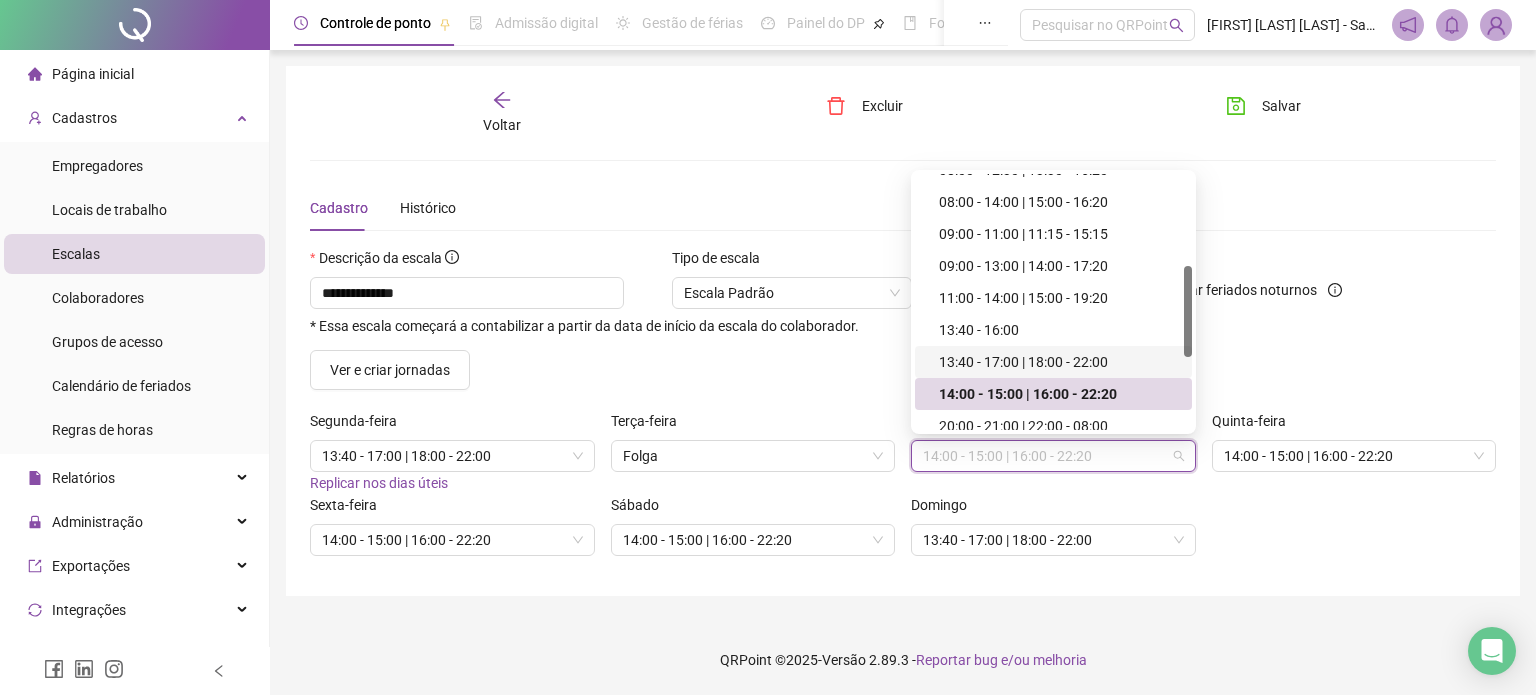 click on "13:40 - 17:00 | 18:00 - 22:00" at bounding box center (1059, 362) 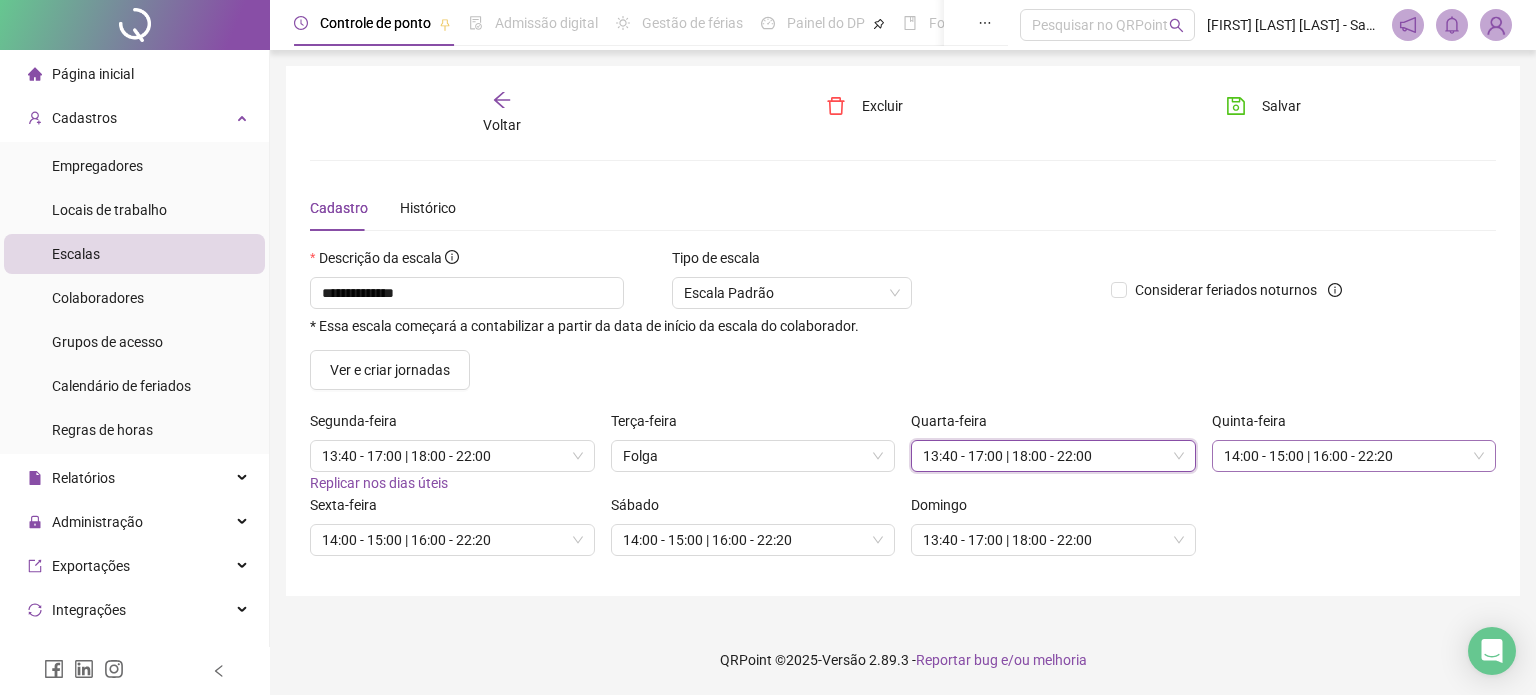 click on "14:00 - 15:00 | 16:00 - 22:20" at bounding box center [1354, 456] 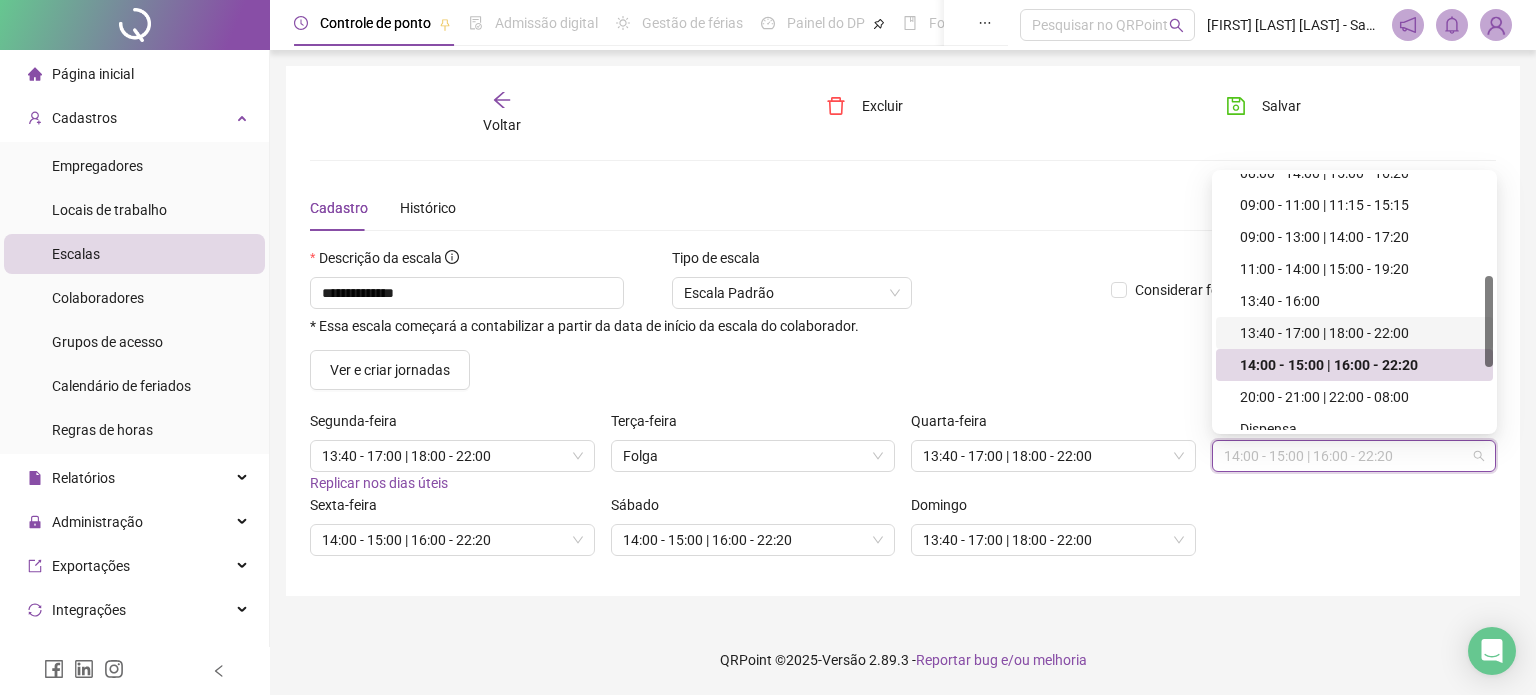 click on "13:40 - 17:00 | 18:00 - 22:00" at bounding box center (1360, 333) 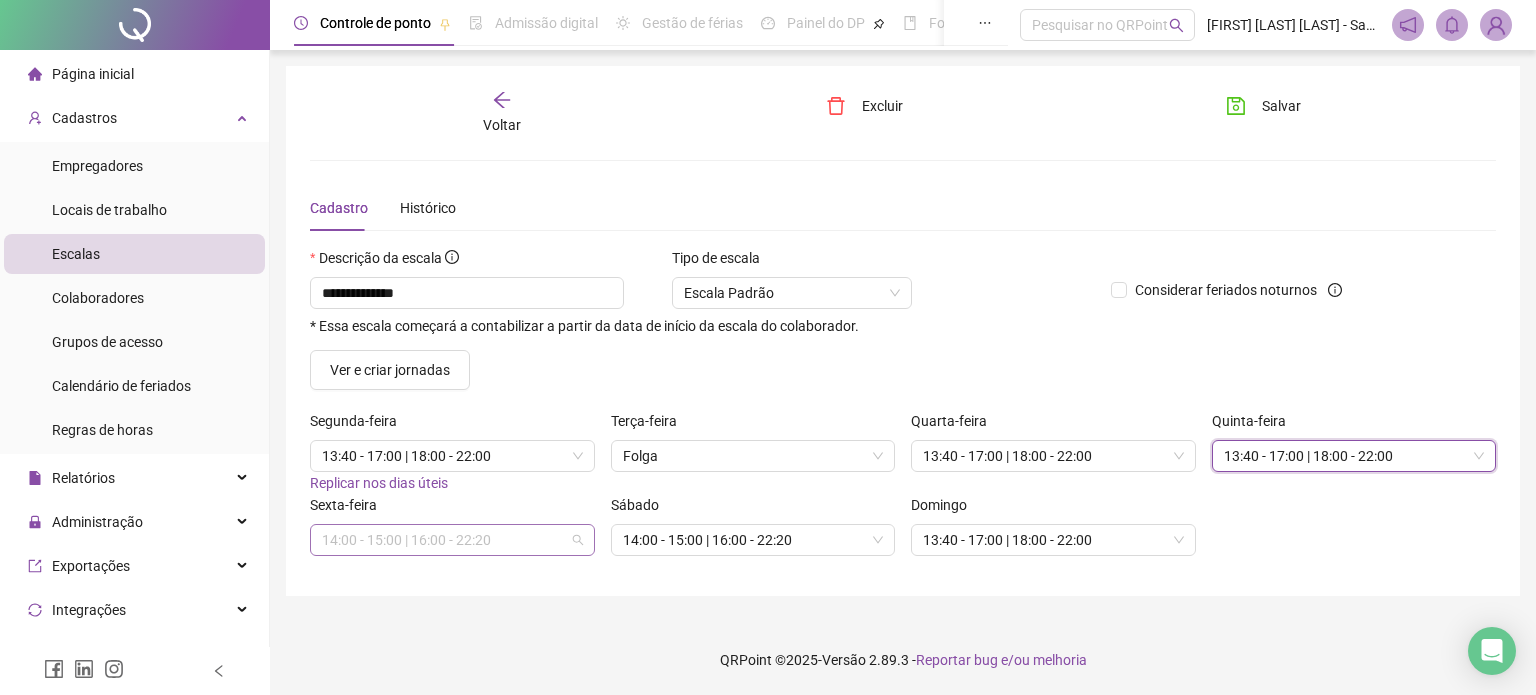 click on "14:00 - 15:00 | 16:00 - 22:20" at bounding box center [452, 540] 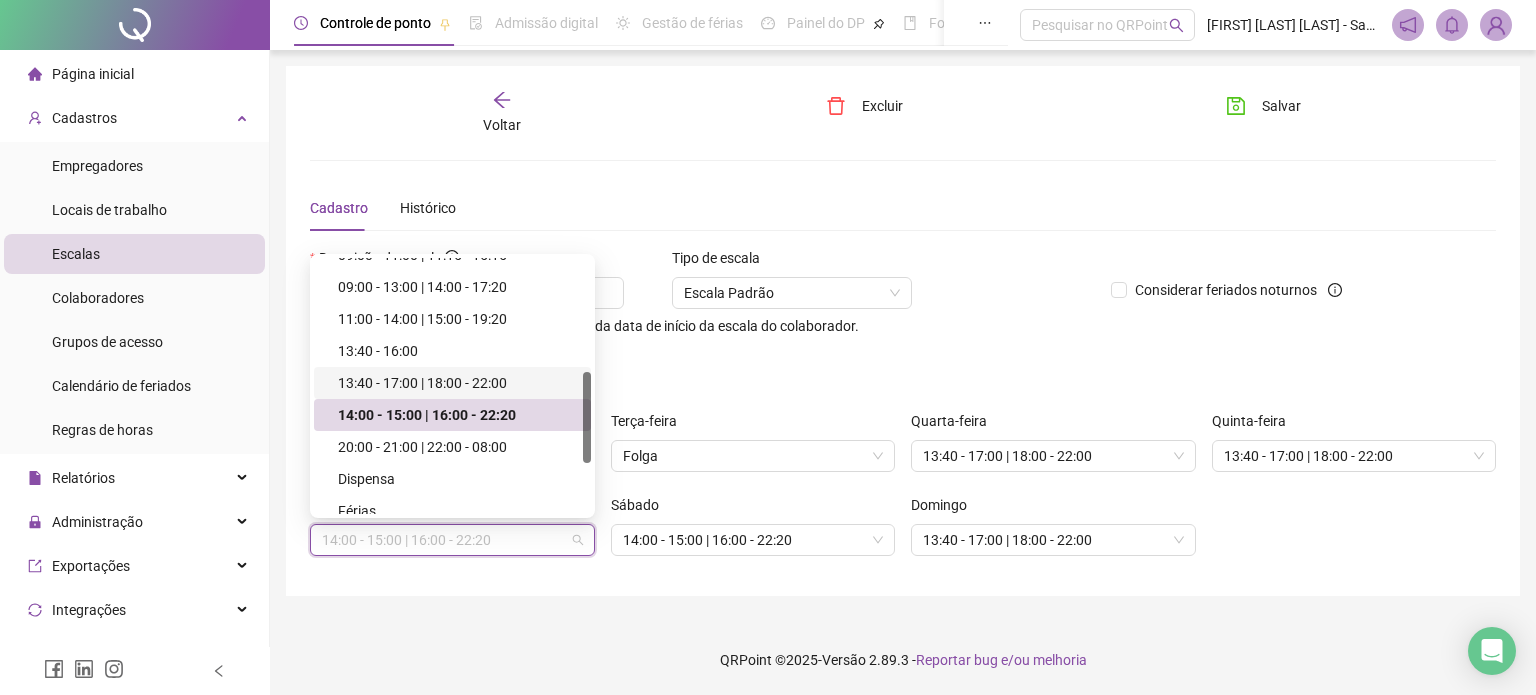 click on "13:40 - 17:00 | 18:00 - 22:00" at bounding box center (458, 383) 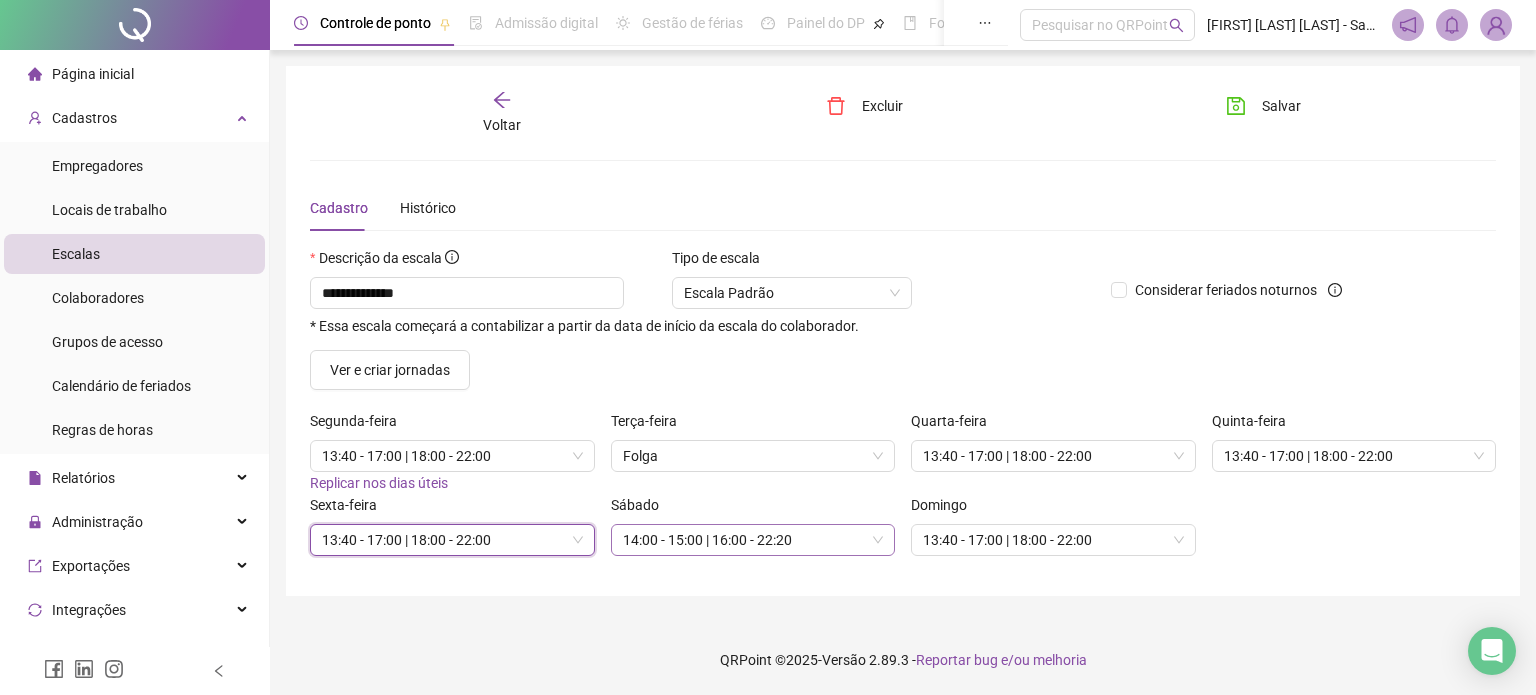 click on "14:00 - 15:00 | 16:00 - 22:20" at bounding box center (753, 540) 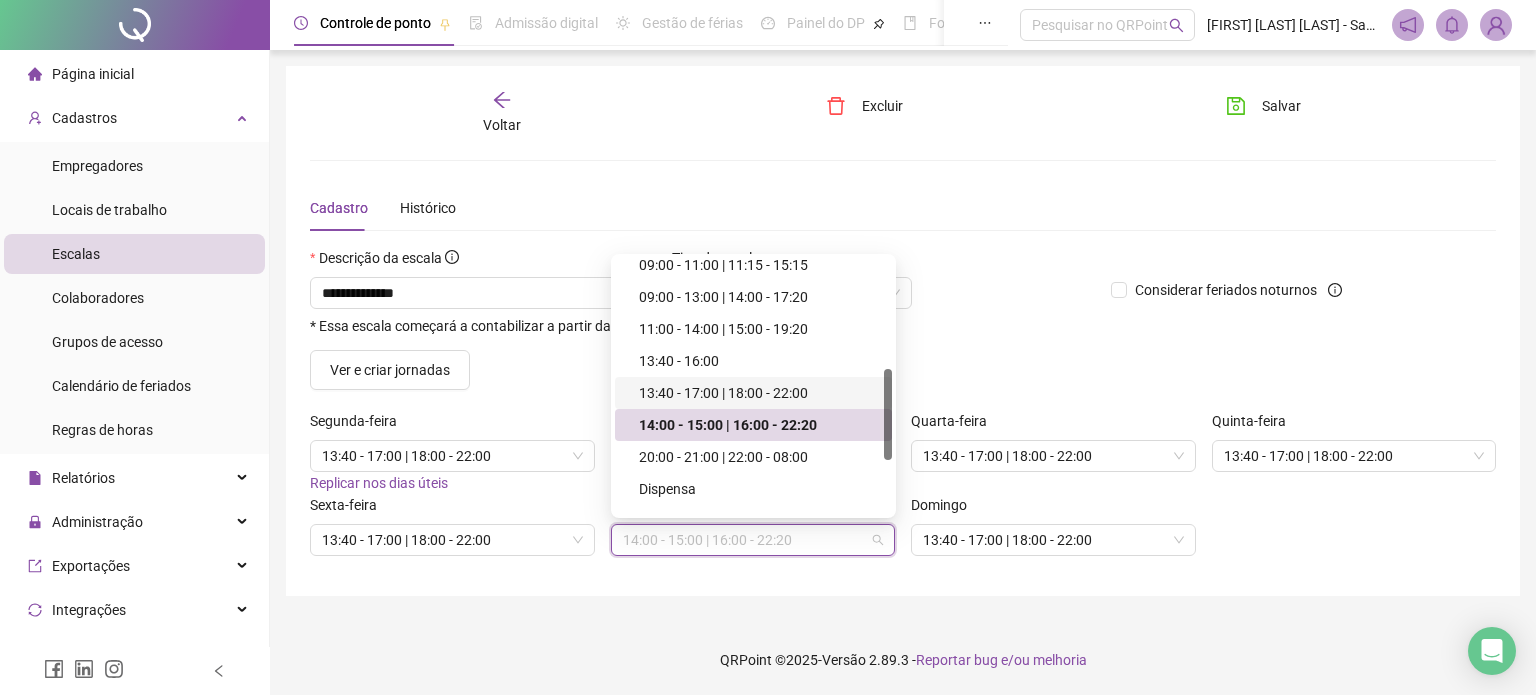 click on "13:40 - 17:00 | 18:00 - 22:00" at bounding box center [759, 393] 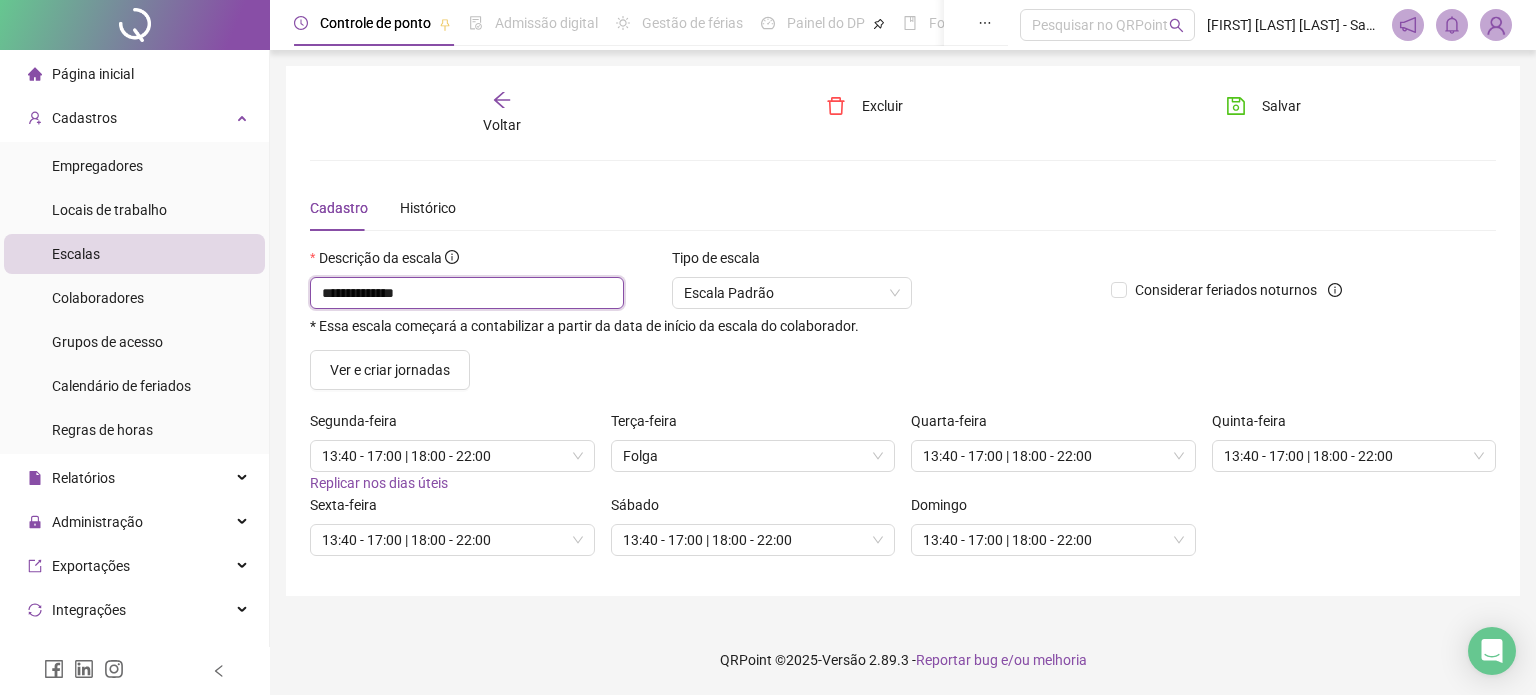 drag, startPoint x: 396, startPoint y: 289, endPoint x: 636, endPoint y: 291, distance: 240.00833 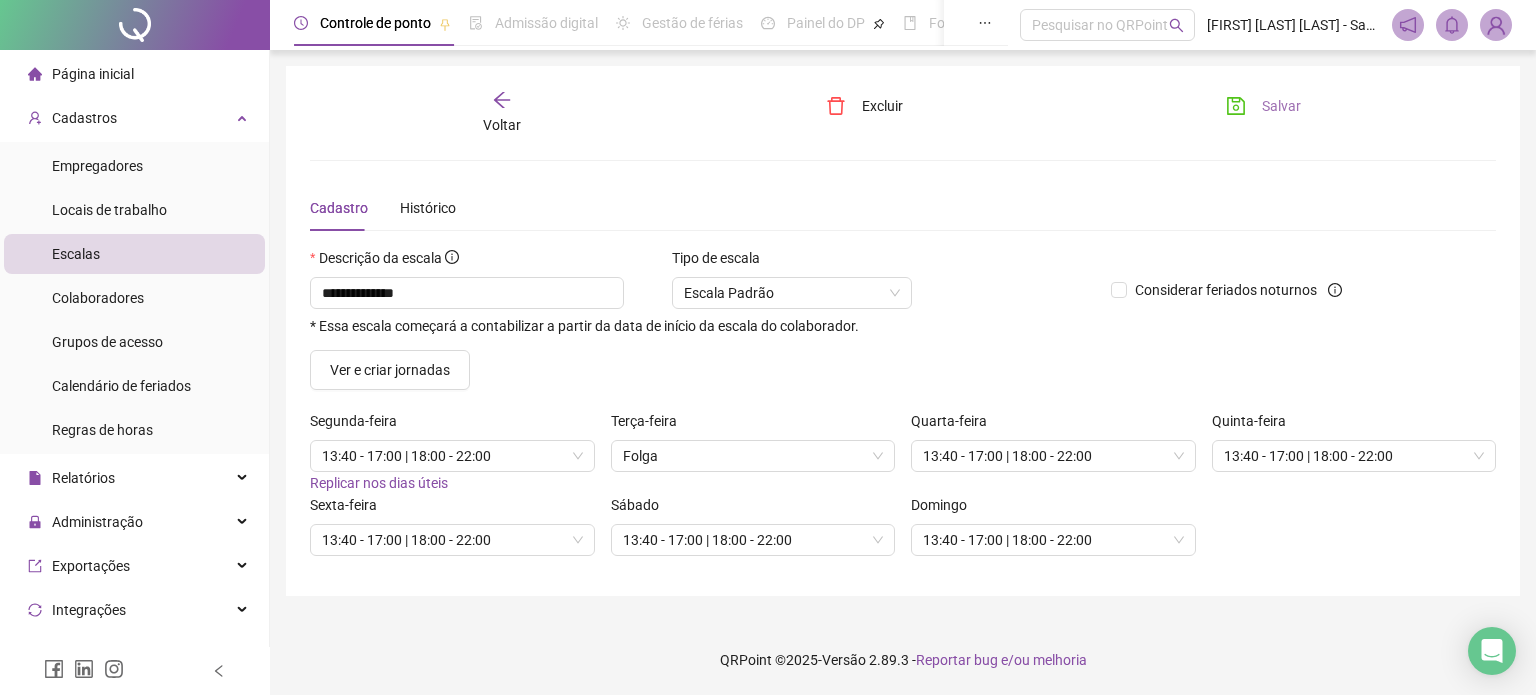 click on "Salvar" at bounding box center [1263, 106] 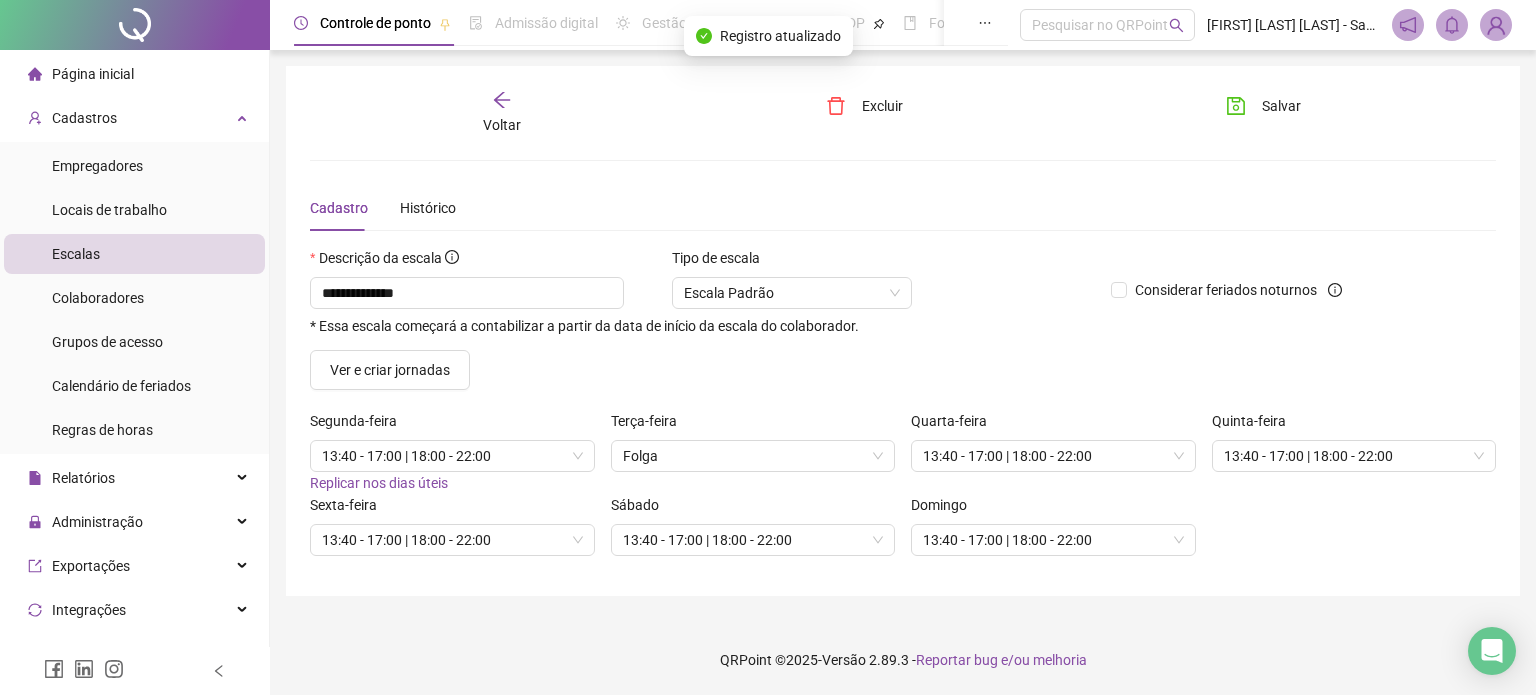 click 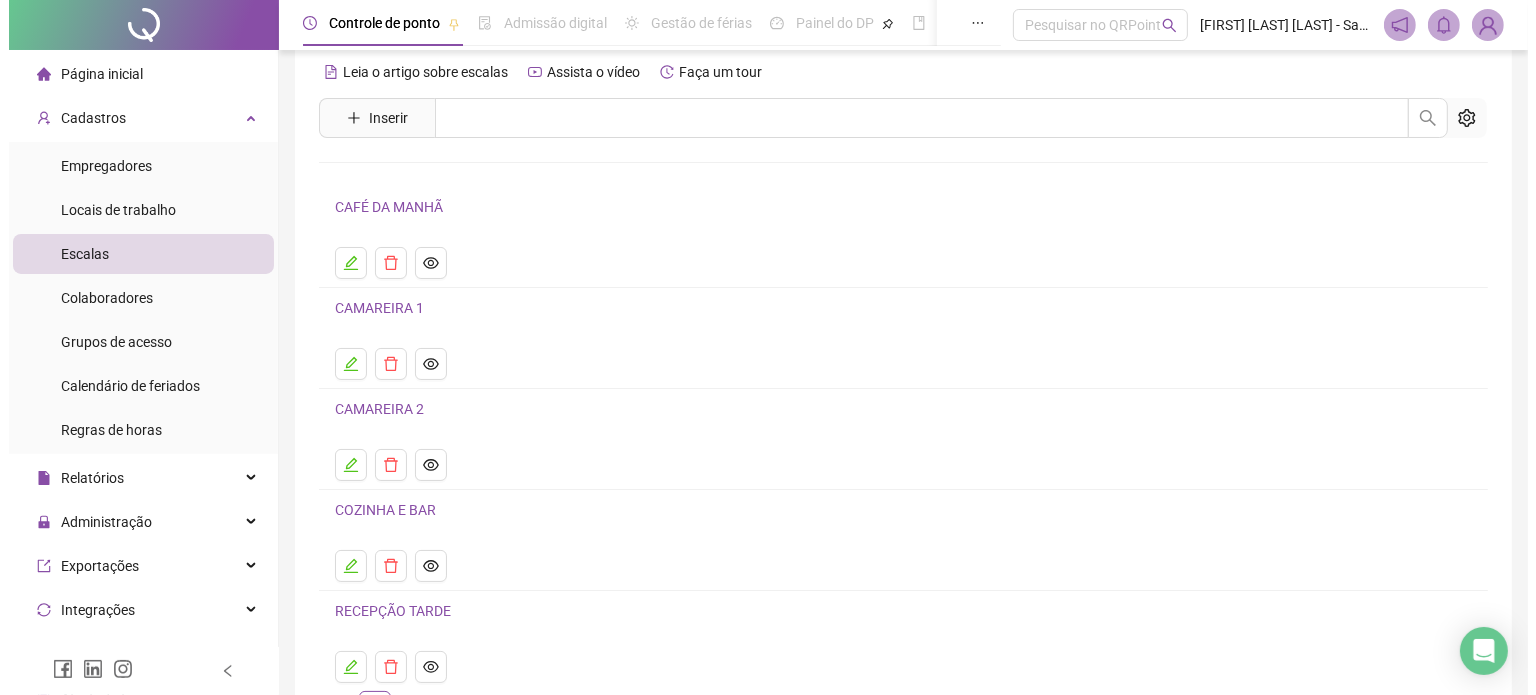 scroll, scrollTop: 0, scrollLeft: 0, axis: both 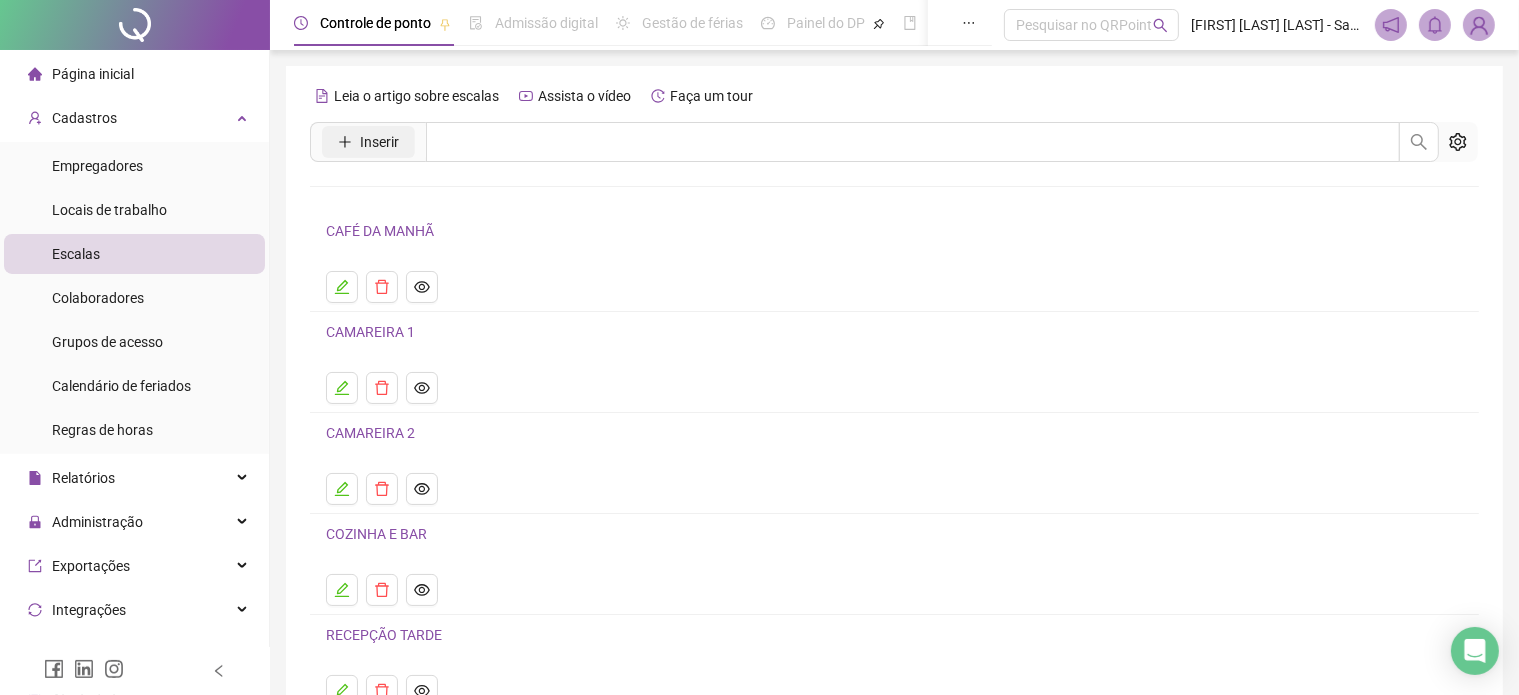 click on "Inserir" at bounding box center (368, 142) 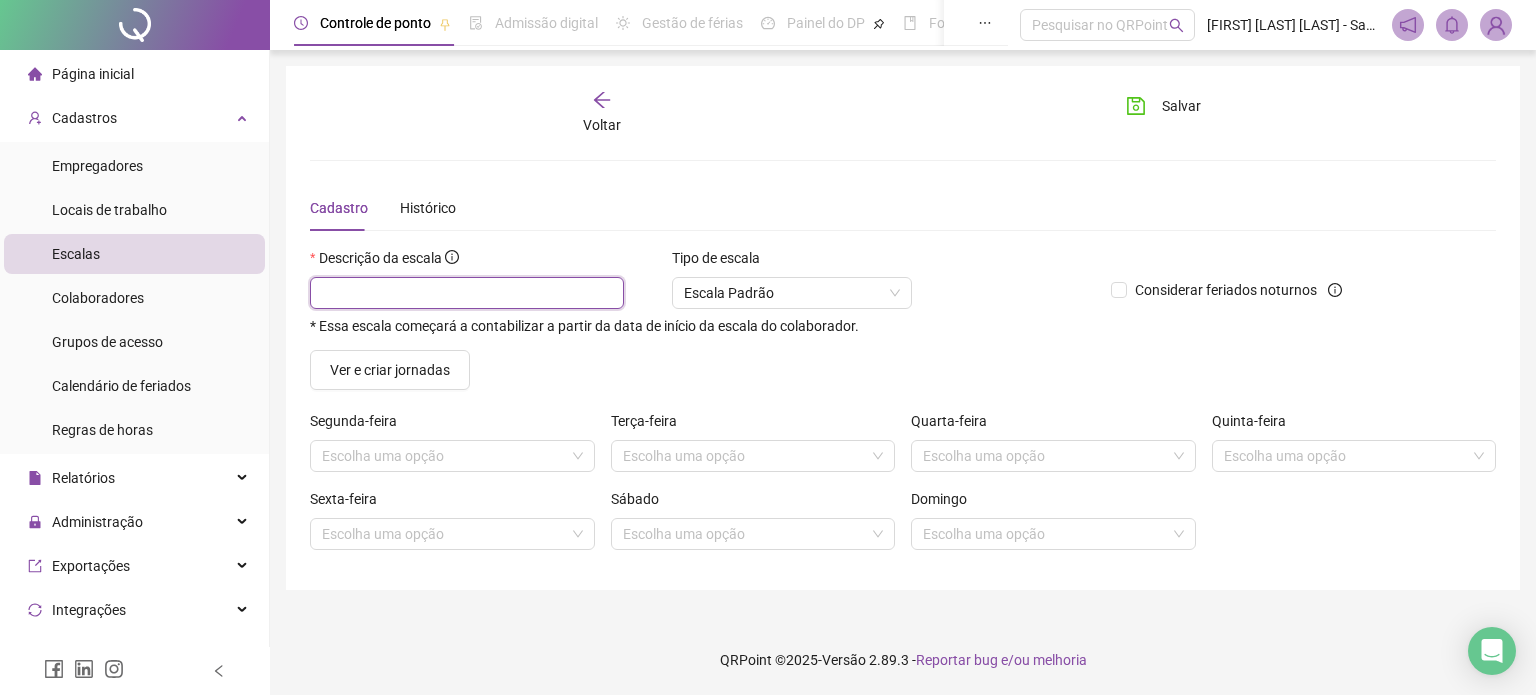 click at bounding box center (467, 293) 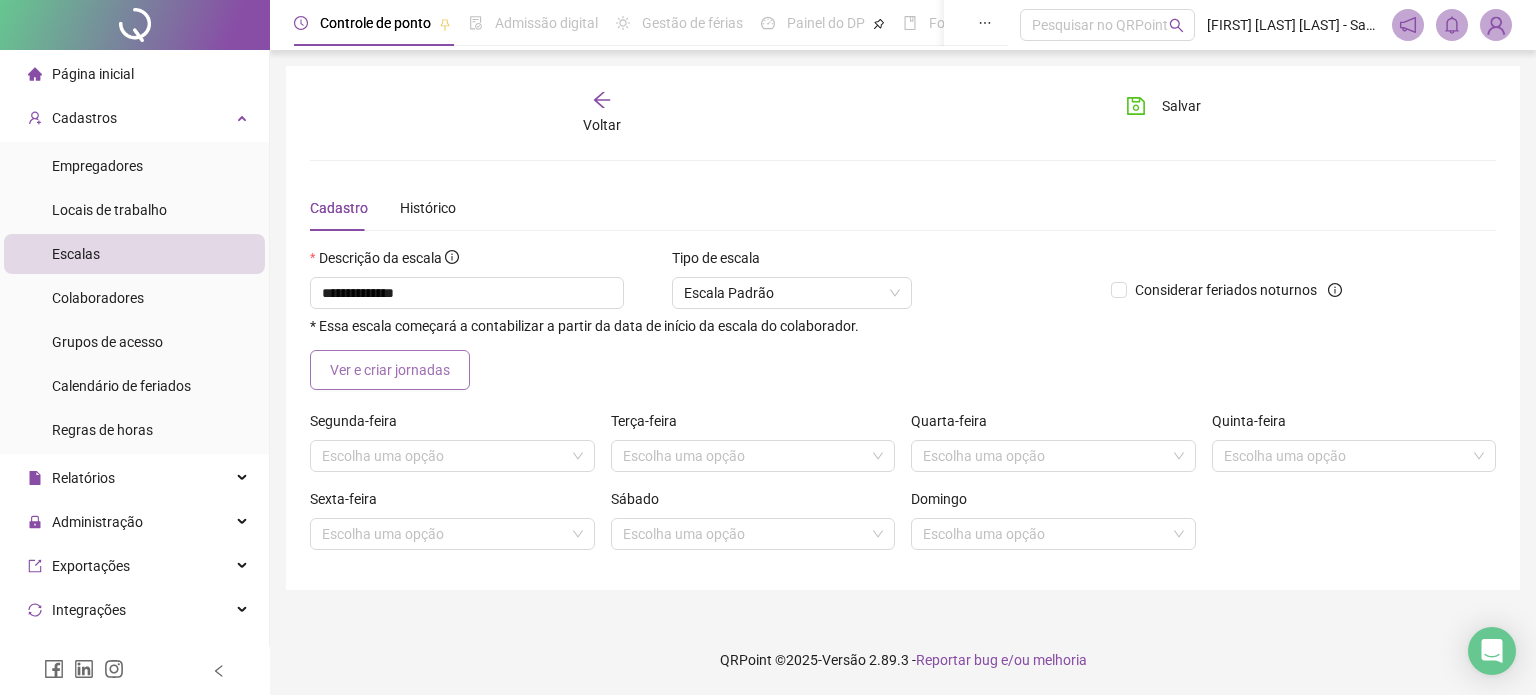 click on "Ver e criar jornadas" at bounding box center [390, 370] 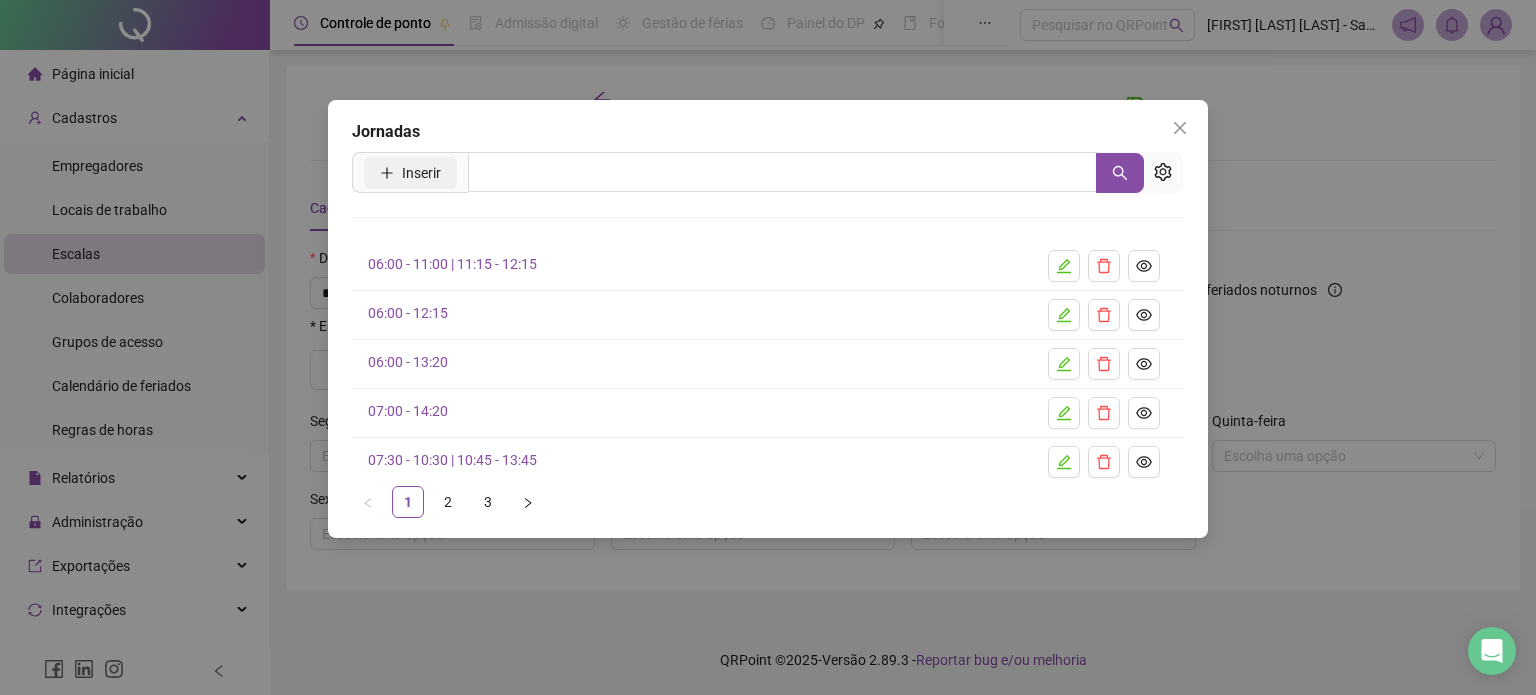 click on "Inserir" at bounding box center [410, 173] 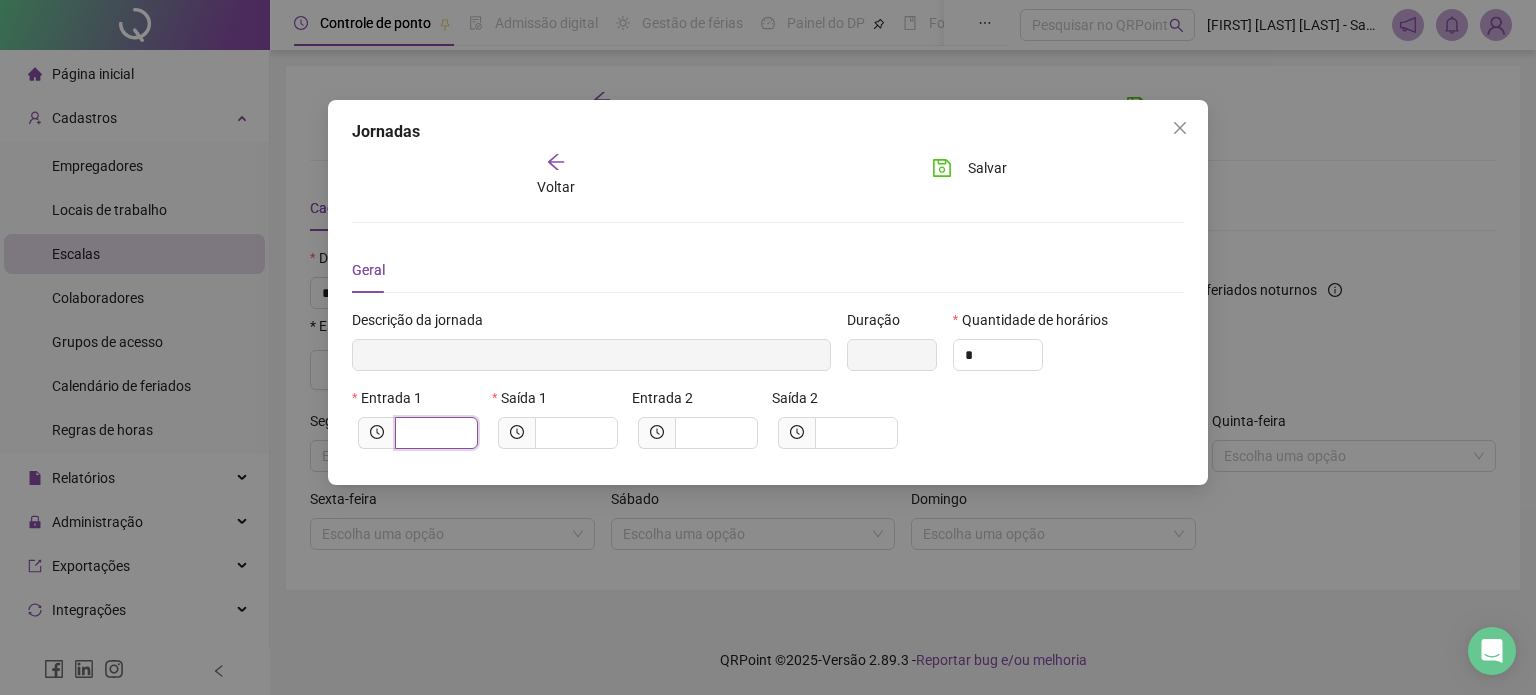 click at bounding box center (434, 433) 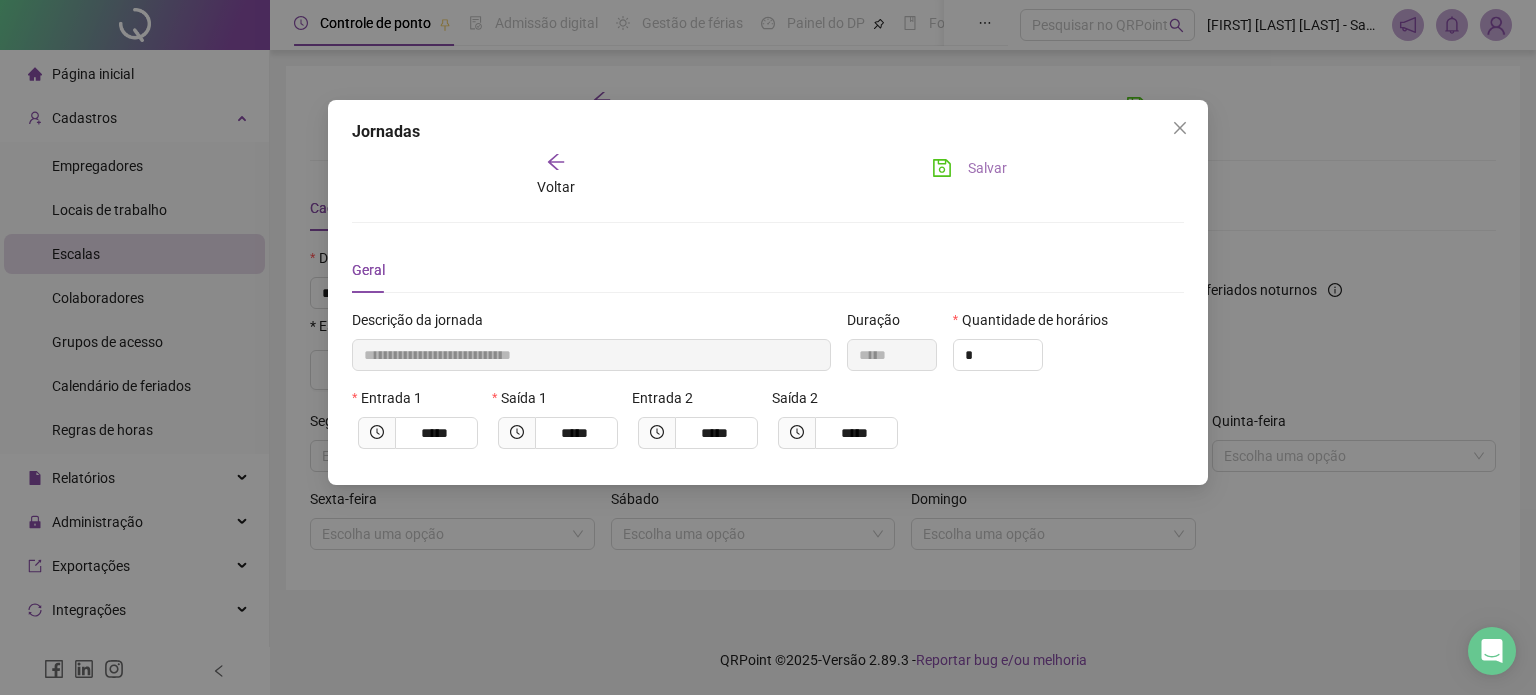 click 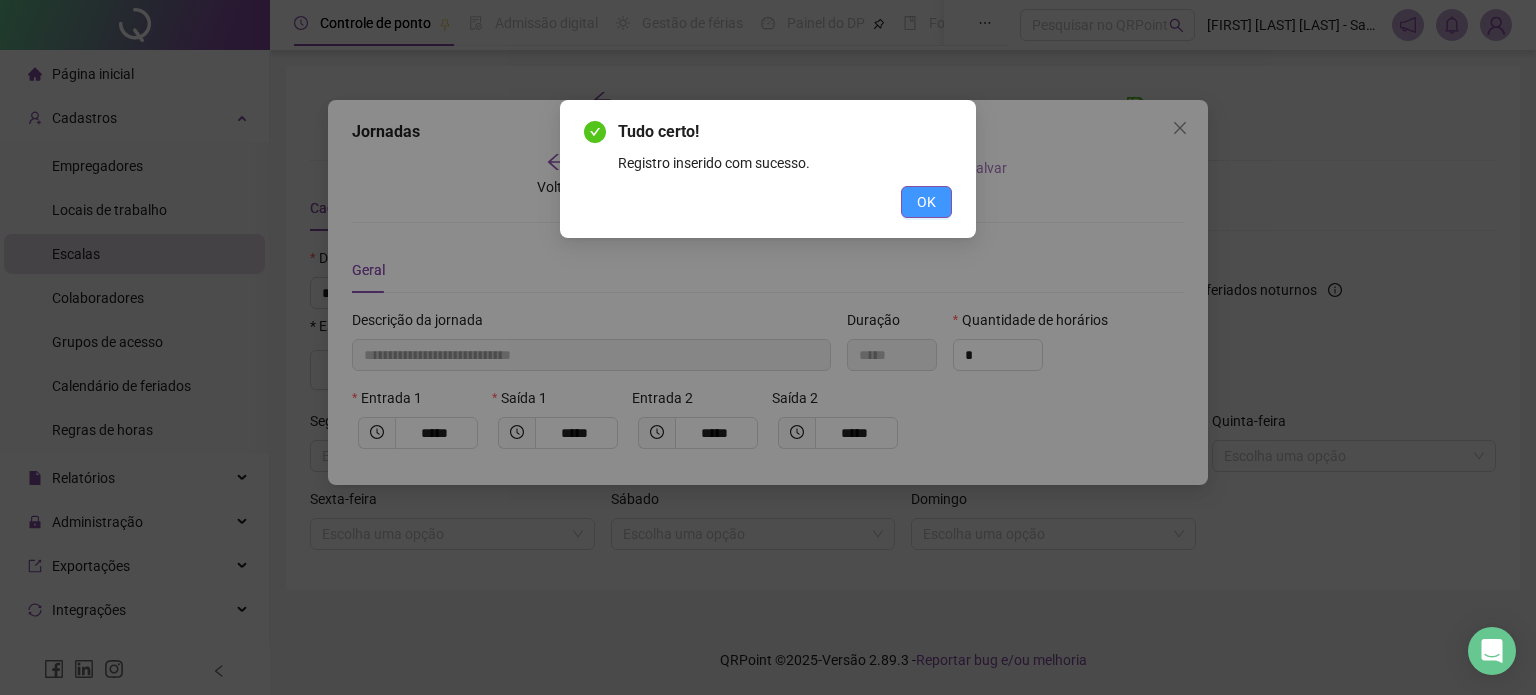 click on "OK" at bounding box center [926, 202] 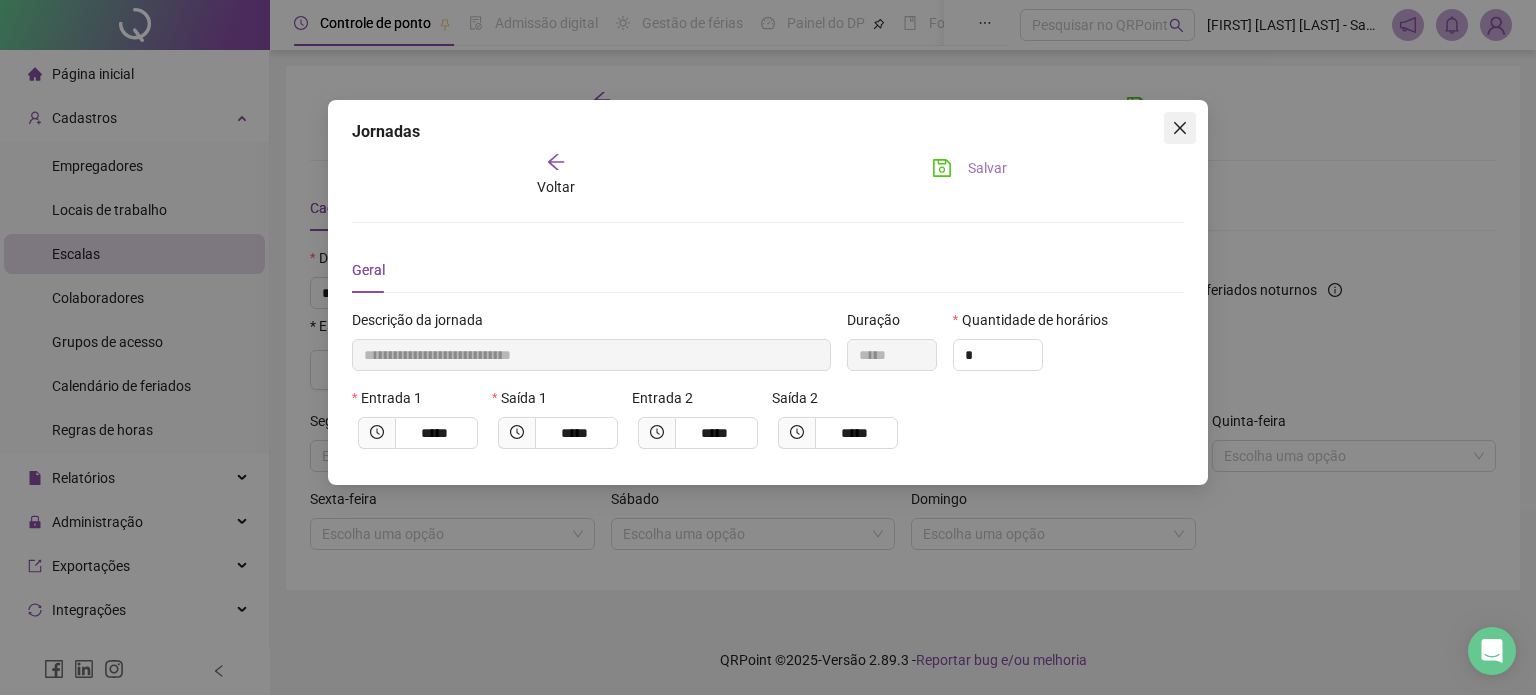 click at bounding box center (1180, 128) 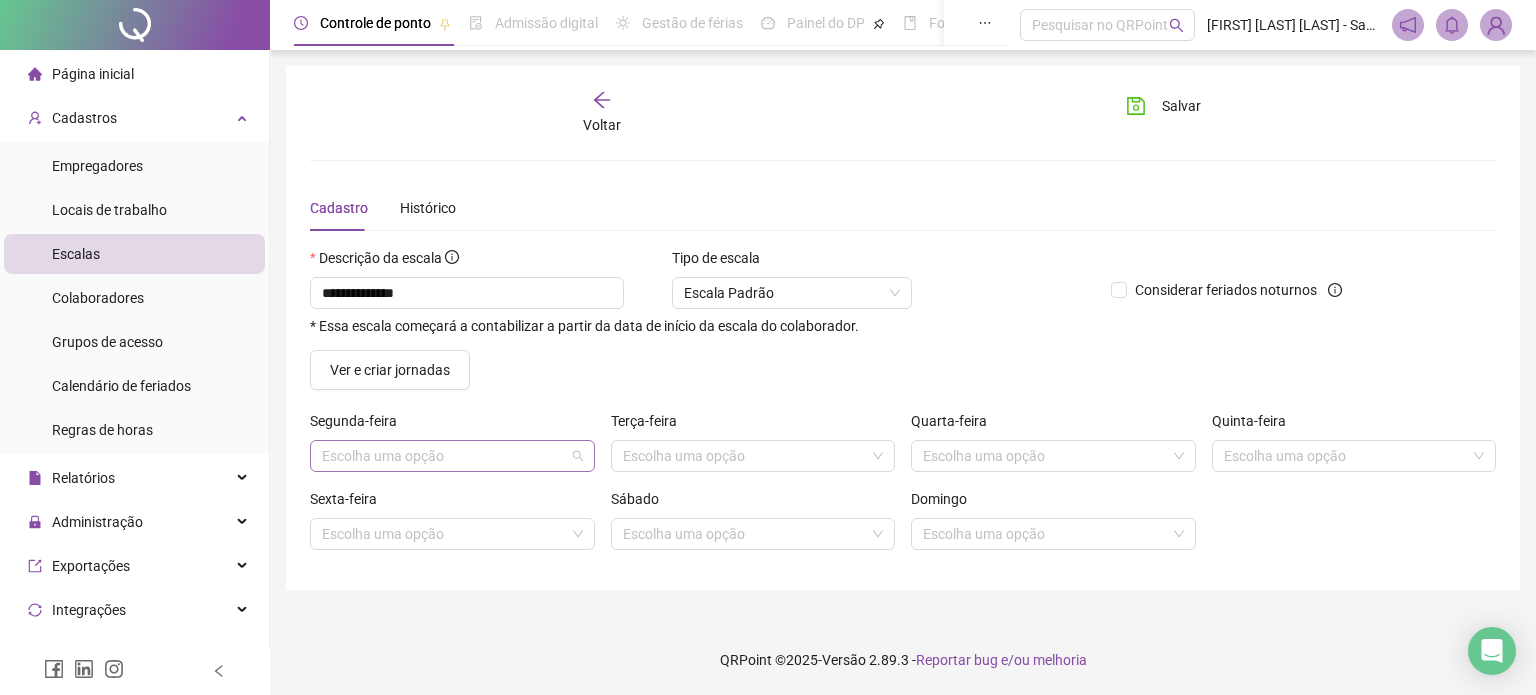 click at bounding box center [452, 456] 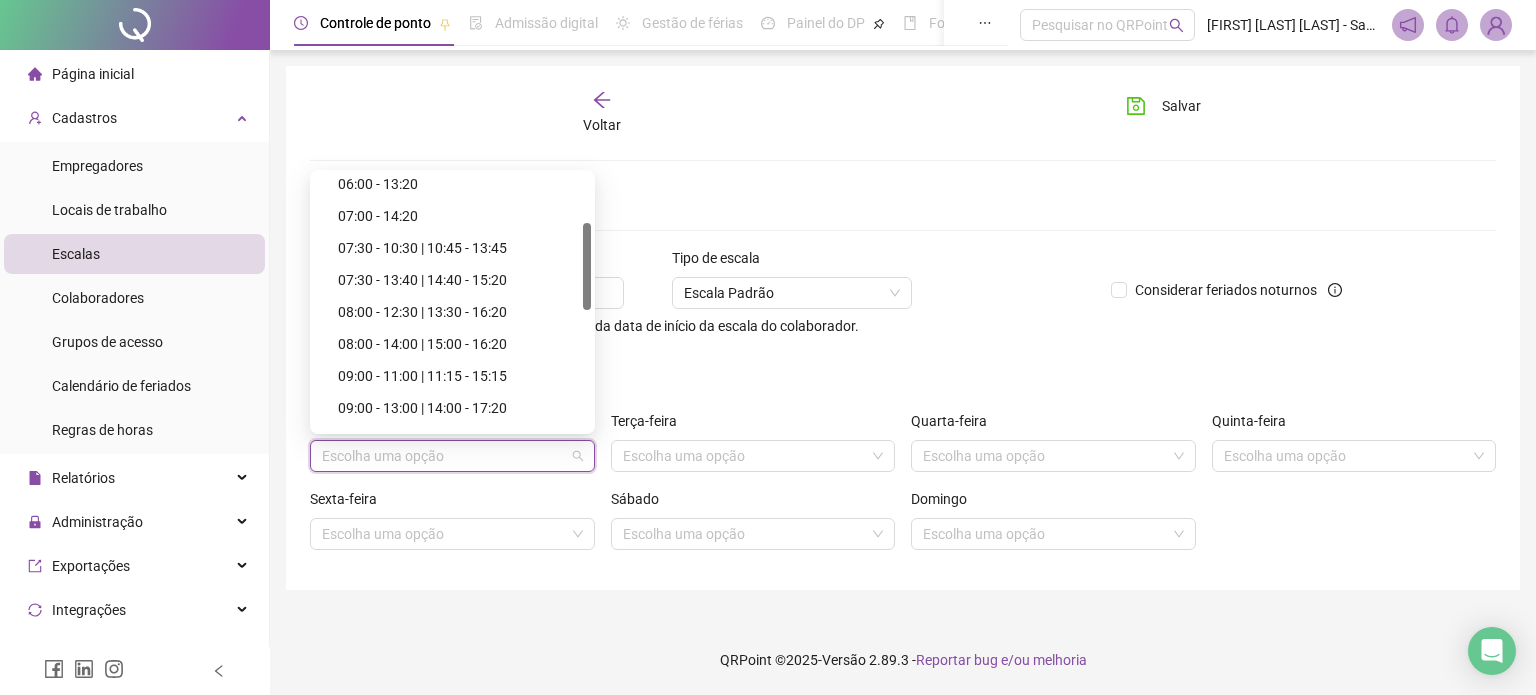 scroll, scrollTop: 141, scrollLeft: 0, axis: vertical 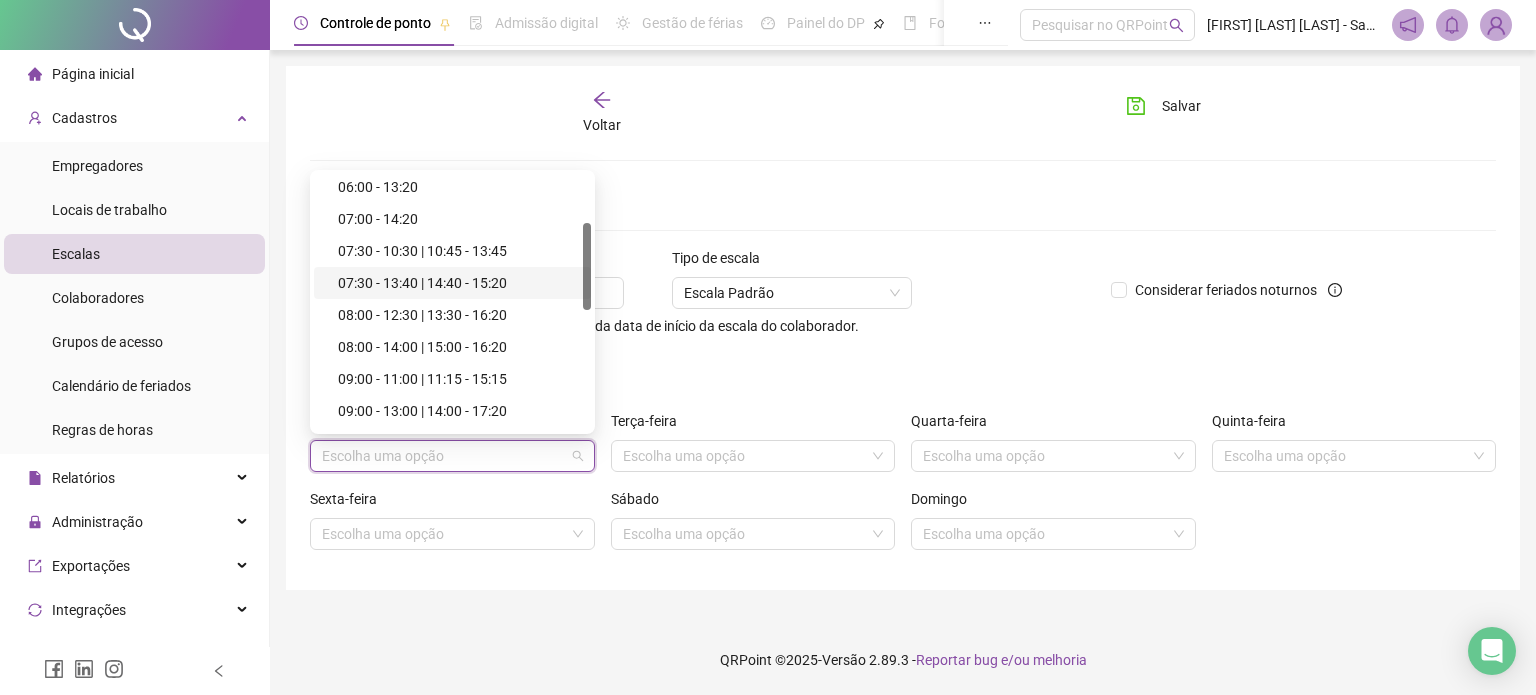 click on "07:30 - 13:40 | 14:40 - 15:20" at bounding box center (458, 283) 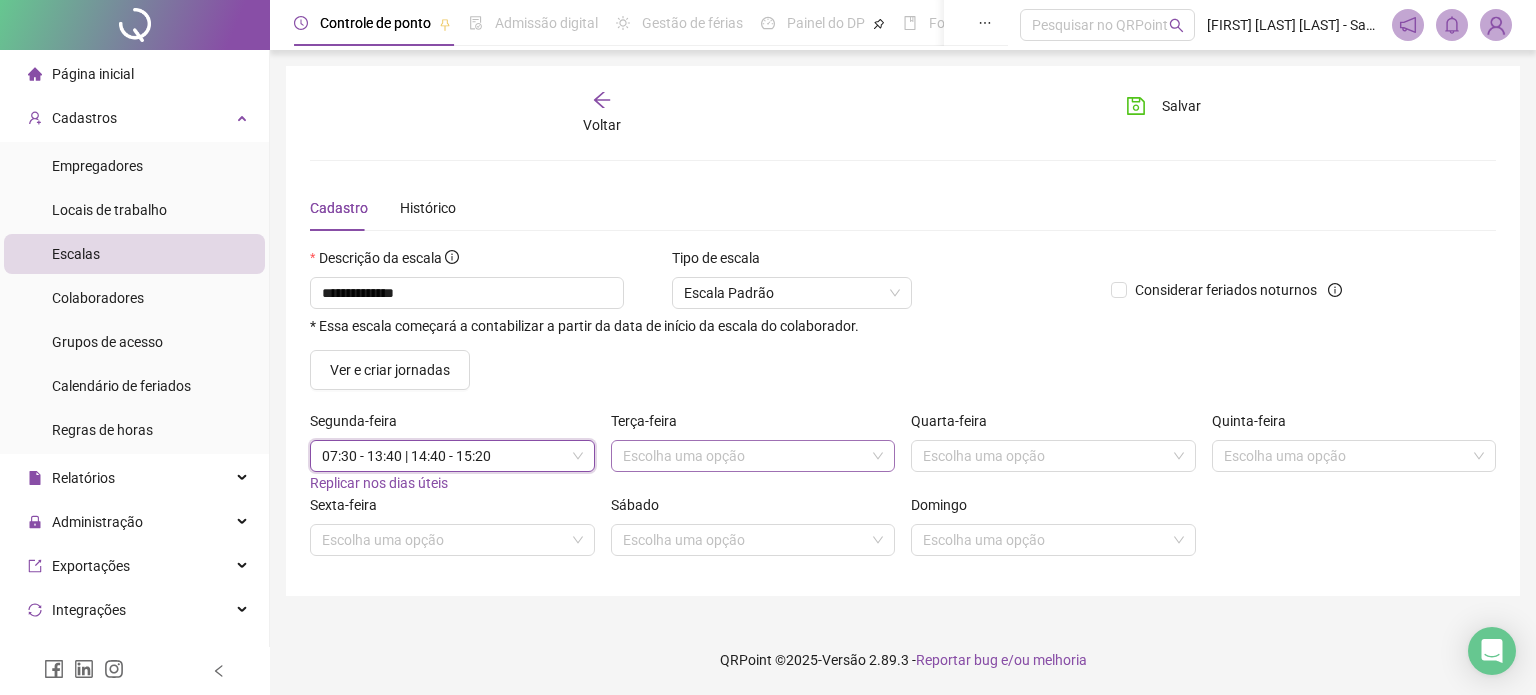 click at bounding box center [744, 456] 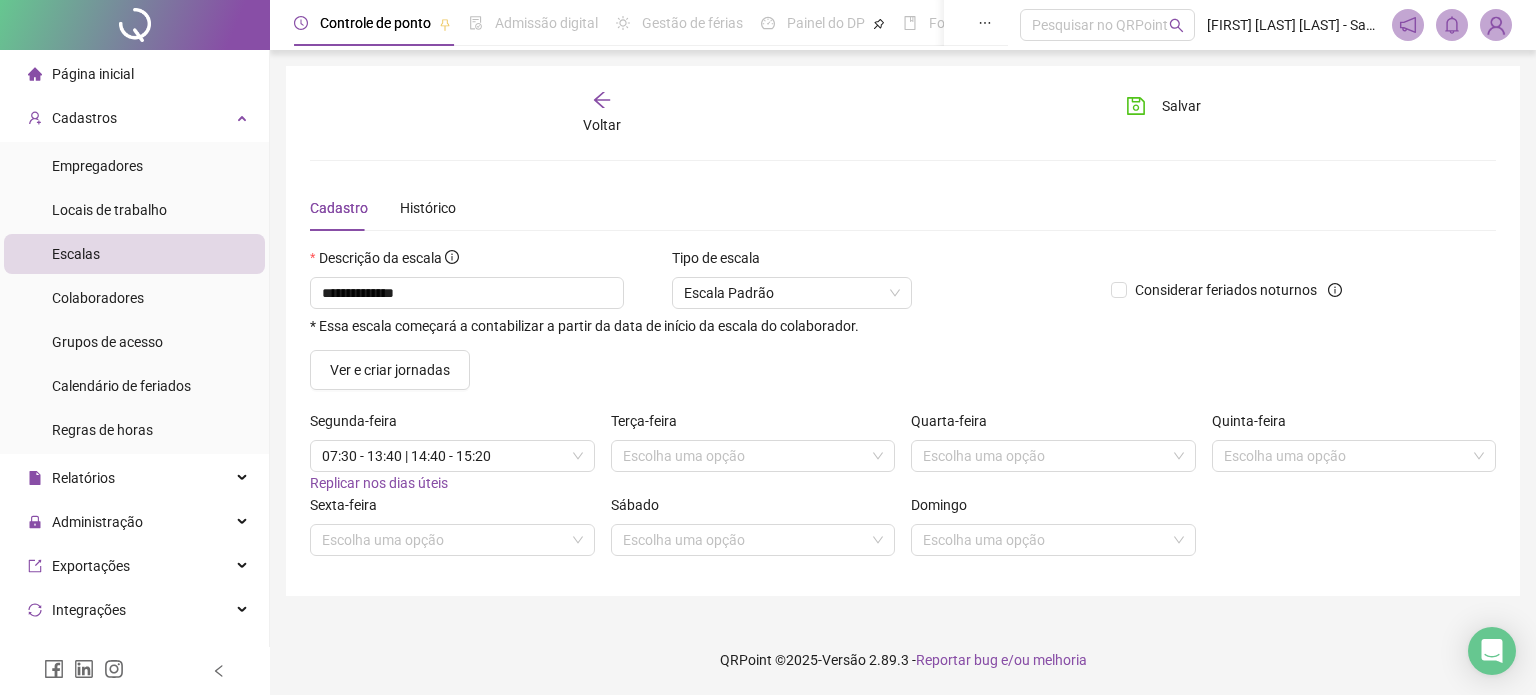 click on "Replicar nos dias úteis" at bounding box center [379, 483] 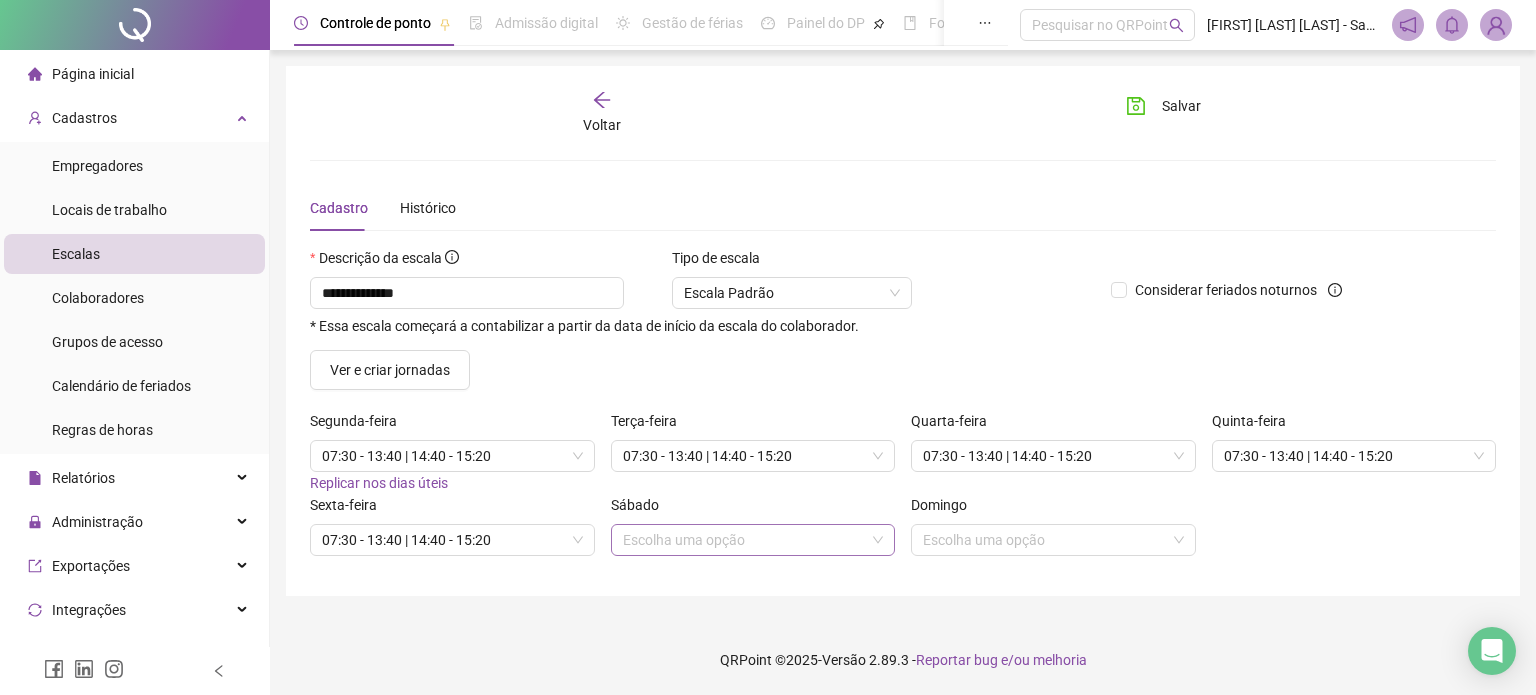 click at bounding box center [744, 540] 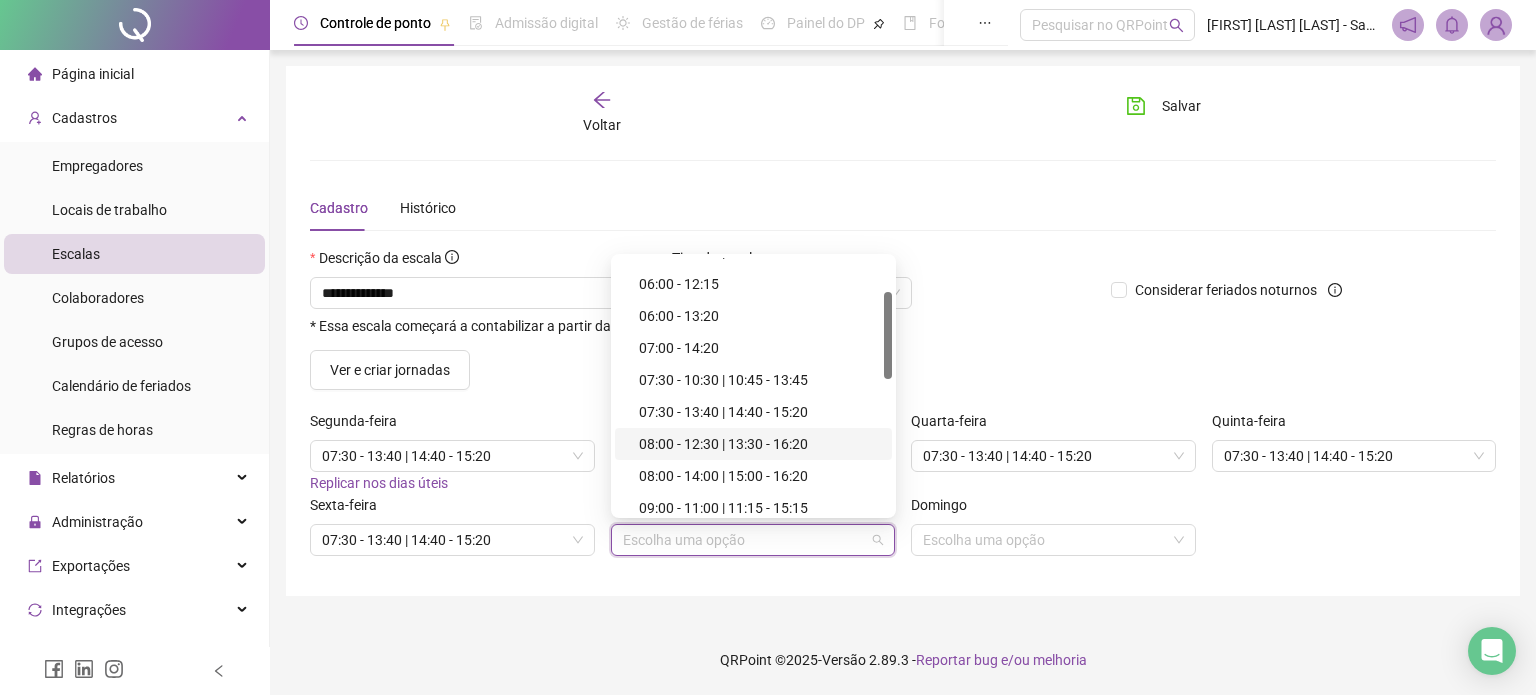 scroll, scrollTop: 97, scrollLeft: 0, axis: vertical 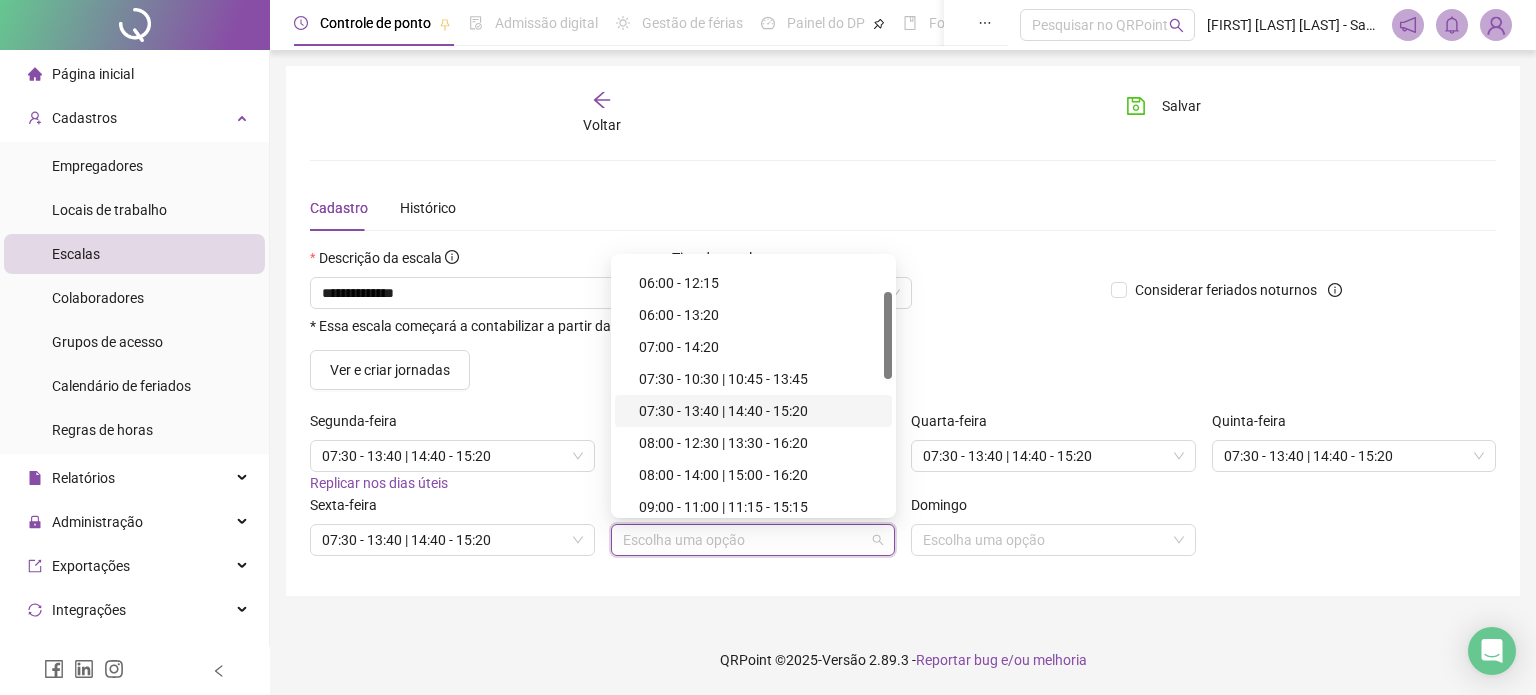 click on "07:30 - 13:40 | 14:40 - 15:20" at bounding box center [759, 411] 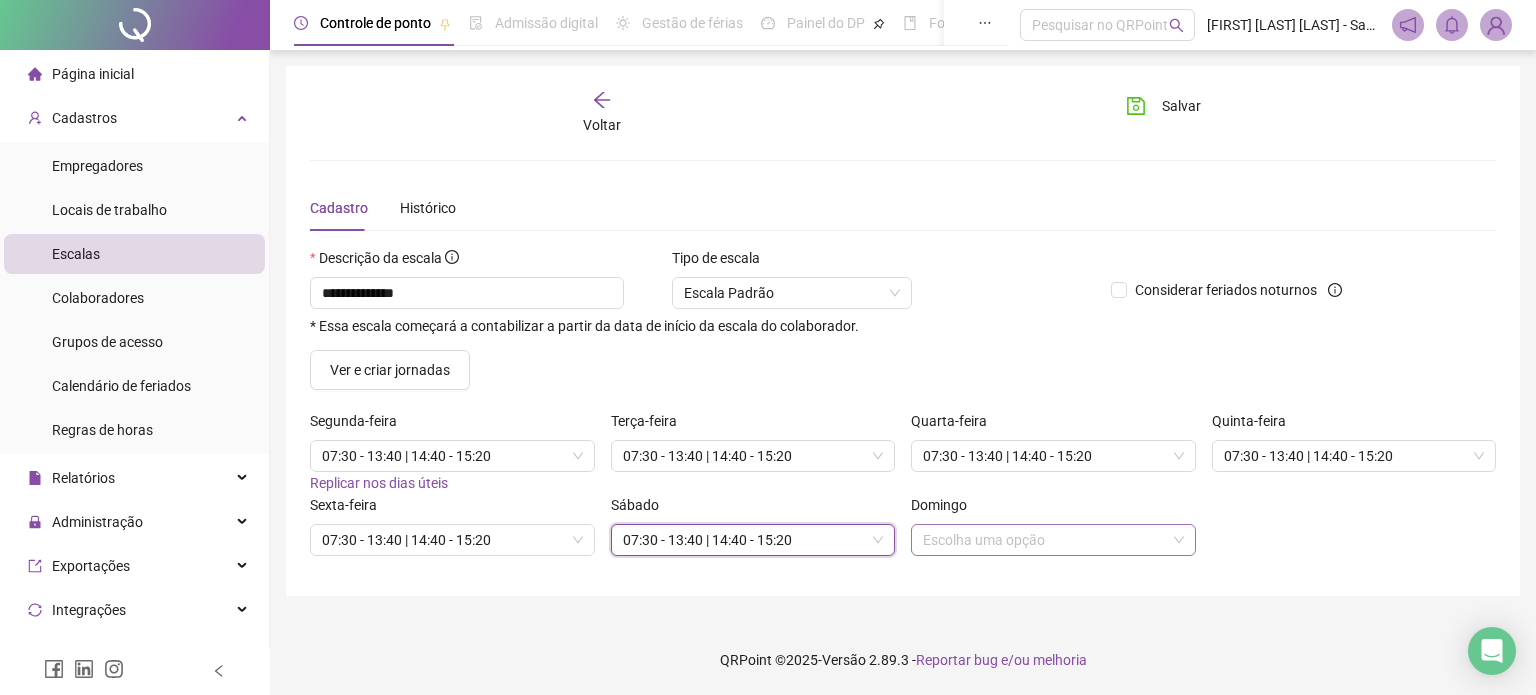 click at bounding box center (1044, 540) 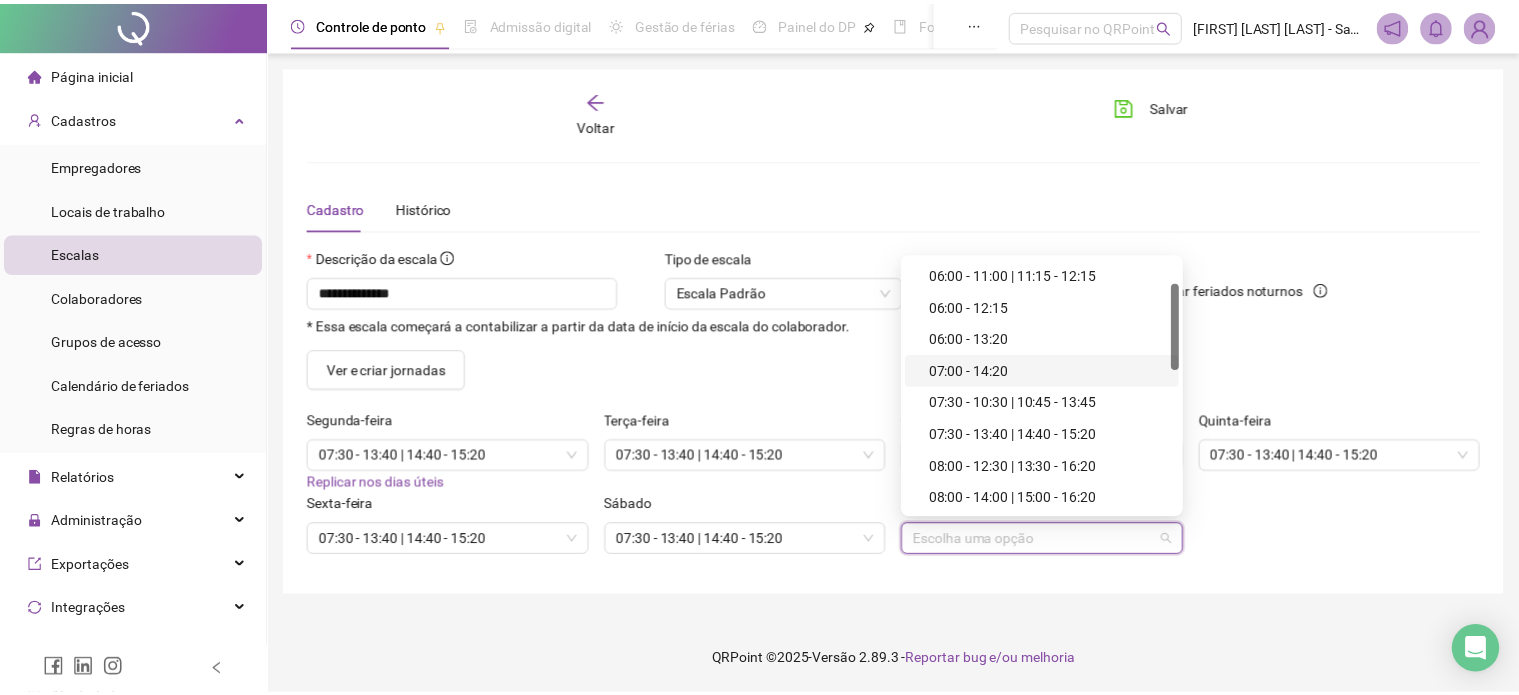 scroll, scrollTop: 74, scrollLeft: 0, axis: vertical 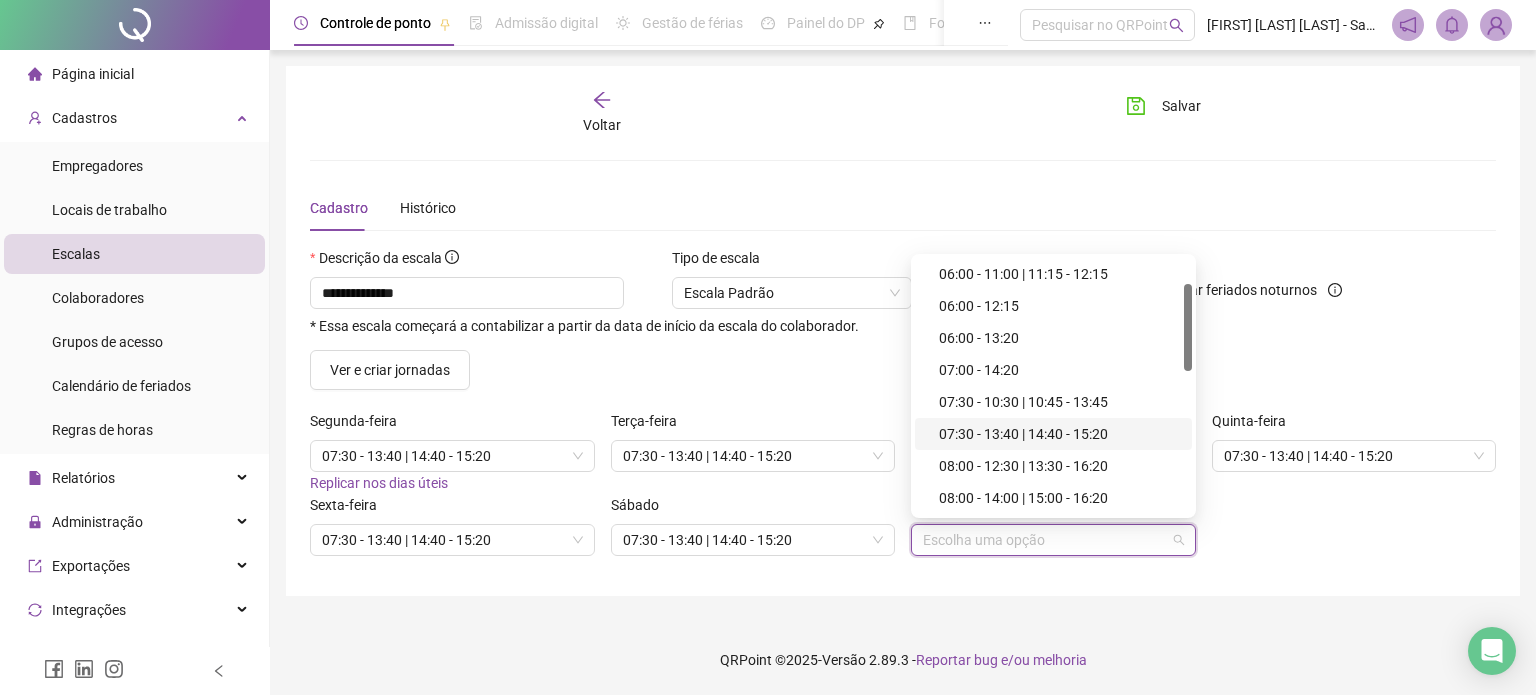 click on "07:30 - 13:40 | 14:40 - 15:20" at bounding box center (1059, 434) 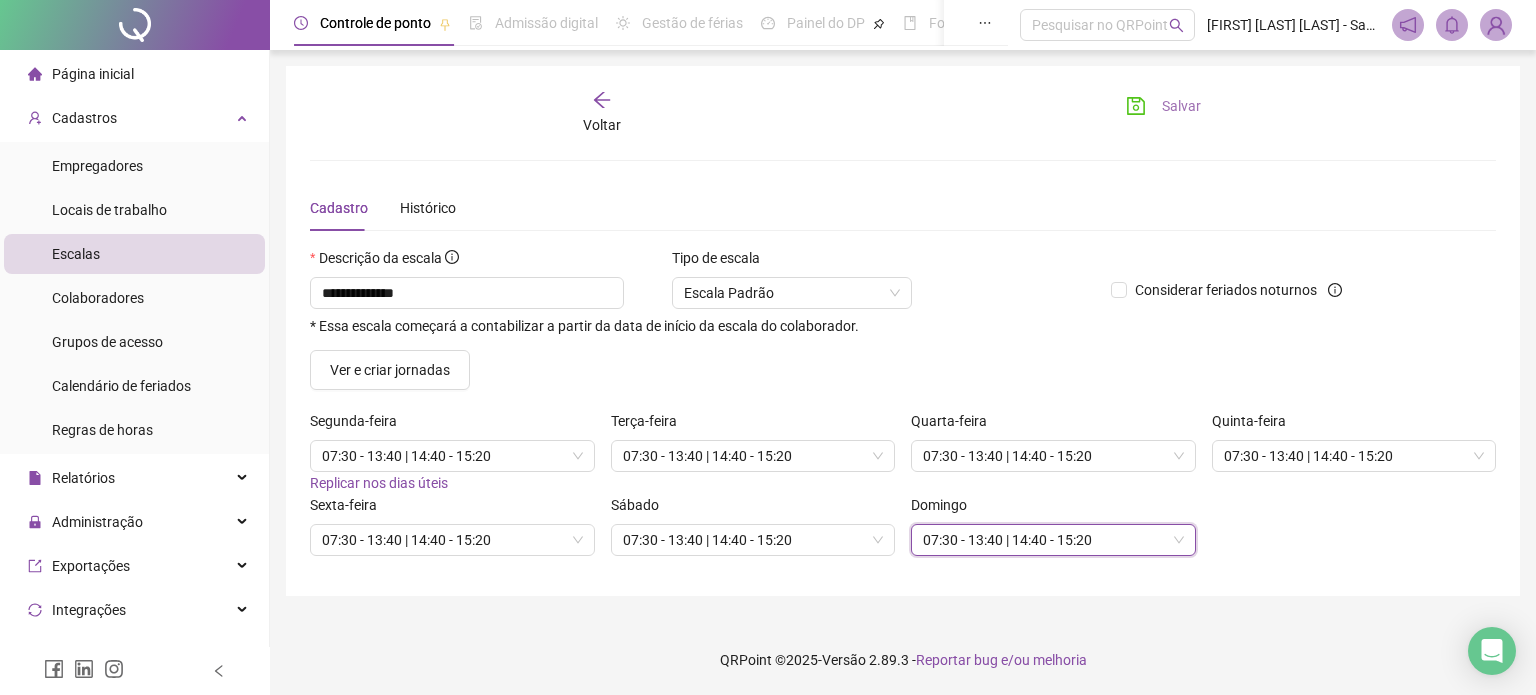click on "Salvar" at bounding box center [1181, 106] 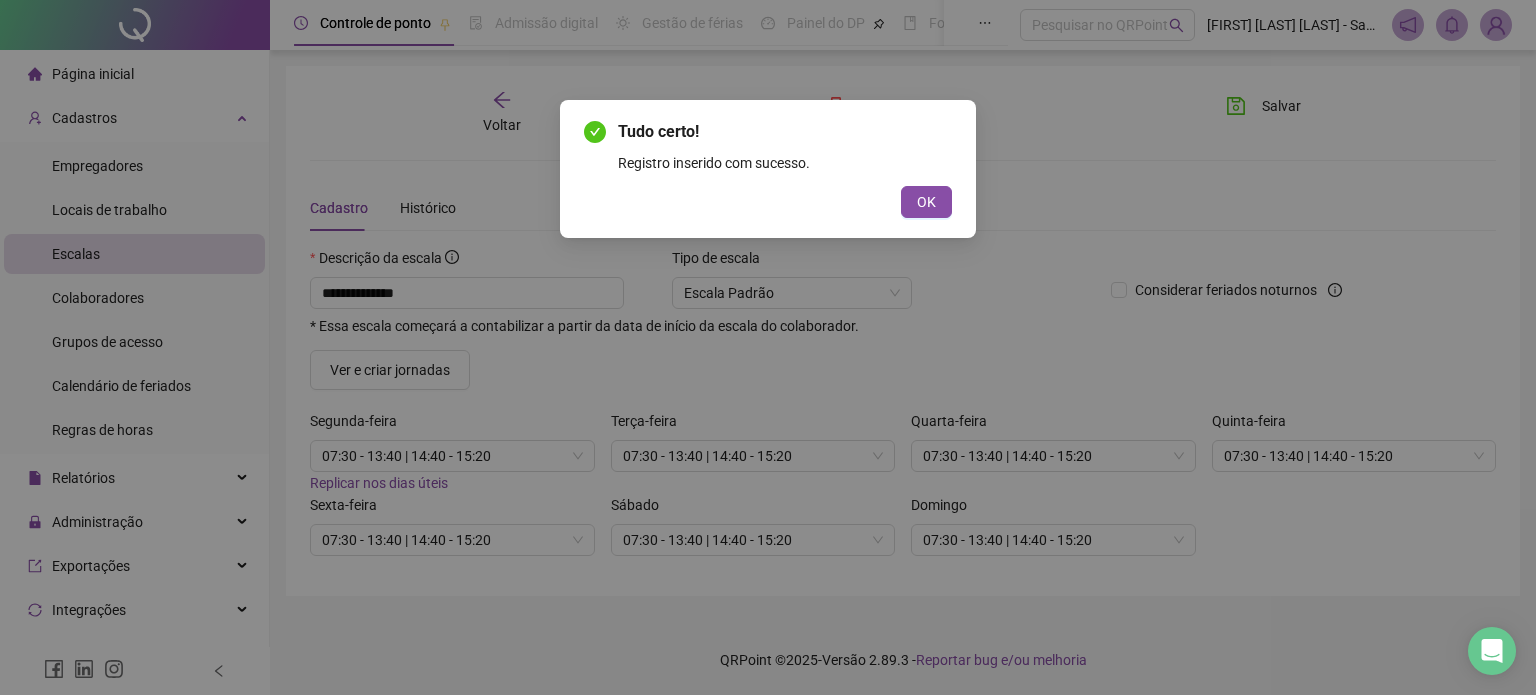 click on "OK" at bounding box center (768, 202) 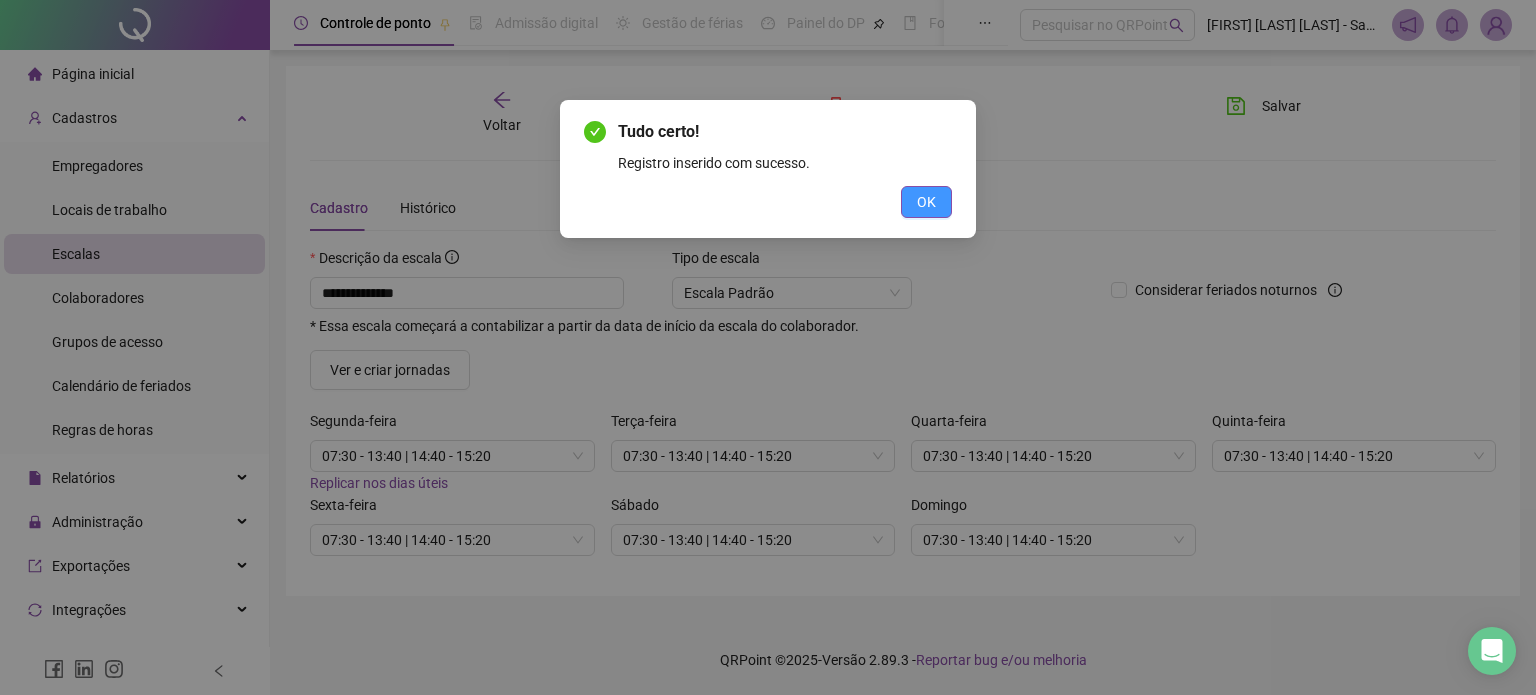 click on "OK" at bounding box center (926, 202) 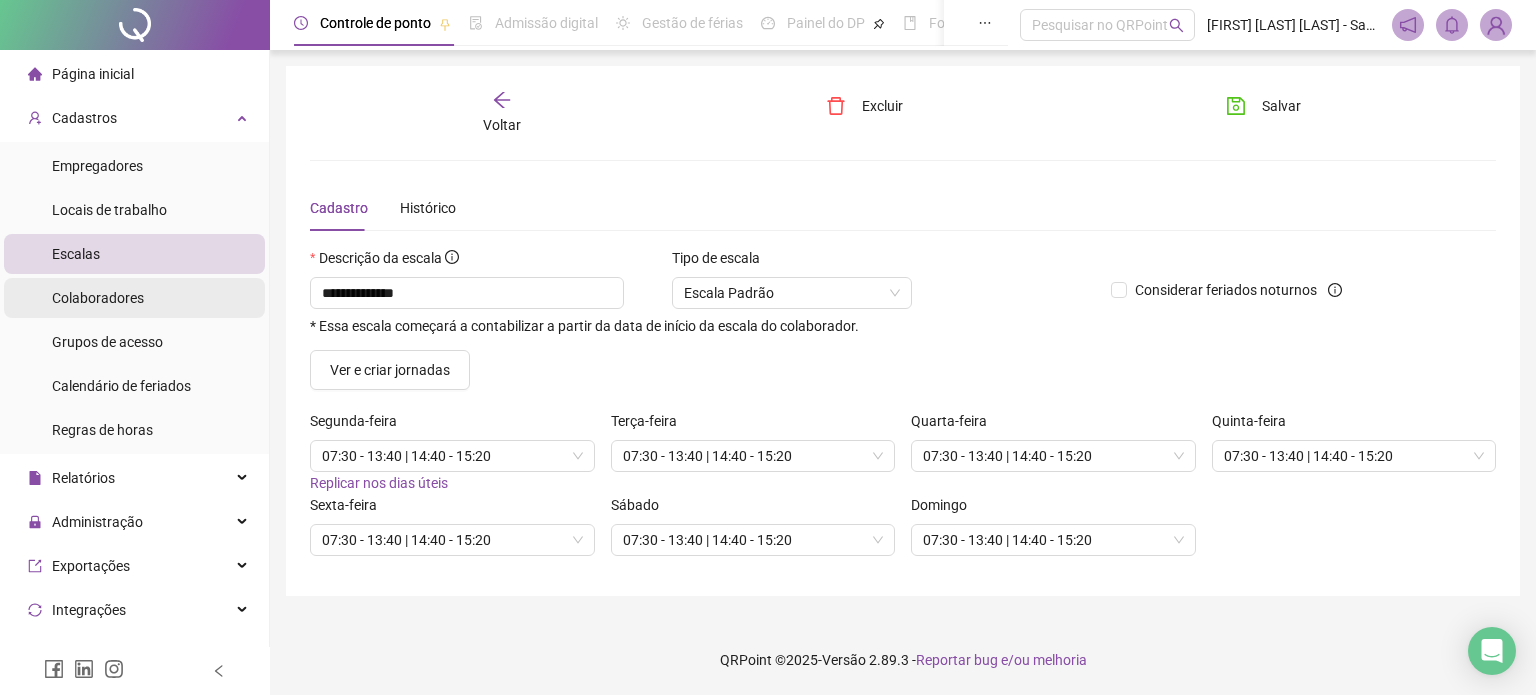 click on "Colaboradores" at bounding box center [98, 298] 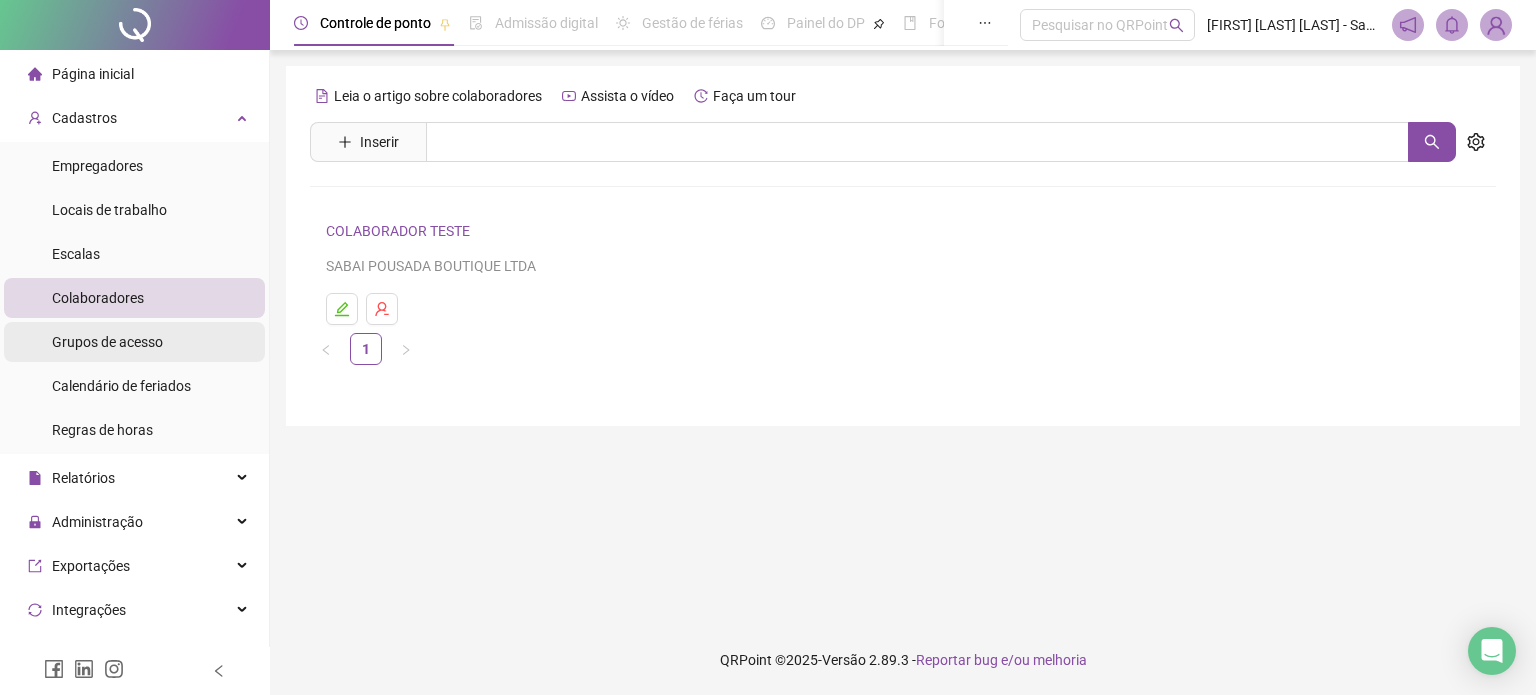 click on "Grupos de acesso" at bounding box center (107, 342) 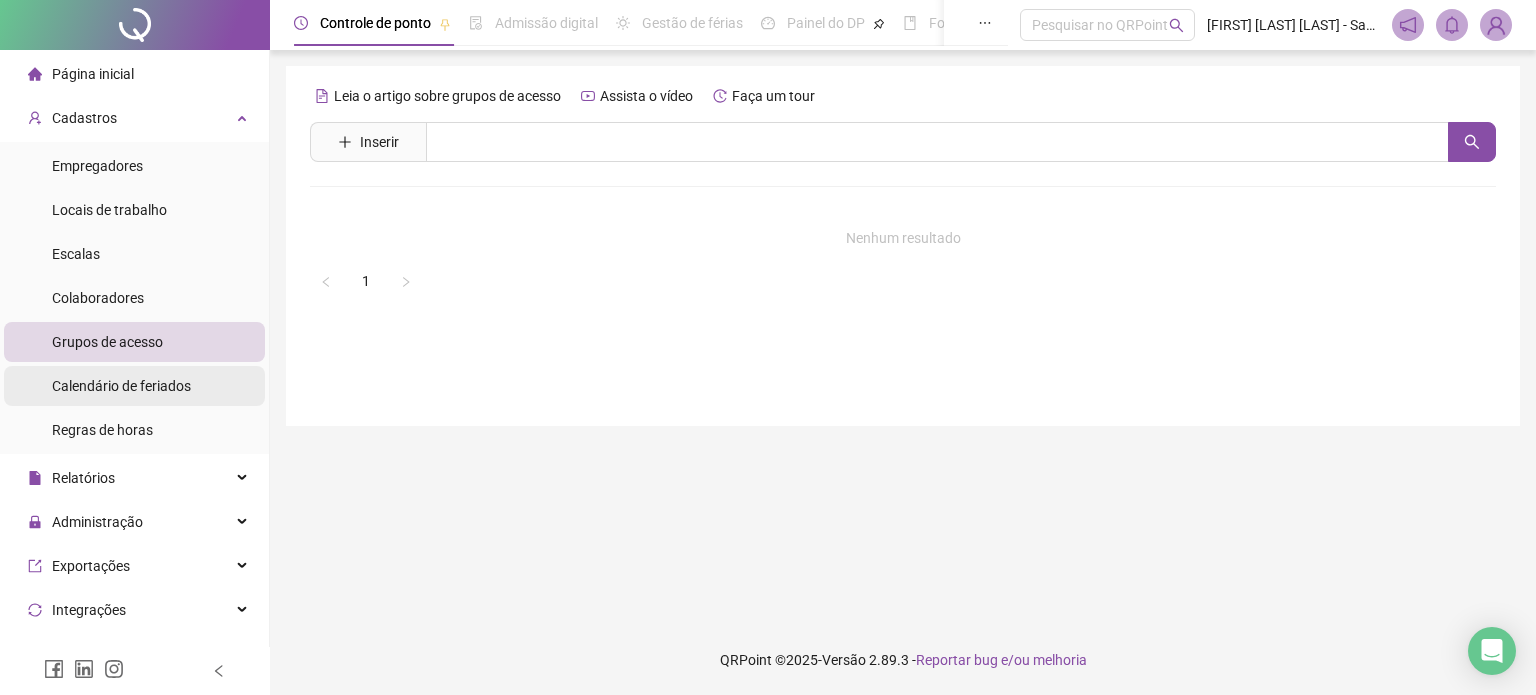 click on "Calendário de feriados" at bounding box center (121, 386) 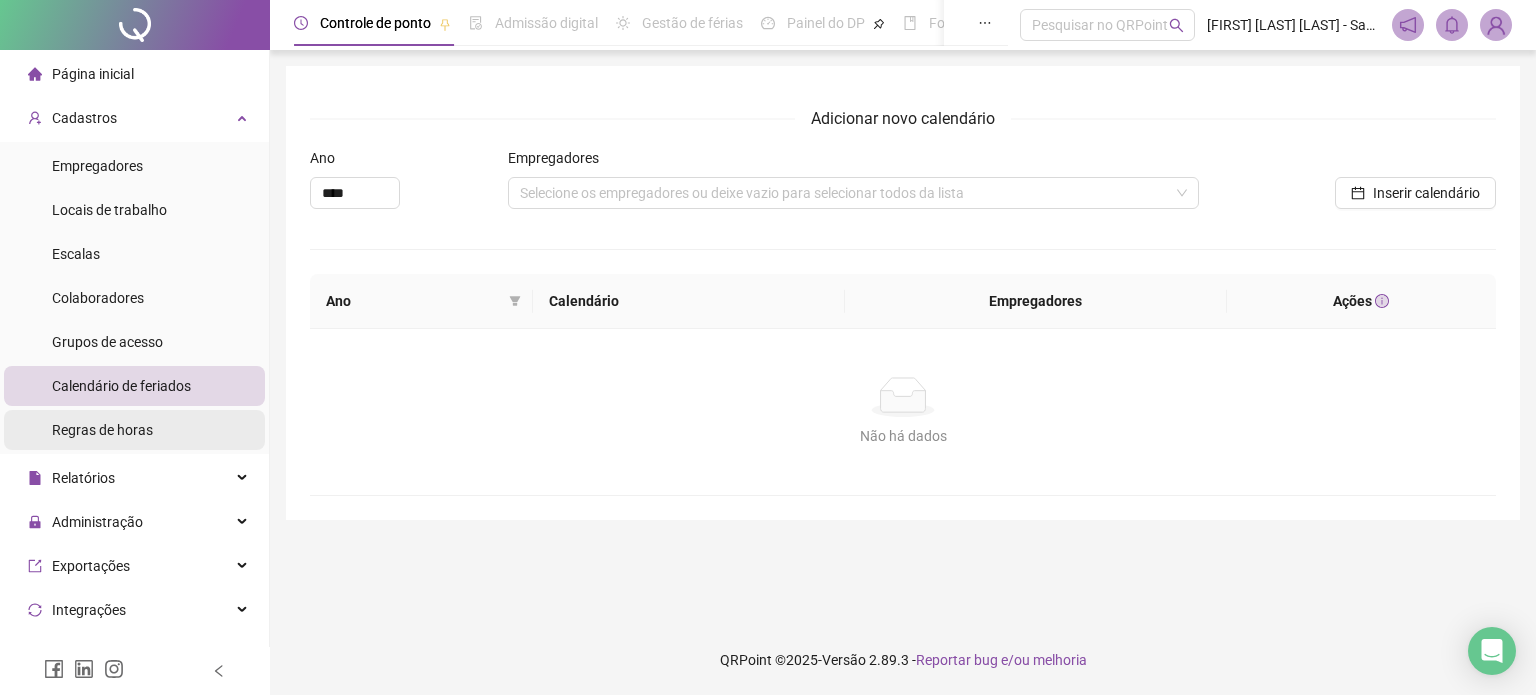 click on "Regras de horas" at bounding box center [102, 430] 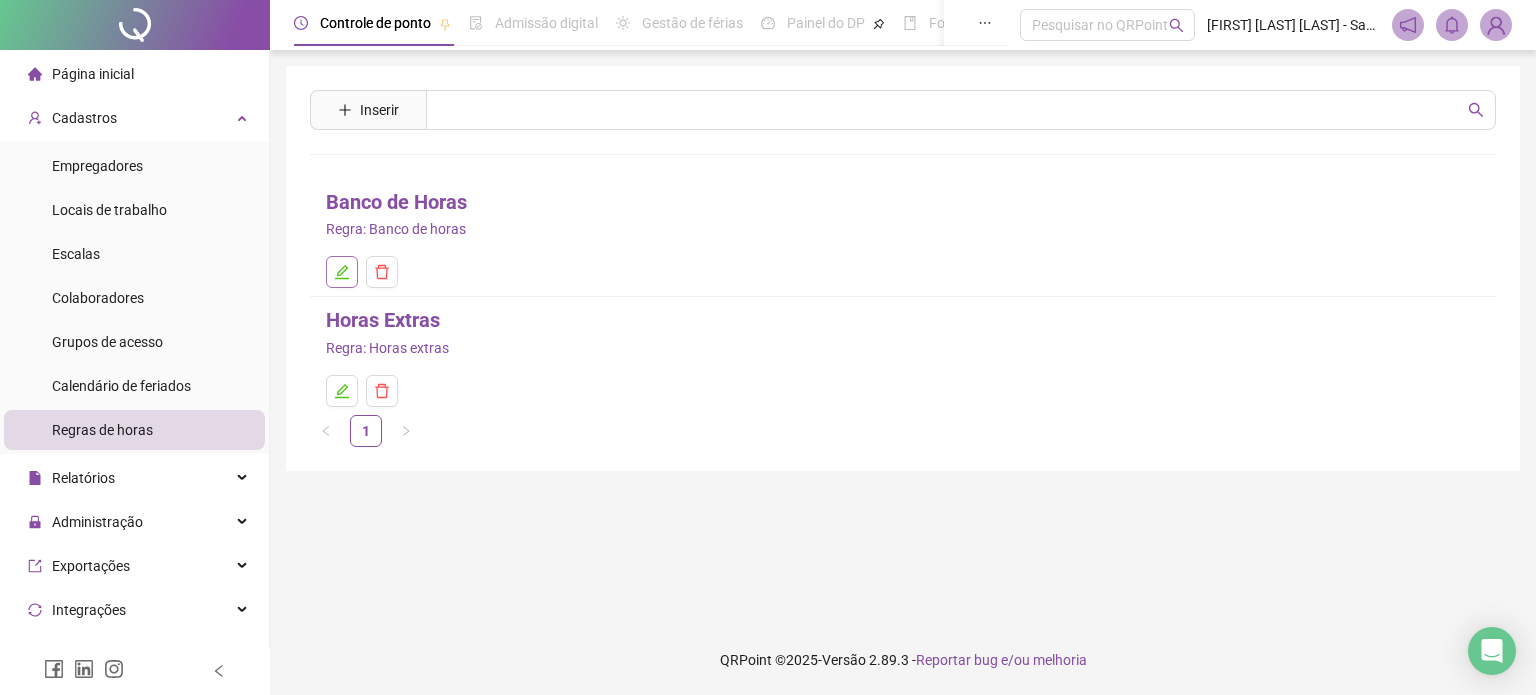 click 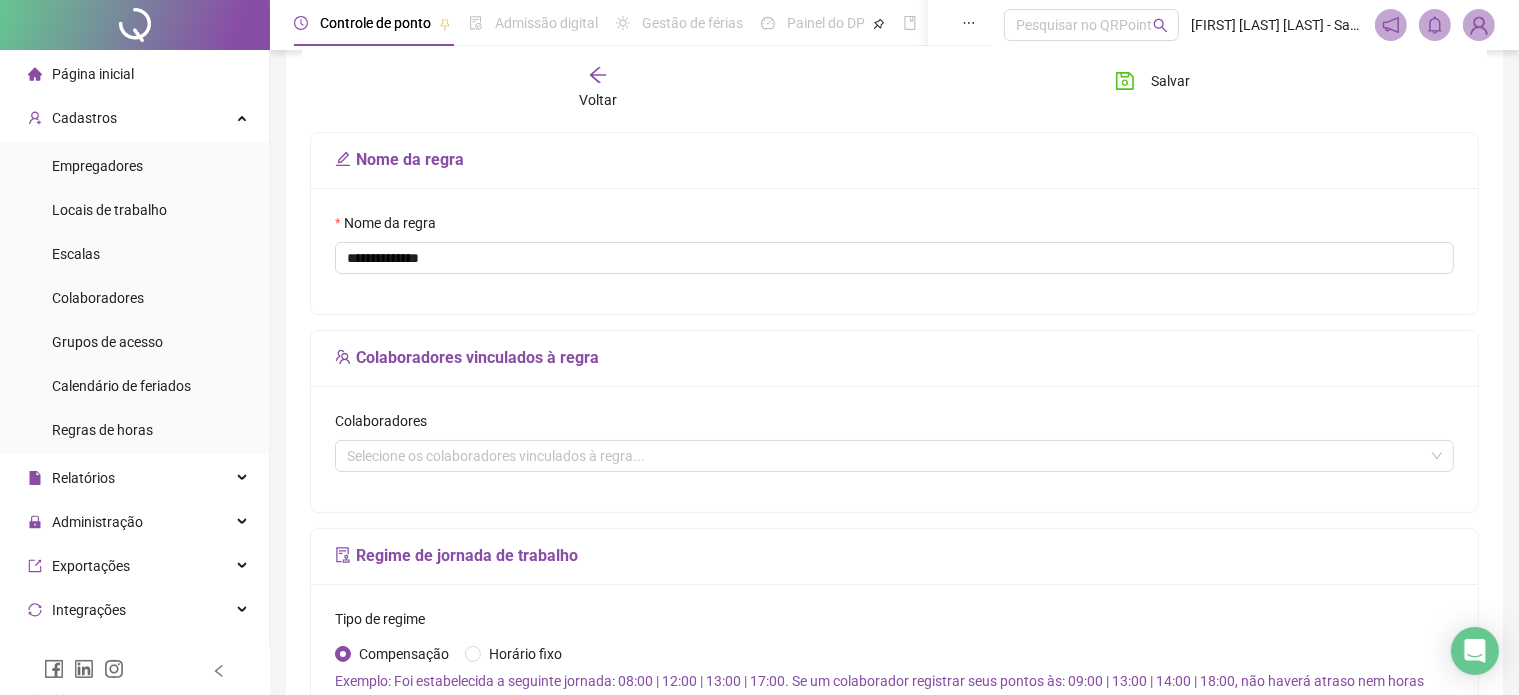 scroll, scrollTop: 42, scrollLeft: 0, axis: vertical 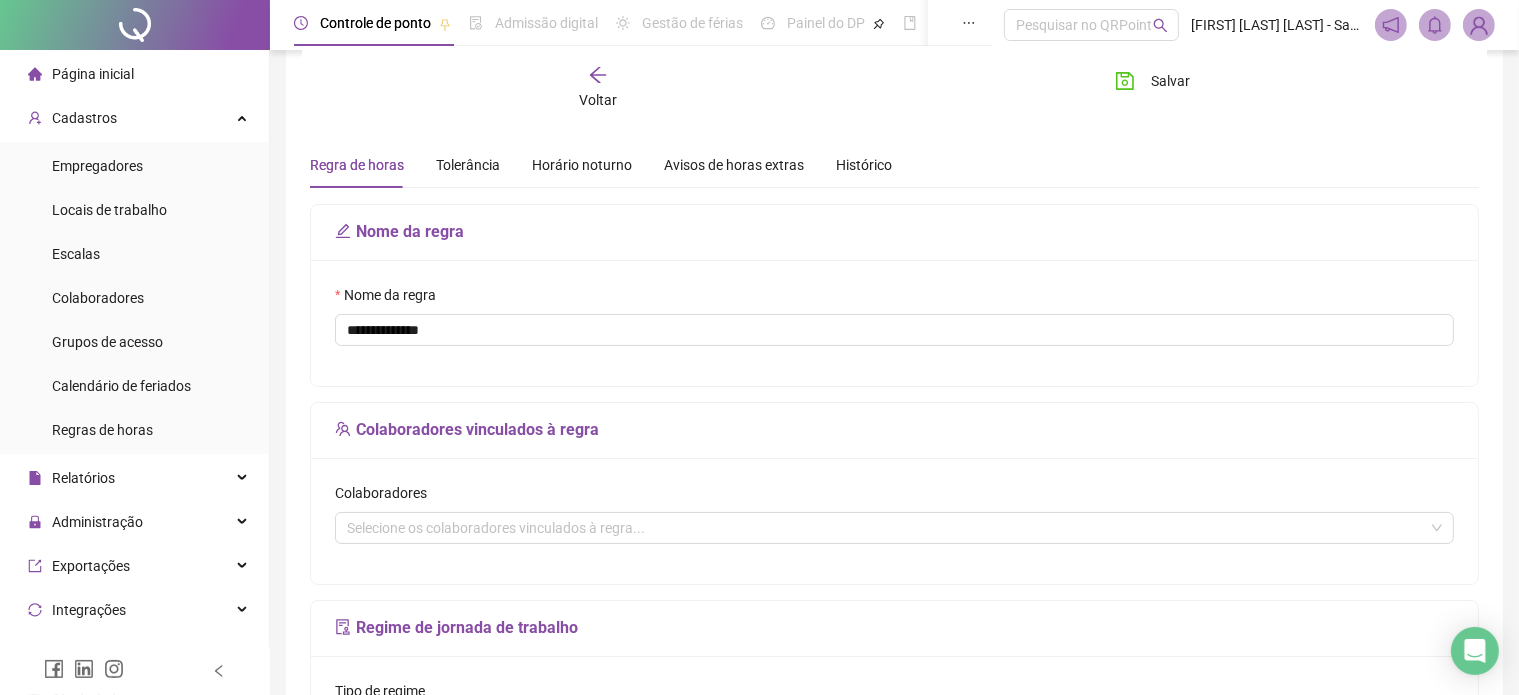 click 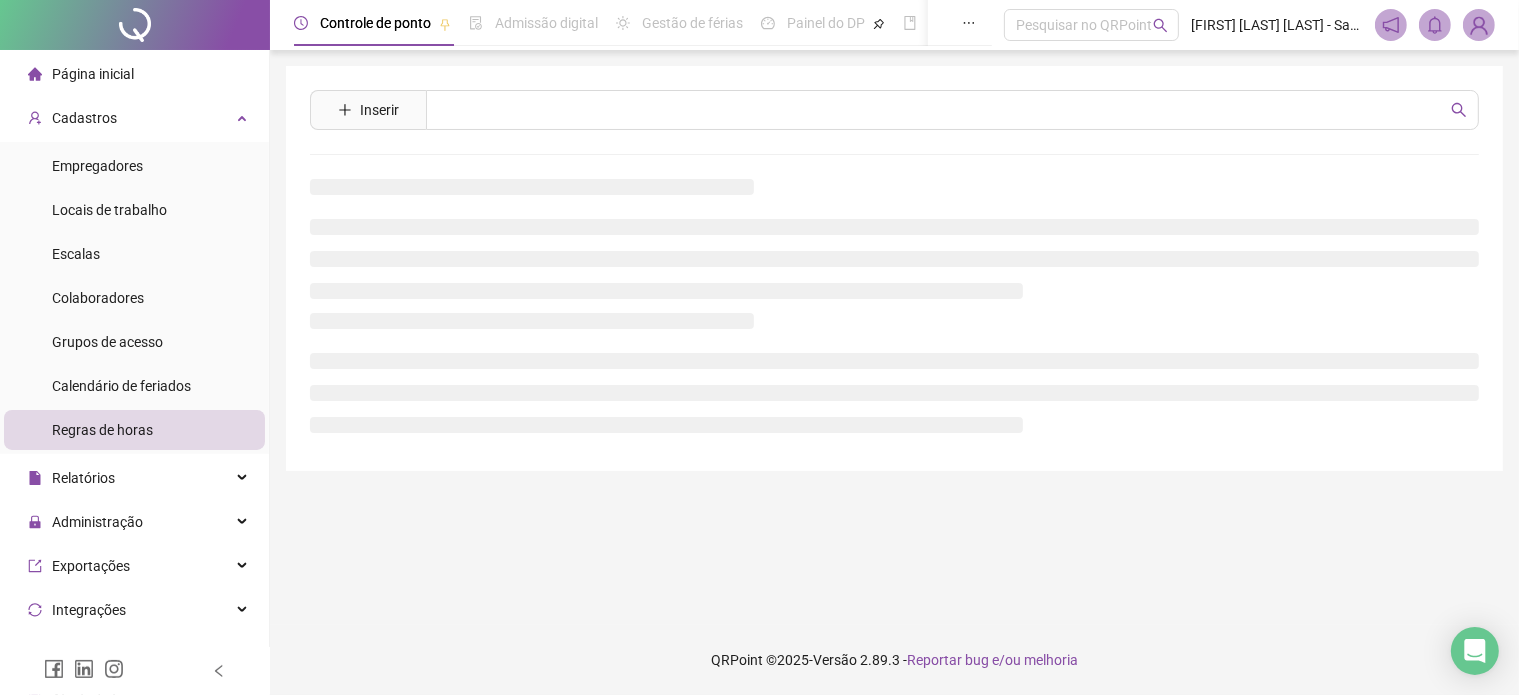 scroll, scrollTop: 0, scrollLeft: 0, axis: both 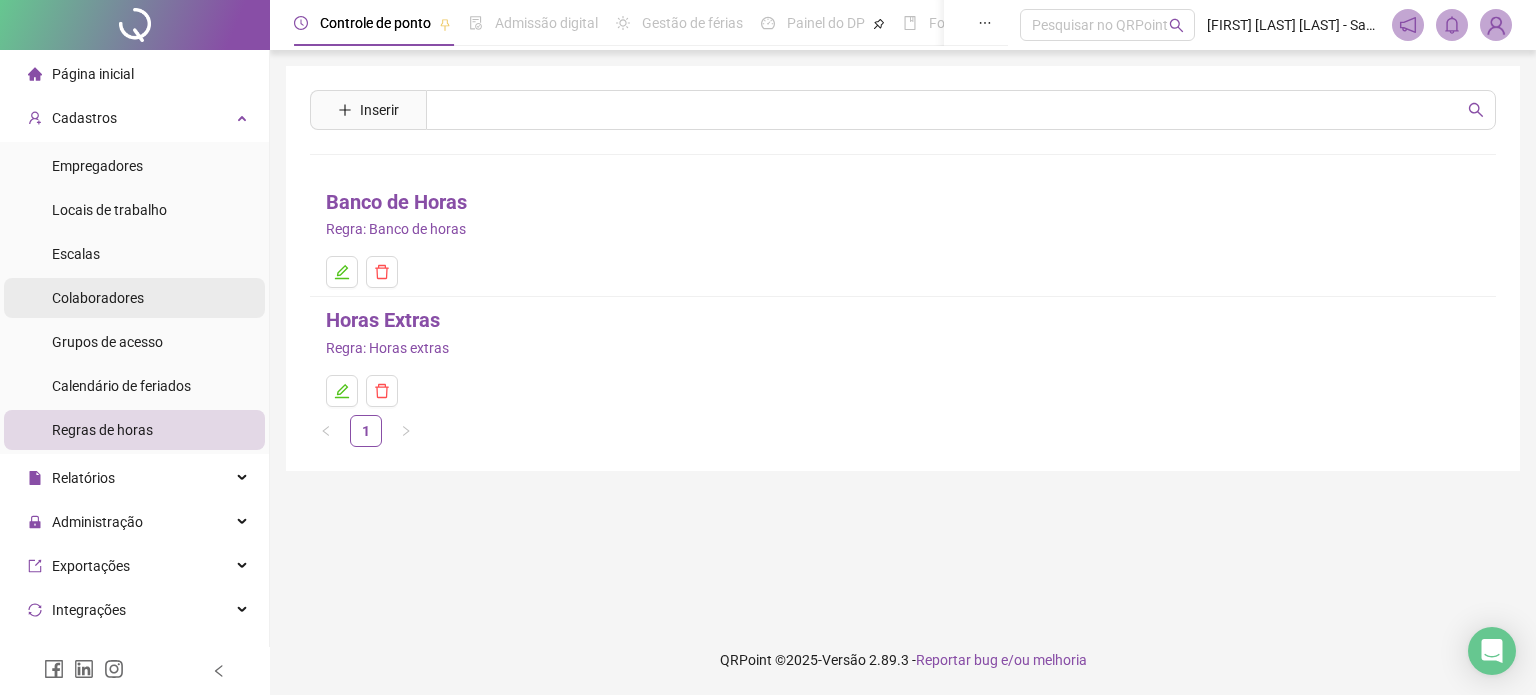 click on "Colaboradores" at bounding box center (98, 298) 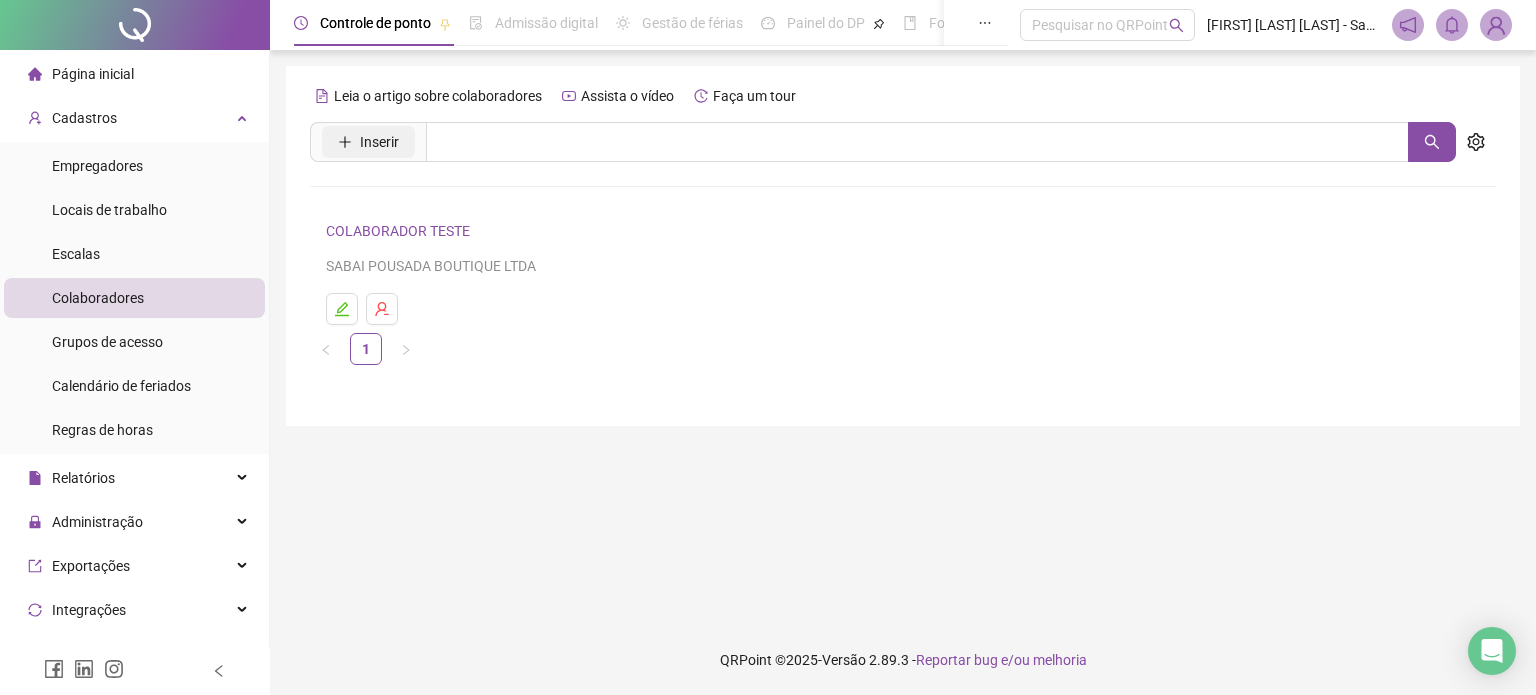 click on "Inserir" at bounding box center (368, 142) 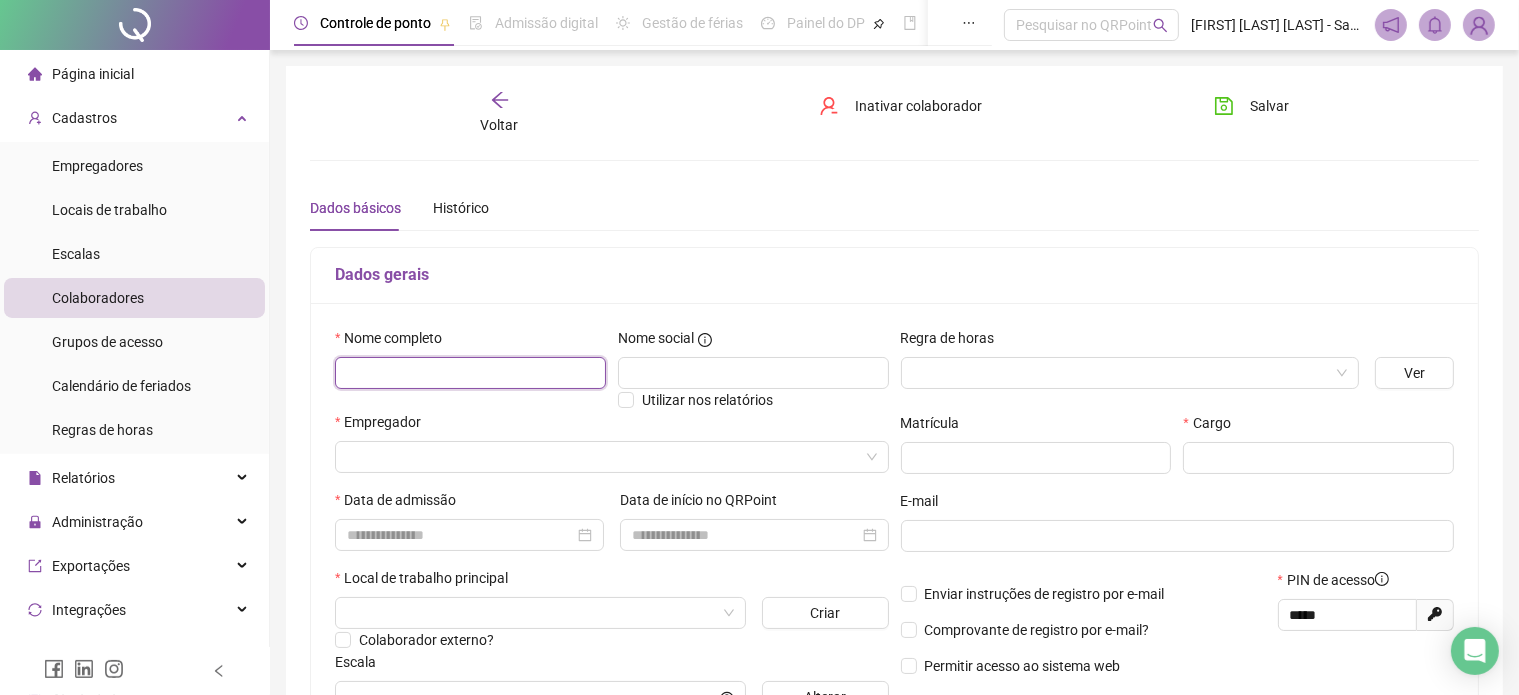 click at bounding box center [470, 373] 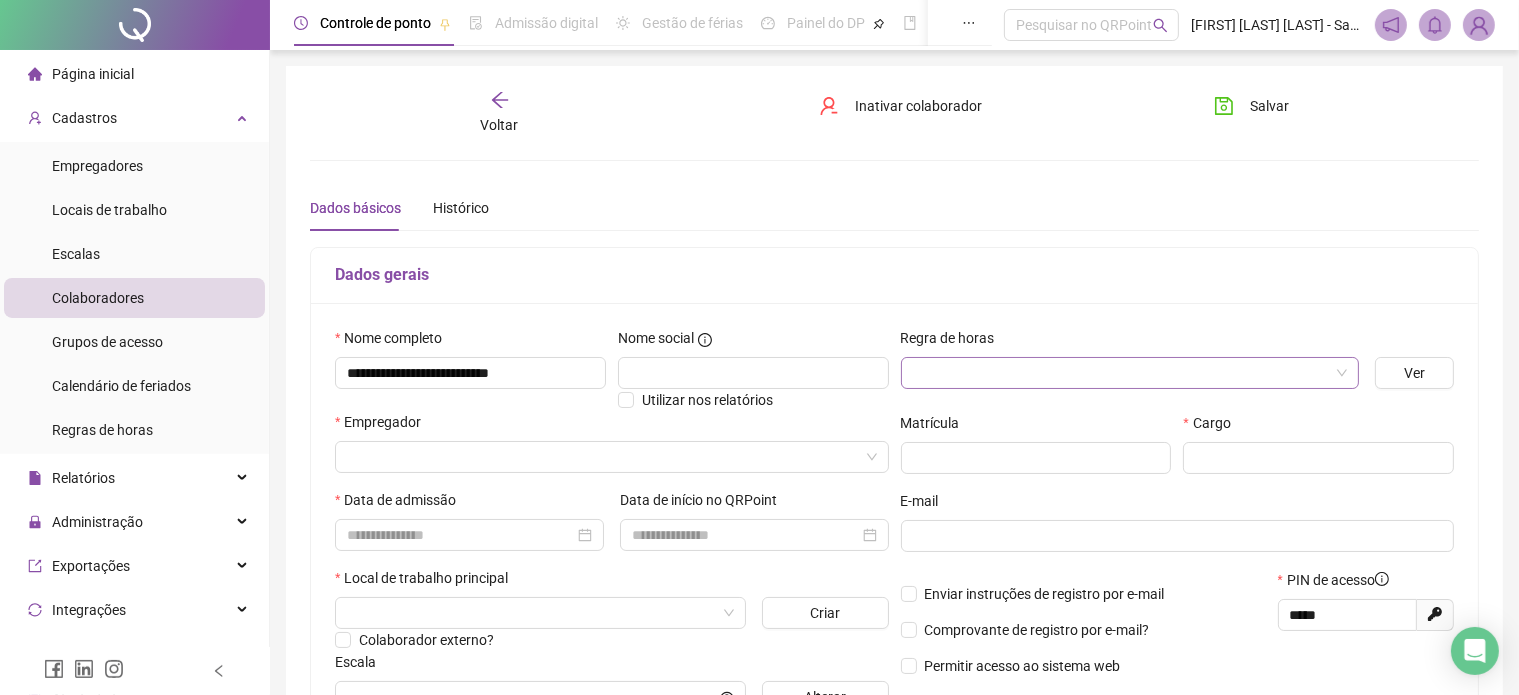 click at bounding box center (1121, 373) 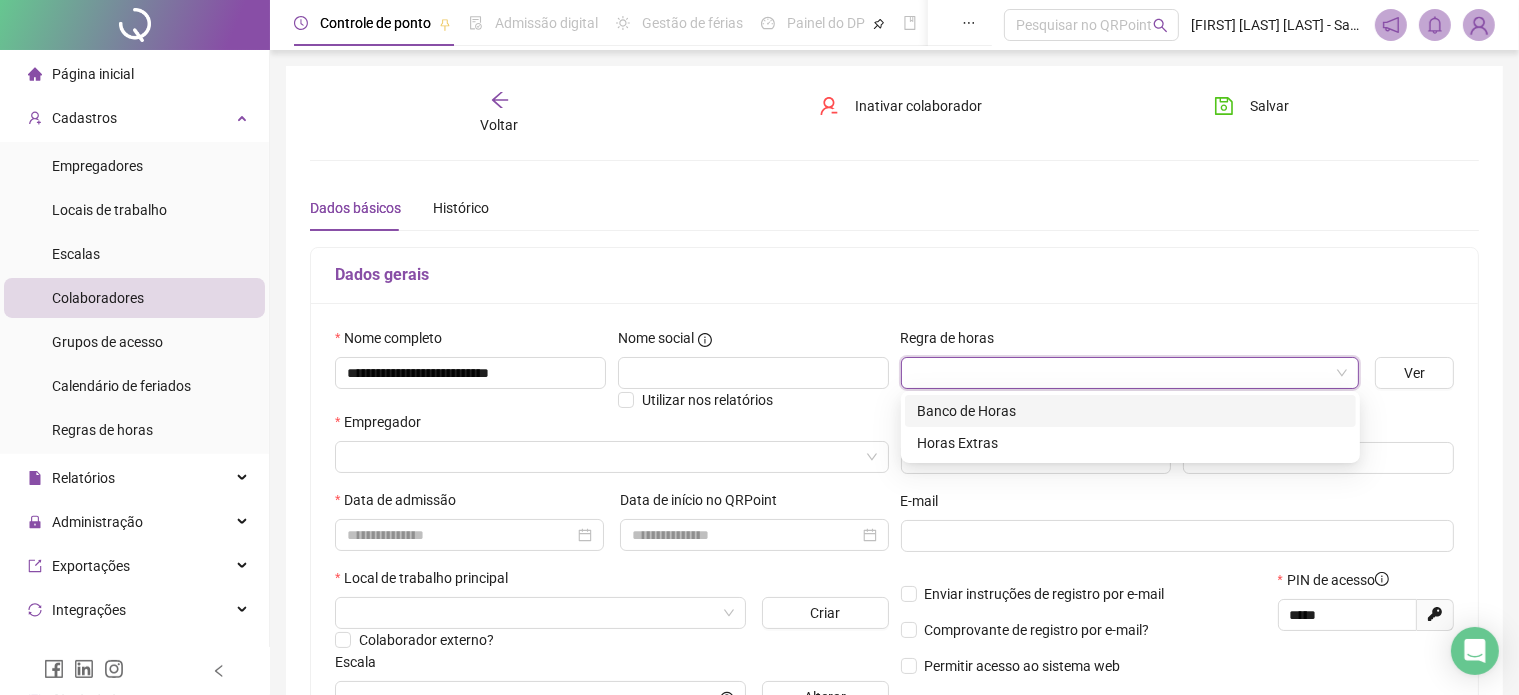 click on "Banco de Horas" at bounding box center [1130, 411] 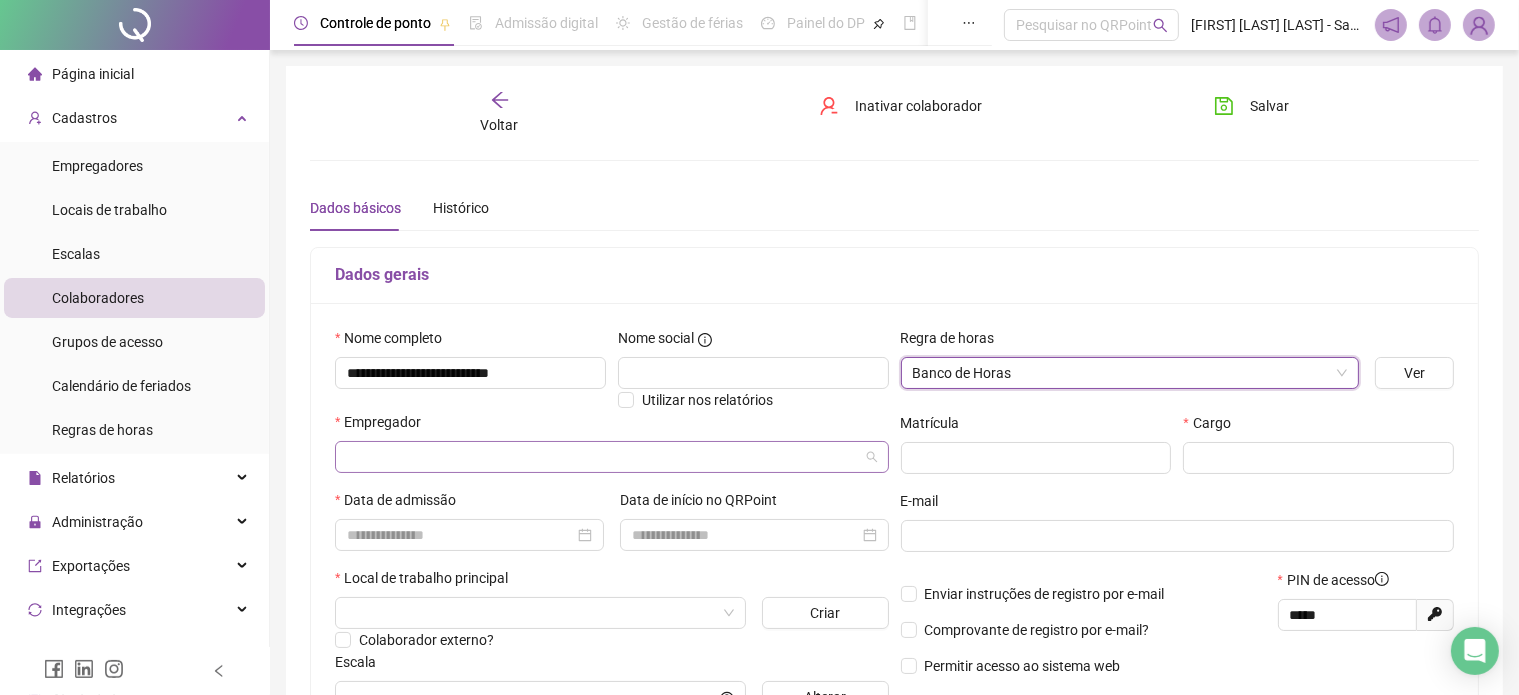 click at bounding box center (603, 457) 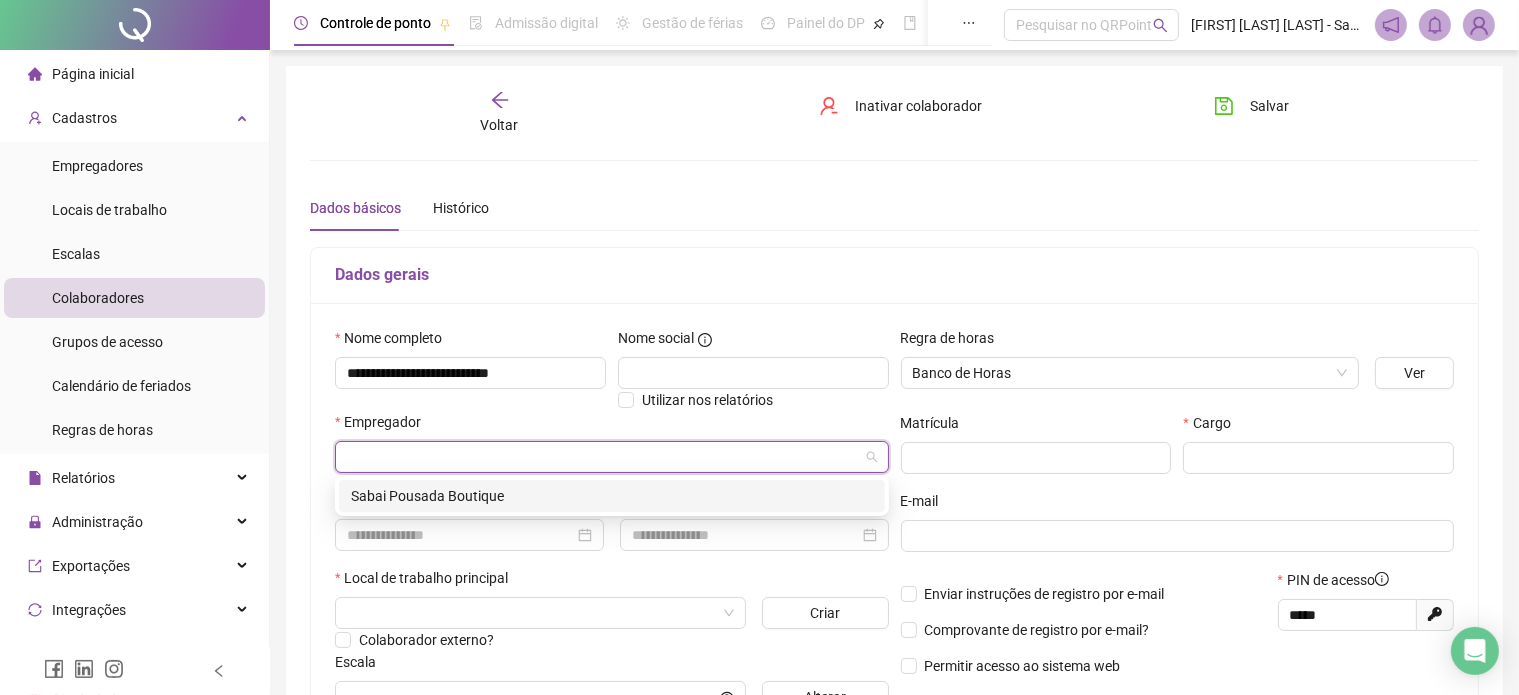 click on "Sabai Pousada Boutique" at bounding box center [612, 496] 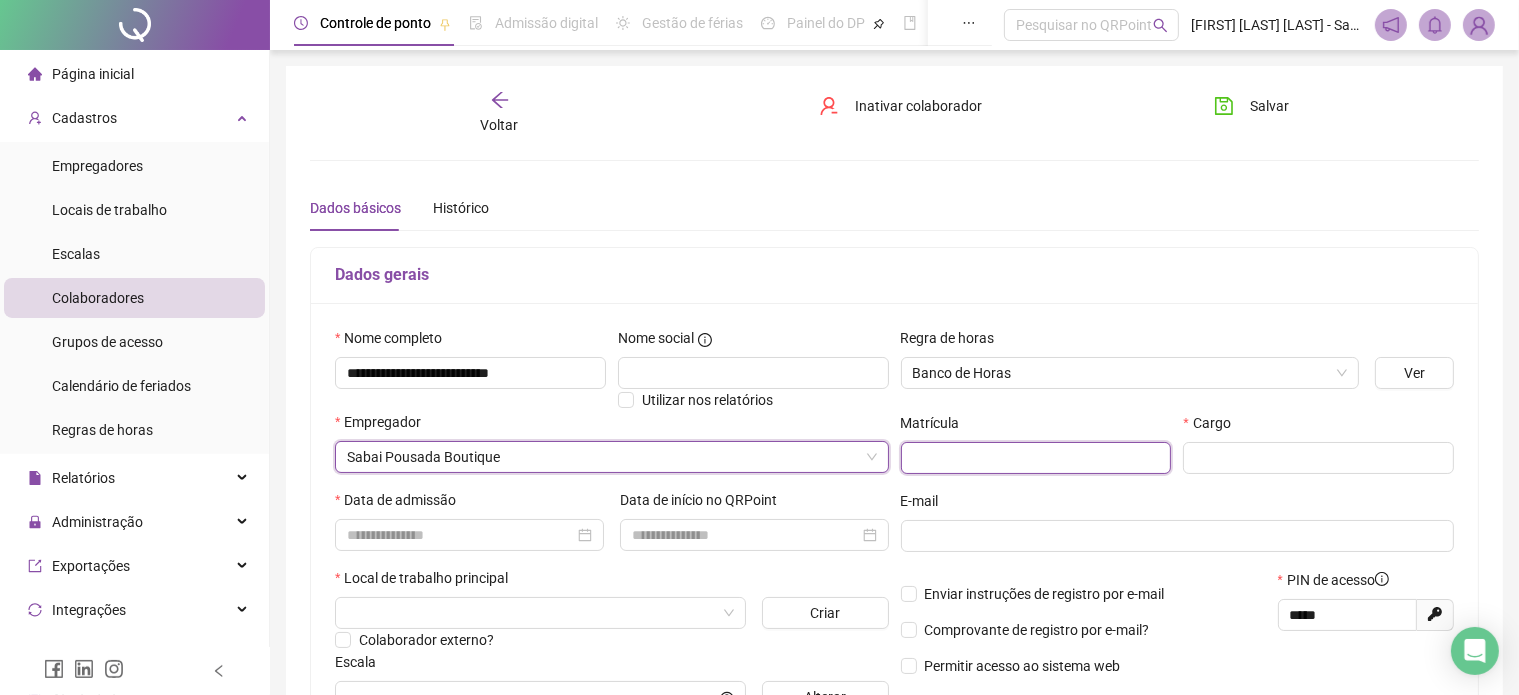 click at bounding box center [1036, 458] 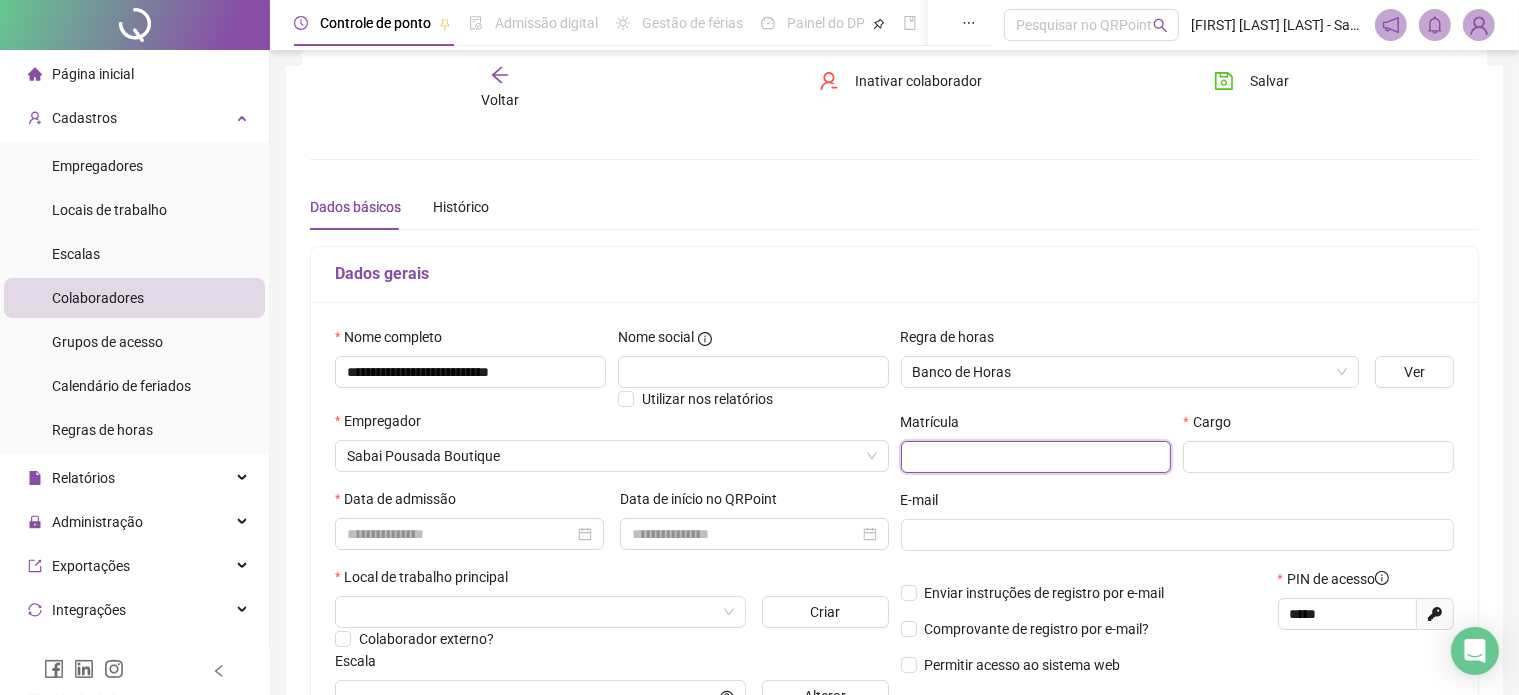 scroll, scrollTop: 119, scrollLeft: 0, axis: vertical 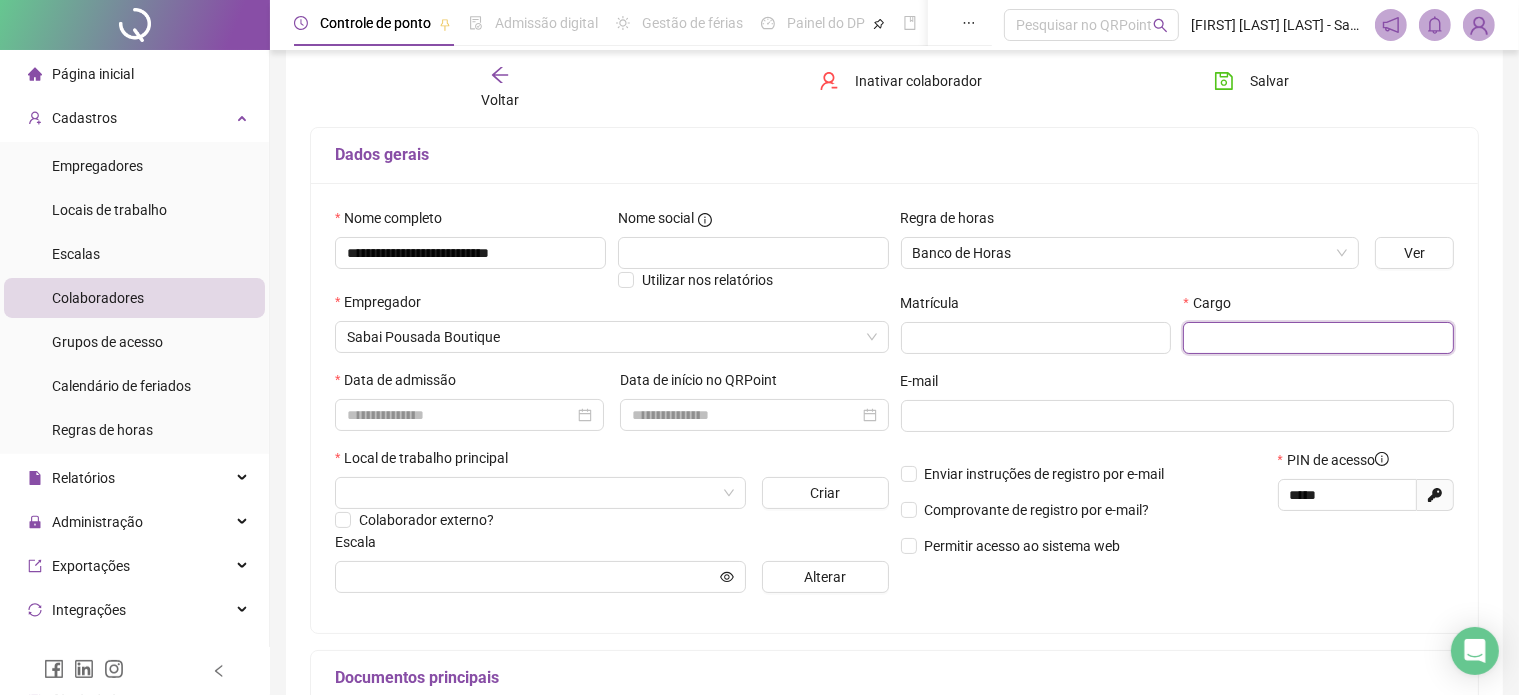 click at bounding box center [1318, 338] 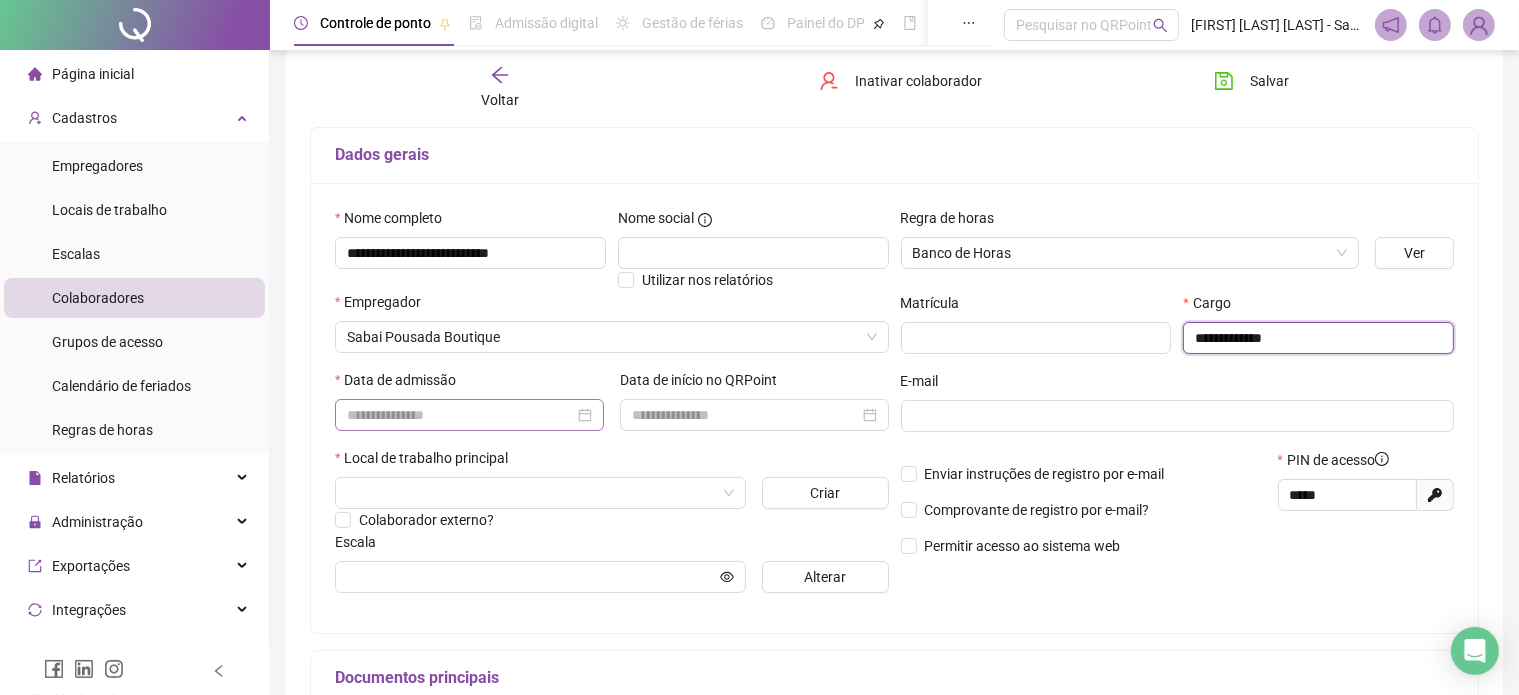 click at bounding box center (469, 415) 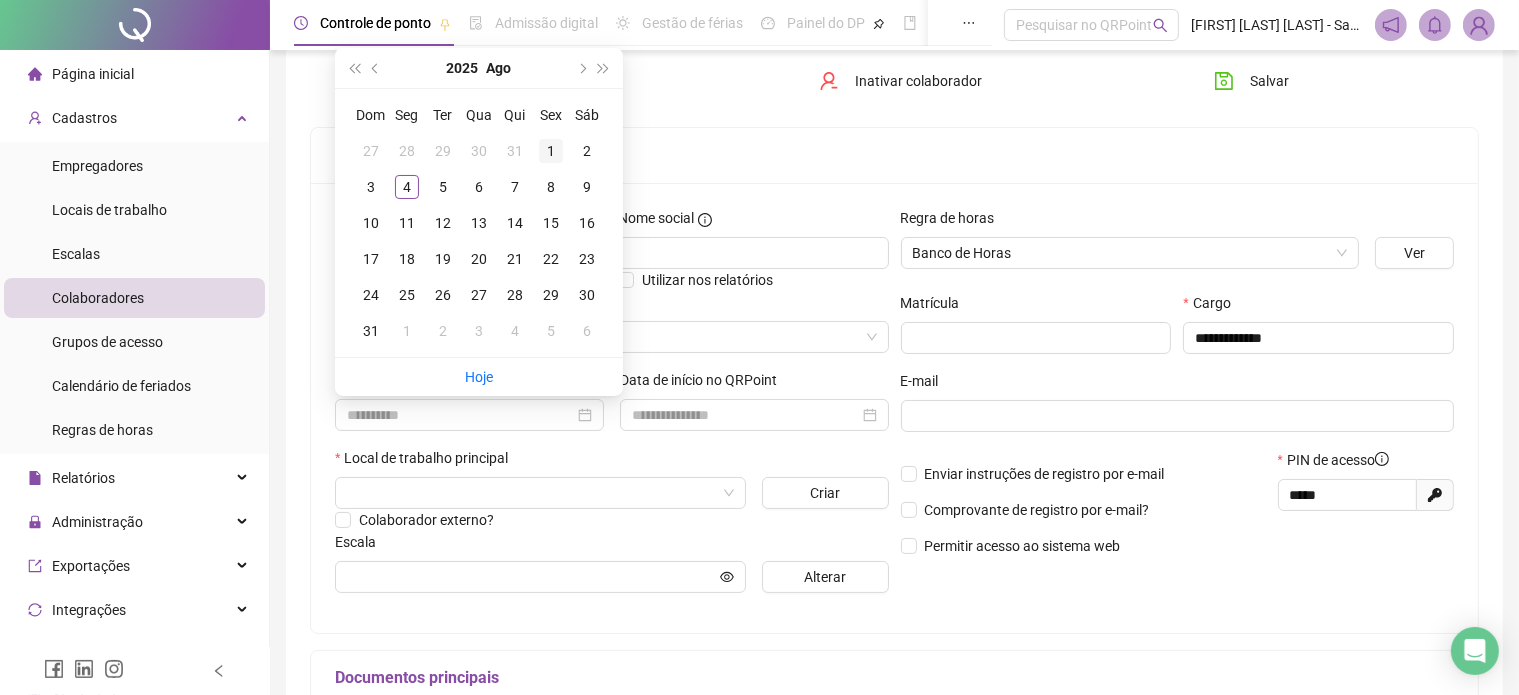 click on "1" at bounding box center [551, 151] 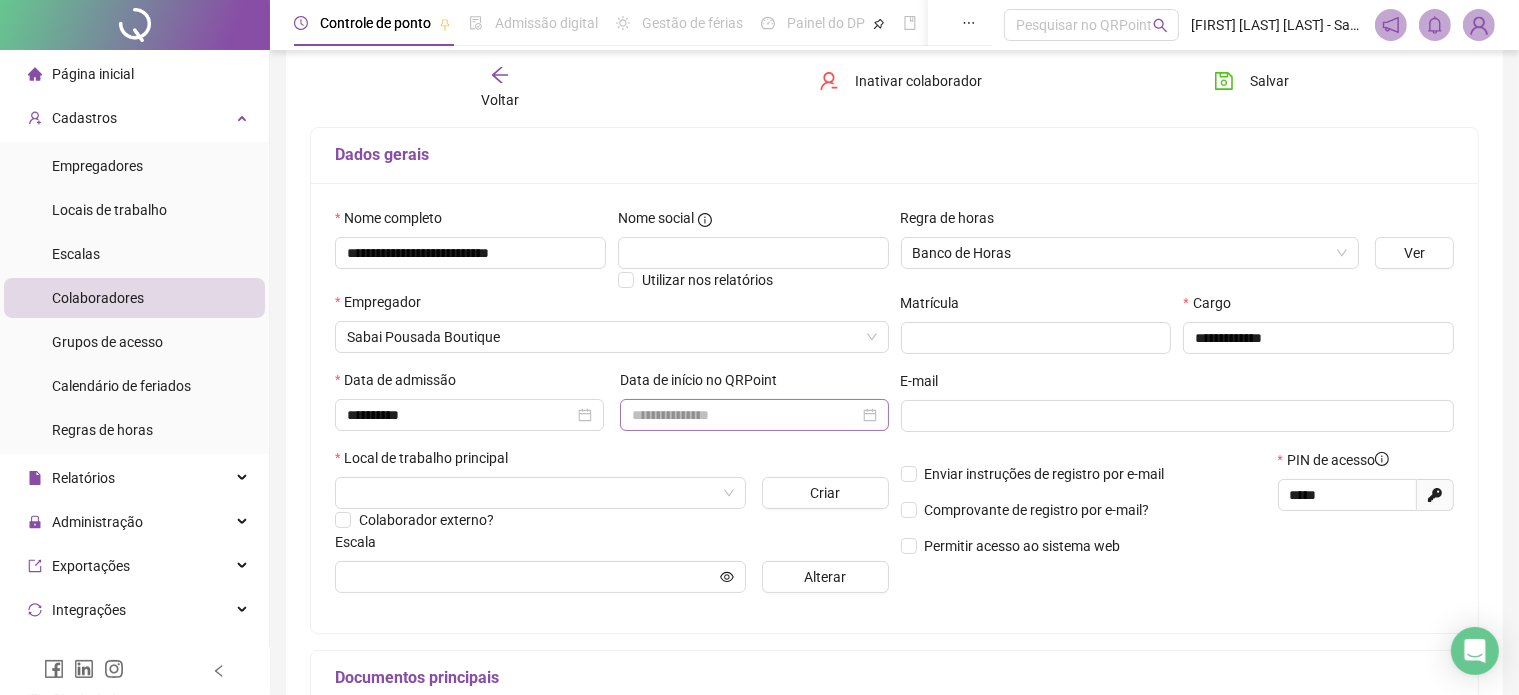 click at bounding box center [754, 415] 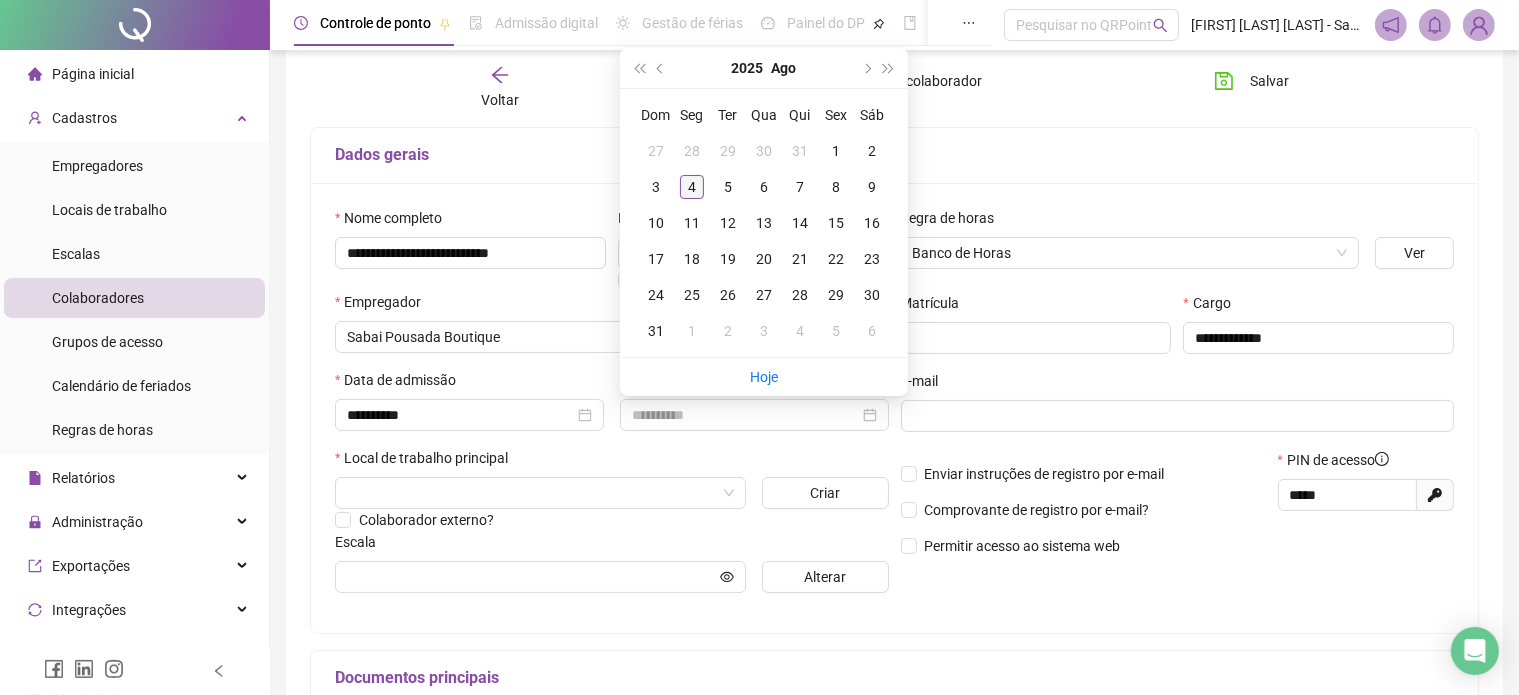 click on "4" at bounding box center (692, 187) 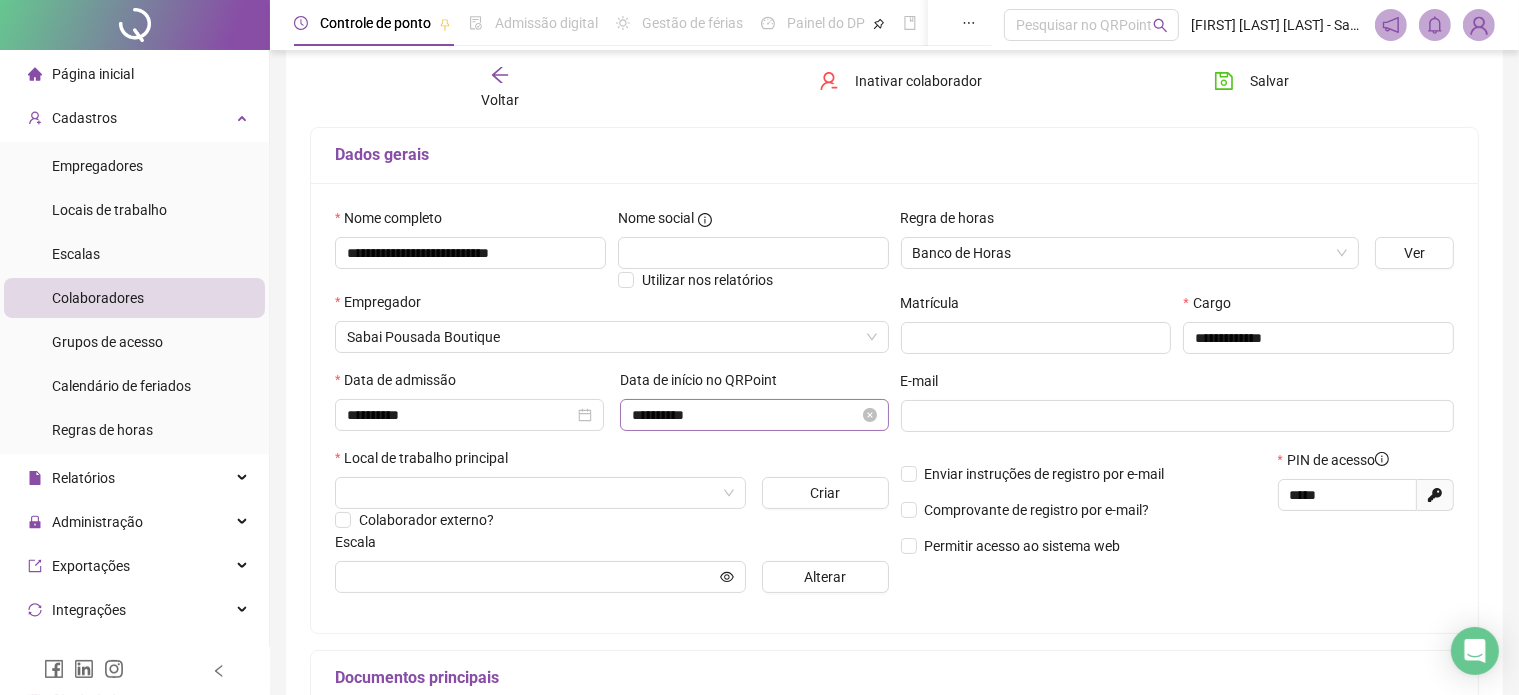 click on "**********" at bounding box center (754, 415) 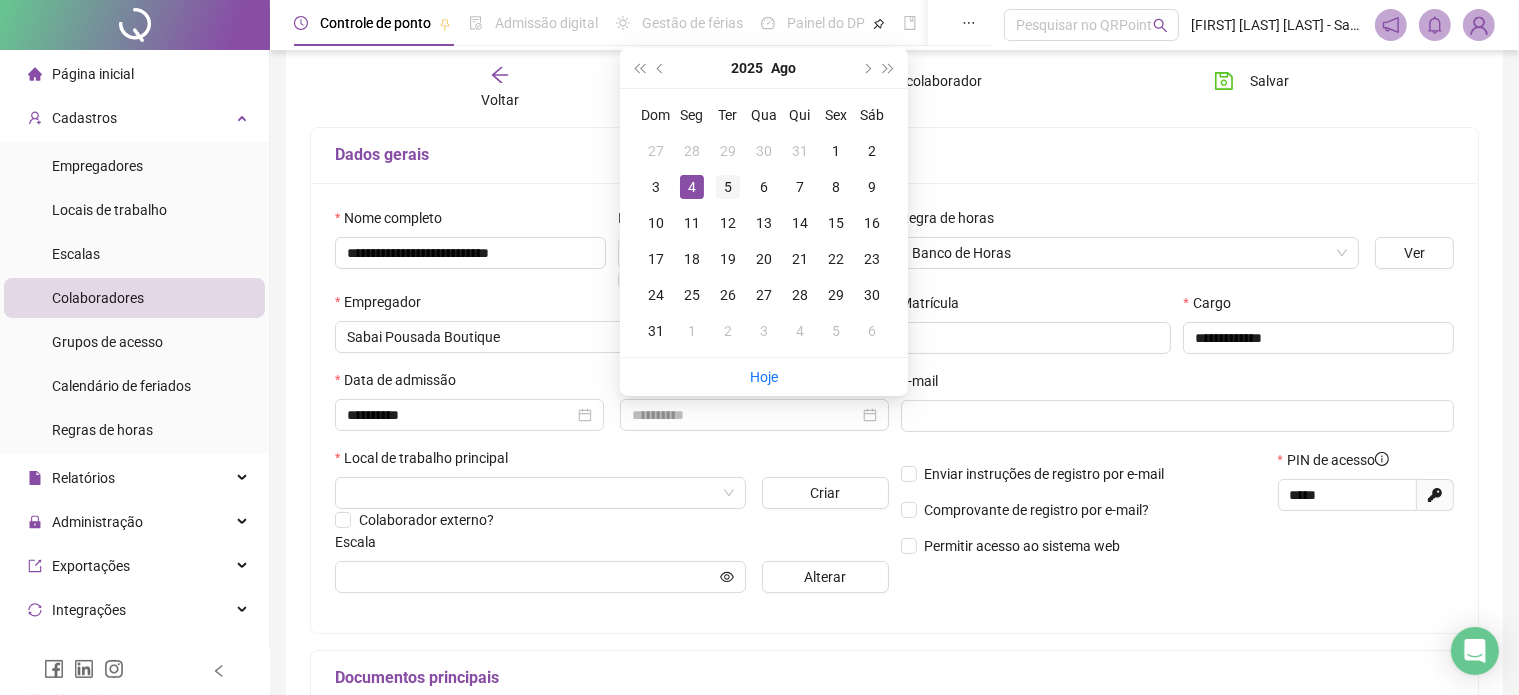 click on "5" at bounding box center [728, 187] 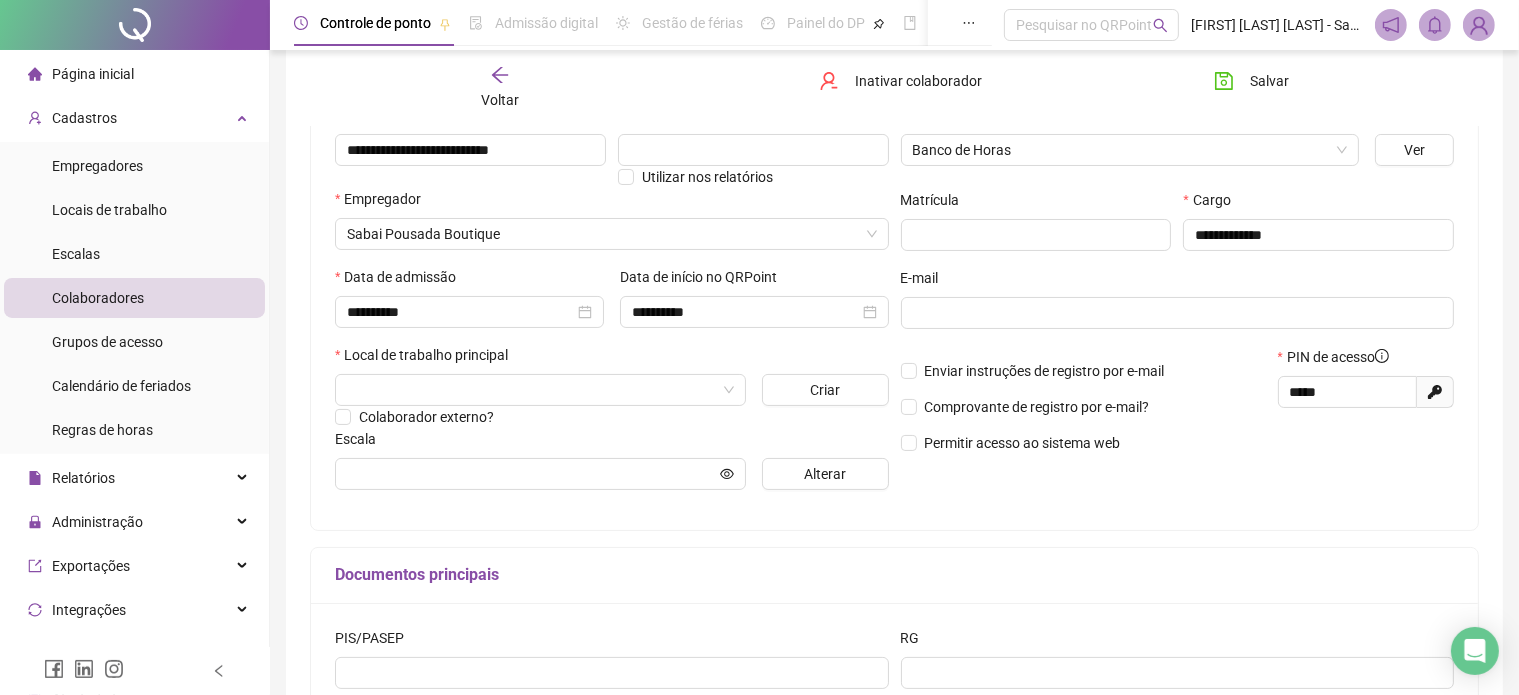 scroll, scrollTop: 223, scrollLeft: 0, axis: vertical 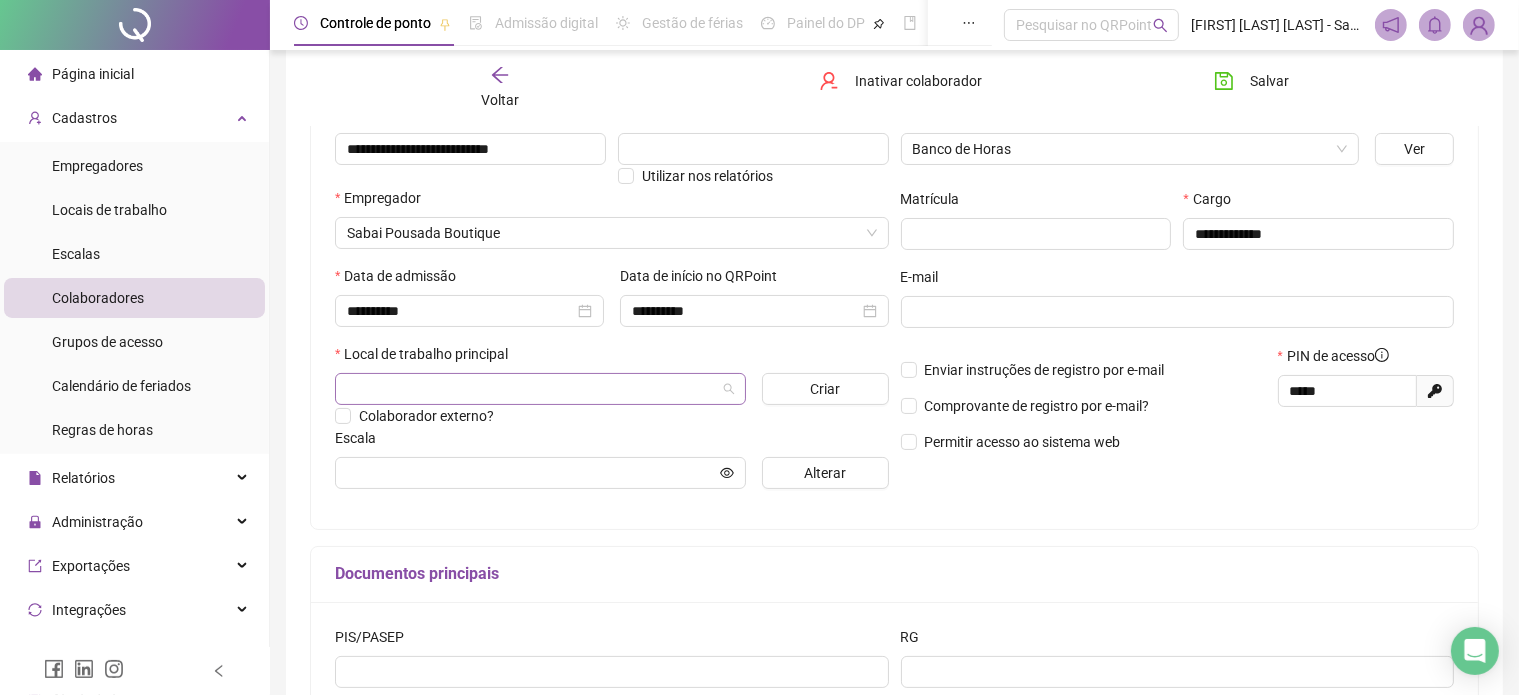 click at bounding box center [531, 389] 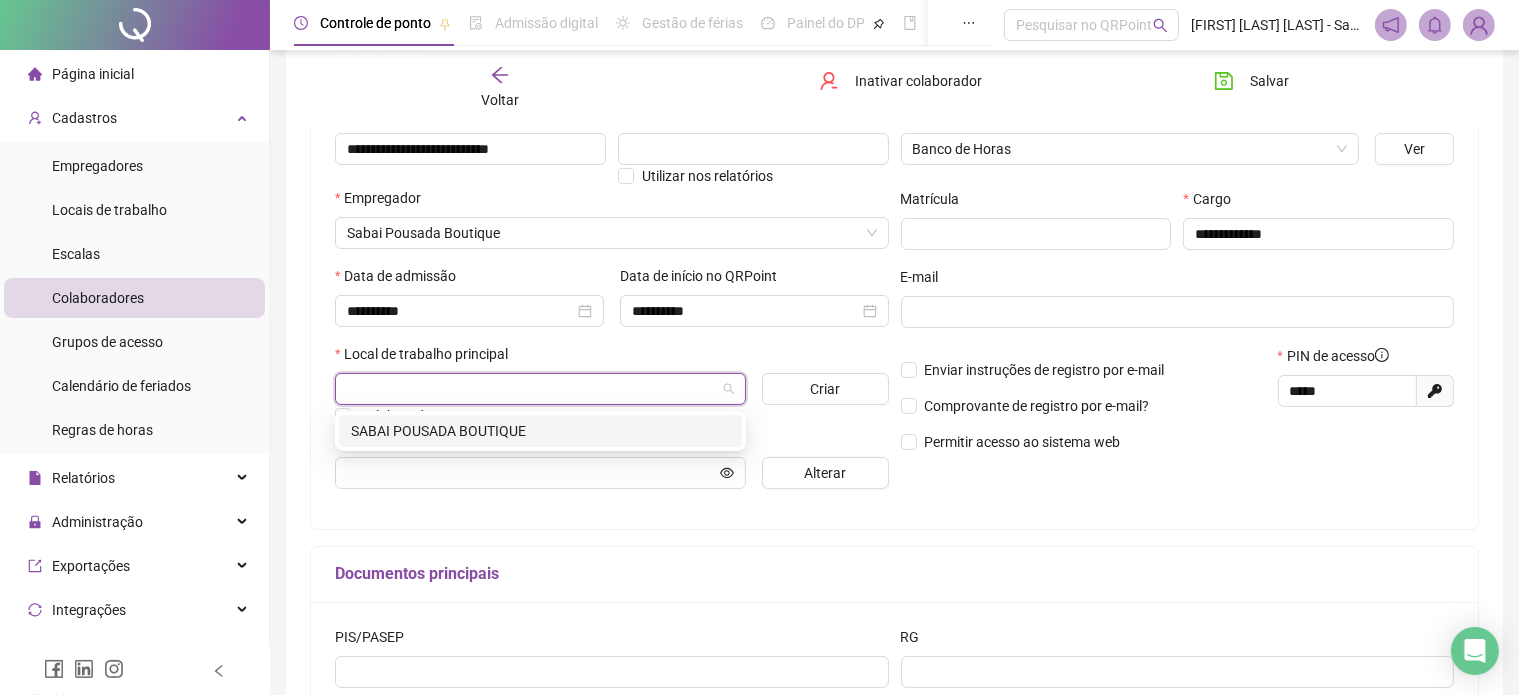 click on "SABAI POUSADA BOUTIQUE" at bounding box center [540, 431] 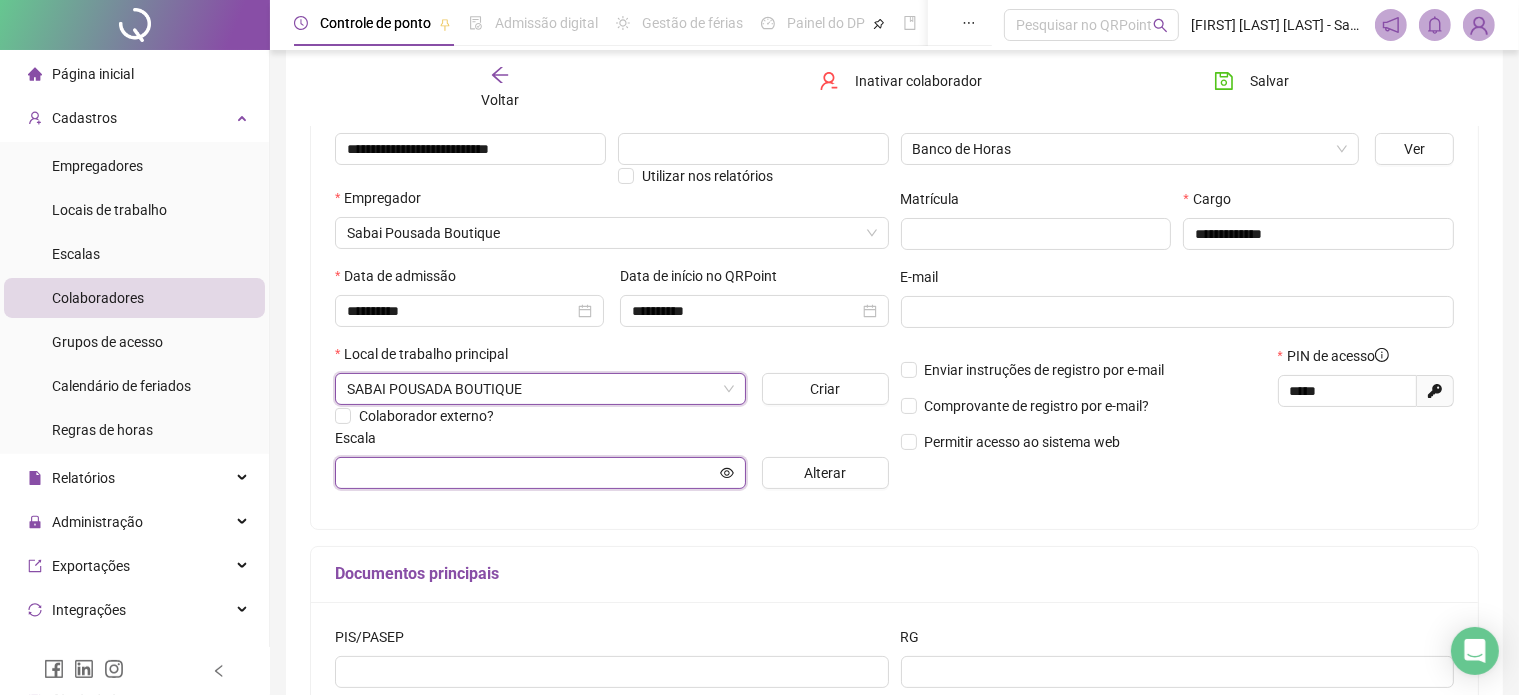 click at bounding box center (531, 473) 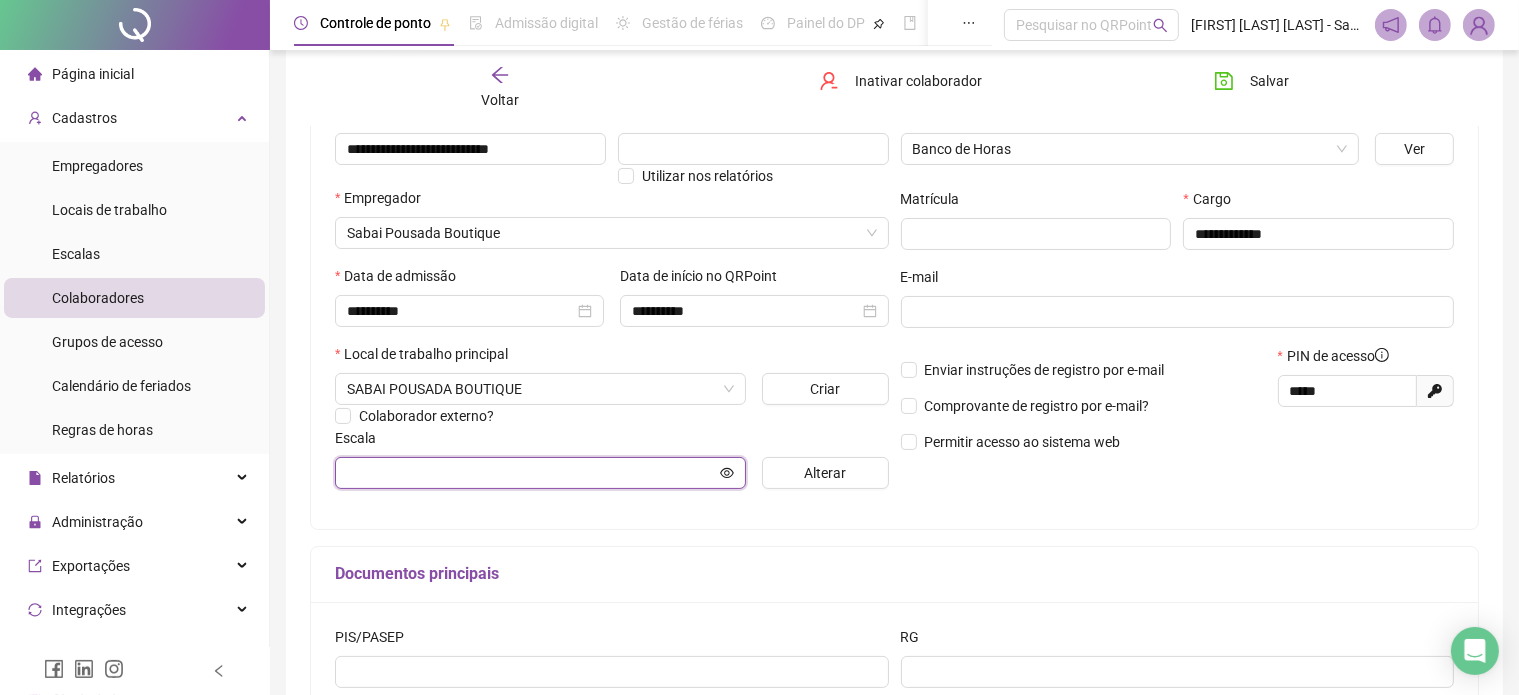 click at bounding box center (531, 473) 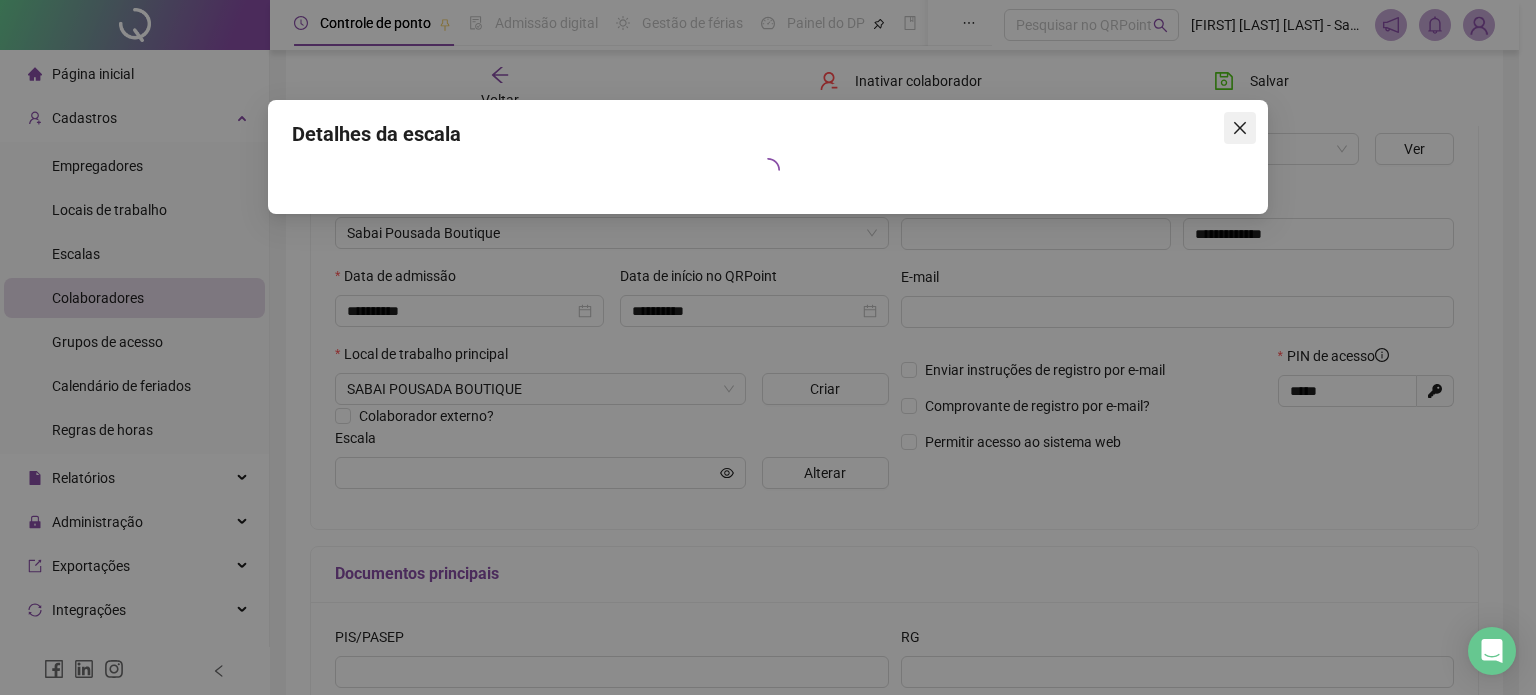 click at bounding box center [1240, 128] 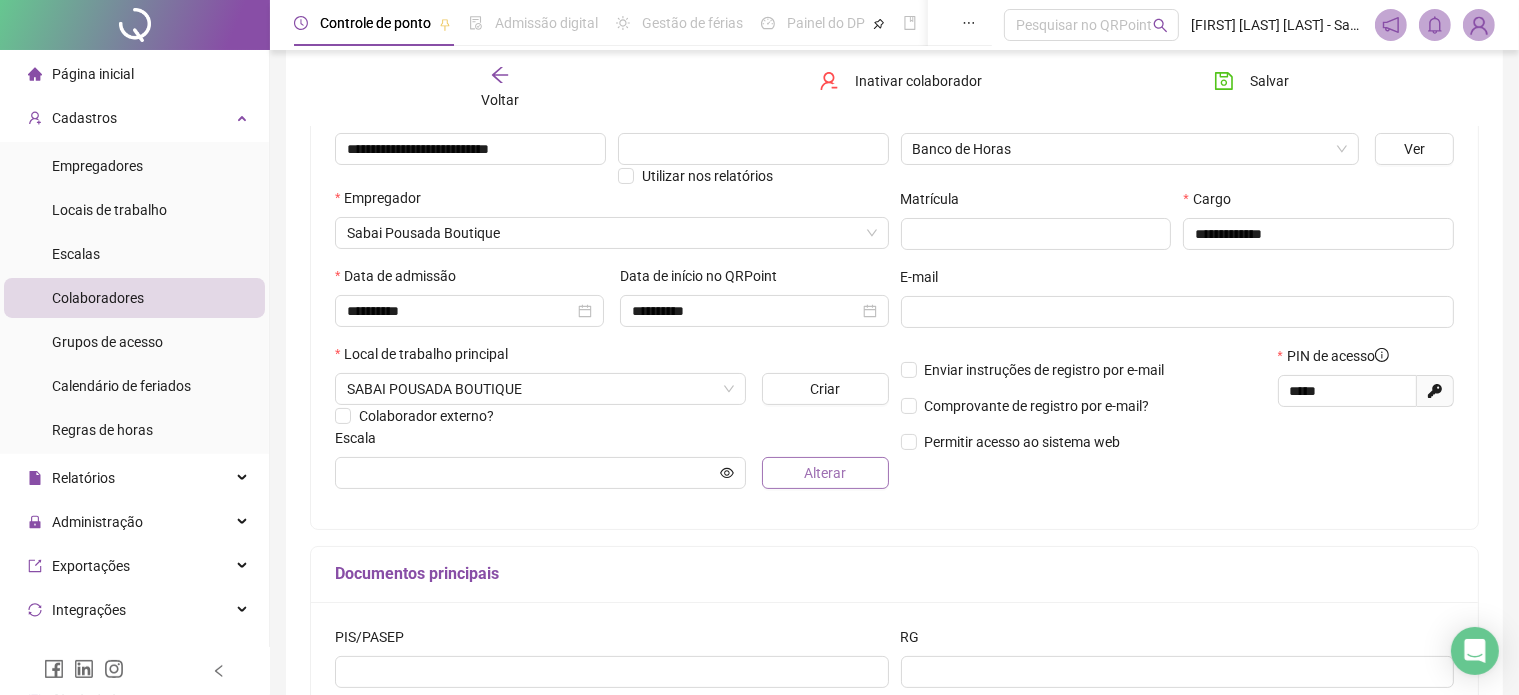 click on "Alterar" at bounding box center [825, 473] 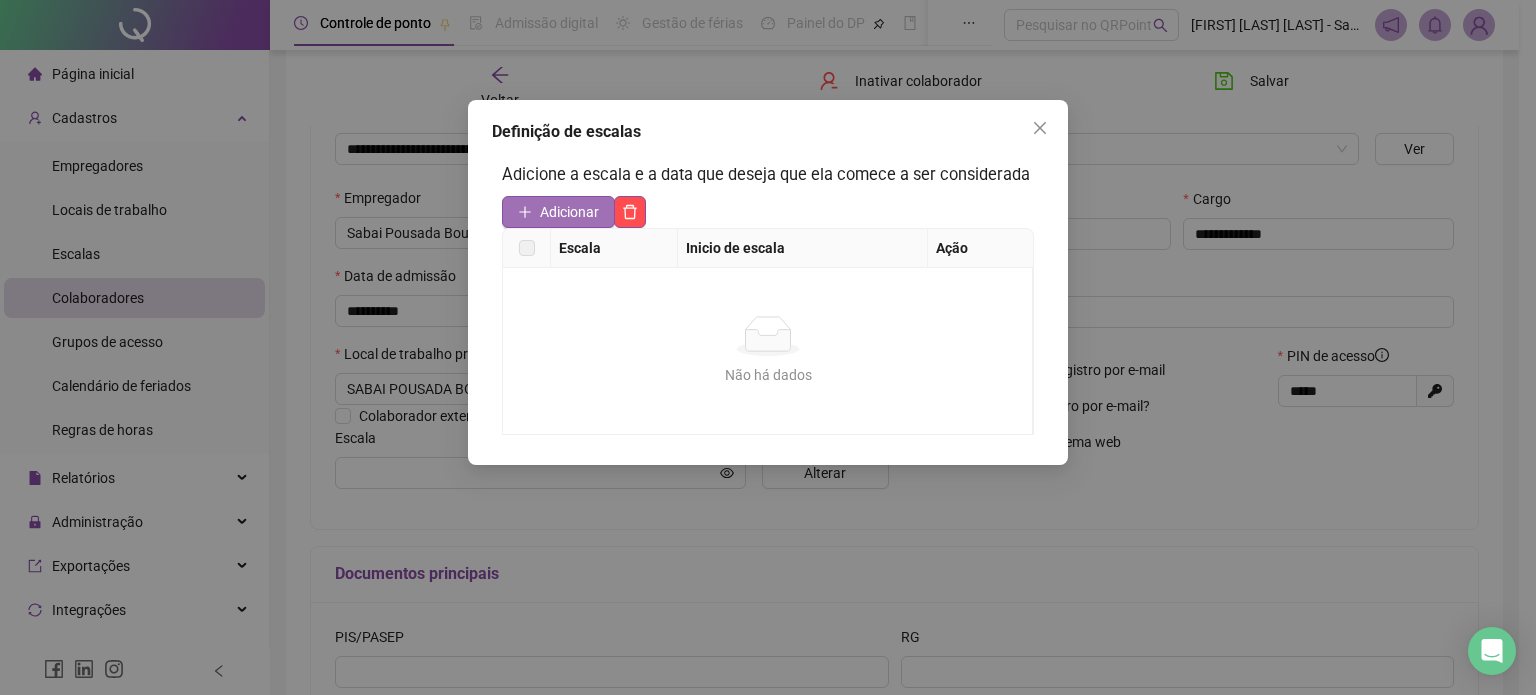click on "Adicionar" at bounding box center (569, 212) 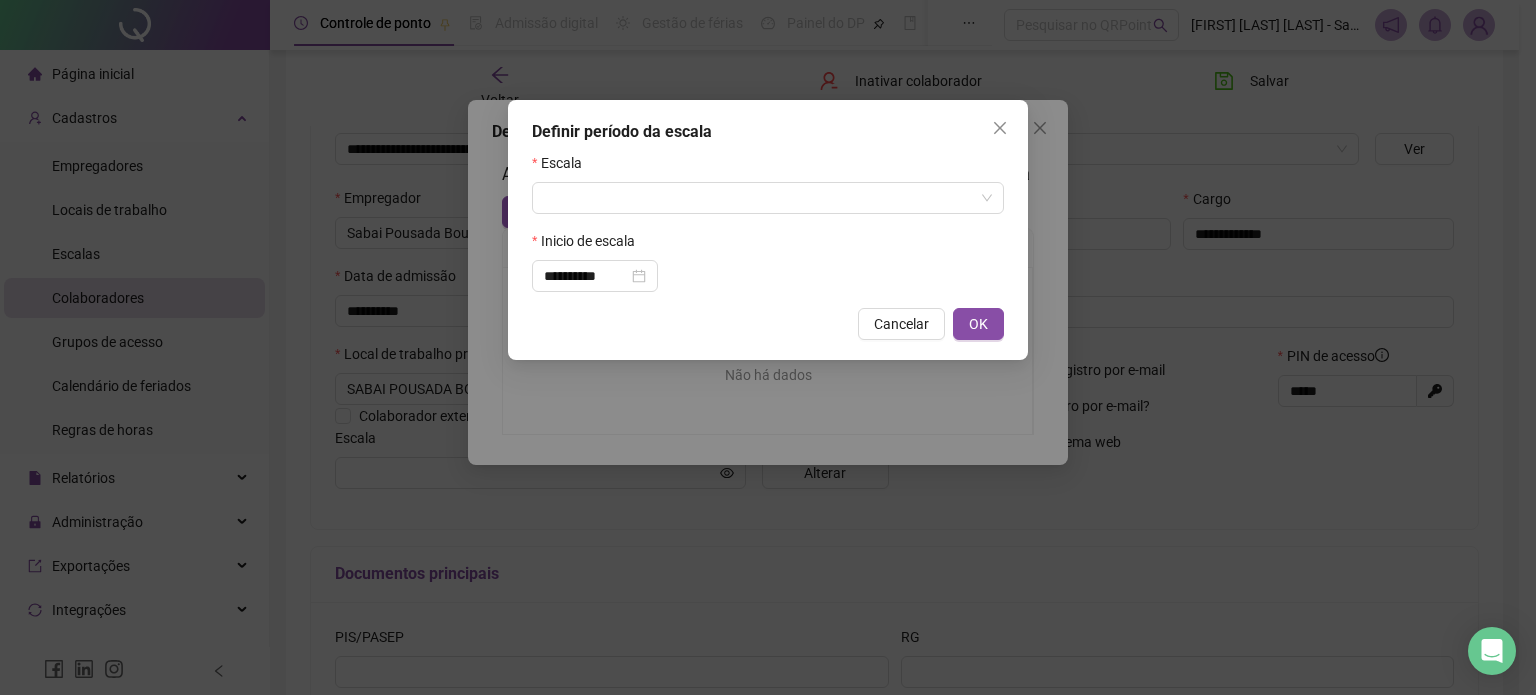 click on "Escala" at bounding box center [768, 167] 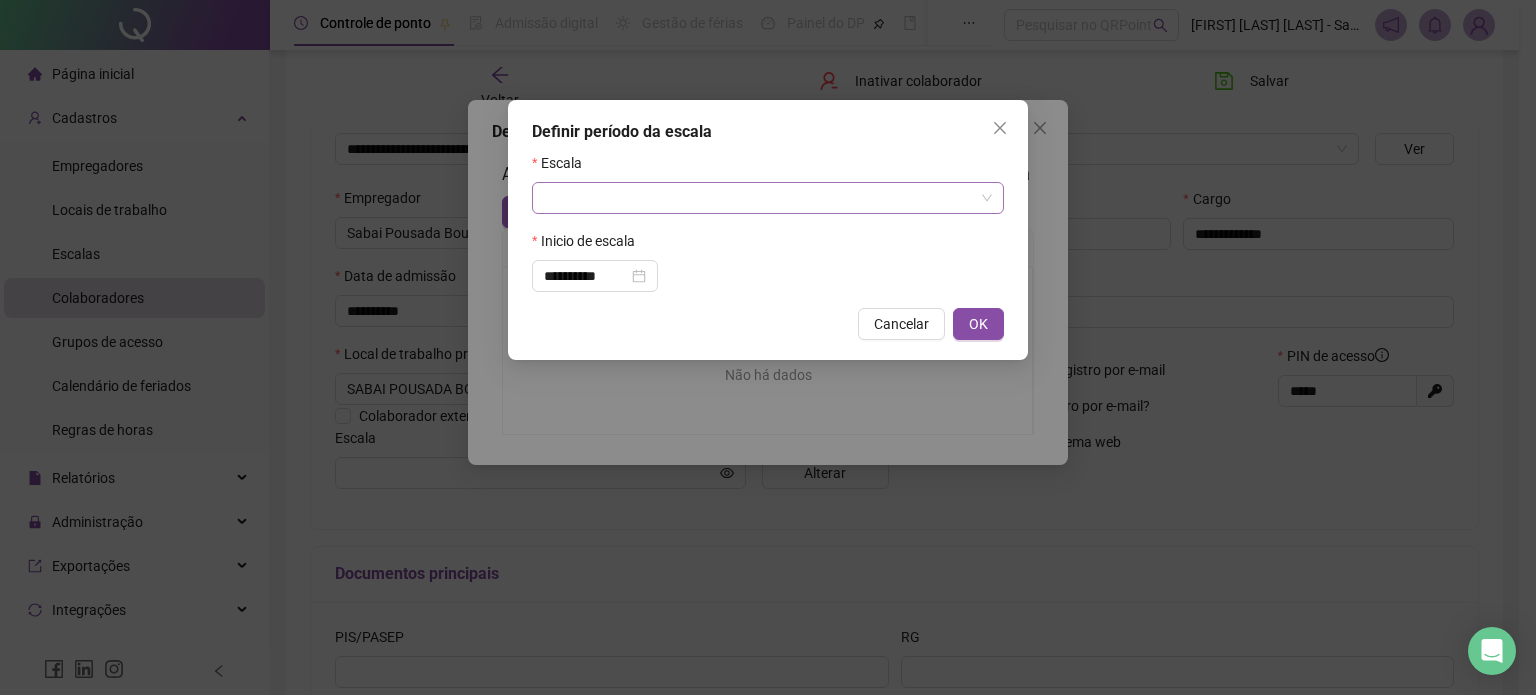 click at bounding box center (759, 198) 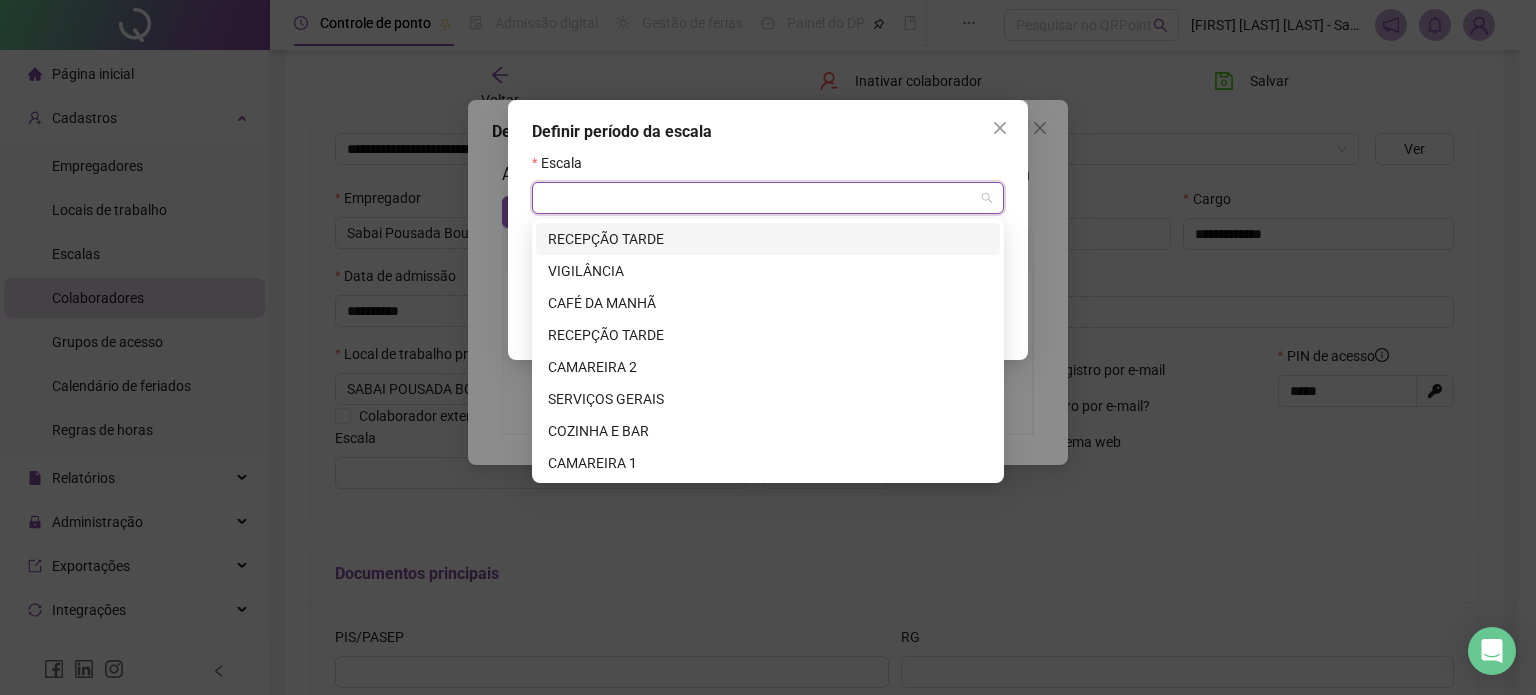 click on "RECEPÇÃO TARDE" at bounding box center [768, 239] 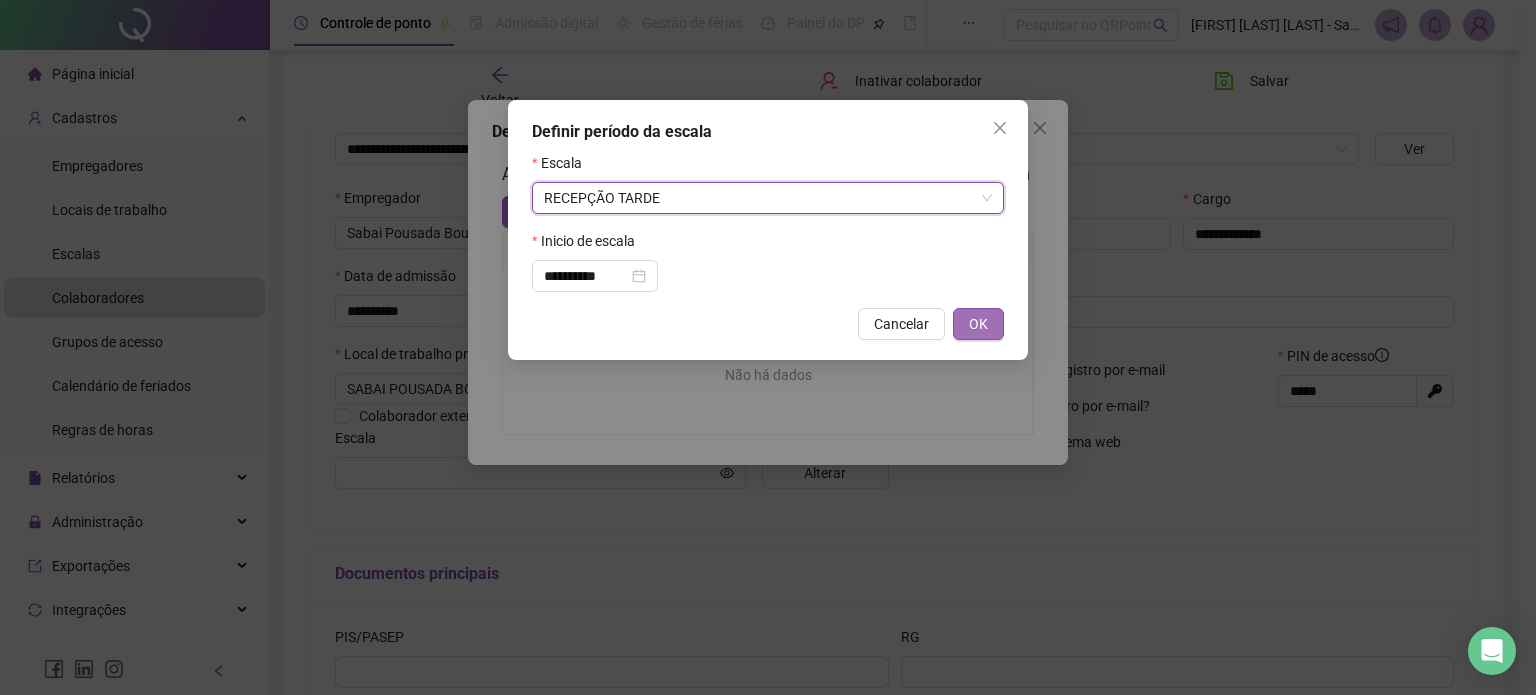 click on "OK" at bounding box center (978, 324) 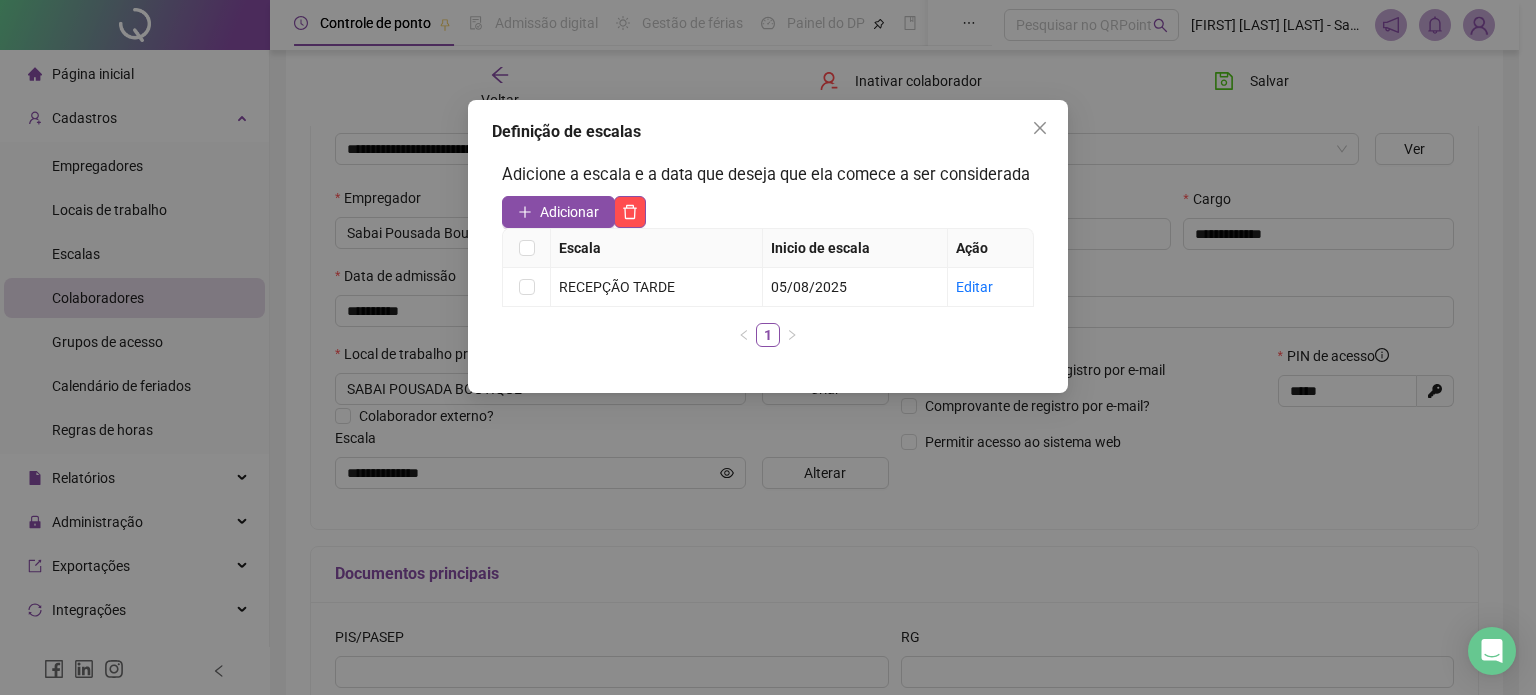 click on "Definição de escalas Adicione a escala e a data que deseja que ela comece a ser considerada Adicionar Escala Inicio de escala Ação         RECEPÇÃO TARDE   05/08/2025 Editar 1" at bounding box center (768, 347) 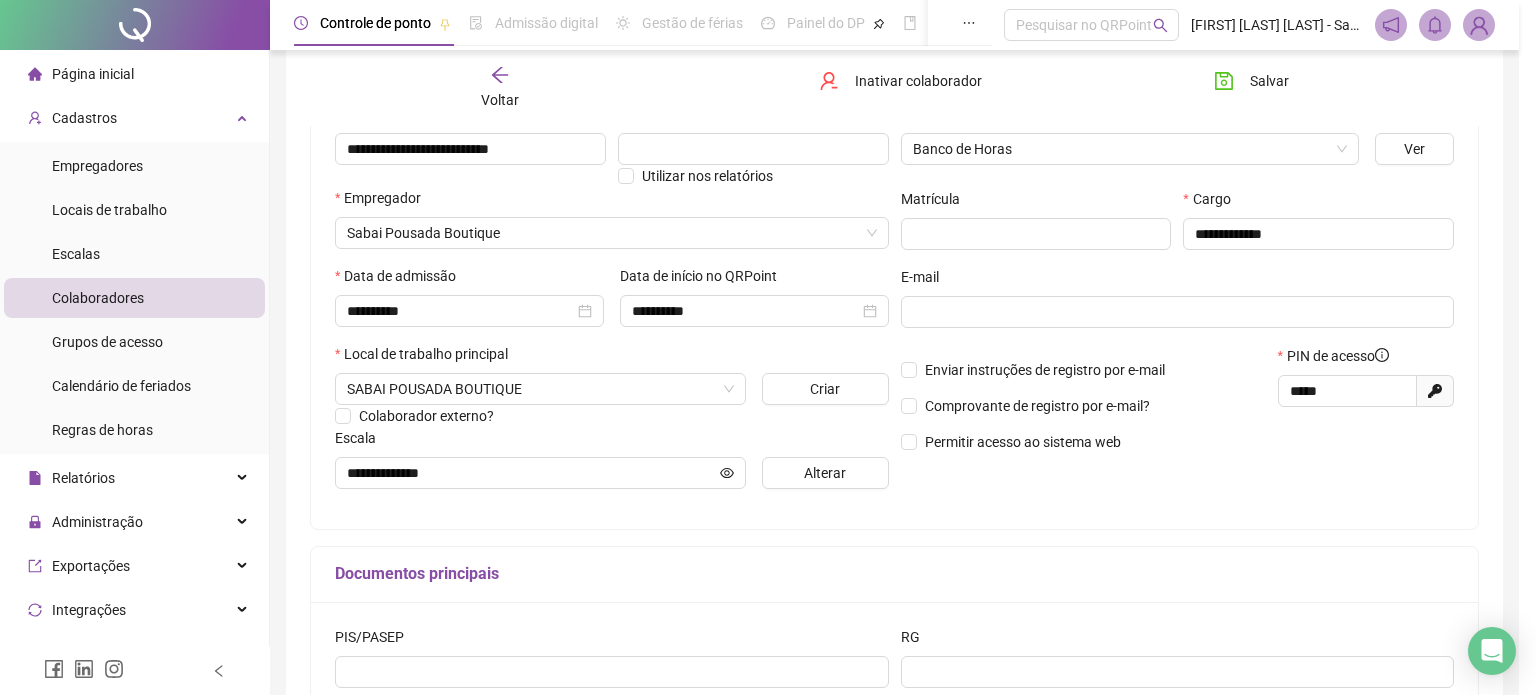 click on "Regra de horas" at bounding box center (1130, 118) 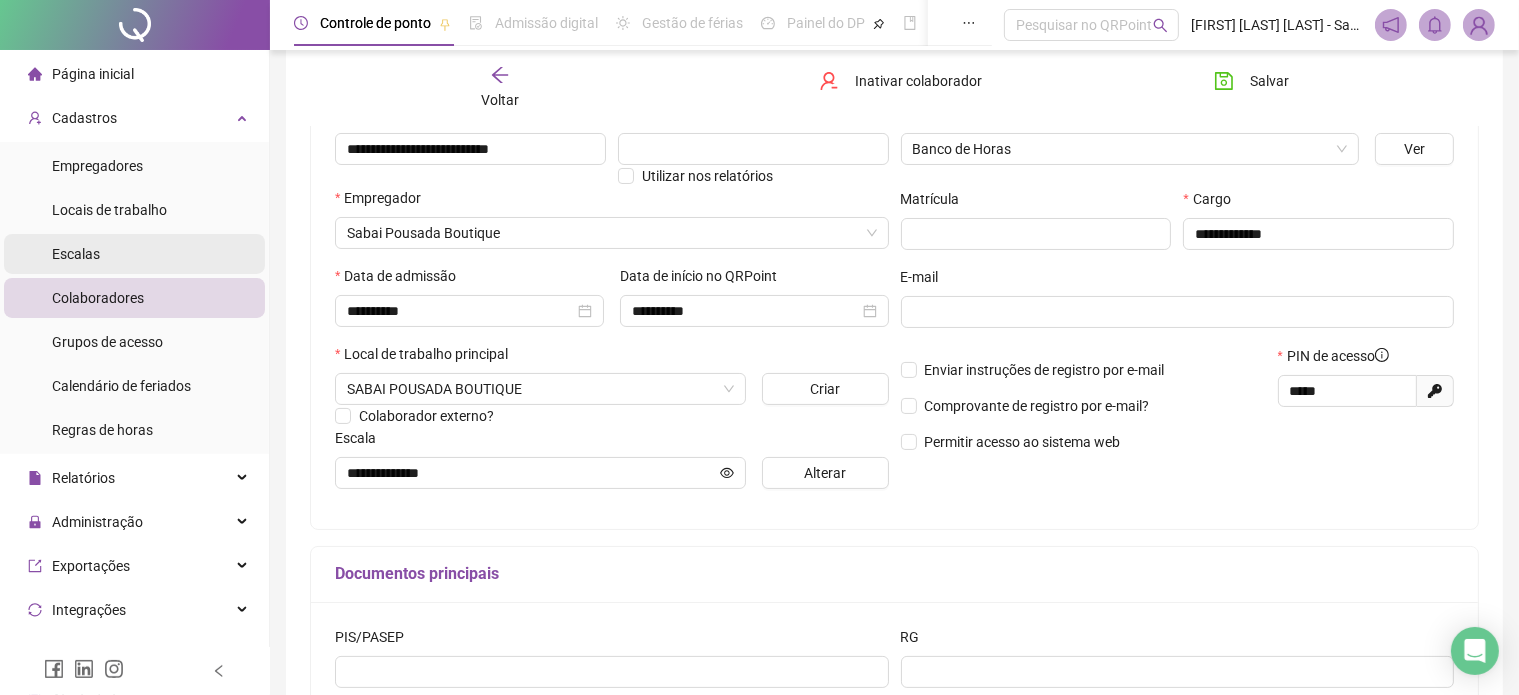 click on "Escalas" at bounding box center (134, 254) 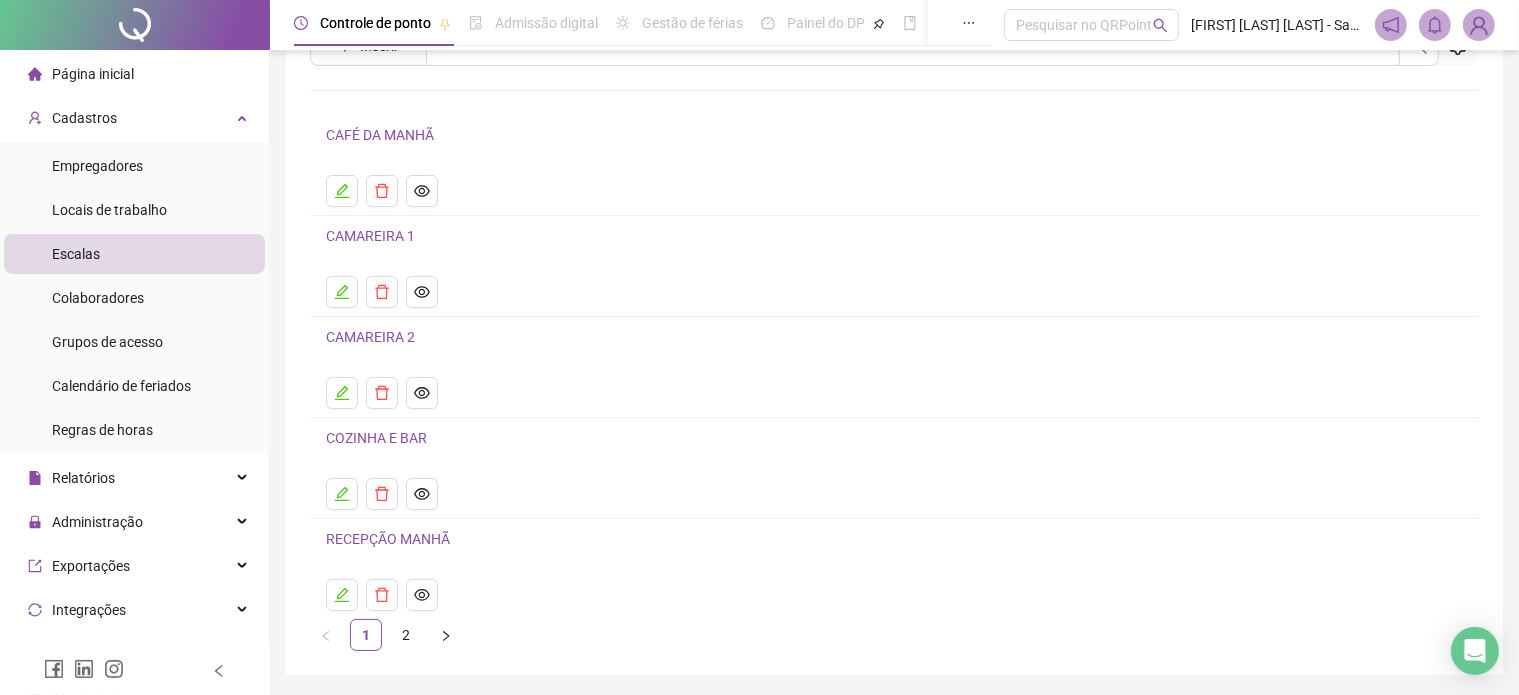 scroll, scrollTop: 95, scrollLeft: 0, axis: vertical 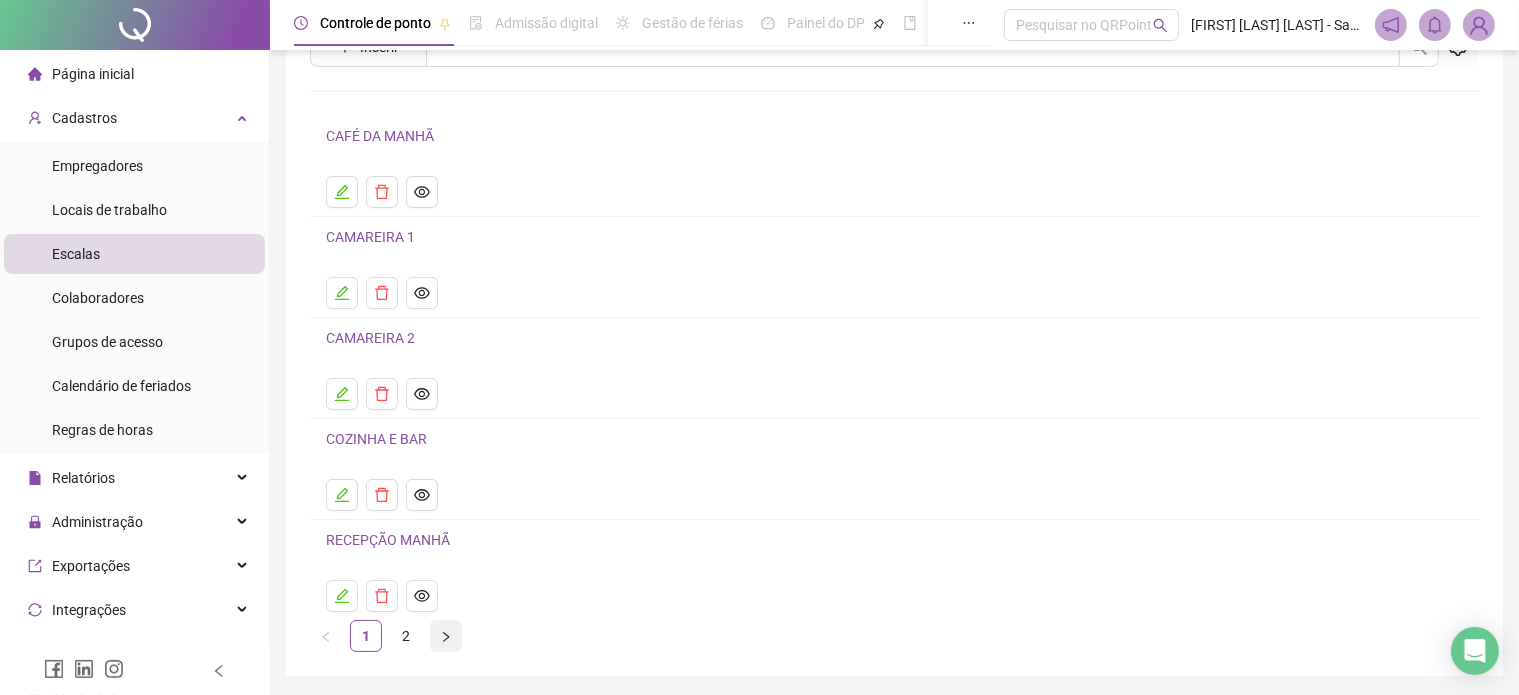 click 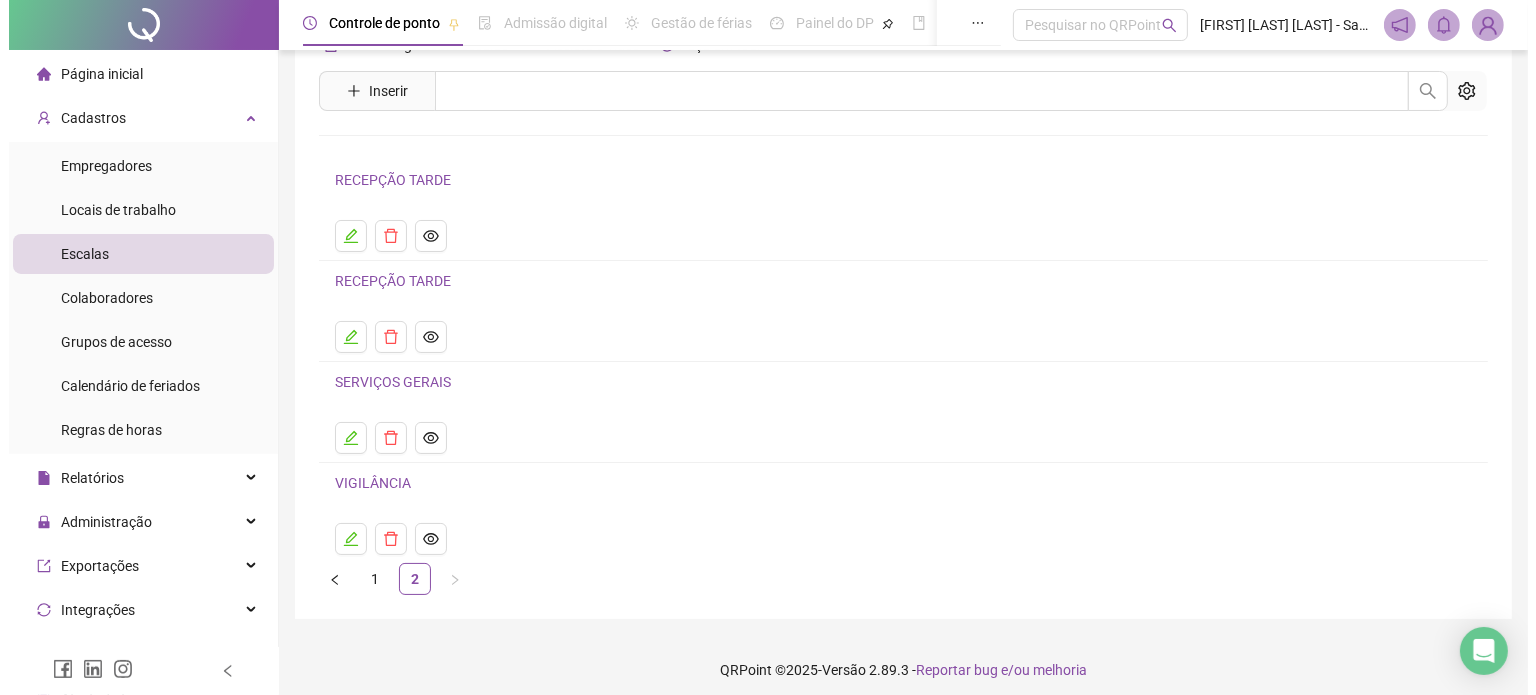 scroll, scrollTop: 60, scrollLeft: 0, axis: vertical 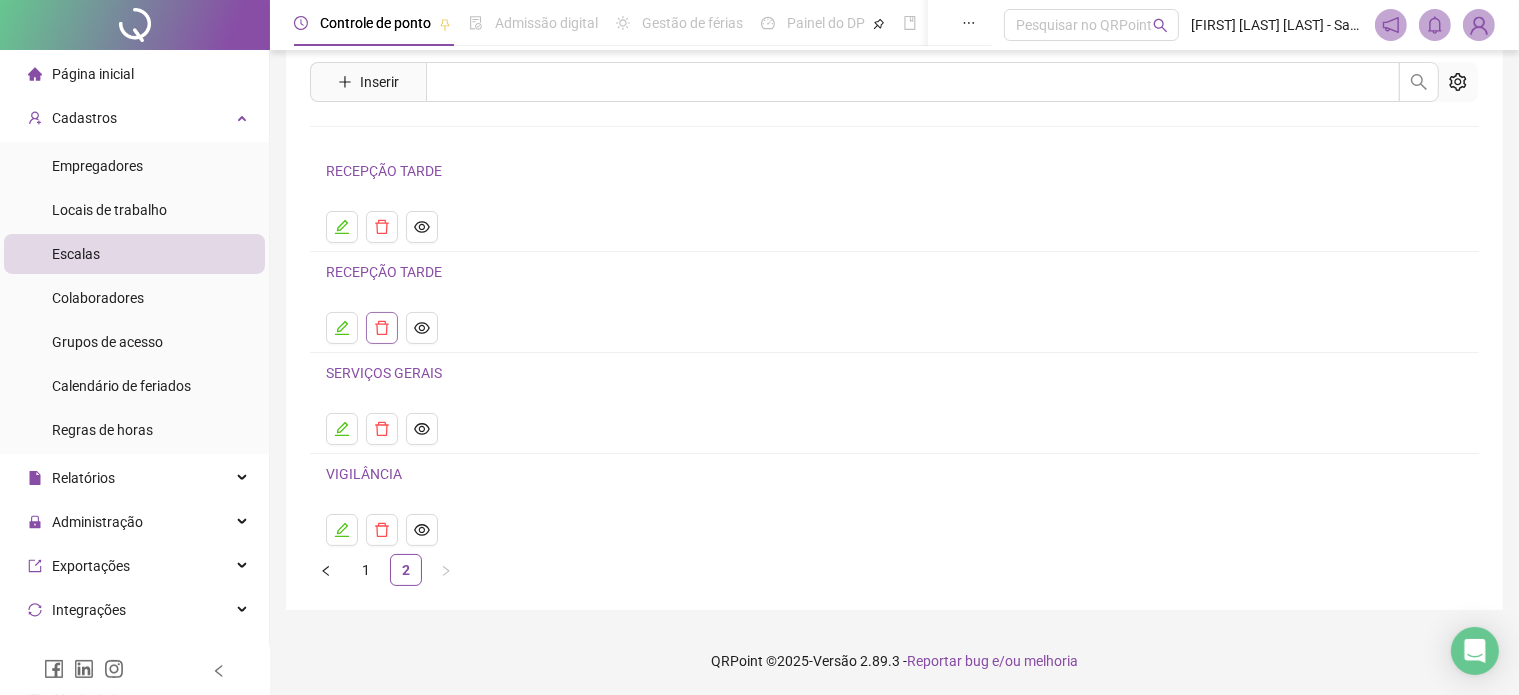 click at bounding box center (382, 328) 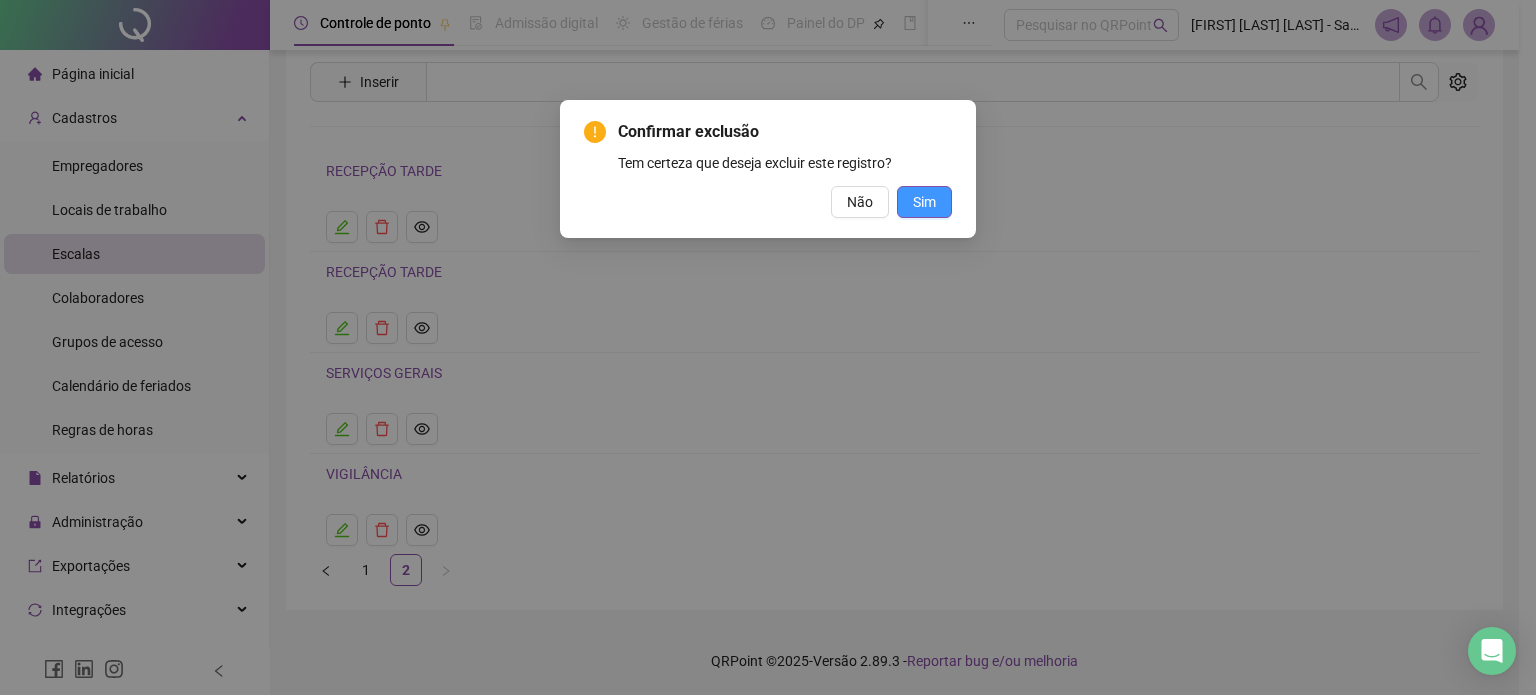 click on "Sim" at bounding box center (924, 202) 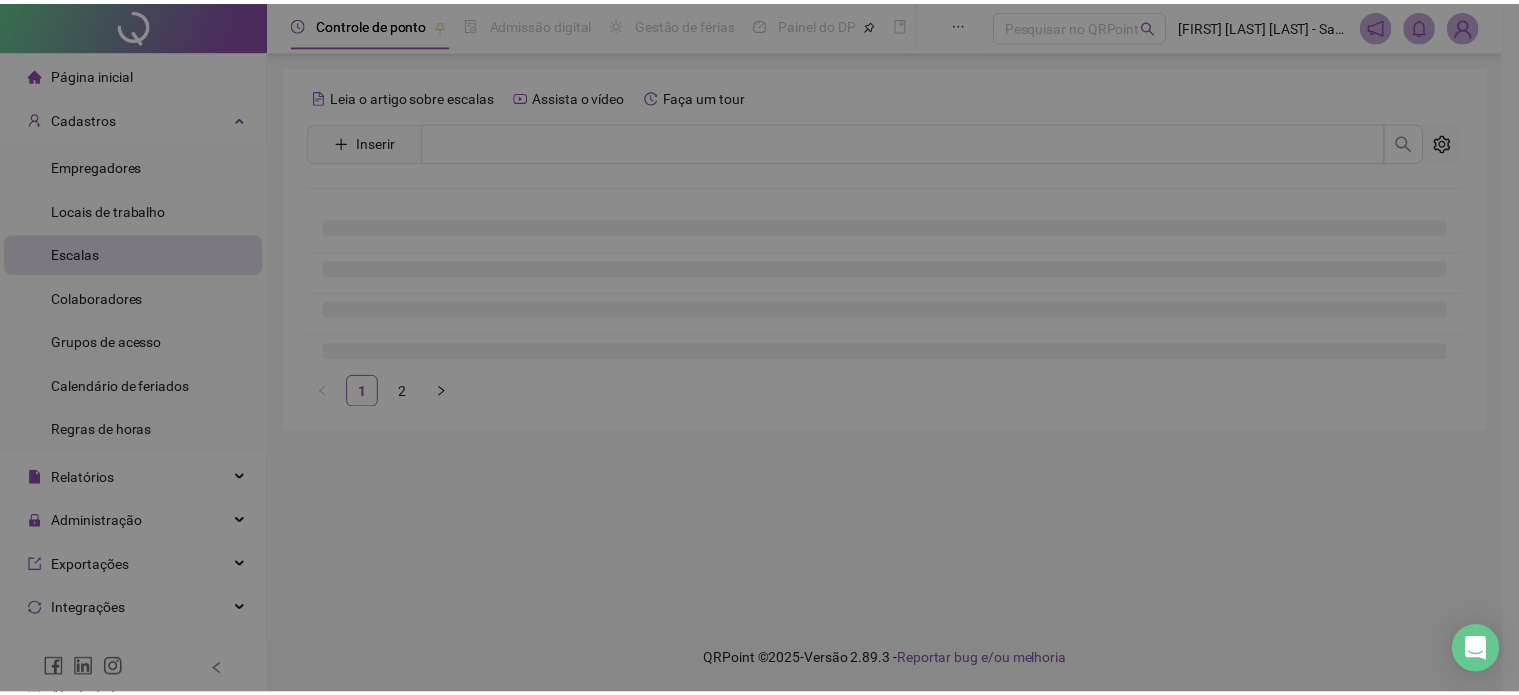 scroll, scrollTop: 0, scrollLeft: 0, axis: both 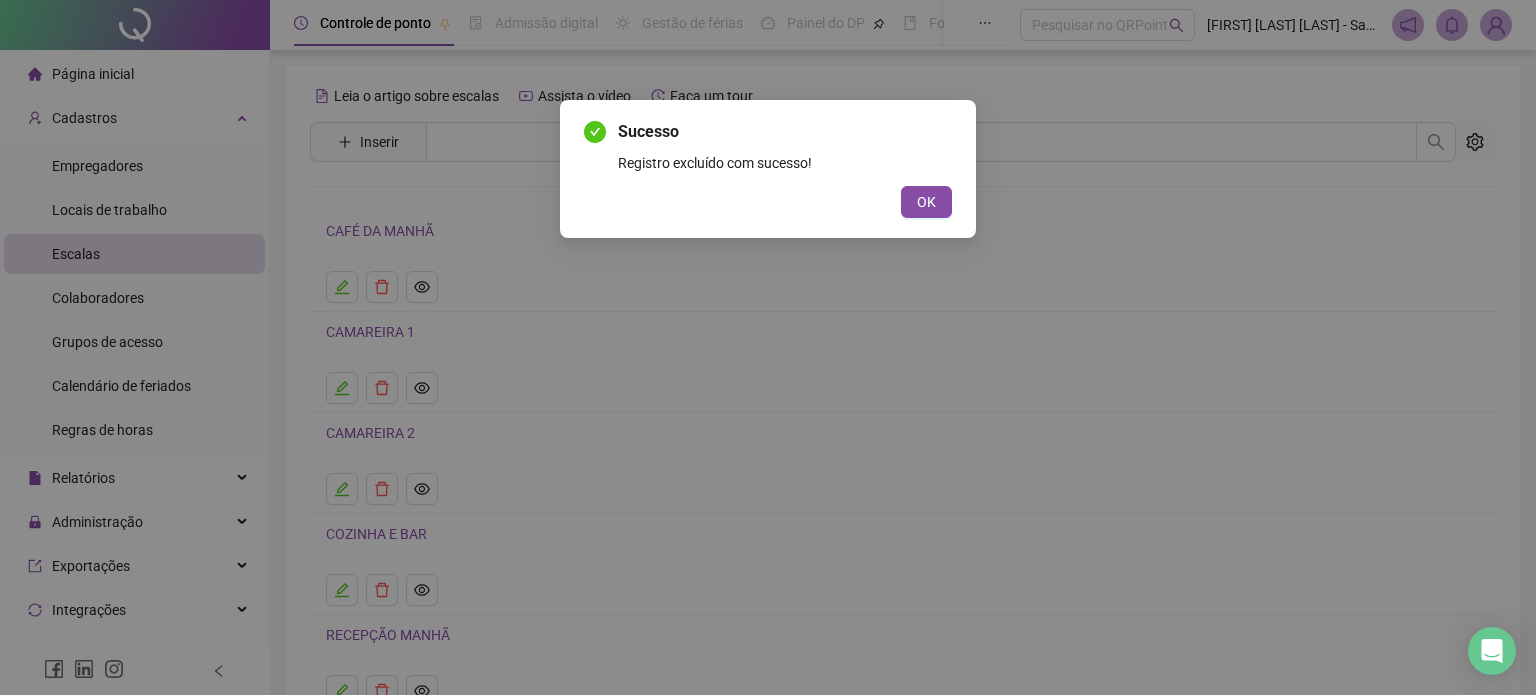click on "Sucesso Registro excluído com sucesso! OK" at bounding box center [768, 169] 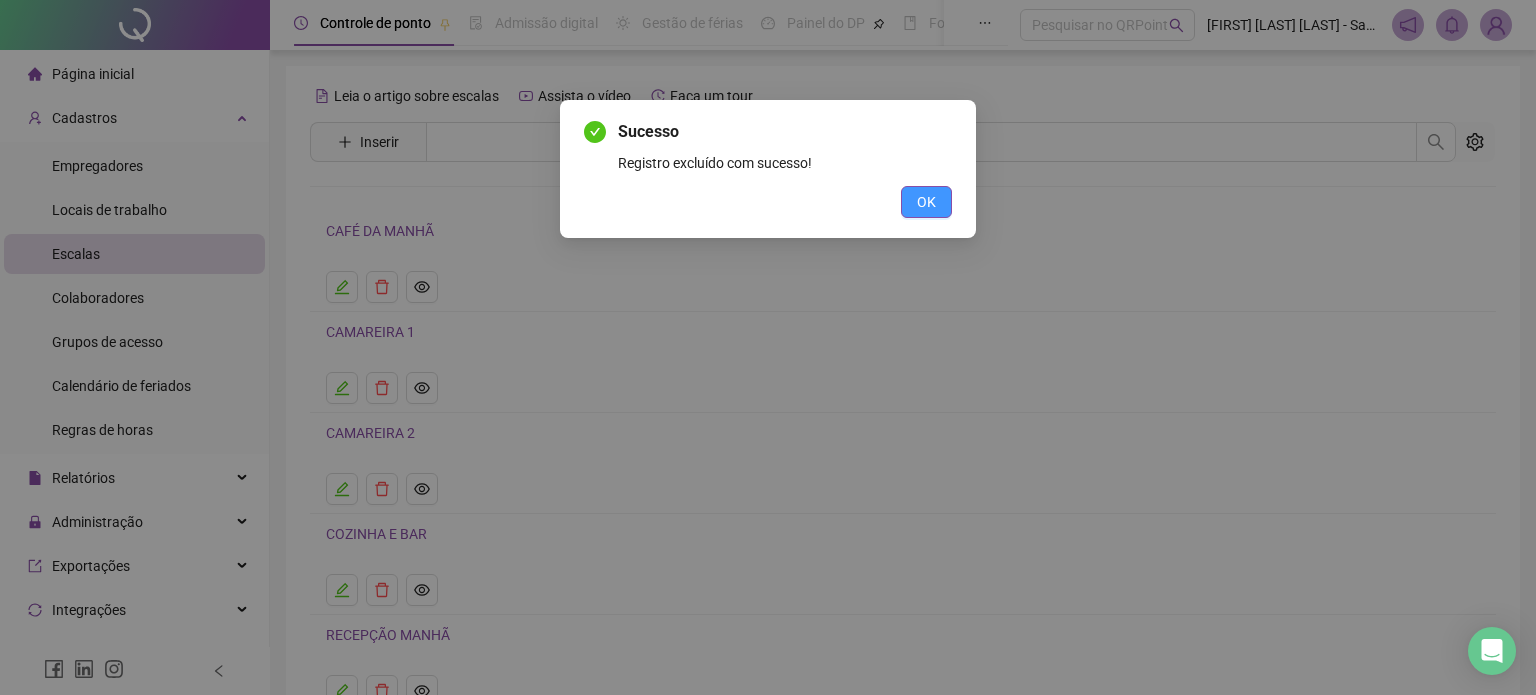 click on "OK" at bounding box center [926, 202] 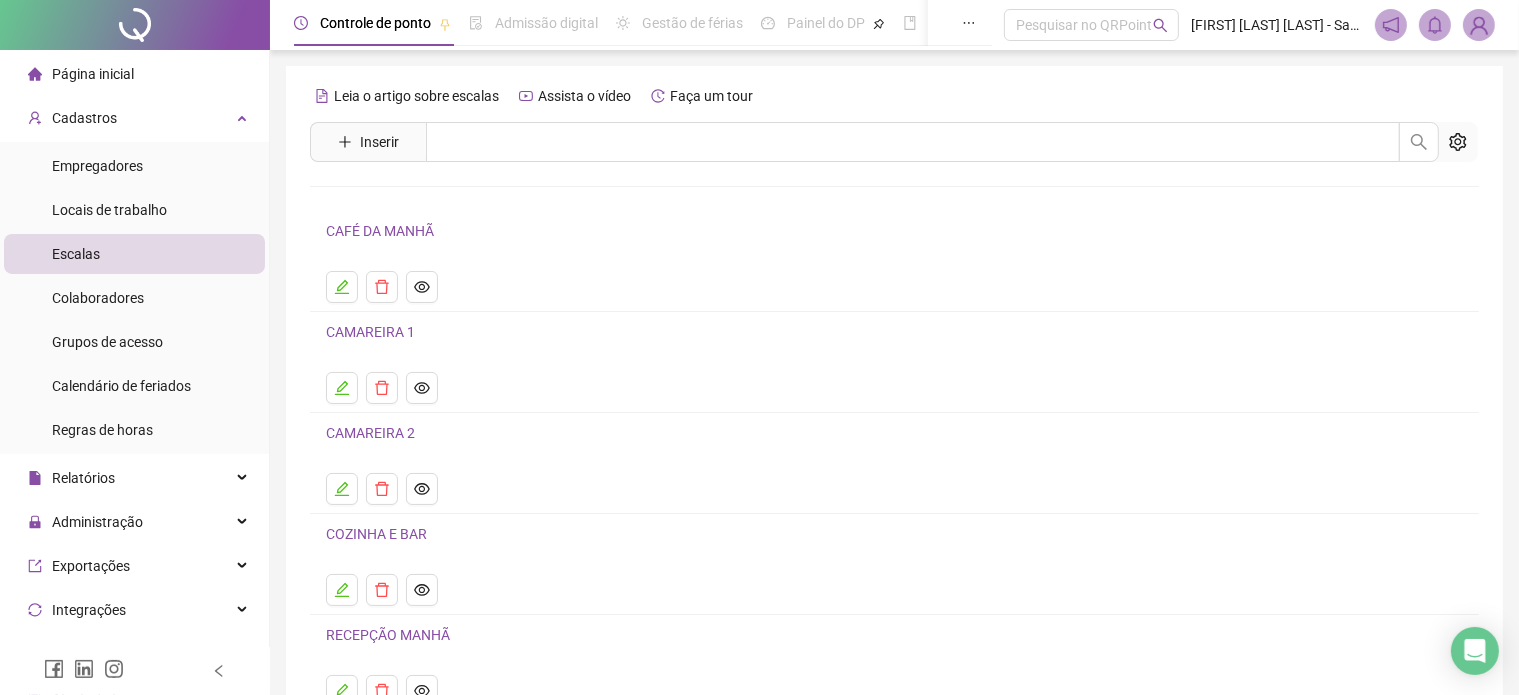 scroll, scrollTop: 160, scrollLeft: 0, axis: vertical 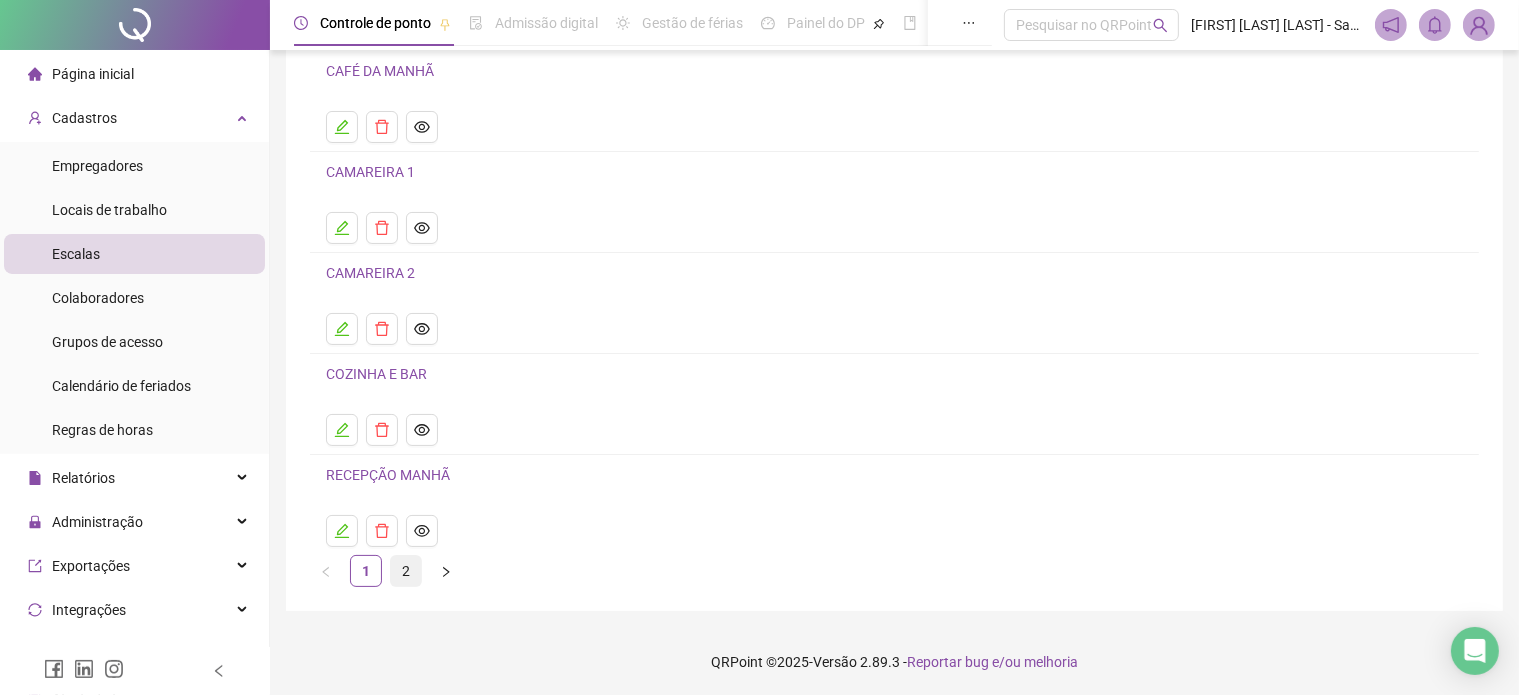 click on "2" at bounding box center (406, 571) 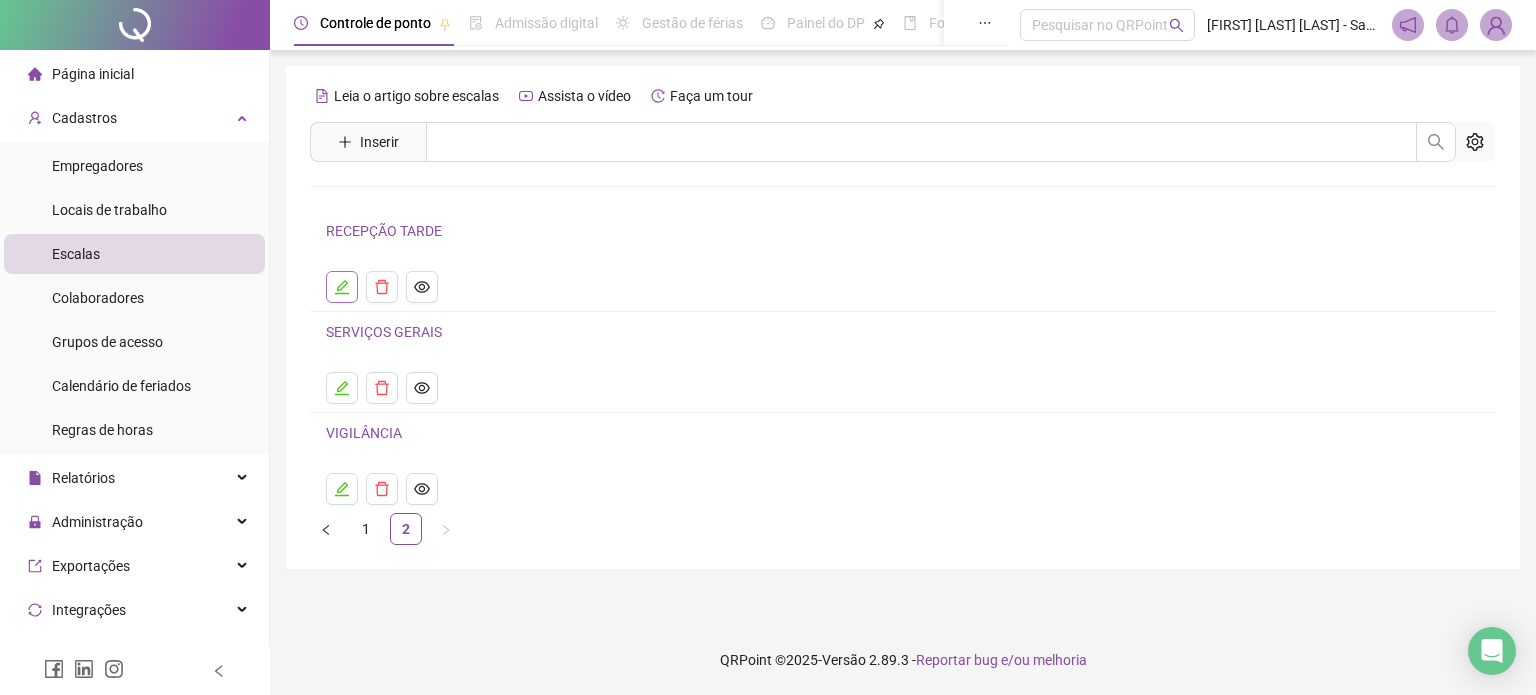 click 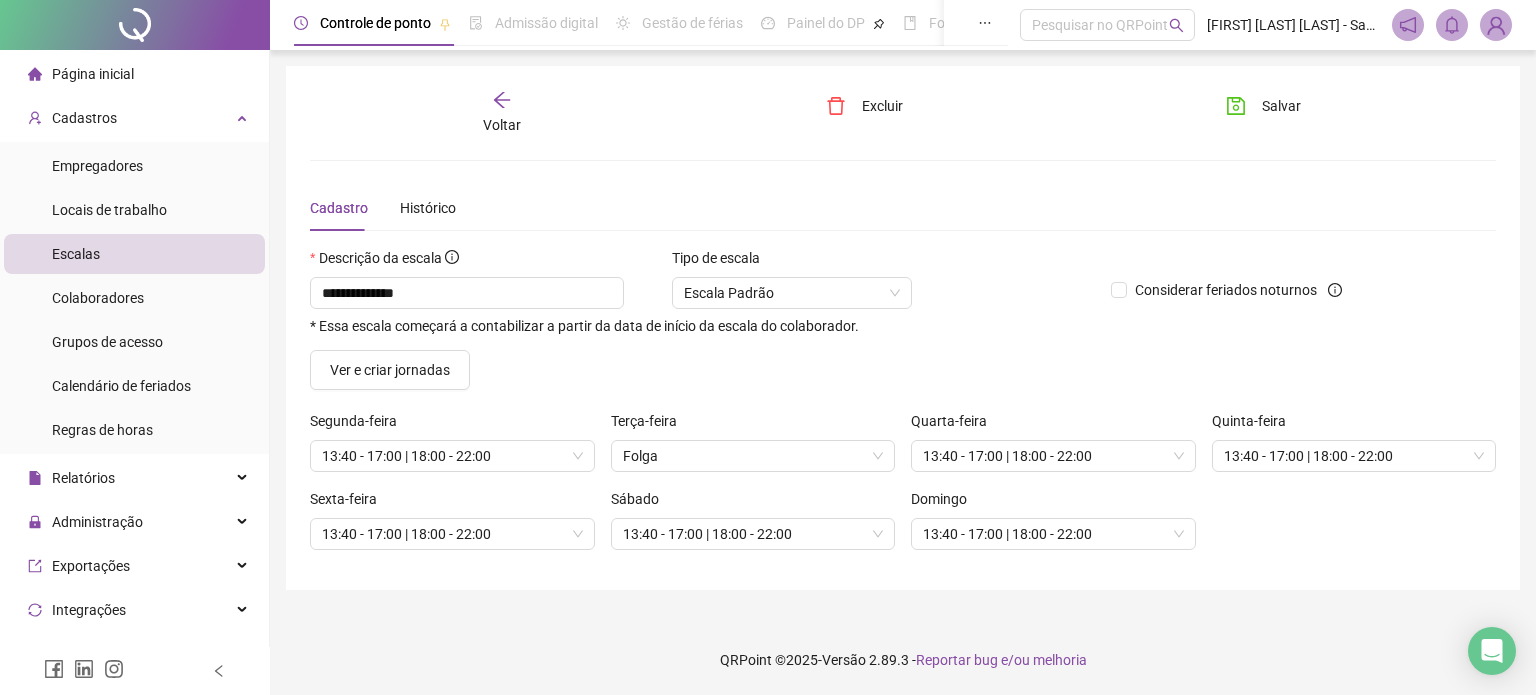 click on "Voltar" at bounding box center [502, 125] 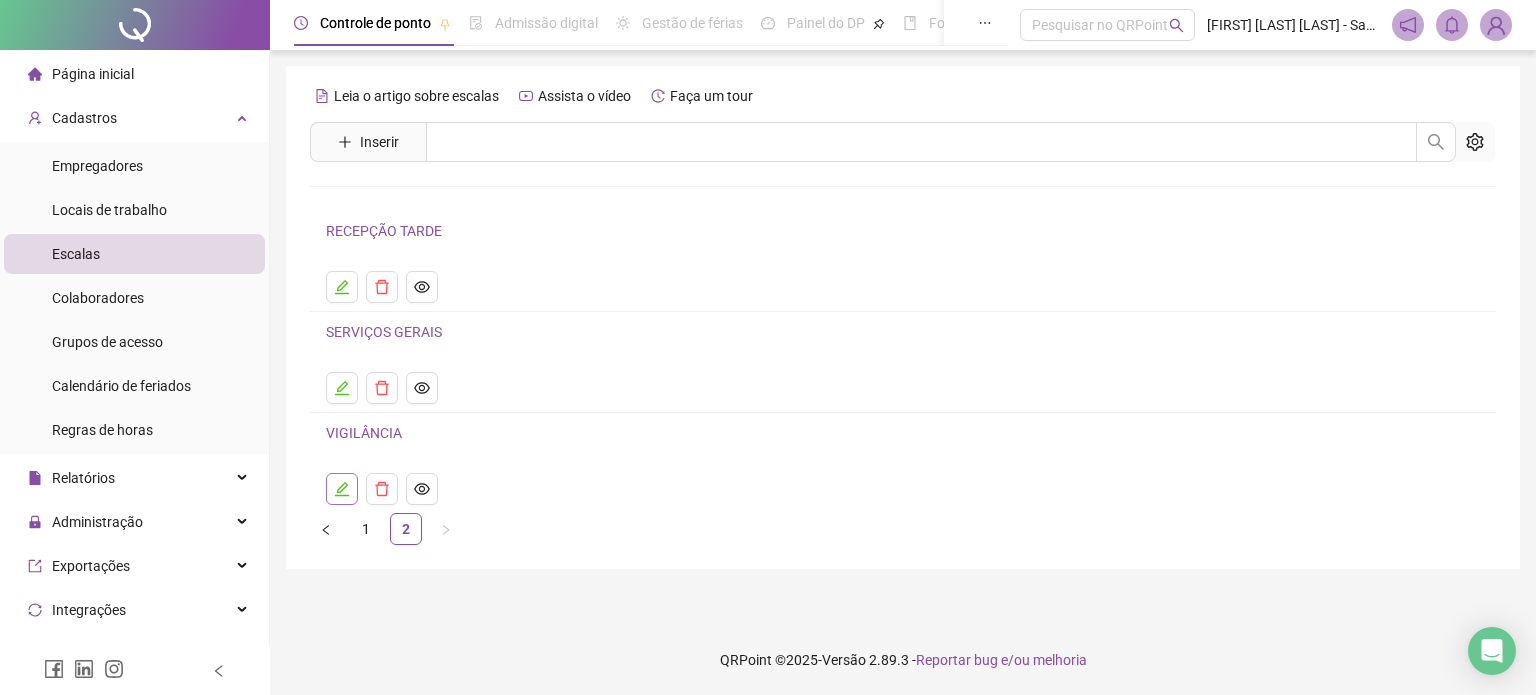 click 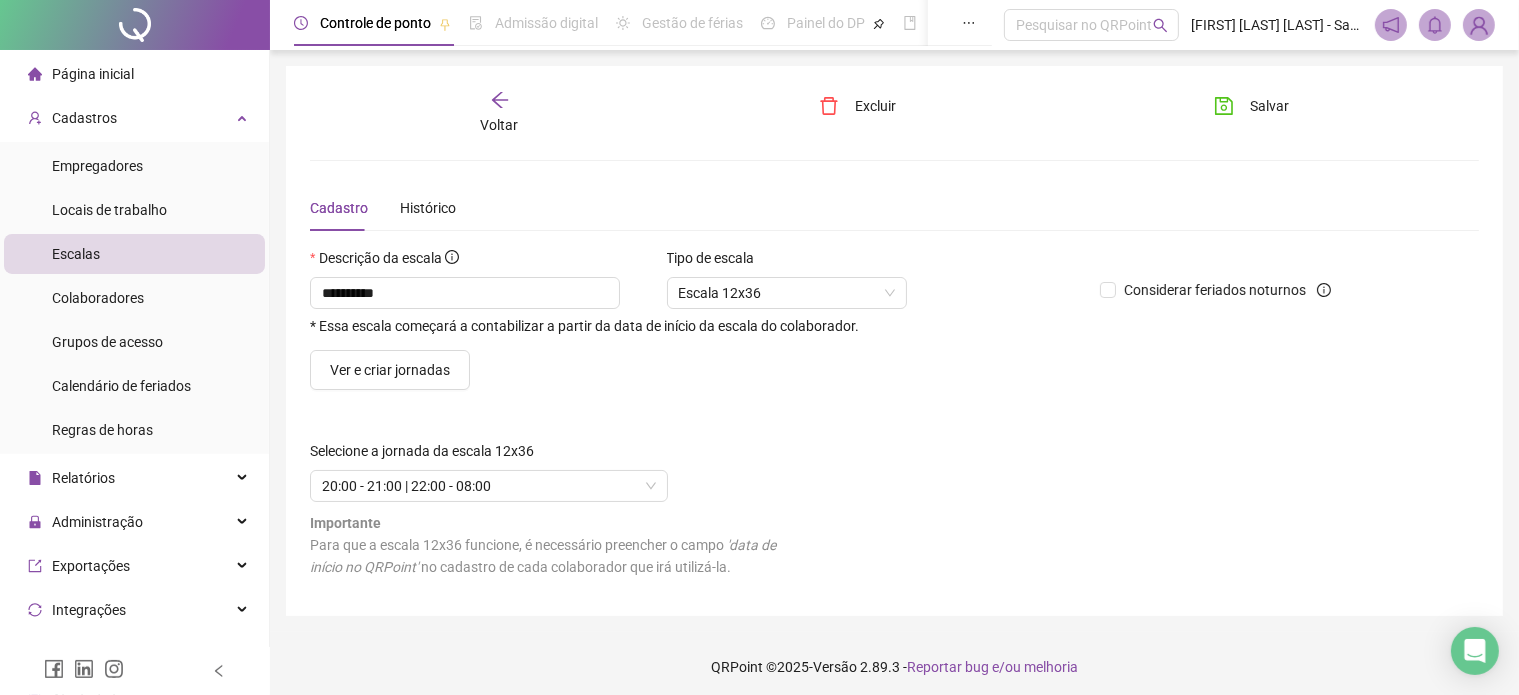 scroll, scrollTop: 5, scrollLeft: 0, axis: vertical 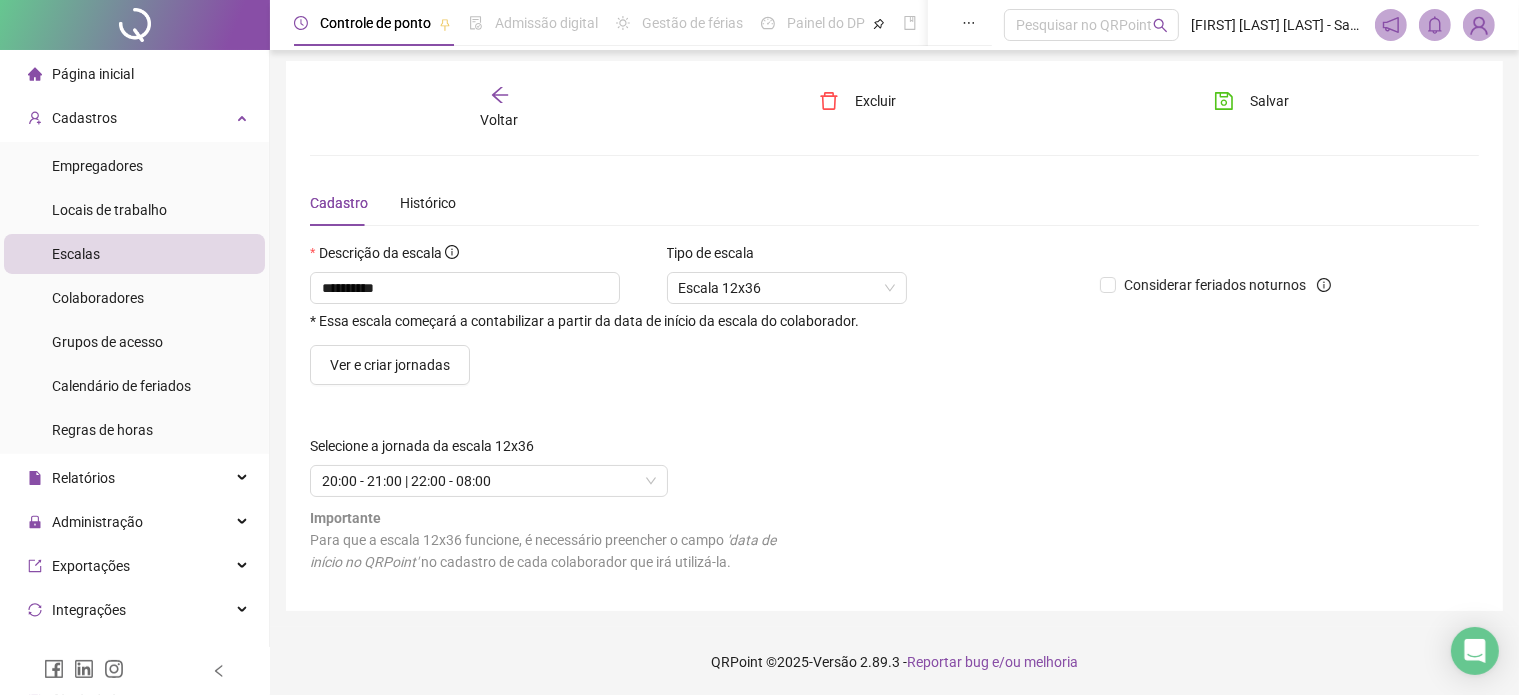 click on "Voltar" at bounding box center (500, 108) 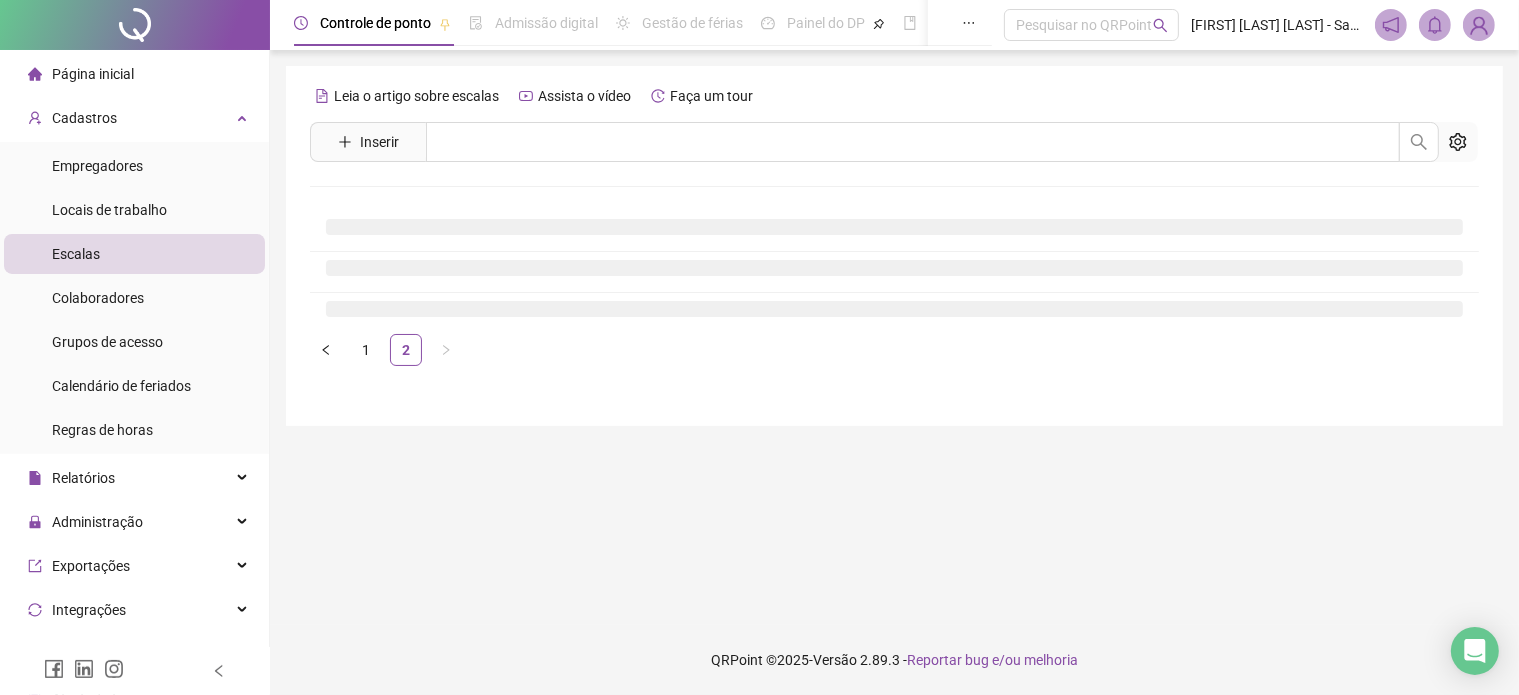 scroll, scrollTop: 0, scrollLeft: 0, axis: both 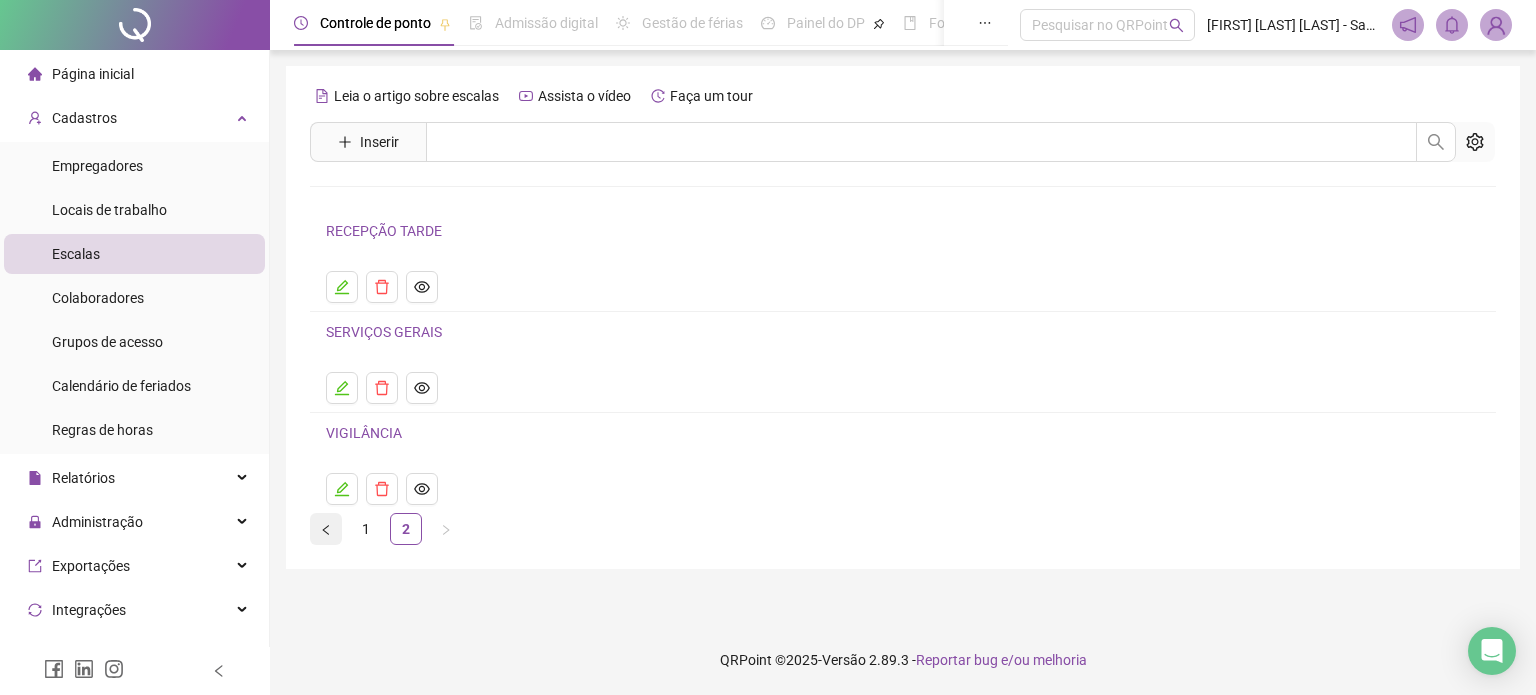 click 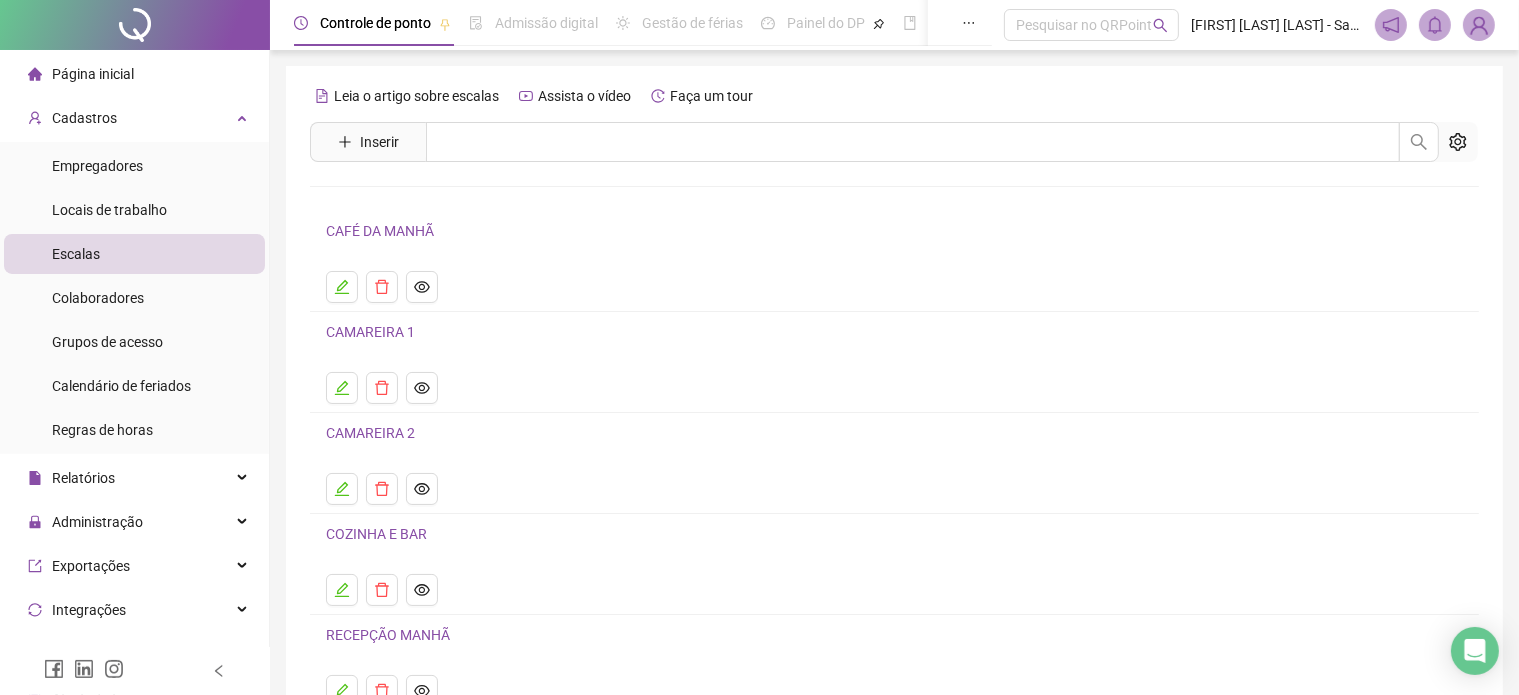 scroll, scrollTop: 160, scrollLeft: 0, axis: vertical 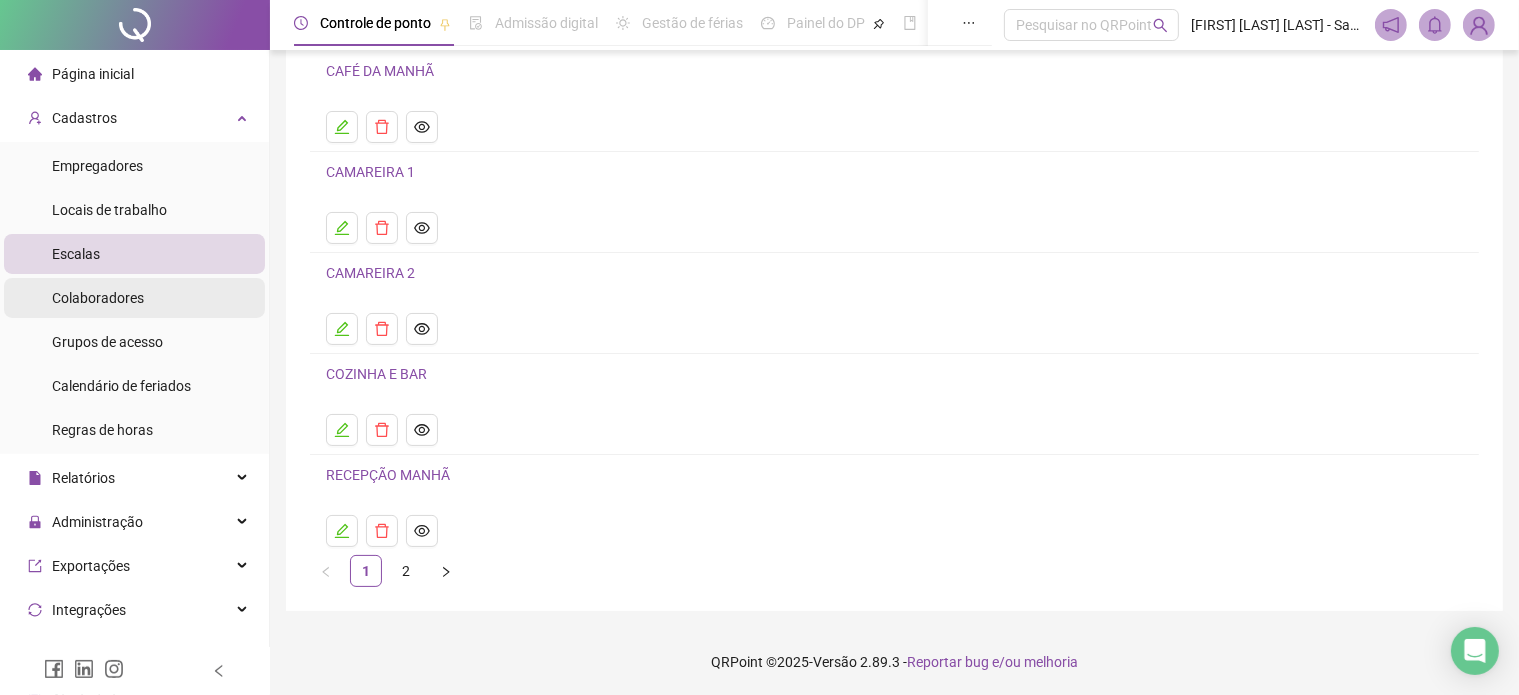 click on "Colaboradores" at bounding box center (98, 298) 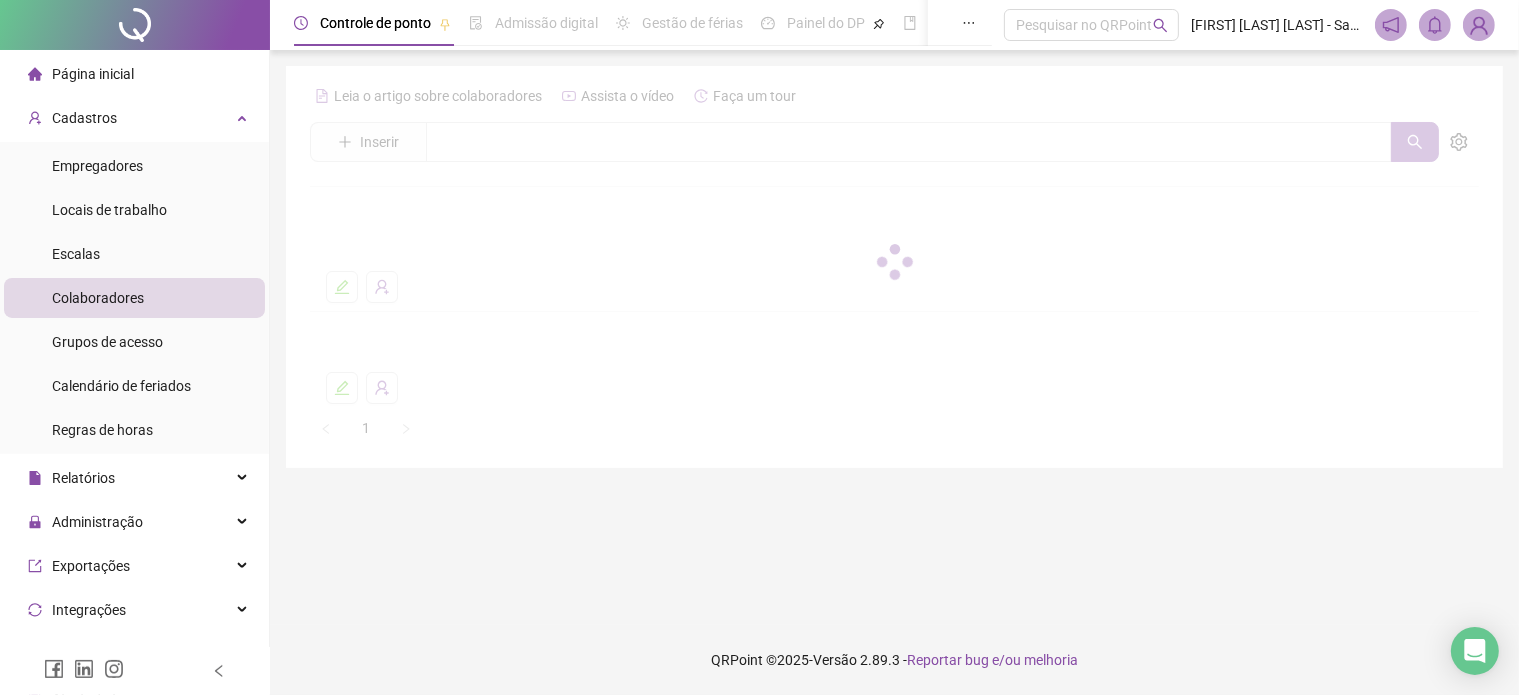 scroll, scrollTop: 0, scrollLeft: 0, axis: both 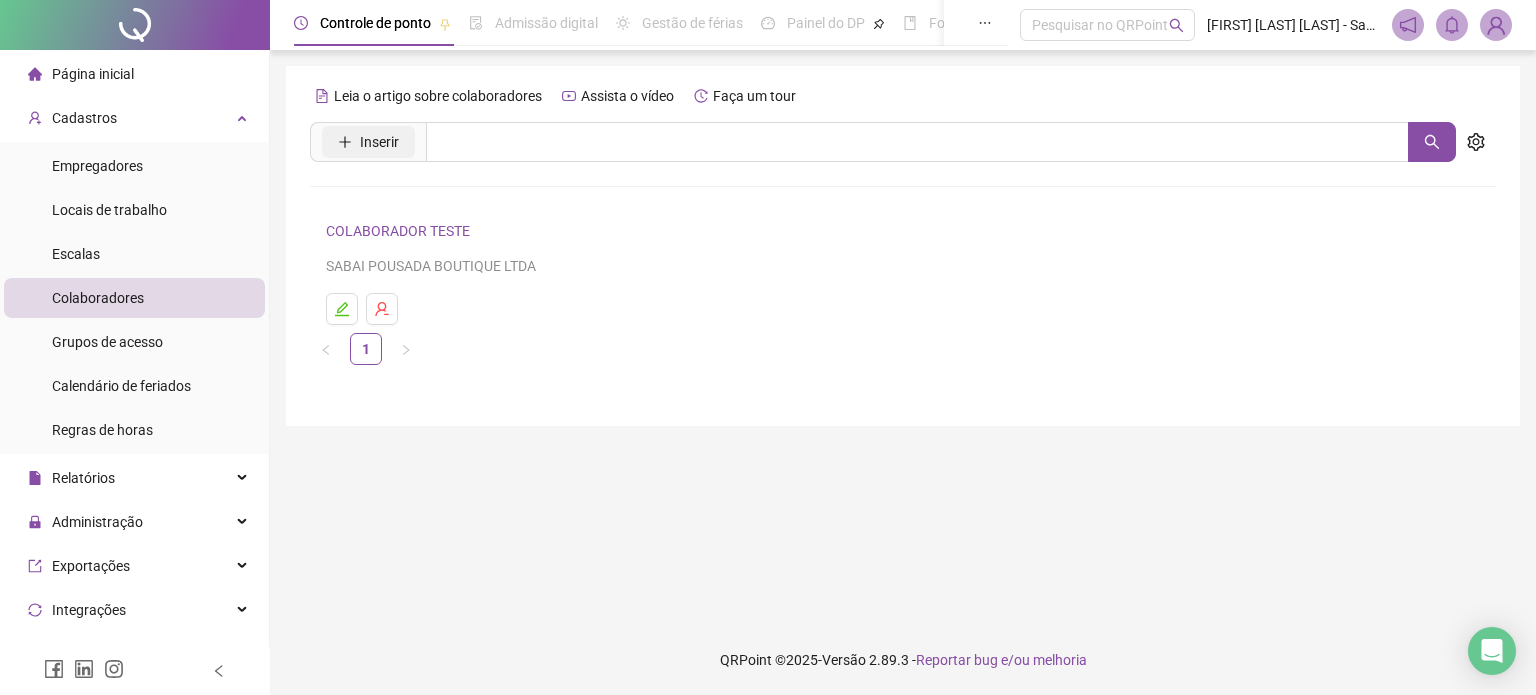 click on "Inserir" at bounding box center (379, 142) 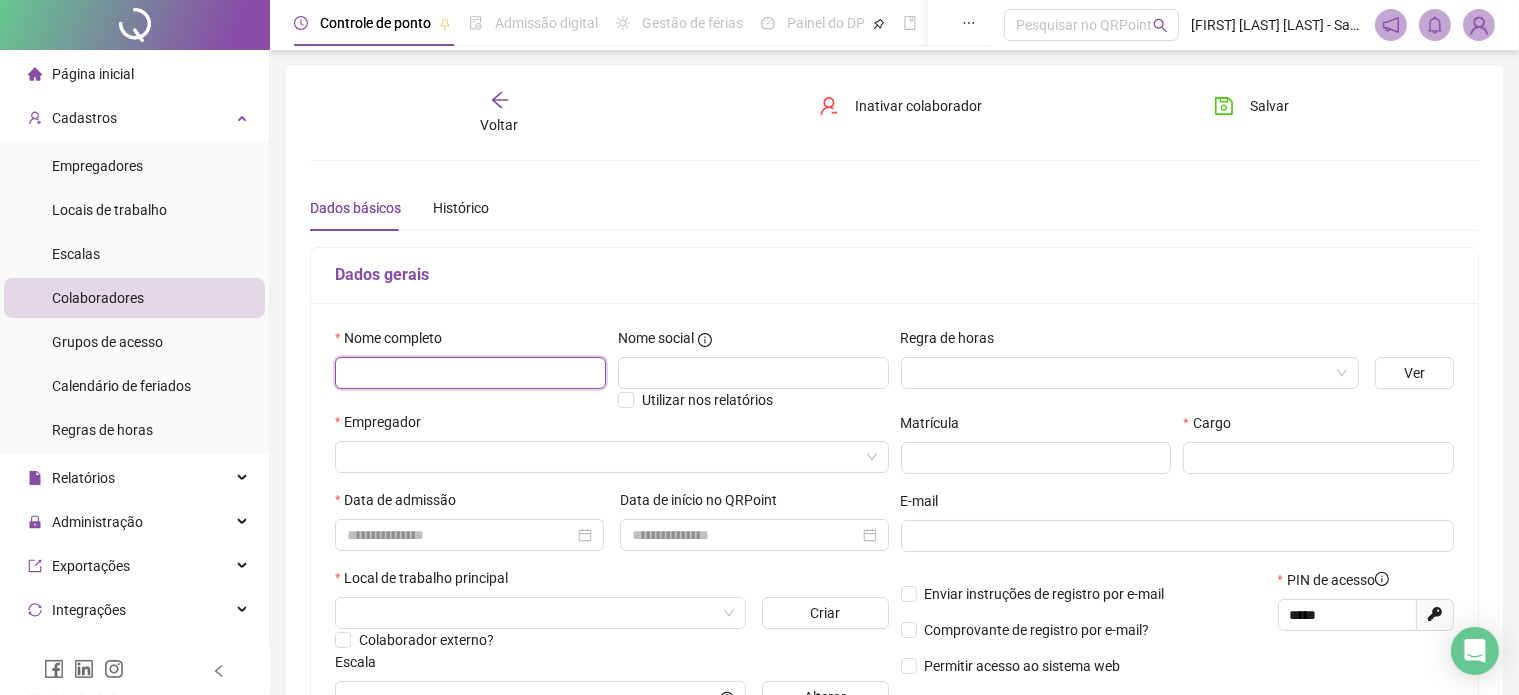 click at bounding box center [470, 373] 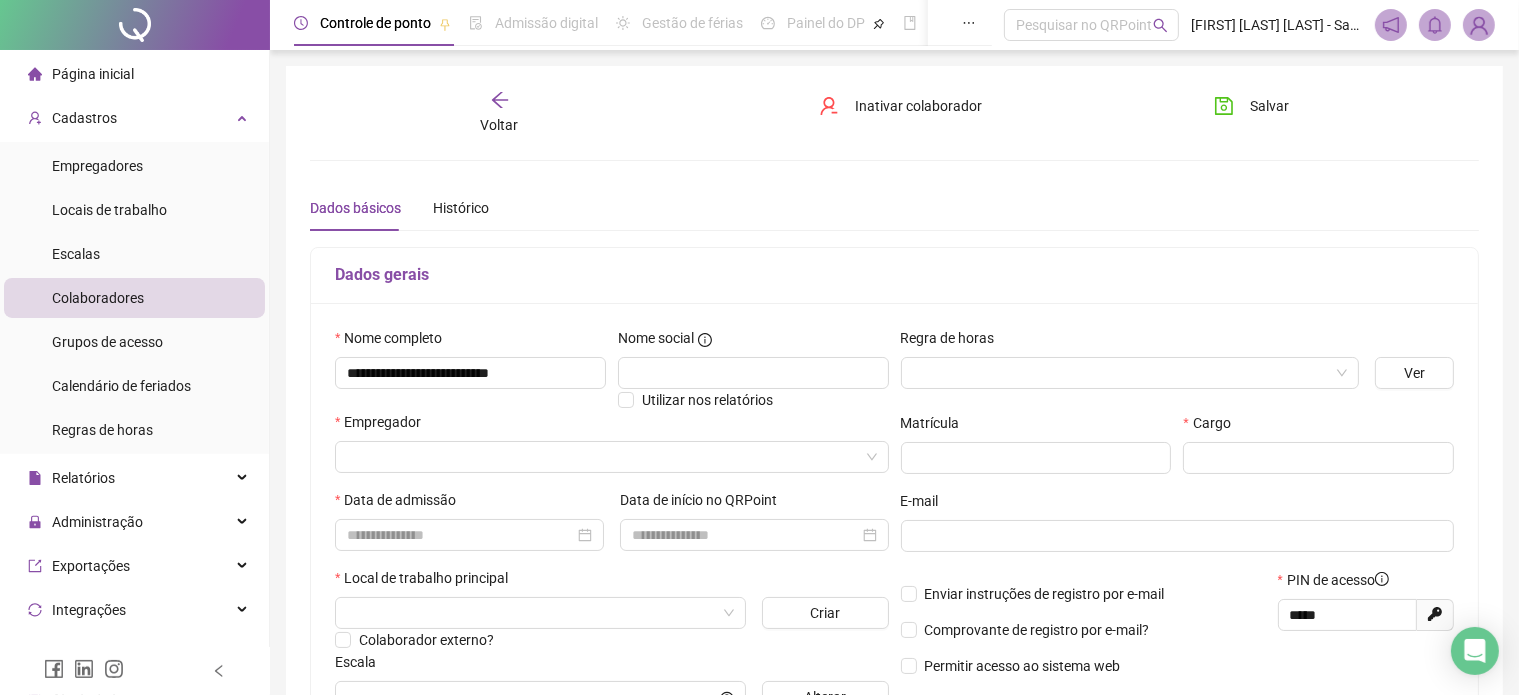 click on "Regra de horas" at bounding box center [1130, 342] 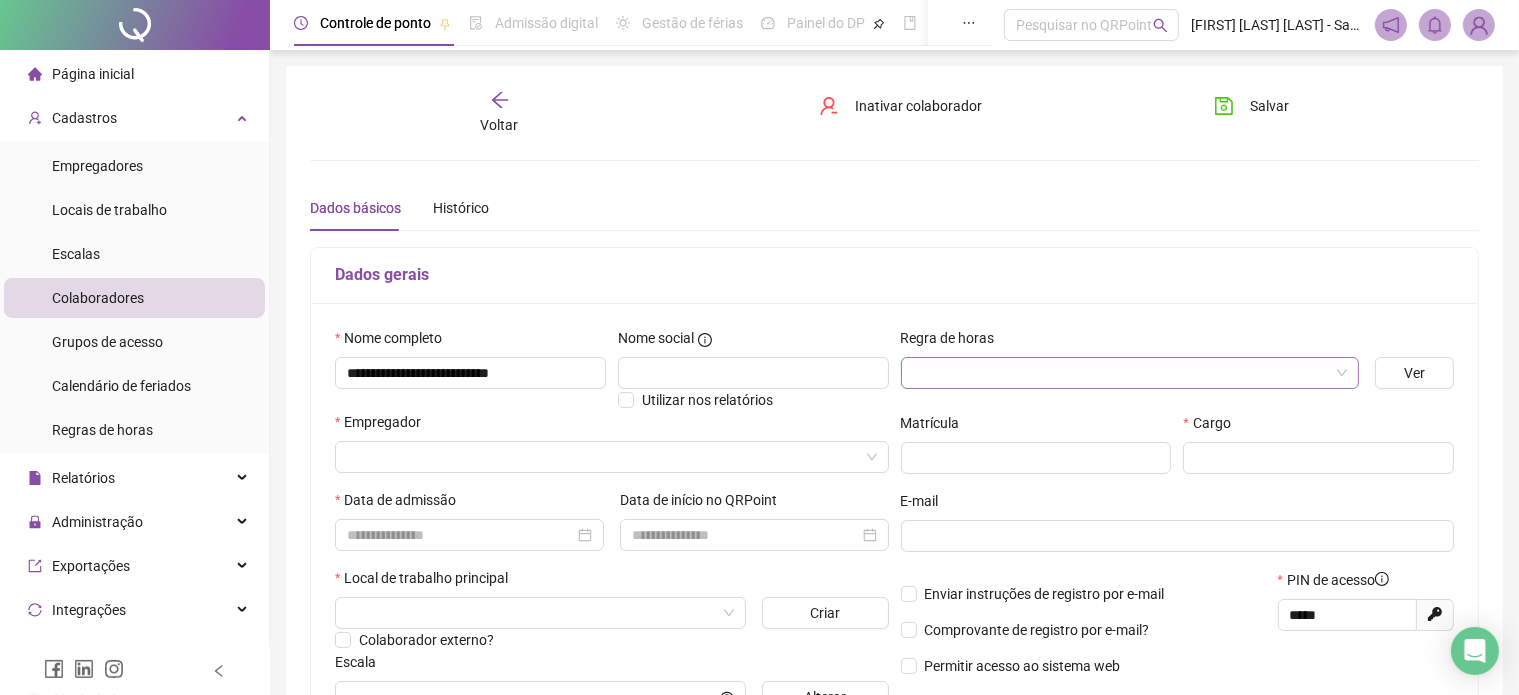 click at bounding box center [1121, 373] 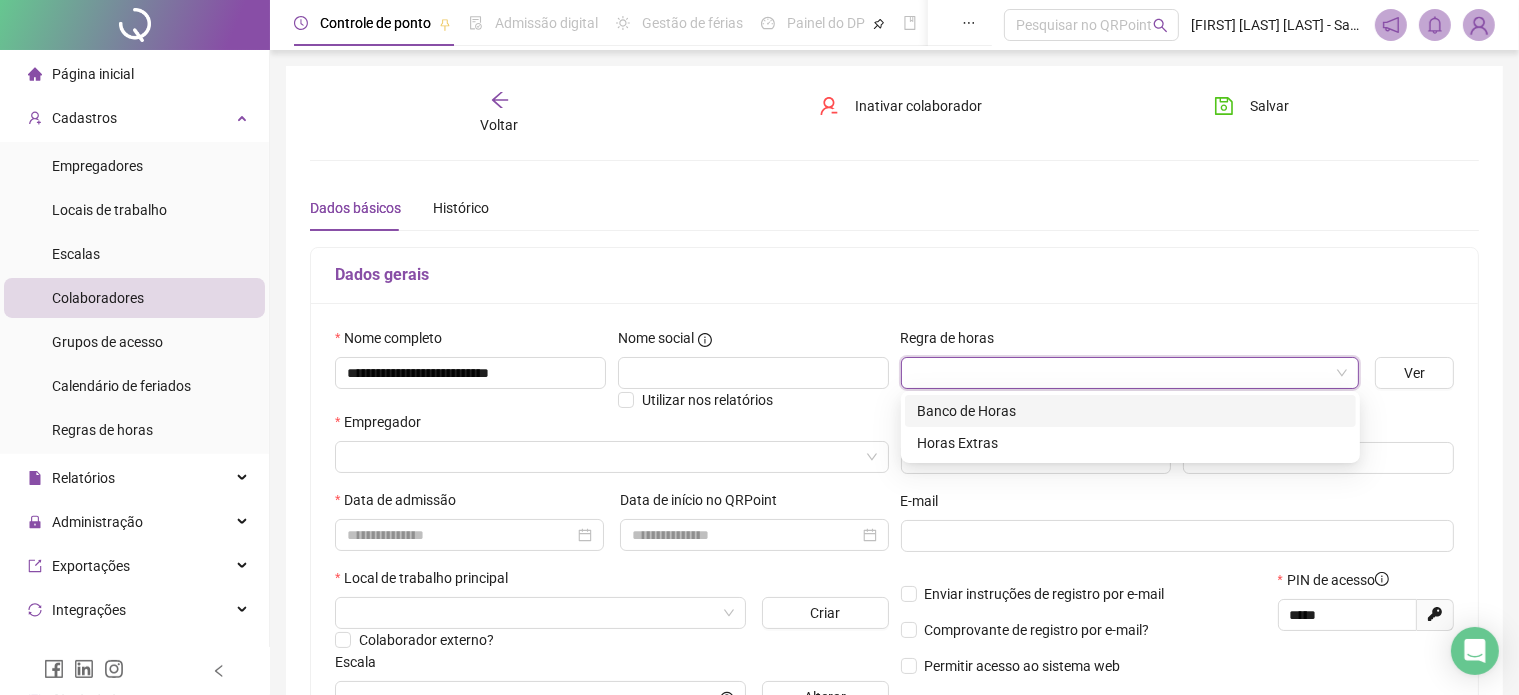click on "Dados gerais" at bounding box center (894, 276) 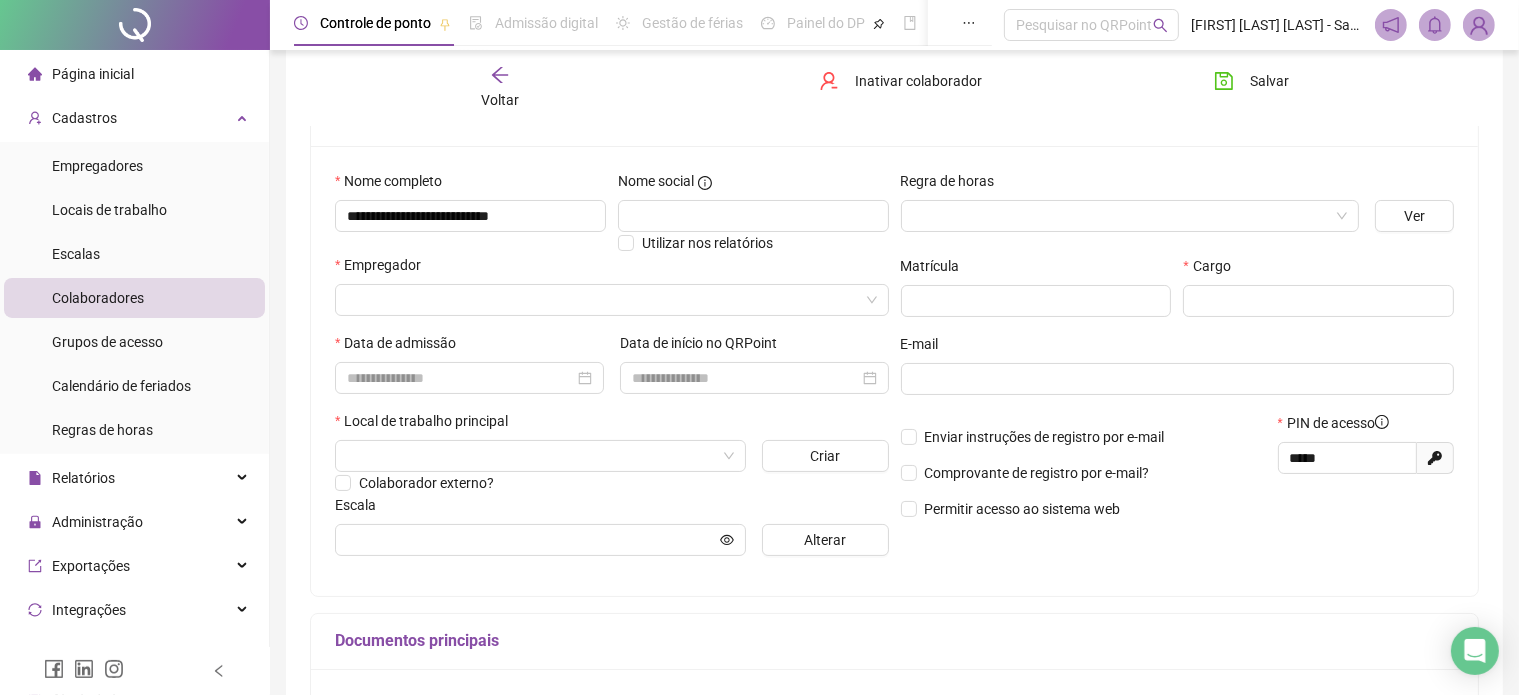 scroll, scrollTop: 164, scrollLeft: 0, axis: vertical 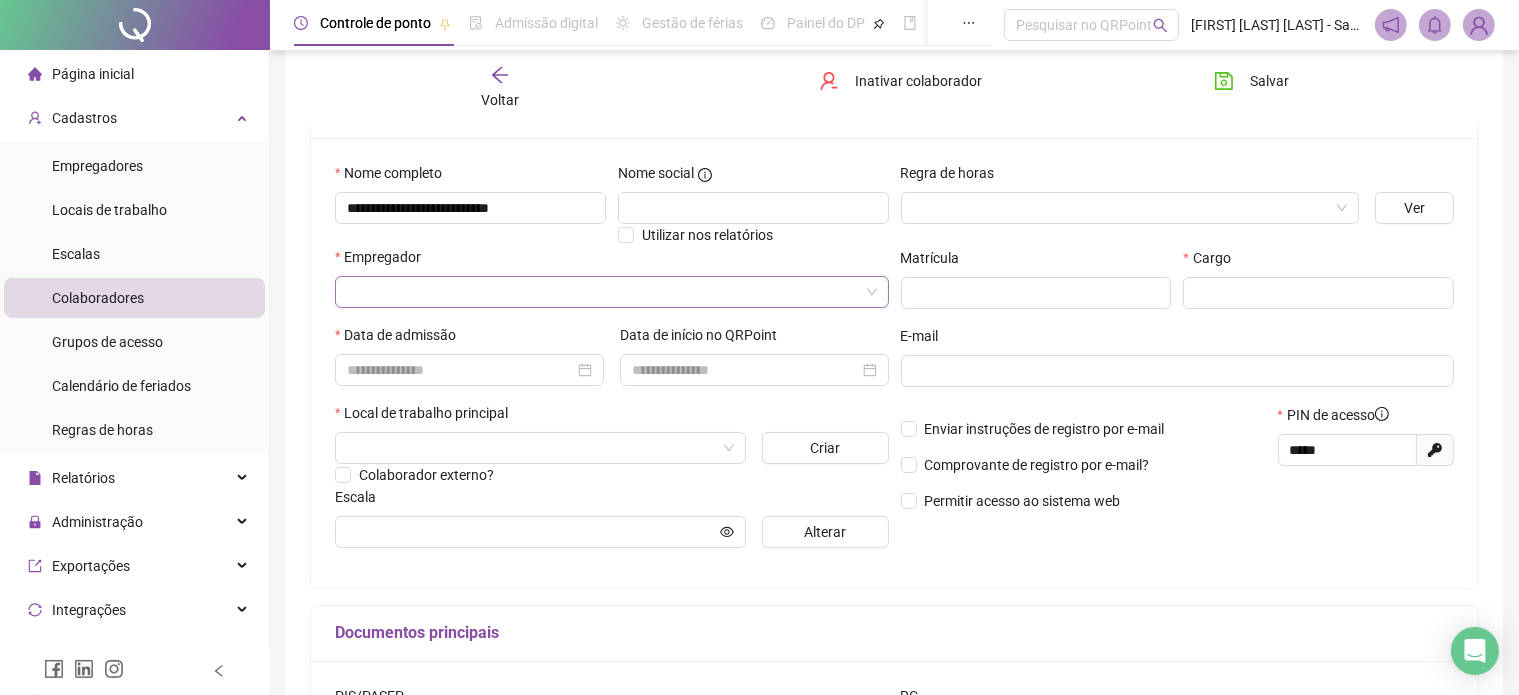 click at bounding box center [603, 292] 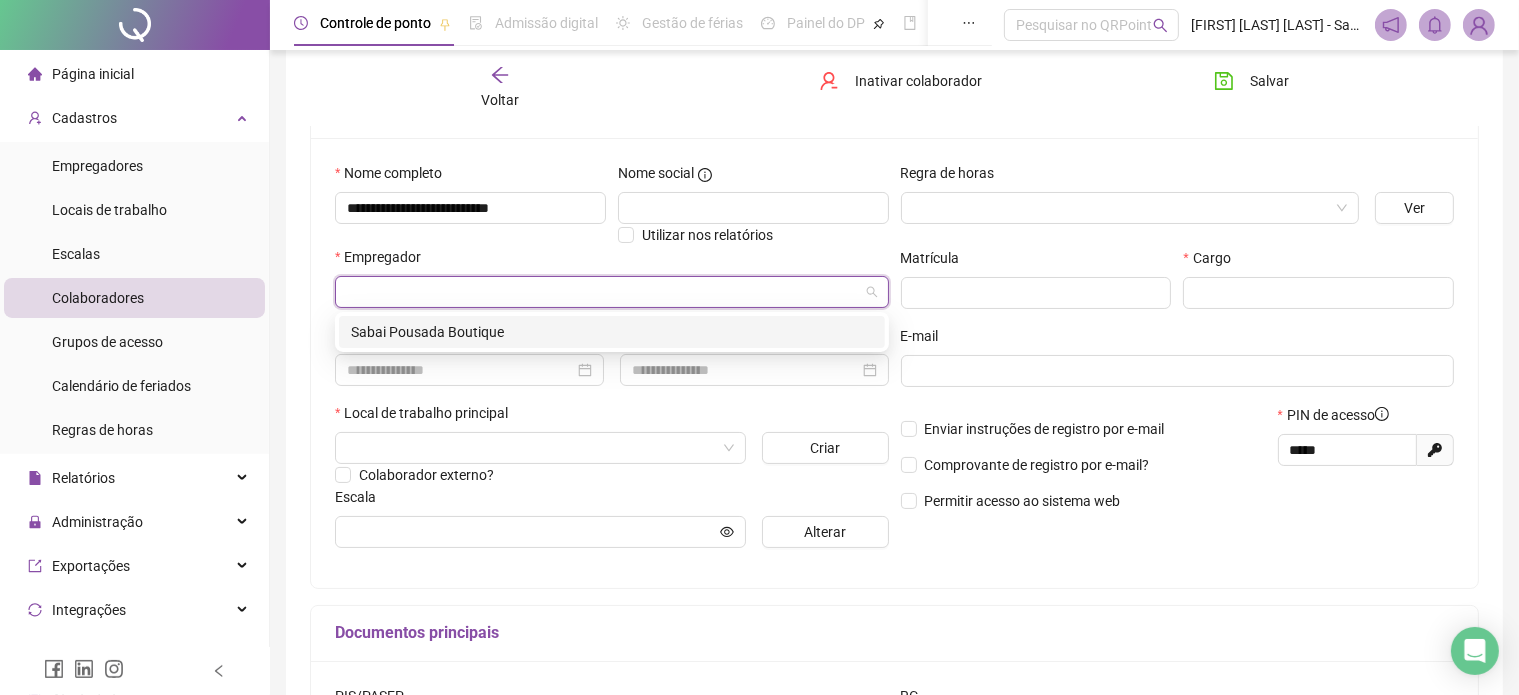 click on "Sabai Pousada Boutique" at bounding box center (612, 332) 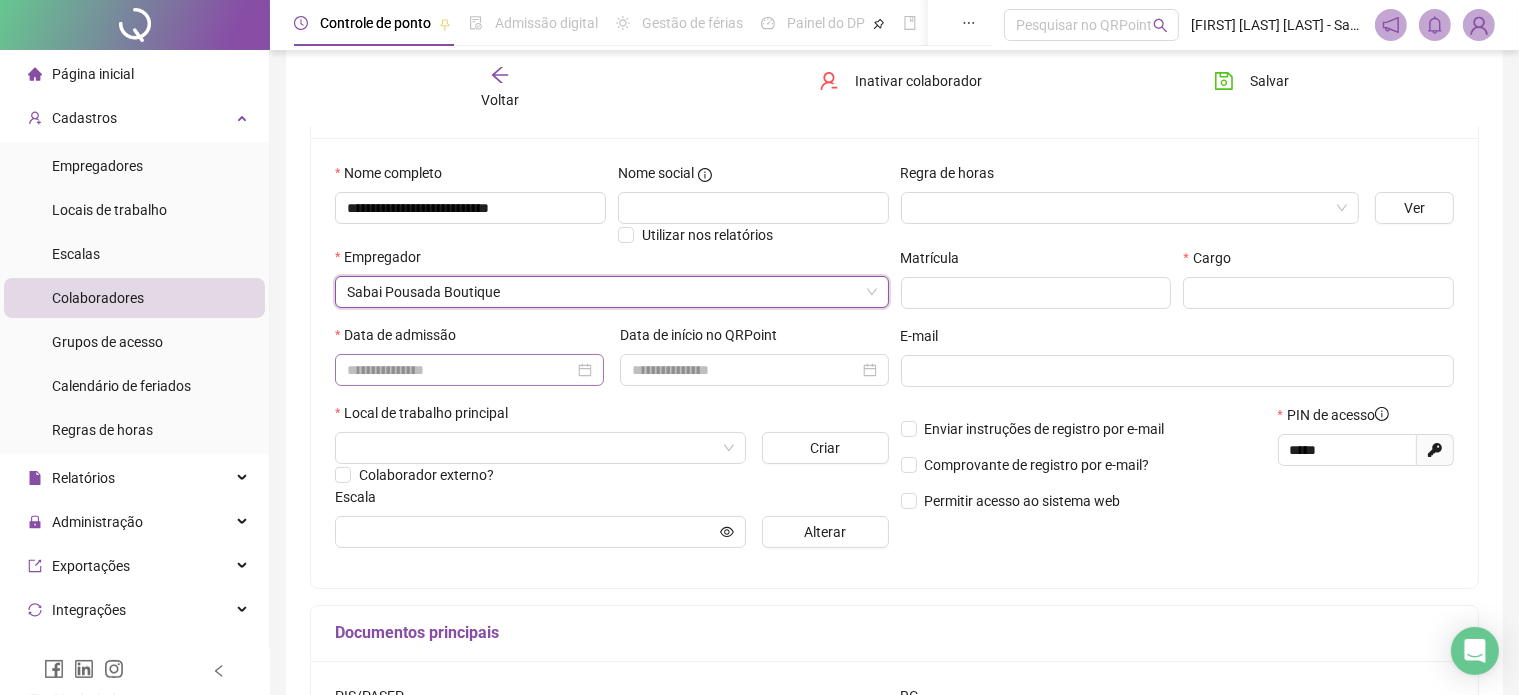 click at bounding box center [469, 370] 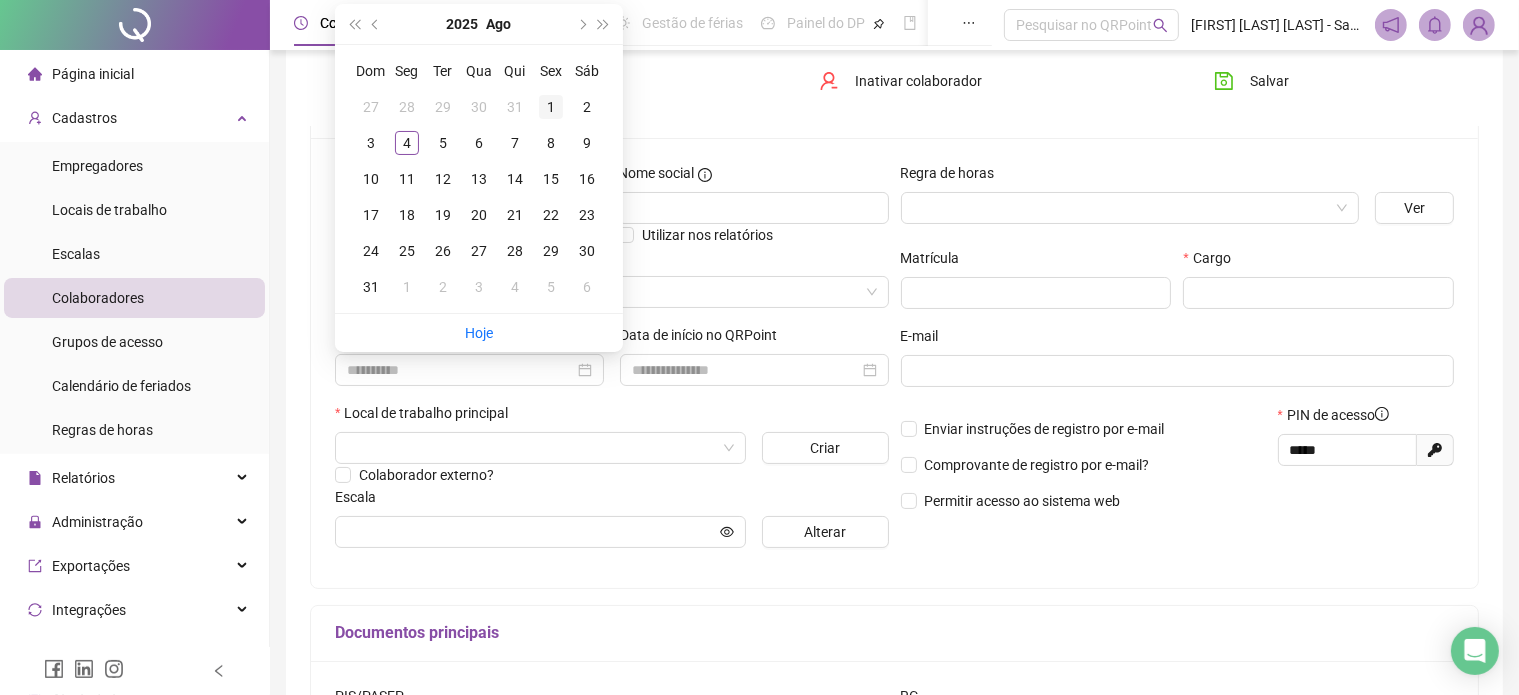 click on "1" at bounding box center (551, 107) 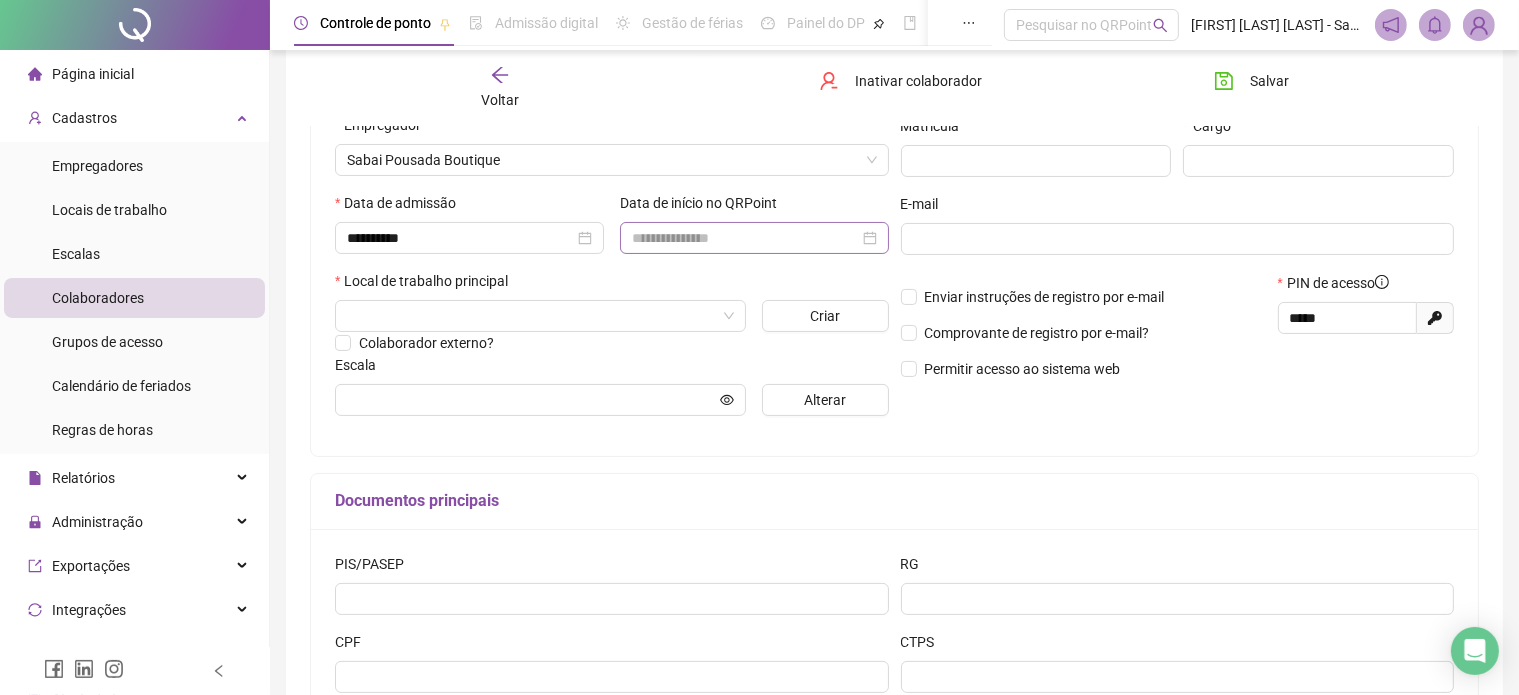 scroll, scrollTop: 298, scrollLeft: 0, axis: vertical 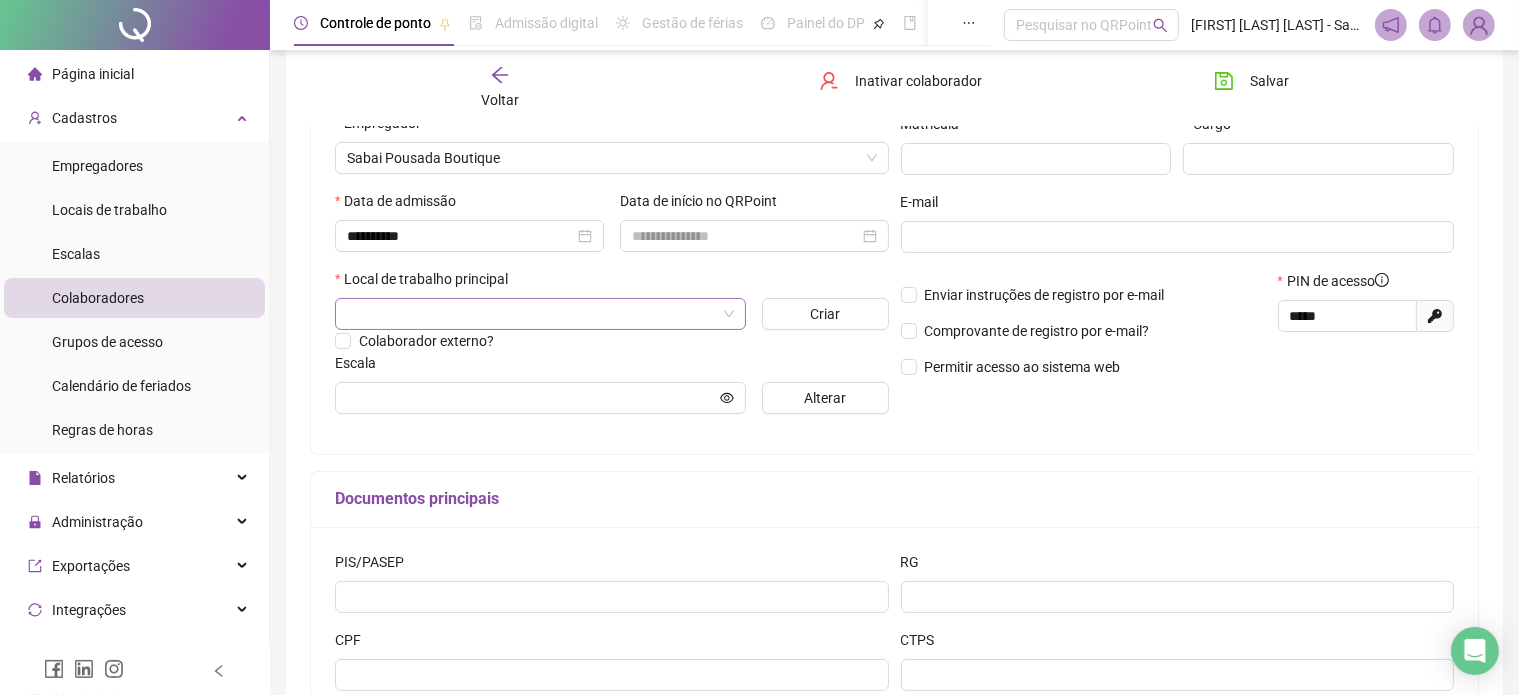 click at bounding box center (540, 314) 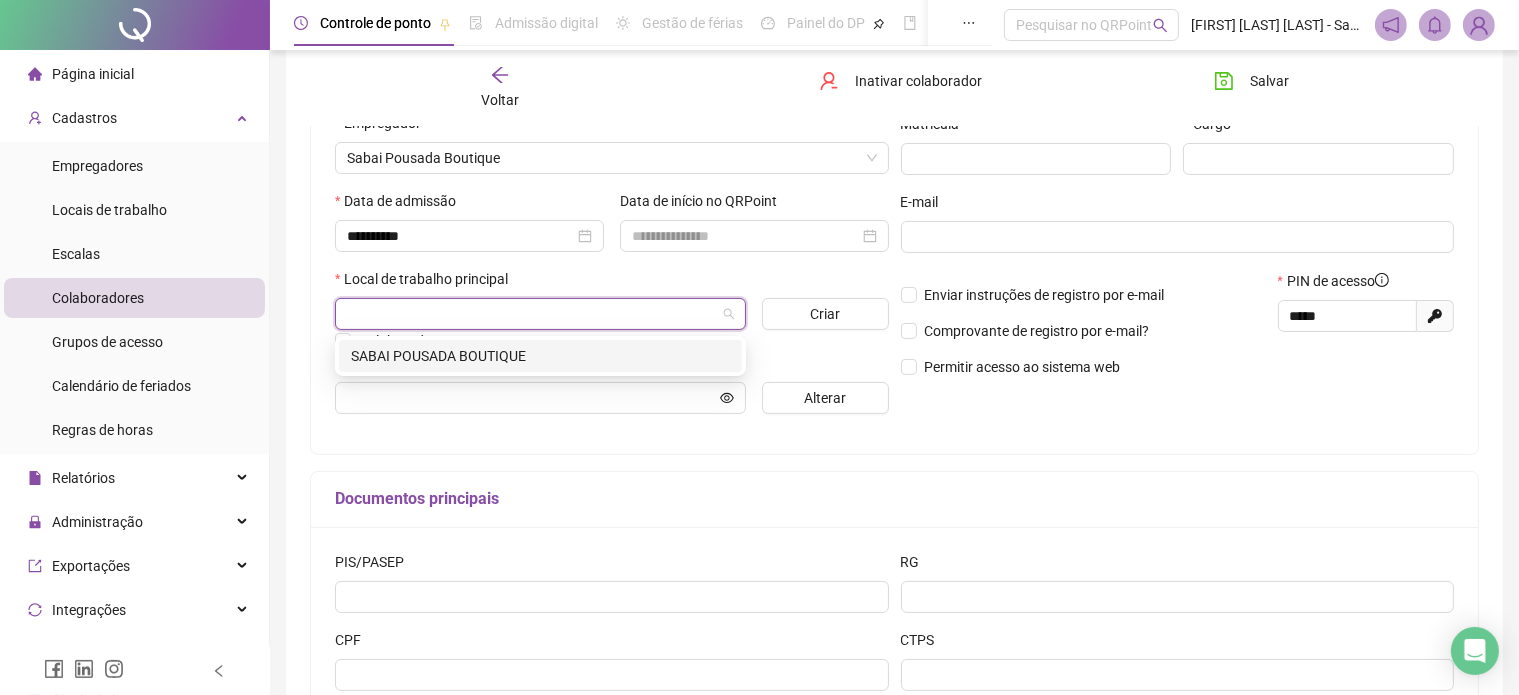 click on "SABAI POUSADA BOUTIQUE" at bounding box center (540, 356) 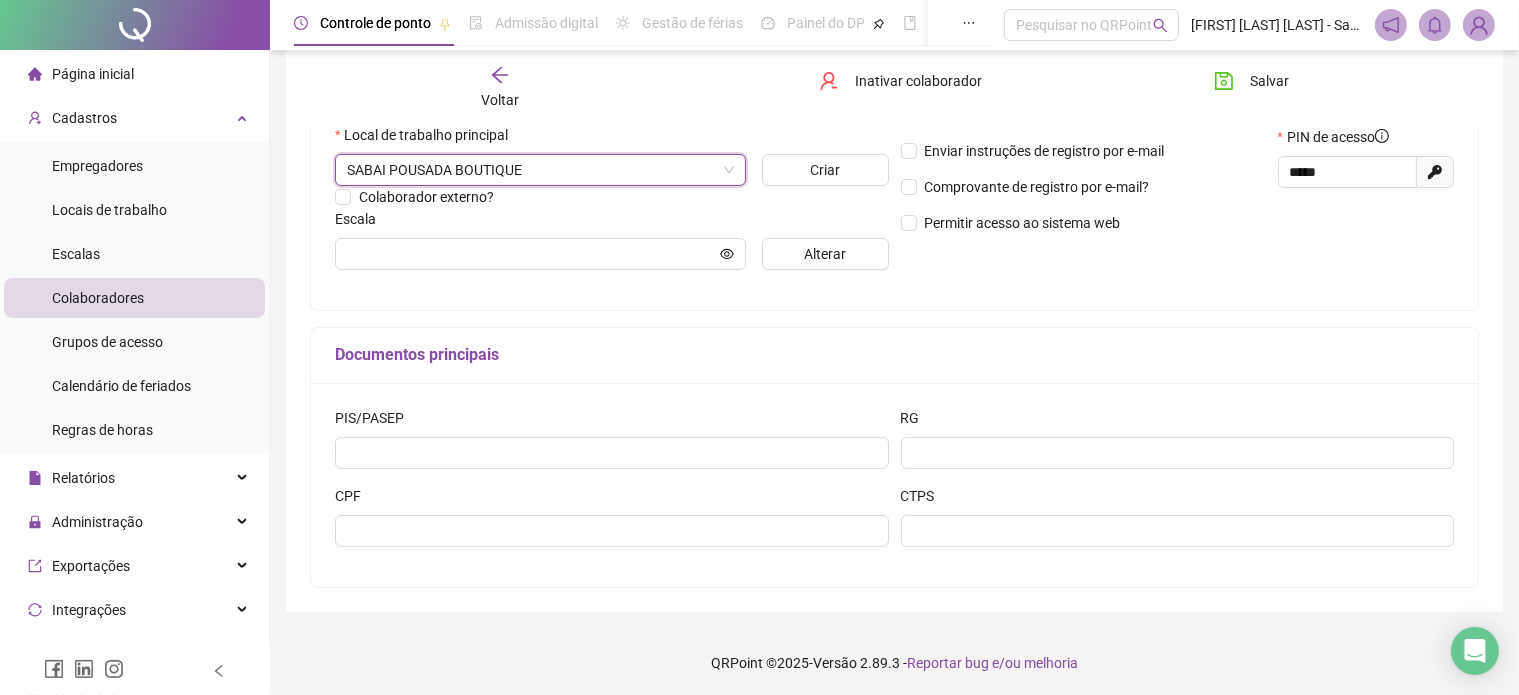 scroll, scrollTop: 445, scrollLeft: 0, axis: vertical 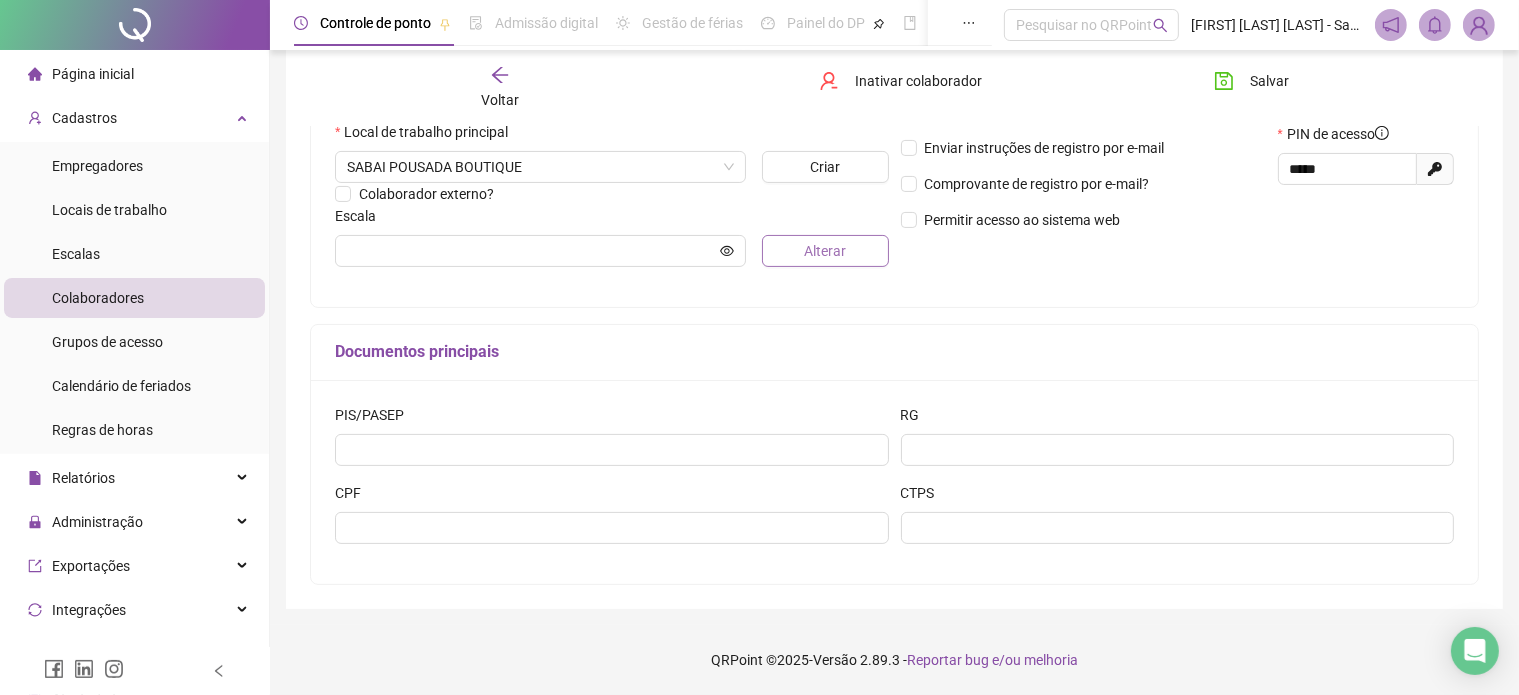 click on "Alterar" at bounding box center [825, 251] 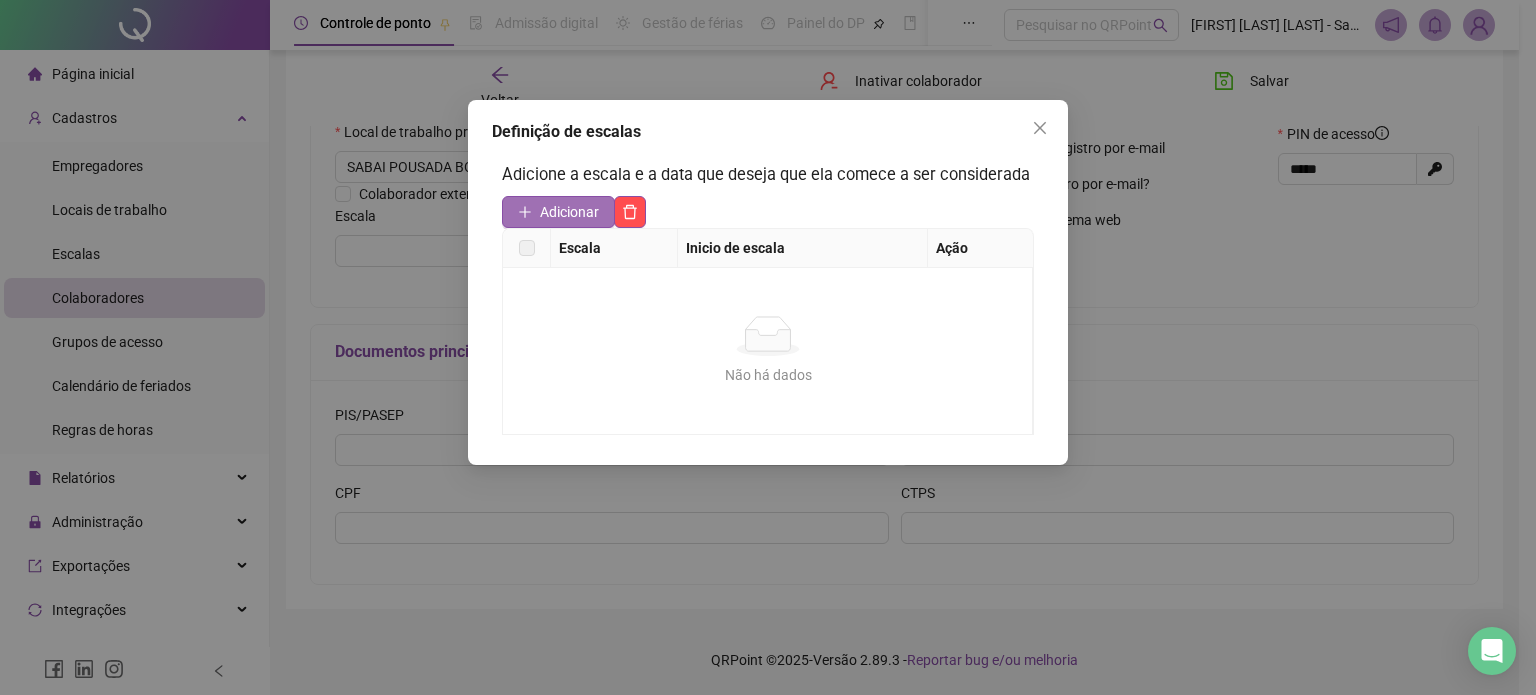 click on "Adicionar" at bounding box center (569, 212) 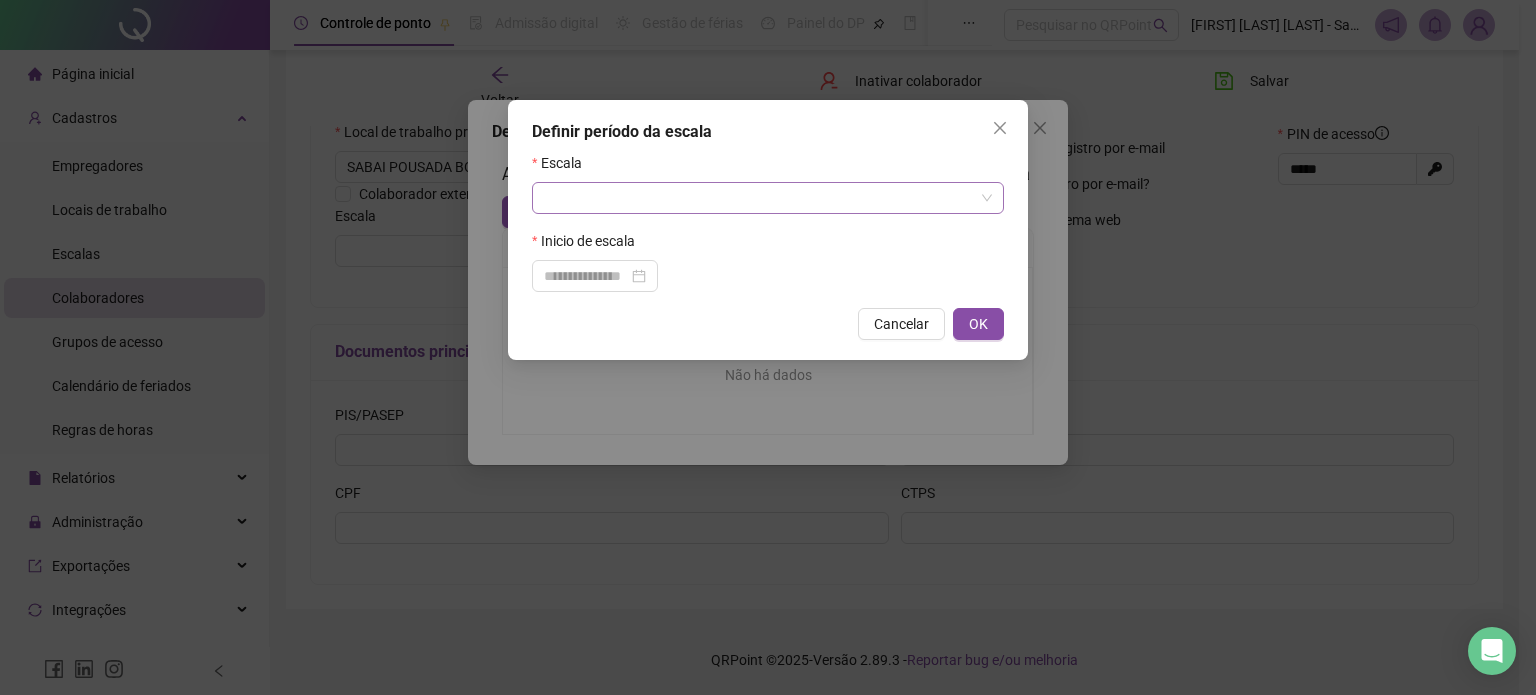 click at bounding box center (759, 198) 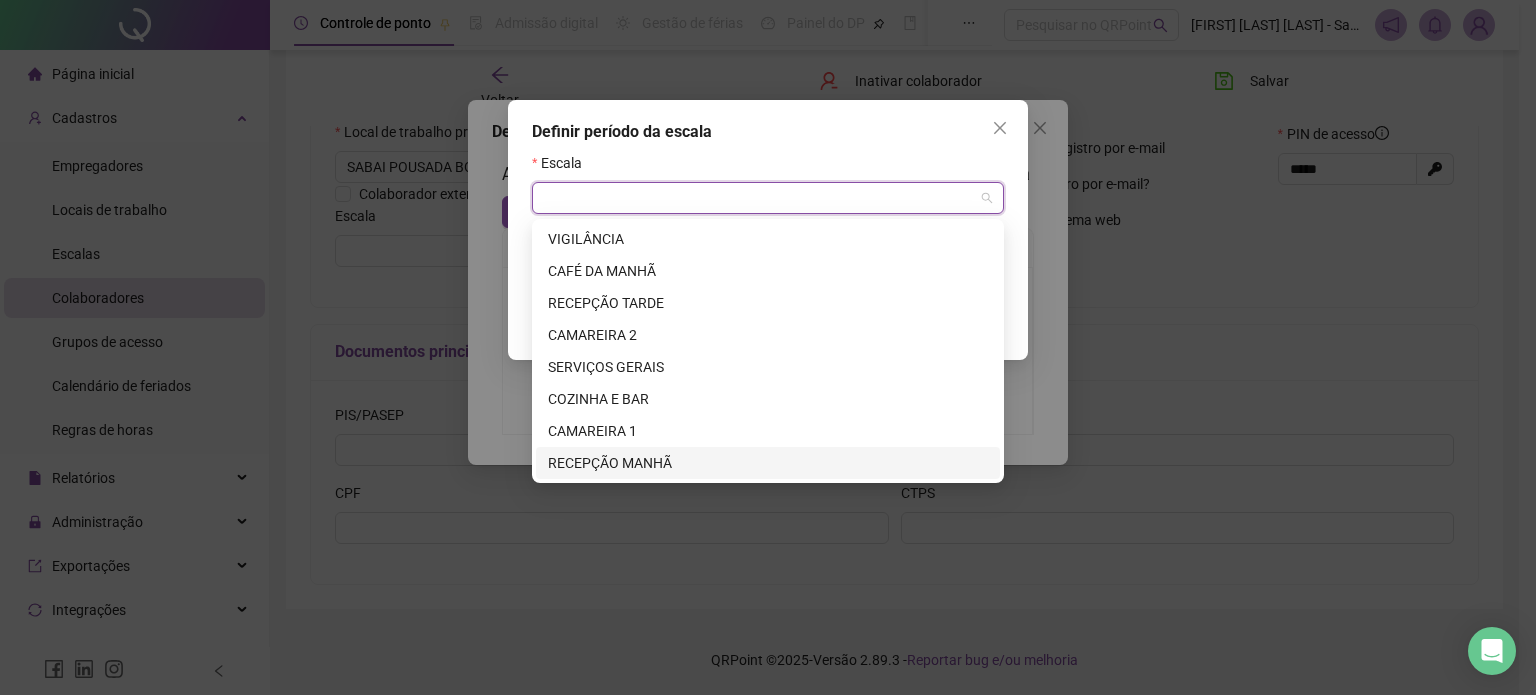 click on "RECEPÇÃO MANHÃ" at bounding box center [768, 463] 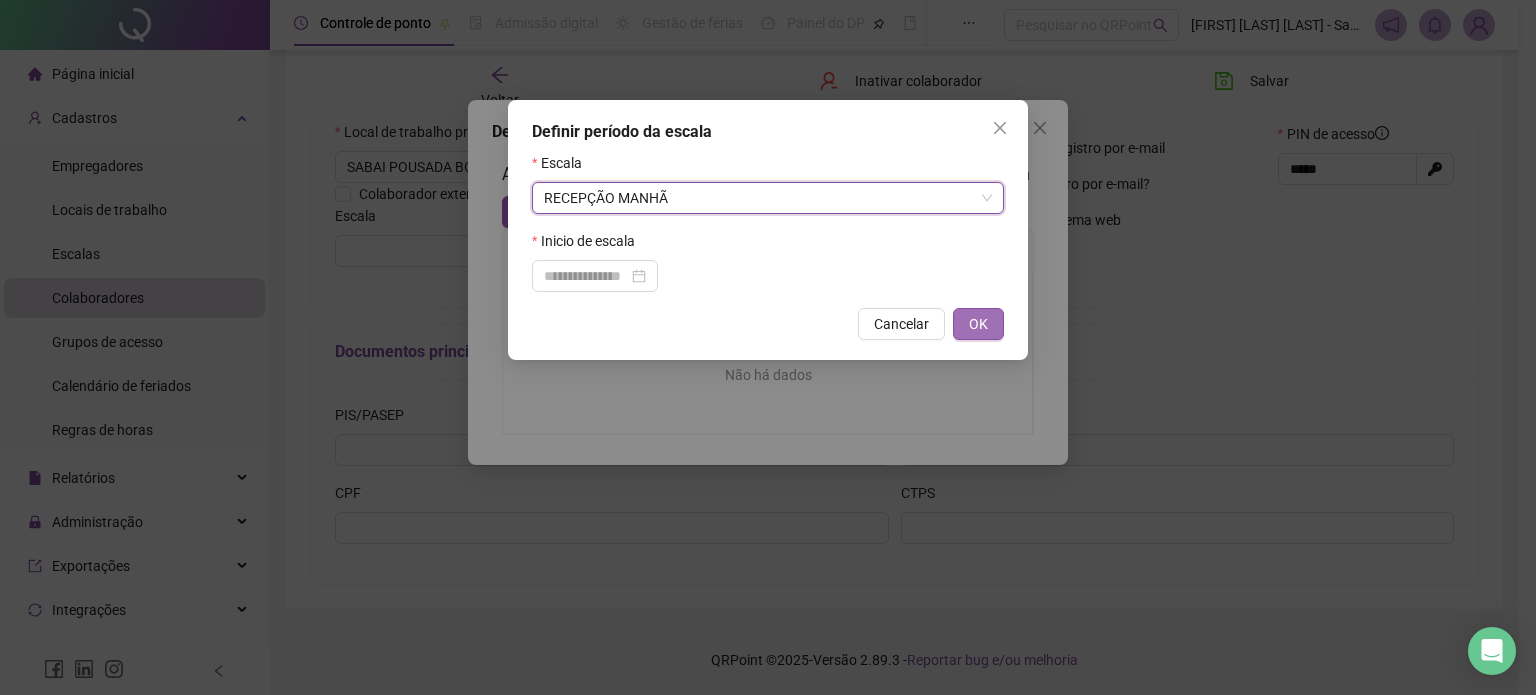 click on "OK" at bounding box center [978, 324] 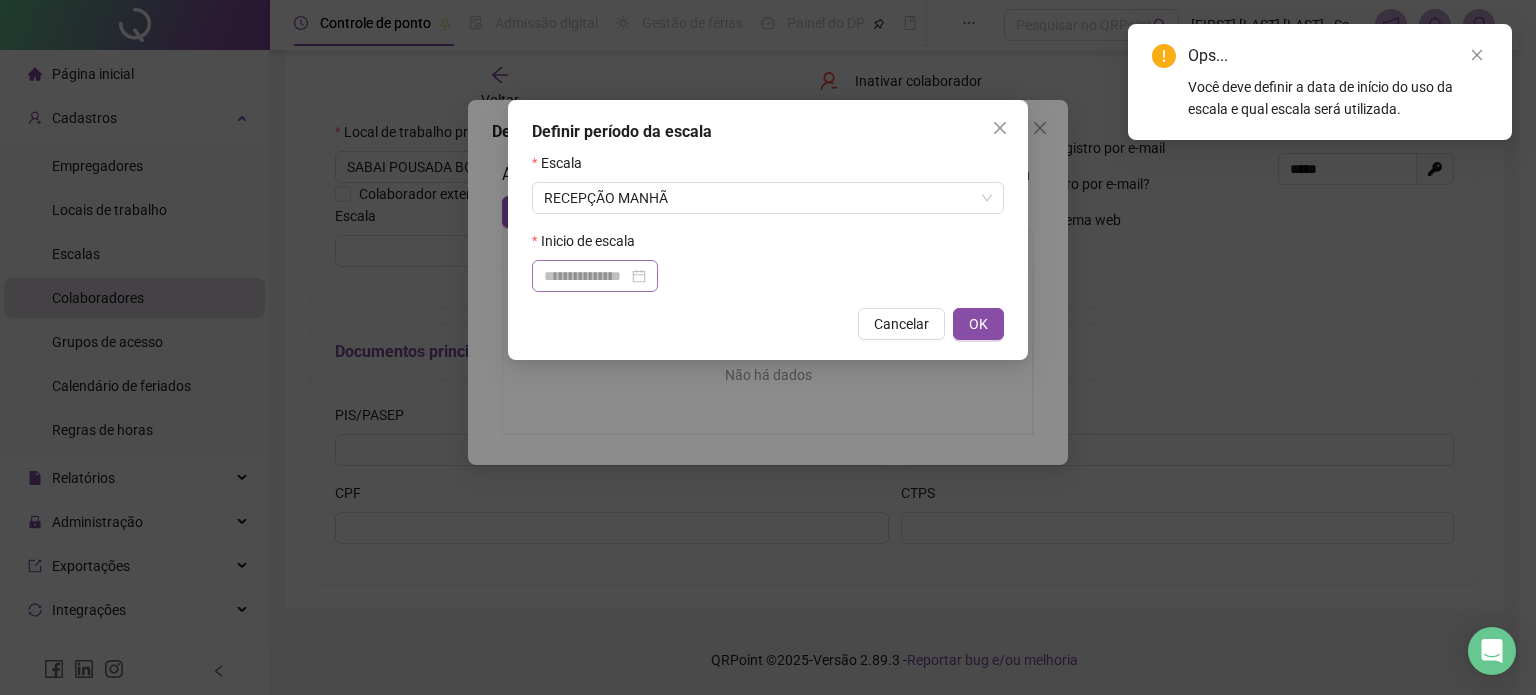 click at bounding box center (595, 276) 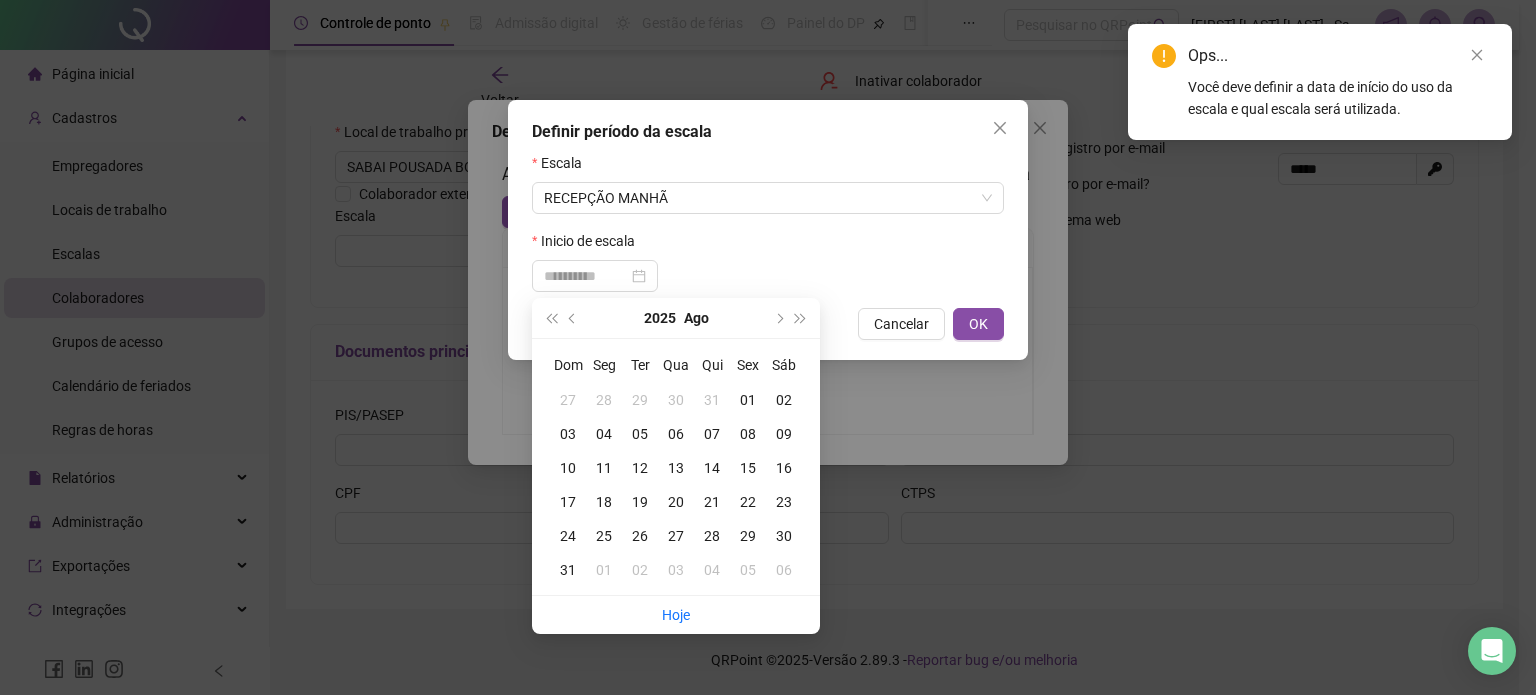 click on "05" at bounding box center [640, 434] 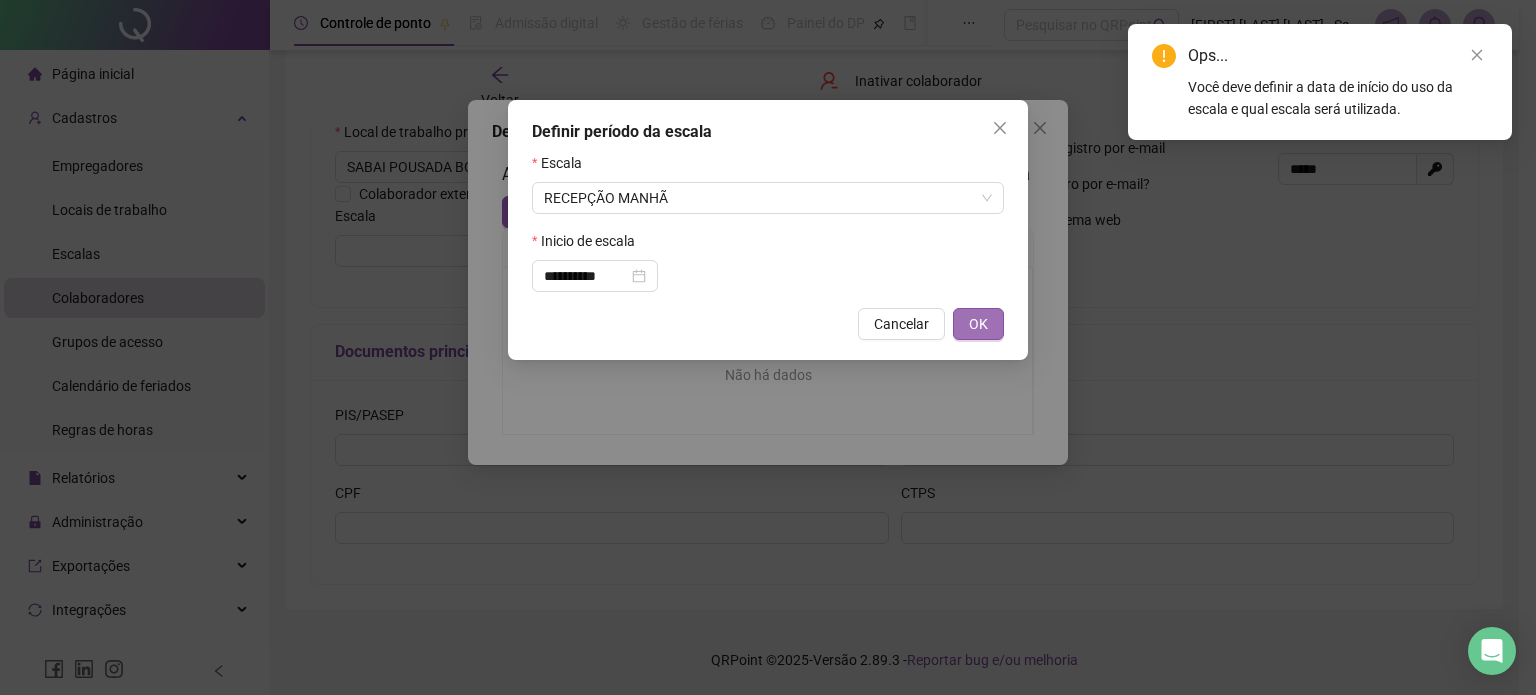 click on "OK" at bounding box center (978, 324) 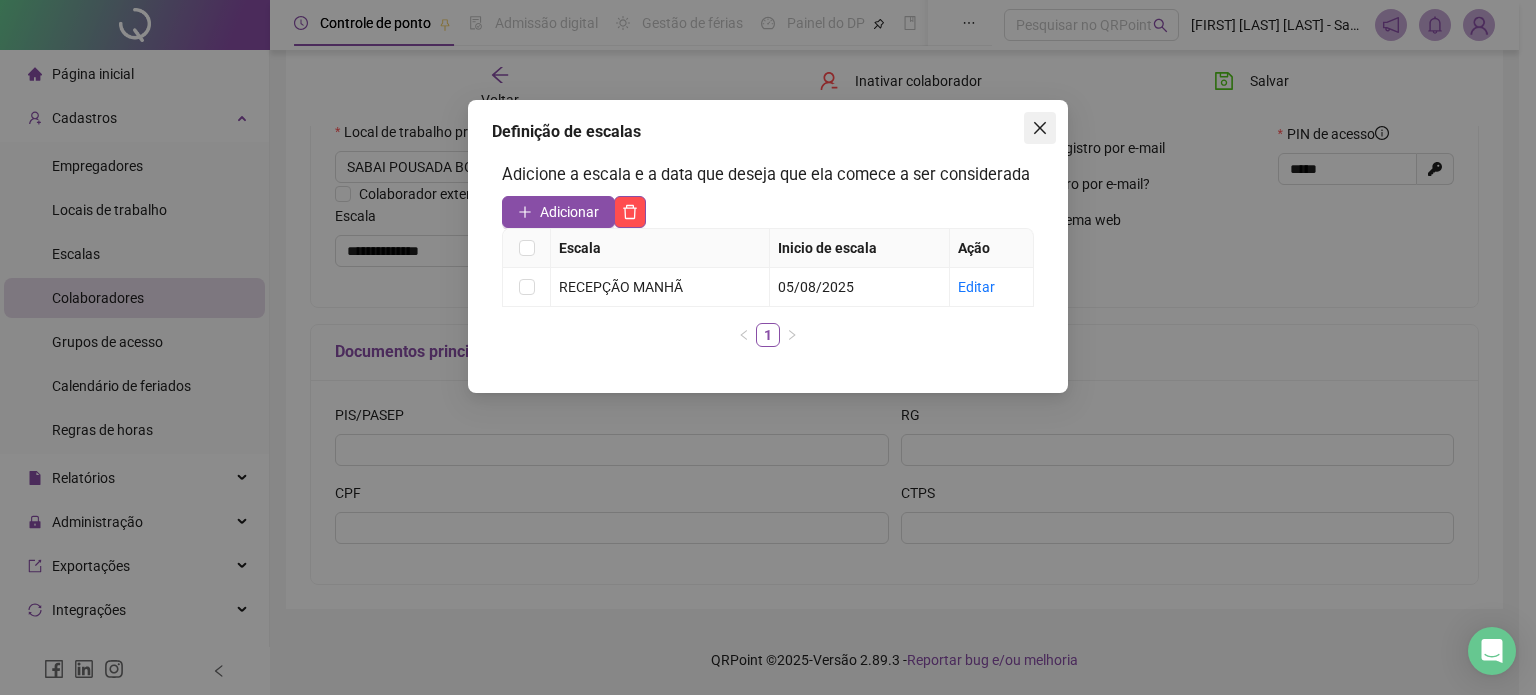 click 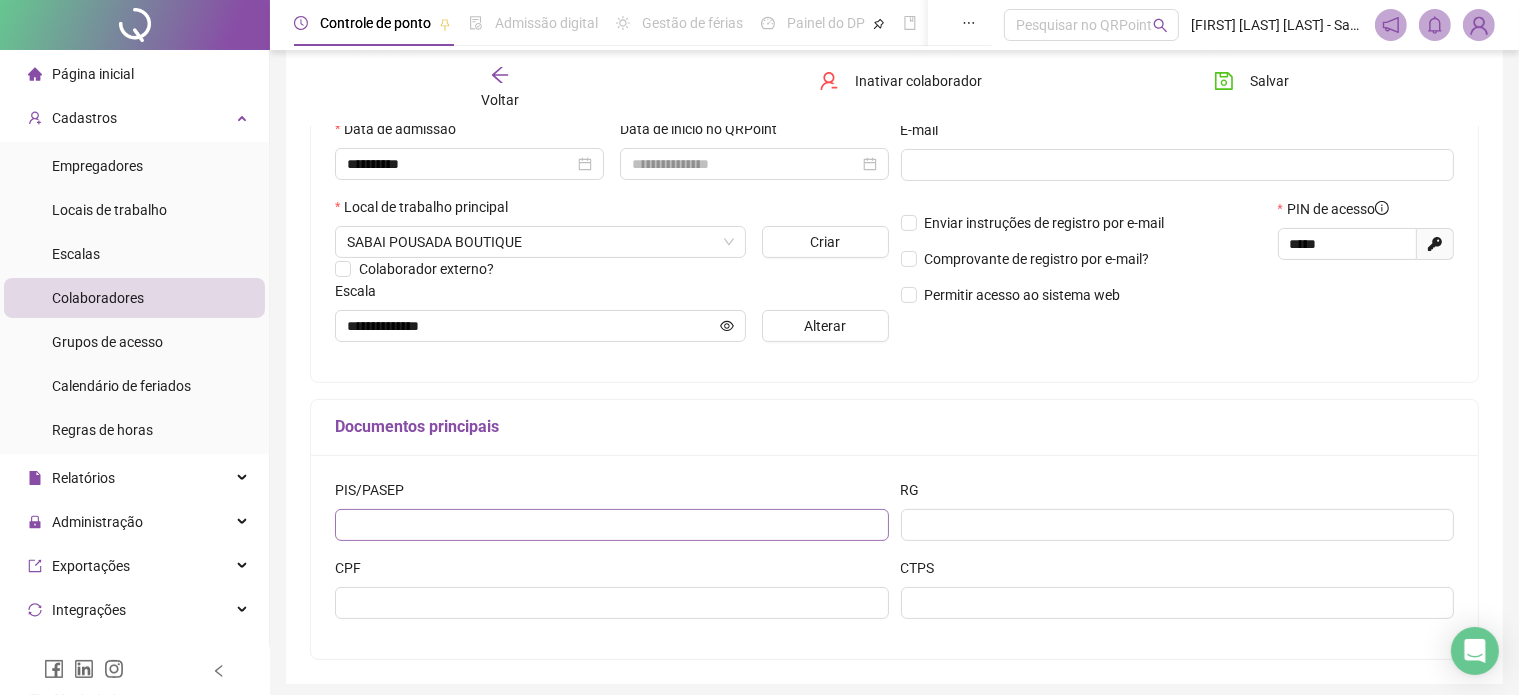 scroll, scrollTop: 376, scrollLeft: 0, axis: vertical 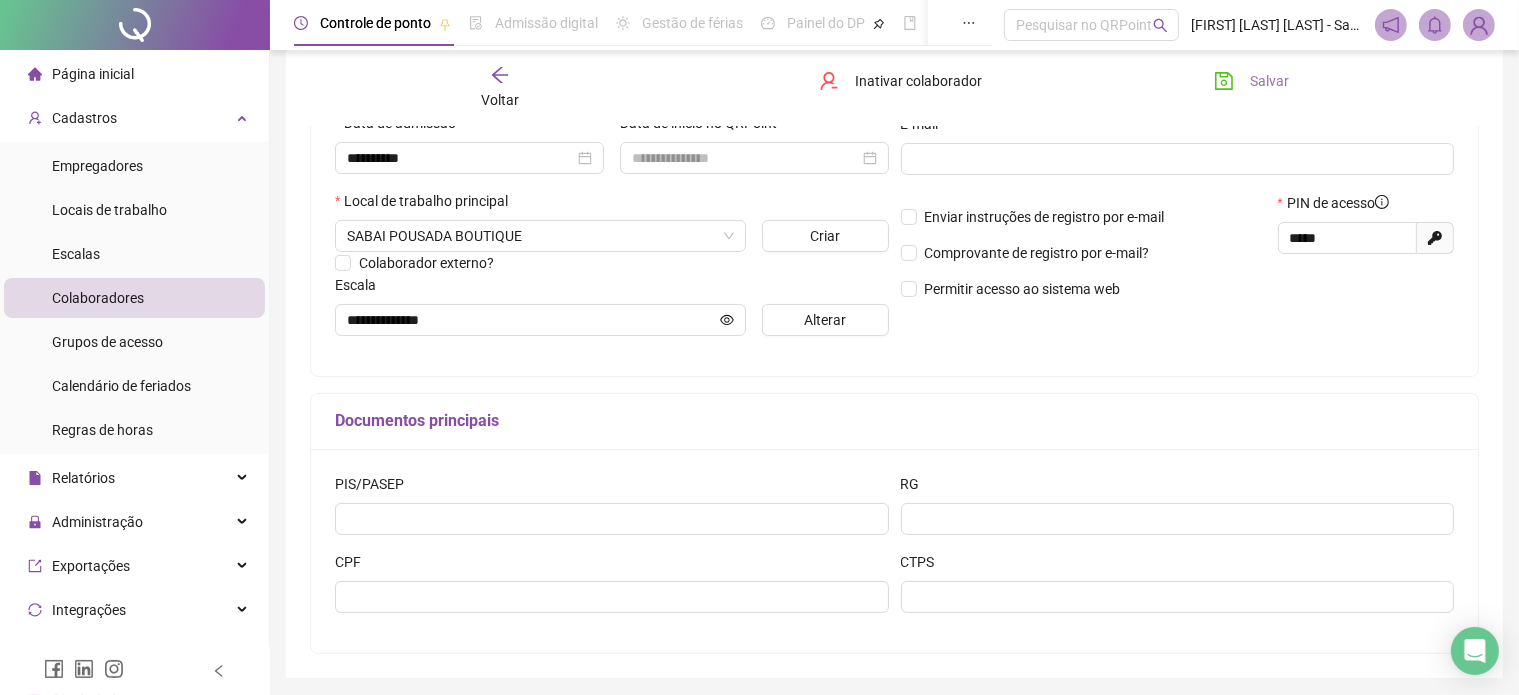 click on "Salvar" at bounding box center (1251, 81) 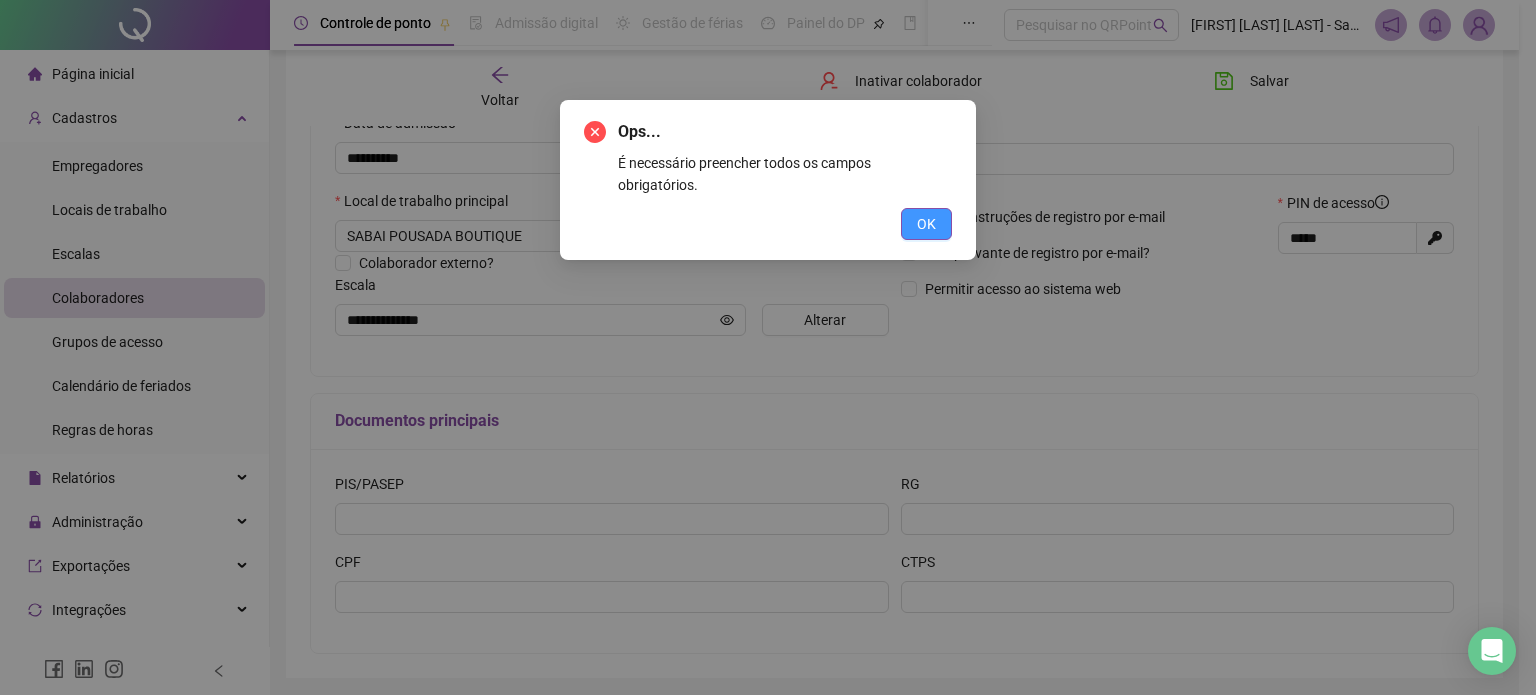 click on "OK" at bounding box center (926, 224) 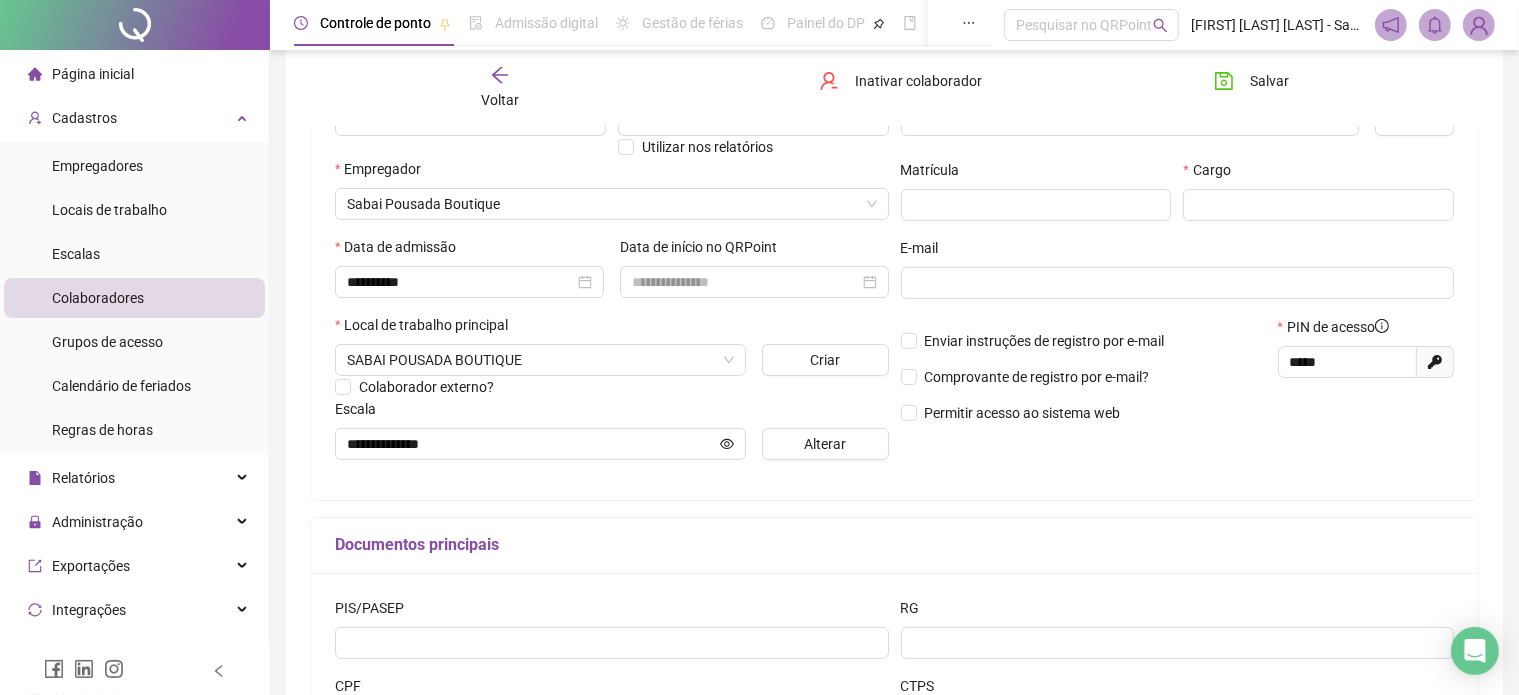 scroll, scrollTop: 256, scrollLeft: 0, axis: vertical 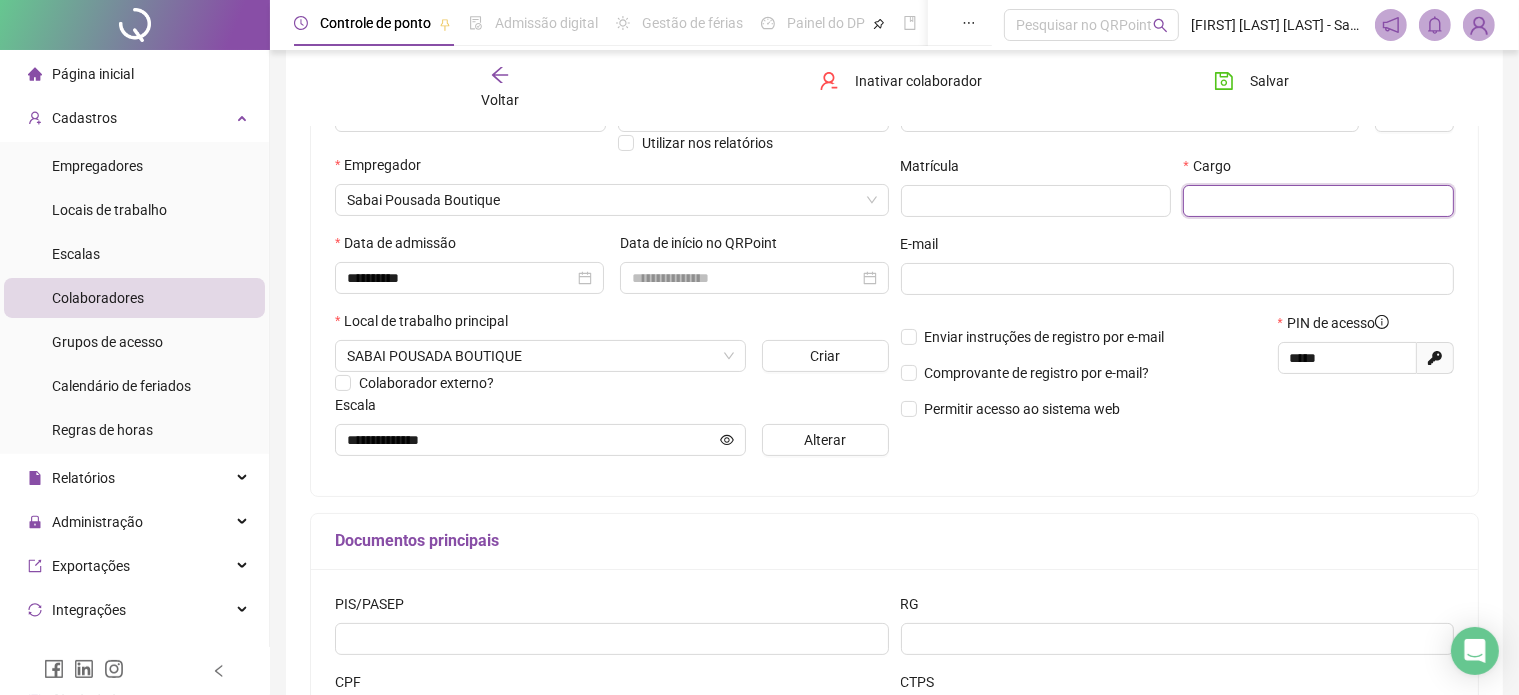 click at bounding box center [1318, 201] 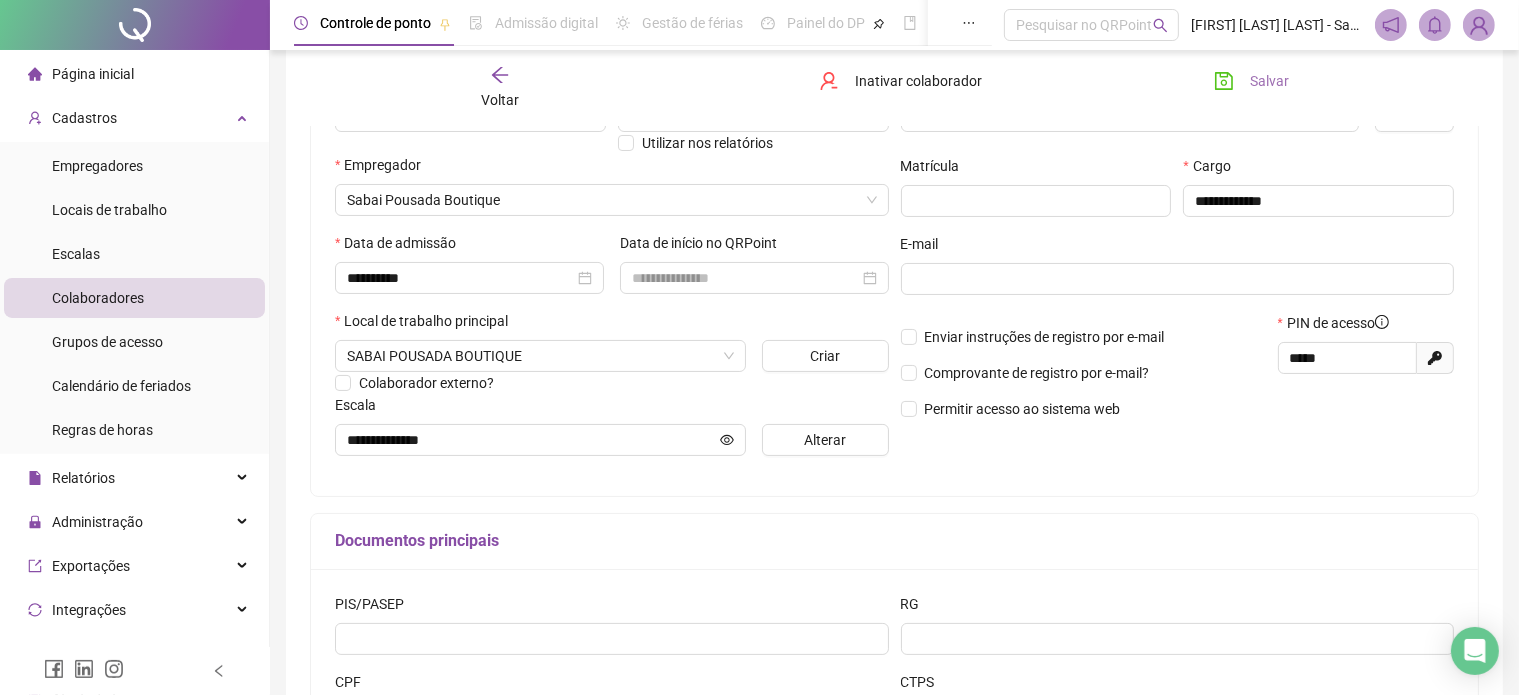 click on "Salvar" at bounding box center [1269, 81] 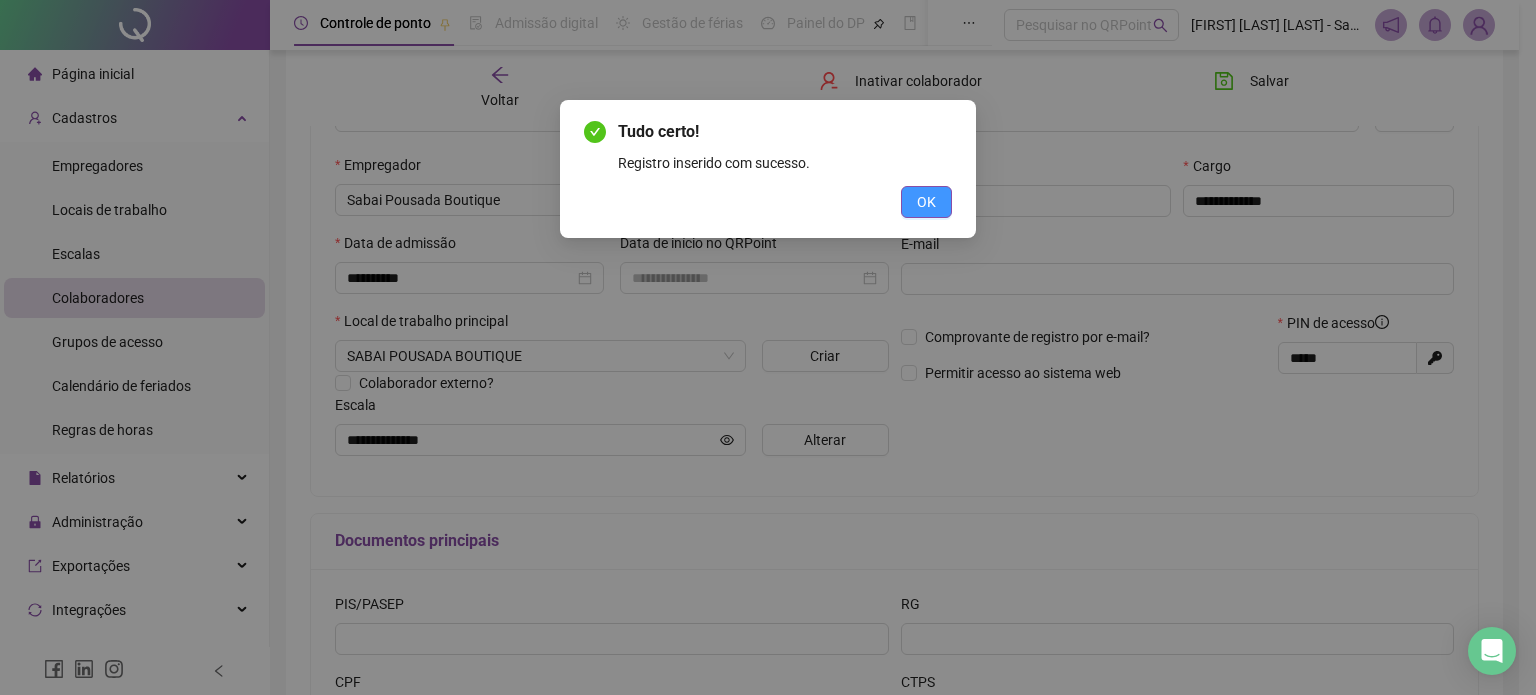 click on "OK" at bounding box center [926, 202] 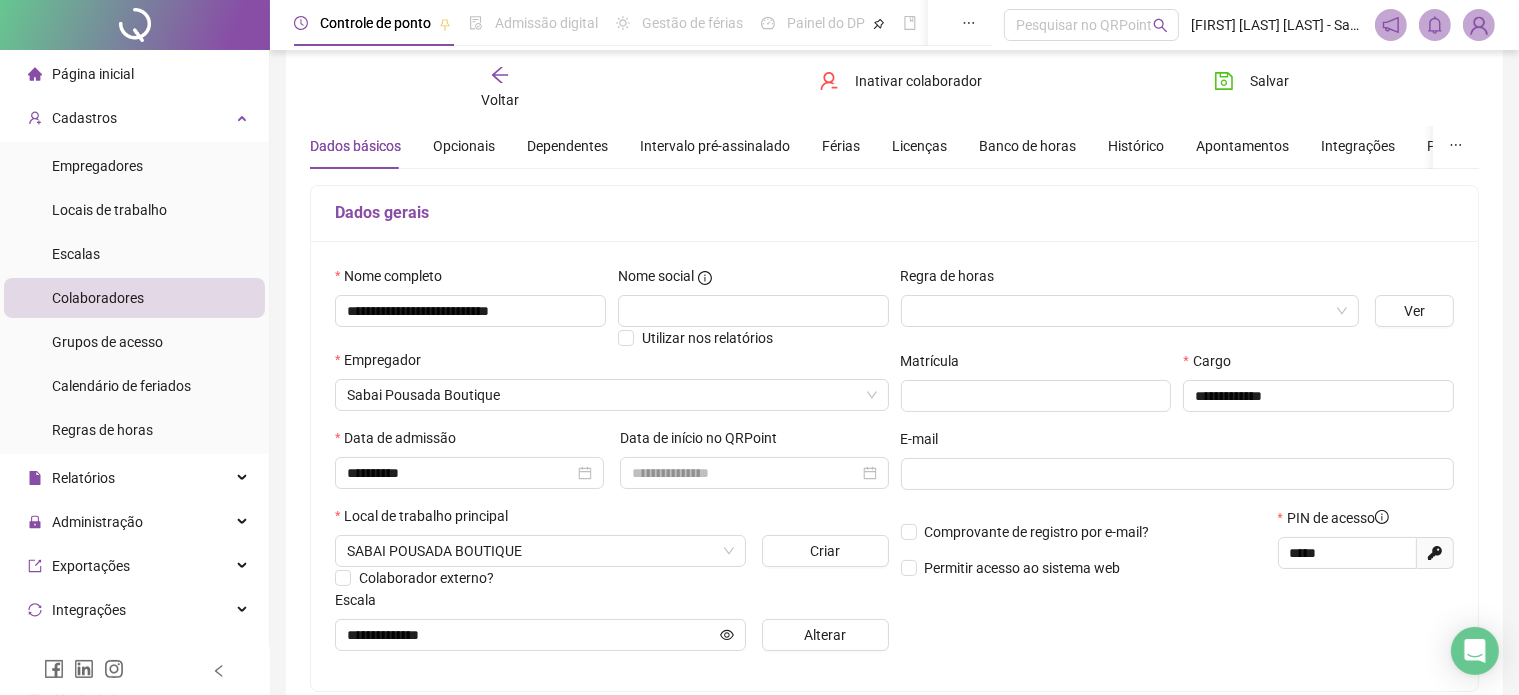 scroll, scrollTop: 0, scrollLeft: 0, axis: both 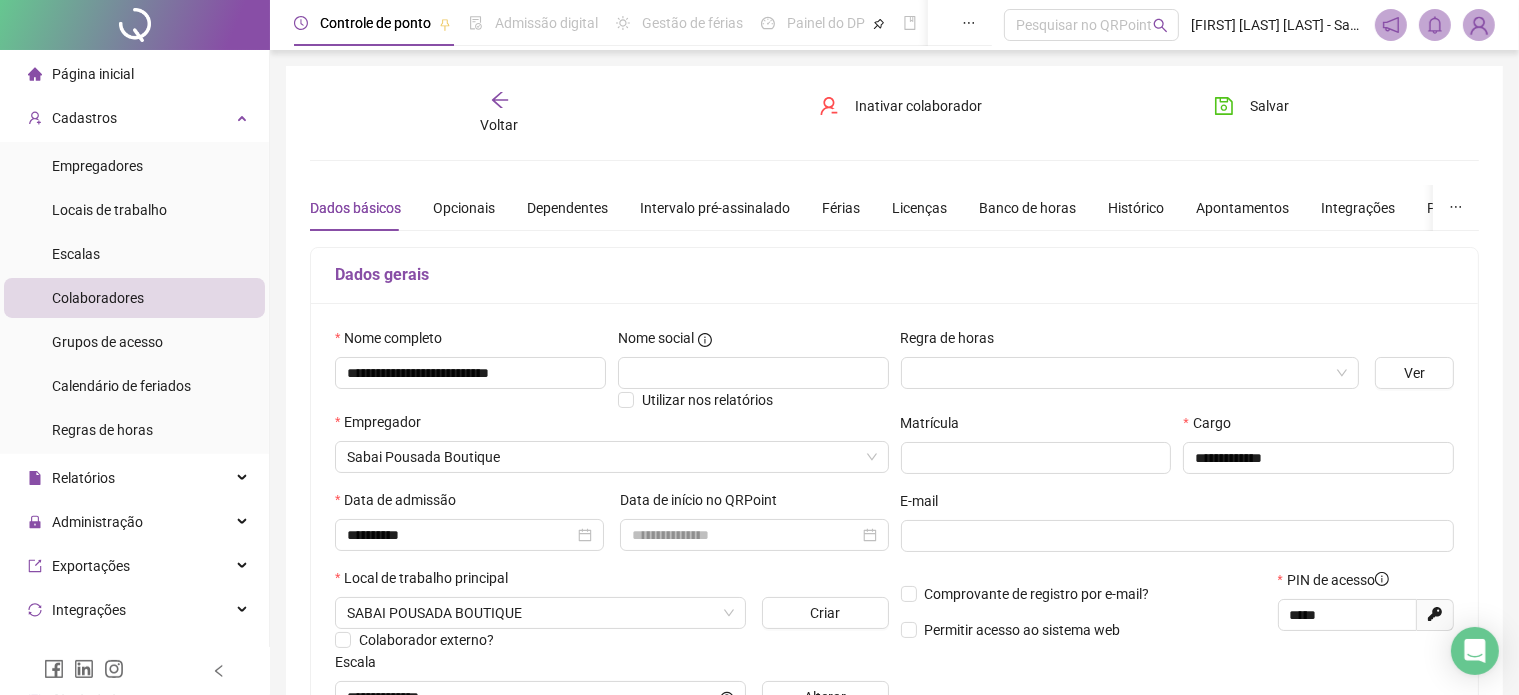click 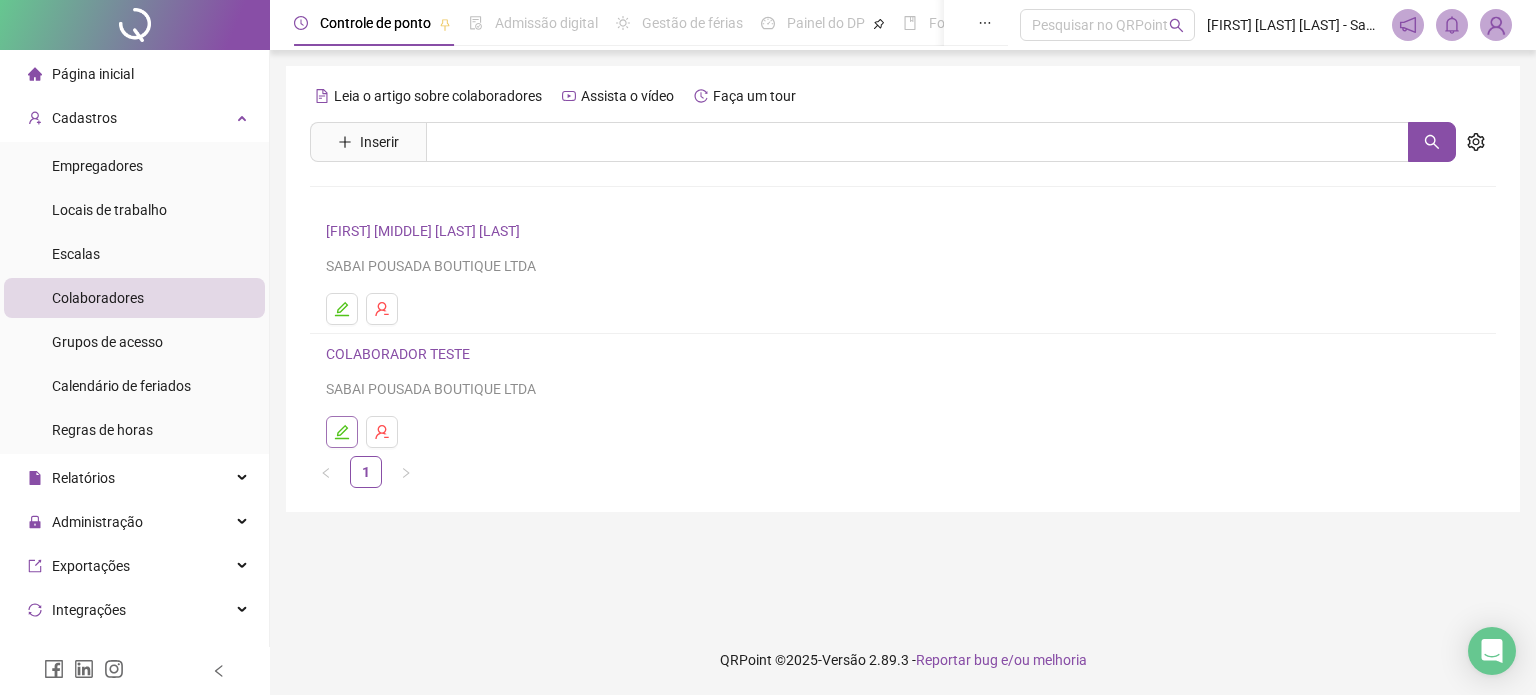 click at bounding box center (342, 432) 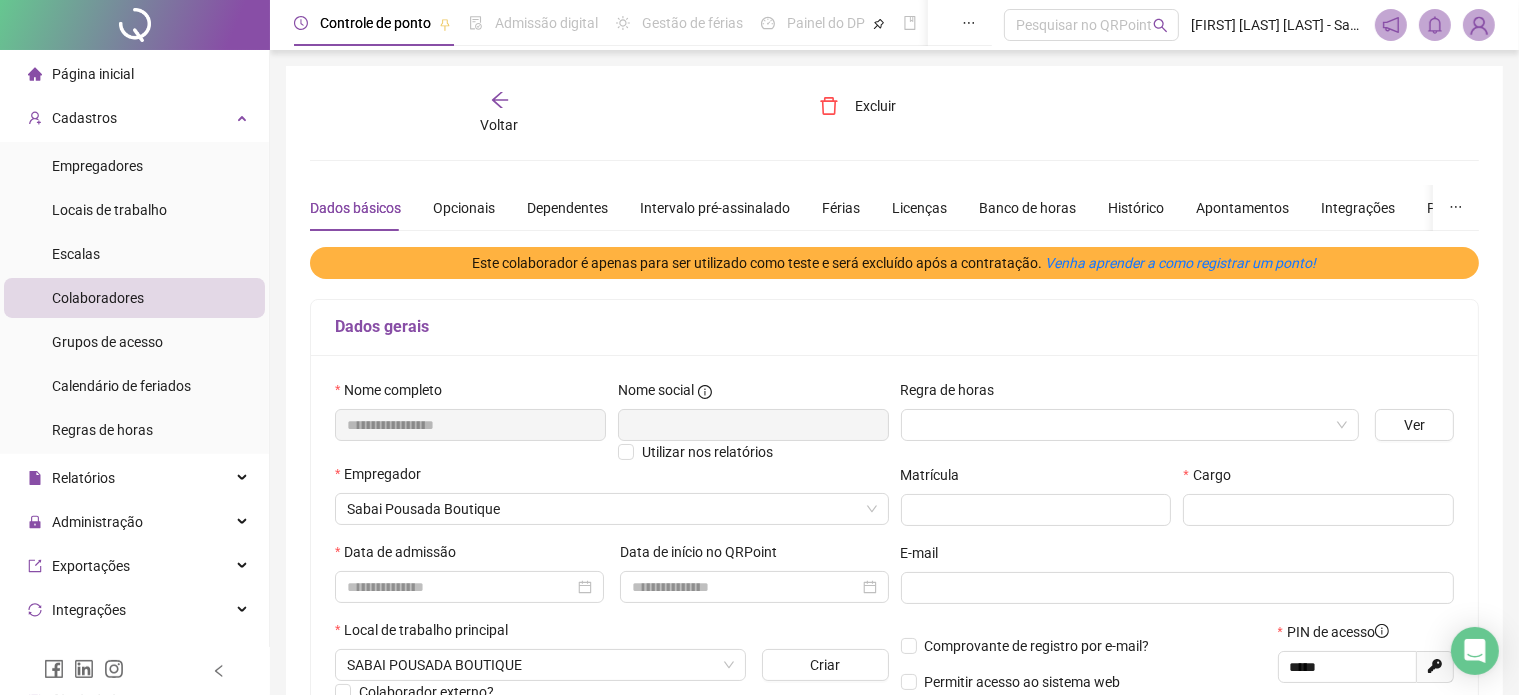 click 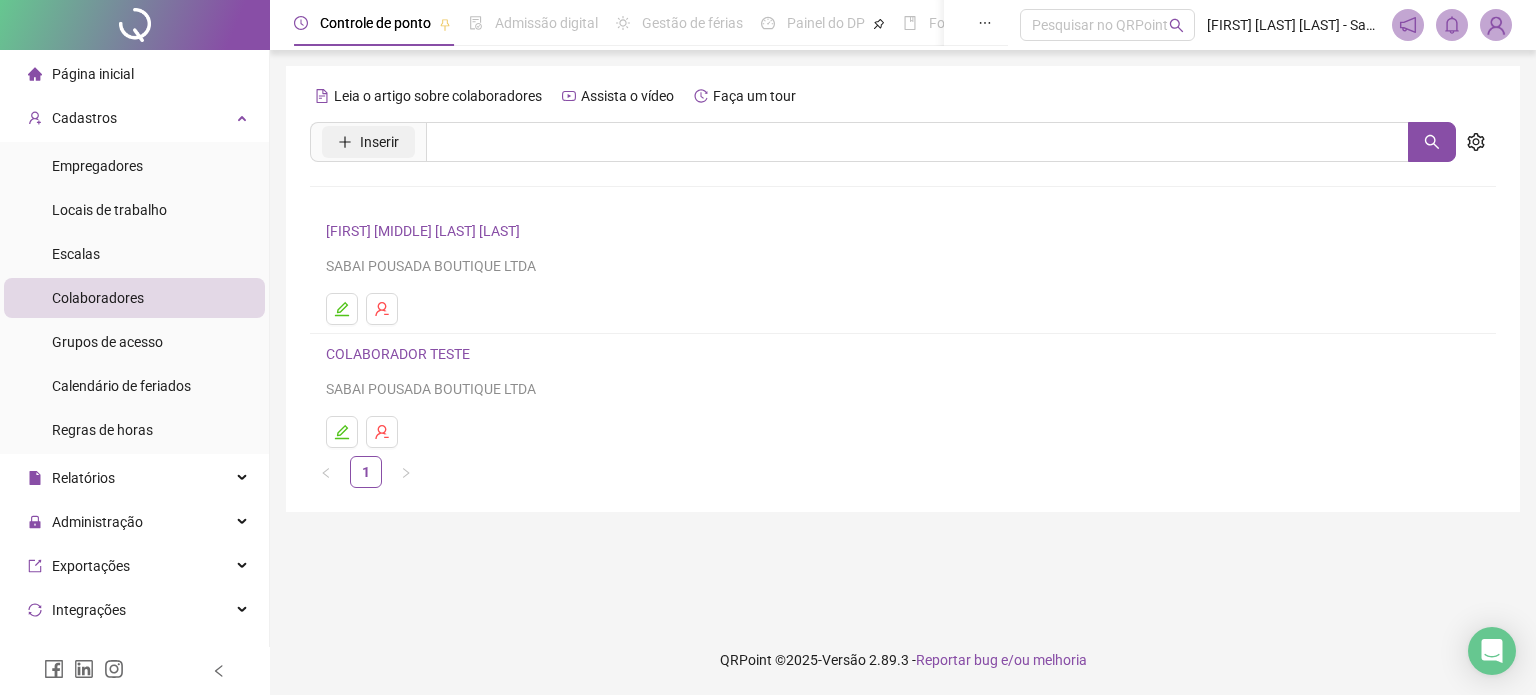 click 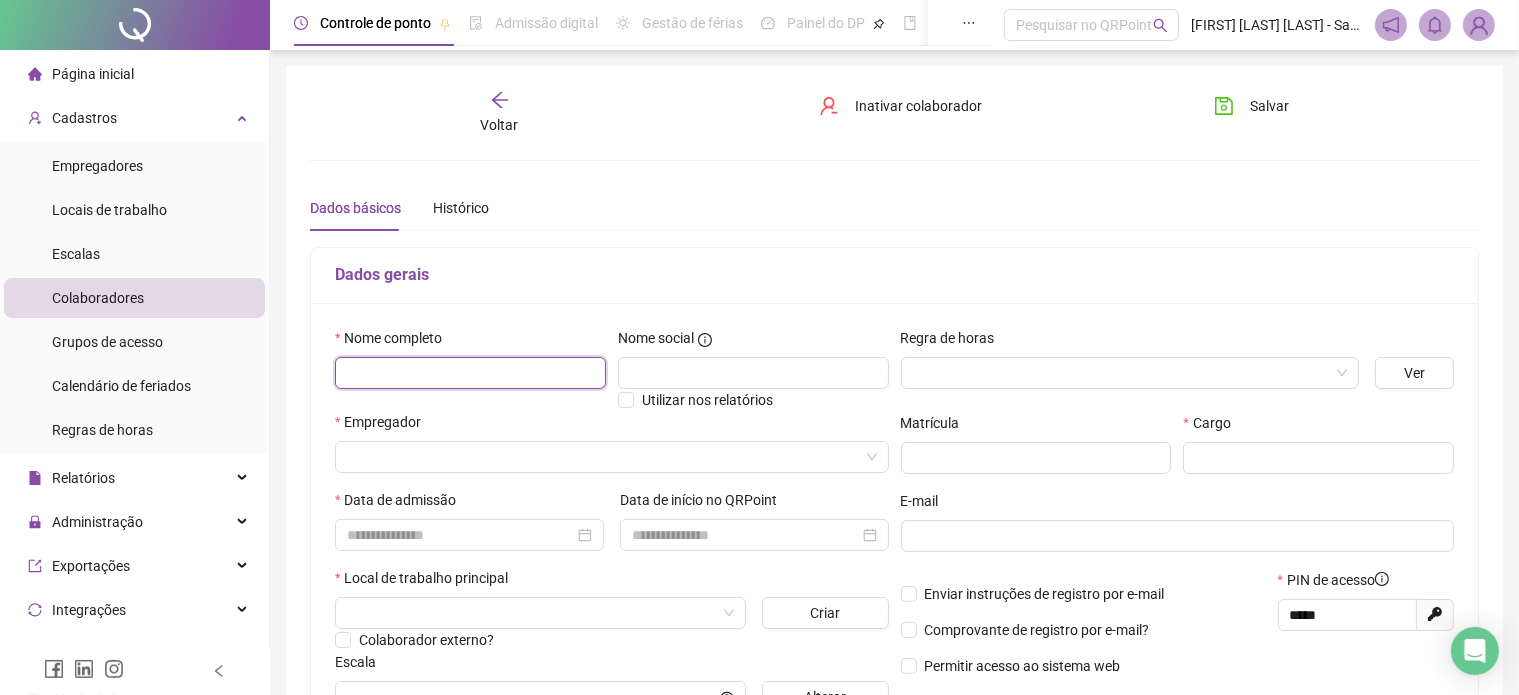click at bounding box center [470, 373] 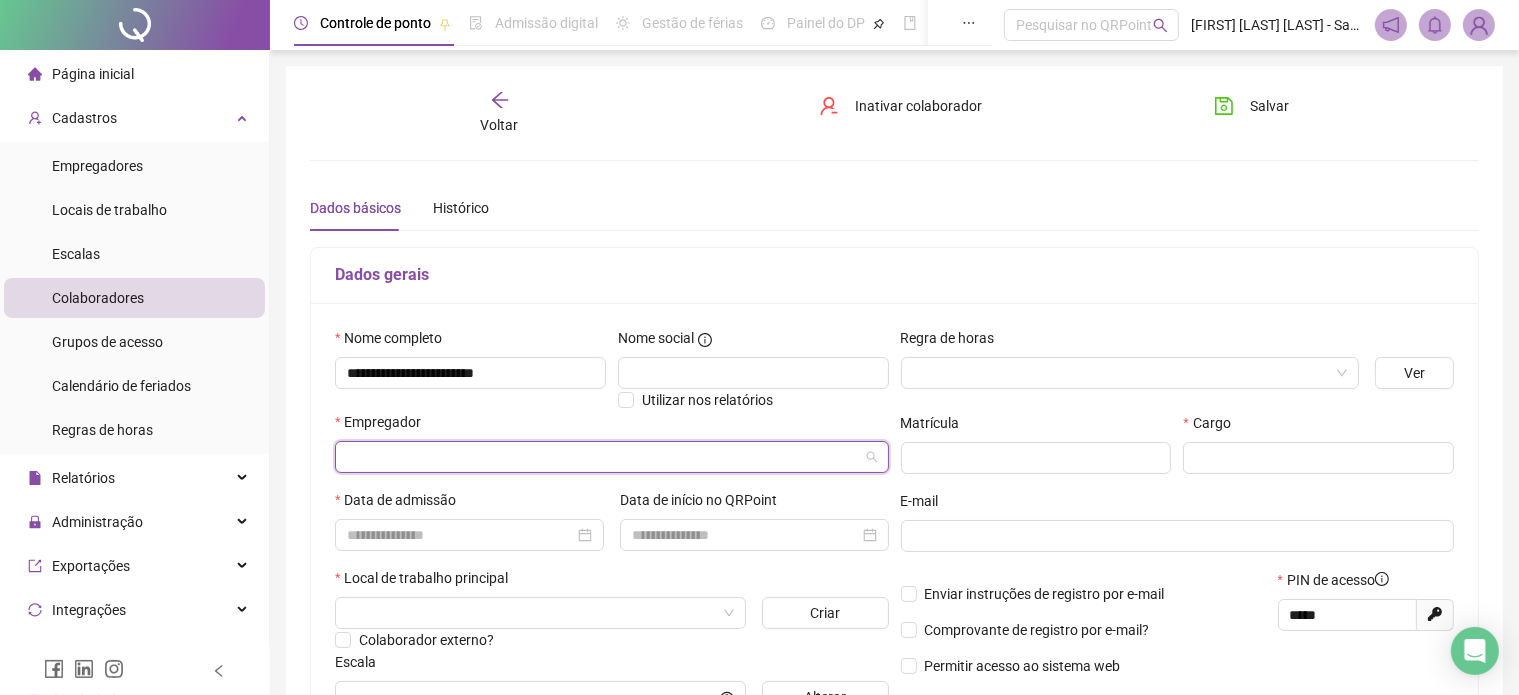 click at bounding box center (603, 457) 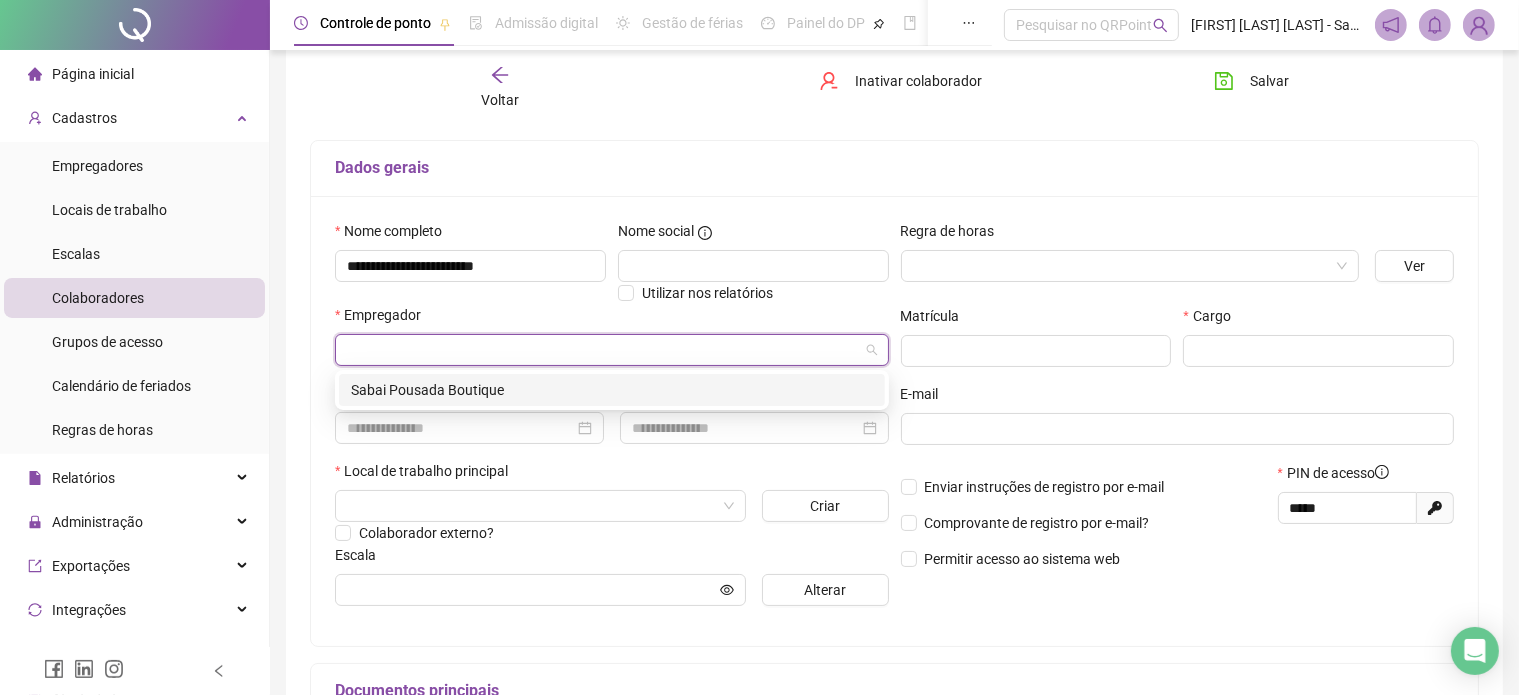 scroll, scrollTop: 107, scrollLeft: 0, axis: vertical 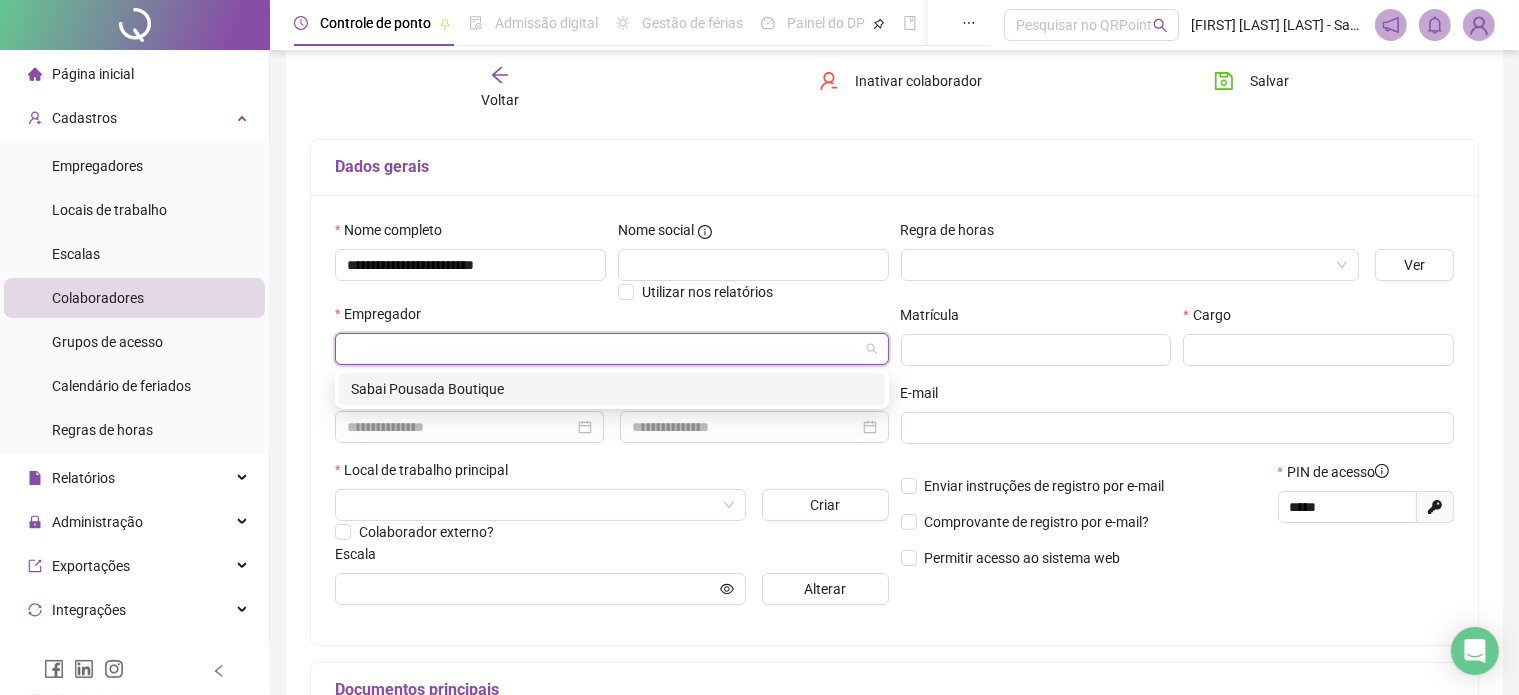 click on "Sabai Pousada Boutique" at bounding box center (612, 389) 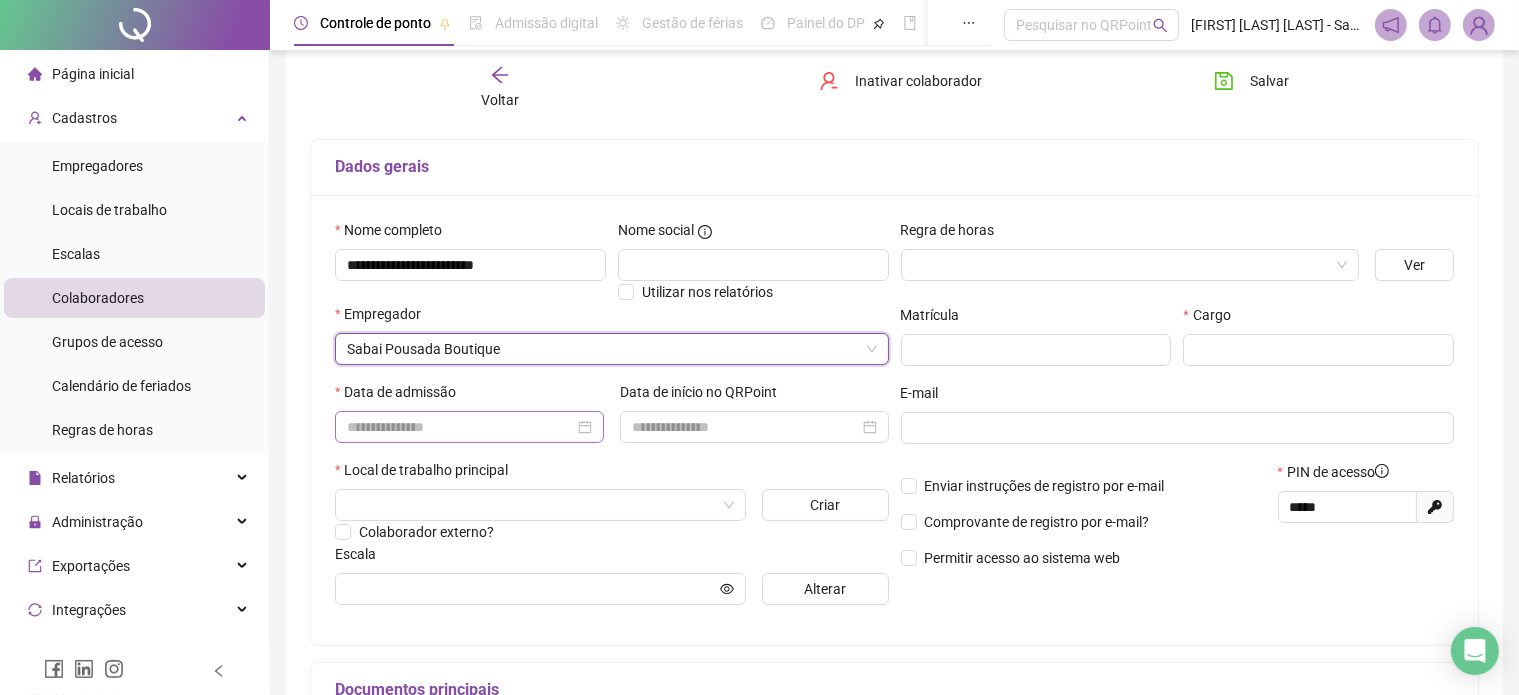 click at bounding box center [469, 427] 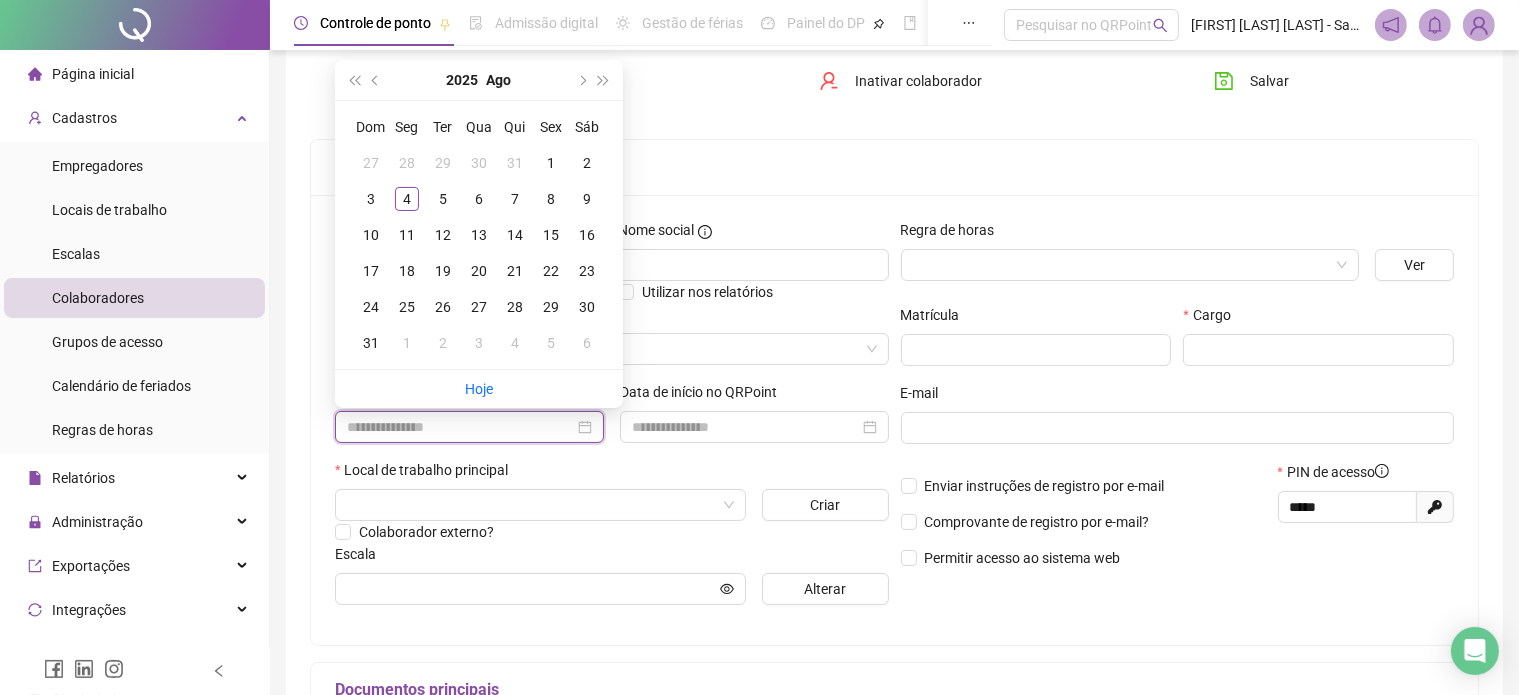 scroll, scrollTop: 236, scrollLeft: 0, axis: vertical 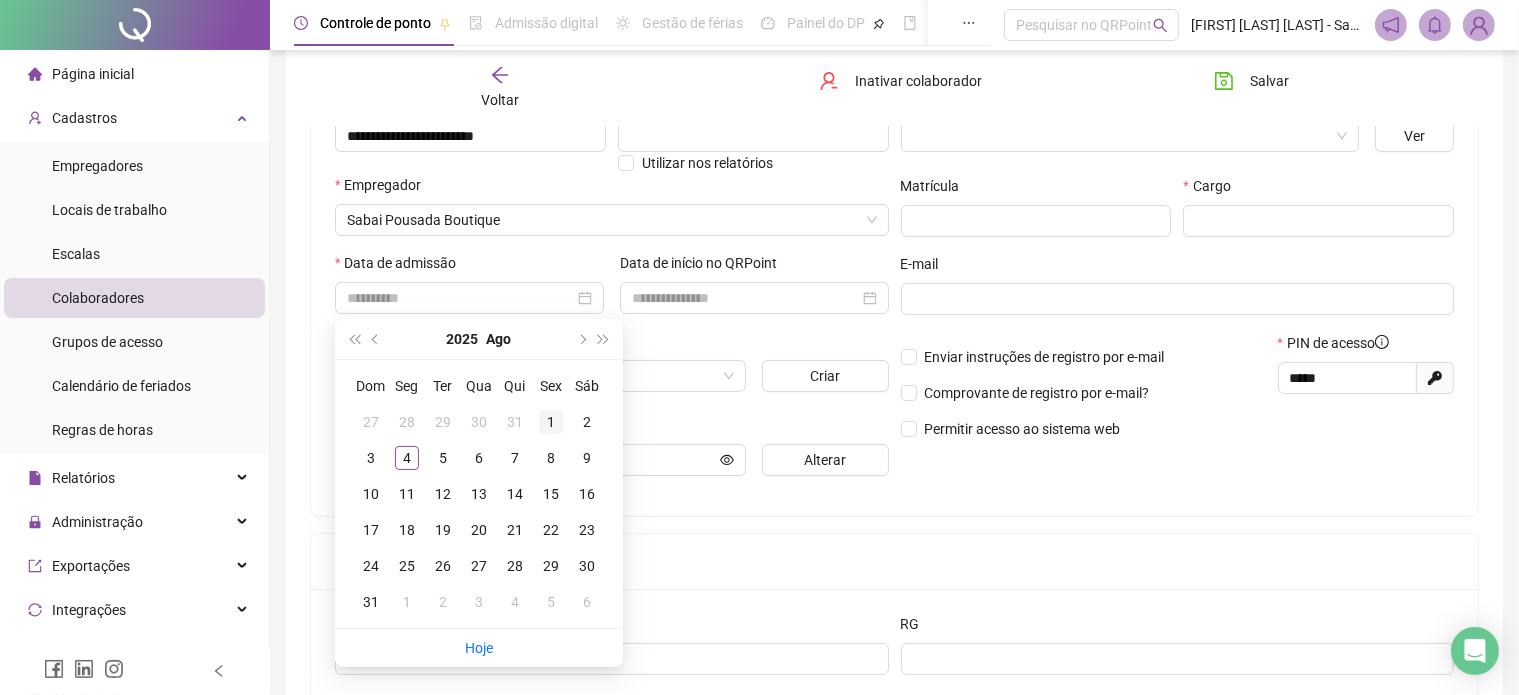 click on "1" at bounding box center [551, 422] 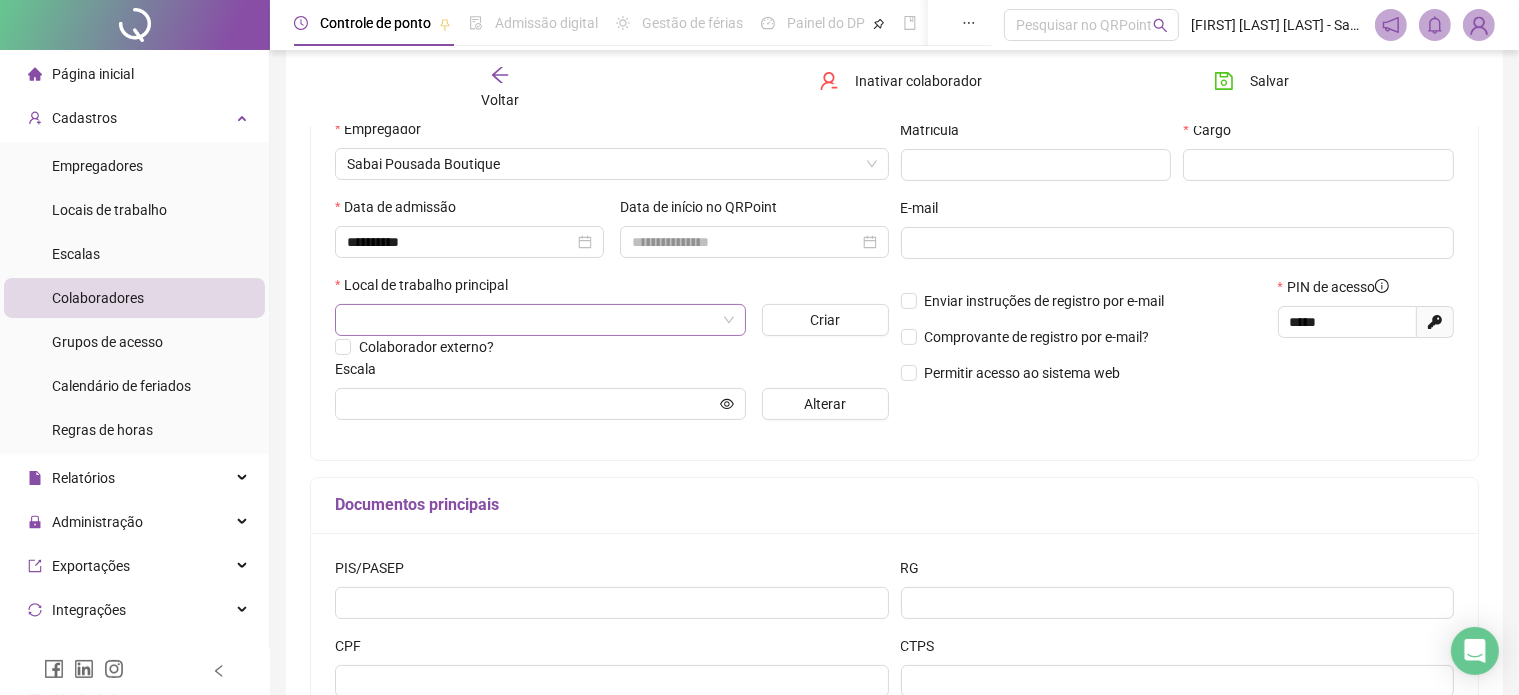 scroll, scrollTop: 294, scrollLeft: 0, axis: vertical 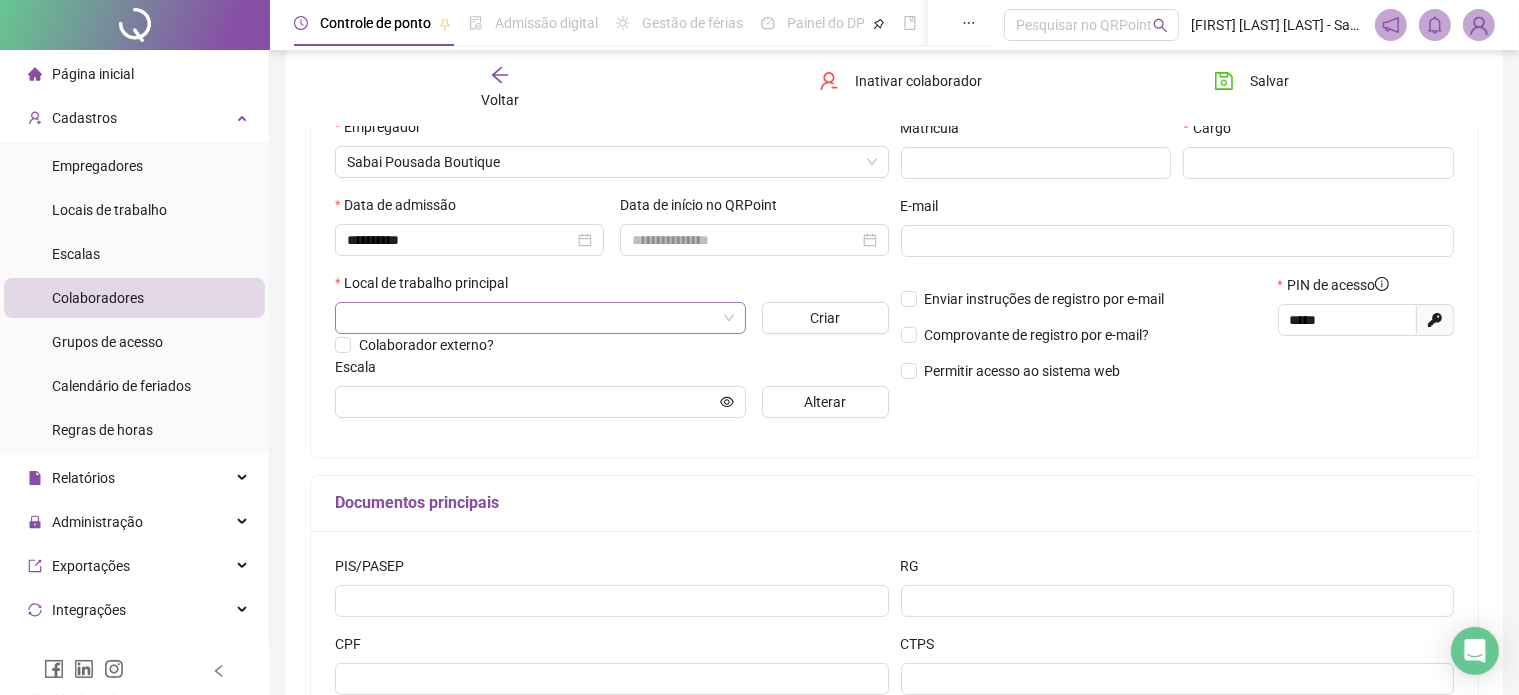 click at bounding box center [531, 318] 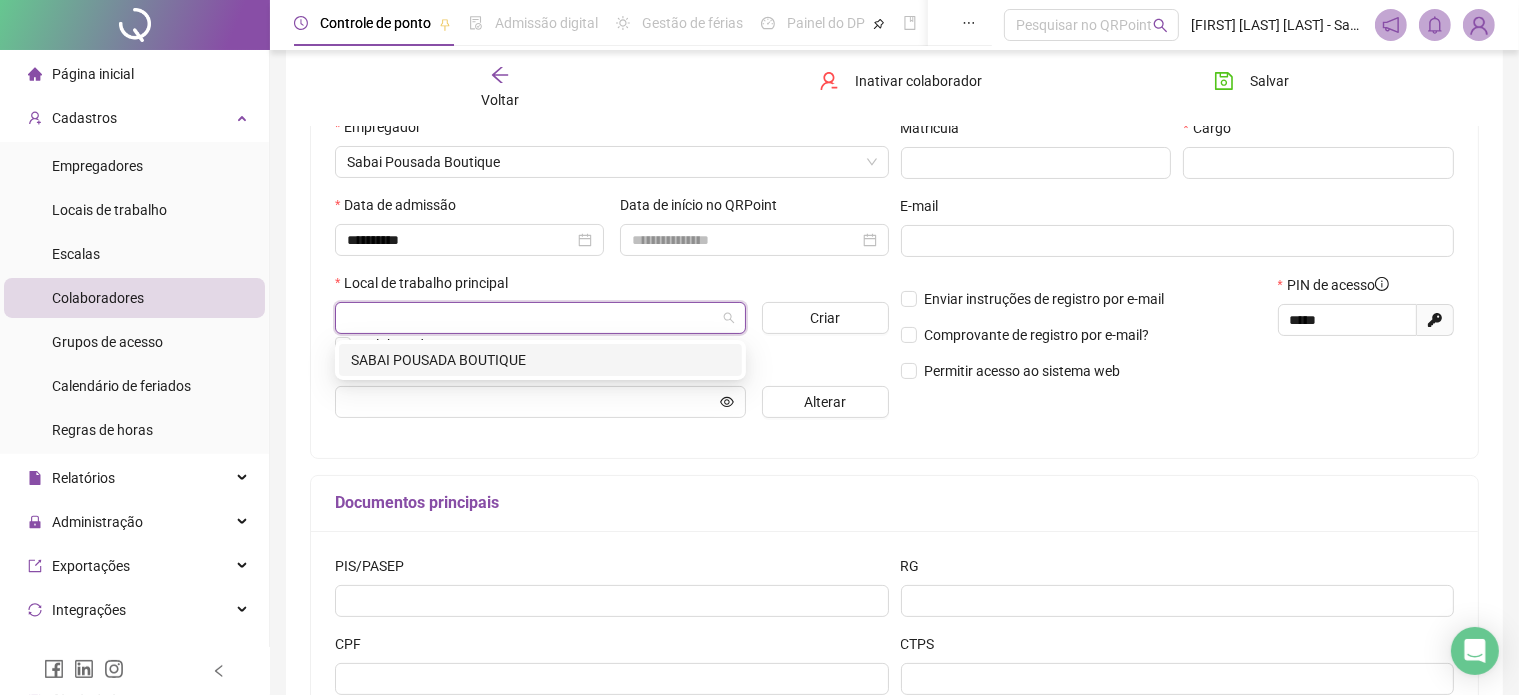 click on "SABAI POUSADA BOUTIQUE" at bounding box center (540, 360) 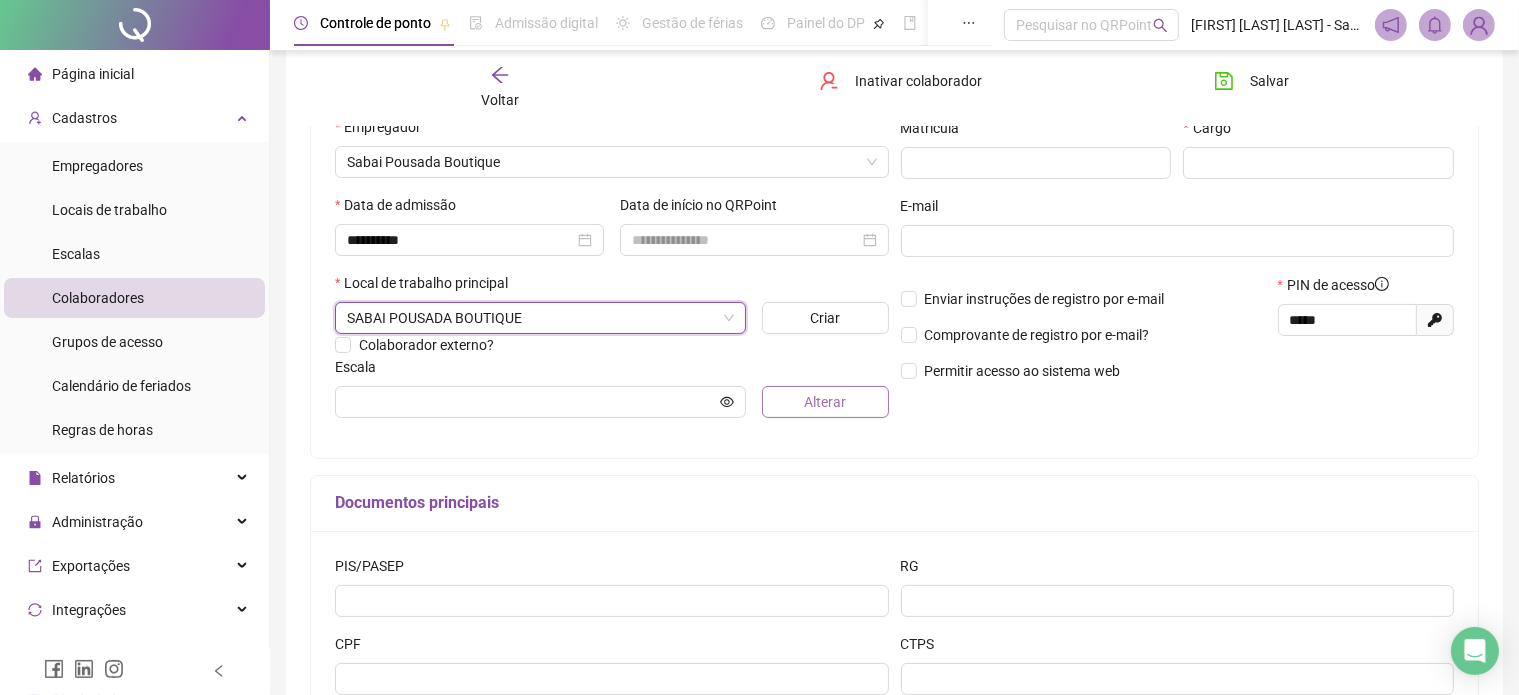 click on "Alterar" at bounding box center [825, 402] 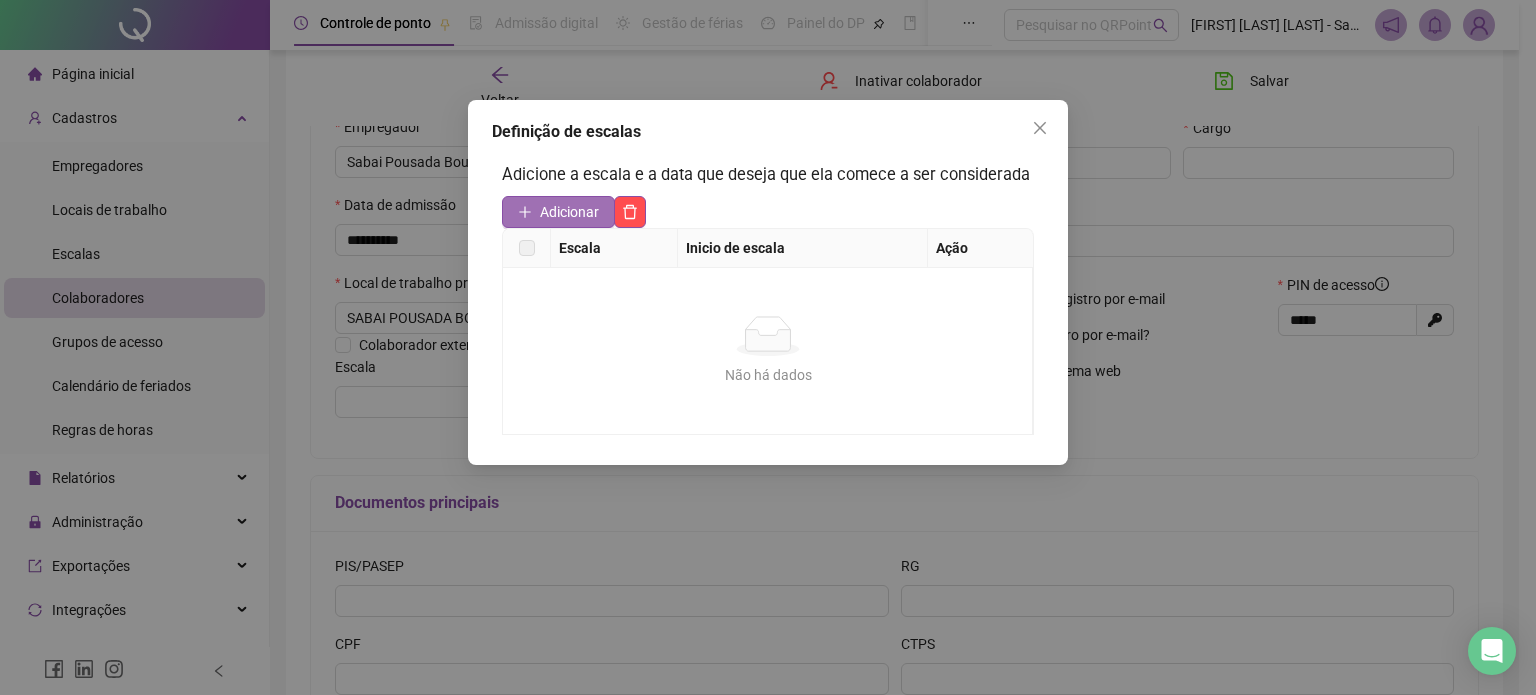 click on "Adicionar" at bounding box center (569, 212) 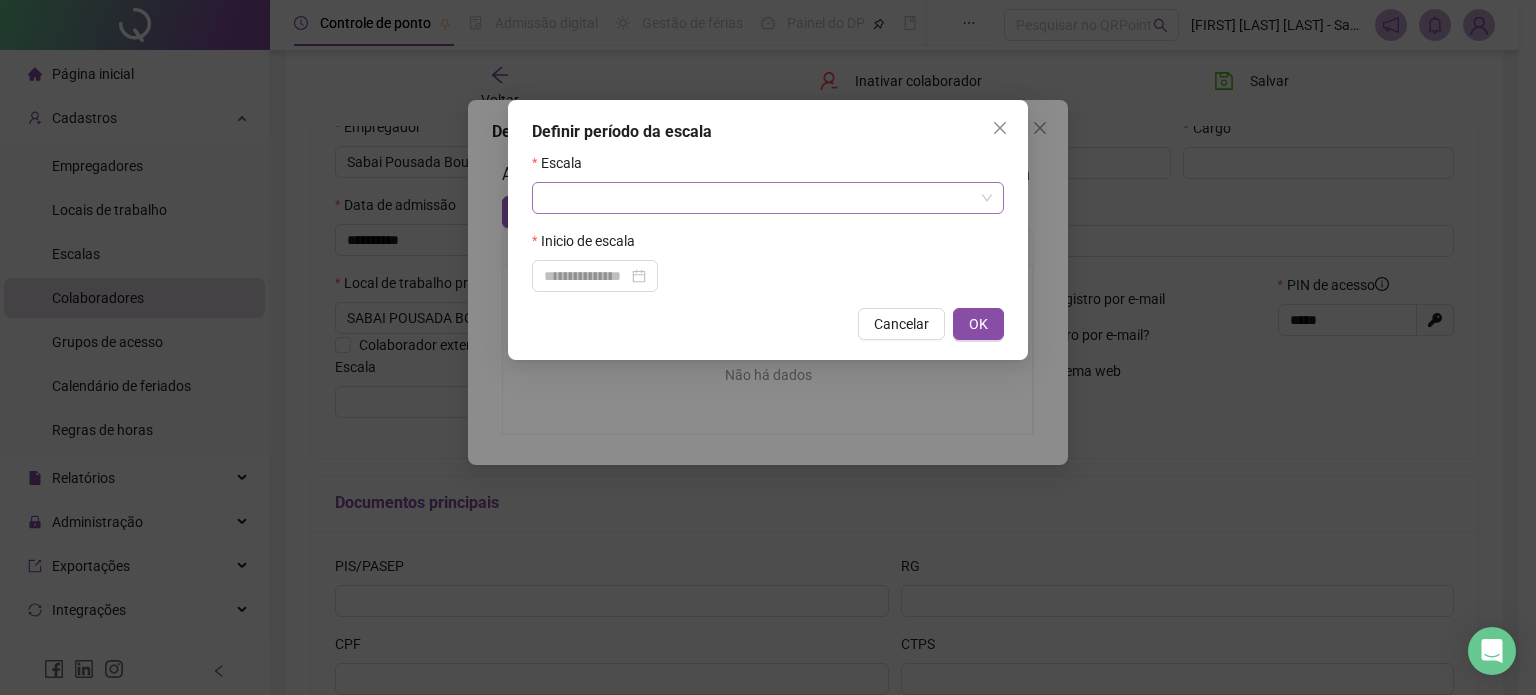 click at bounding box center [759, 198] 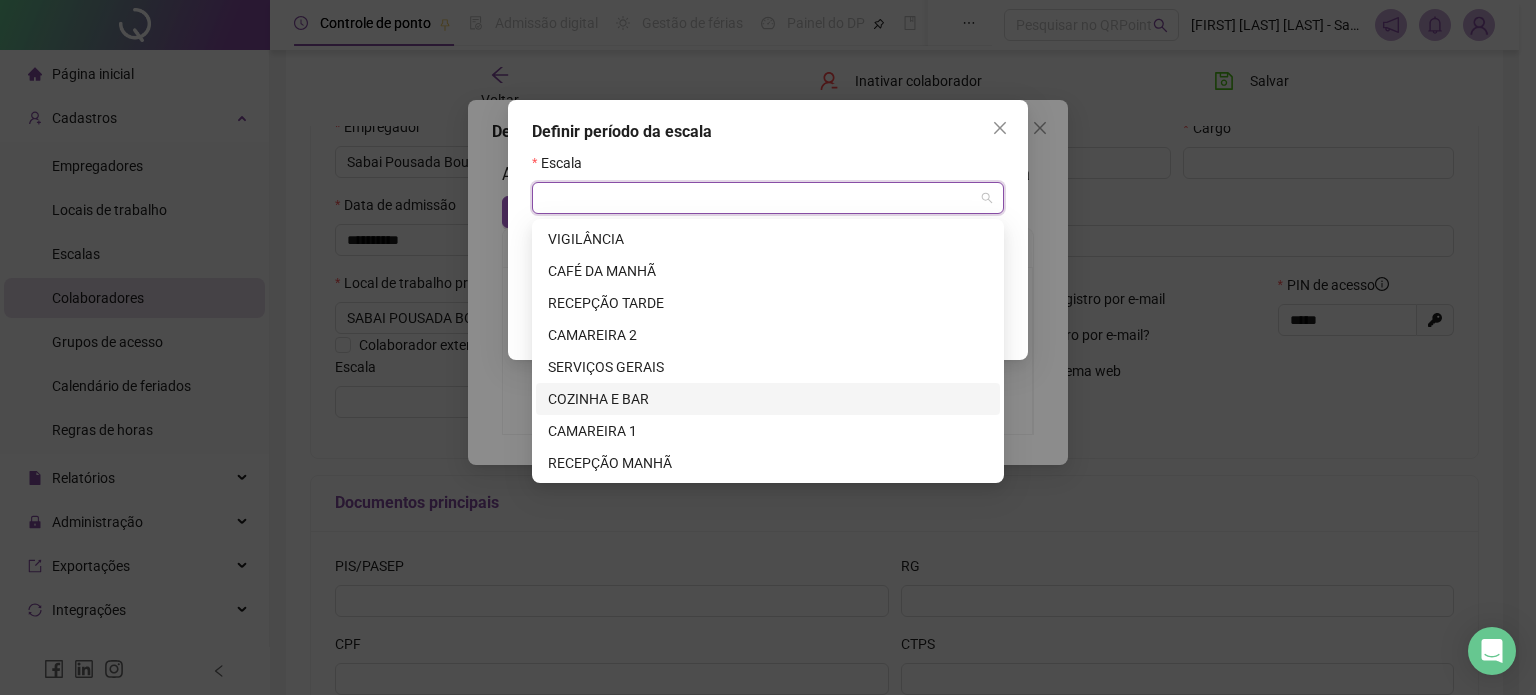 click on "COZINHA E BAR" at bounding box center (768, 399) 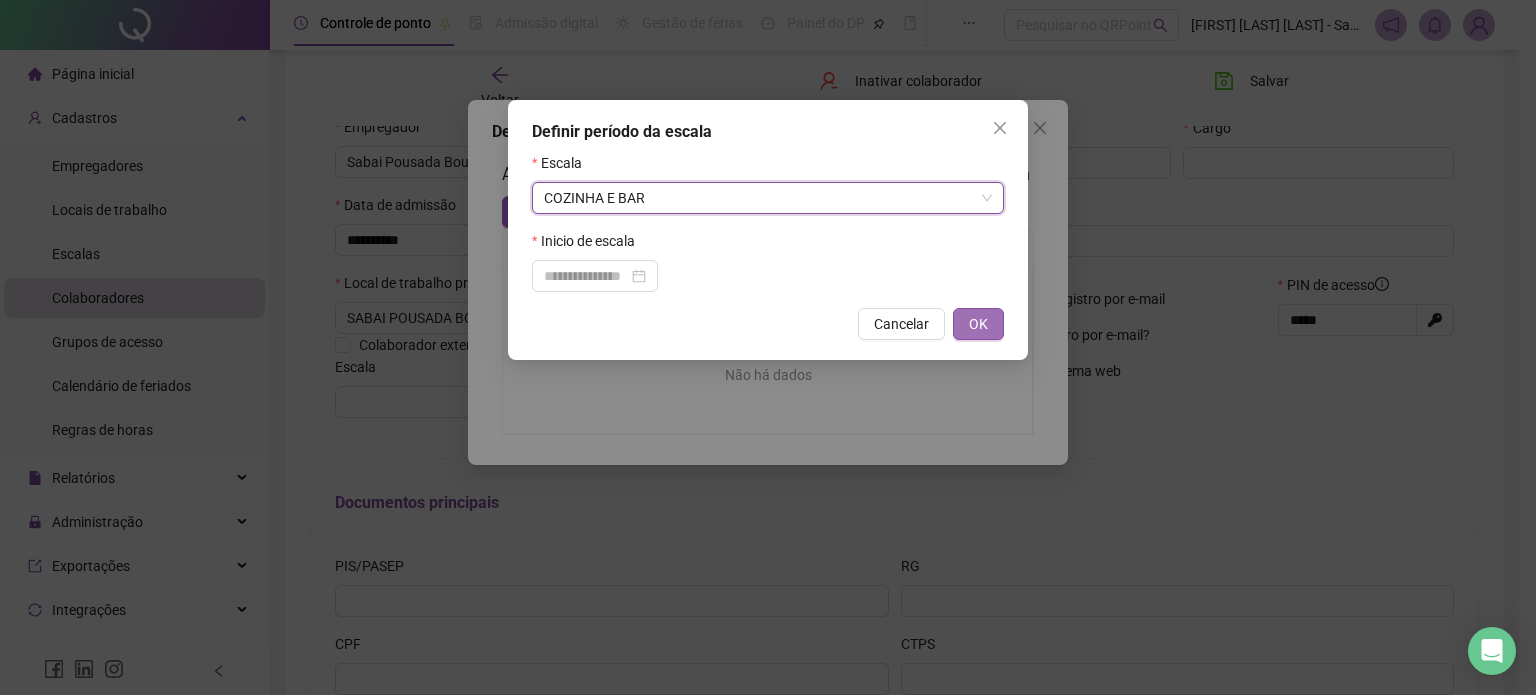 click on "OK" at bounding box center [978, 324] 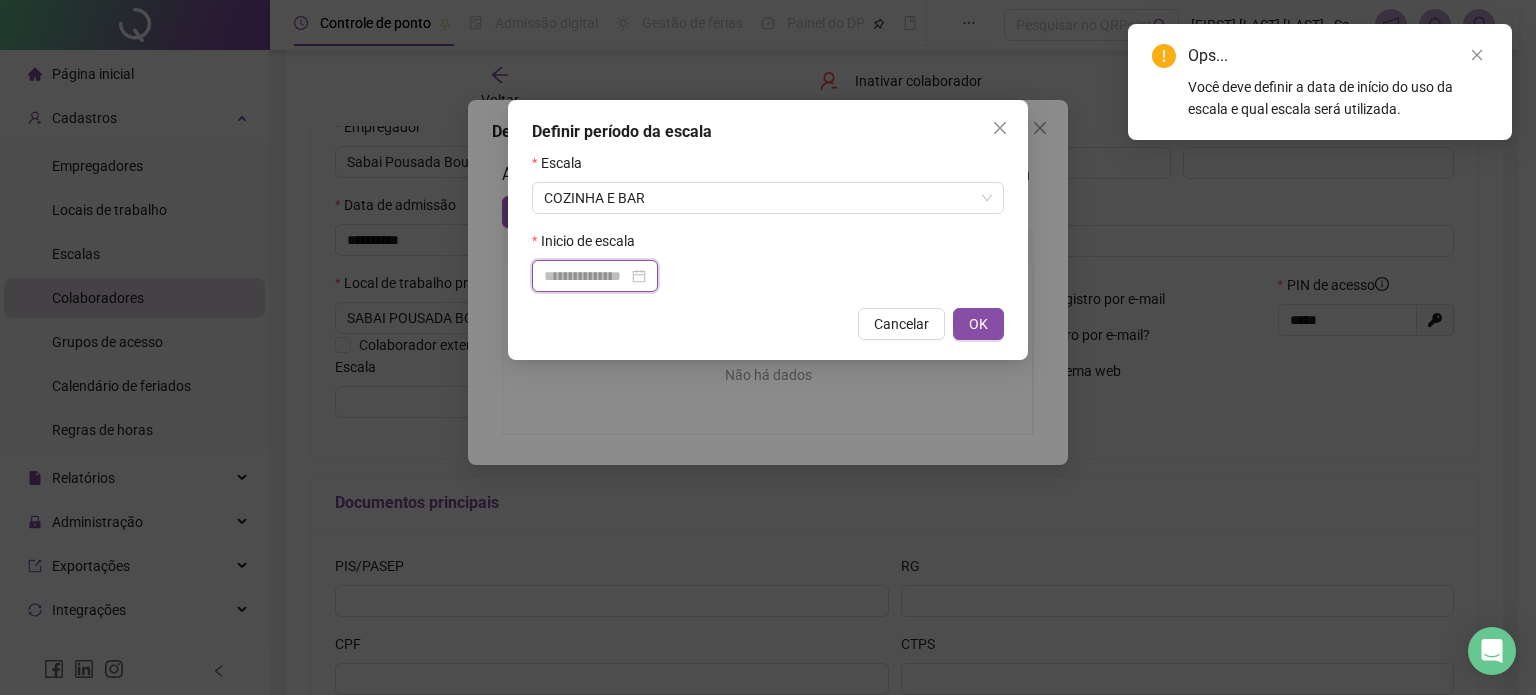 click at bounding box center [586, 276] 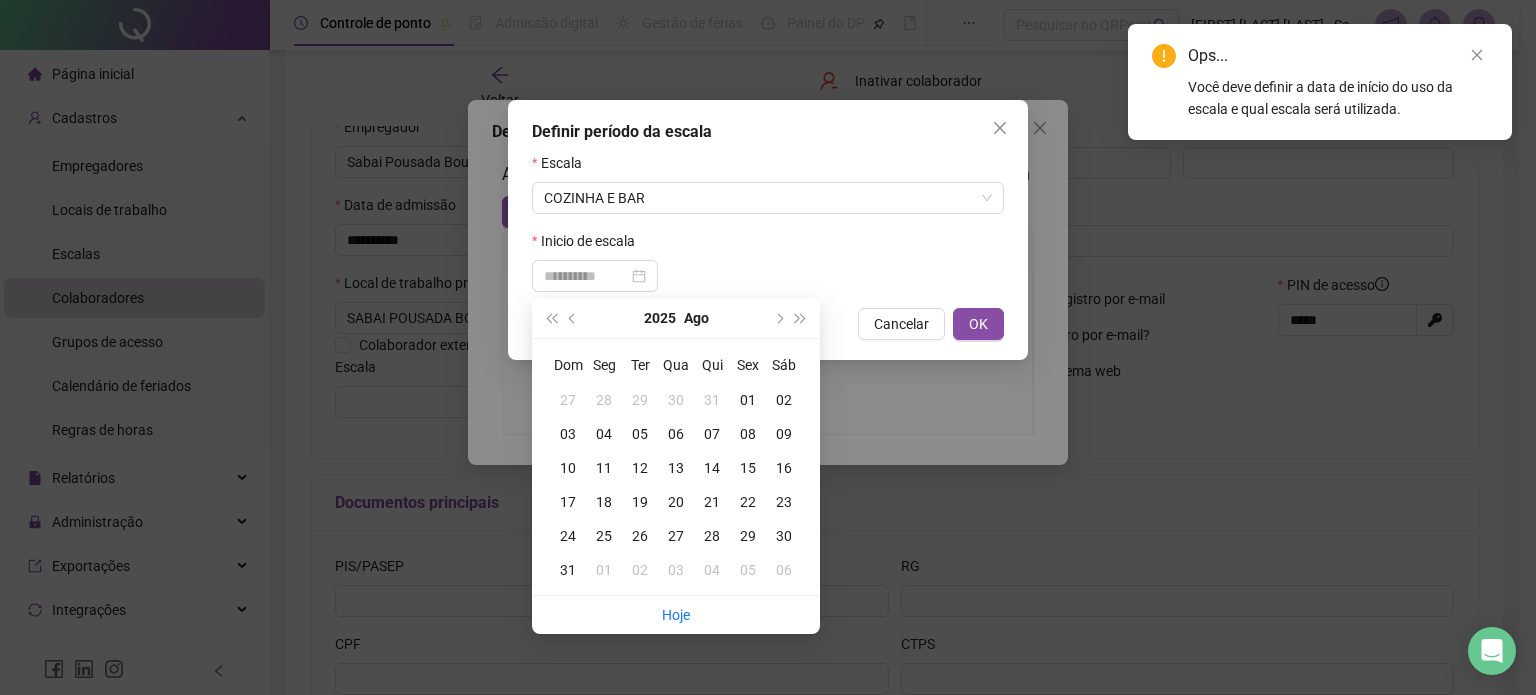 click on "05" at bounding box center [640, 434] 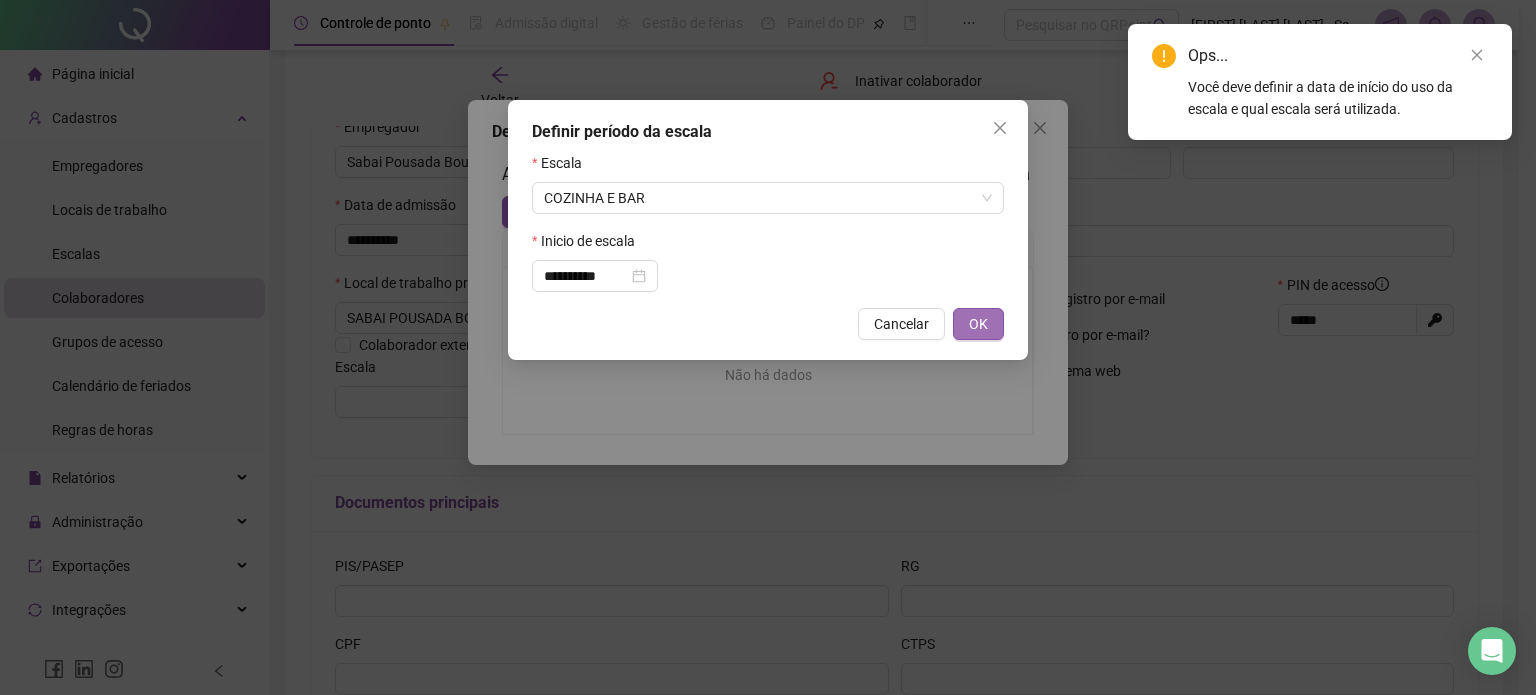 click on "OK" at bounding box center [978, 324] 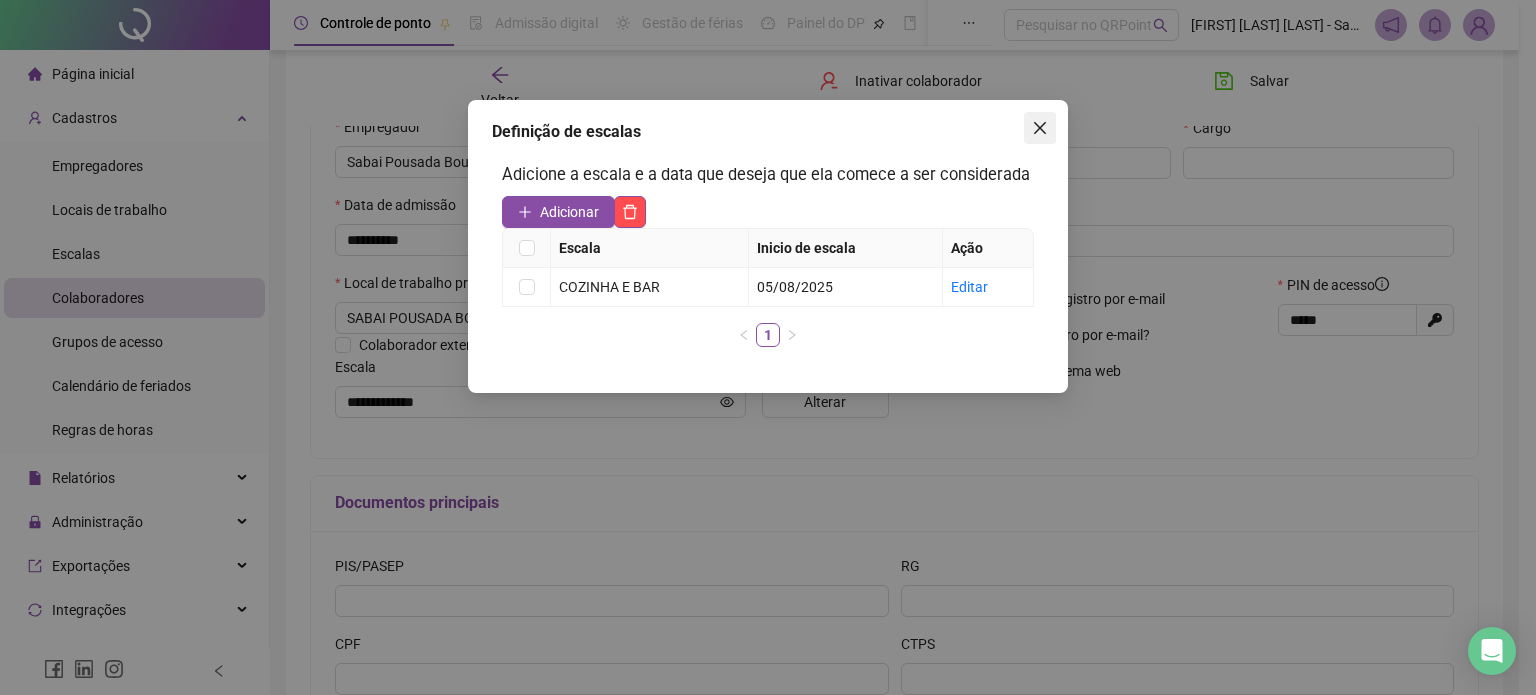 click 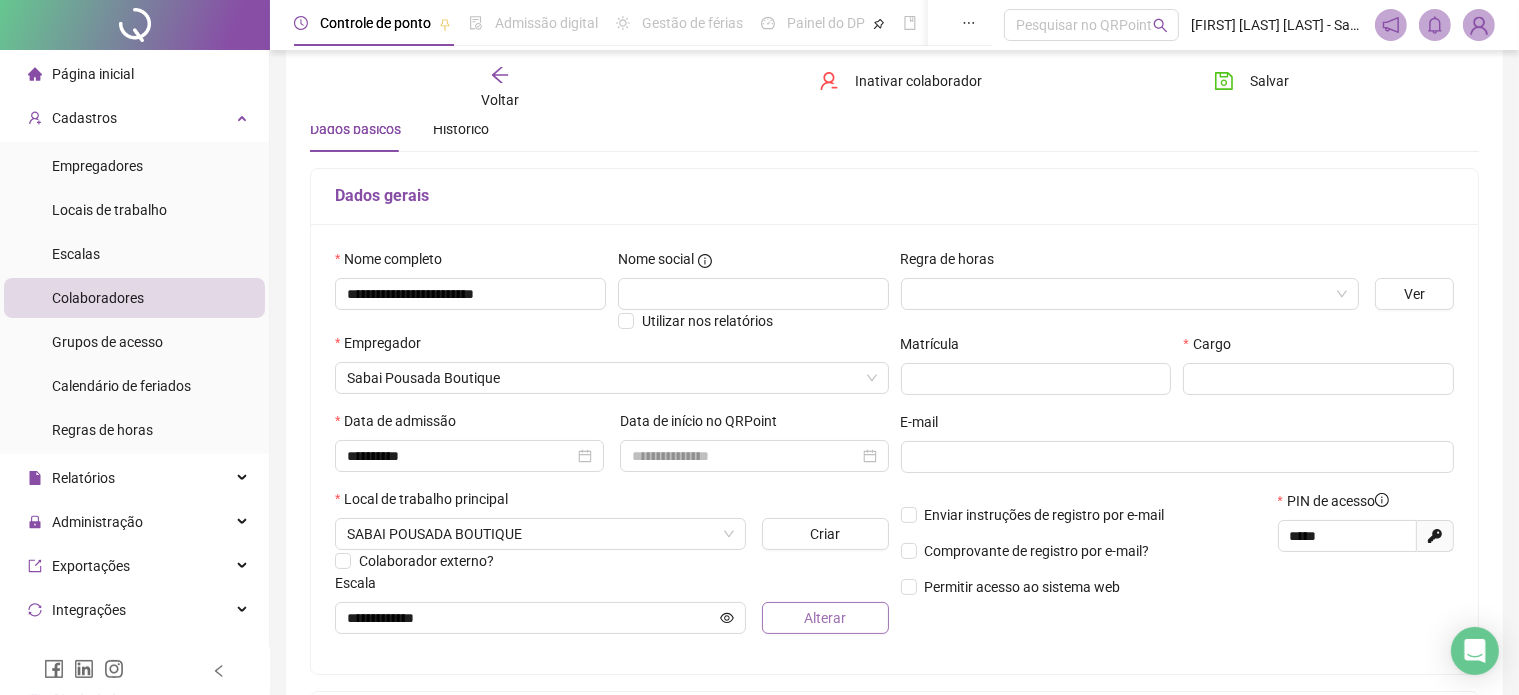 scroll, scrollTop: 44, scrollLeft: 0, axis: vertical 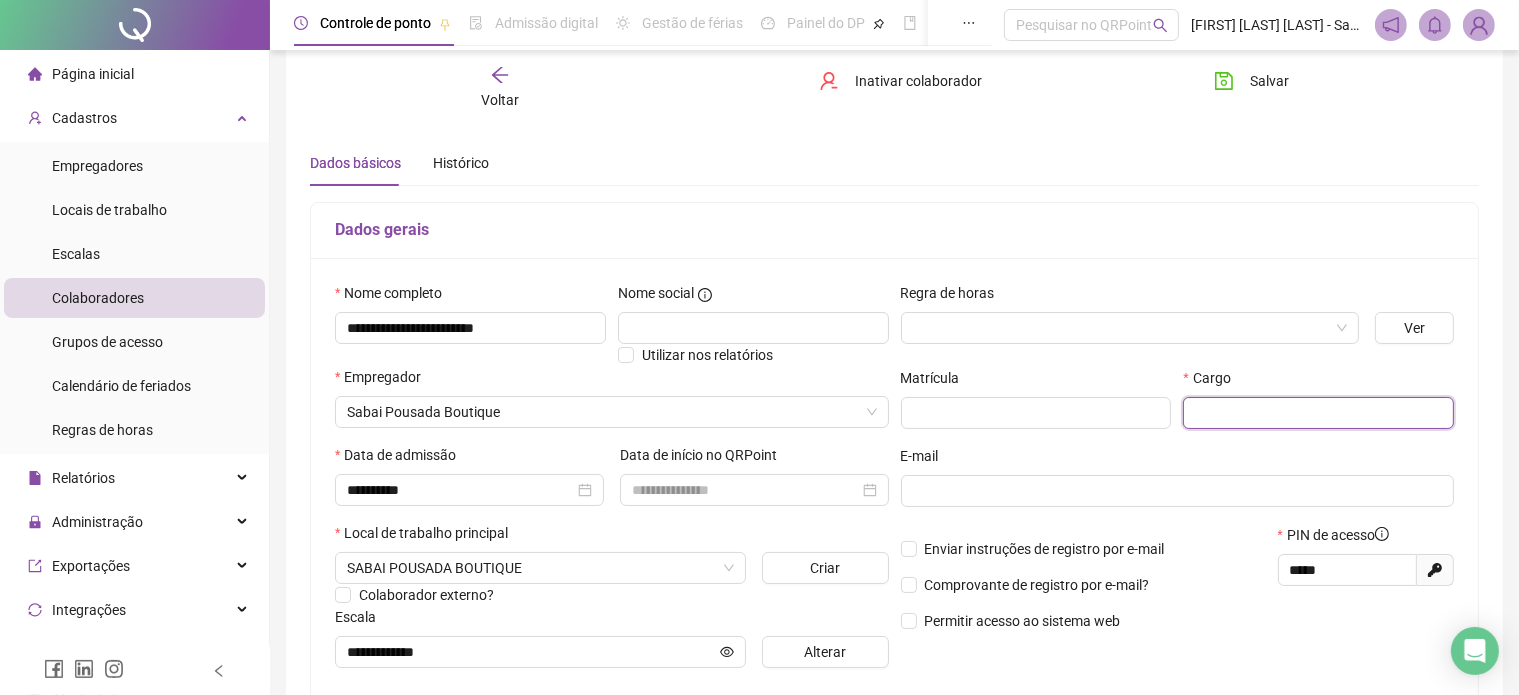 click at bounding box center [1318, 413] 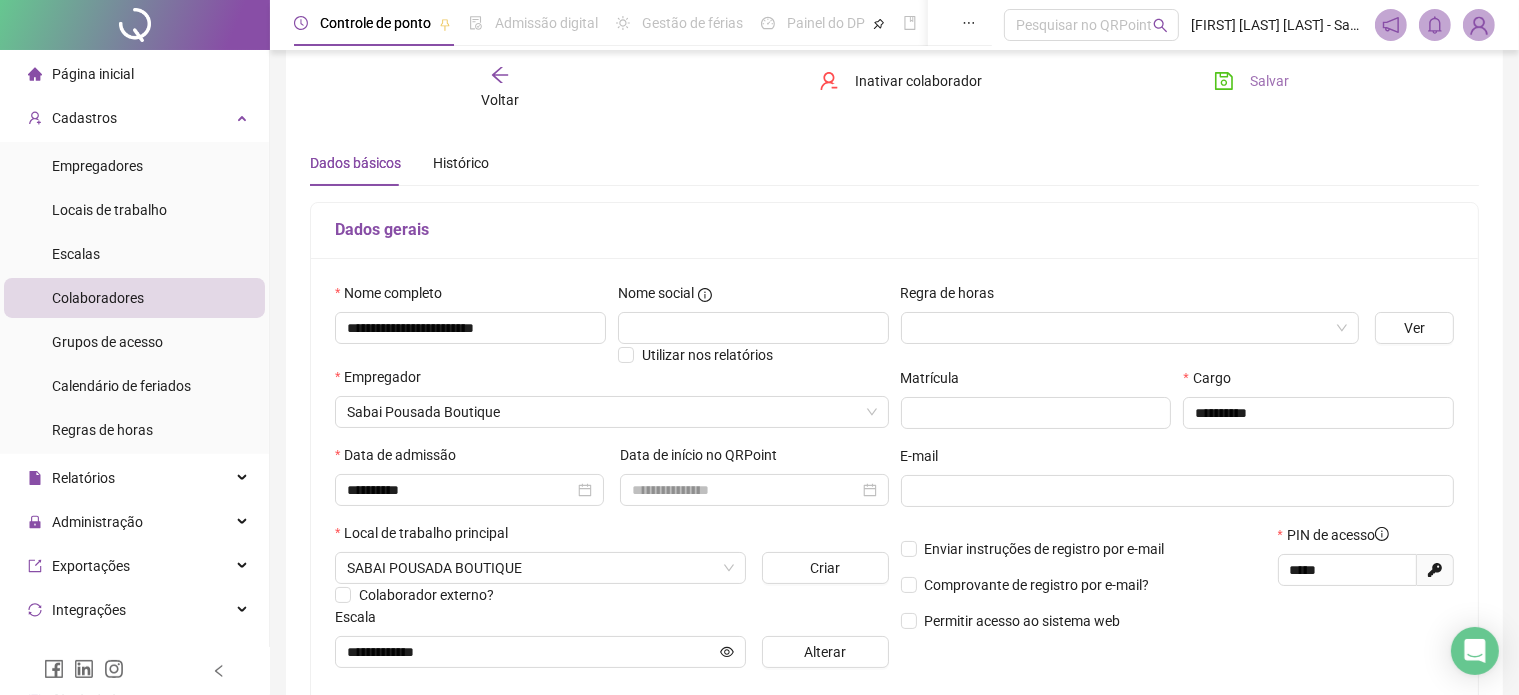 click on "Salvar" at bounding box center (1269, 81) 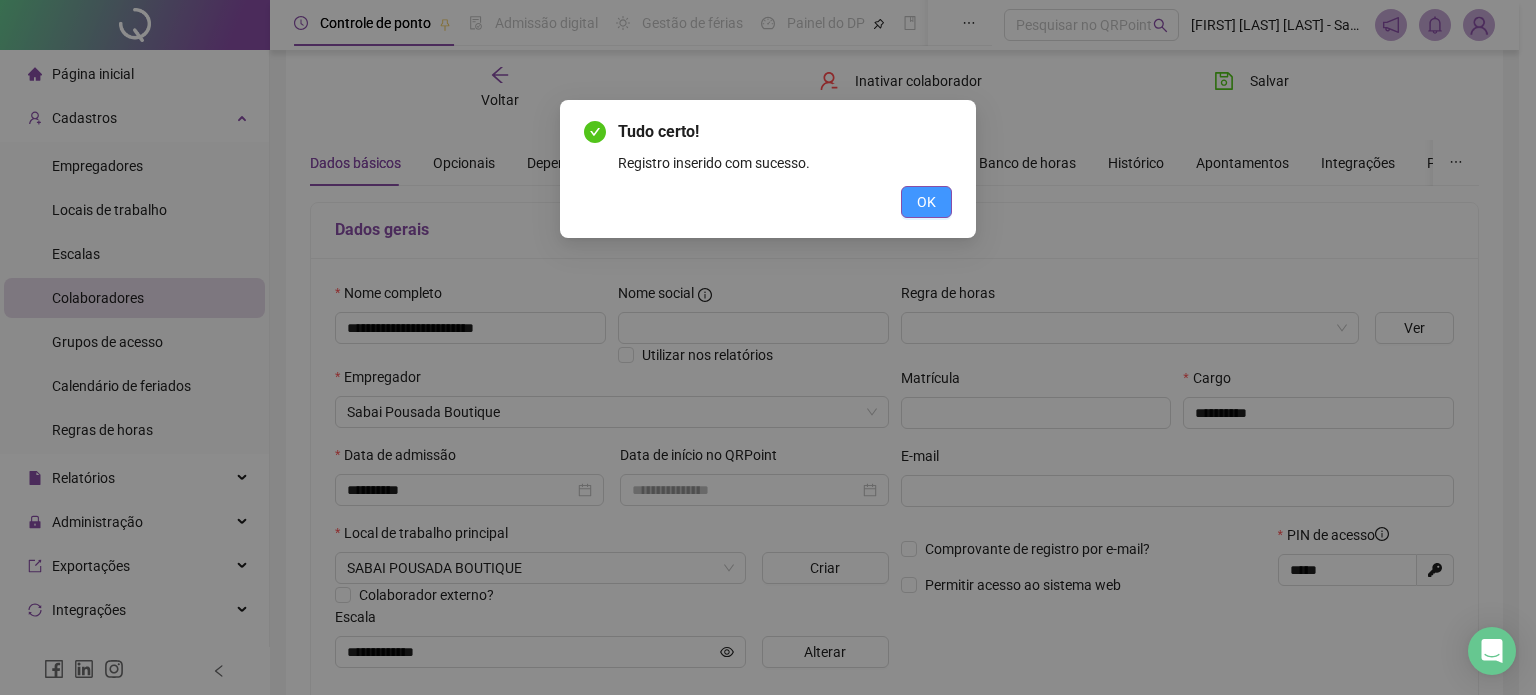 click on "OK" at bounding box center (926, 202) 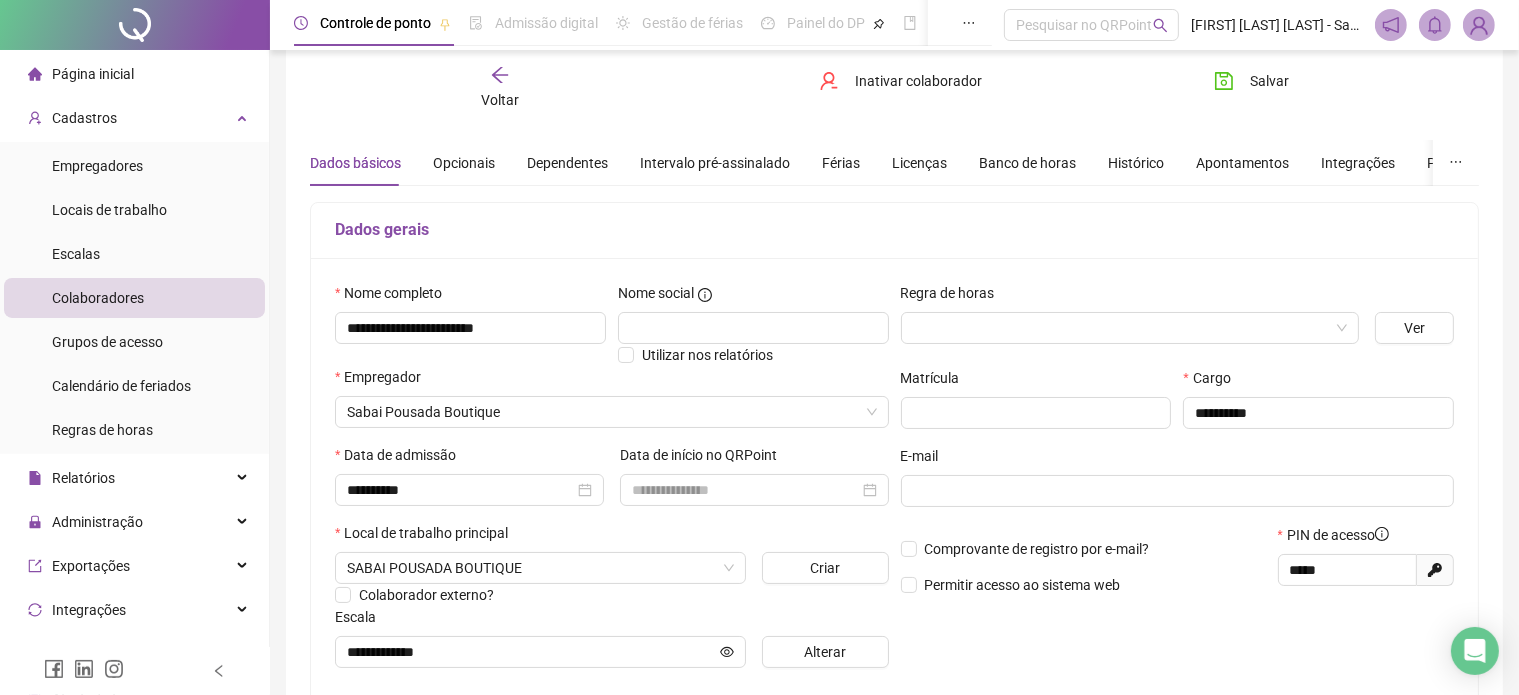 click on "Voltar" at bounding box center [500, 88] 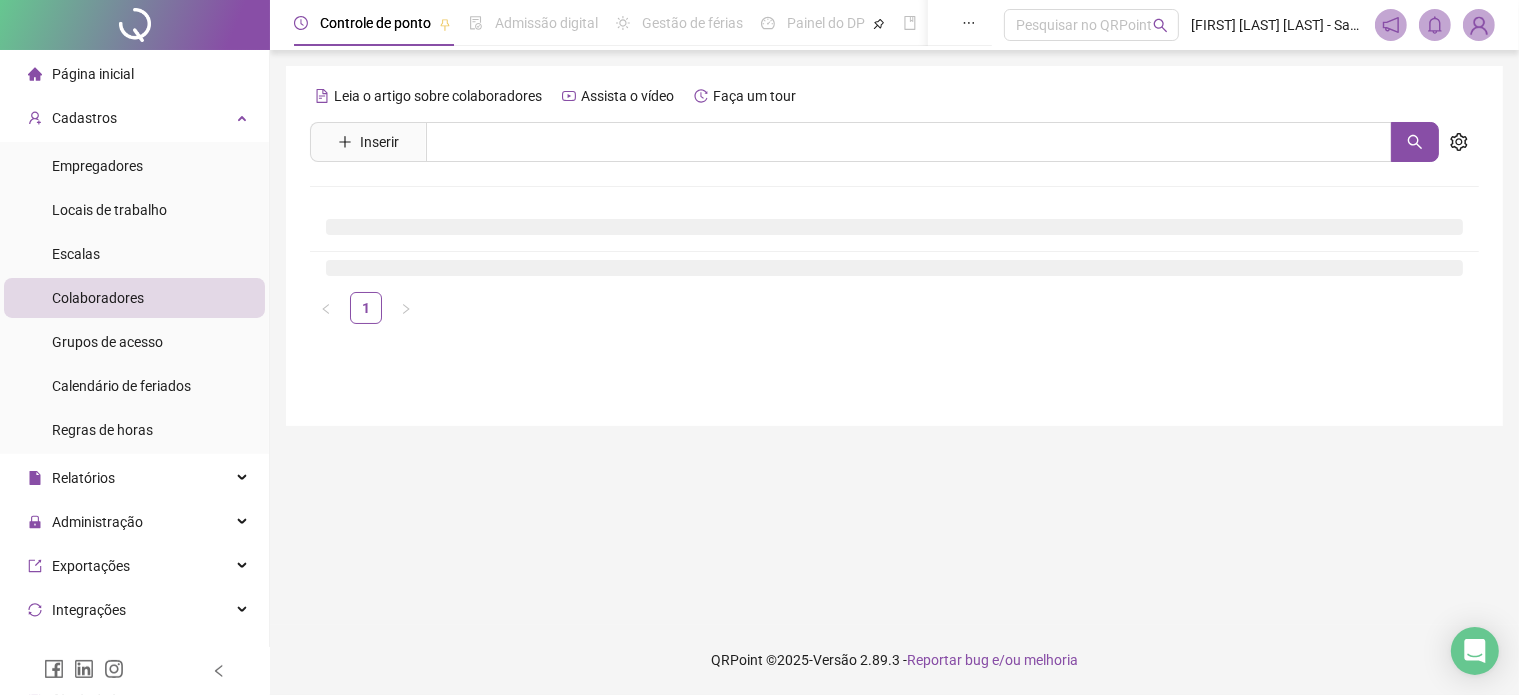 scroll, scrollTop: 0, scrollLeft: 0, axis: both 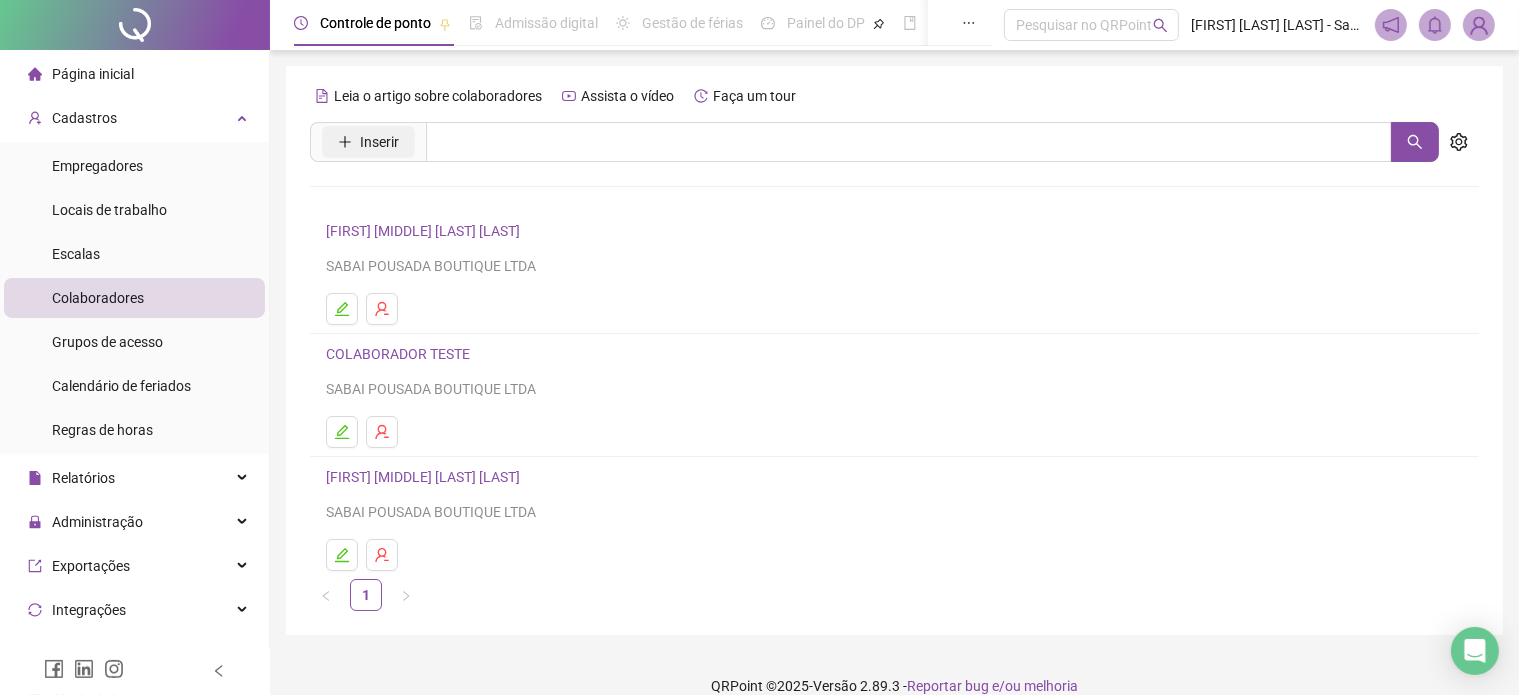 click on "Inserir" at bounding box center [368, 142] 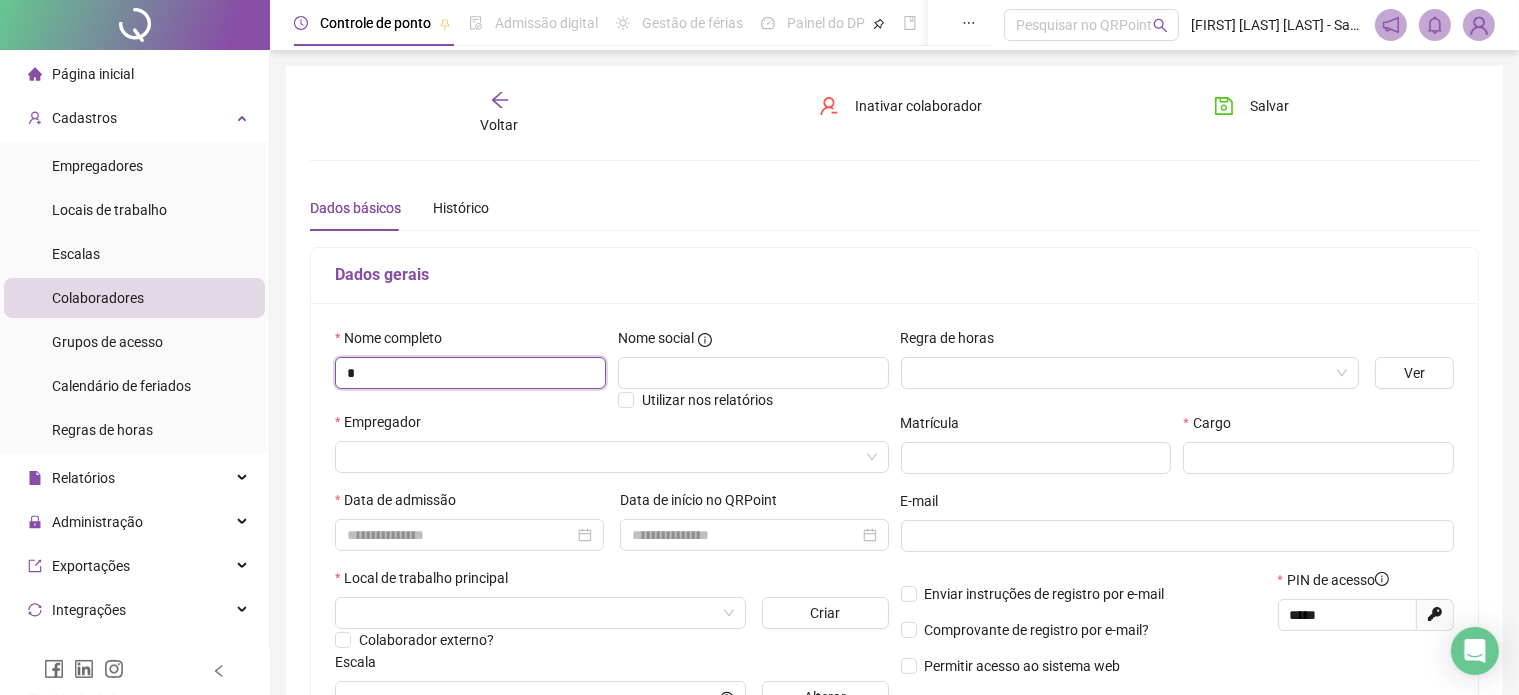 click on "*" at bounding box center [470, 373] 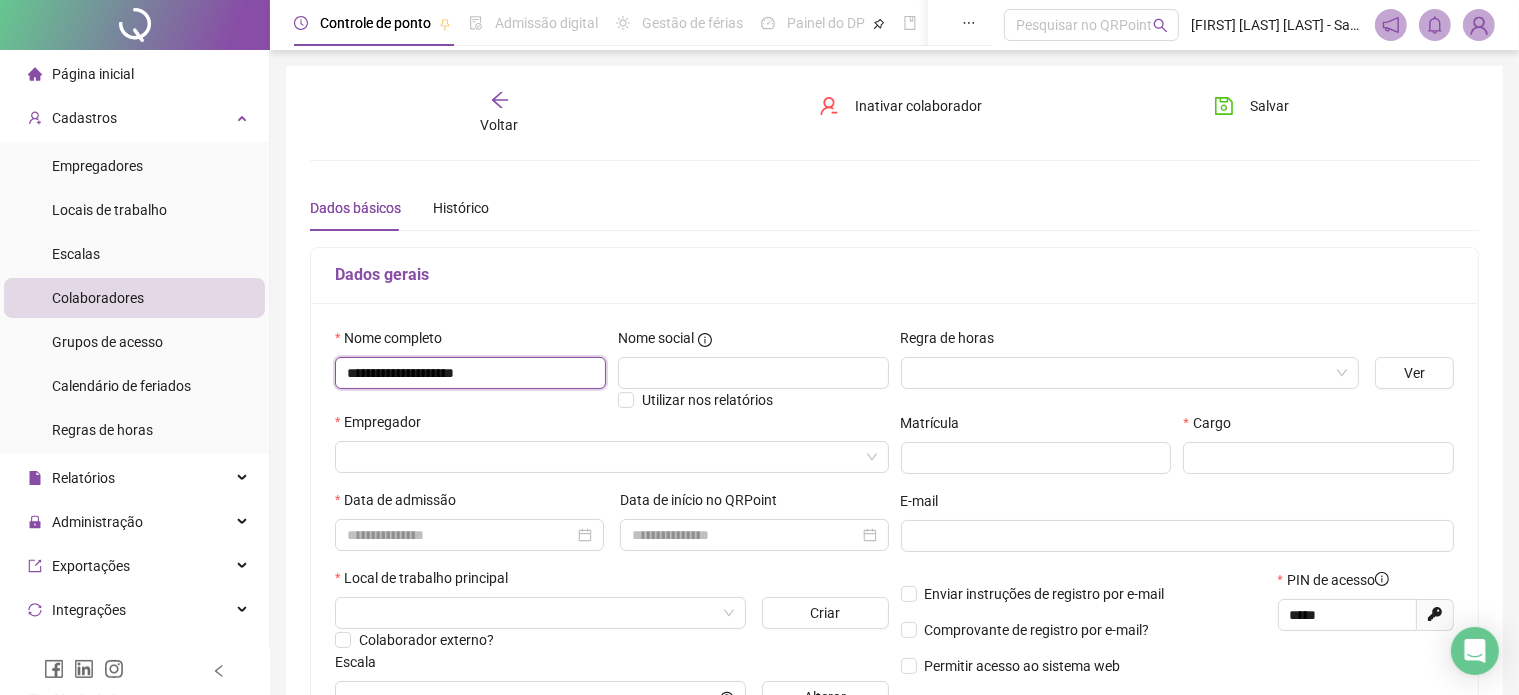 scroll, scrollTop: 123, scrollLeft: 0, axis: vertical 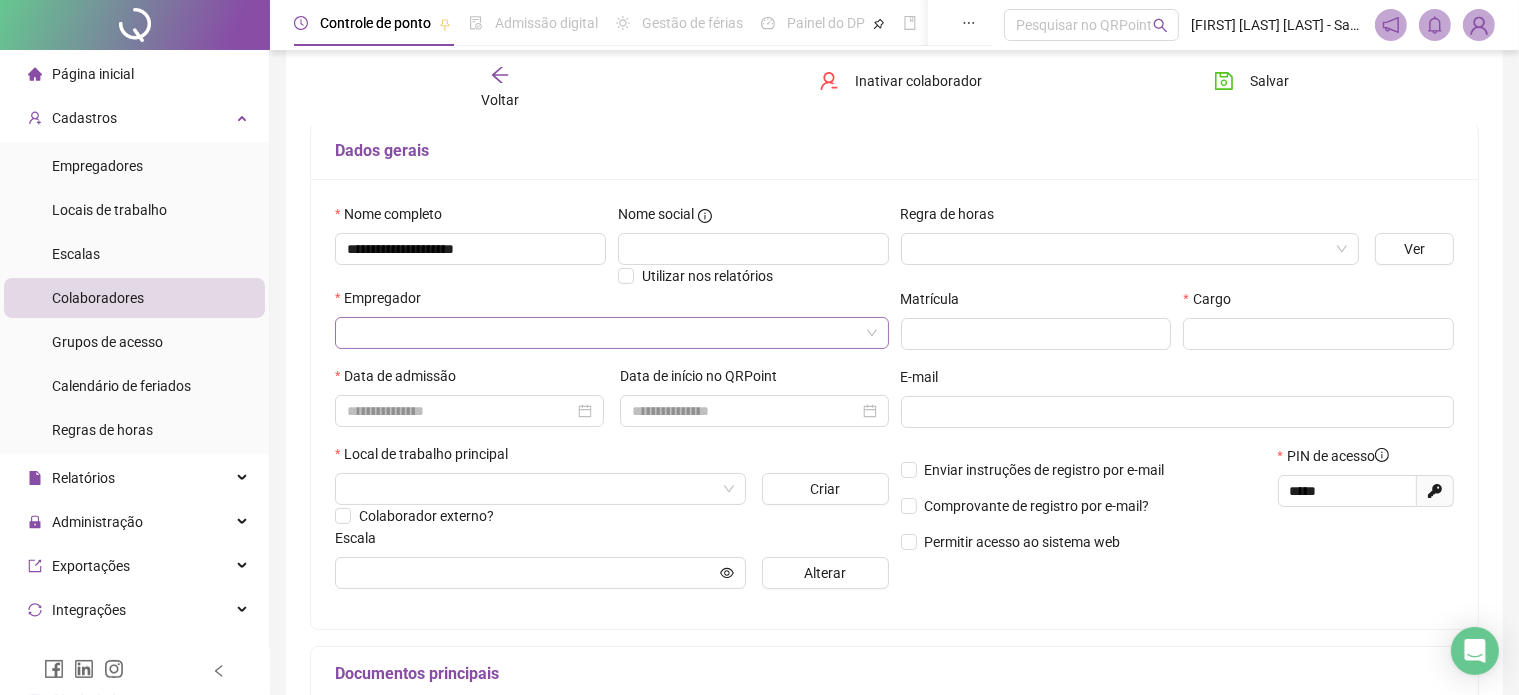 click at bounding box center (603, 333) 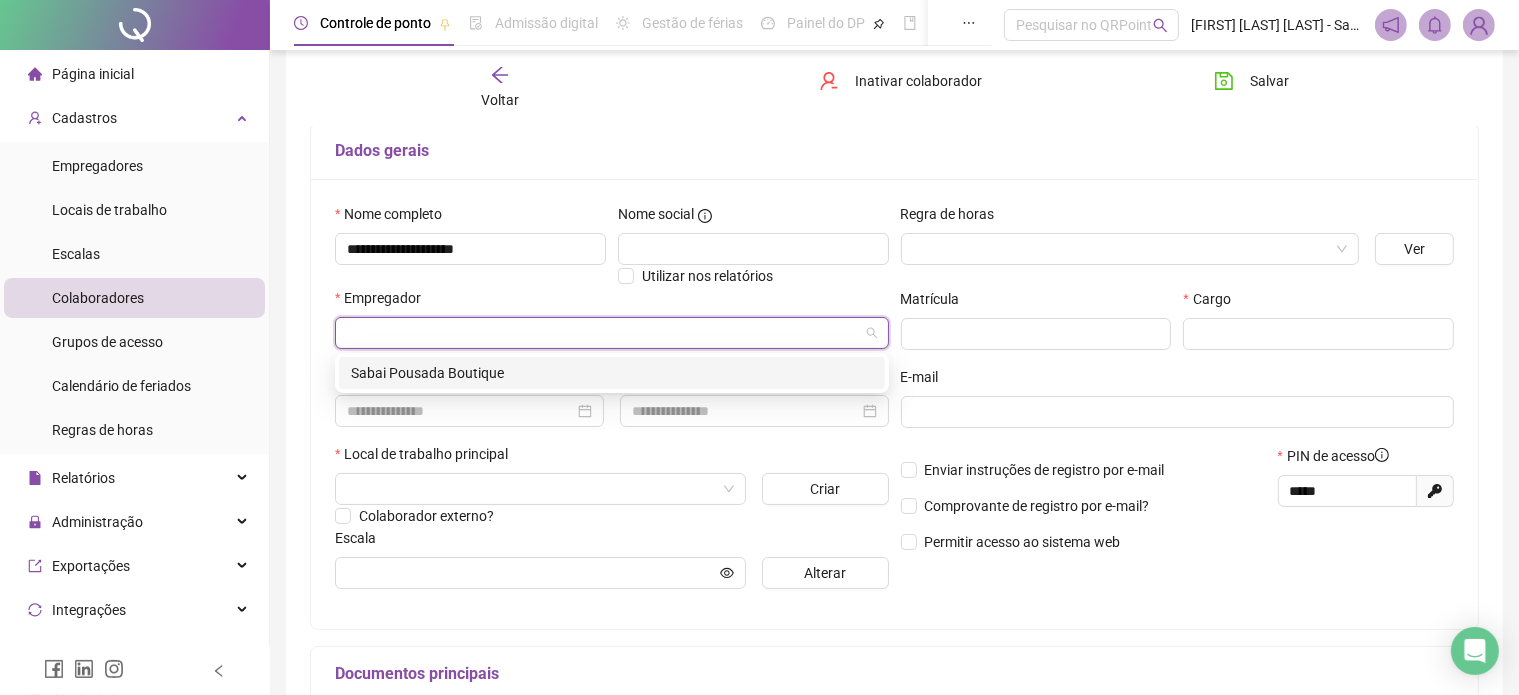 click on "Sabai Pousada Boutique" at bounding box center (612, 373) 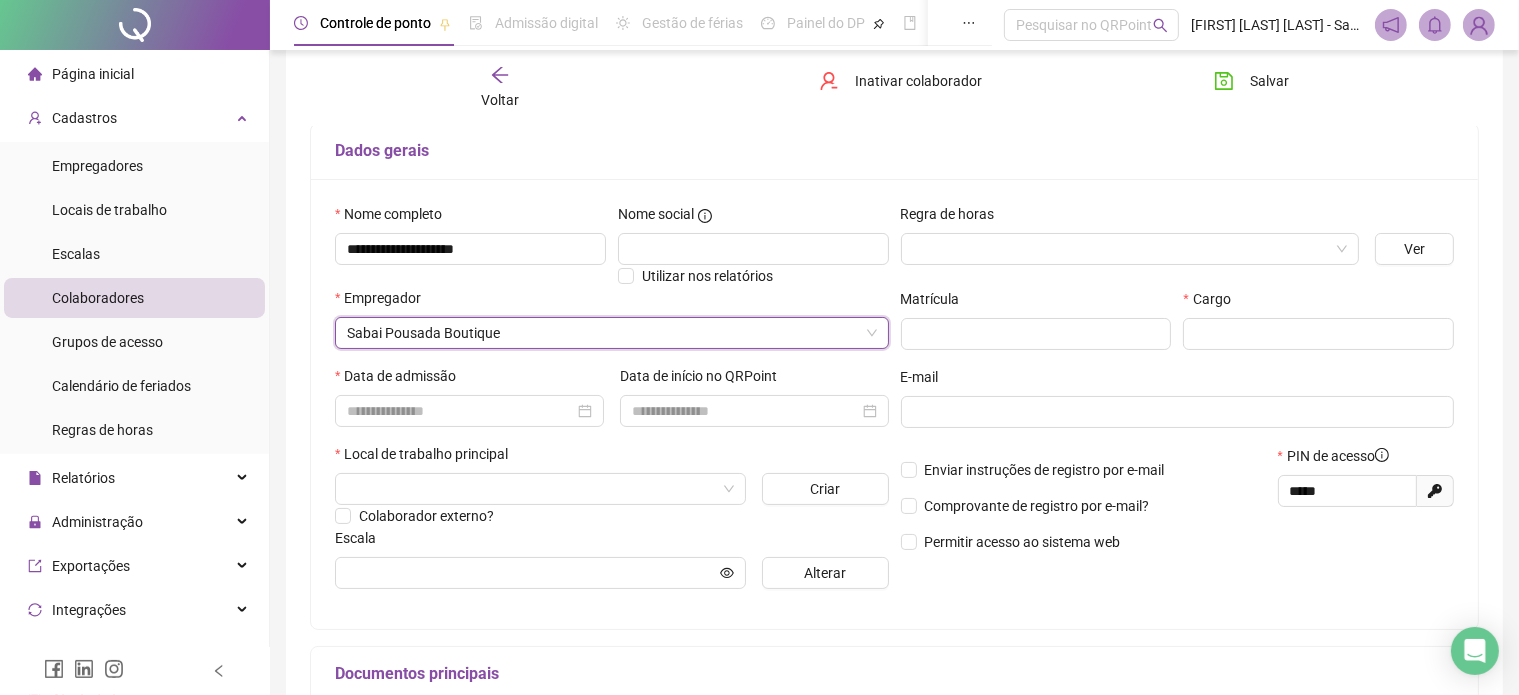 scroll, scrollTop: 214, scrollLeft: 0, axis: vertical 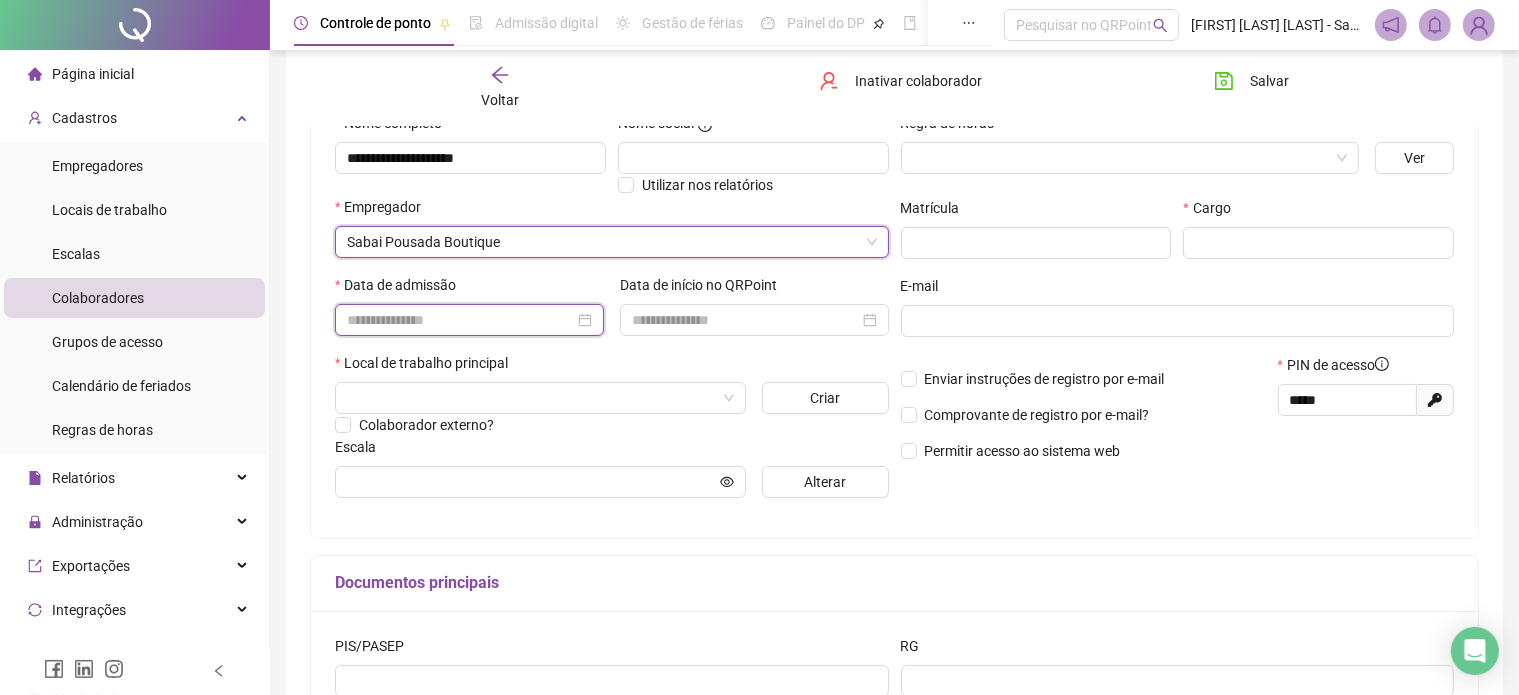 click at bounding box center (460, 320) 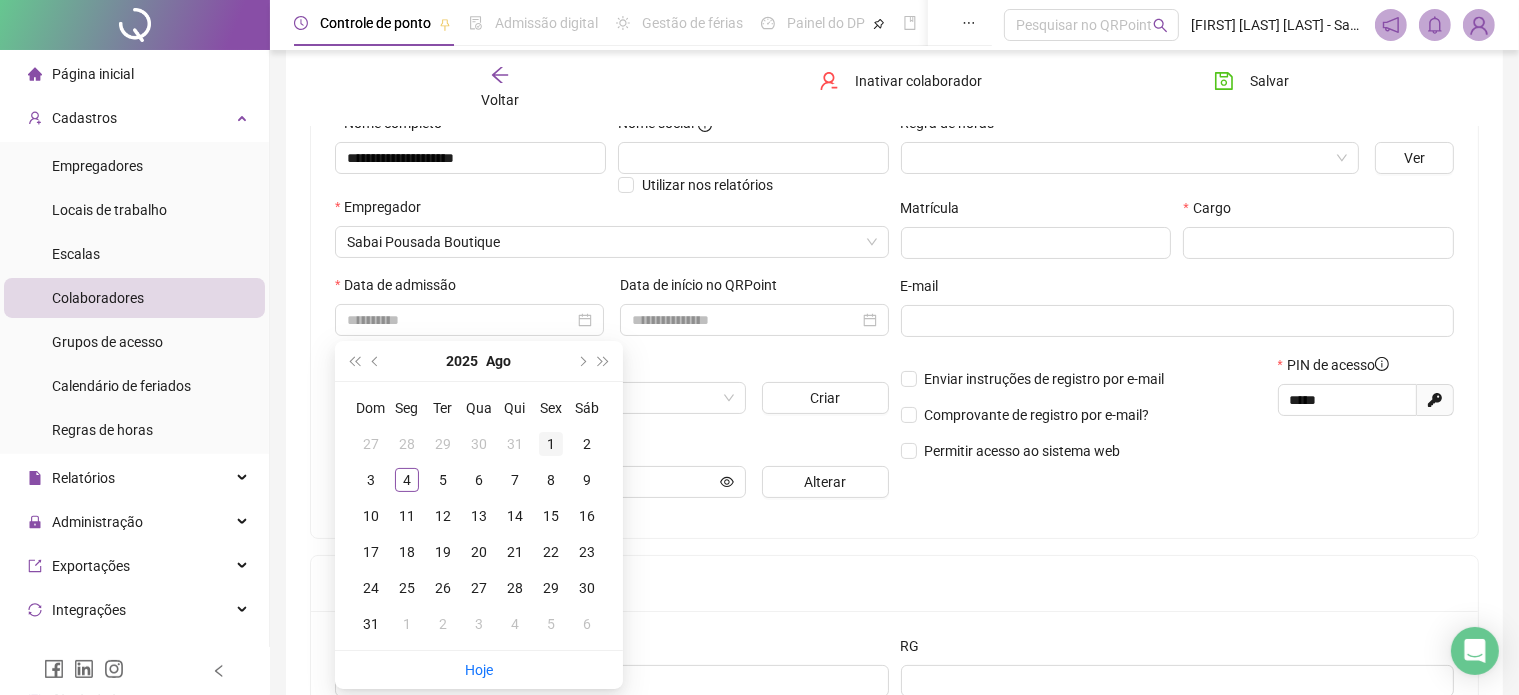 click on "1" at bounding box center (551, 444) 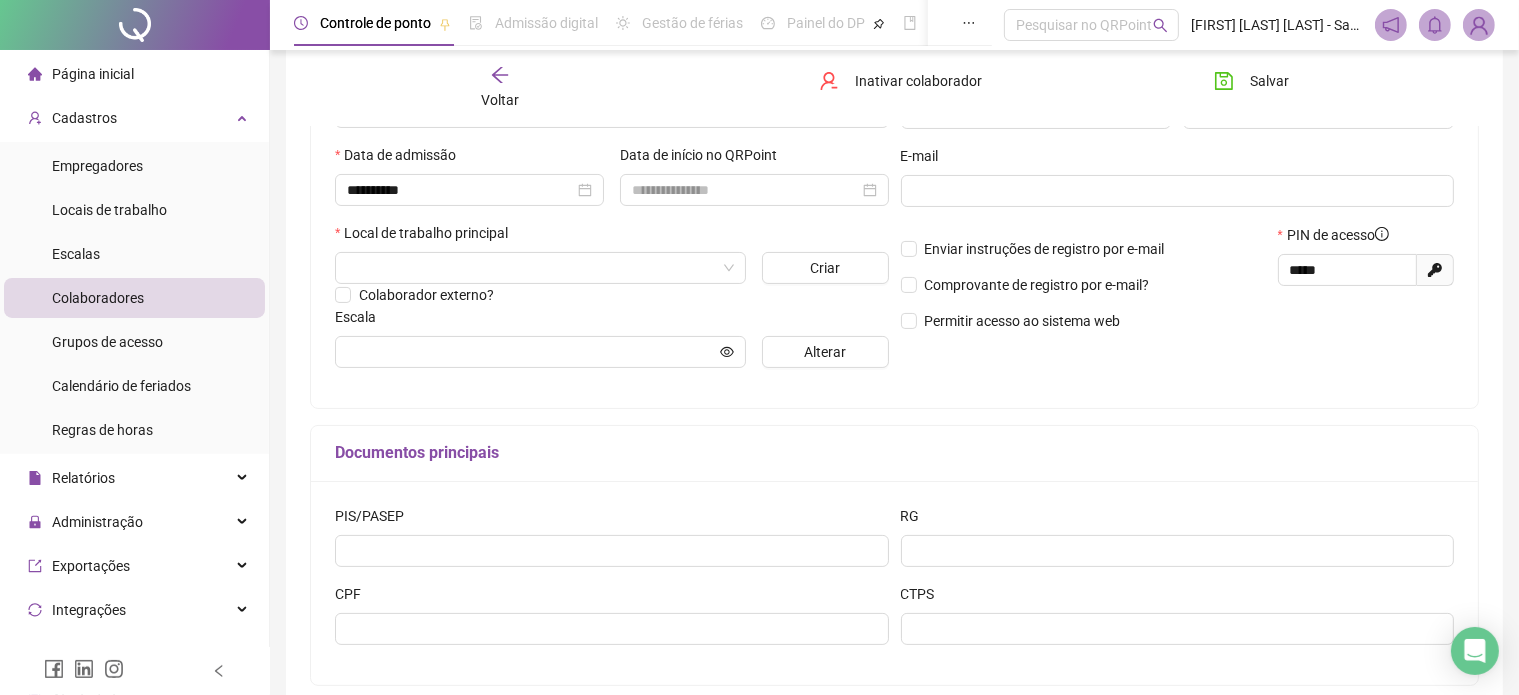 scroll, scrollTop: 206, scrollLeft: 0, axis: vertical 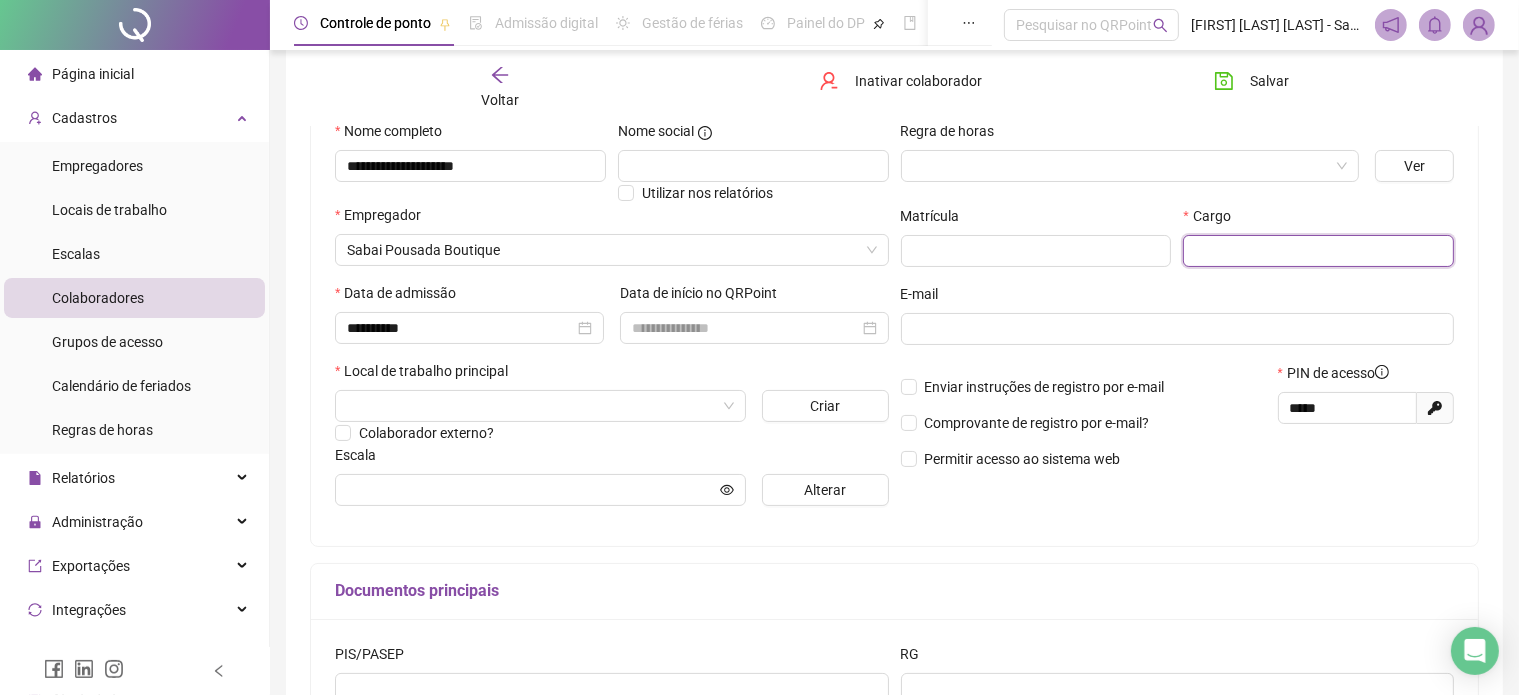 click at bounding box center [1318, 251] 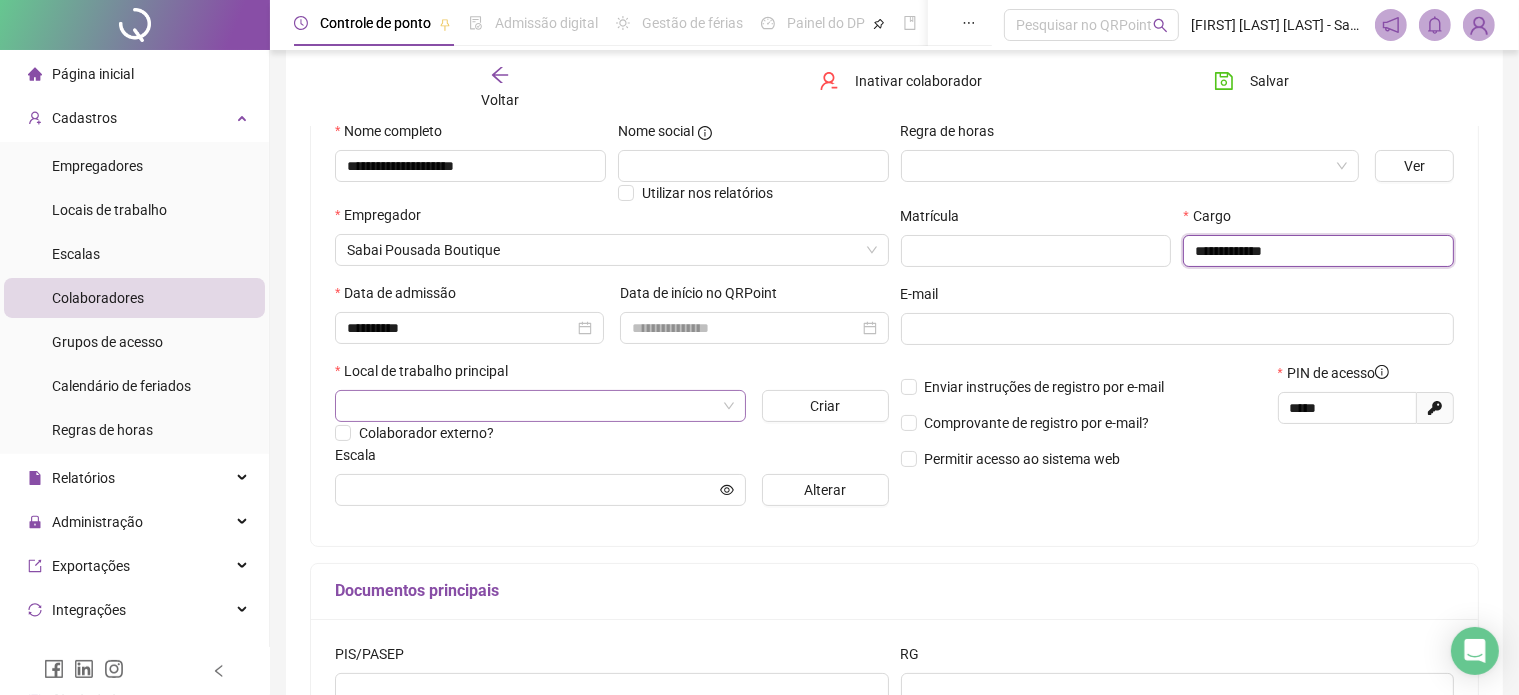 click at bounding box center (540, 406) 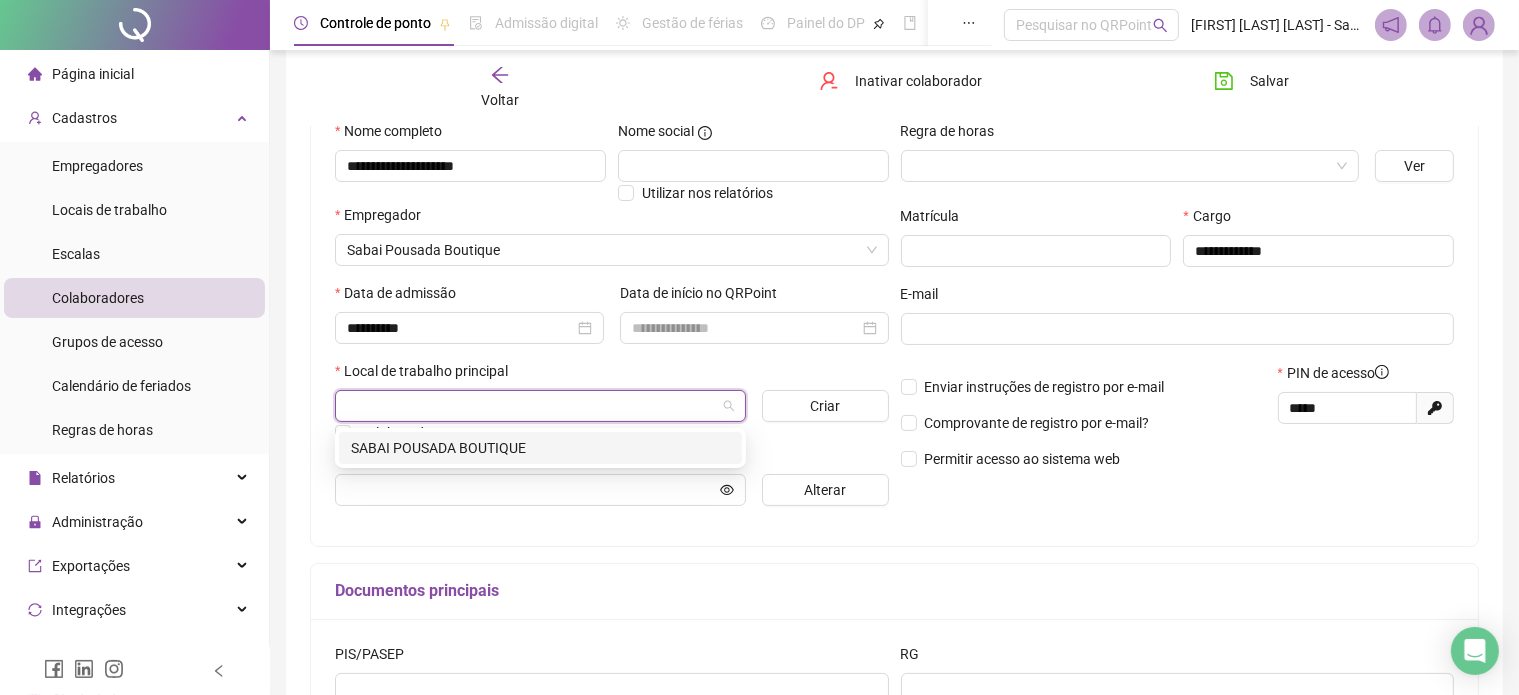 click on "SABAI POUSADA BOUTIQUE" at bounding box center (540, 448) 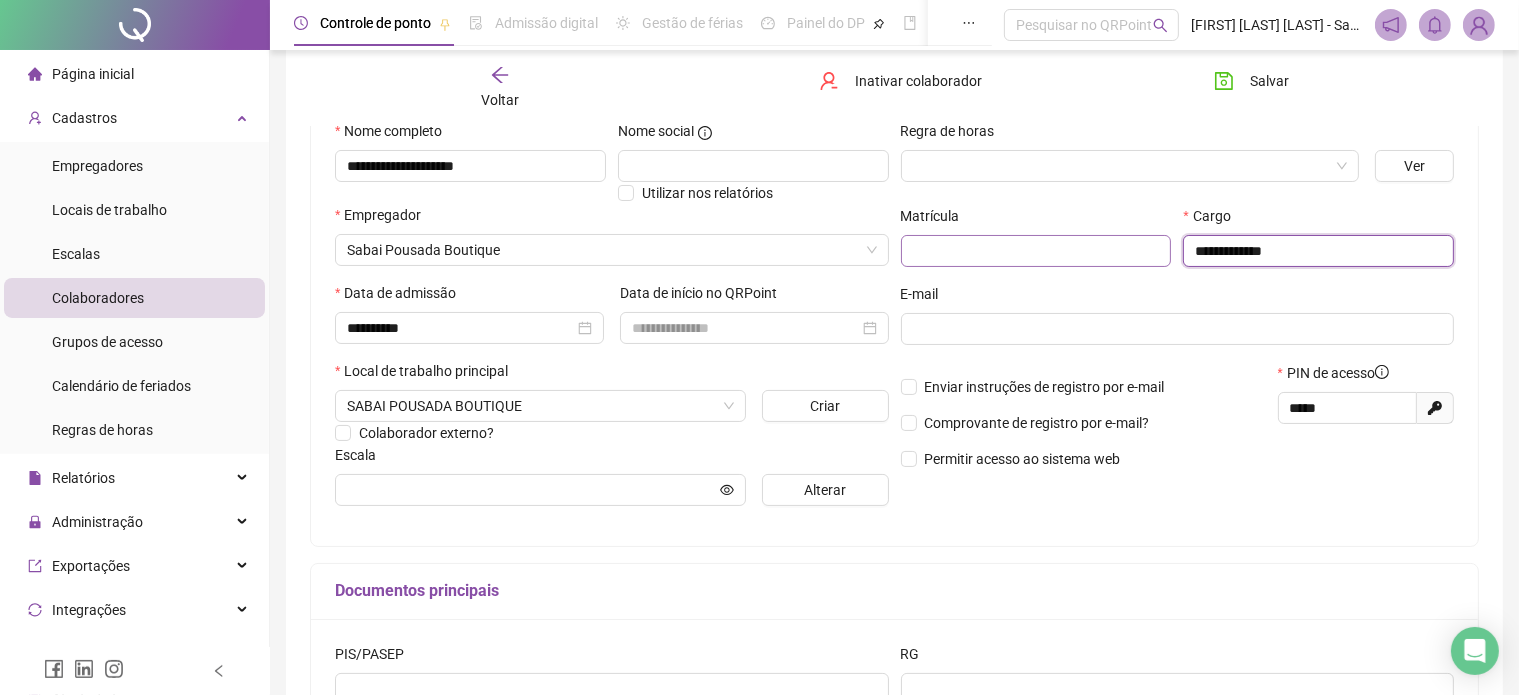 drag, startPoint x: 1327, startPoint y: 243, endPoint x: 1130, endPoint y: 257, distance: 197.49684 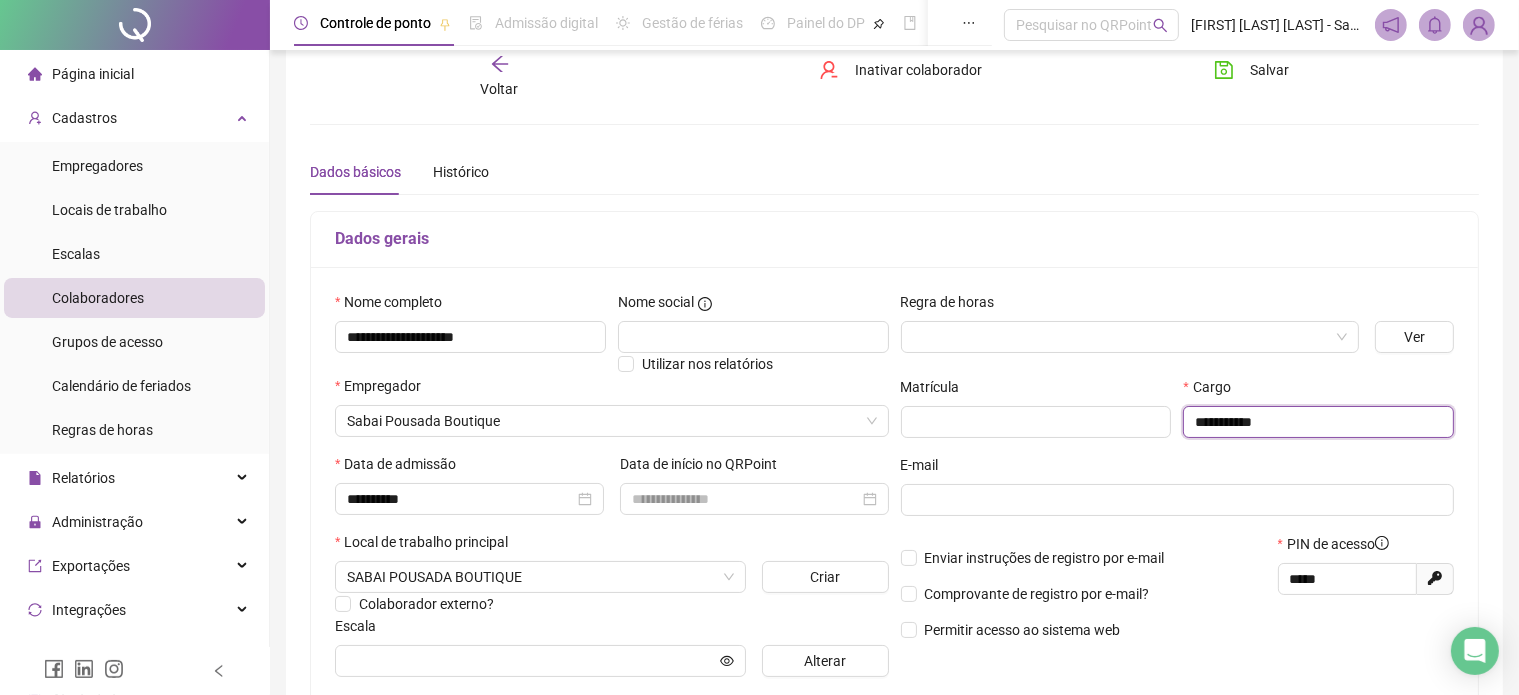 scroll, scrollTop: 34, scrollLeft: 0, axis: vertical 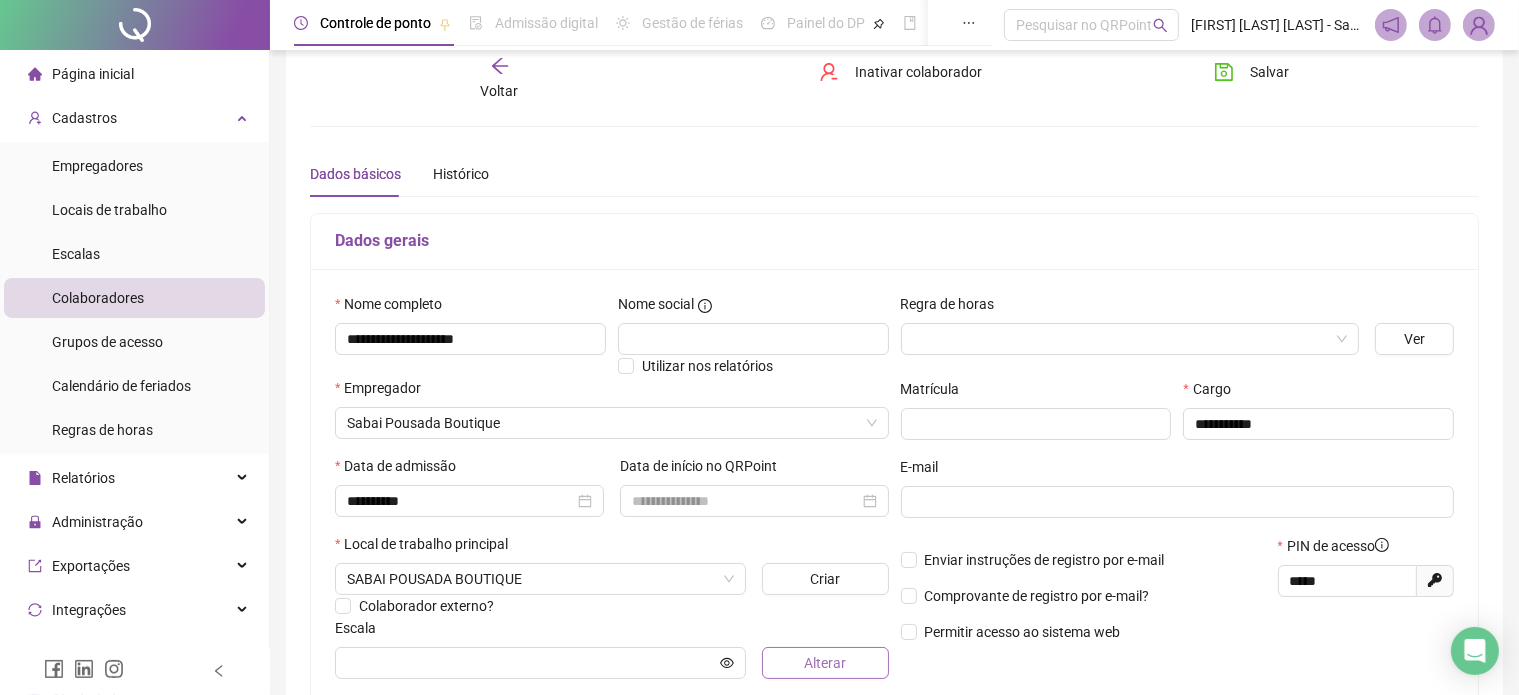 click on "Alterar" at bounding box center (825, 663) 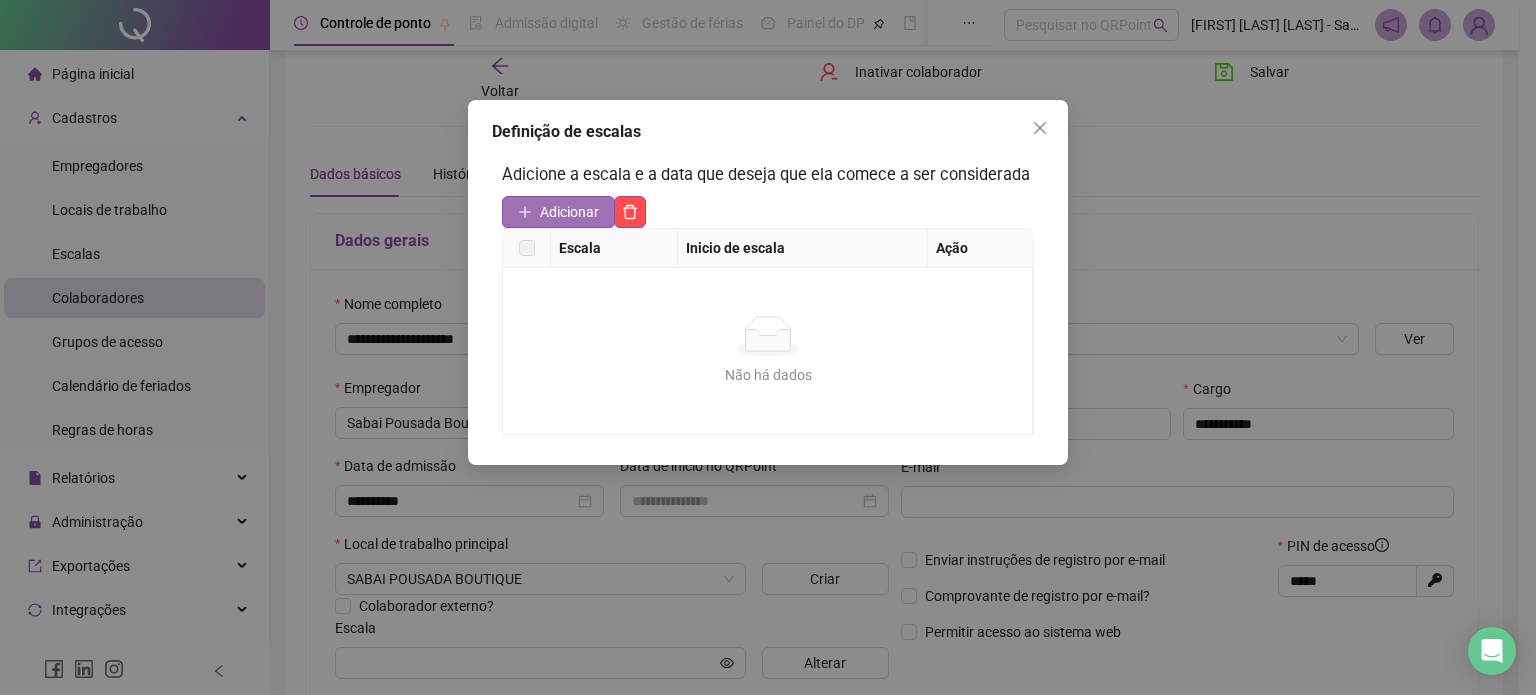 click on "Adicionar" at bounding box center [569, 212] 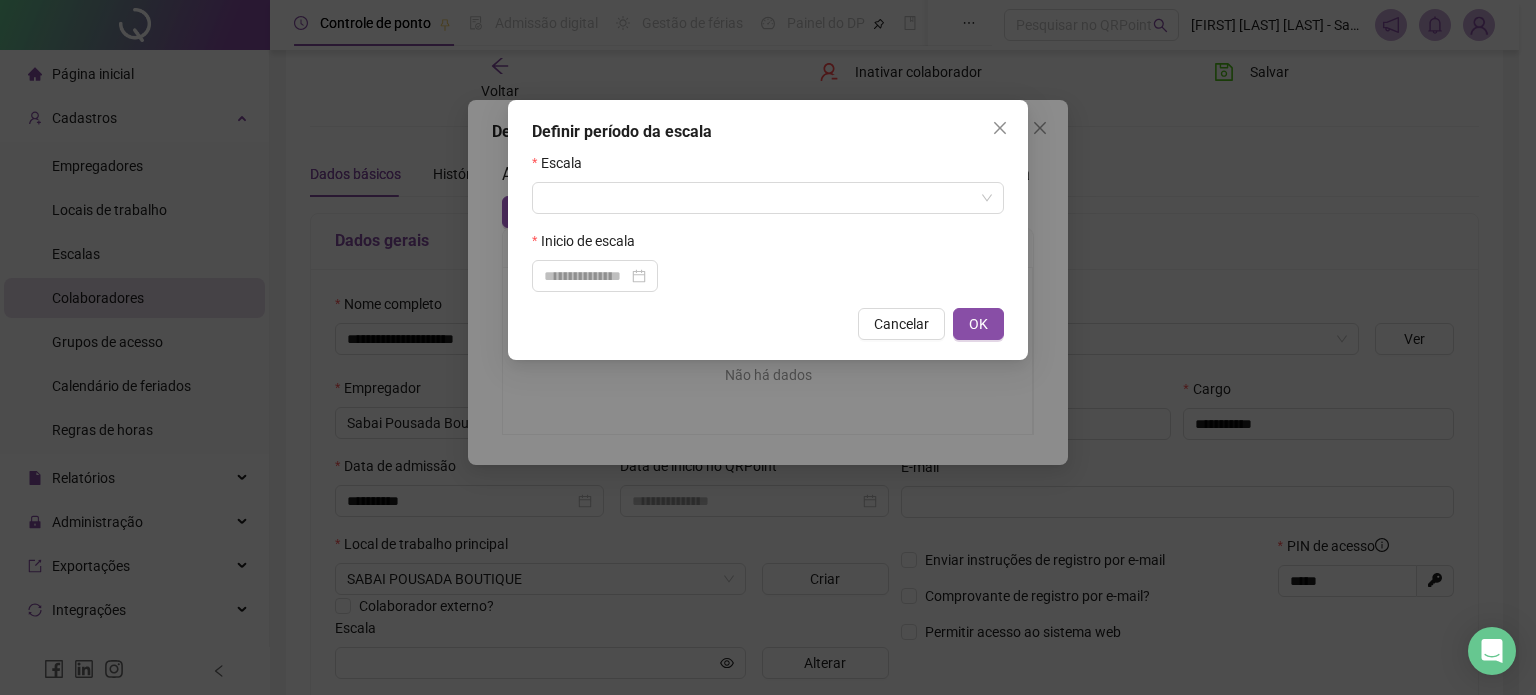 click on "Escala" at bounding box center (768, 167) 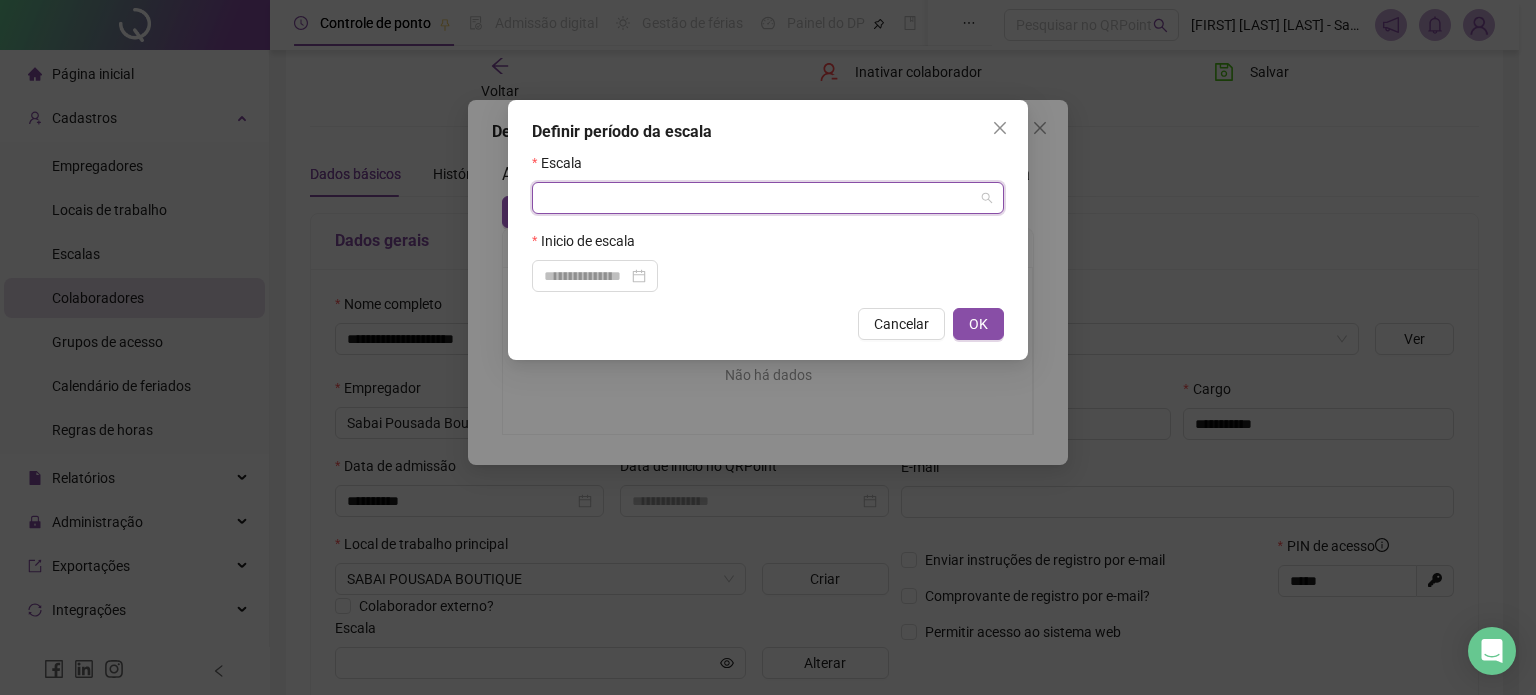 click at bounding box center [759, 198] 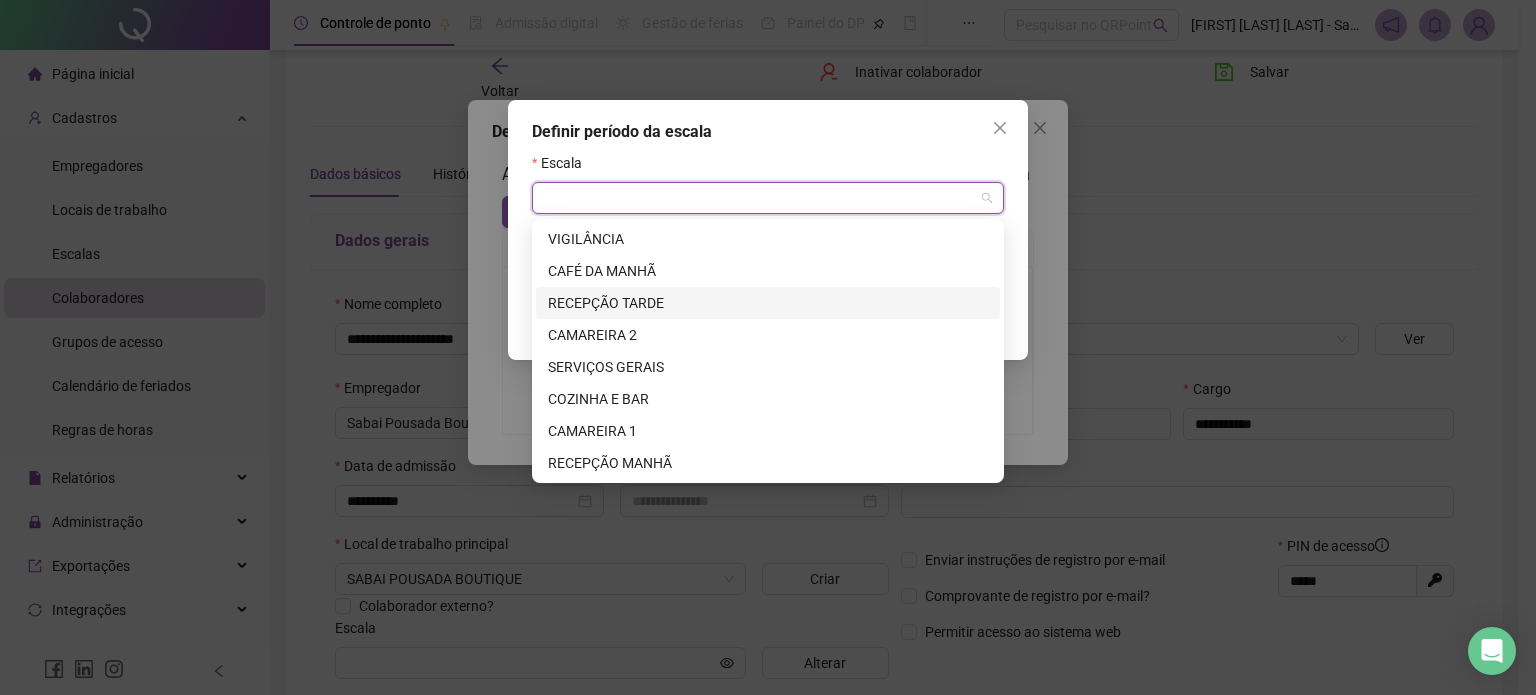click on "RECEPÇÃO TARDE" at bounding box center (768, 303) 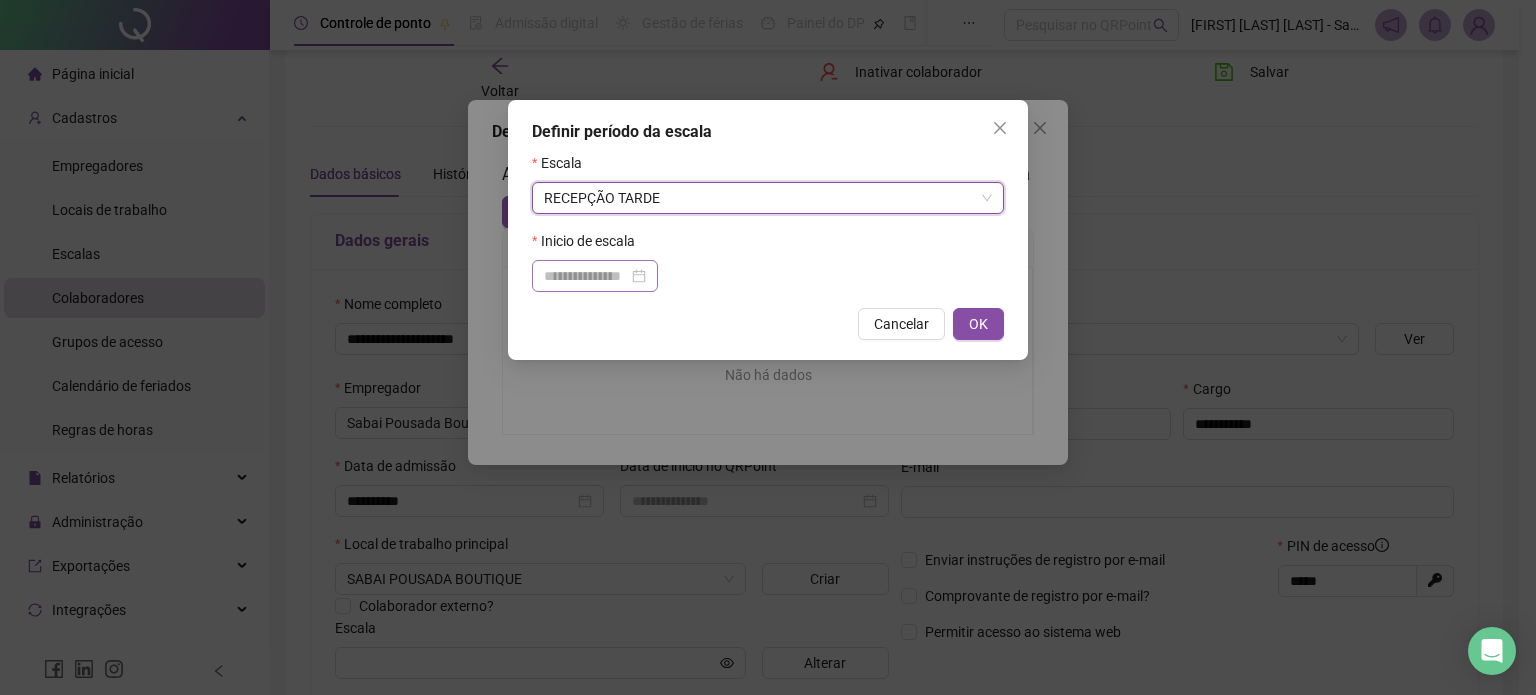click at bounding box center [595, 276] 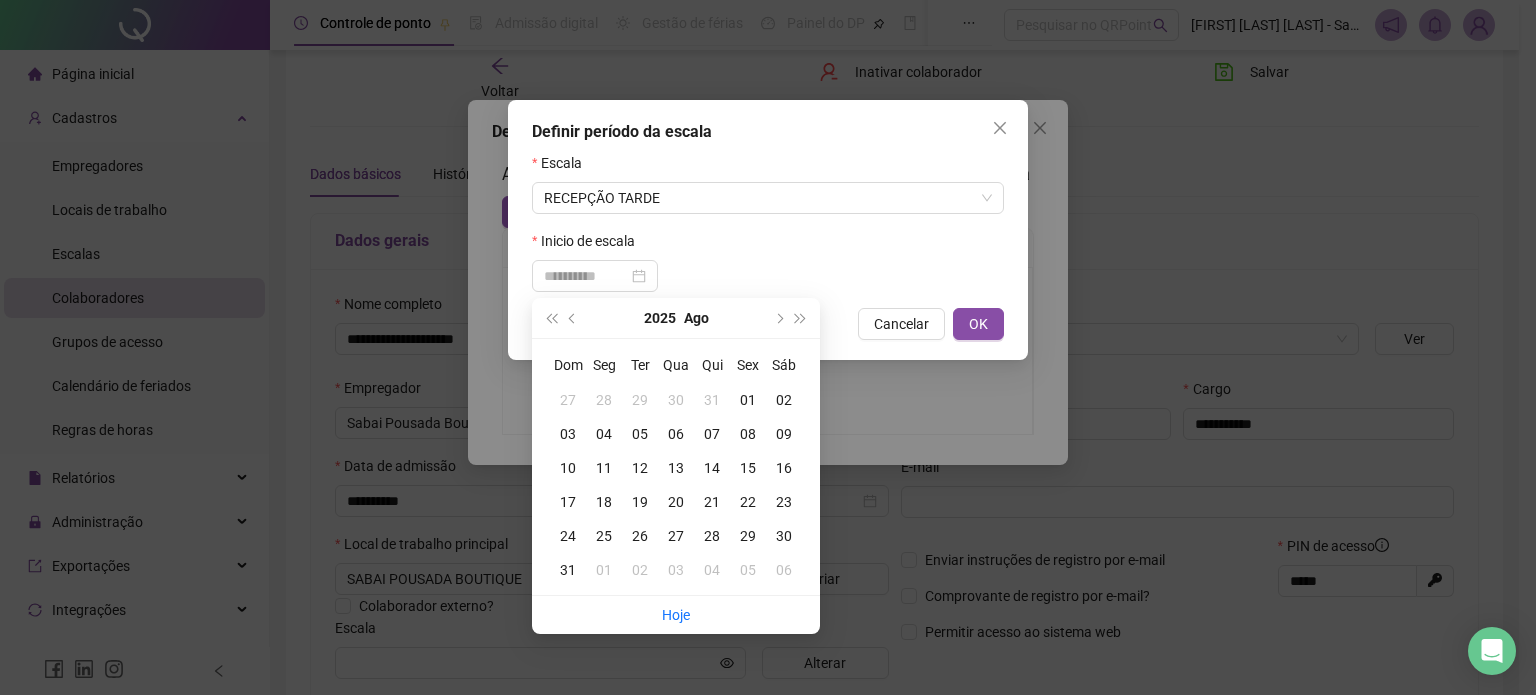 click on "05" at bounding box center [640, 434] 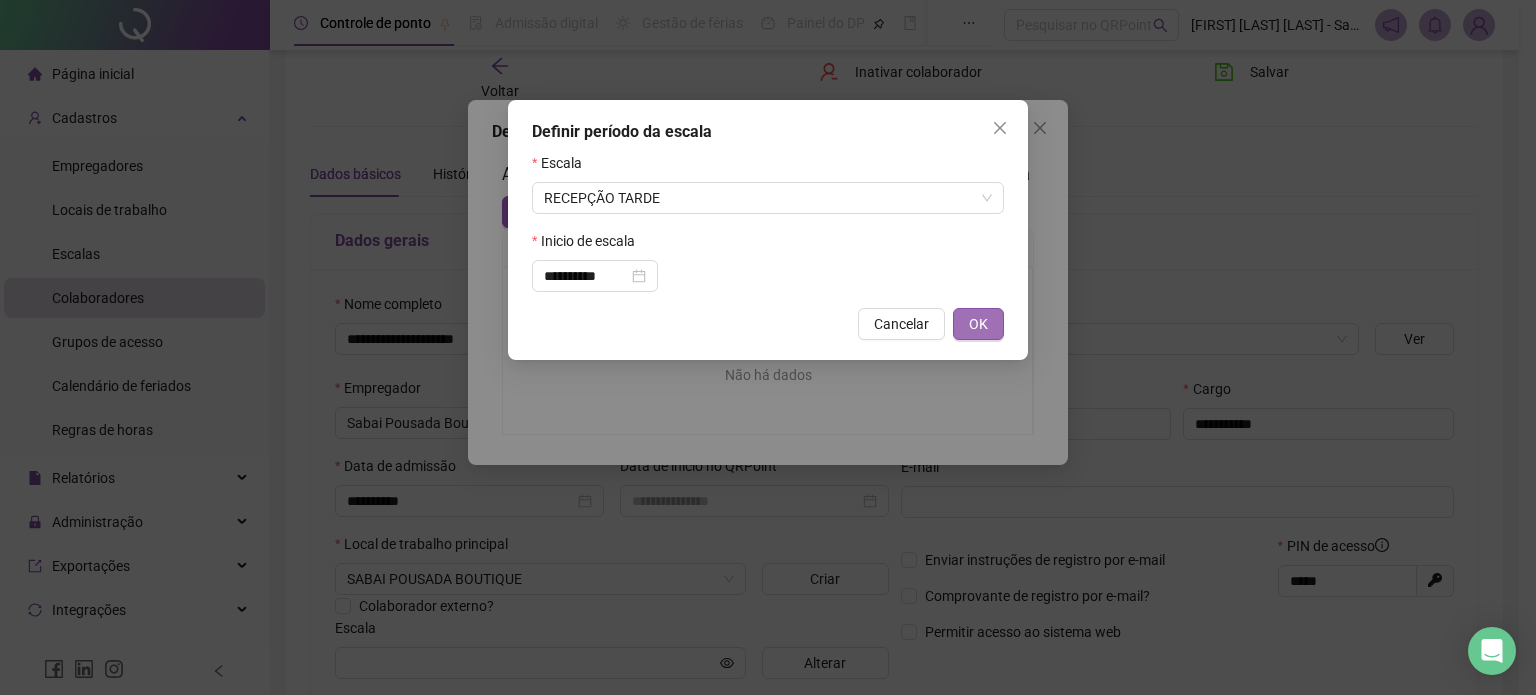 click on "OK" at bounding box center (978, 324) 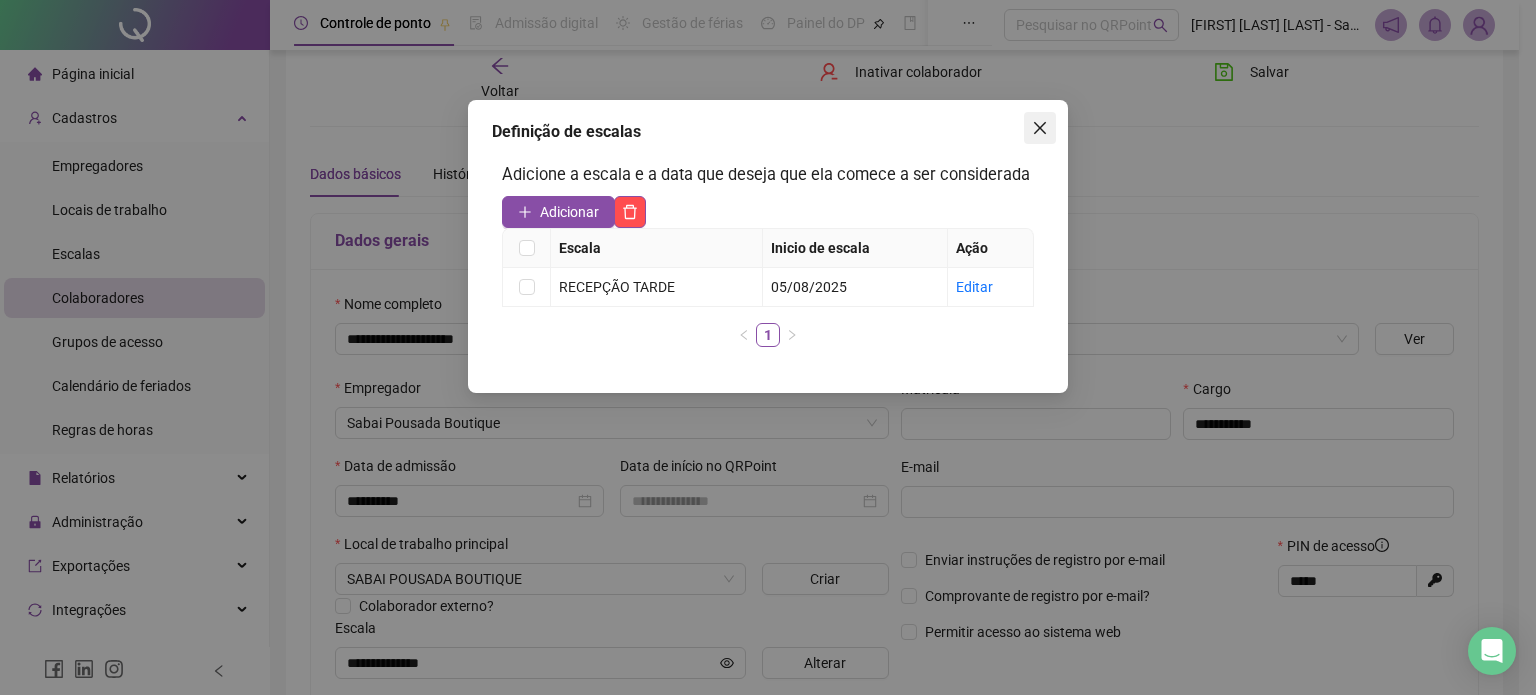 click 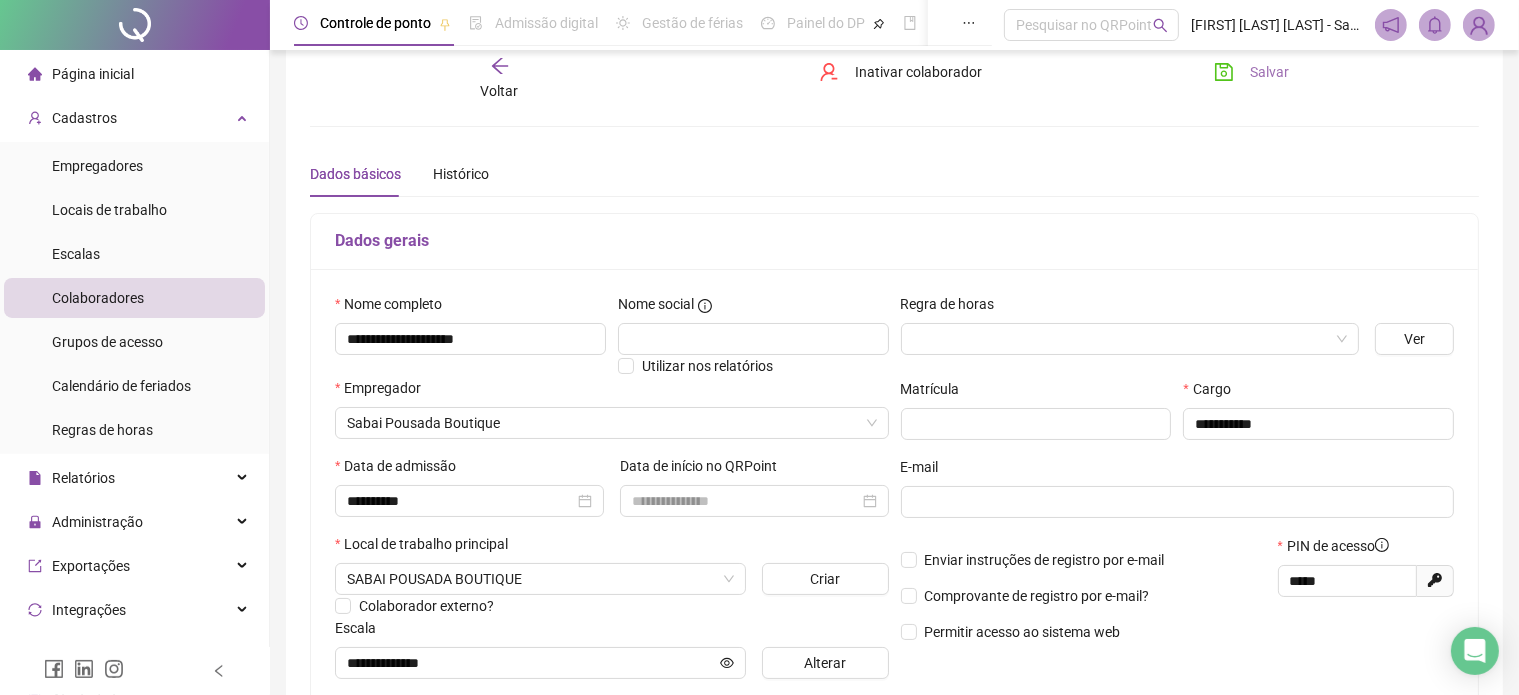 click 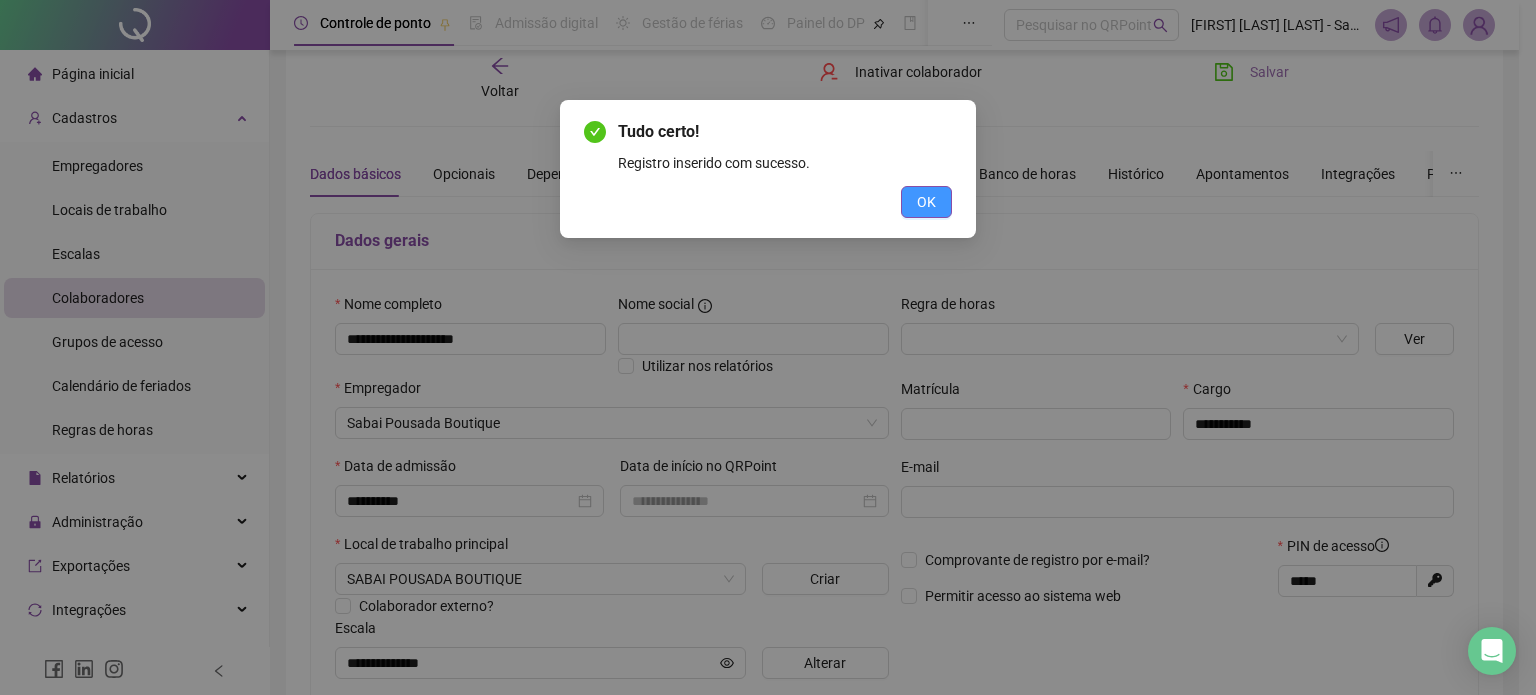 click on "OK" at bounding box center (926, 202) 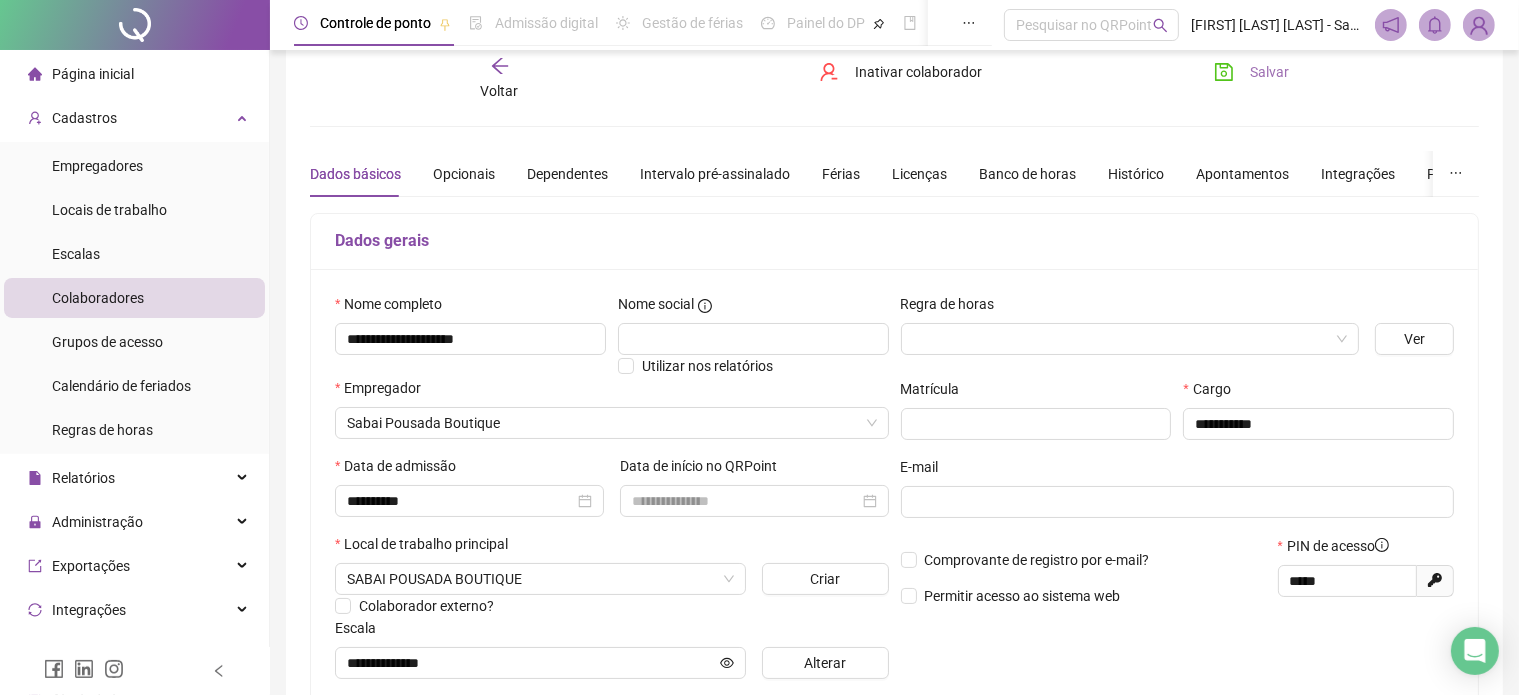 click on "Voltar" at bounding box center [500, 91] 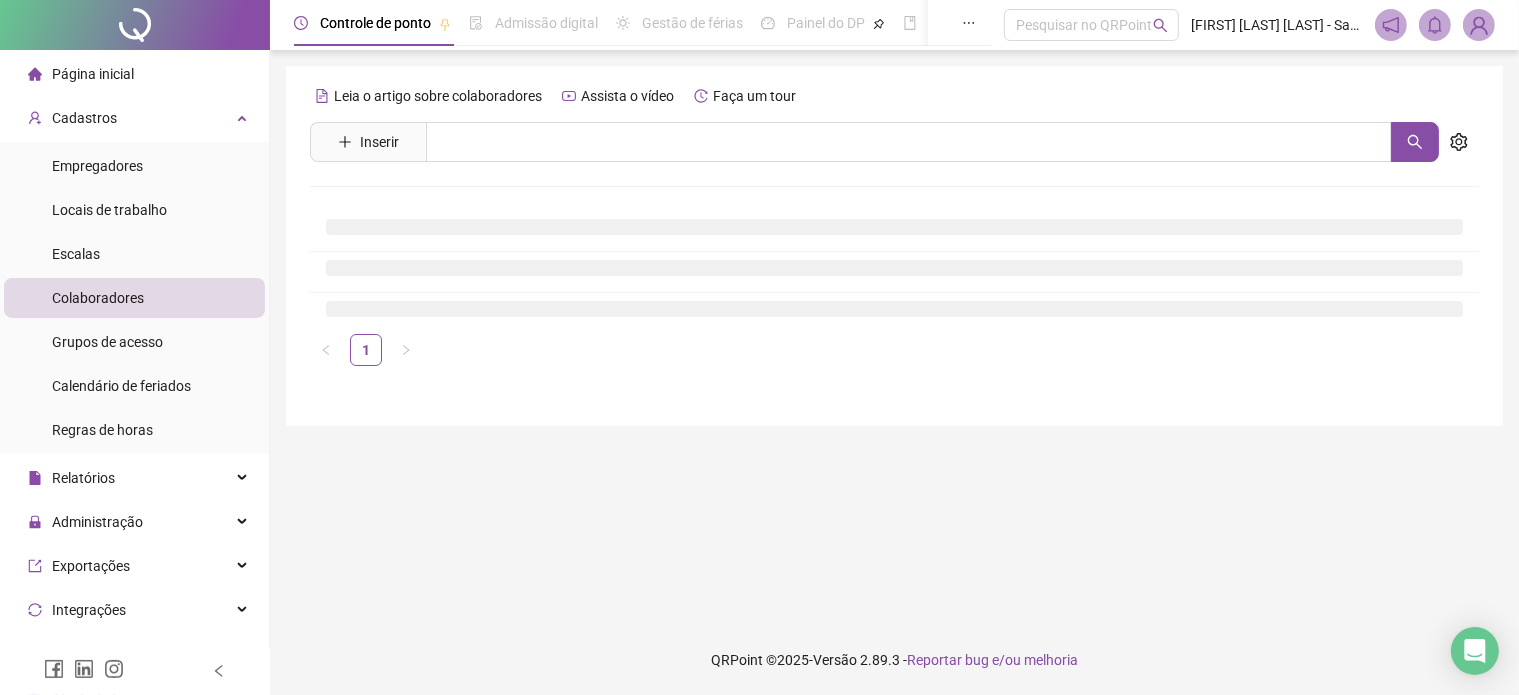 scroll, scrollTop: 0, scrollLeft: 0, axis: both 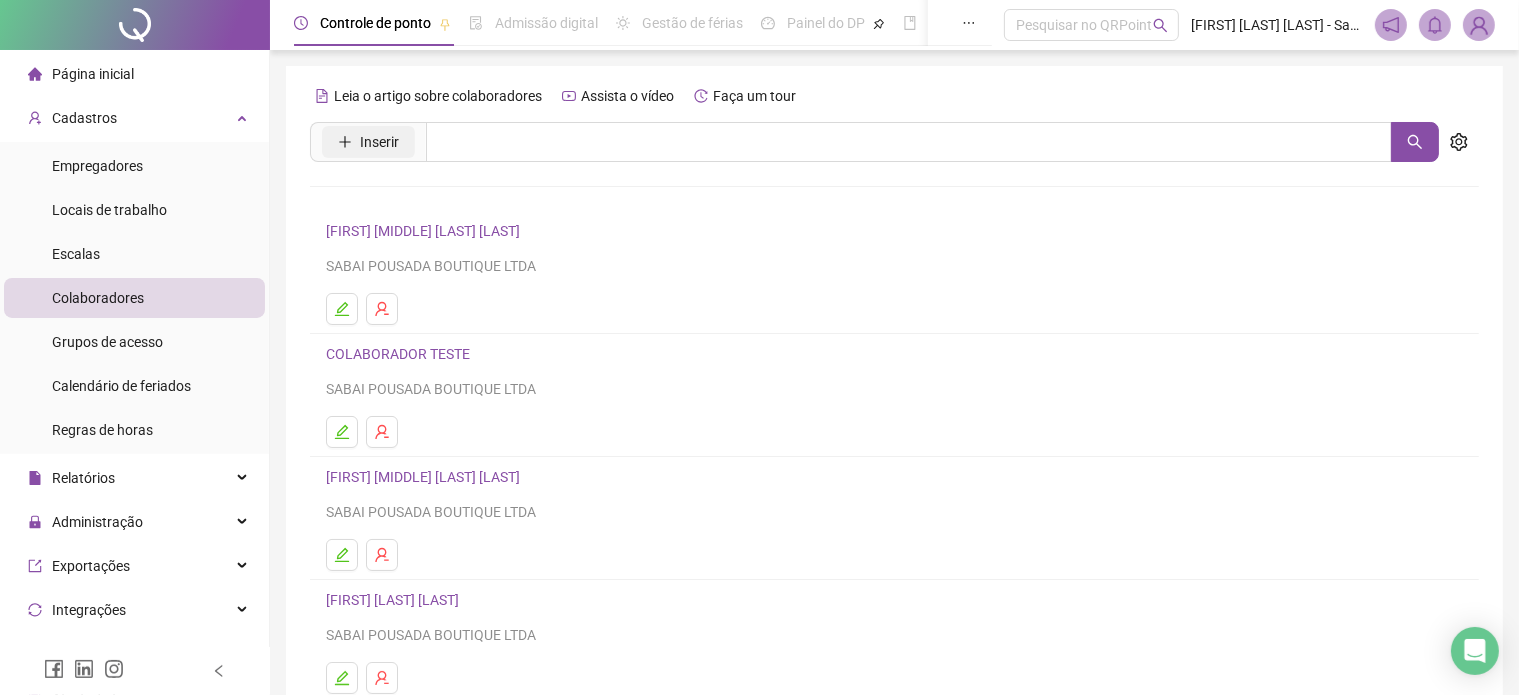 click 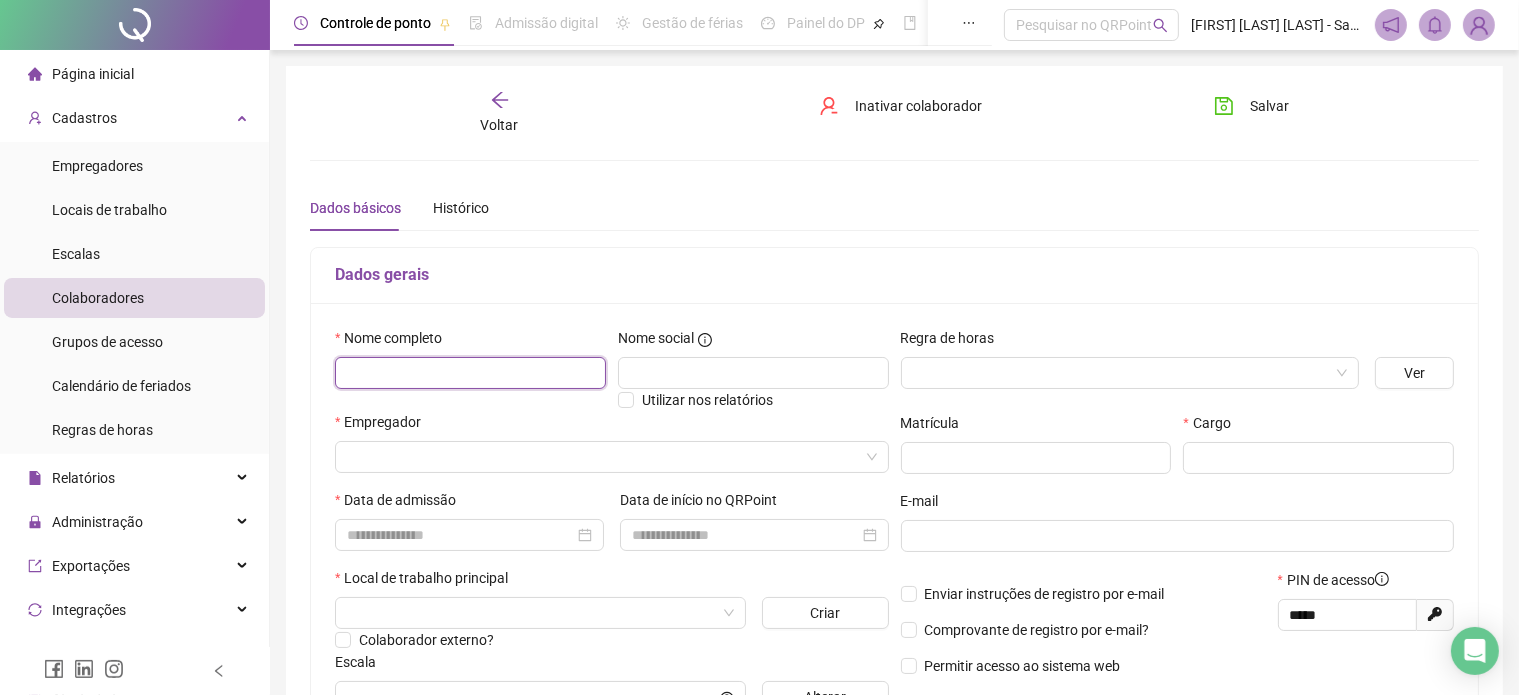 click at bounding box center (470, 373) 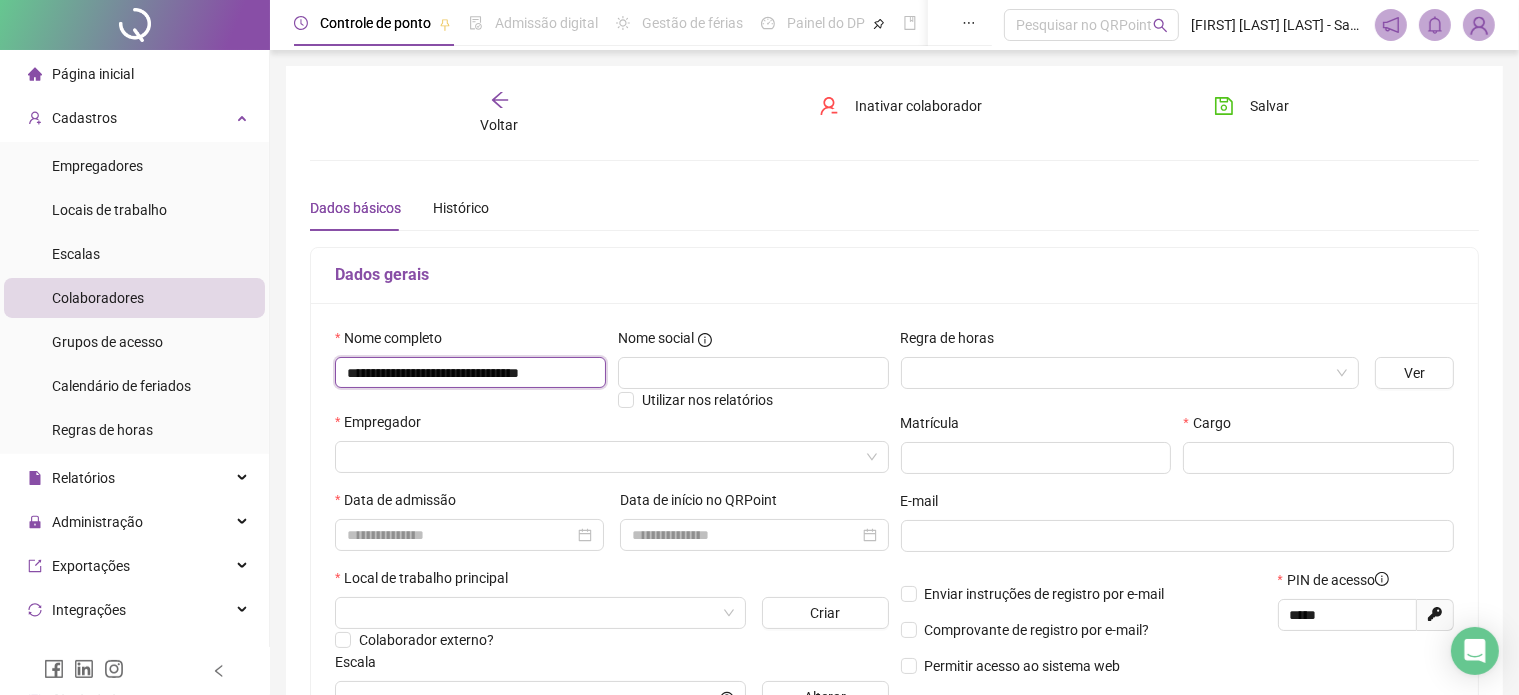 scroll, scrollTop: 0, scrollLeft: 18, axis: horizontal 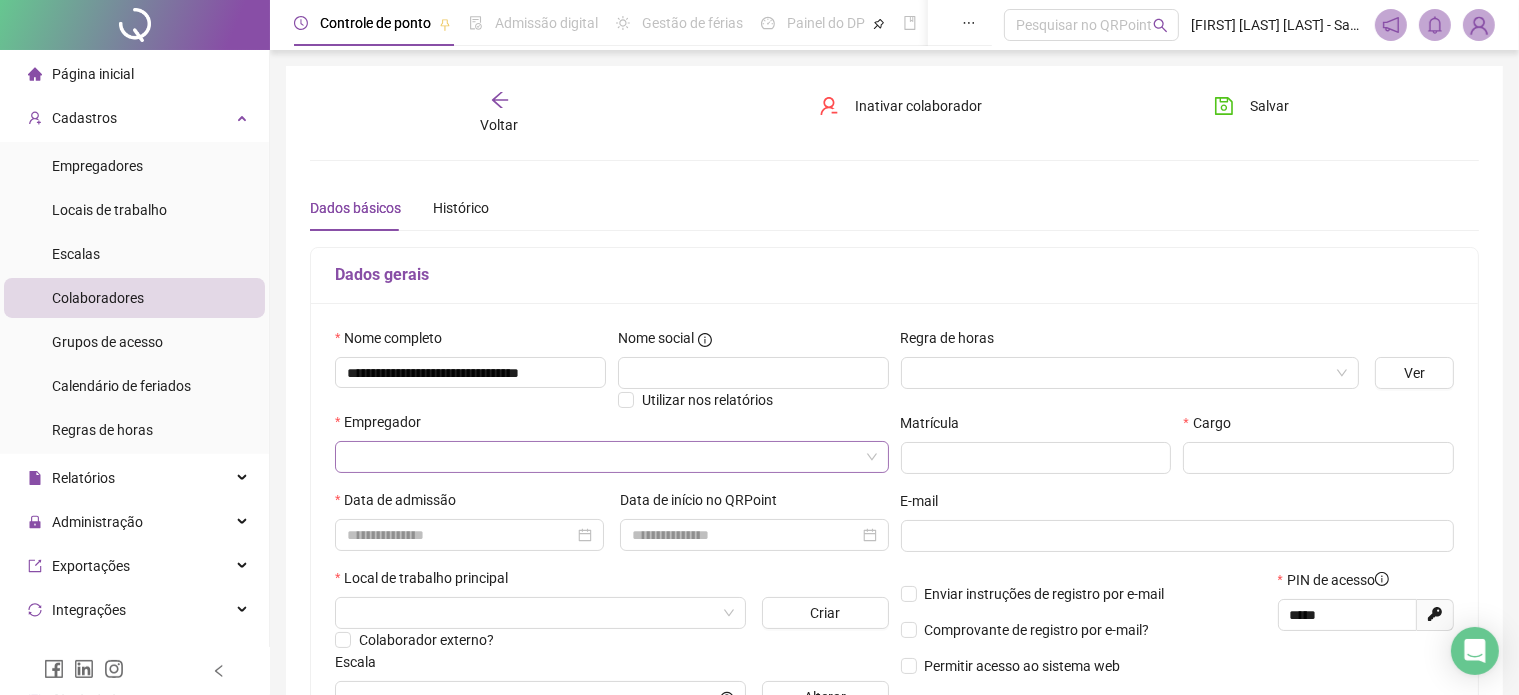 click at bounding box center [603, 457] 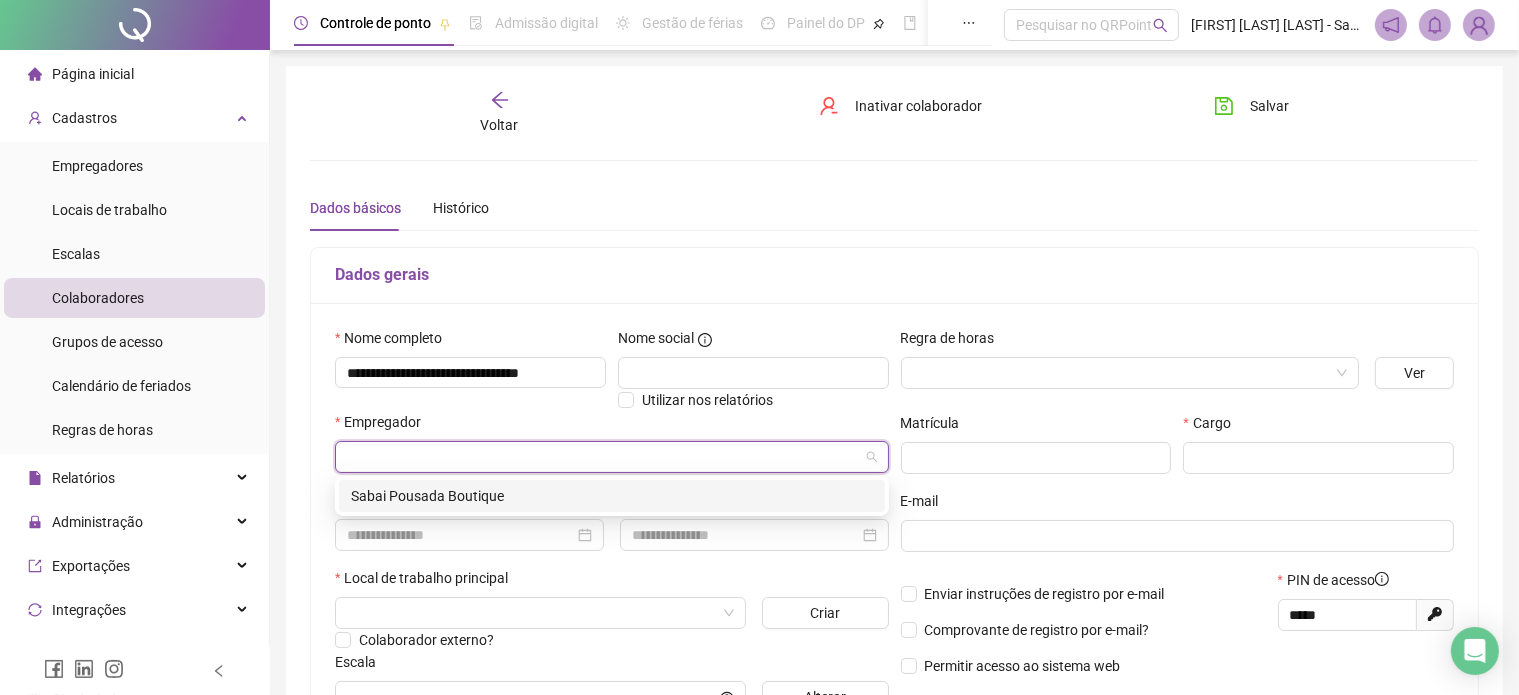 click on "Sabai Pousada Boutique" at bounding box center (612, 496) 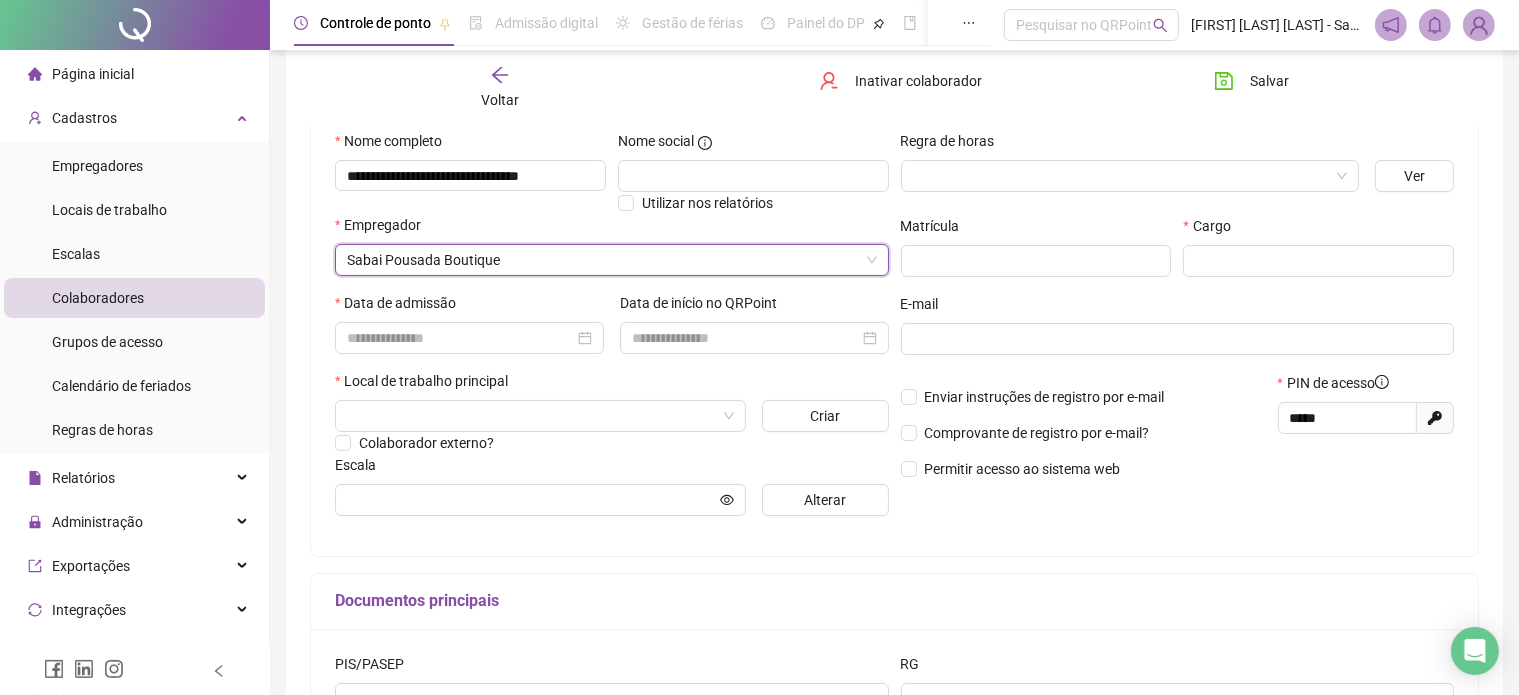 scroll, scrollTop: 204, scrollLeft: 0, axis: vertical 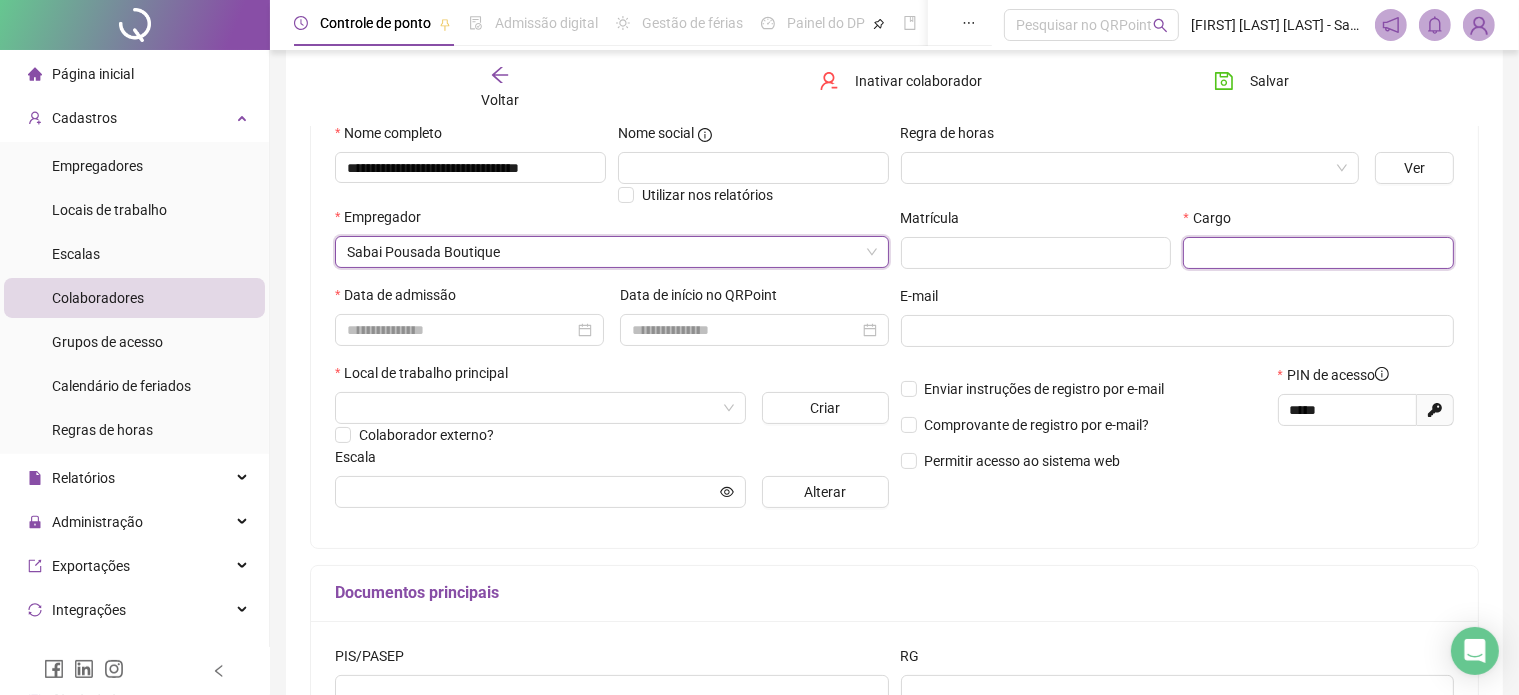 click at bounding box center [1318, 253] 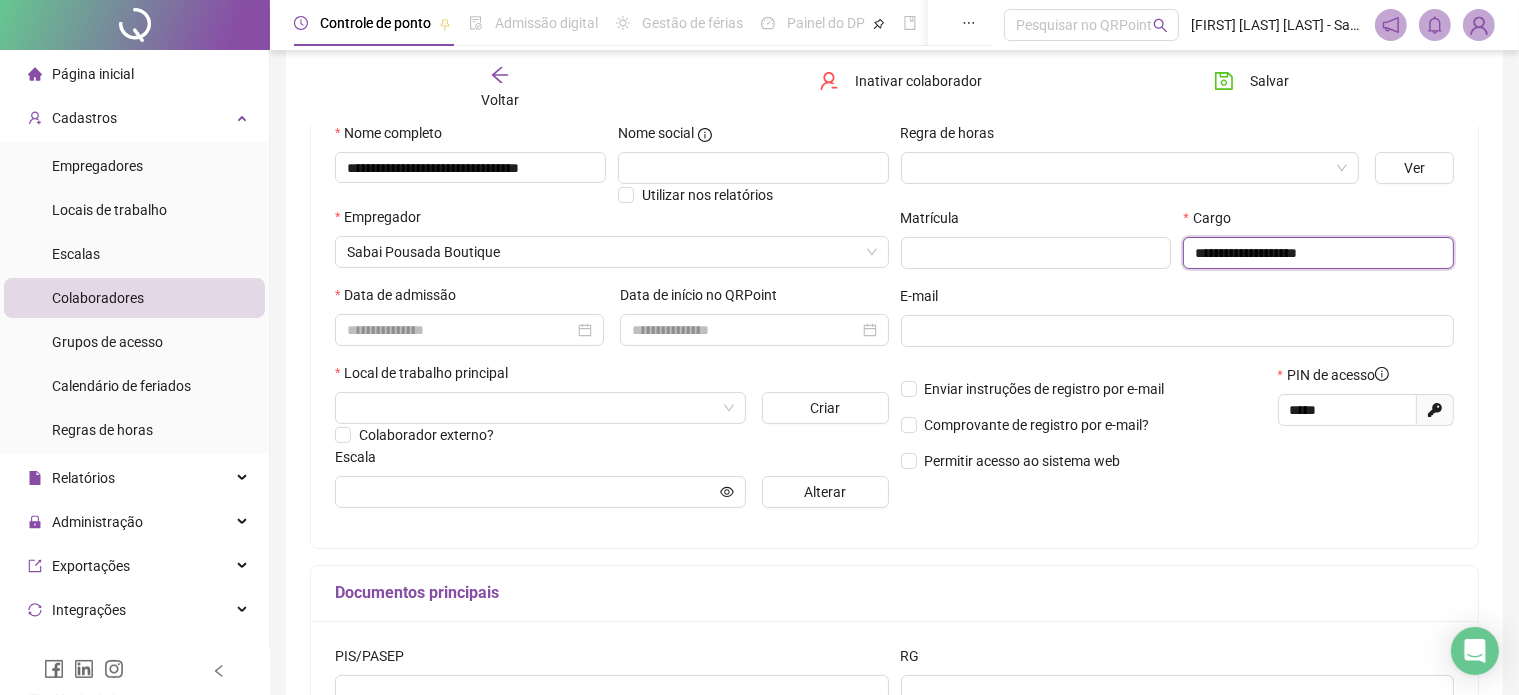 drag, startPoint x: 1340, startPoint y: 252, endPoint x: 1195, endPoint y: 245, distance: 145.16887 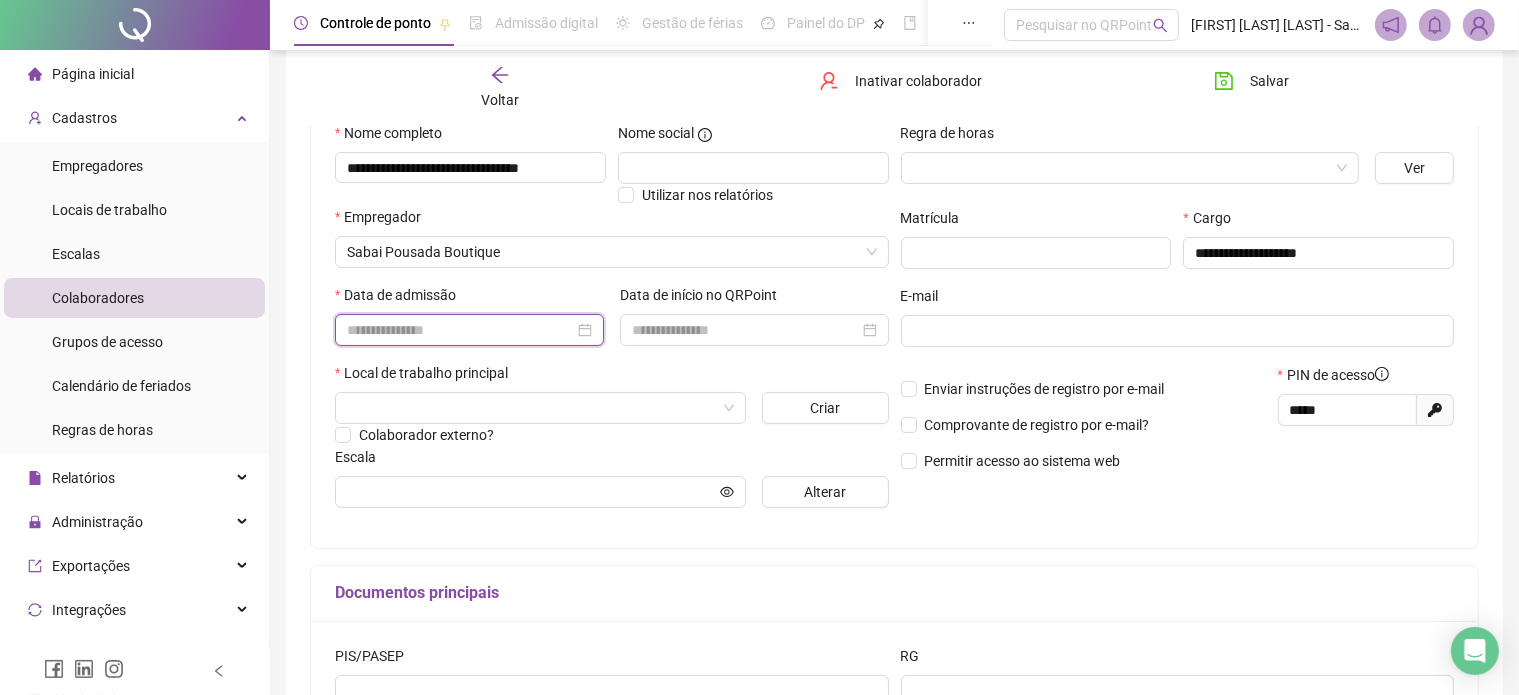 click at bounding box center (460, 330) 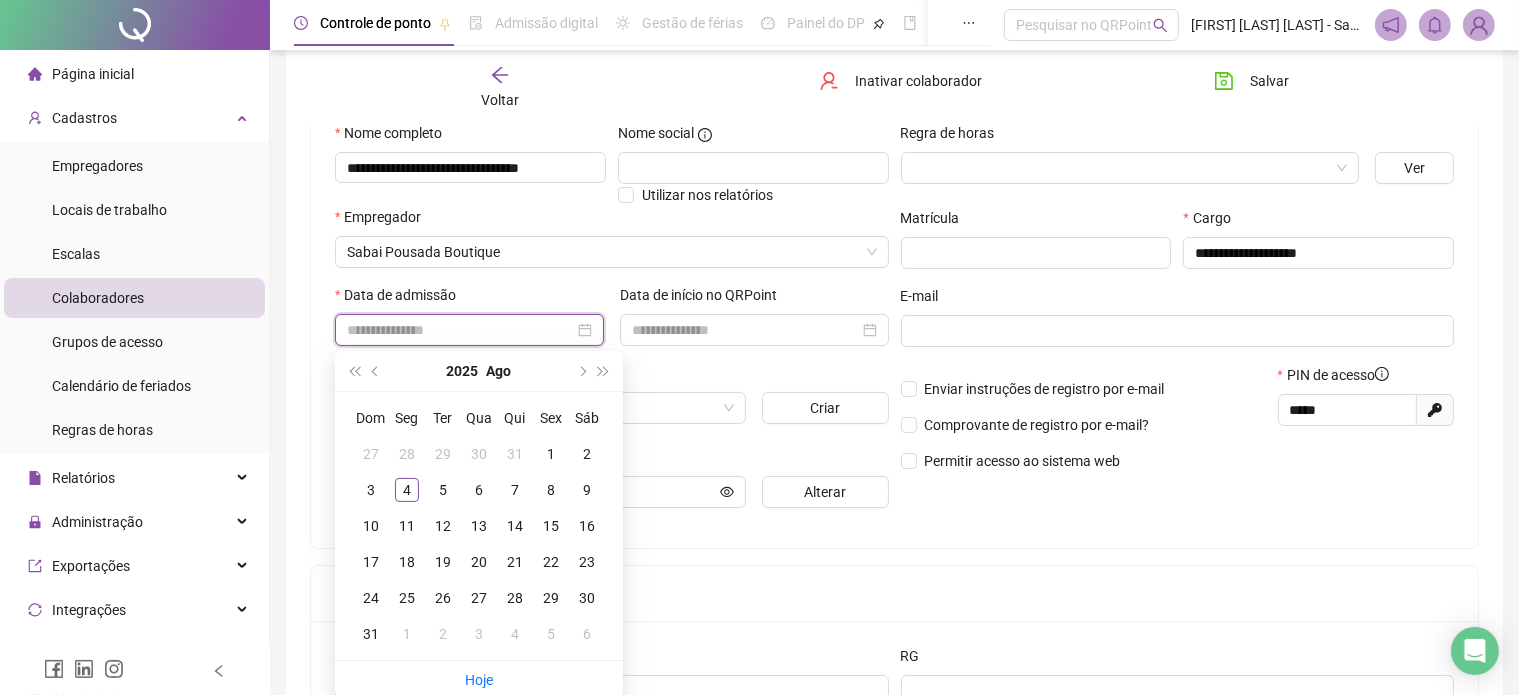click at bounding box center [469, 330] 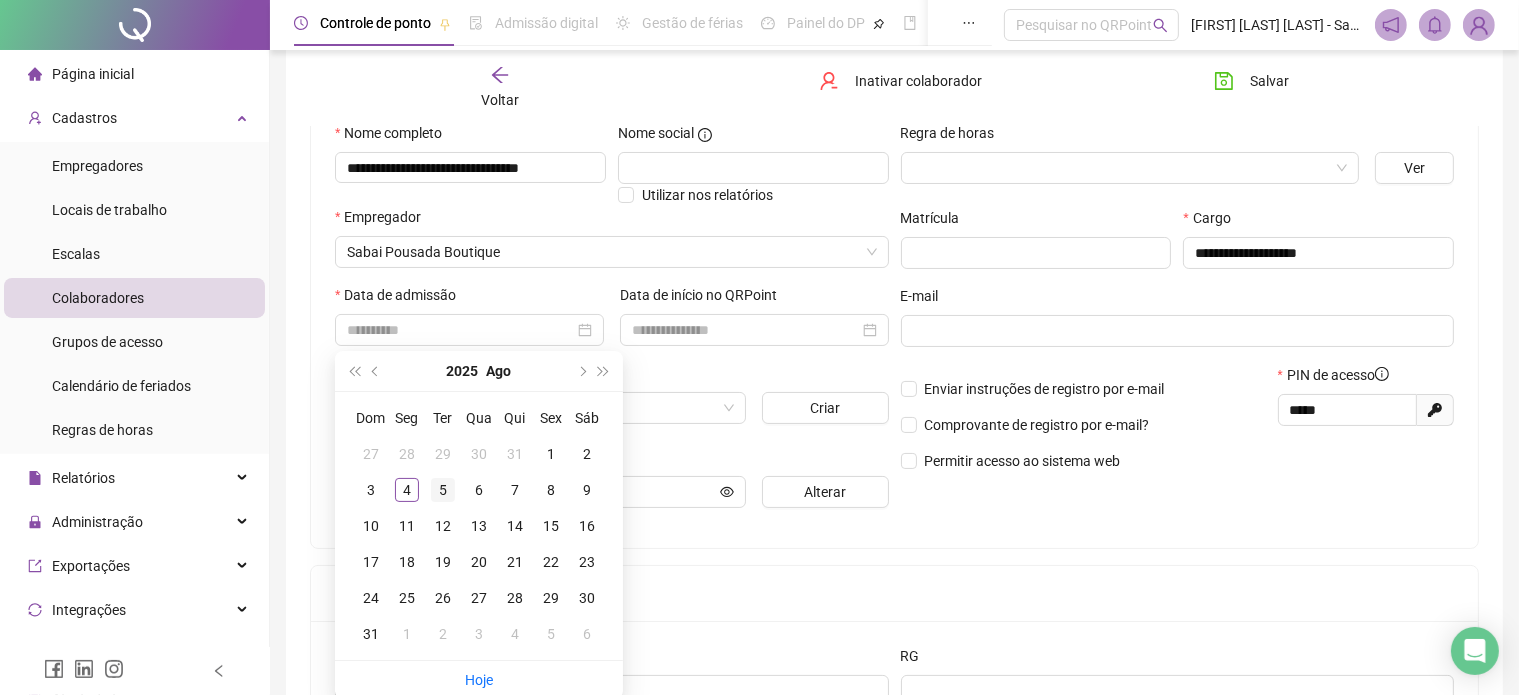 click on "5" at bounding box center (443, 490) 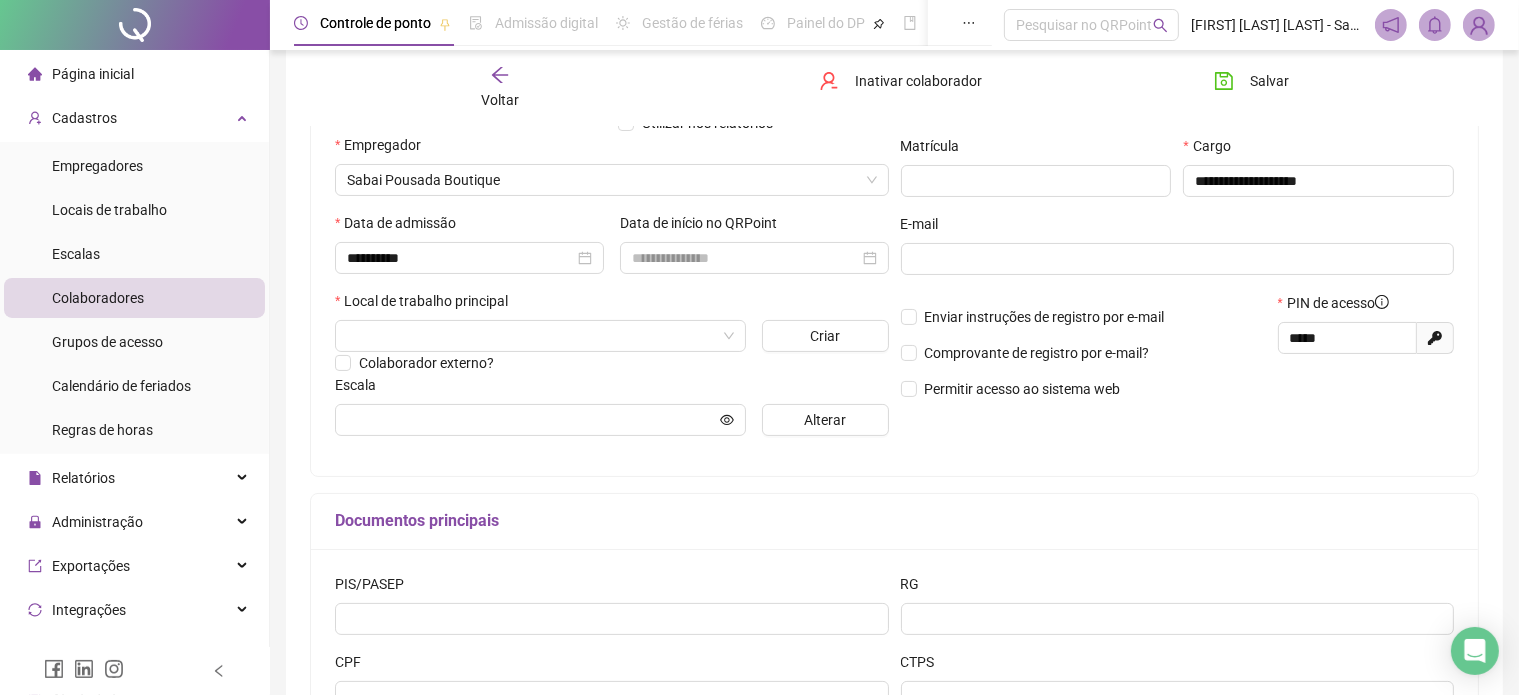 scroll, scrollTop: 280, scrollLeft: 0, axis: vertical 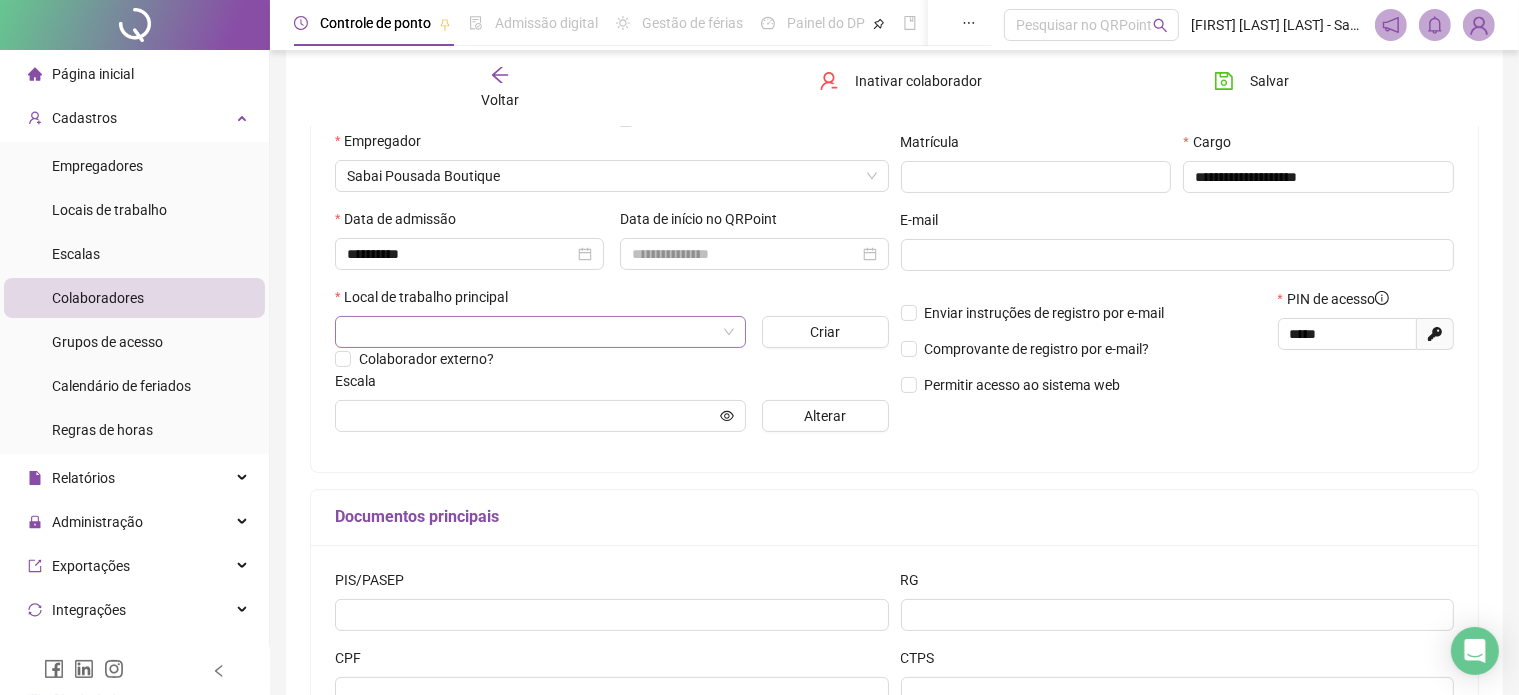 click at bounding box center (540, 332) 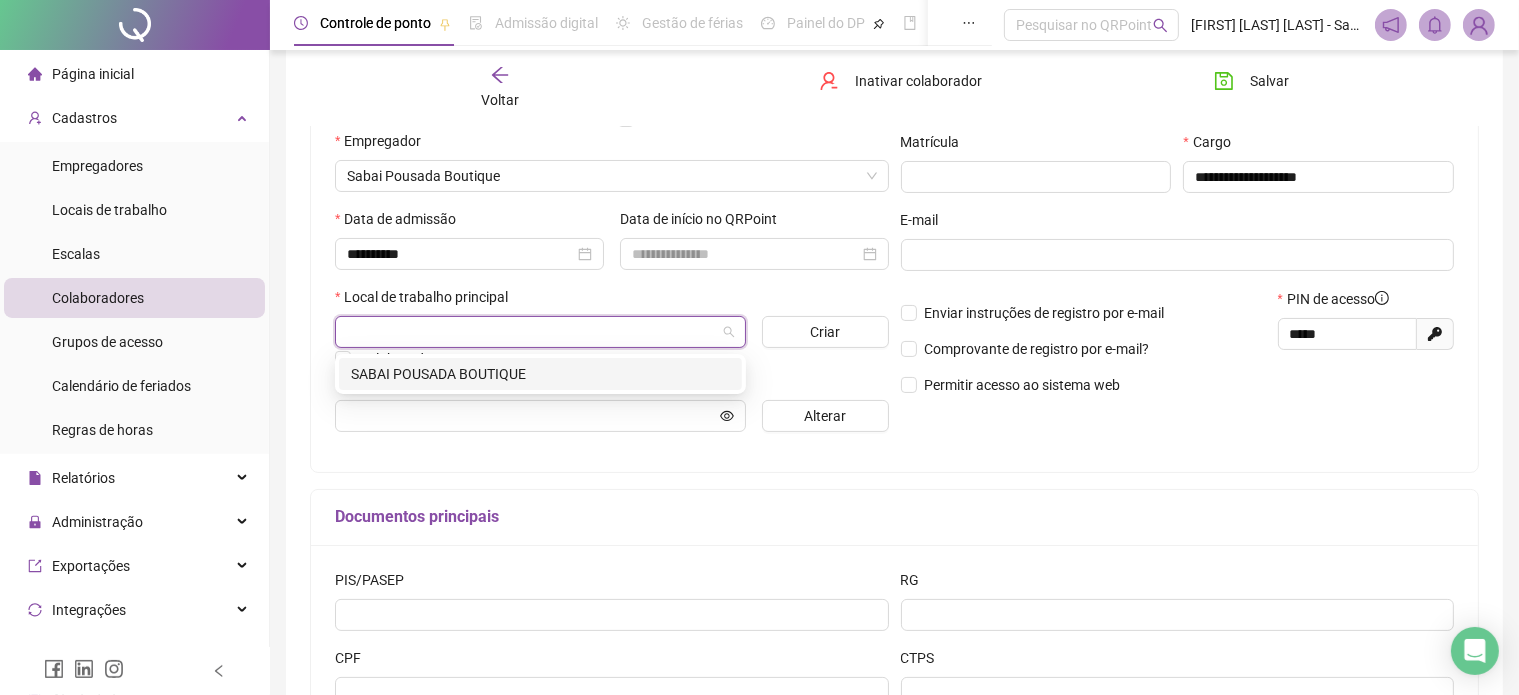 click on "SABAI POUSADA BOUTIQUE" at bounding box center [540, 374] 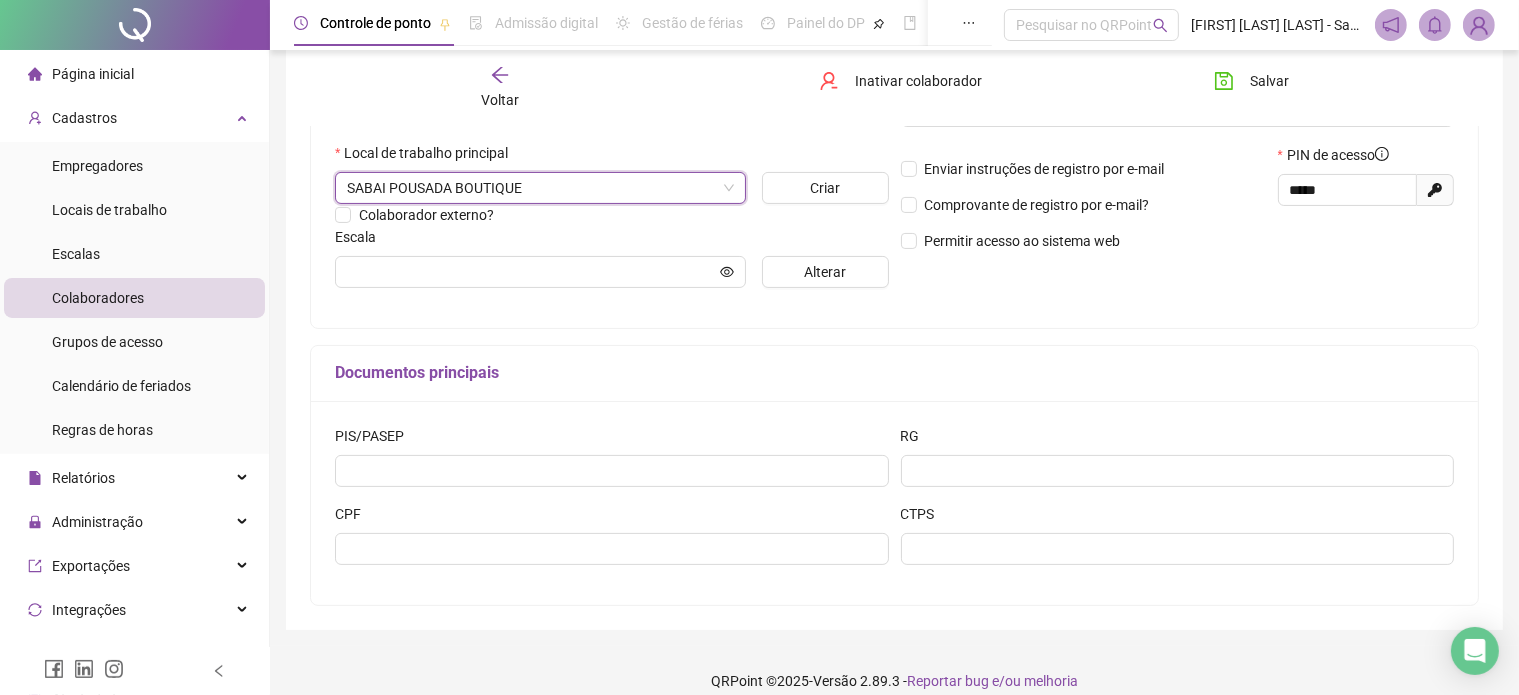 scroll, scrollTop: 186, scrollLeft: 0, axis: vertical 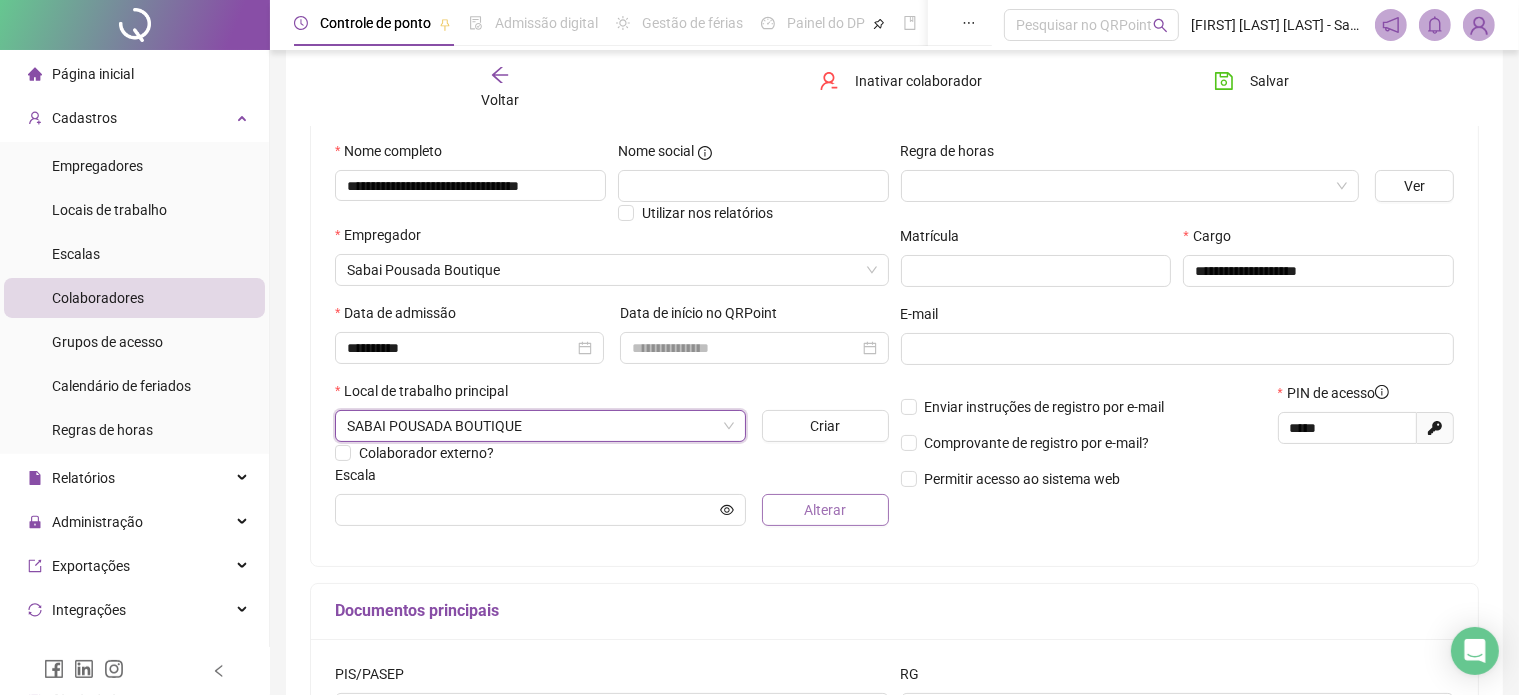 click on "Alterar" at bounding box center (825, 510) 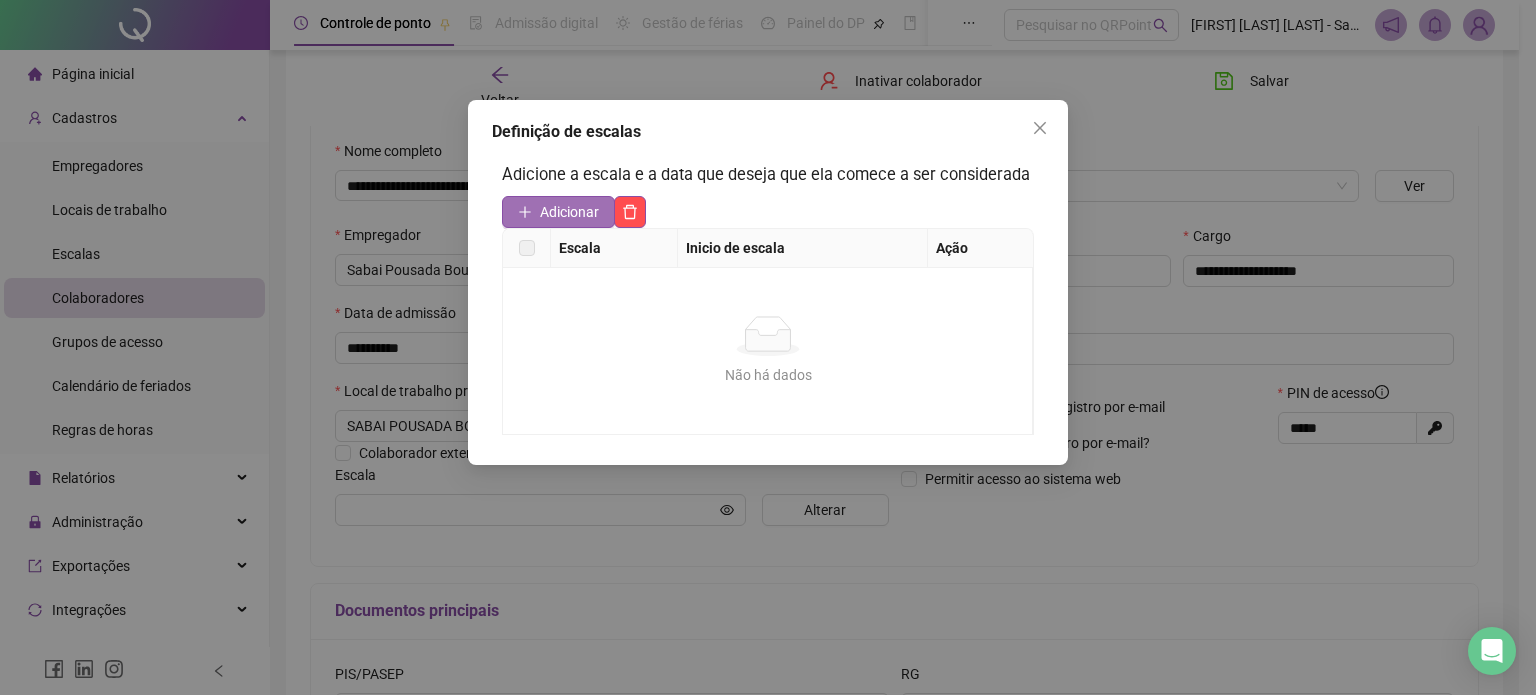 click on "Adicionar" at bounding box center [569, 212] 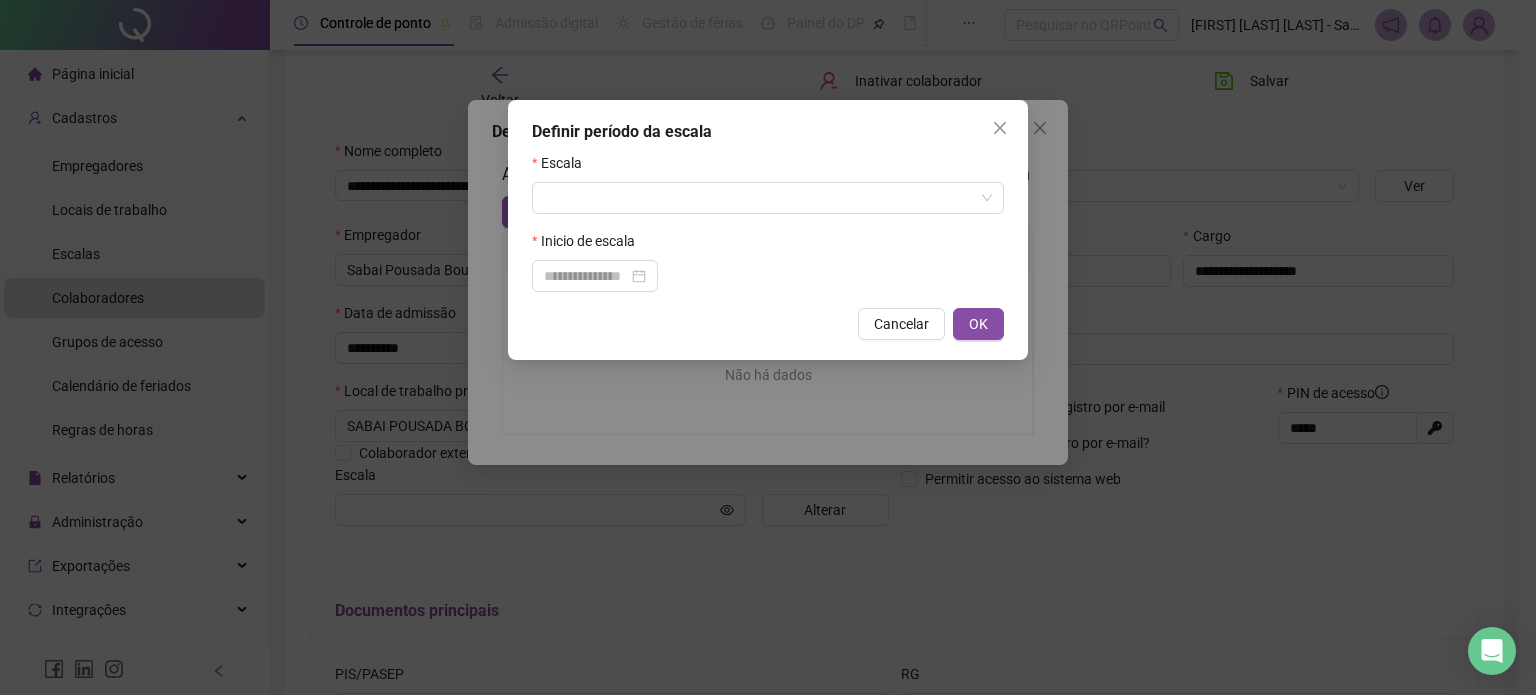 click on "Definir período da escala Escala Inicio de escala Cancelar OK" at bounding box center (768, 230) 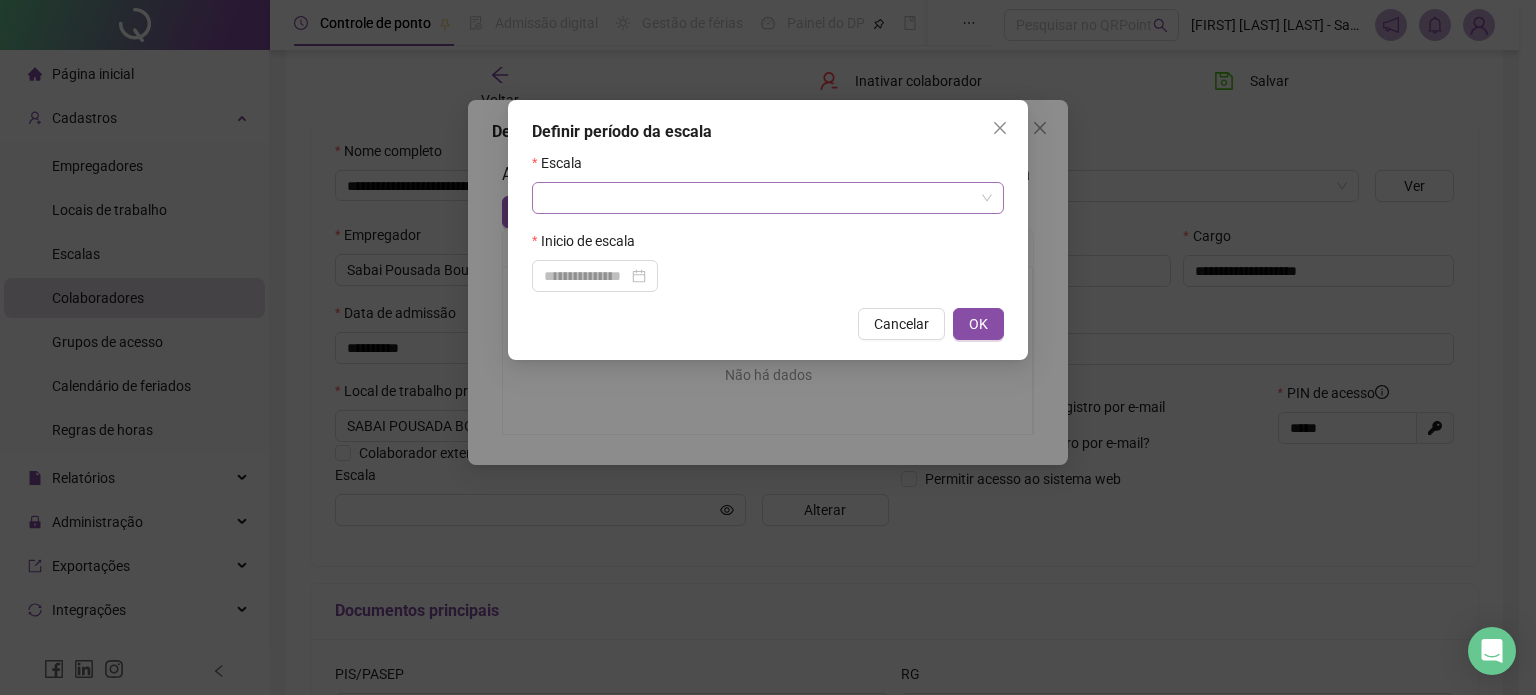 click at bounding box center (768, 198) 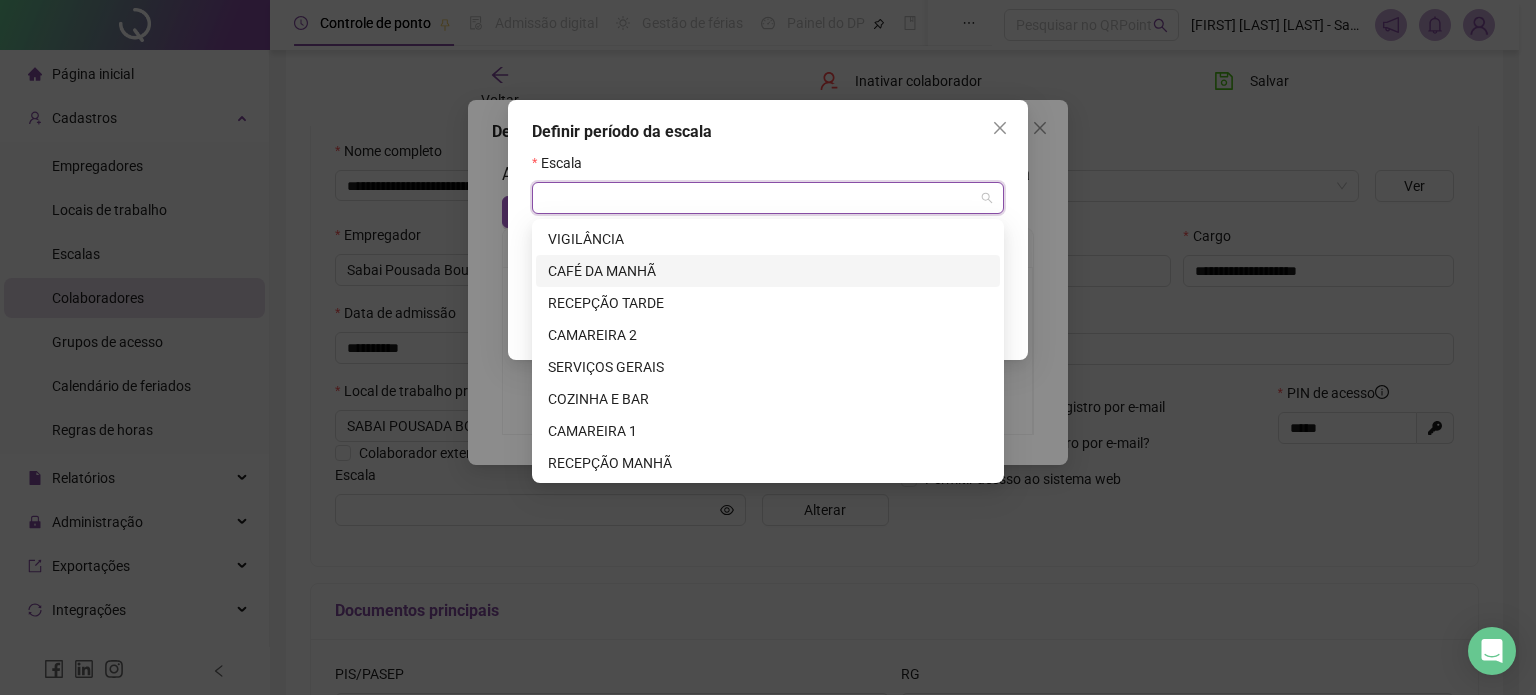 click on "CAFÉ DA MANHÃ" at bounding box center [768, 271] 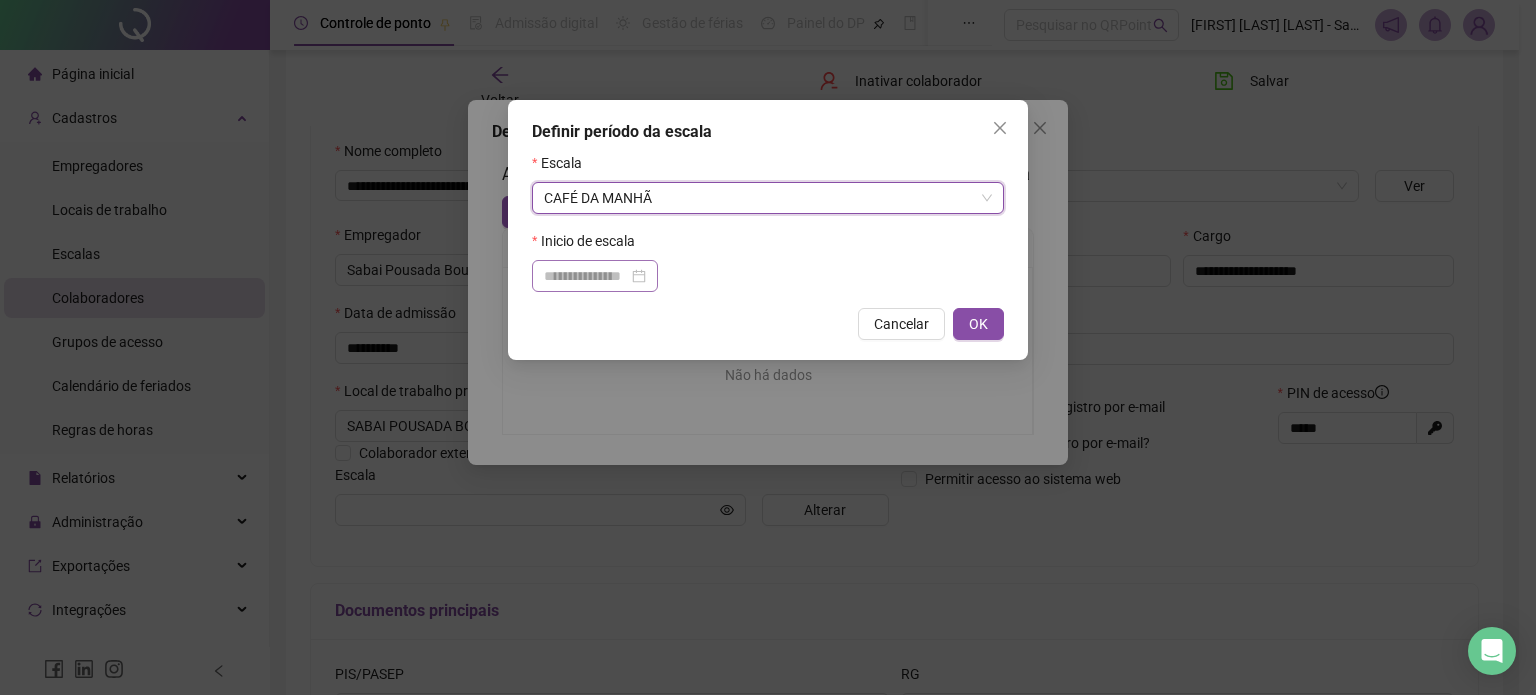 click at bounding box center (595, 276) 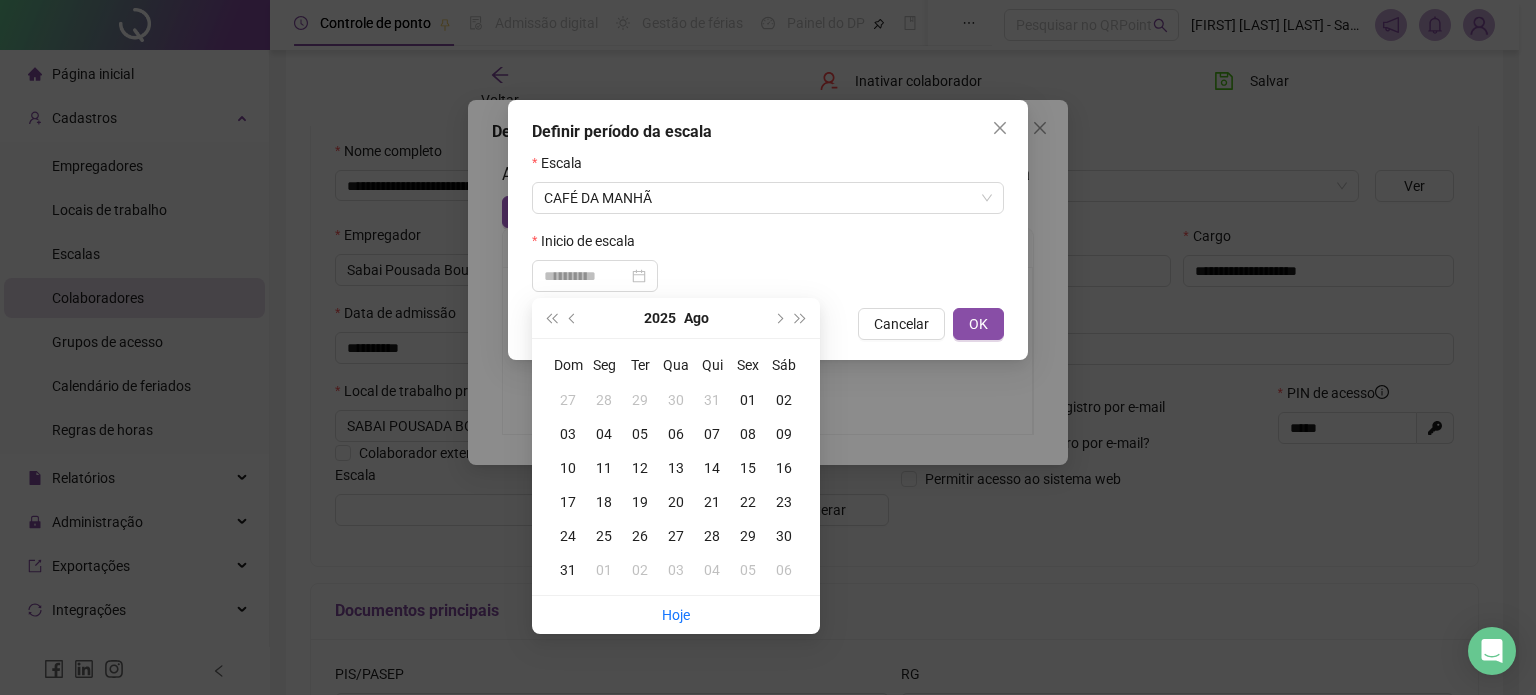 click on "05" at bounding box center (640, 434) 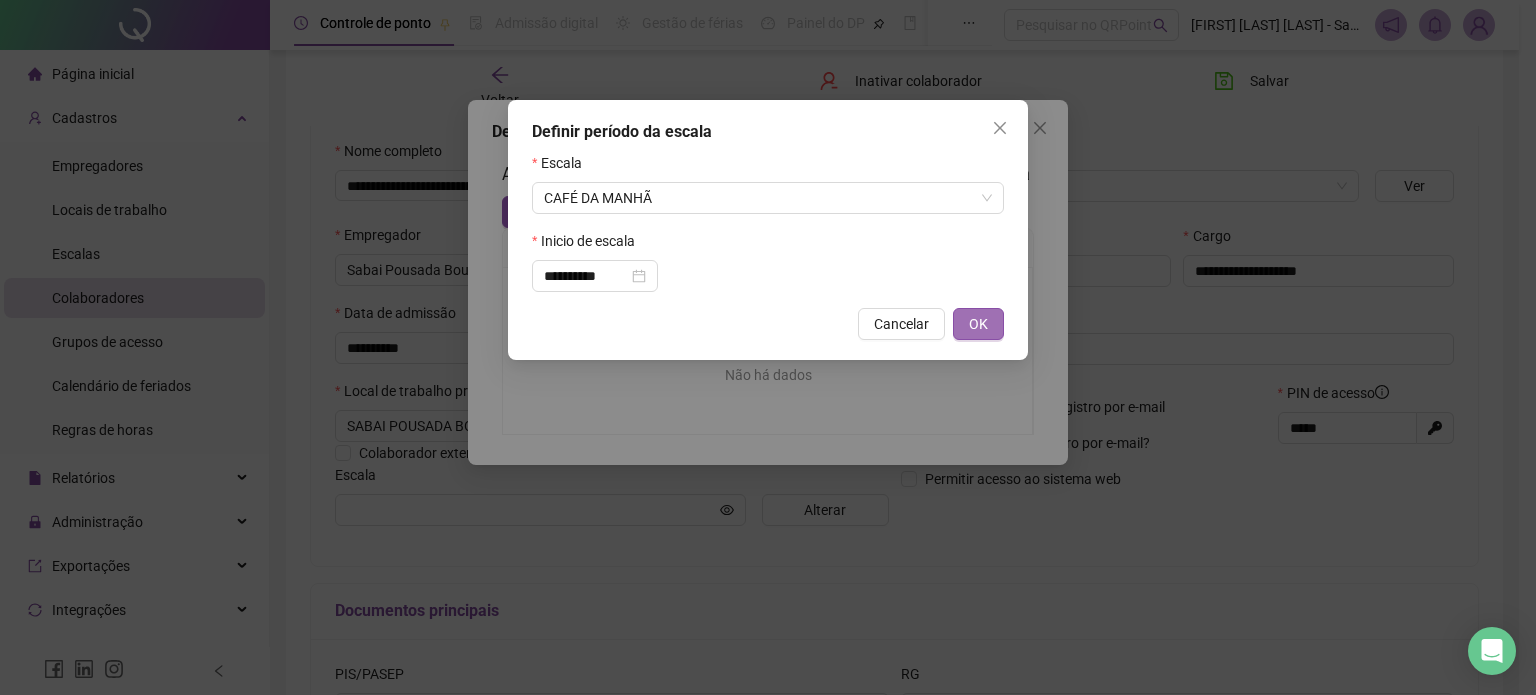 click on "OK" at bounding box center (978, 324) 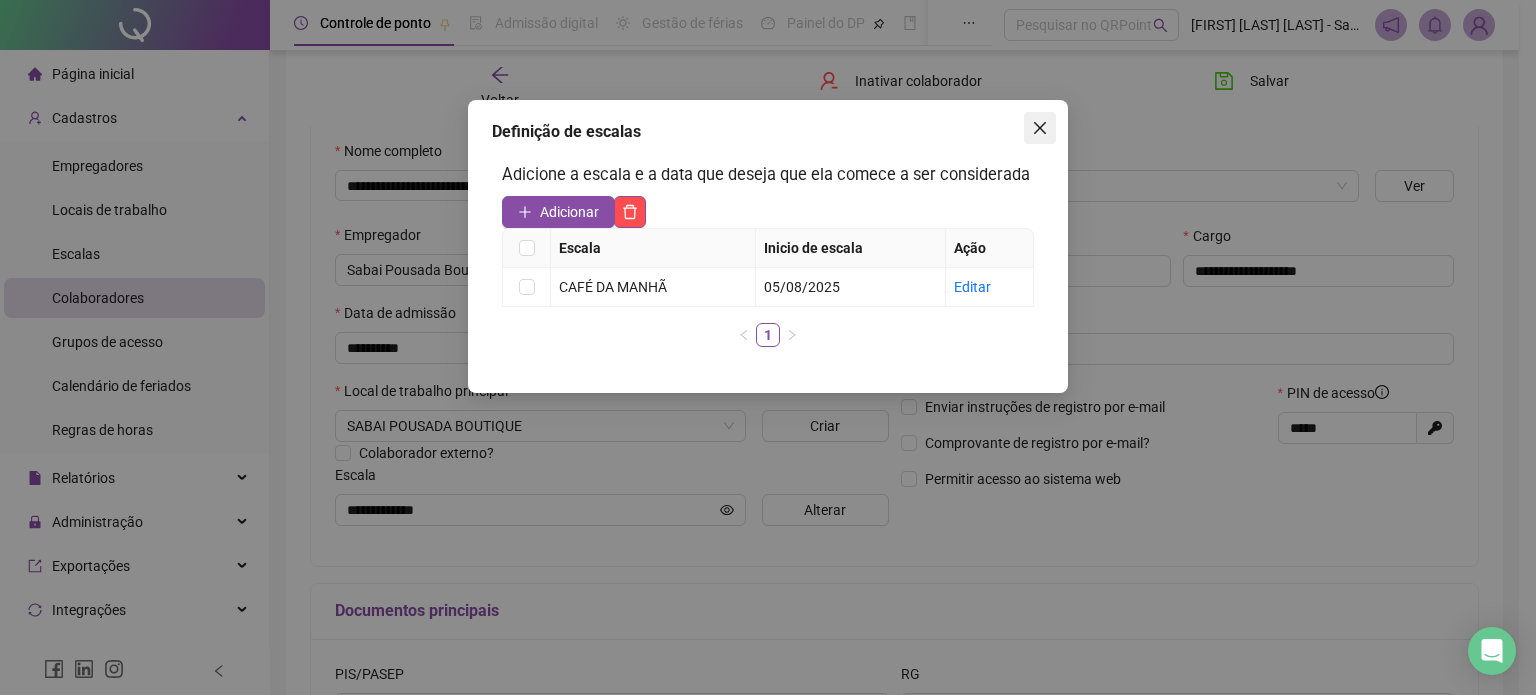 click 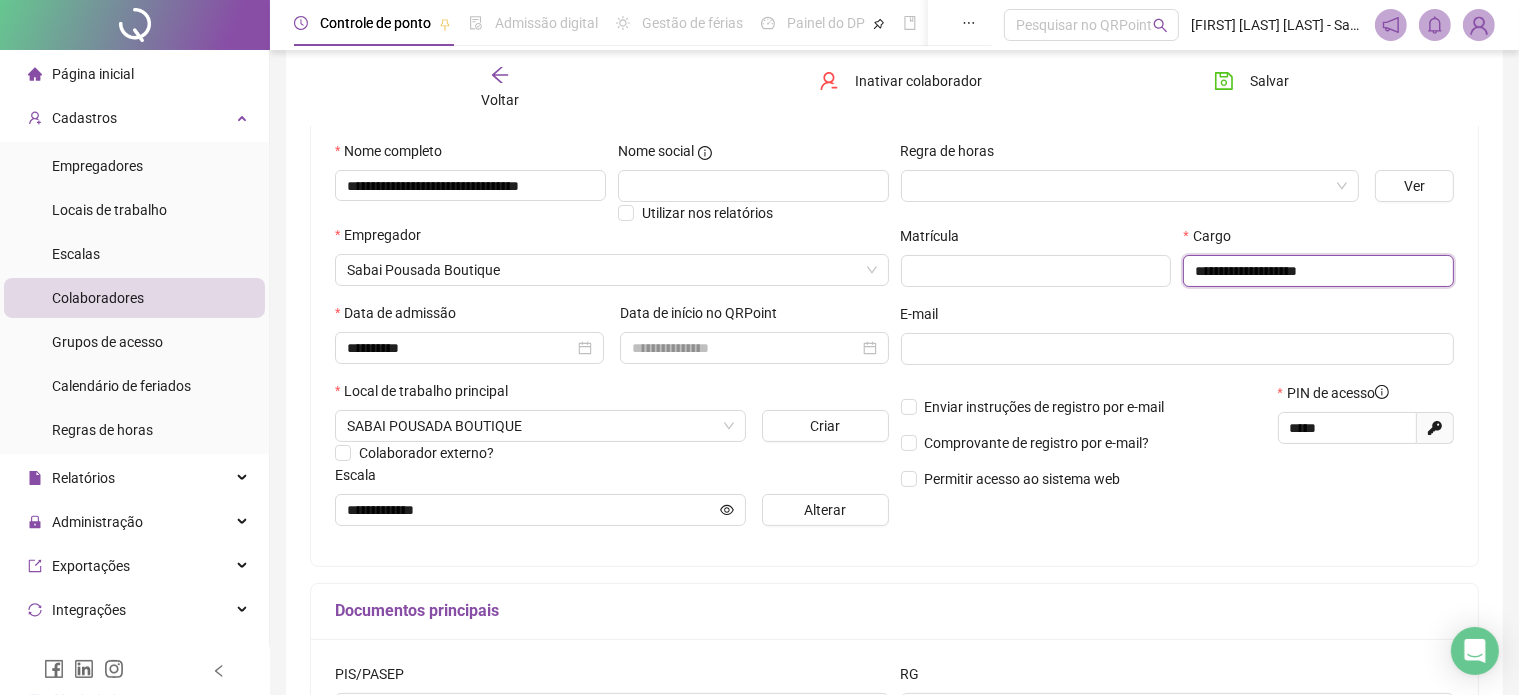 click on "**********" at bounding box center [1318, 271] 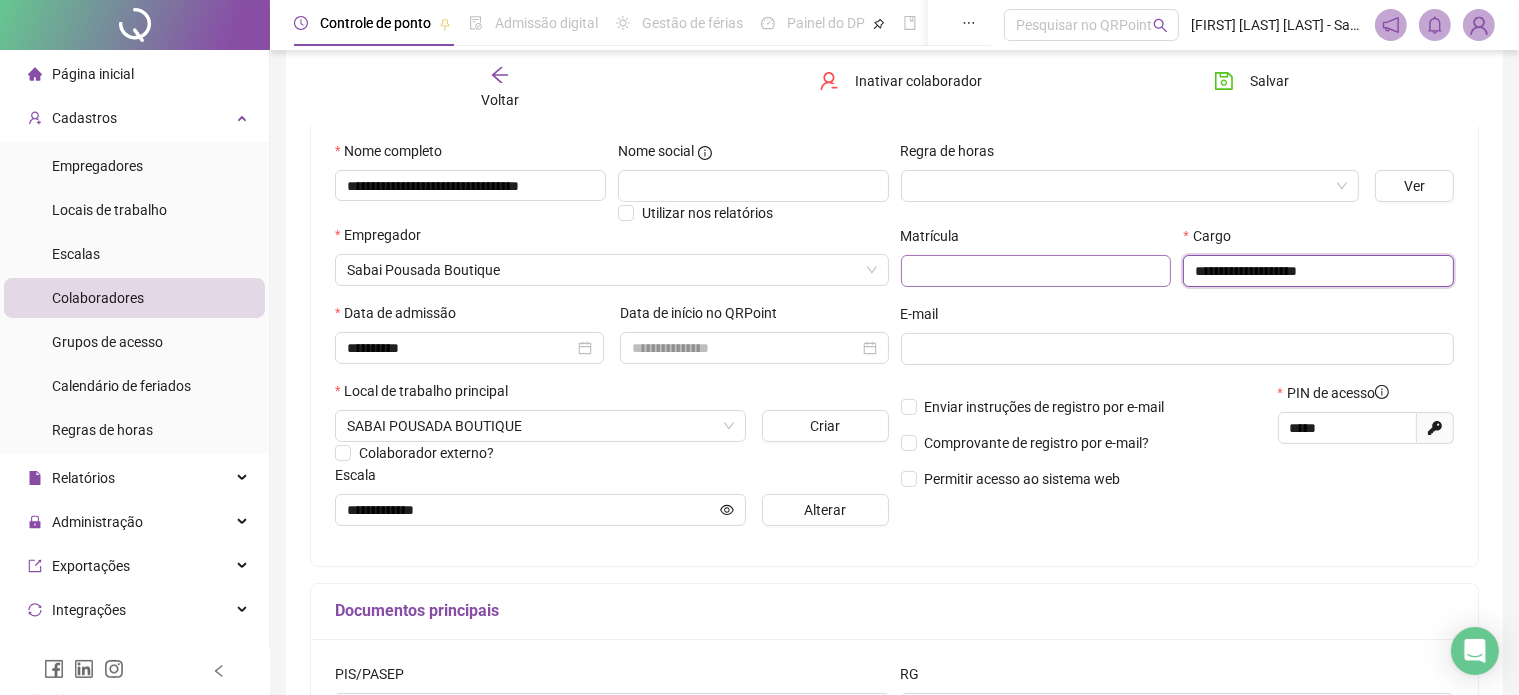 drag, startPoint x: 1367, startPoint y: 261, endPoint x: 1156, endPoint y: 279, distance: 211.76639 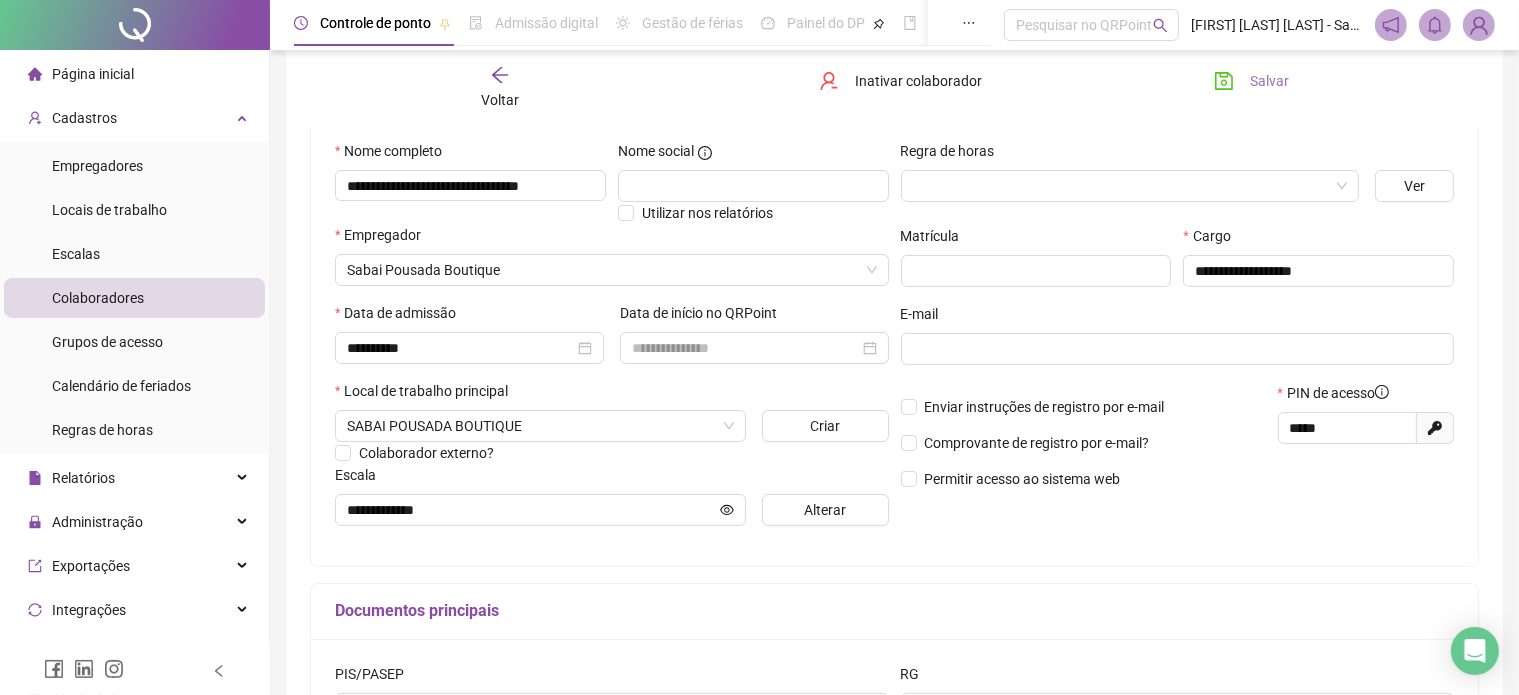 click on "Salvar" at bounding box center [1251, 81] 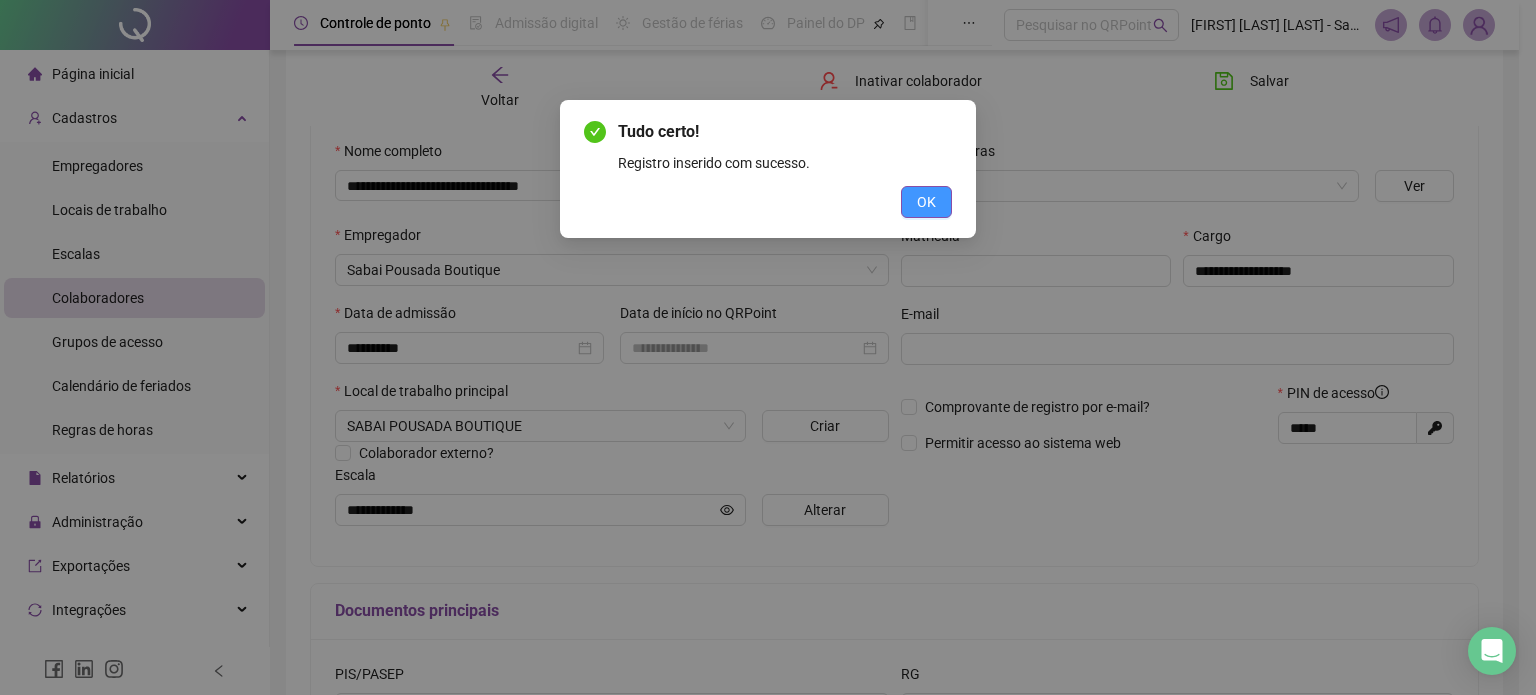 click on "OK" at bounding box center [926, 202] 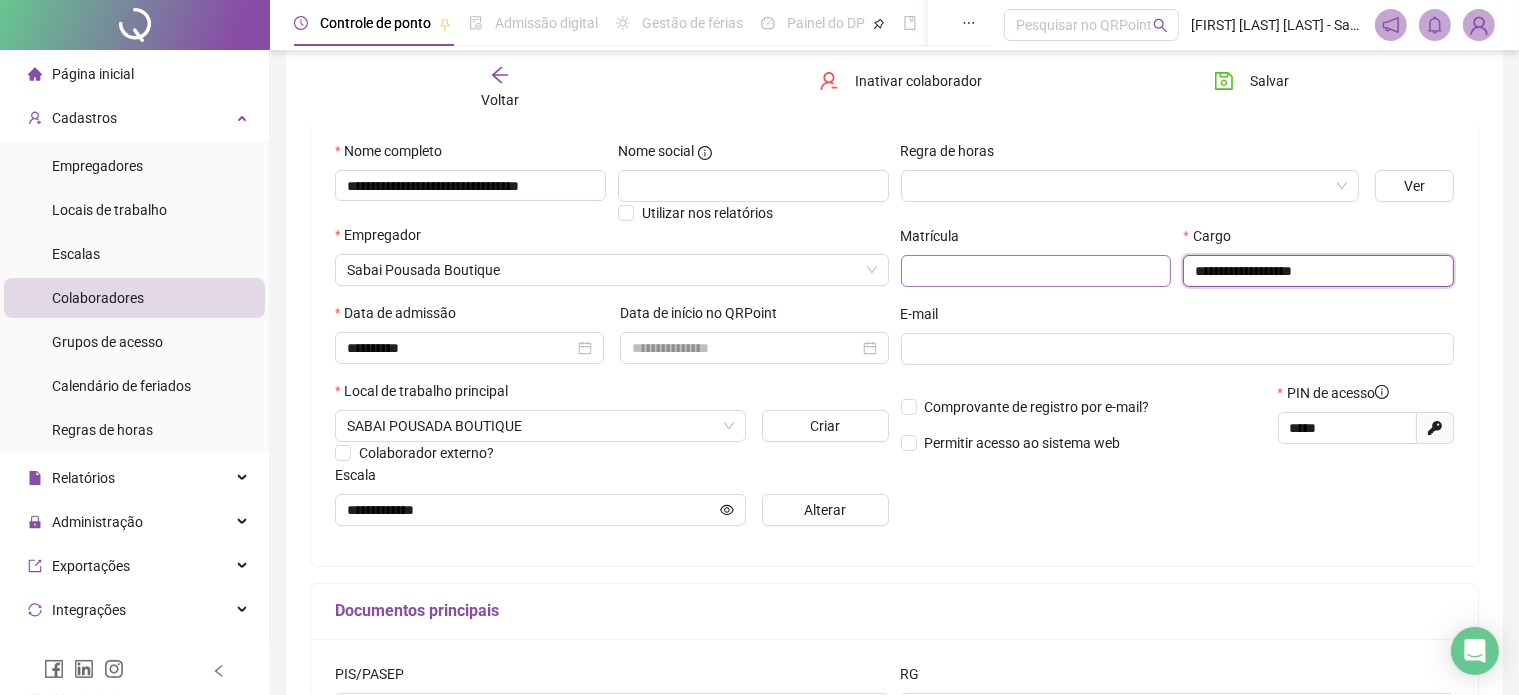 drag, startPoint x: 1380, startPoint y: 273, endPoint x: 1140, endPoint y: 273, distance: 240 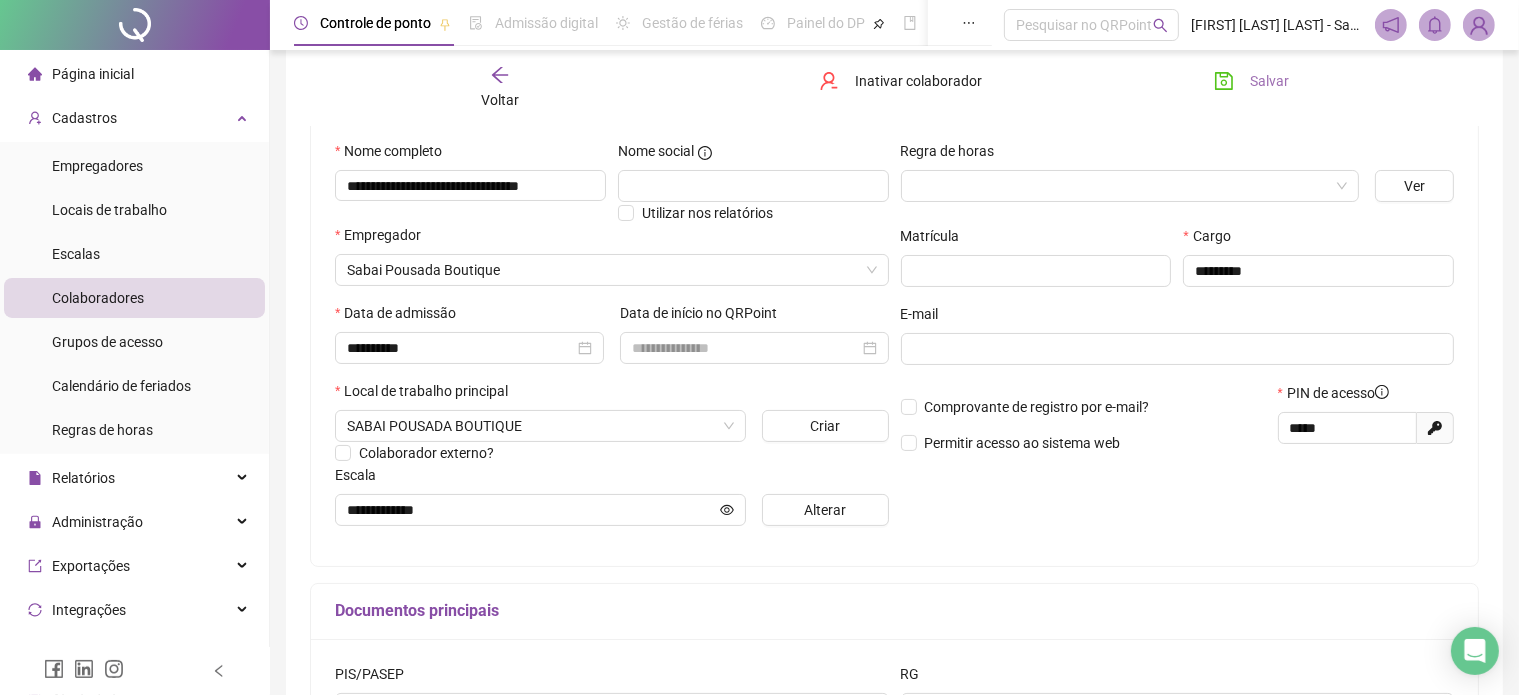 click on "Salvar" at bounding box center (1251, 81) 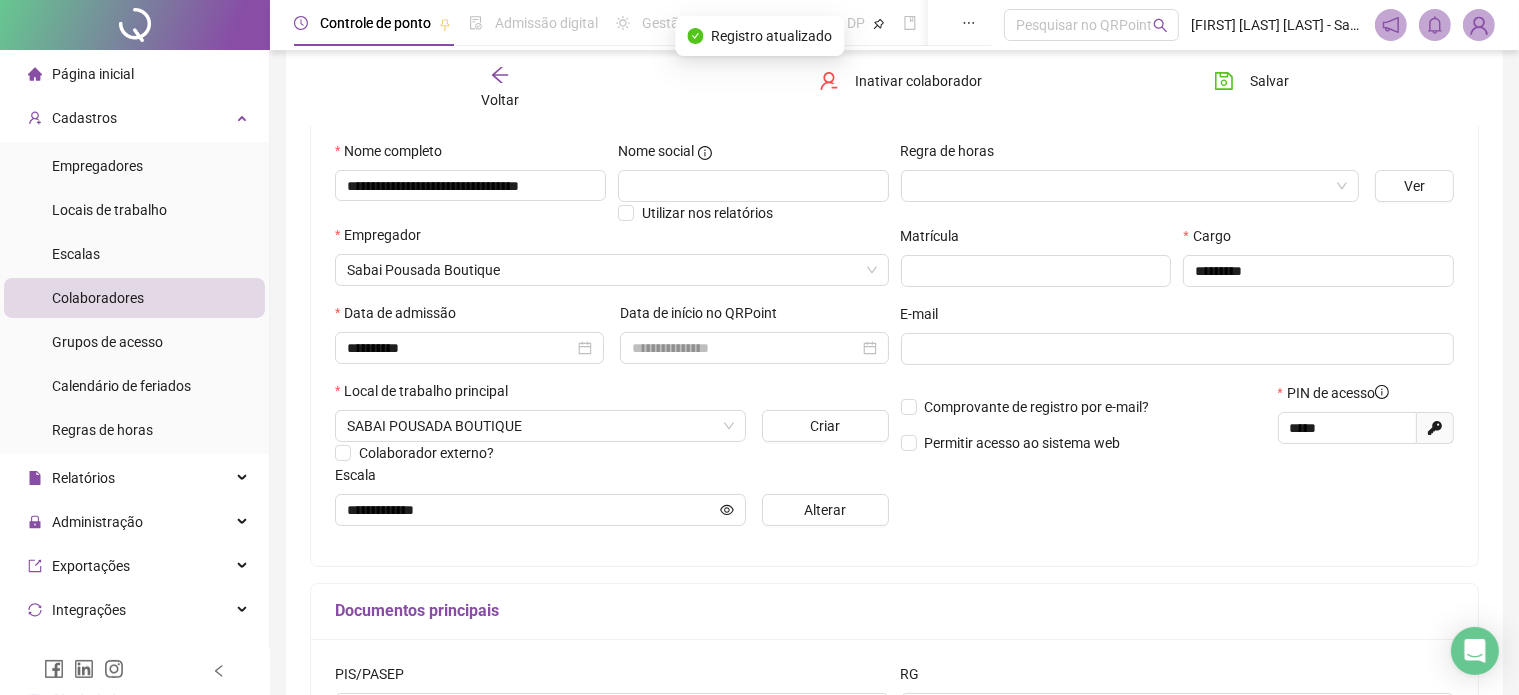 click on "Voltar" at bounding box center (500, 100) 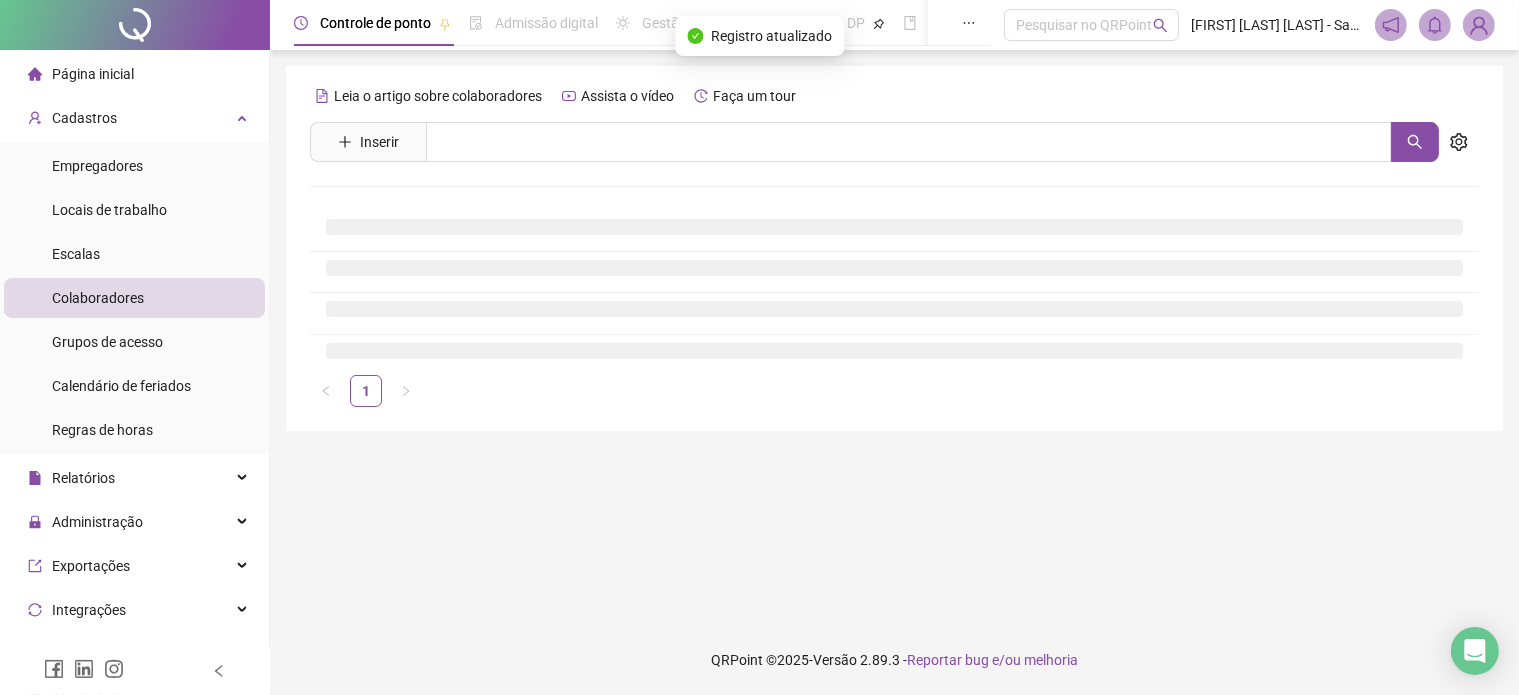 scroll, scrollTop: 0, scrollLeft: 0, axis: both 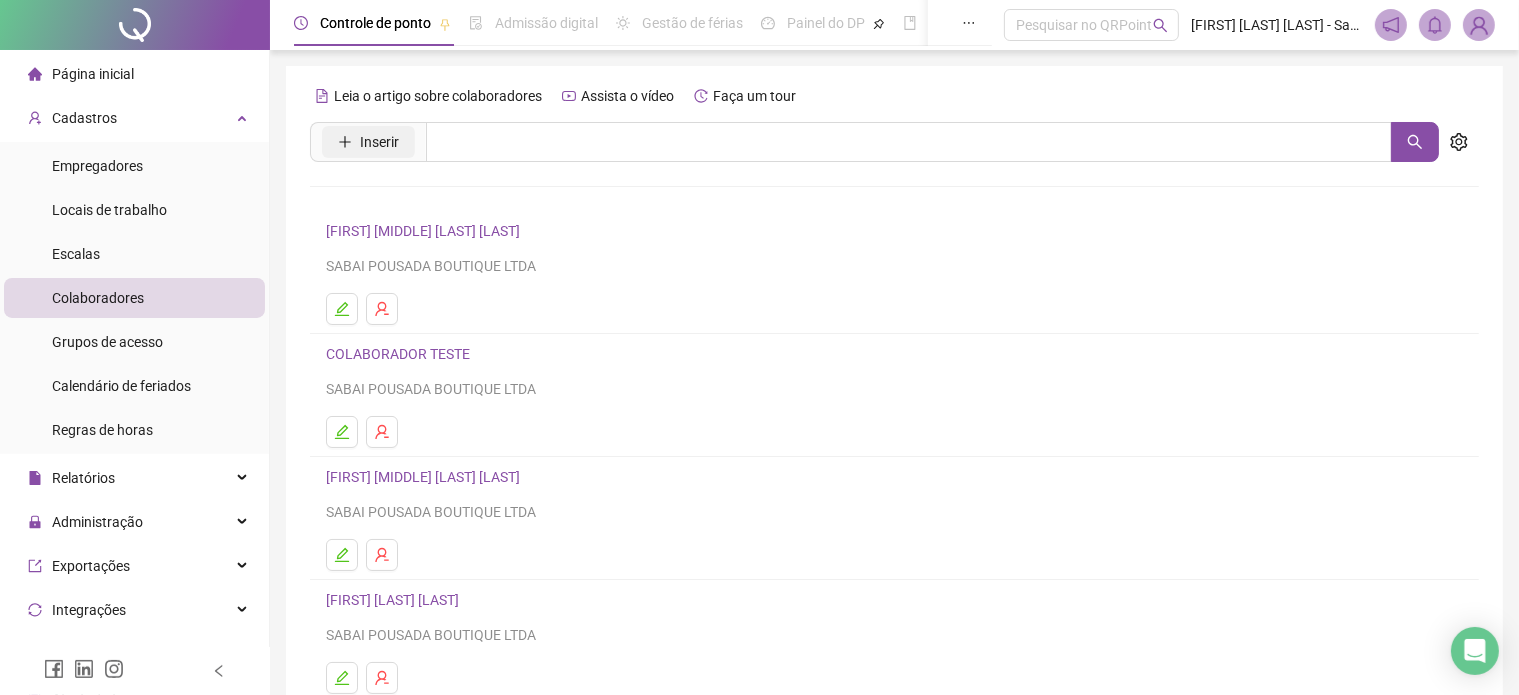 click 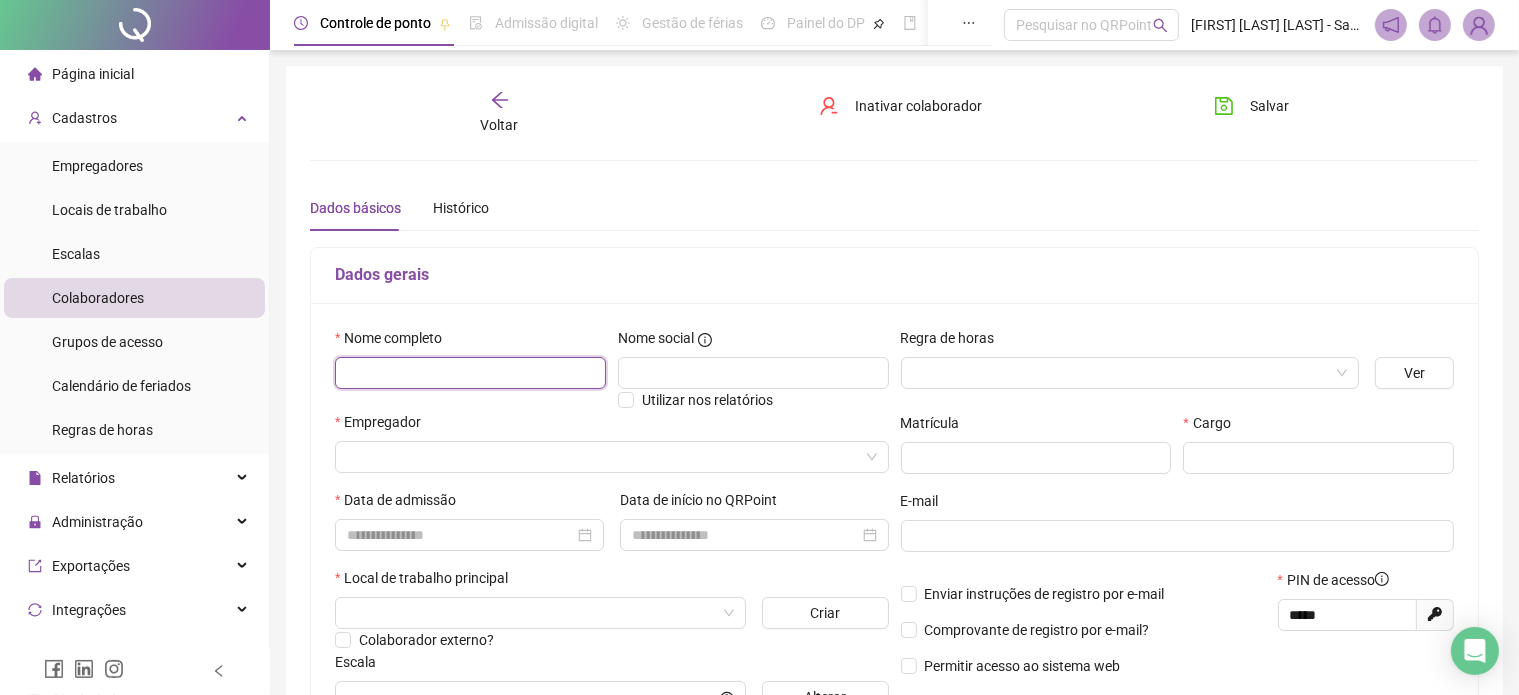 click at bounding box center (470, 373) 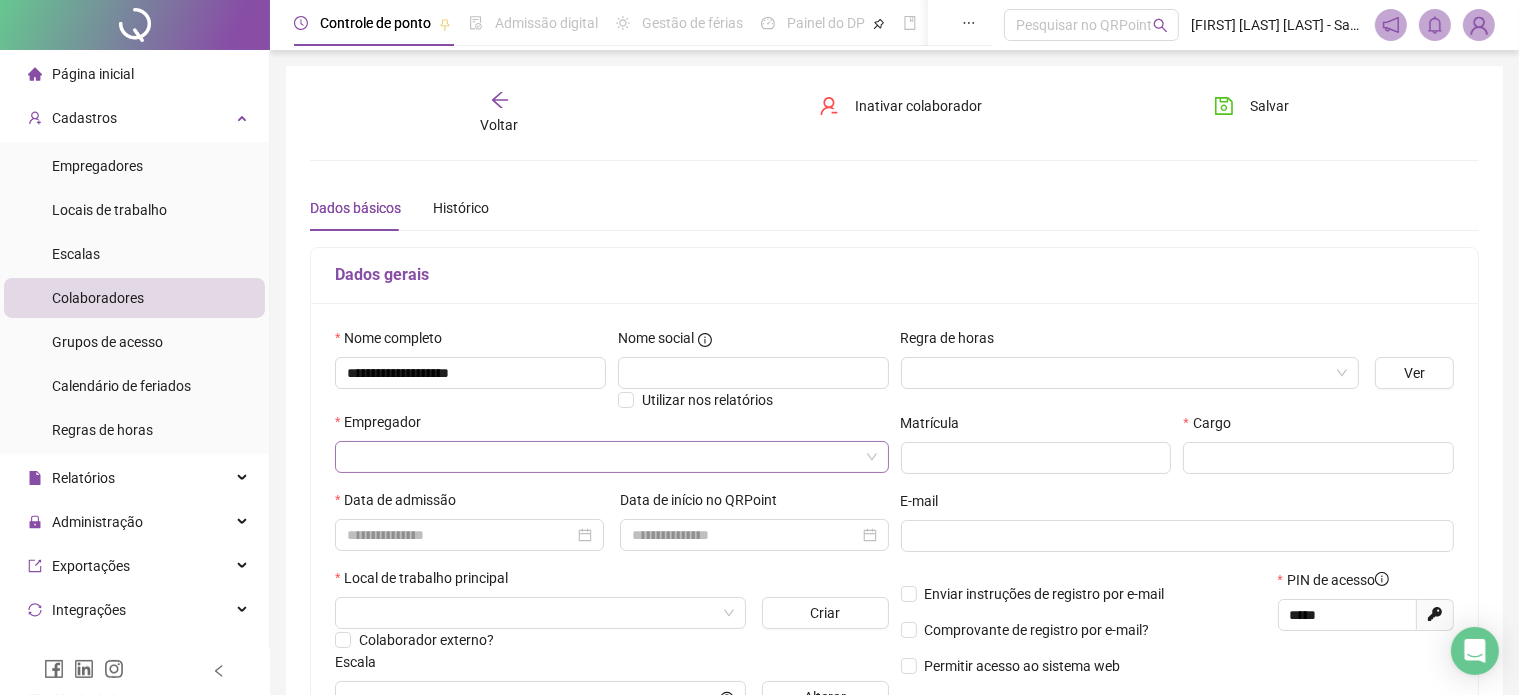 click at bounding box center [603, 457] 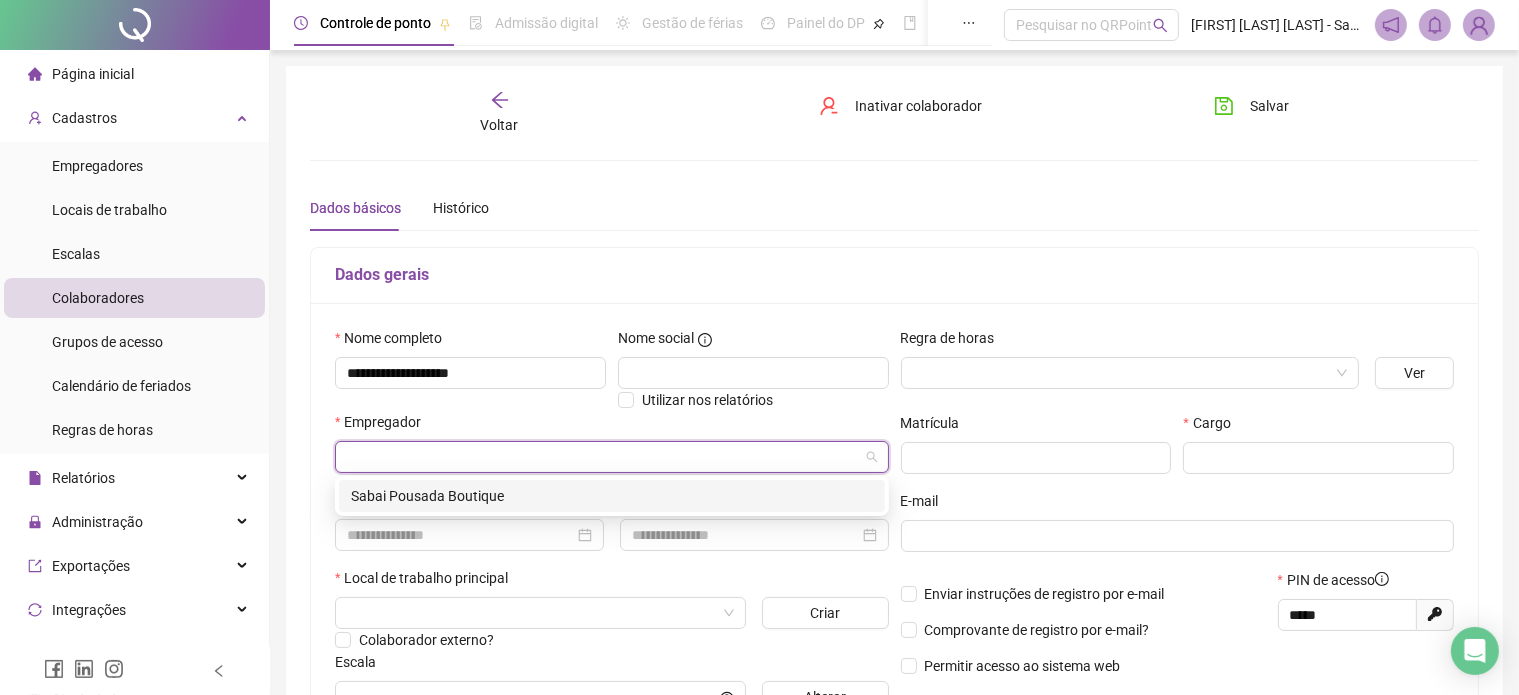 scroll, scrollTop: 176, scrollLeft: 0, axis: vertical 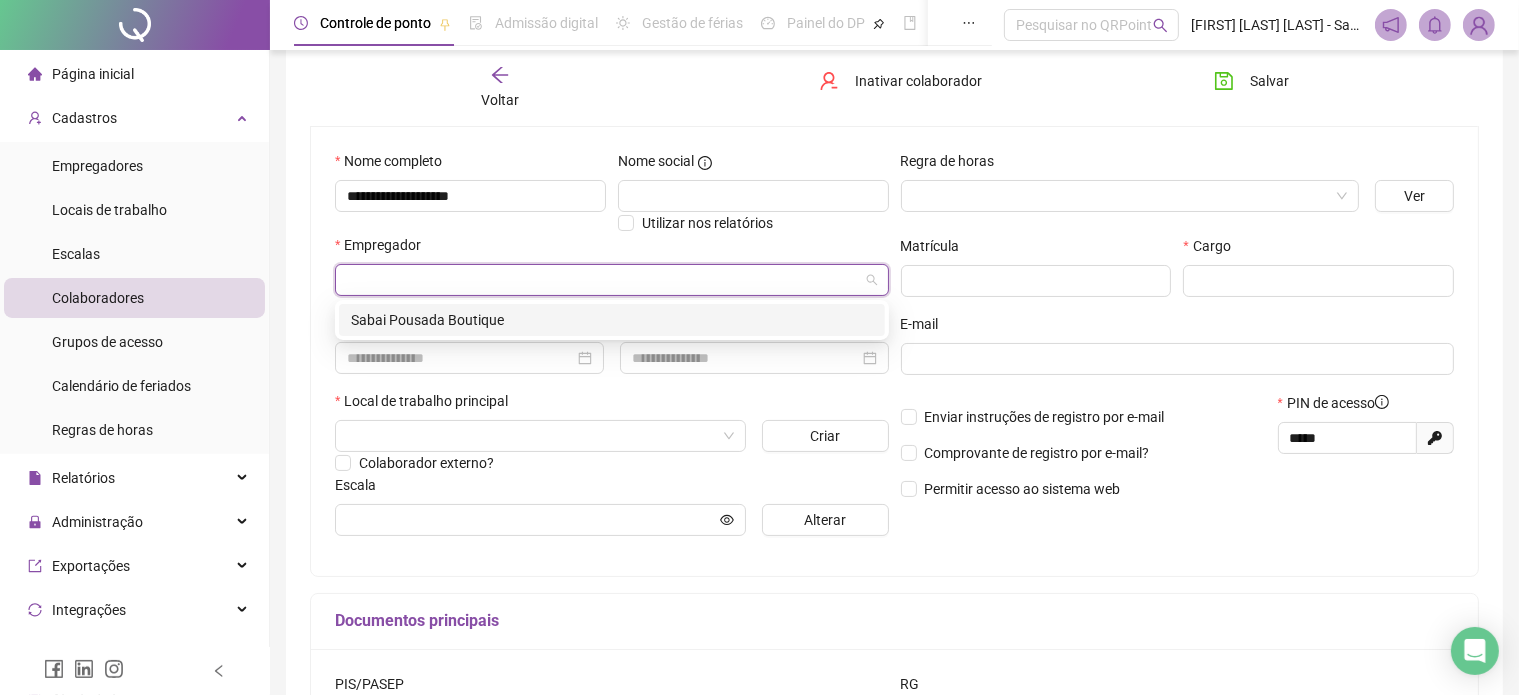 click on "Sabai Pousada Boutique" at bounding box center [612, 320] 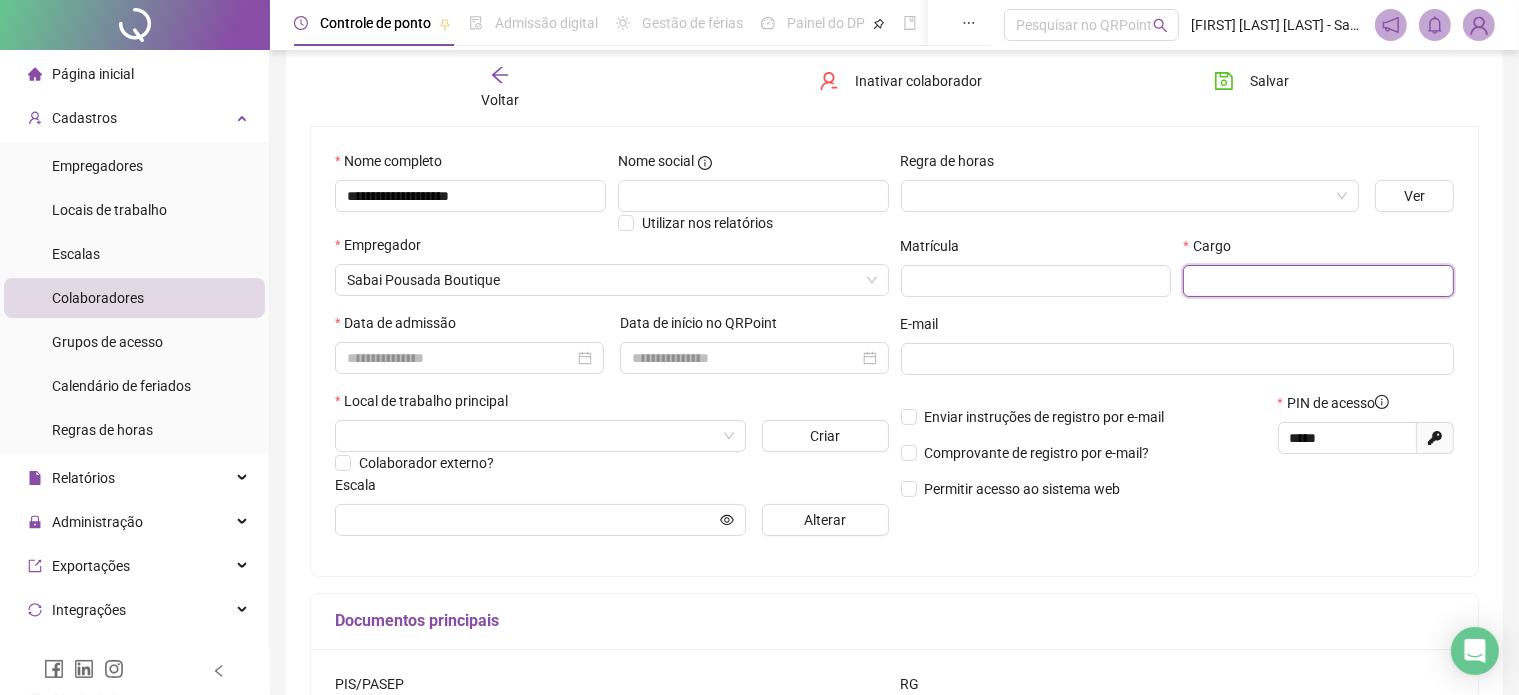 click at bounding box center (1318, 281) 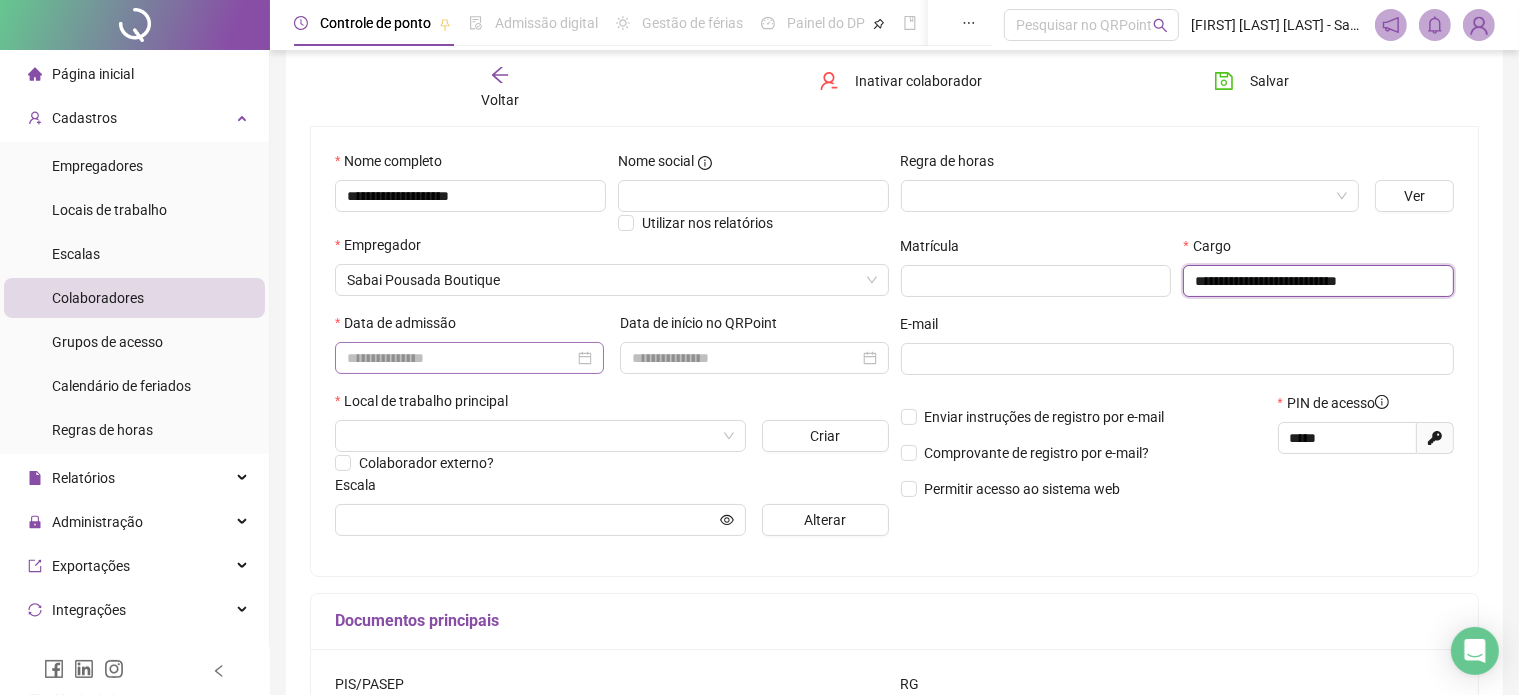 click at bounding box center (469, 358) 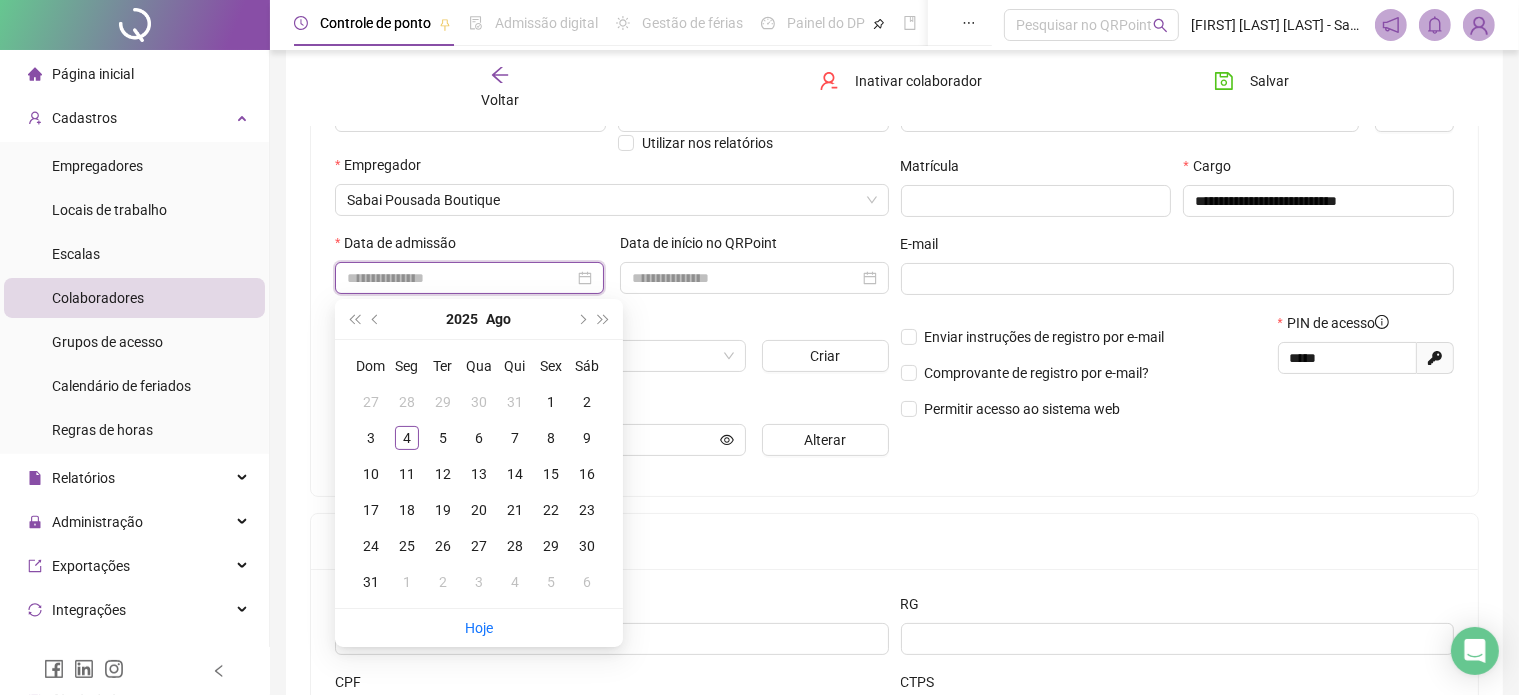 scroll, scrollTop: 258, scrollLeft: 0, axis: vertical 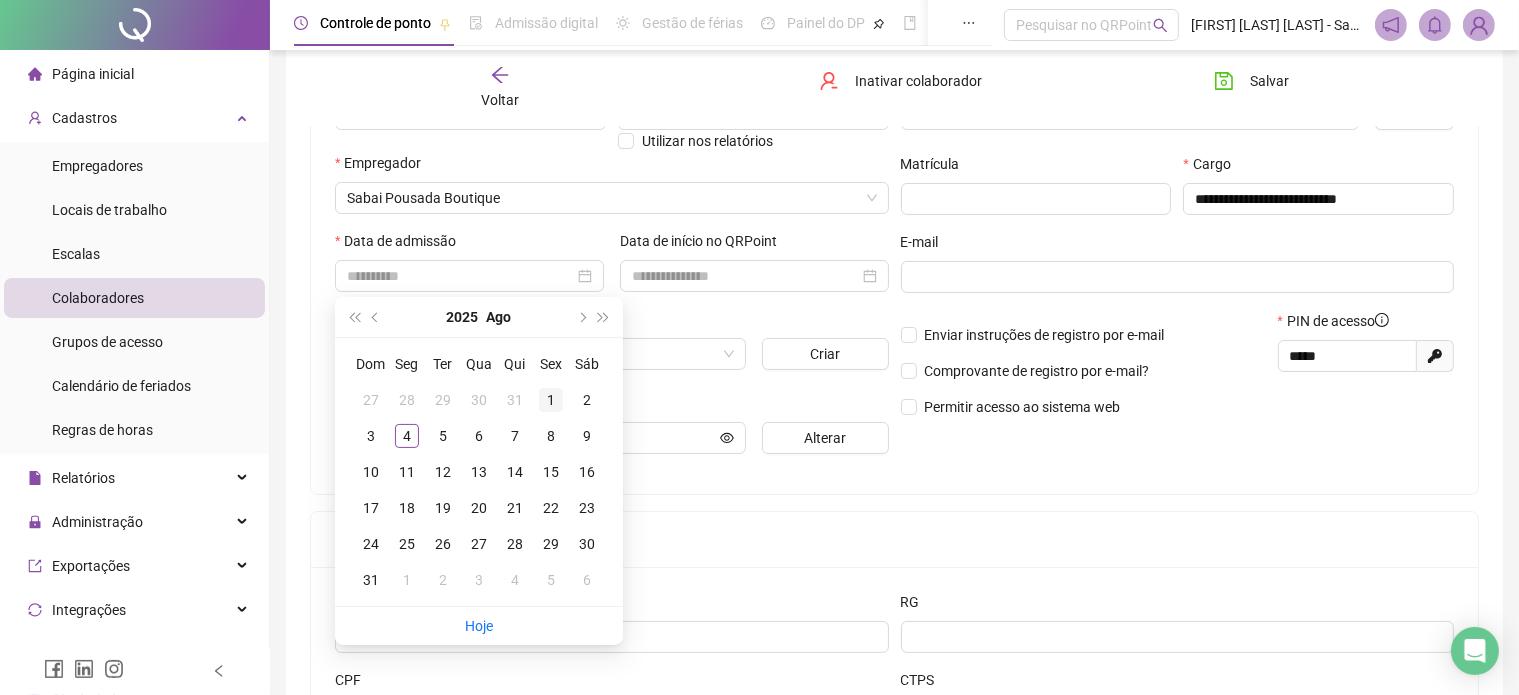 click on "1" at bounding box center (551, 400) 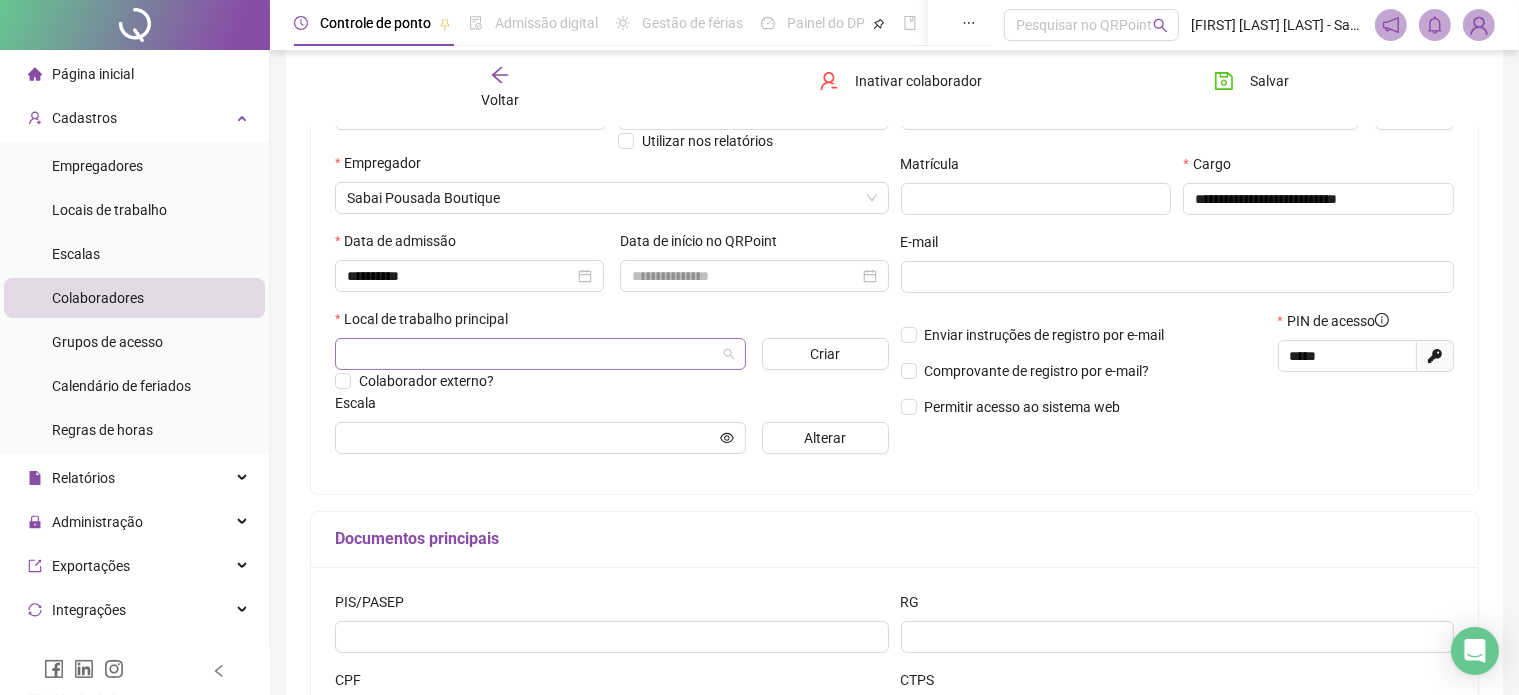 click at bounding box center [531, 354] 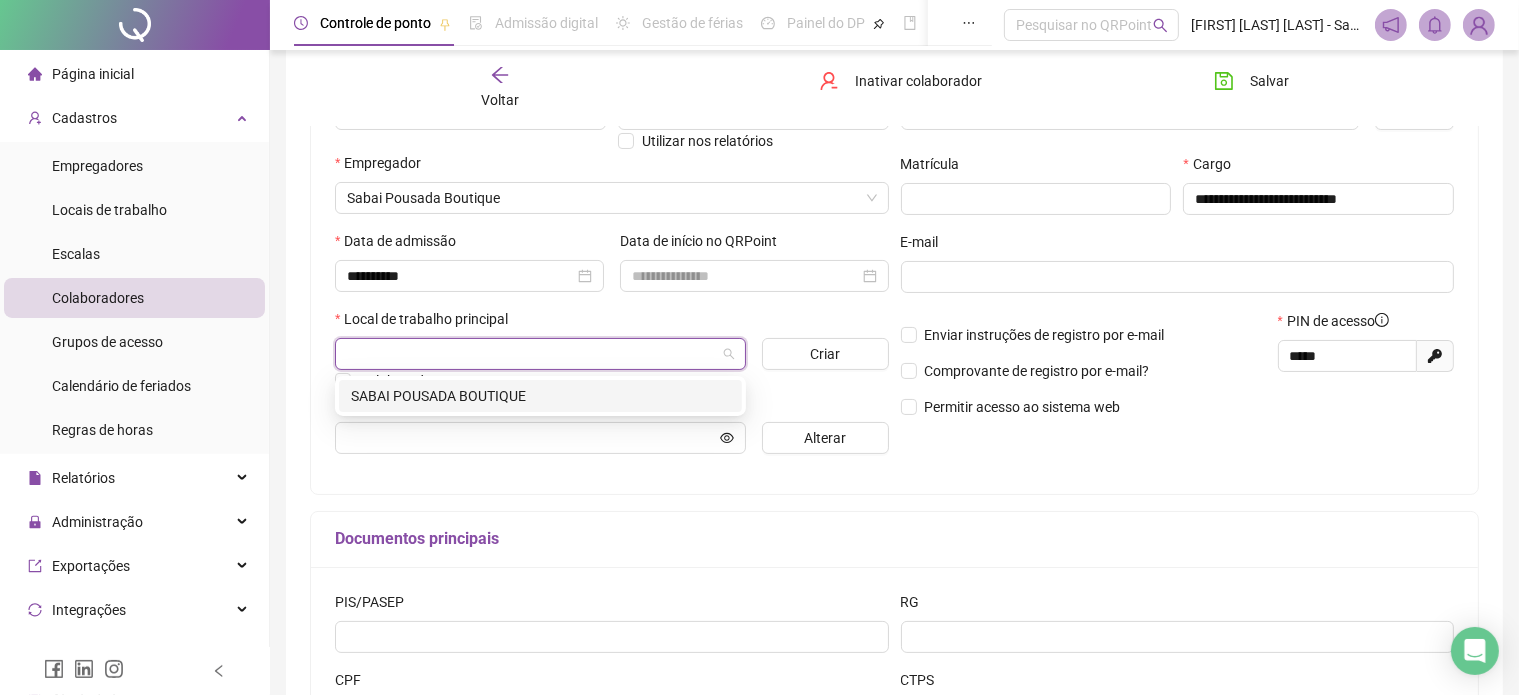 click on "SABAI POUSADA BOUTIQUE" at bounding box center (540, 396) 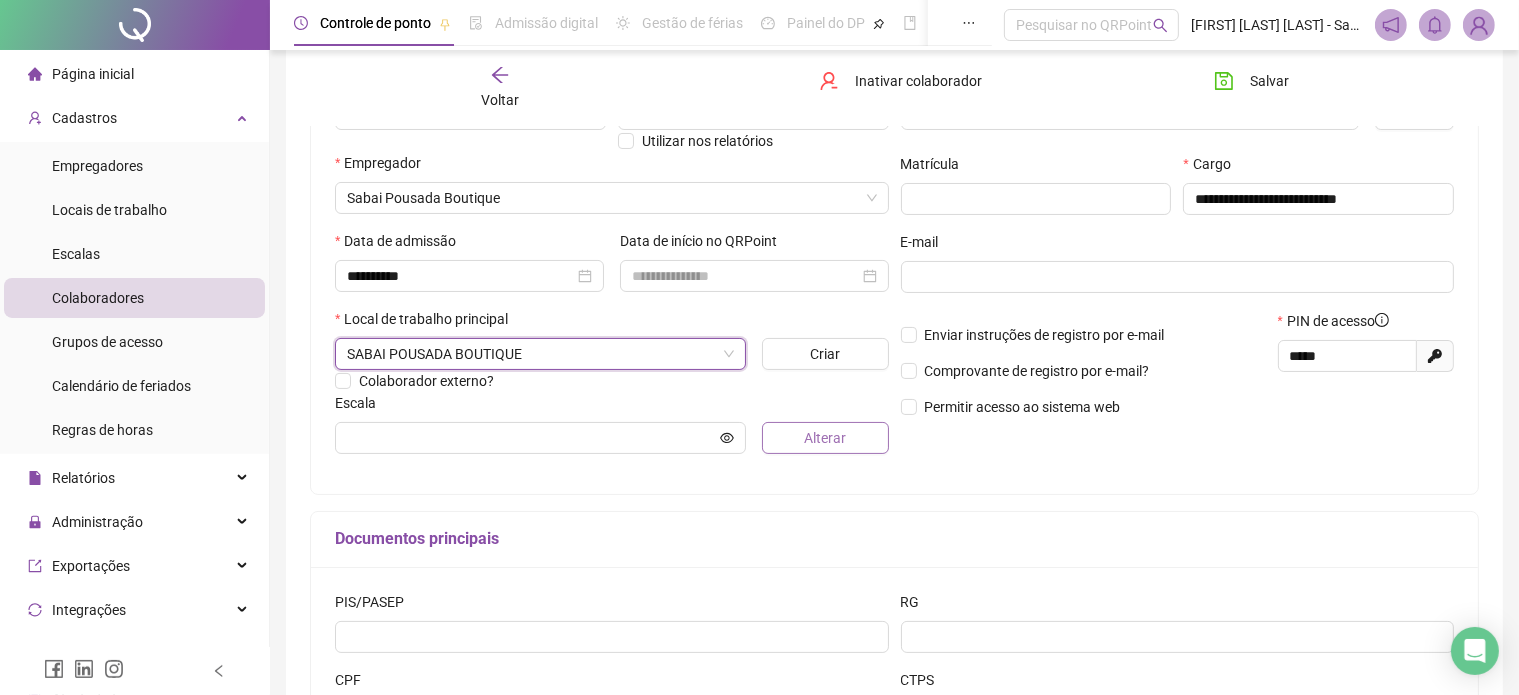 click on "Alterar" at bounding box center (825, 438) 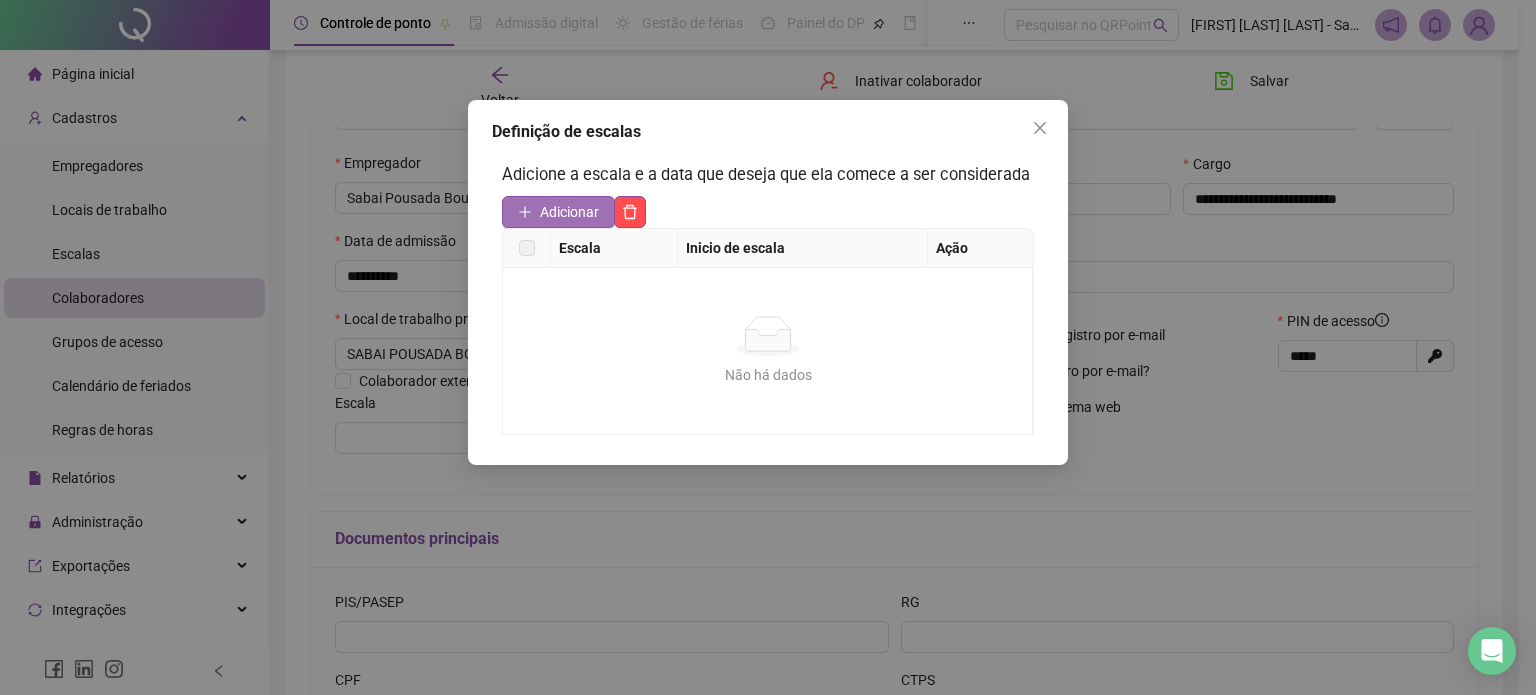 click on "Adicionar" at bounding box center (569, 212) 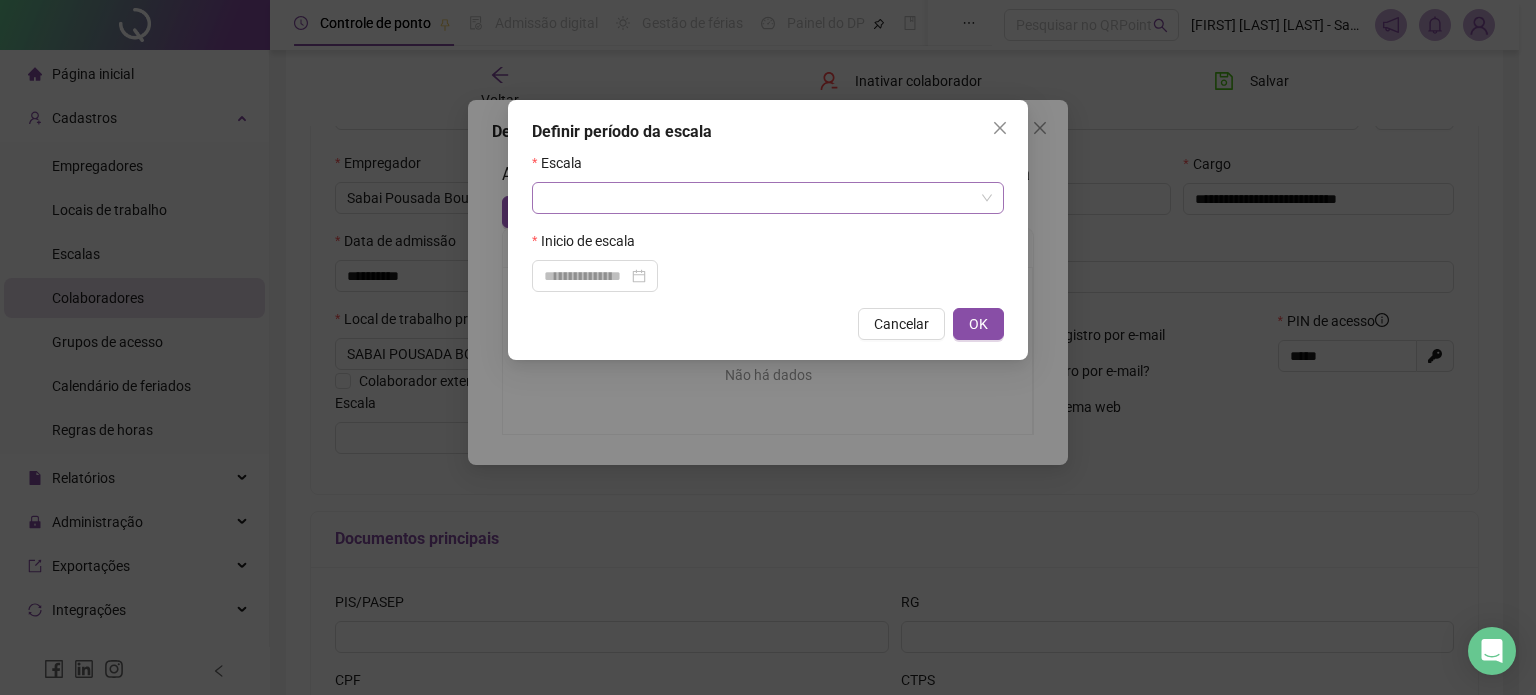 click at bounding box center [768, 198] 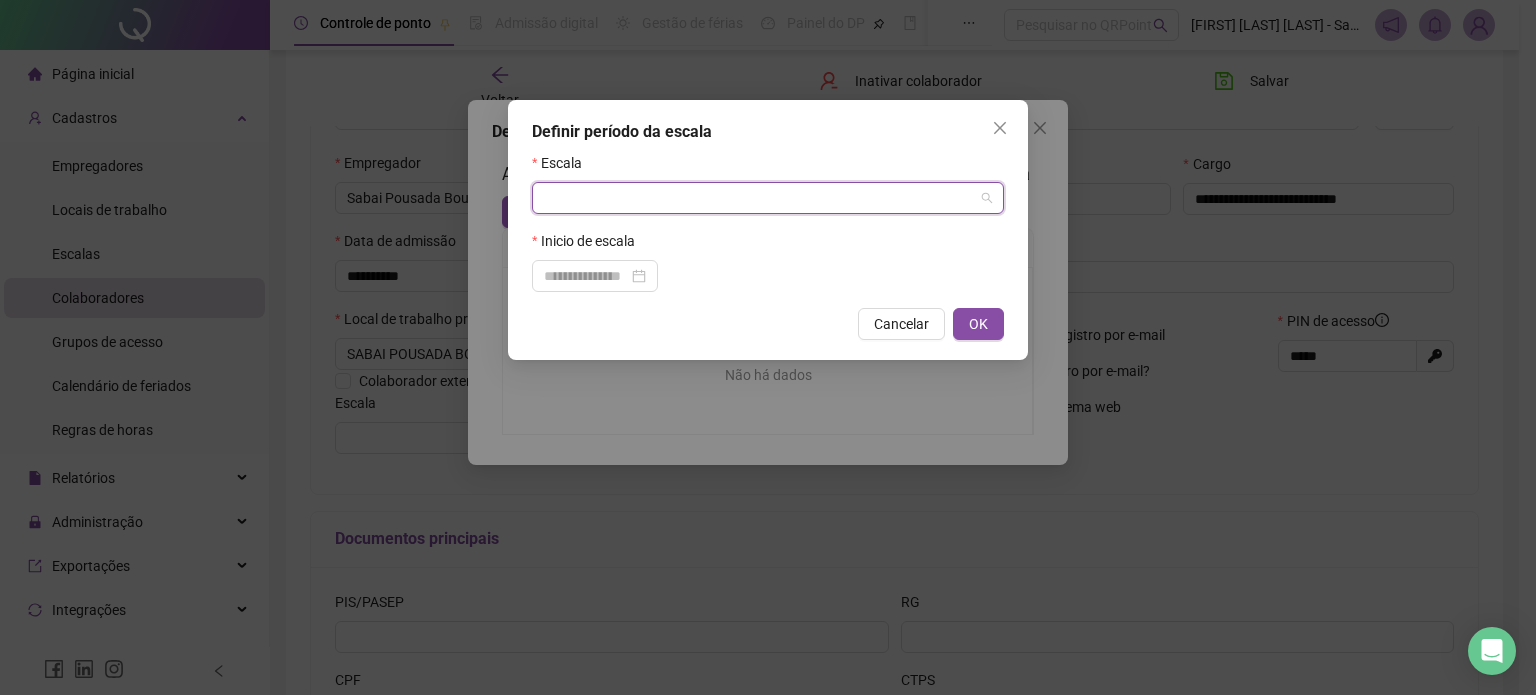 click at bounding box center (759, 198) 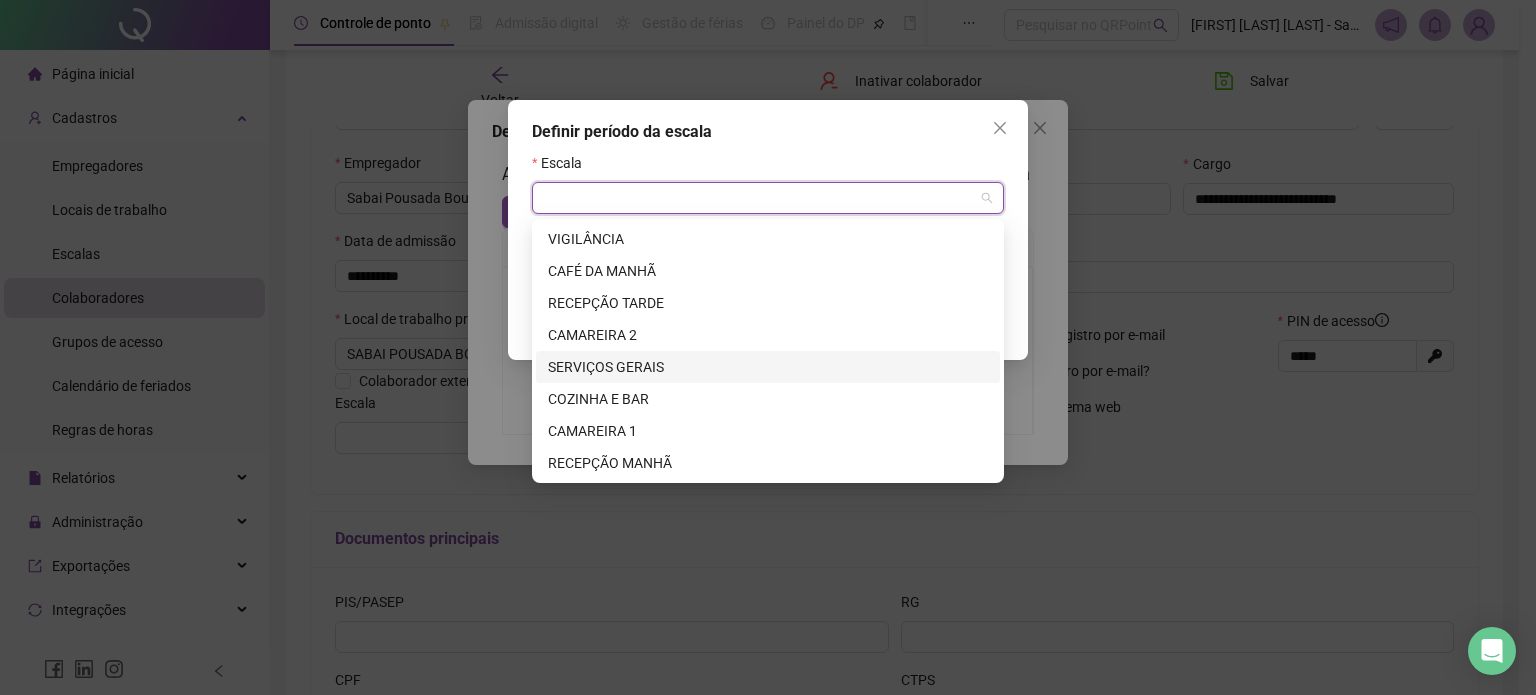 click on "SERVIÇOS GERAIS" at bounding box center (768, 367) 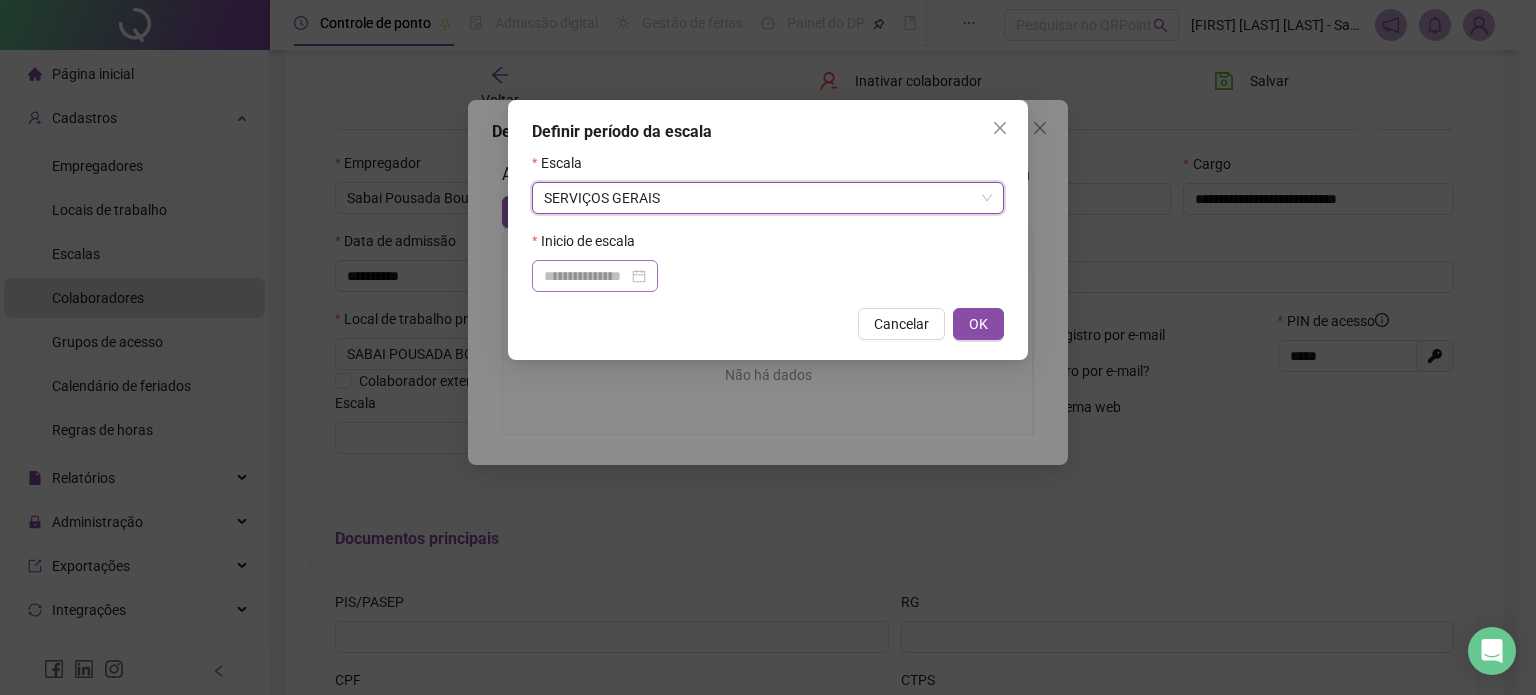 click at bounding box center [595, 276] 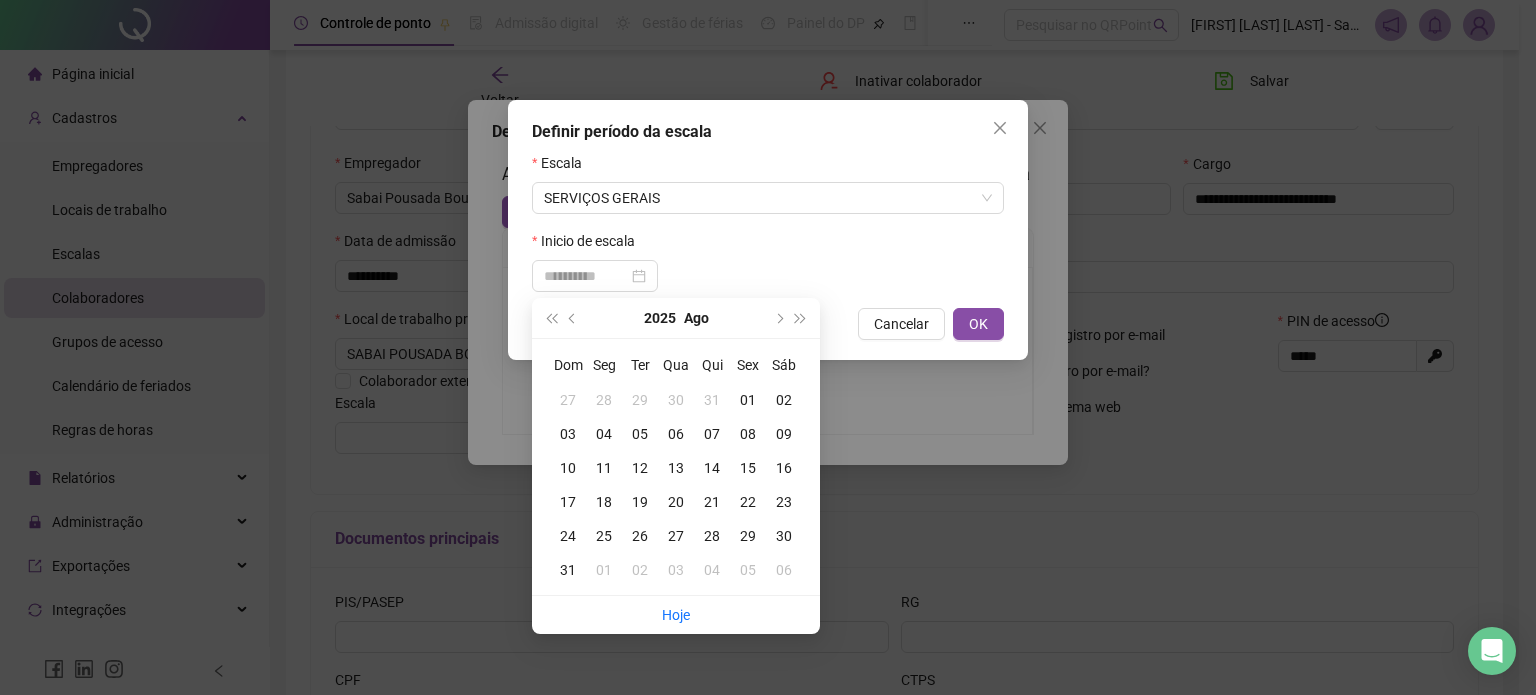 click on "05" at bounding box center (640, 434) 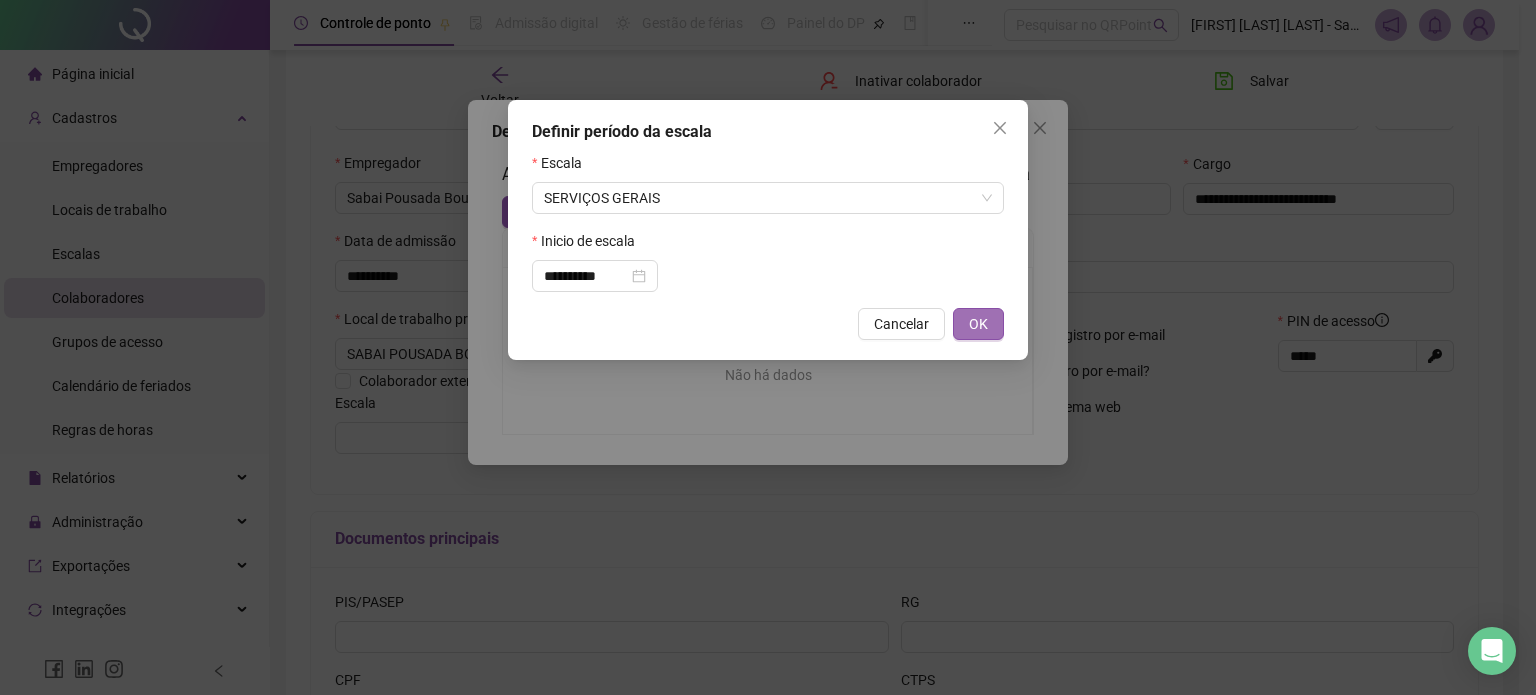 click on "OK" at bounding box center (978, 324) 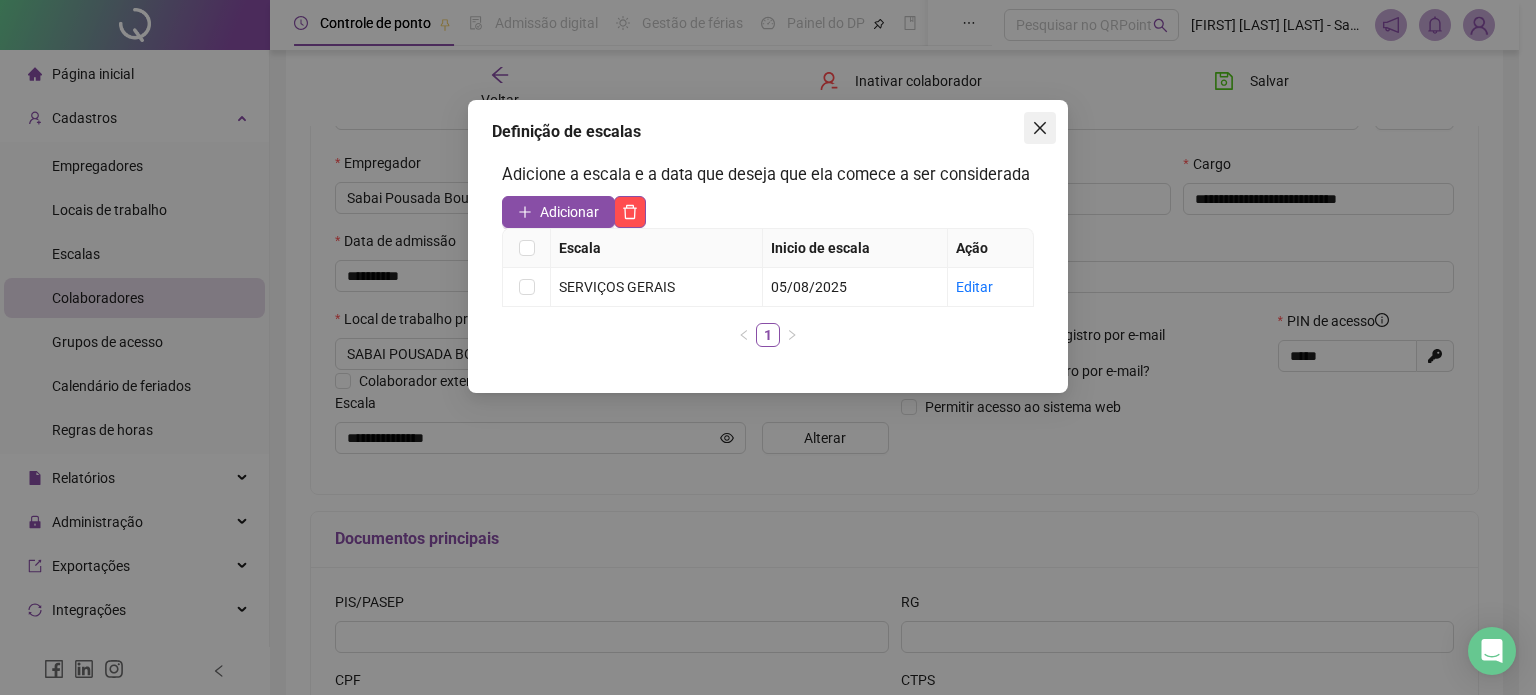 click 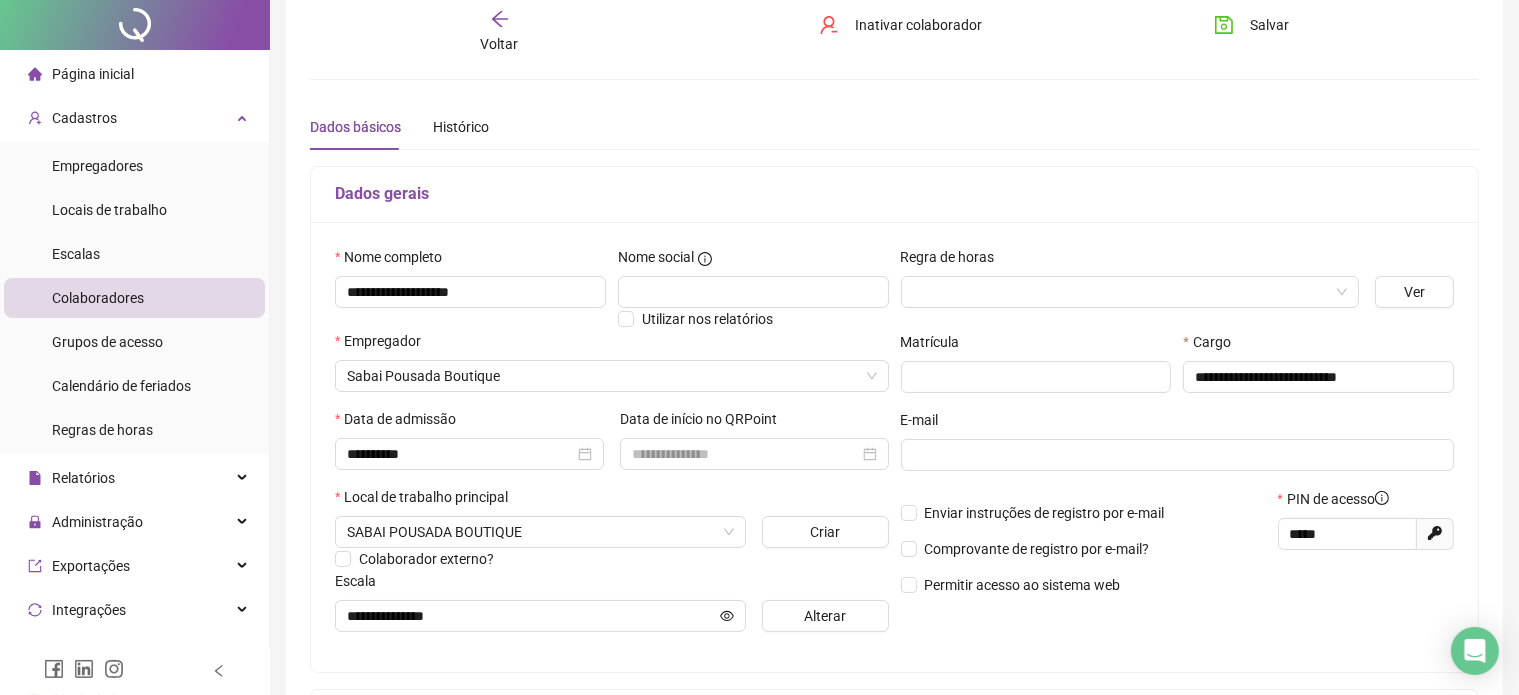 scroll, scrollTop: 0, scrollLeft: 0, axis: both 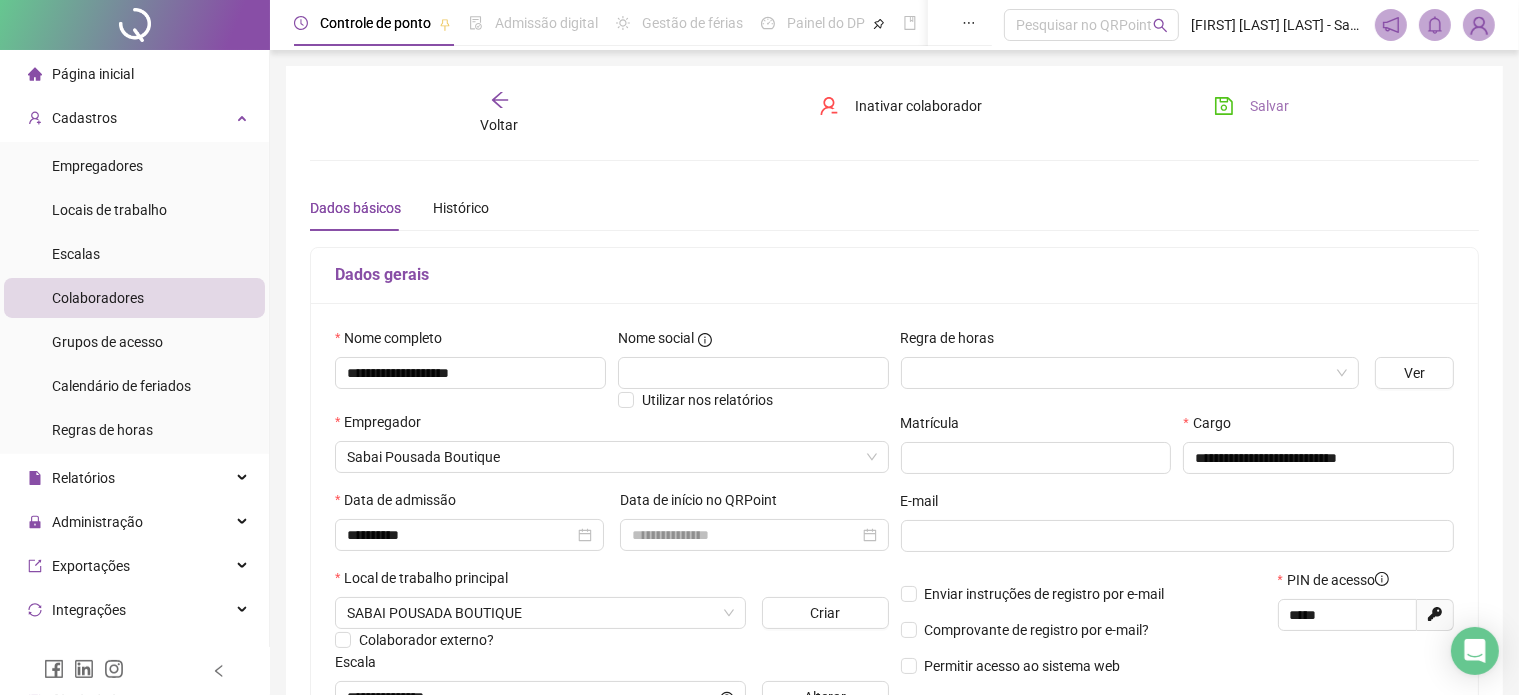 click on "Salvar" at bounding box center (1269, 106) 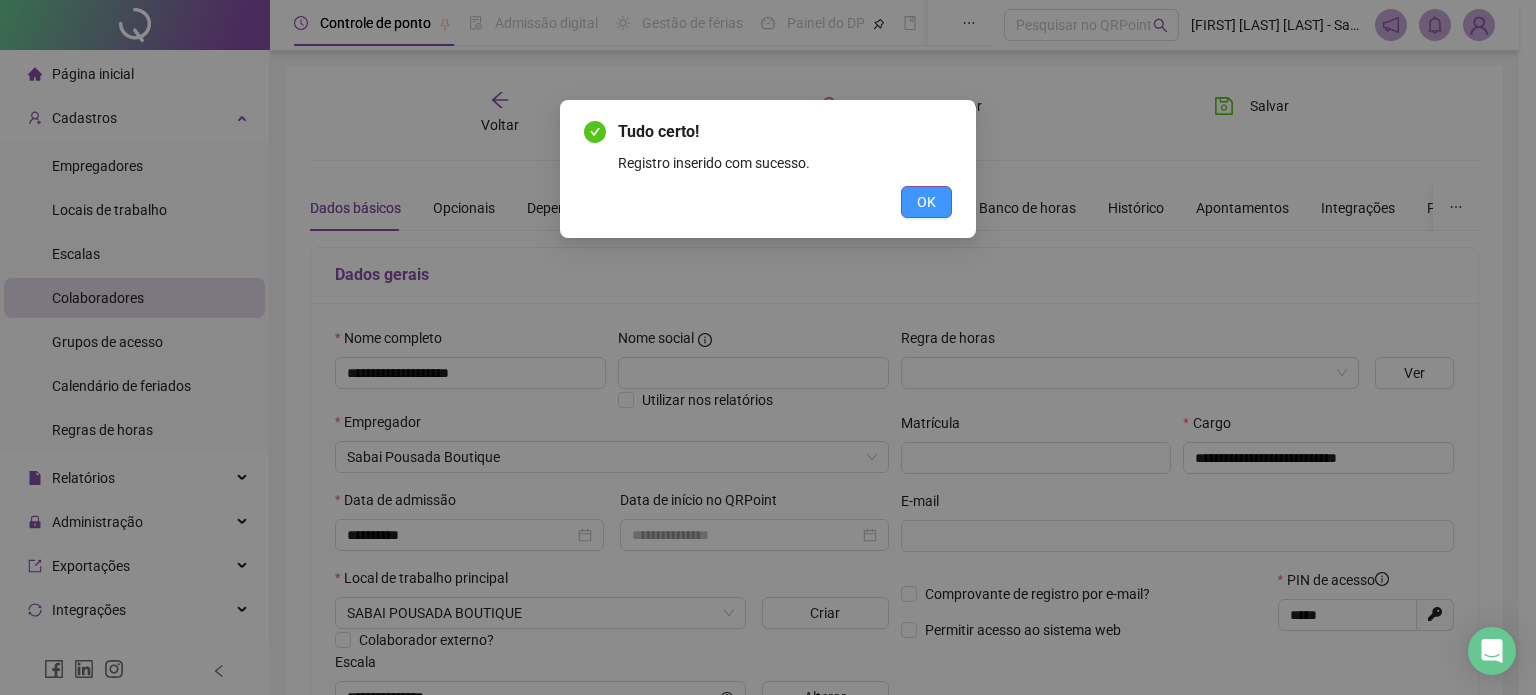 click on "OK" at bounding box center (926, 202) 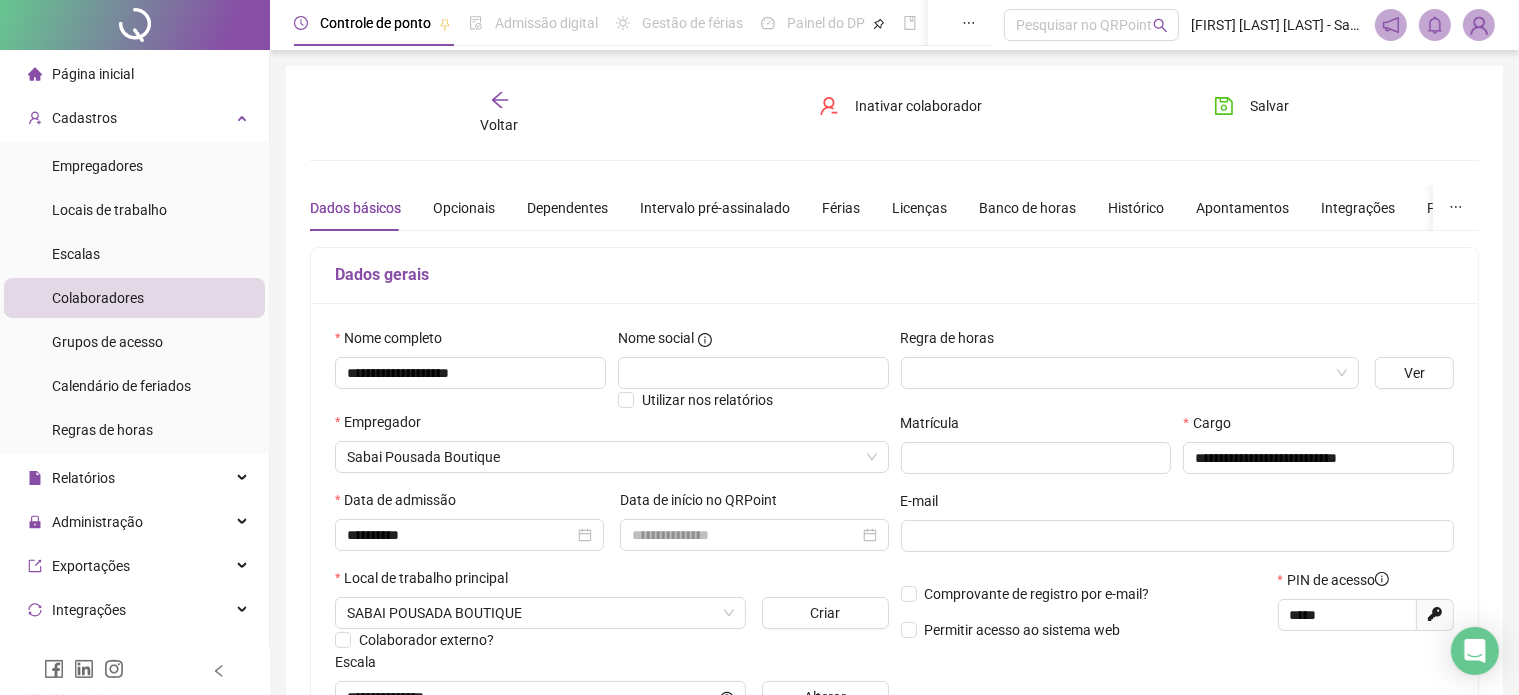 click 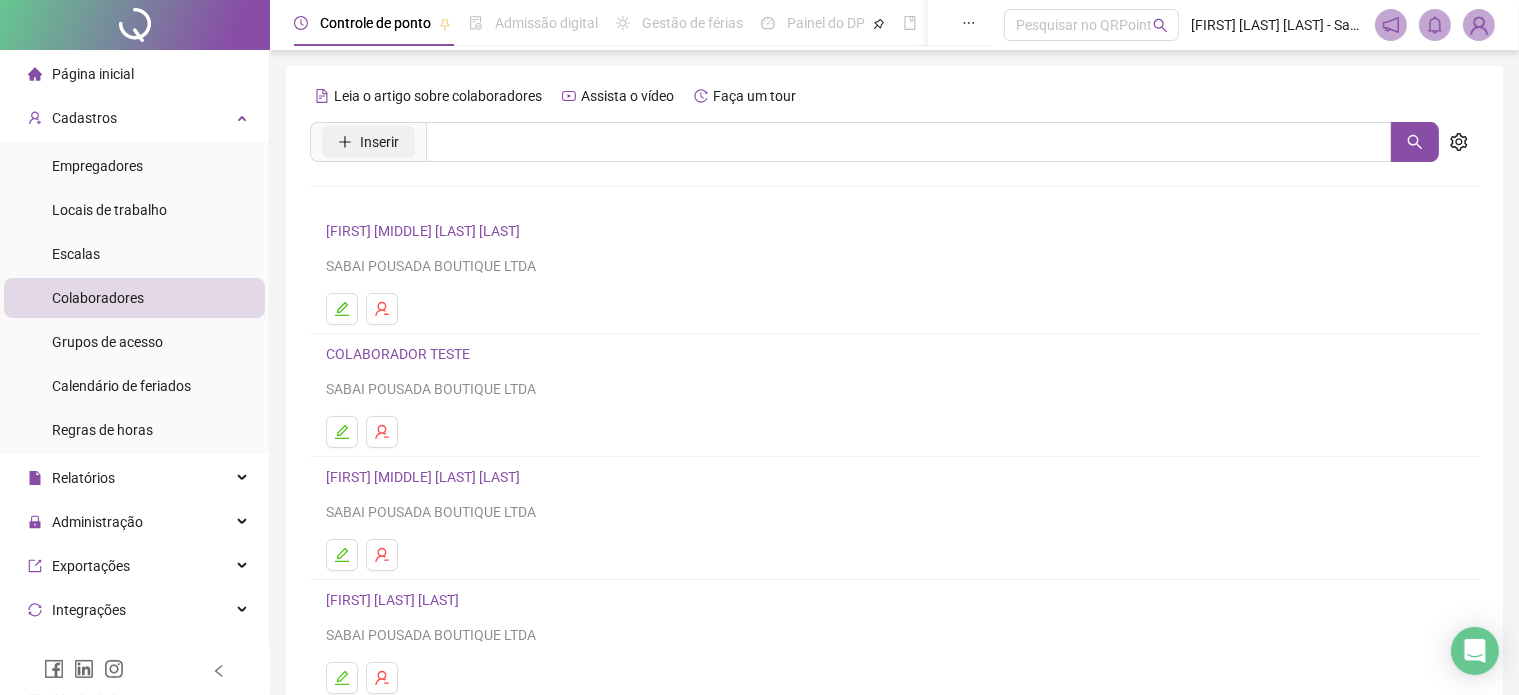 click on "Inserir" at bounding box center (379, 142) 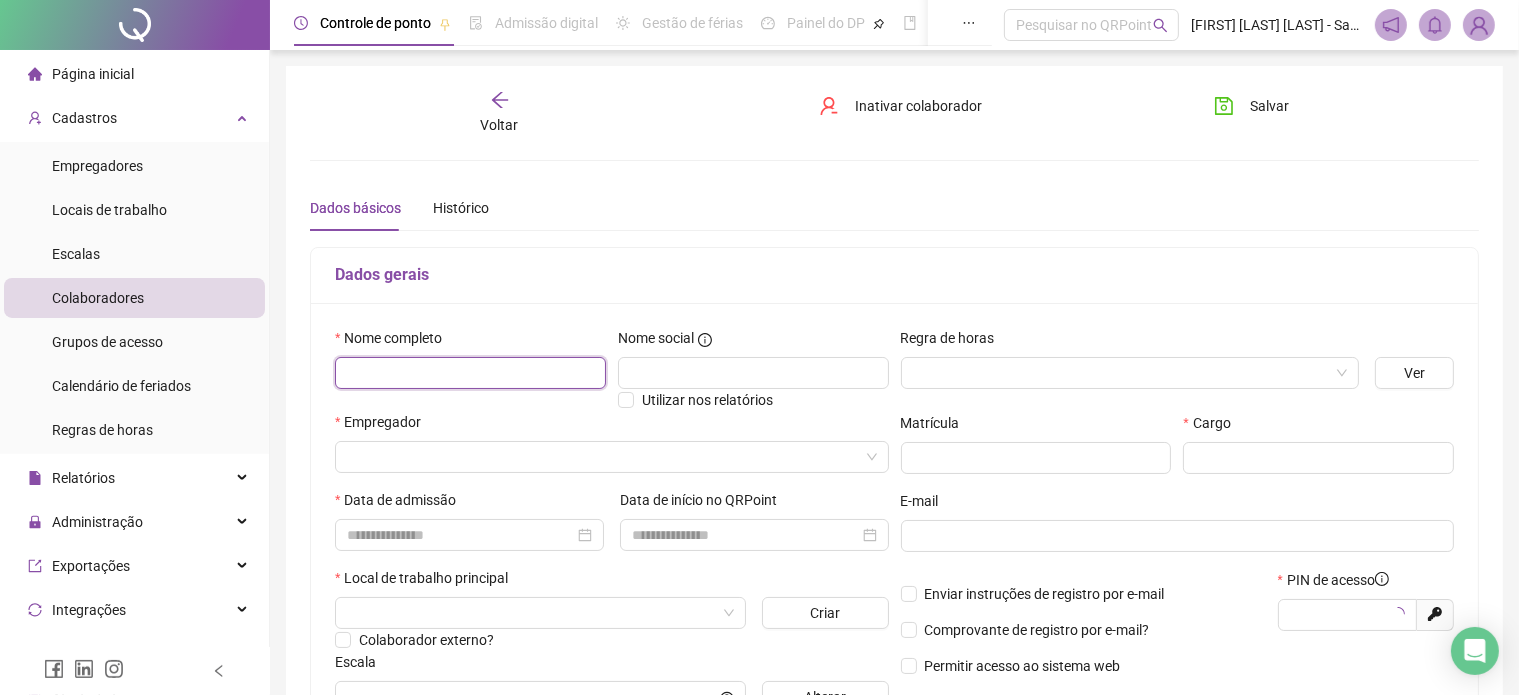click at bounding box center [470, 373] 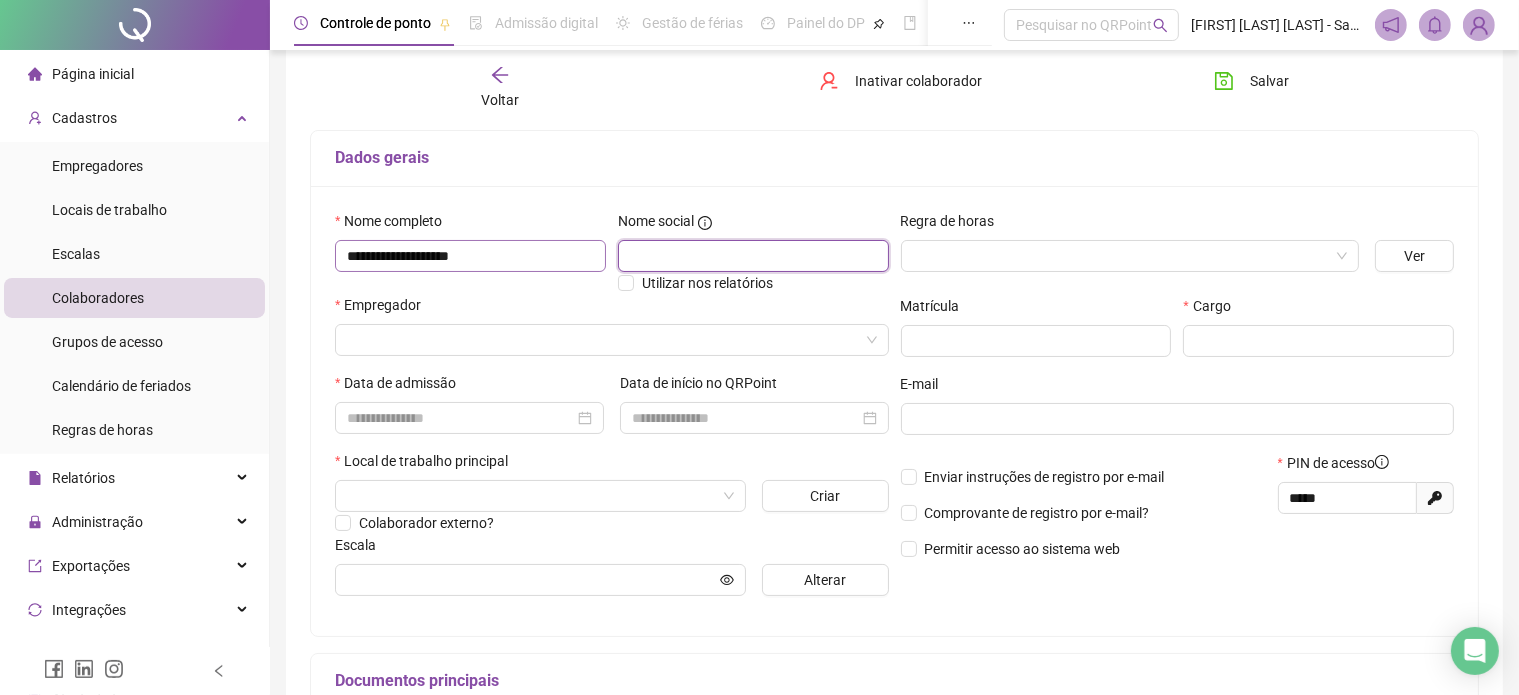 scroll, scrollTop: 118, scrollLeft: 0, axis: vertical 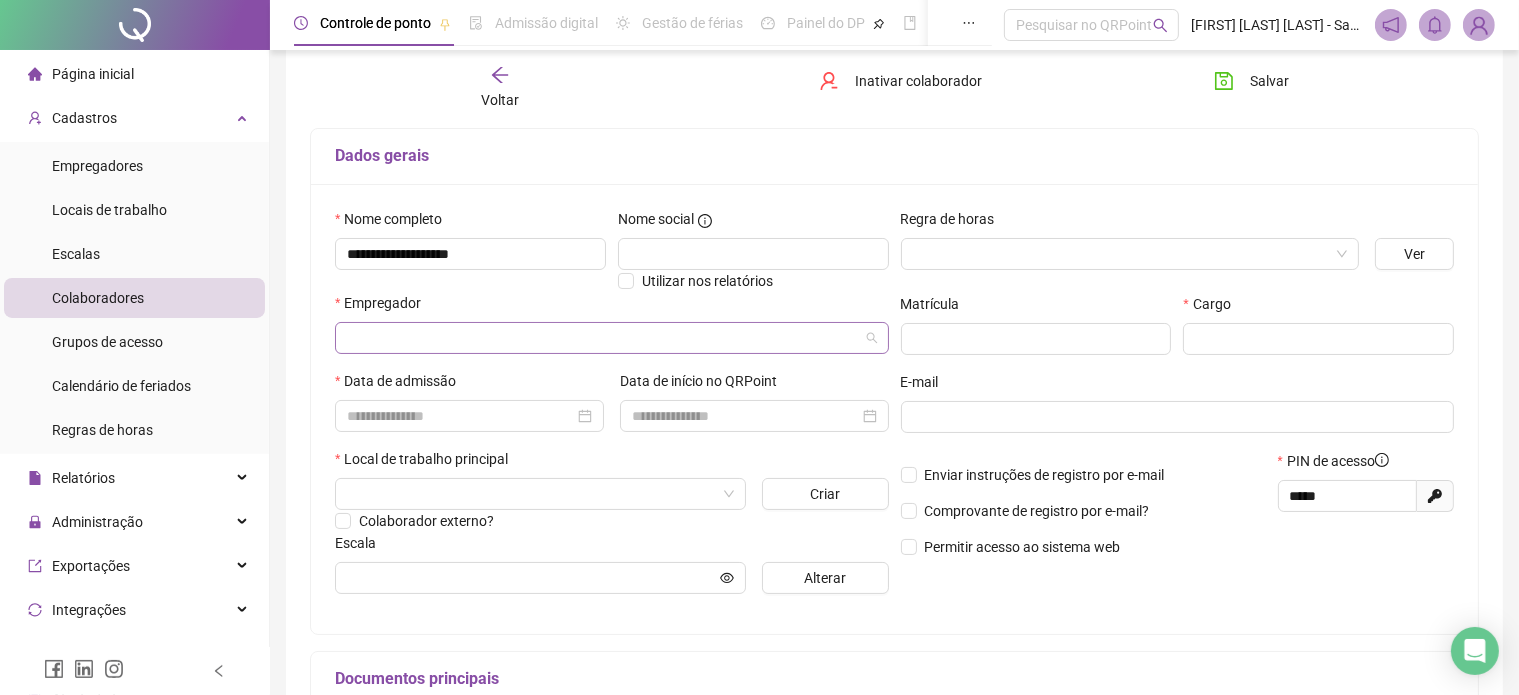 click at bounding box center (603, 338) 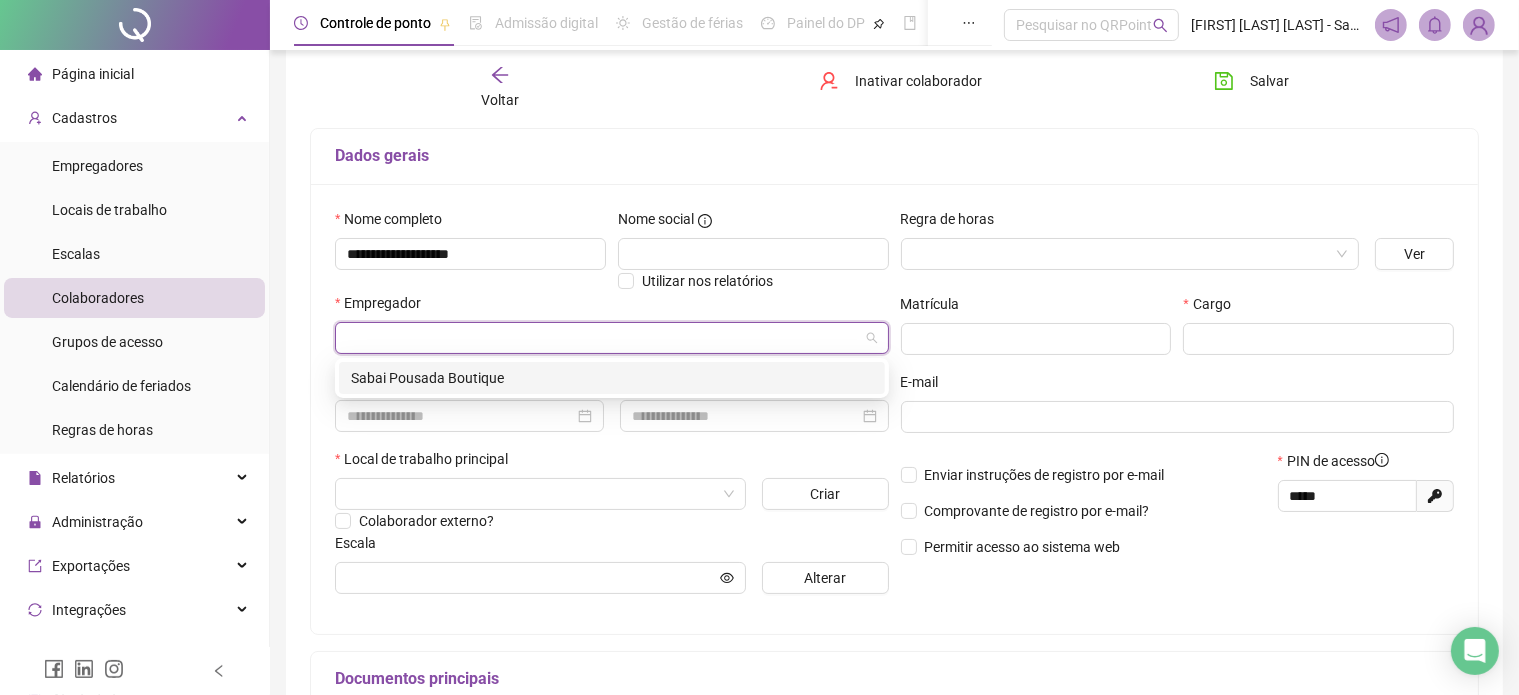 click on "Sabai Pousada Boutique" at bounding box center [612, 378] 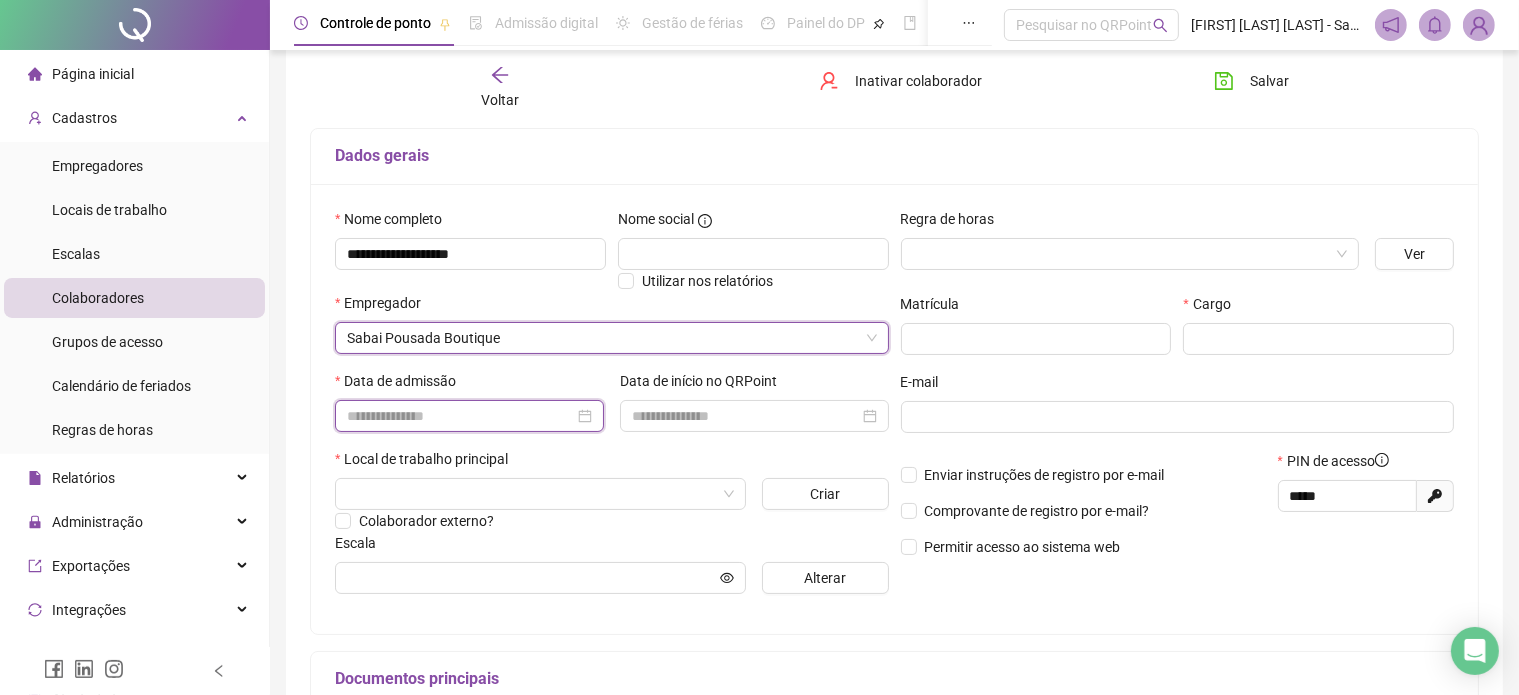 click at bounding box center (460, 416) 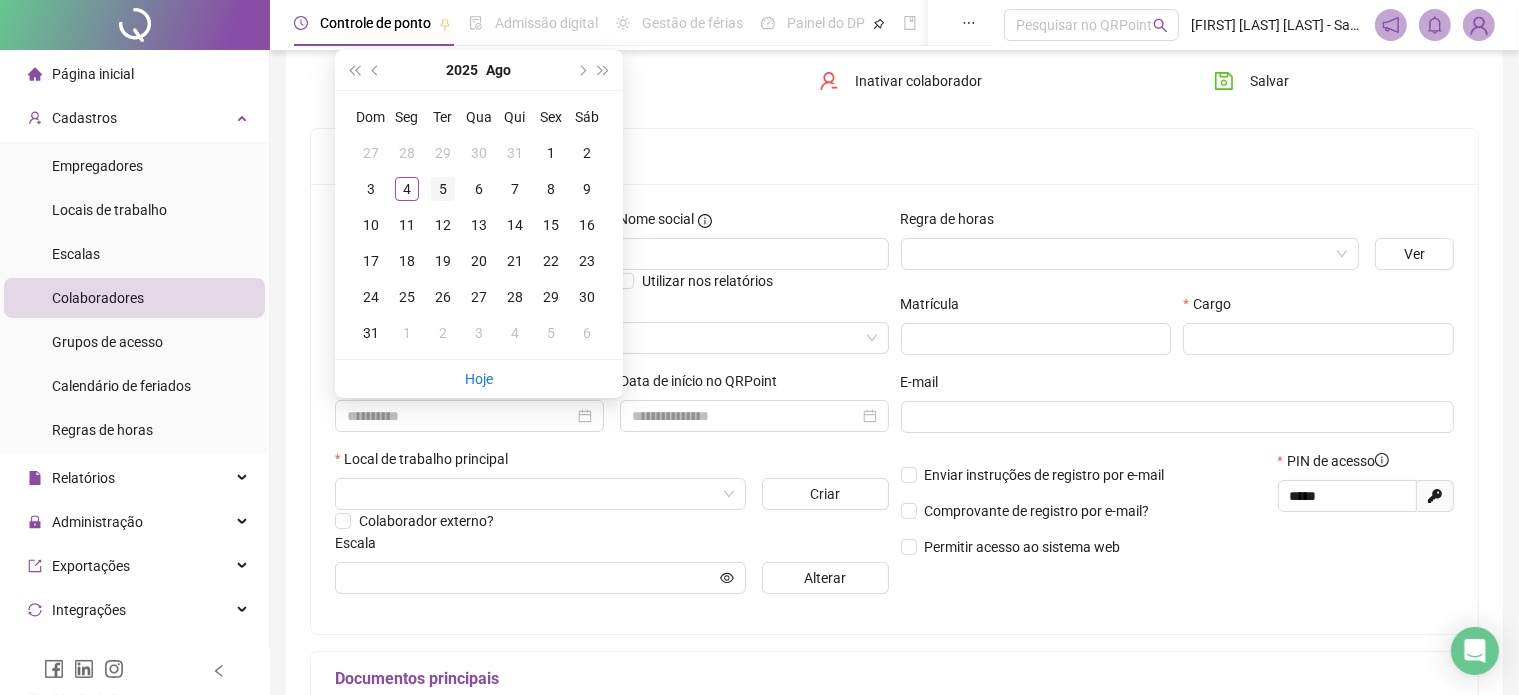 click on "5" at bounding box center (443, 189) 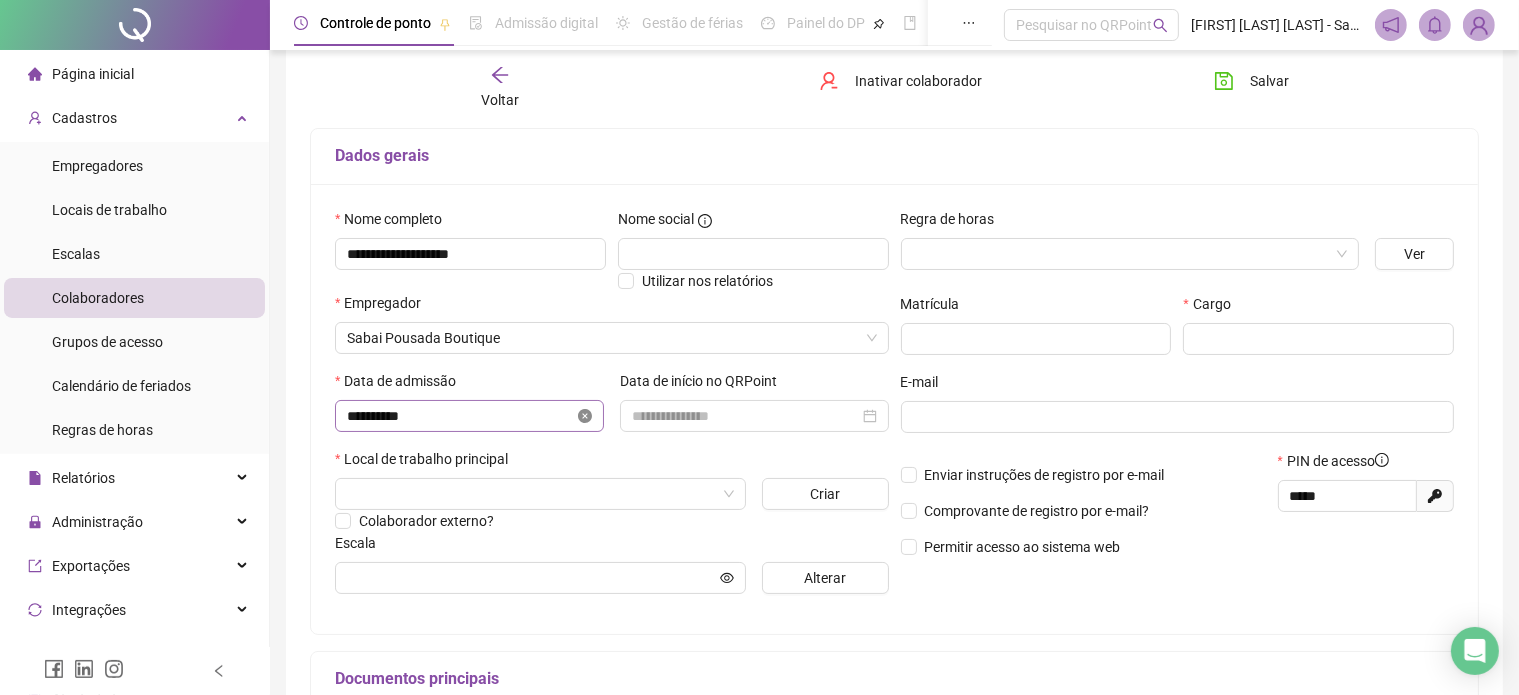 click 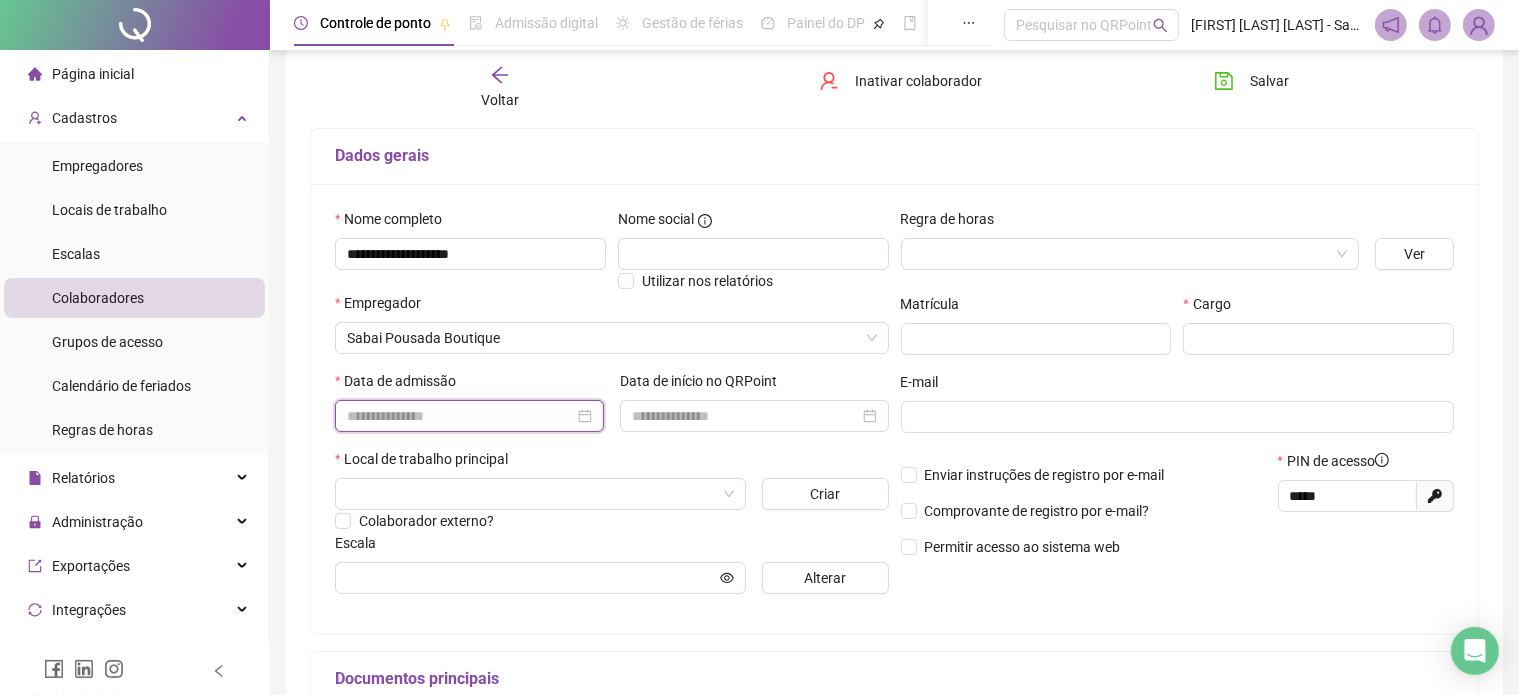 click at bounding box center (460, 416) 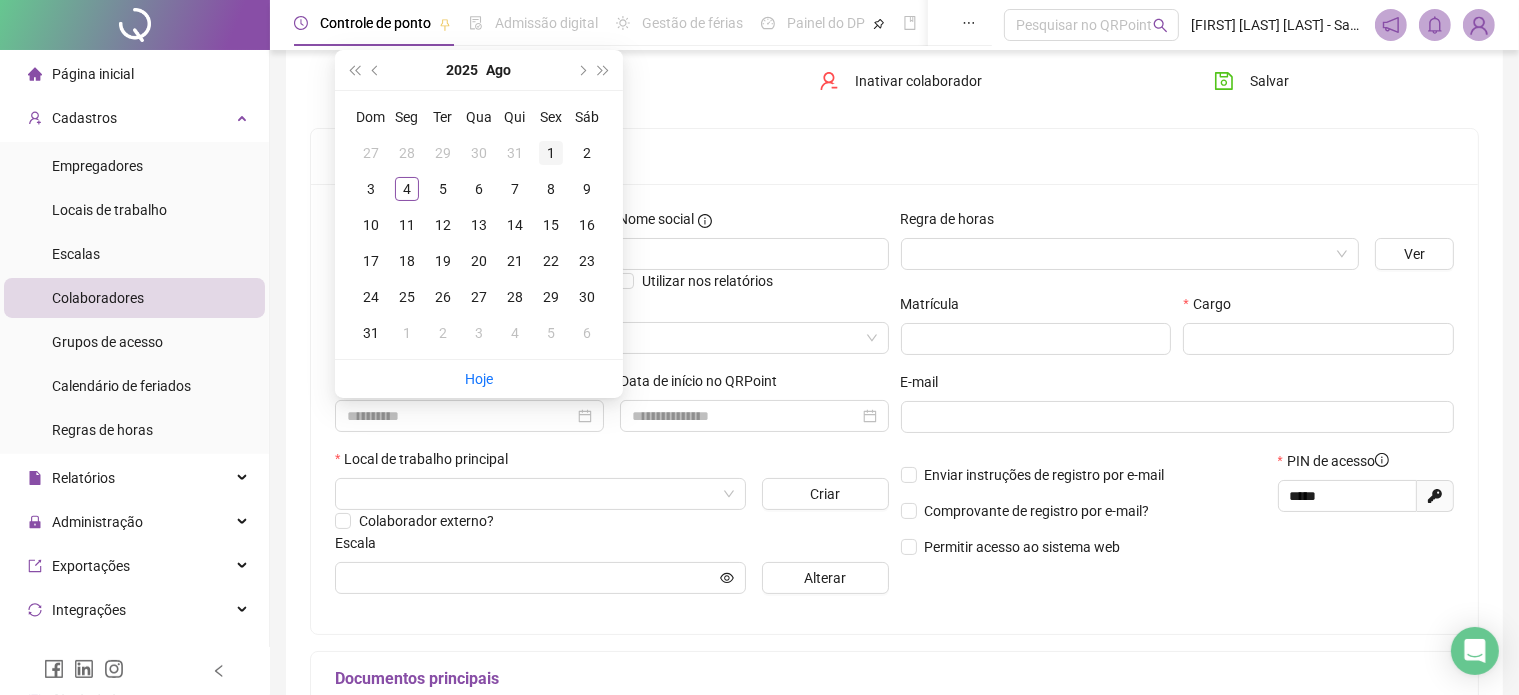 click on "1" at bounding box center (551, 153) 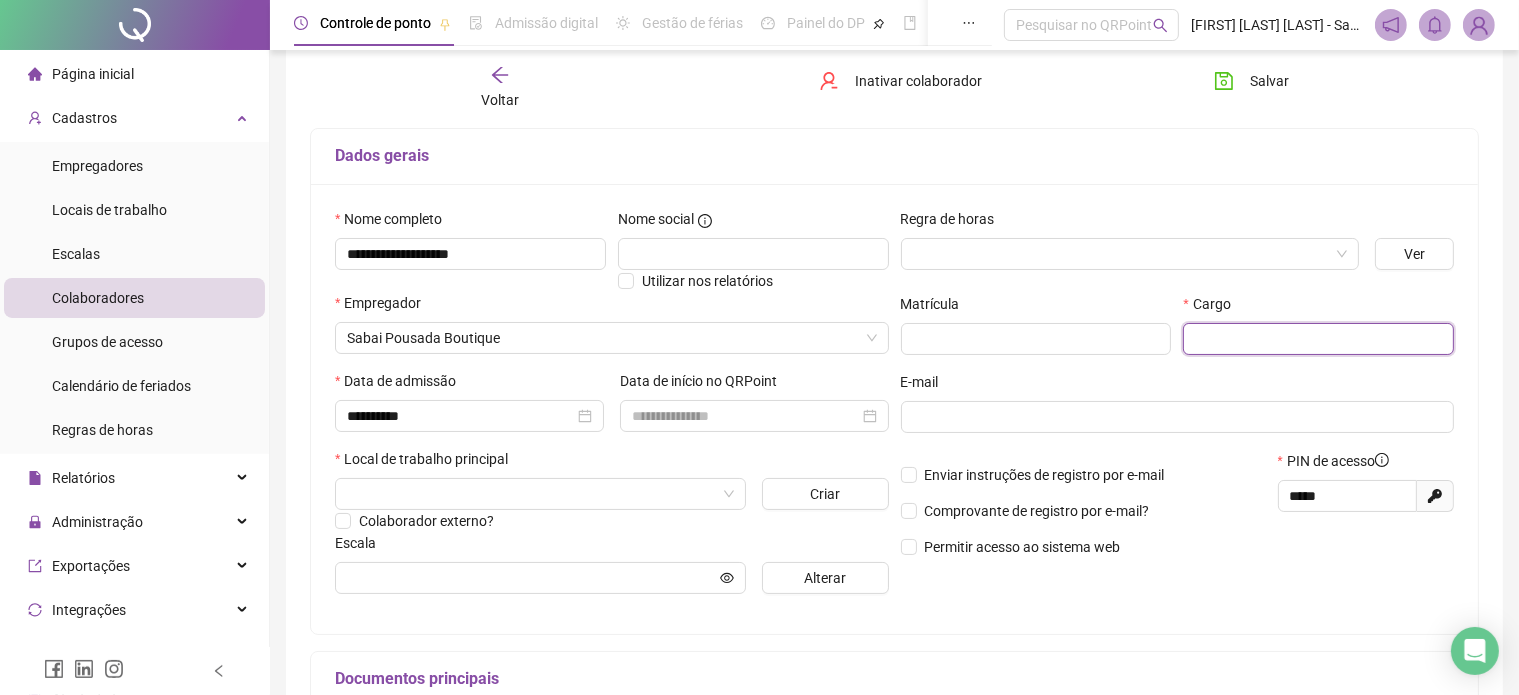 click at bounding box center (1318, 339) 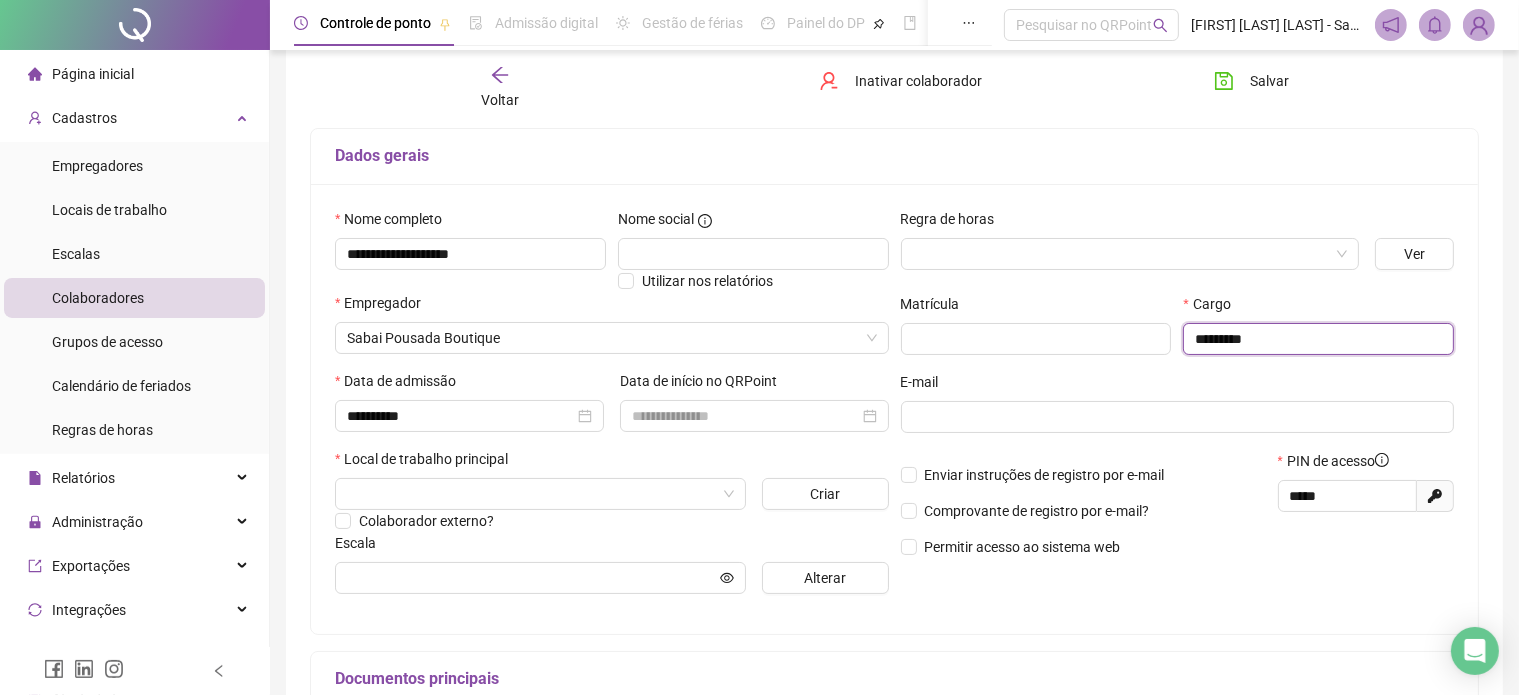 scroll, scrollTop: 271, scrollLeft: 0, axis: vertical 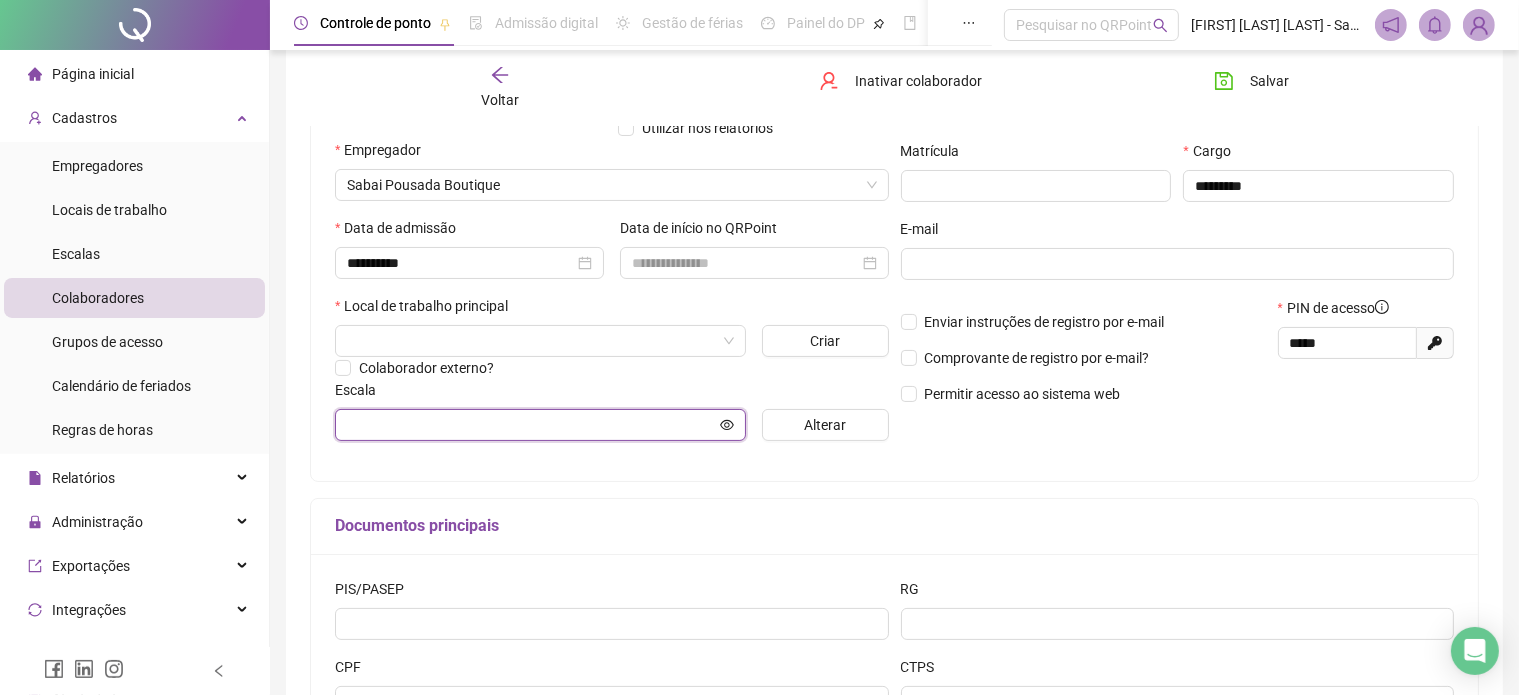click at bounding box center (531, 425) 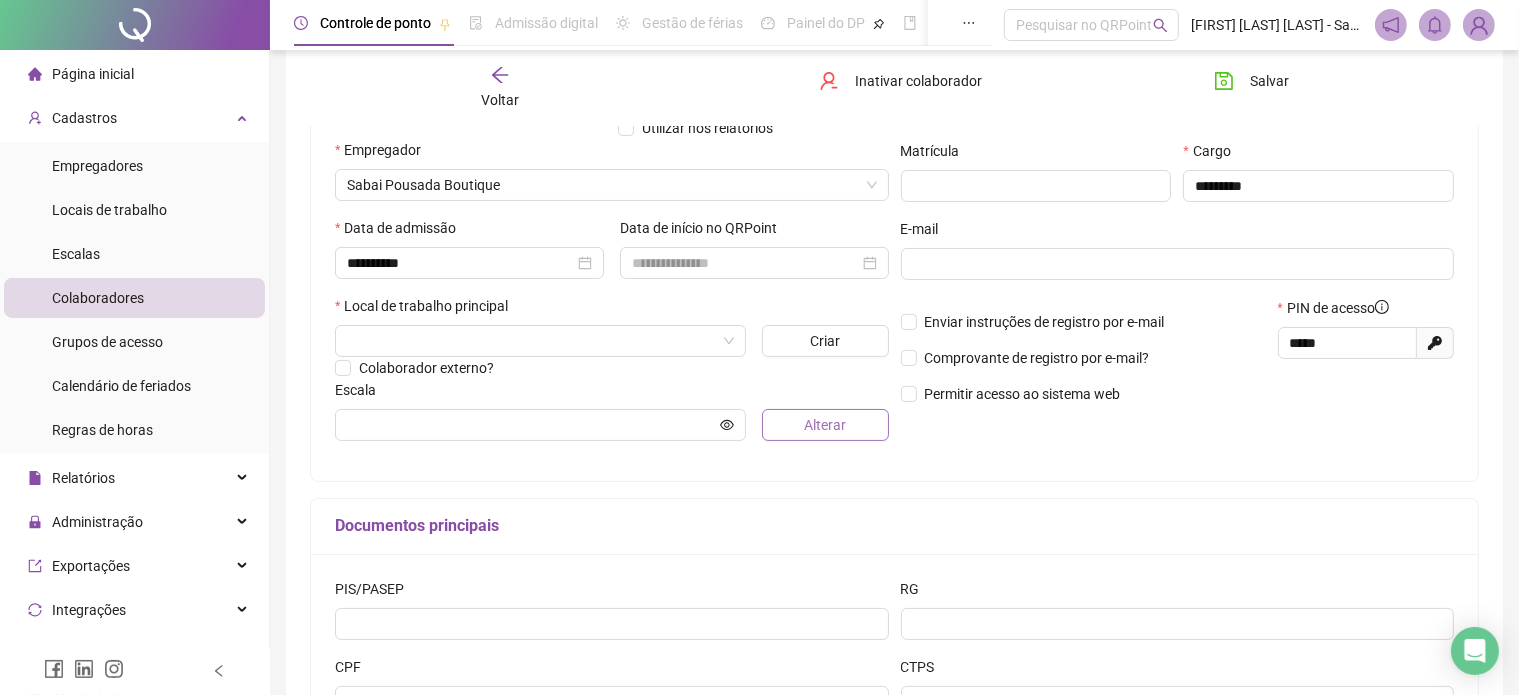 click on "Alterar" at bounding box center (825, 425) 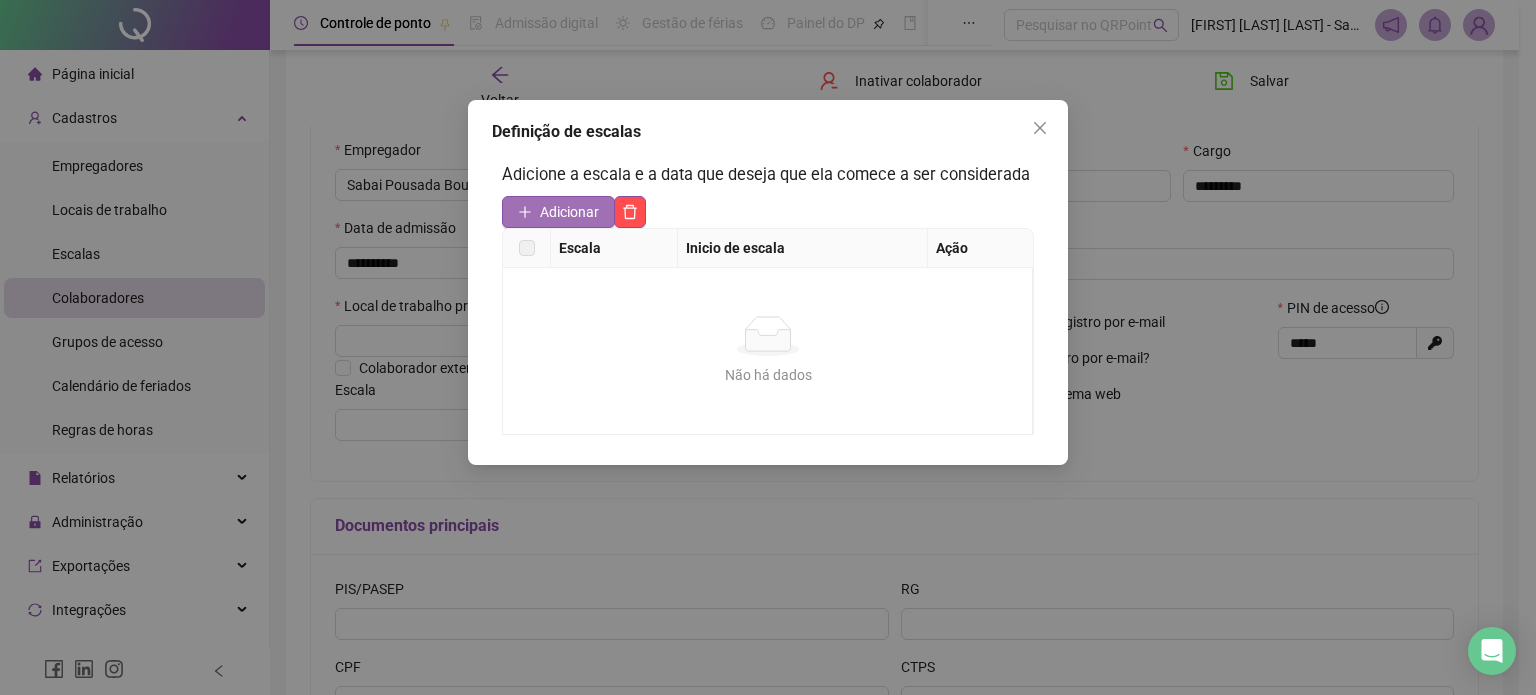 click on "Adicionar" at bounding box center [569, 212] 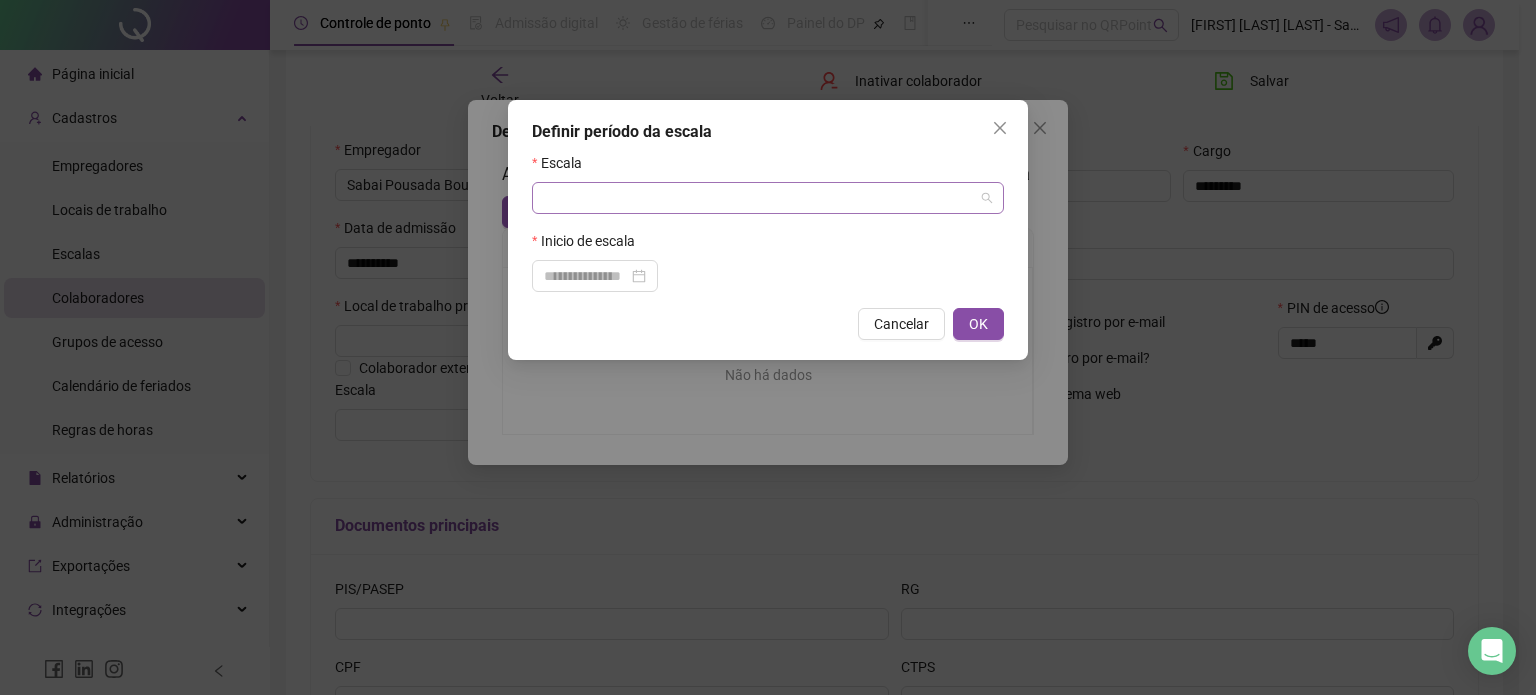 click at bounding box center (759, 198) 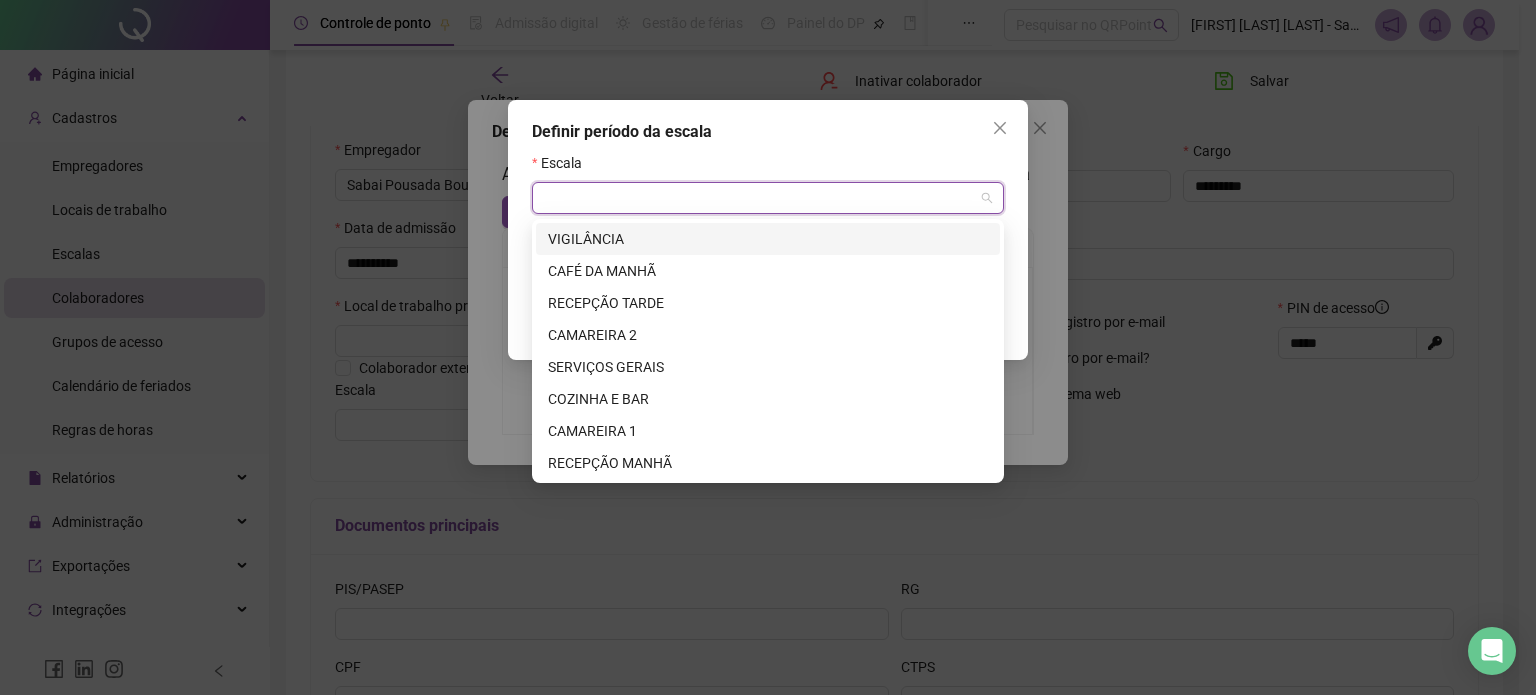click on "VIGILÂNCIA" at bounding box center [768, 239] 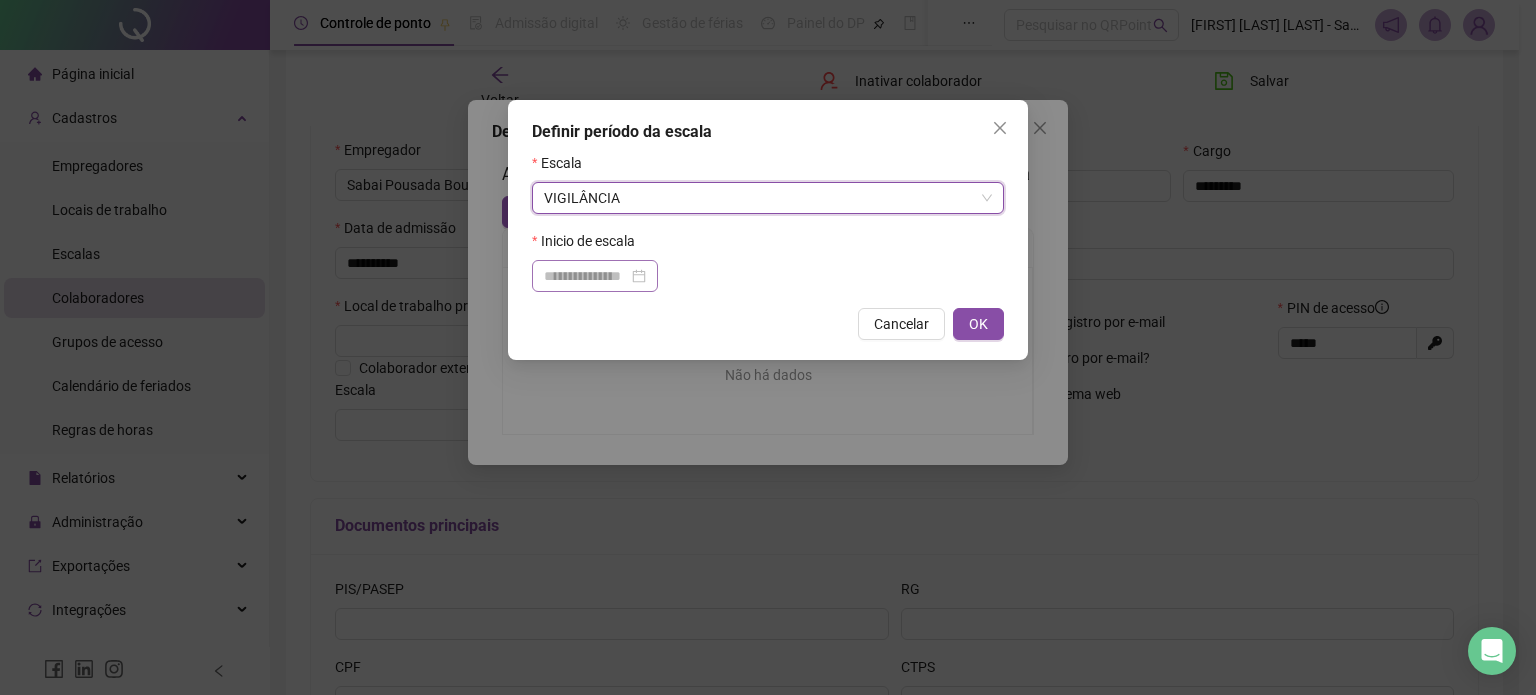 click at bounding box center [595, 276] 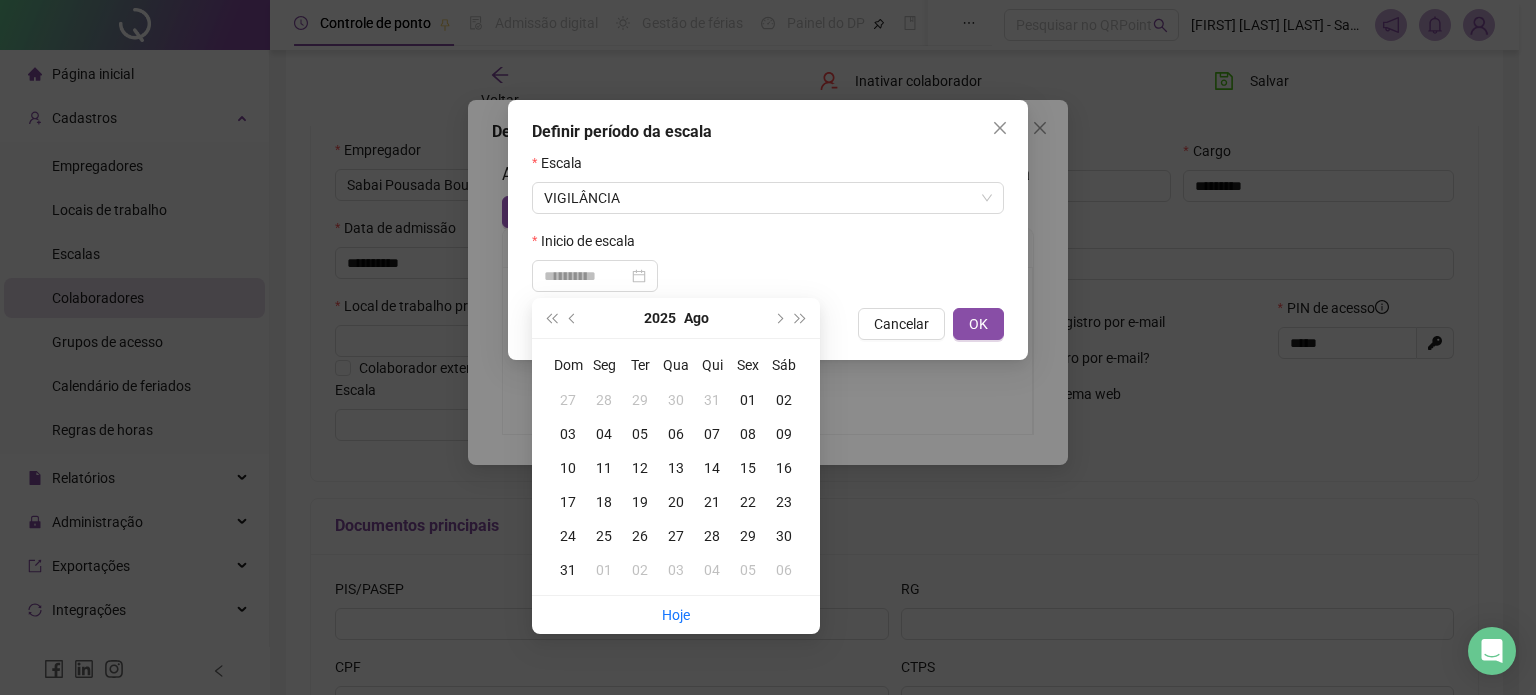 click on "05" at bounding box center [640, 434] 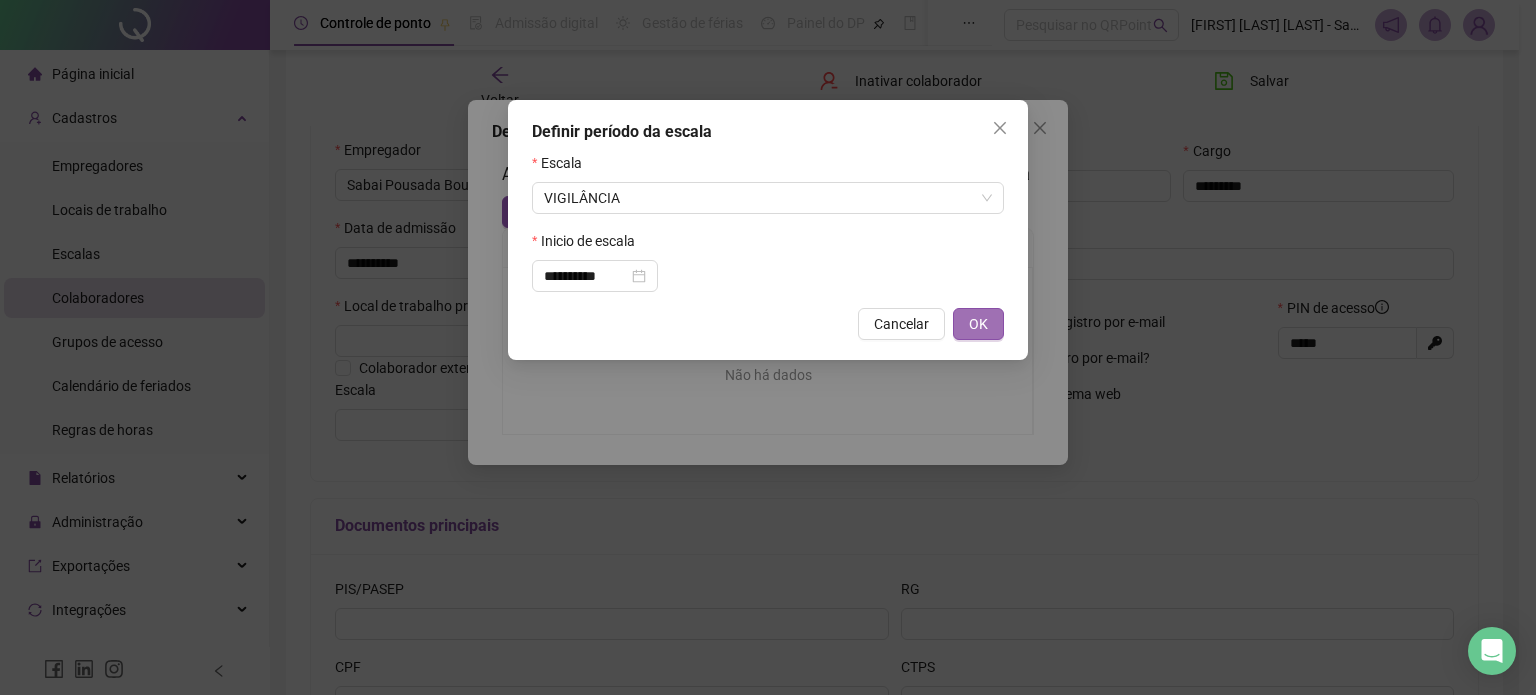 click on "OK" at bounding box center (978, 324) 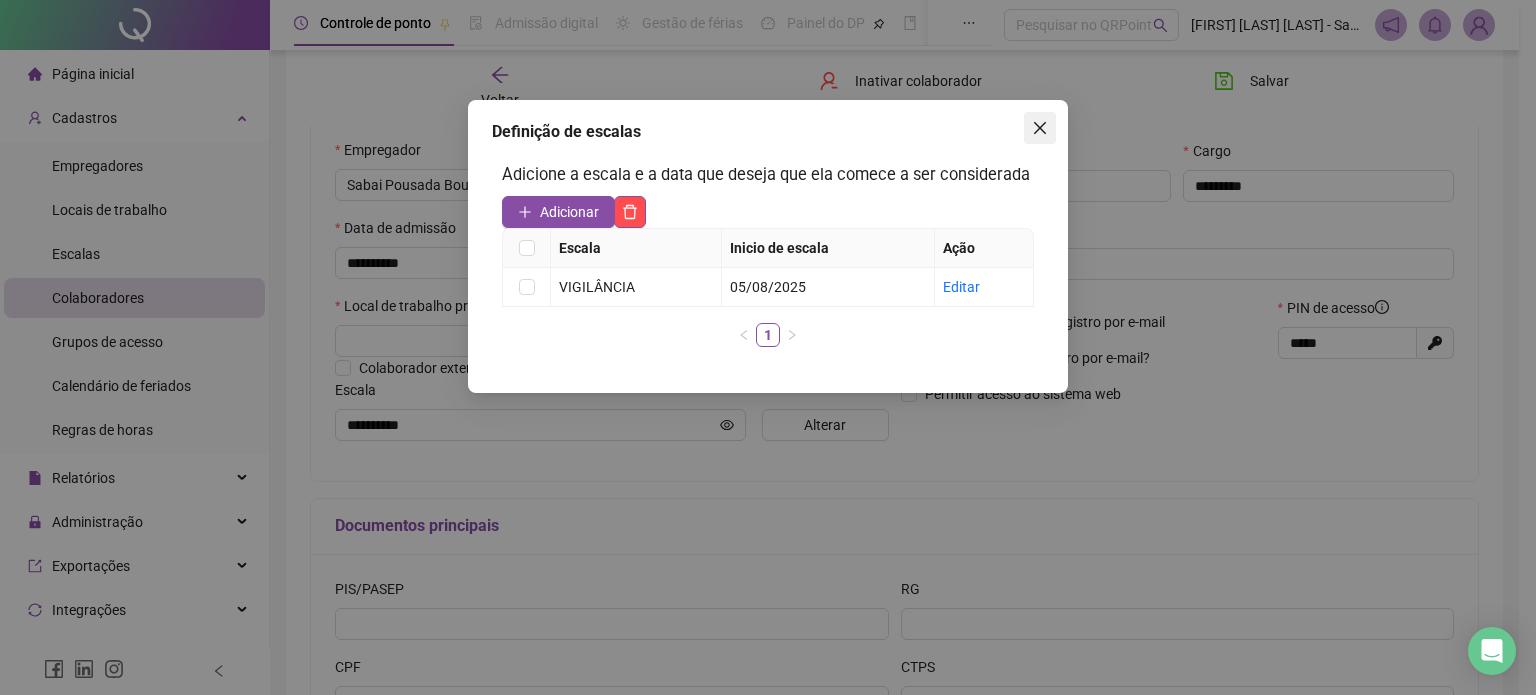 click 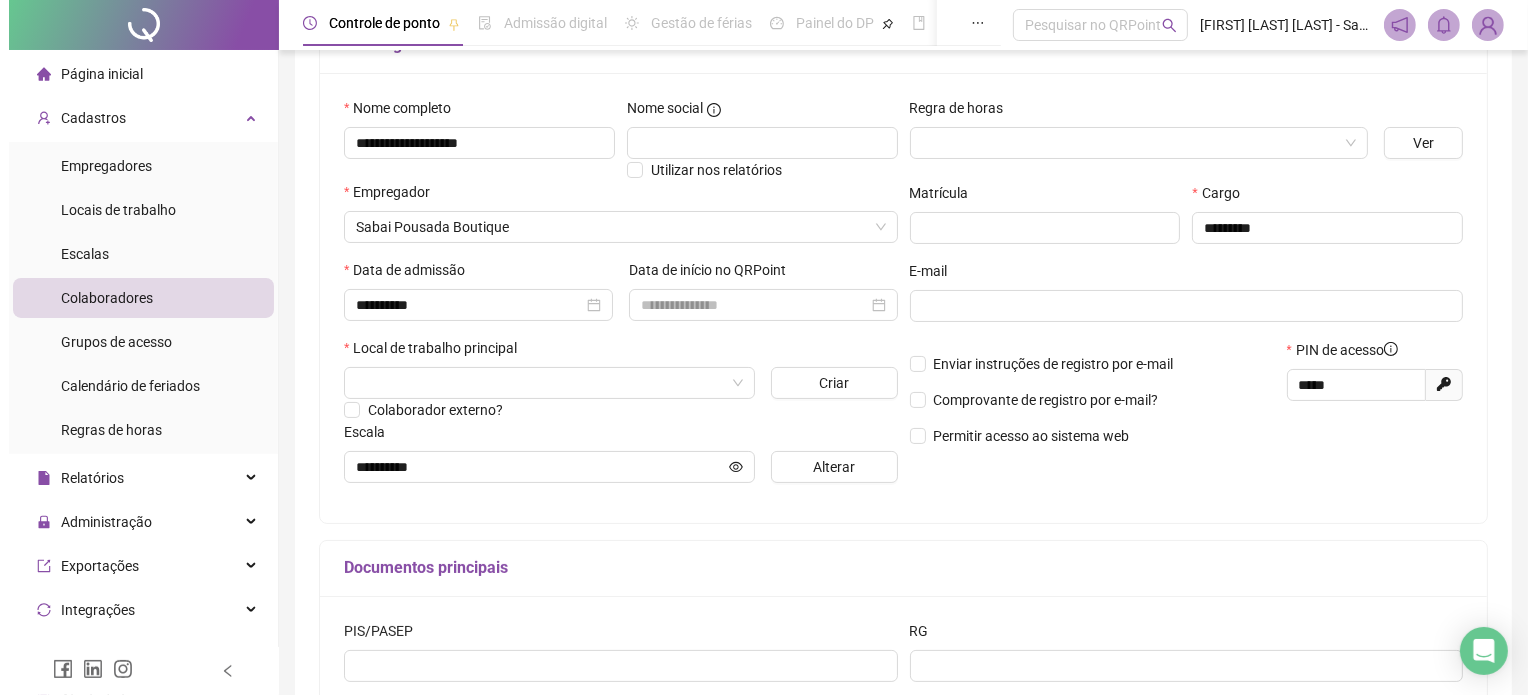 scroll, scrollTop: 0, scrollLeft: 0, axis: both 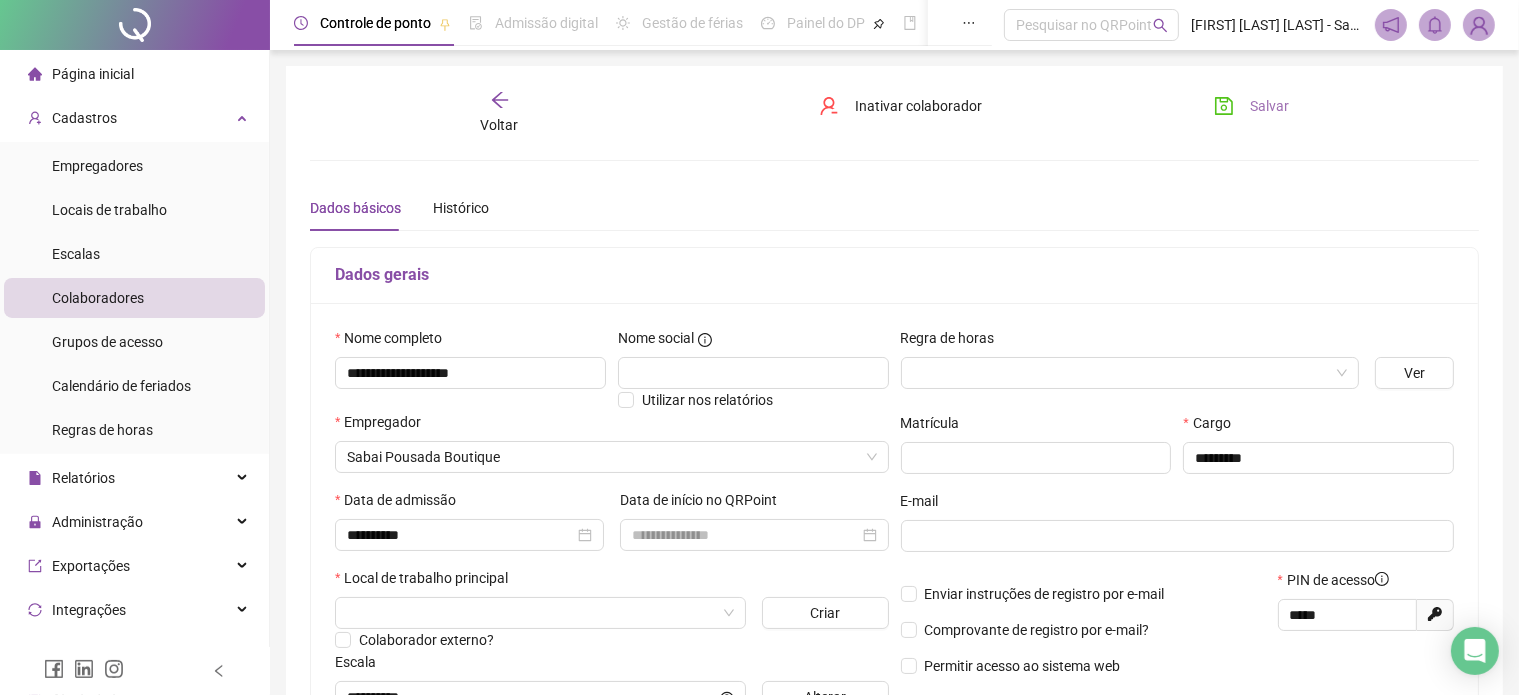 click on "Salvar" at bounding box center (1269, 106) 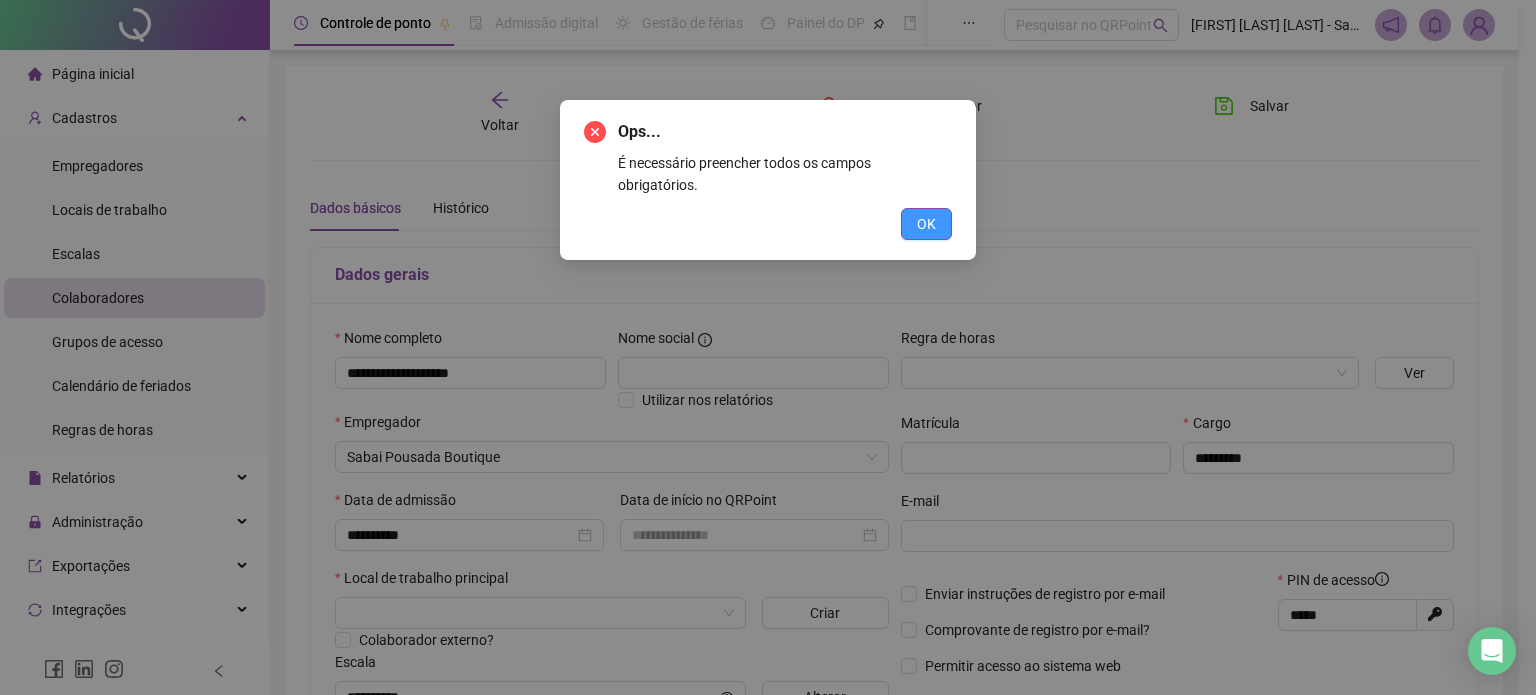 click on "OK" at bounding box center [926, 224] 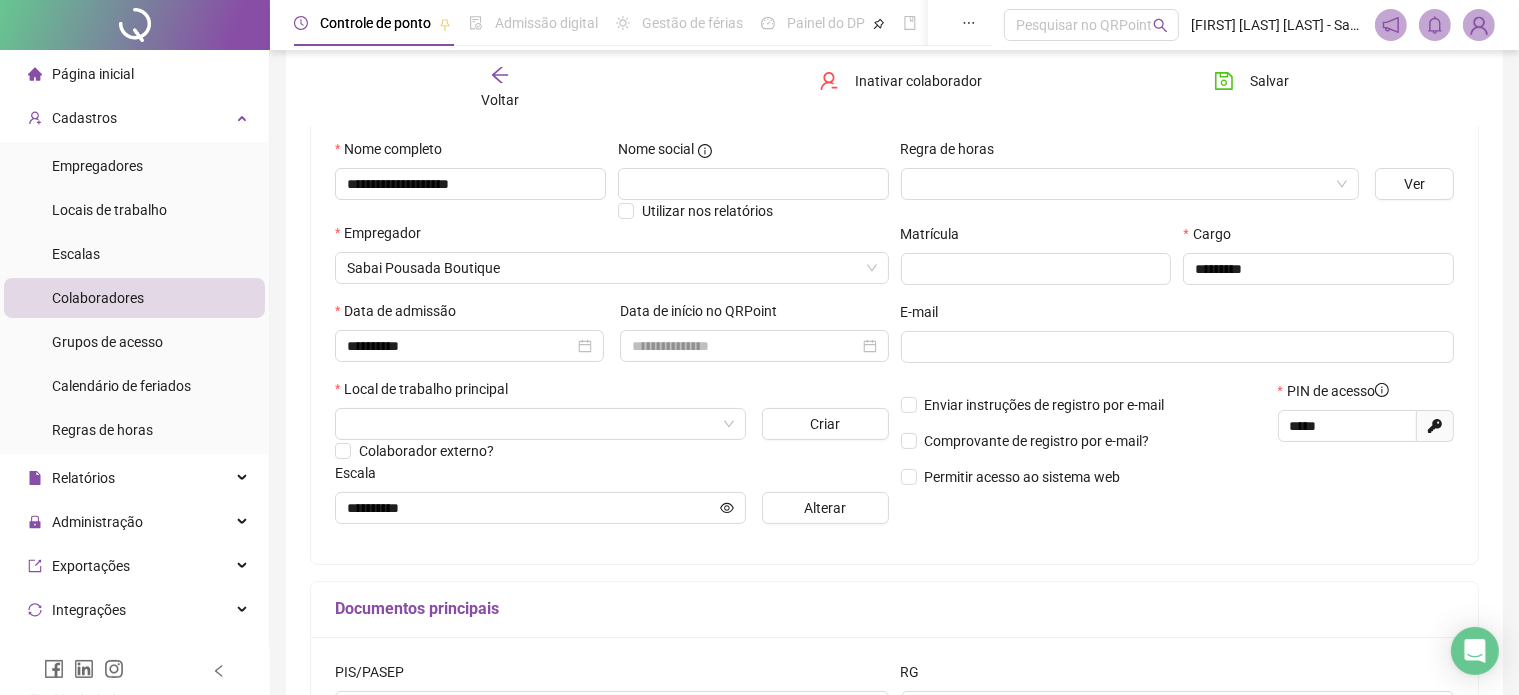 scroll, scrollTop: 164, scrollLeft: 0, axis: vertical 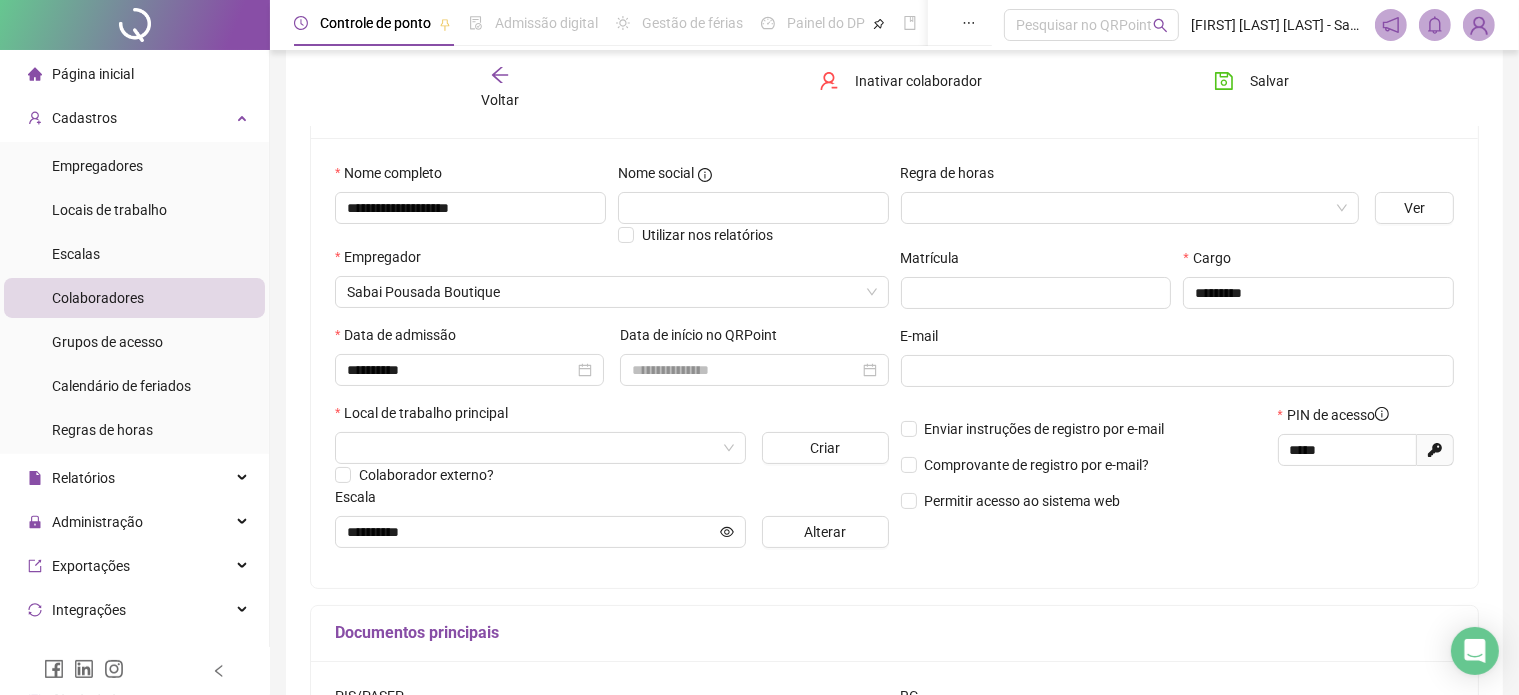 click at bounding box center [531, 448] 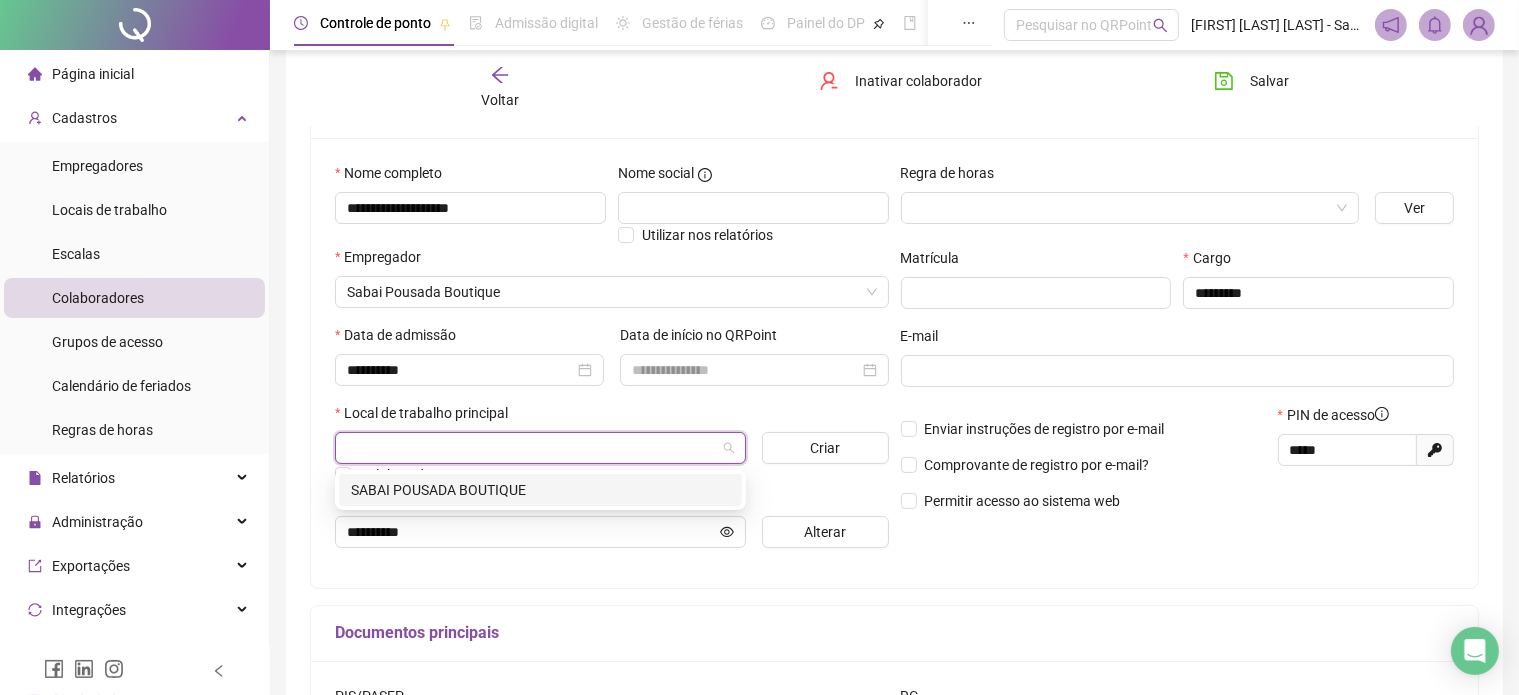 click on "SABAI POUSADA BOUTIQUE" at bounding box center (540, 490) 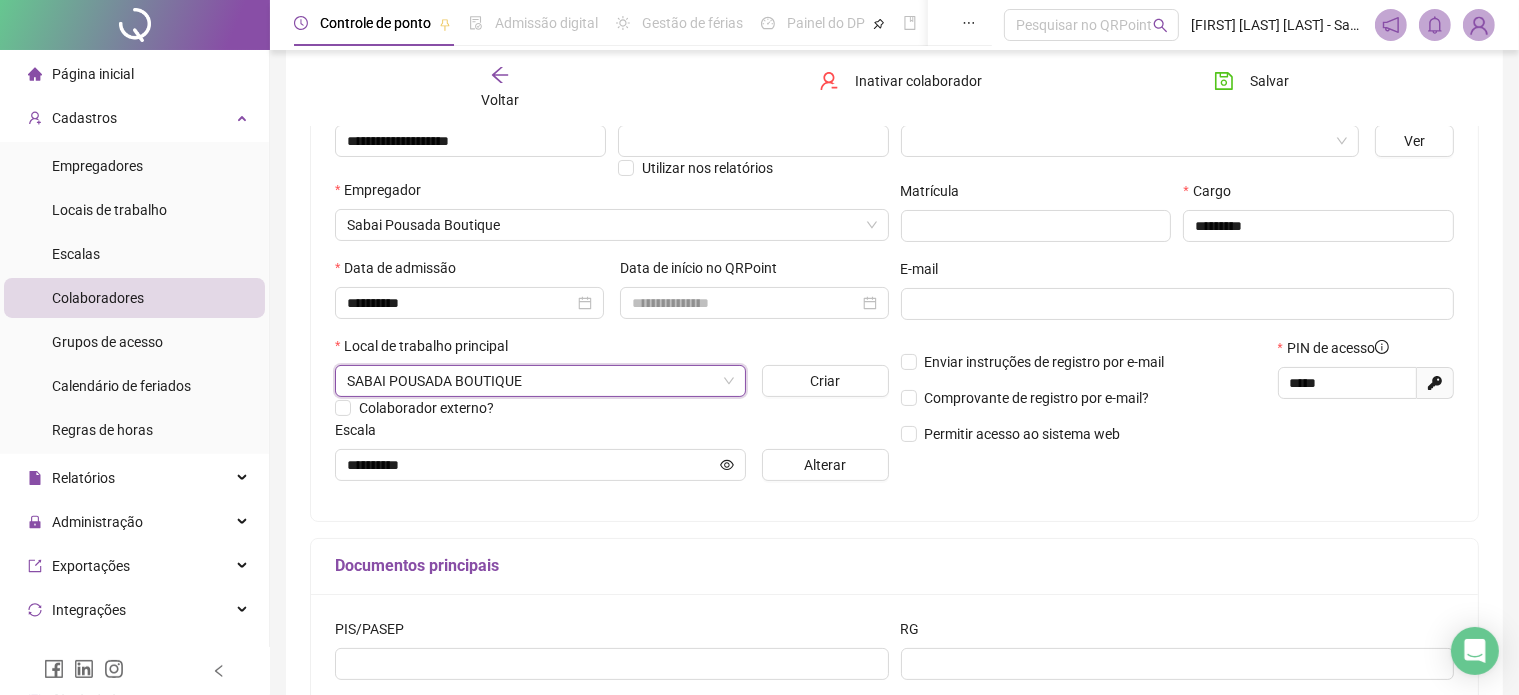 scroll, scrollTop: 120, scrollLeft: 0, axis: vertical 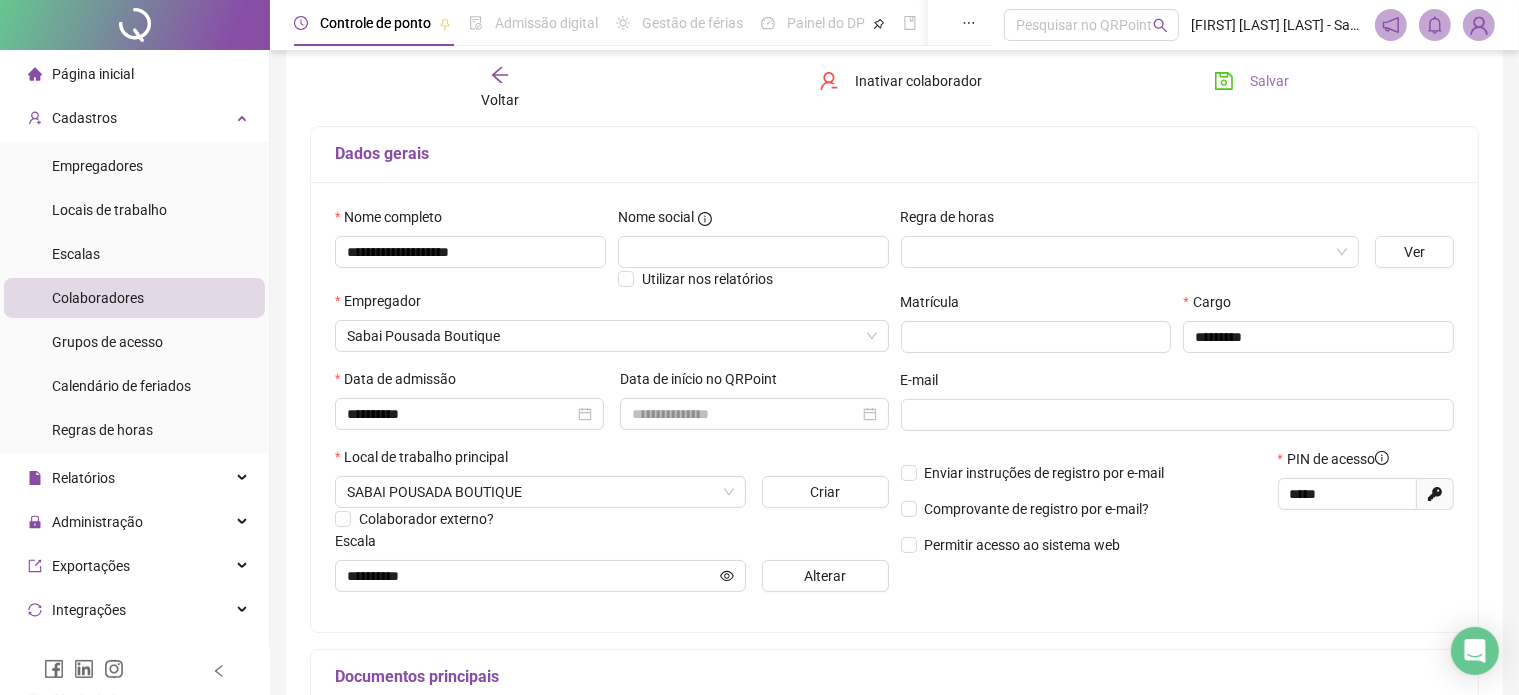 click 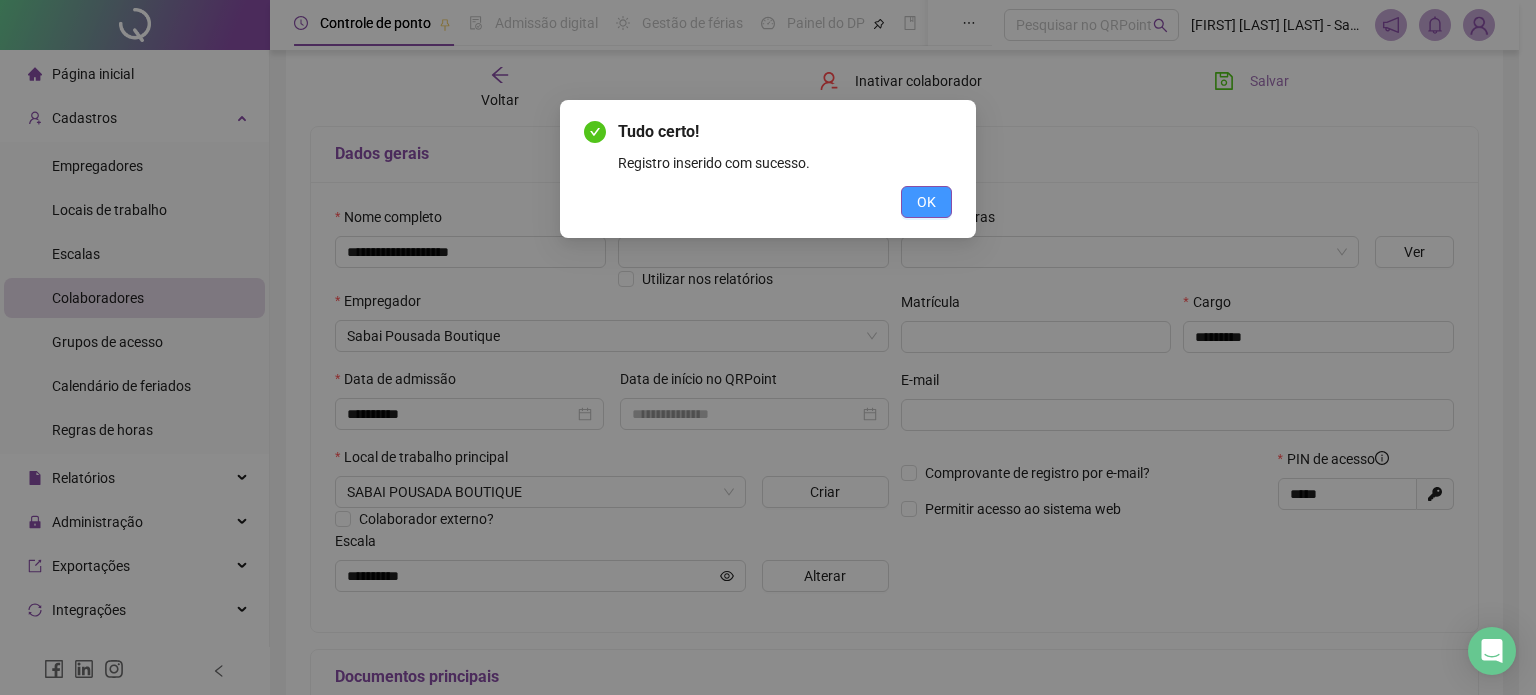 click on "OK" at bounding box center (926, 202) 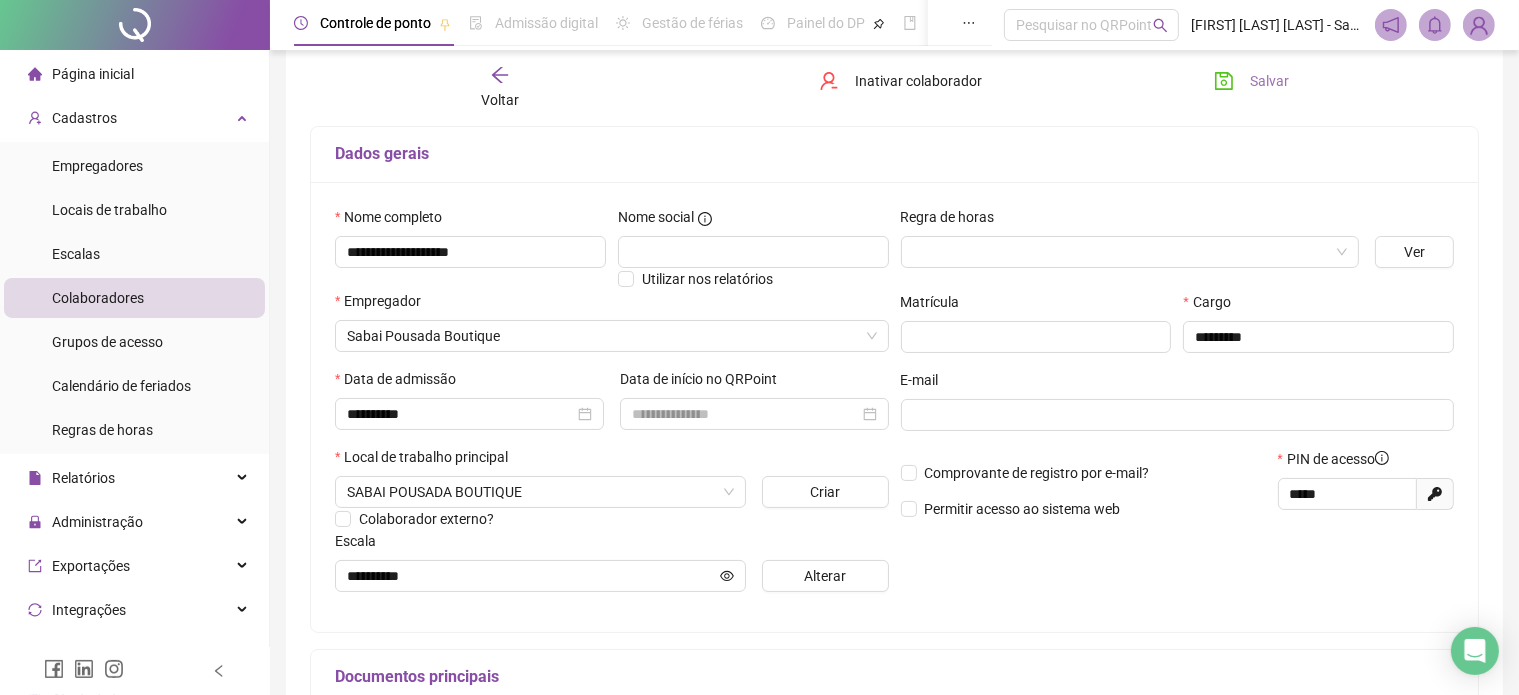 scroll, scrollTop: 99, scrollLeft: 0, axis: vertical 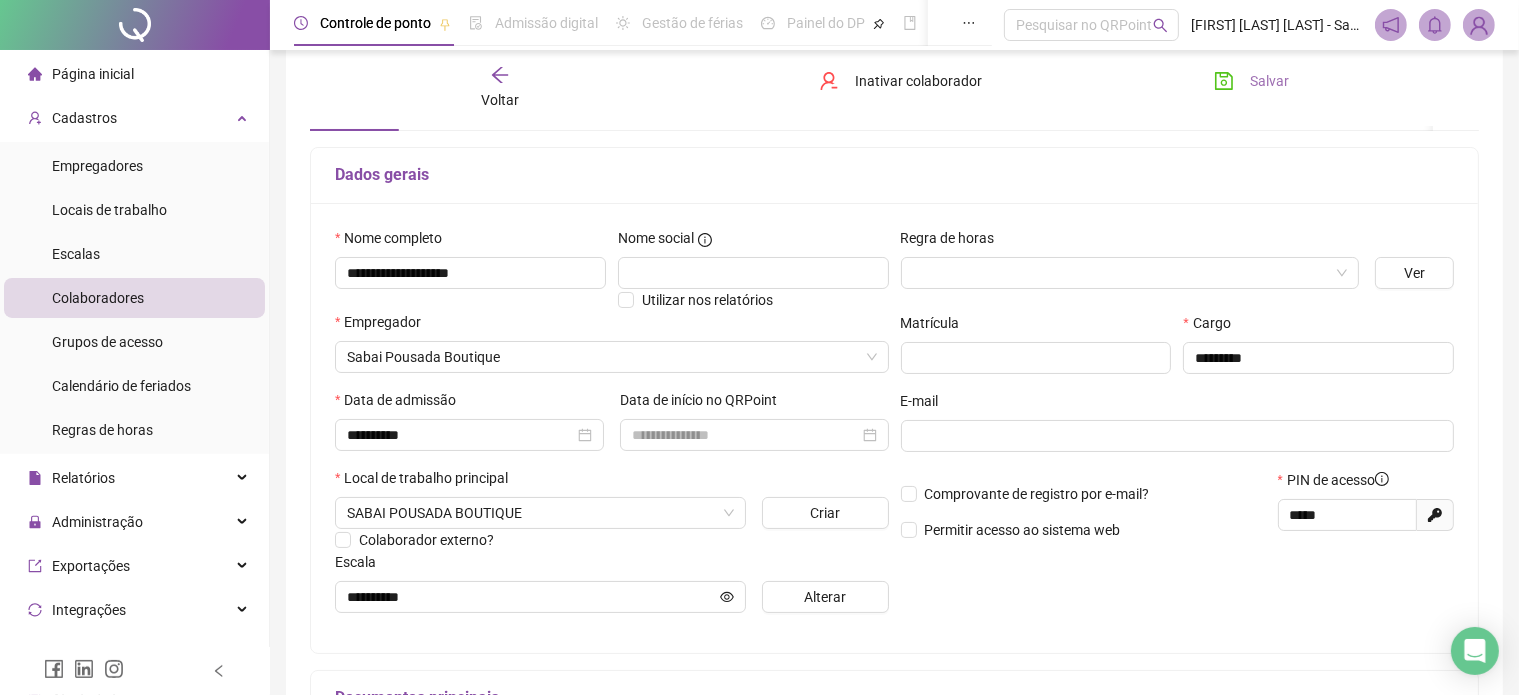 click on "Voltar" at bounding box center [500, 88] 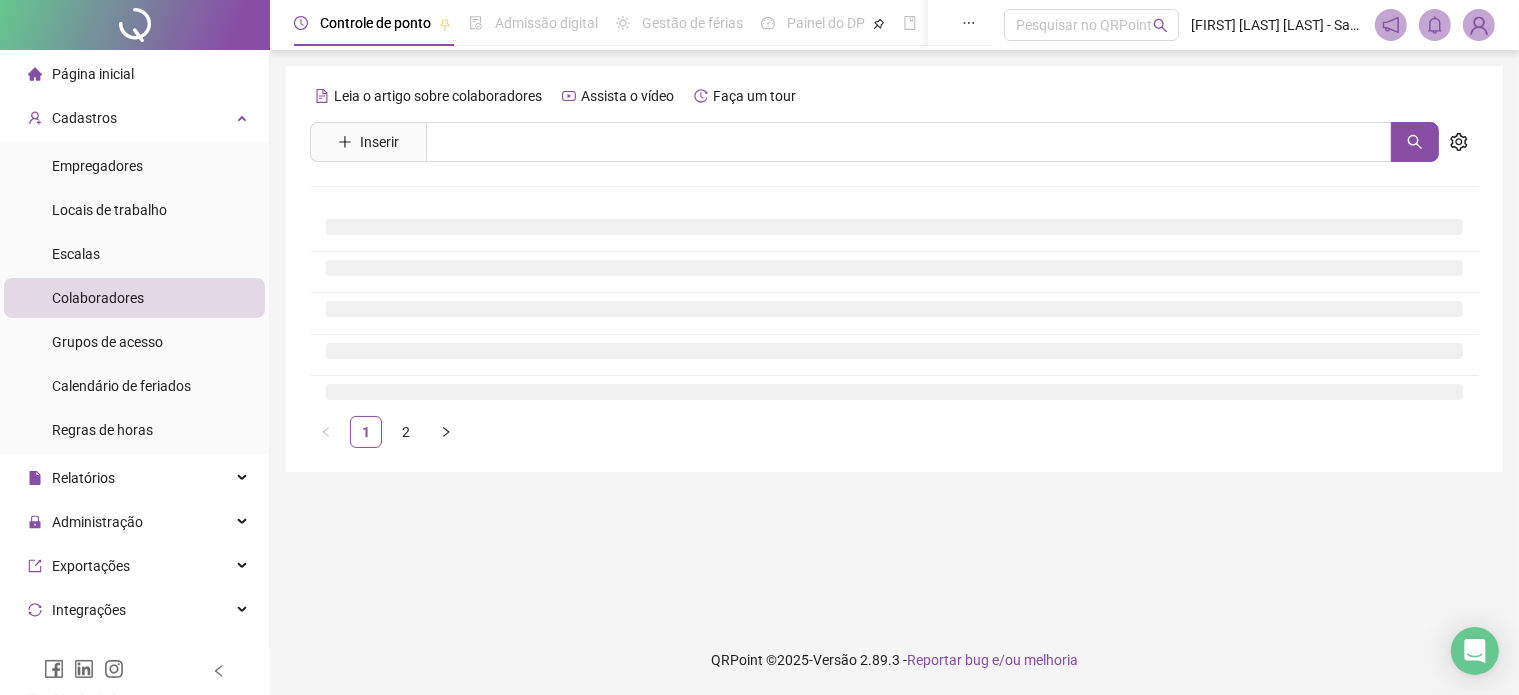 scroll, scrollTop: 0, scrollLeft: 0, axis: both 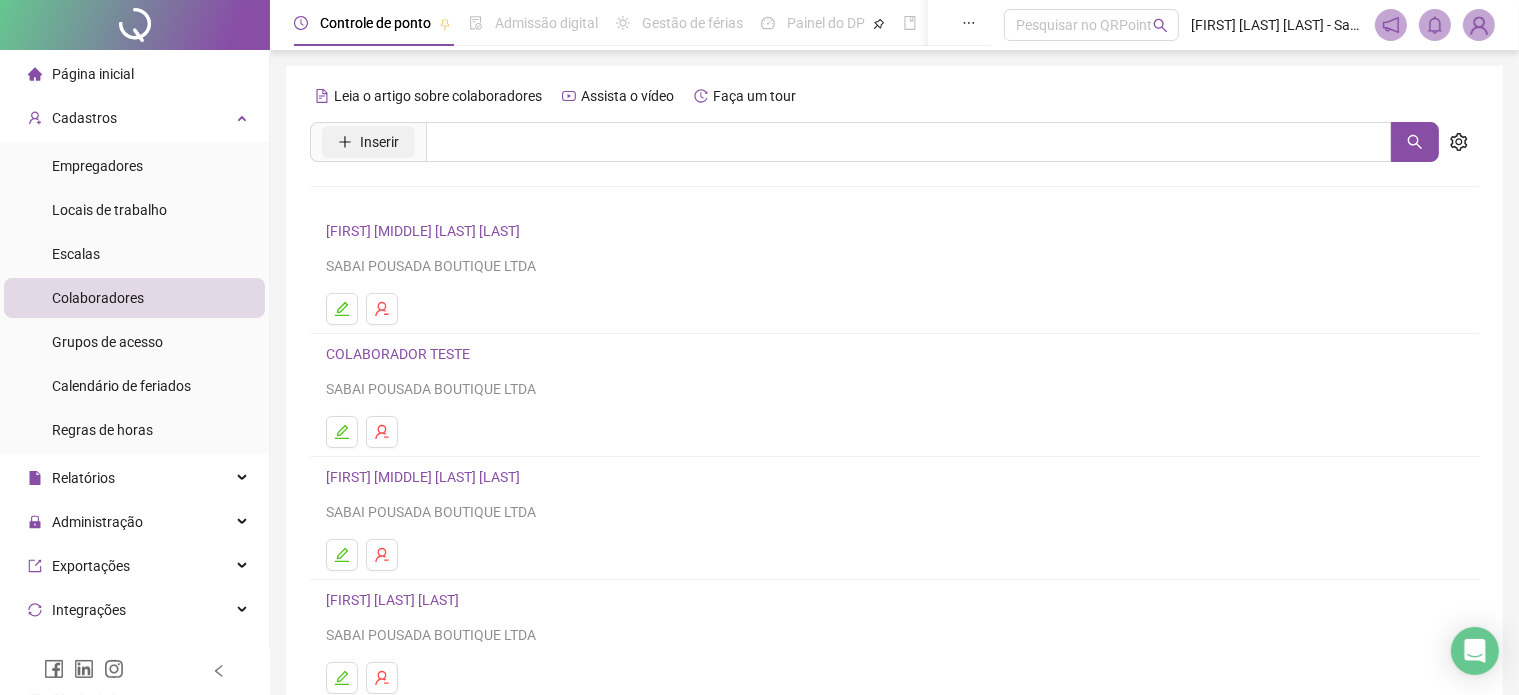 click on "Inserir" at bounding box center (368, 142) 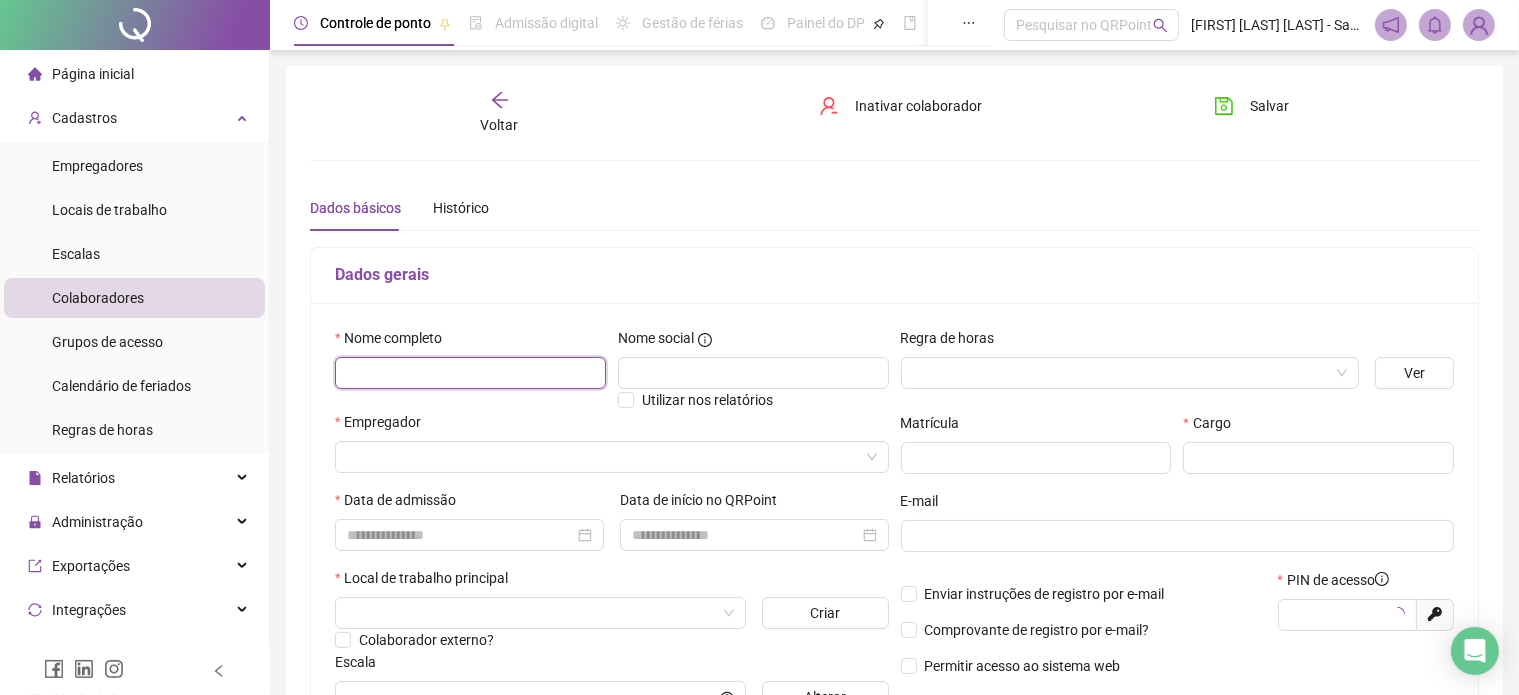 click at bounding box center (470, 373) 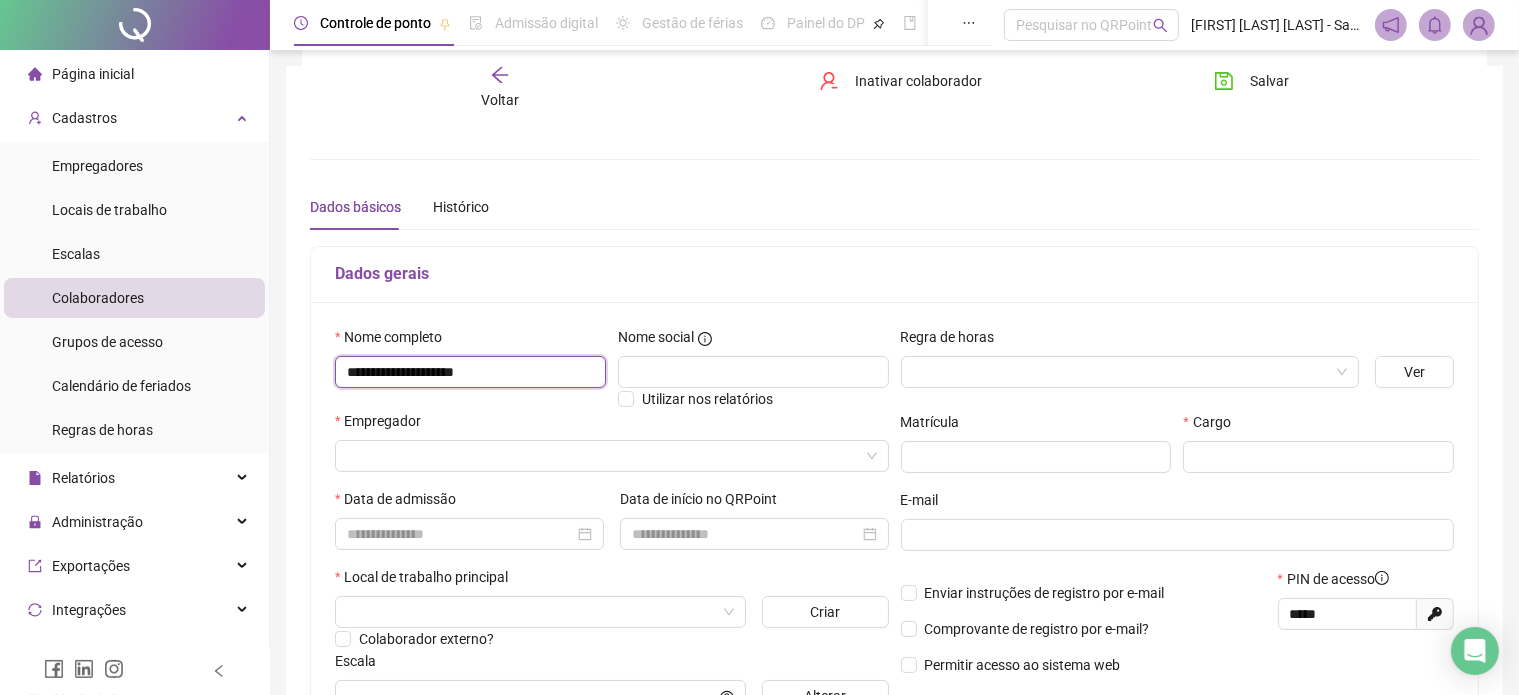 scroll, scrollTop: 146, scrollLeft: 0, axis: vertical 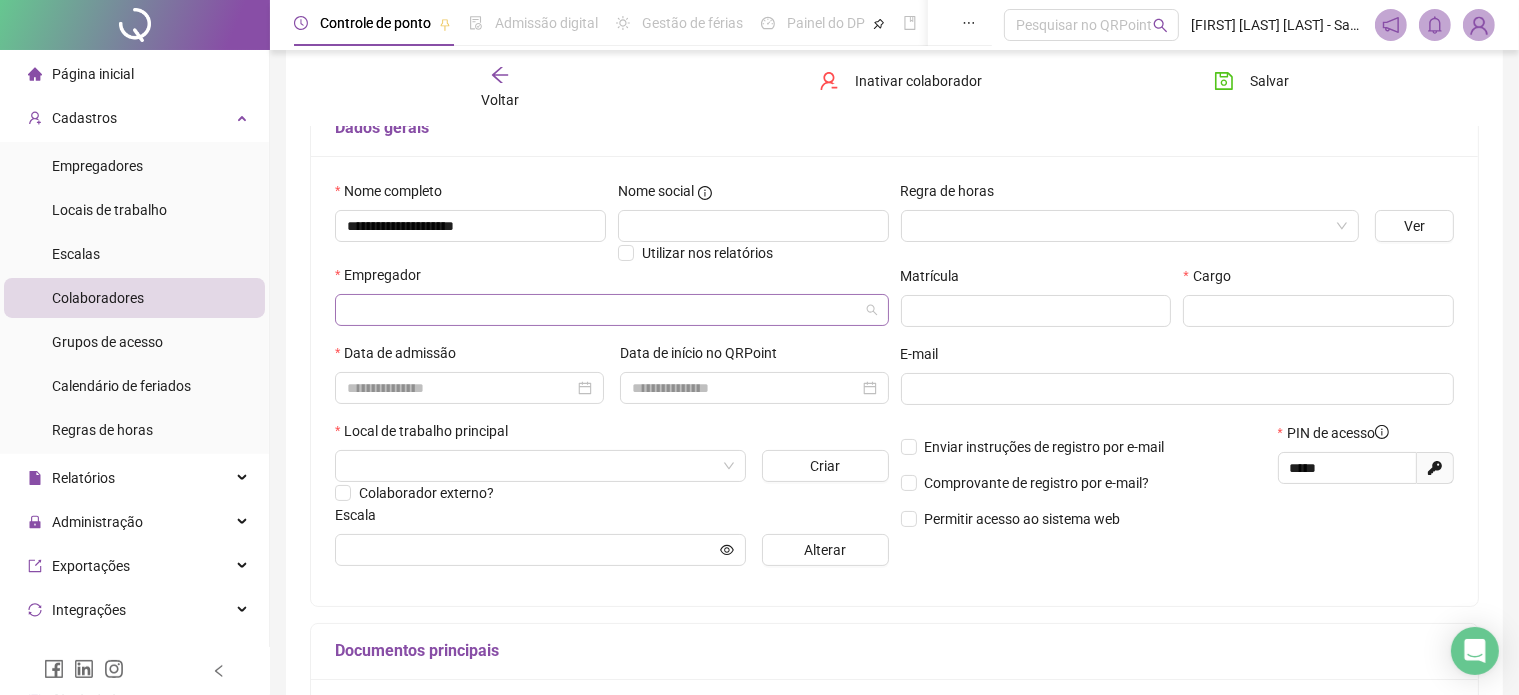 click at bounding box center (603, 310) 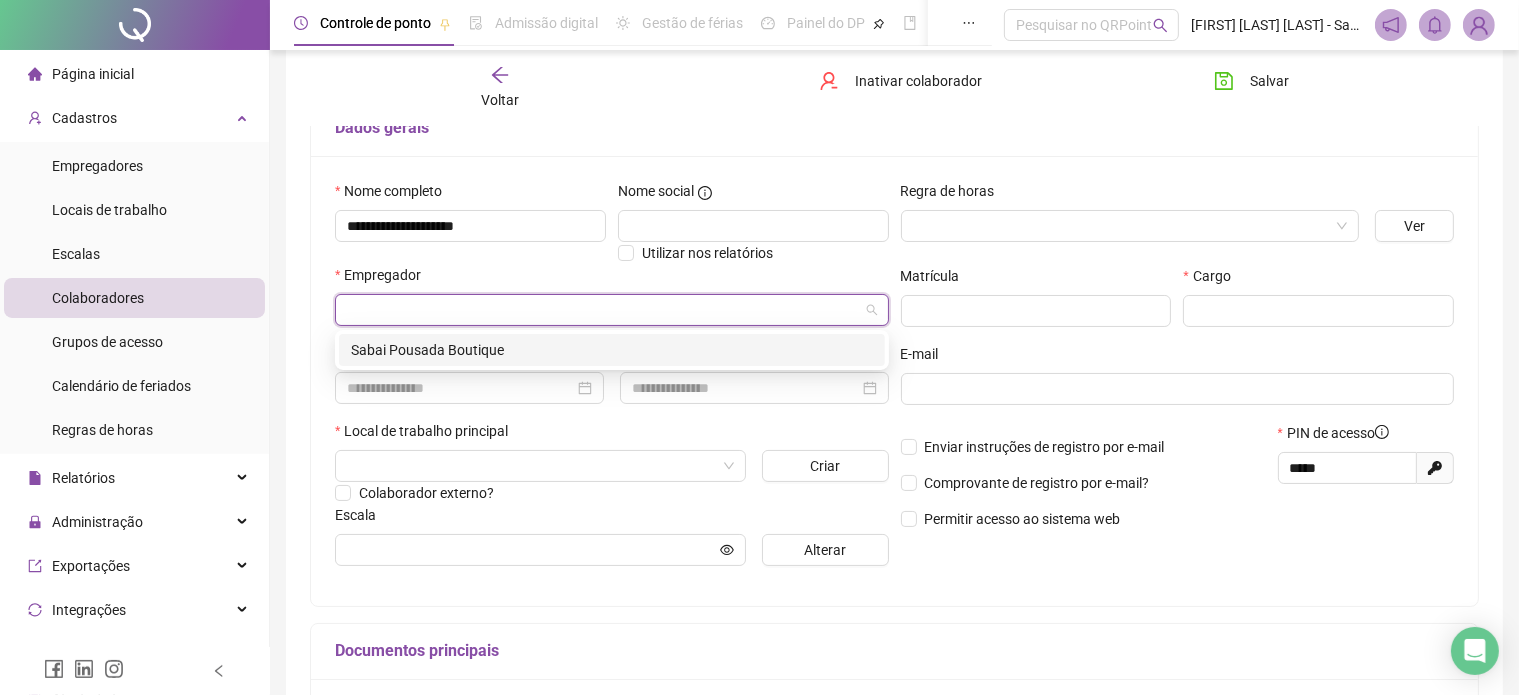 click on "[NUMBER] Sabai Pousada Boutique" at bounding box center (612, 350) 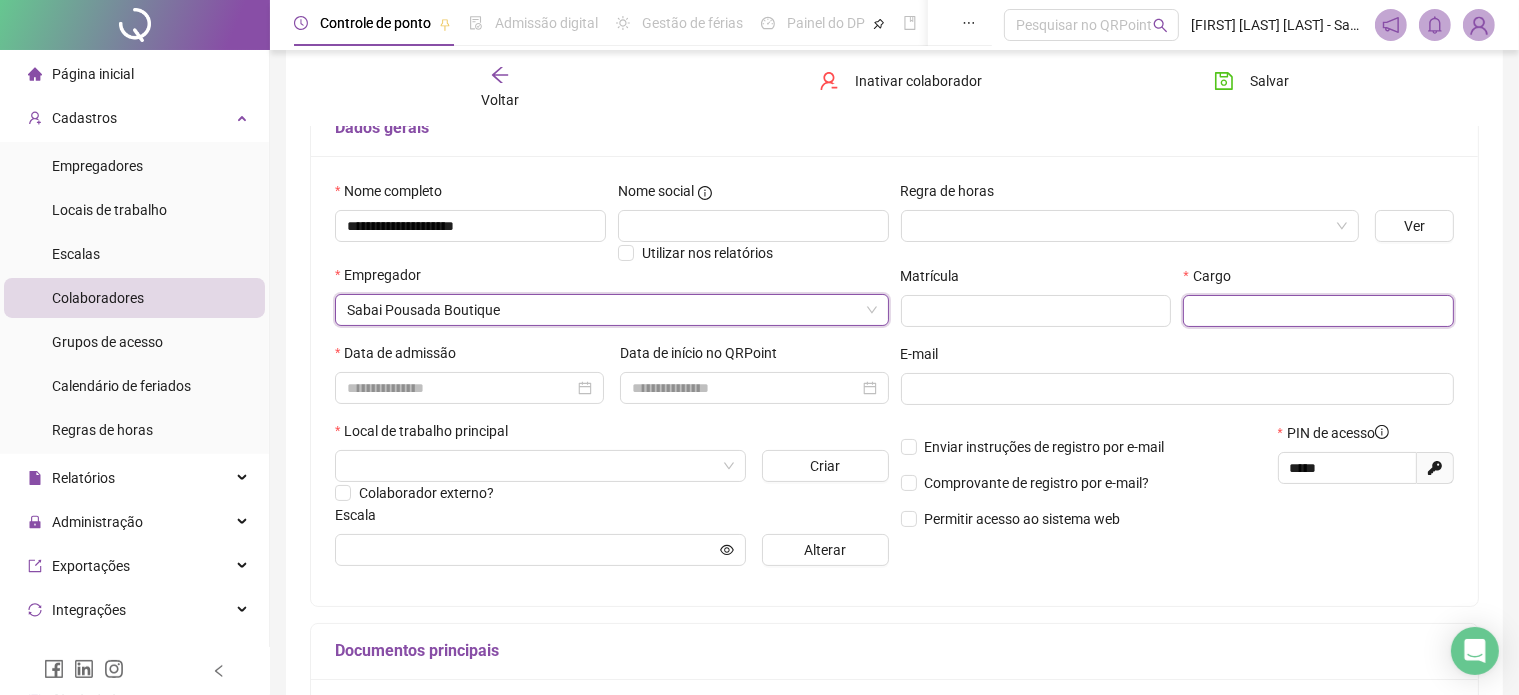 click at bounding box center (1318, 311) 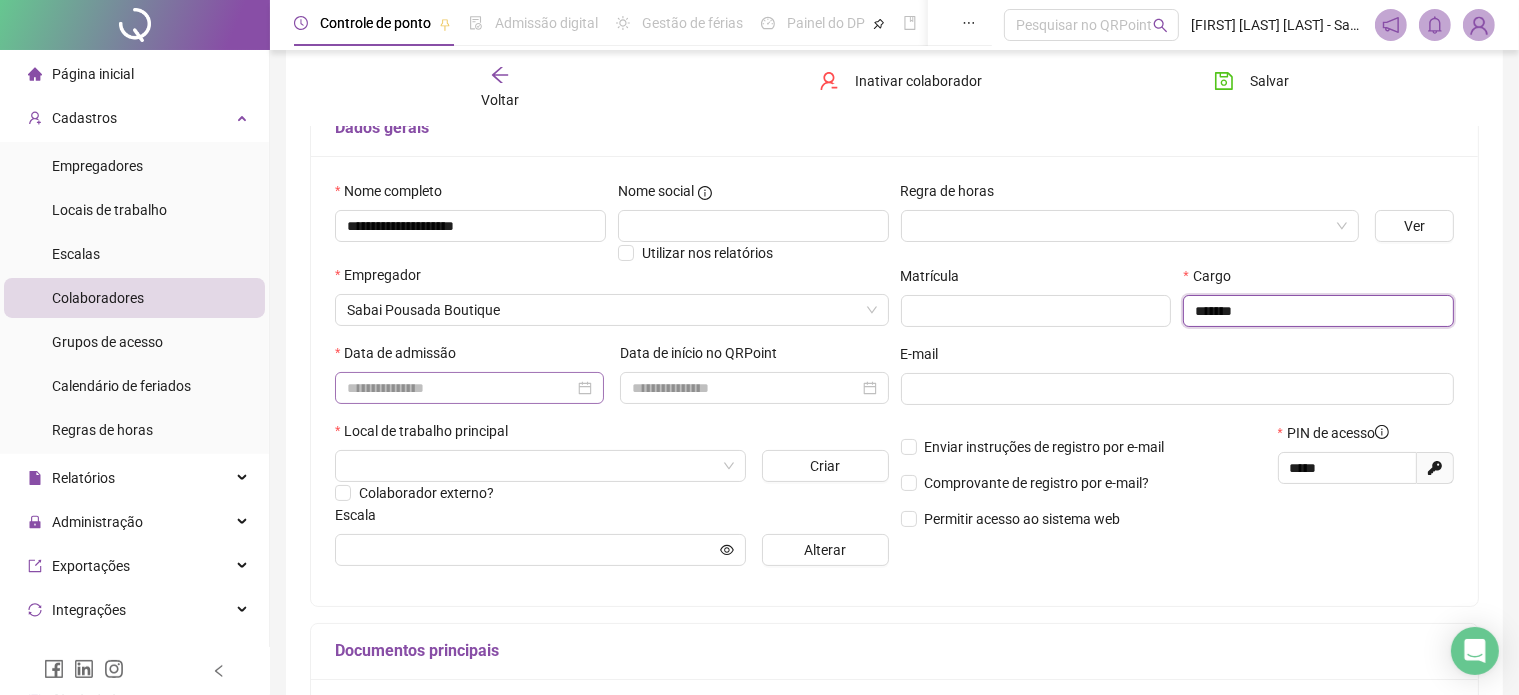 click at bounding box center [469, 388] 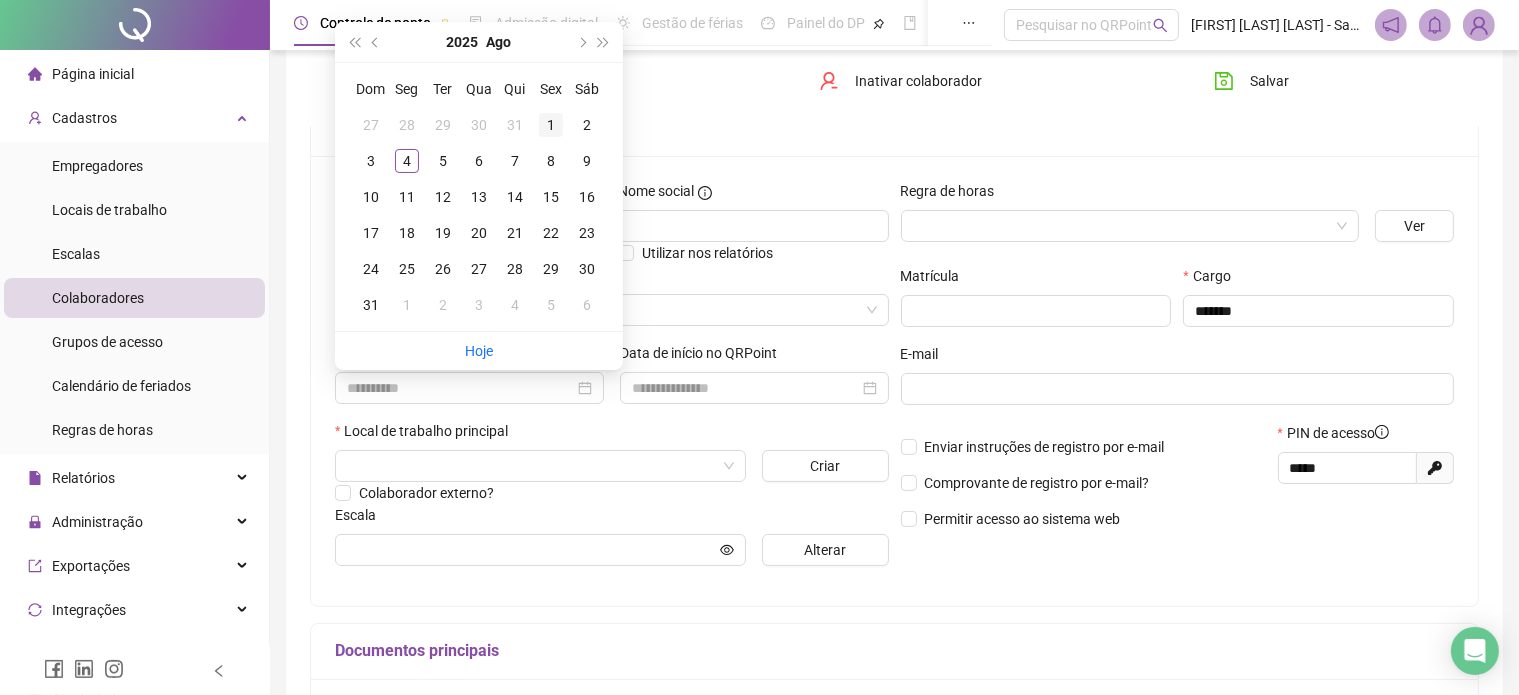 click on "1" at bounding box center (551, 125) 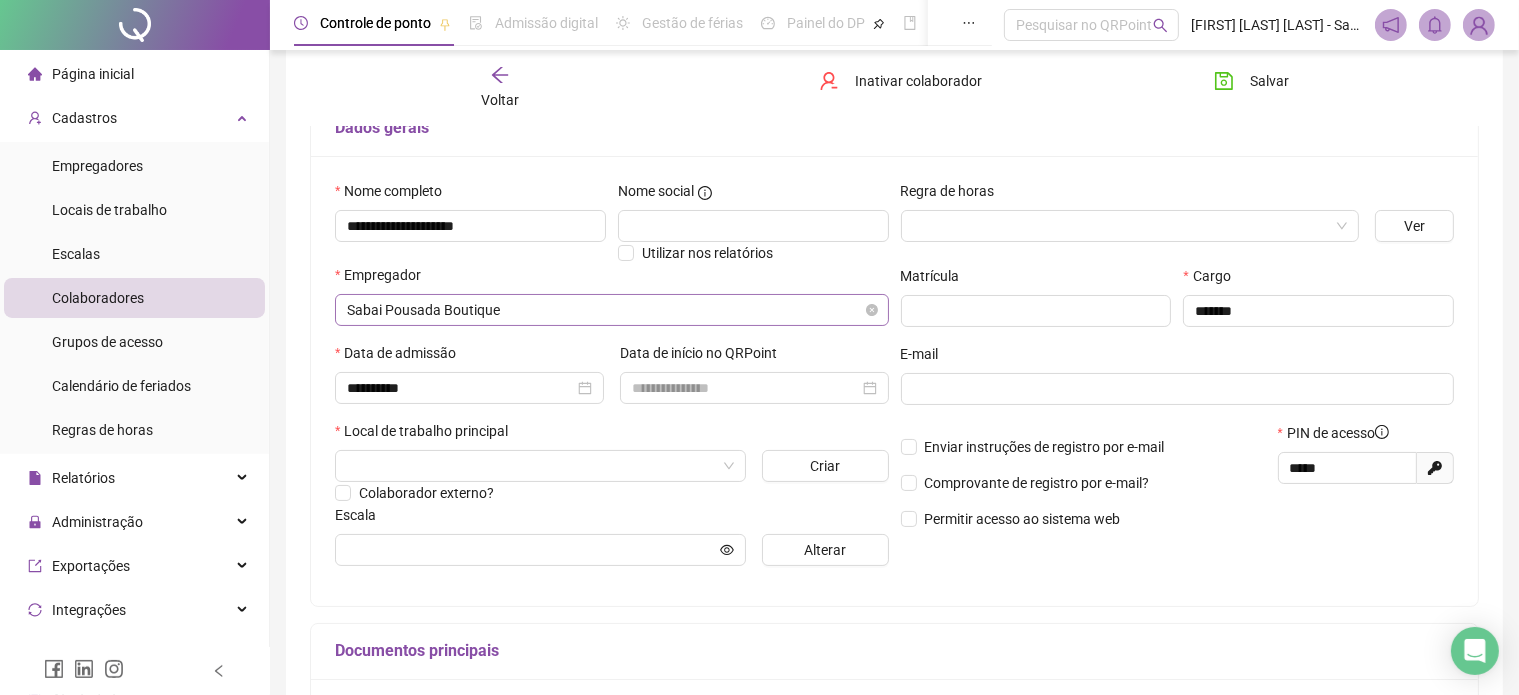 scroll, scrollTop: 302, scrollLeft: 0, axis: vertical 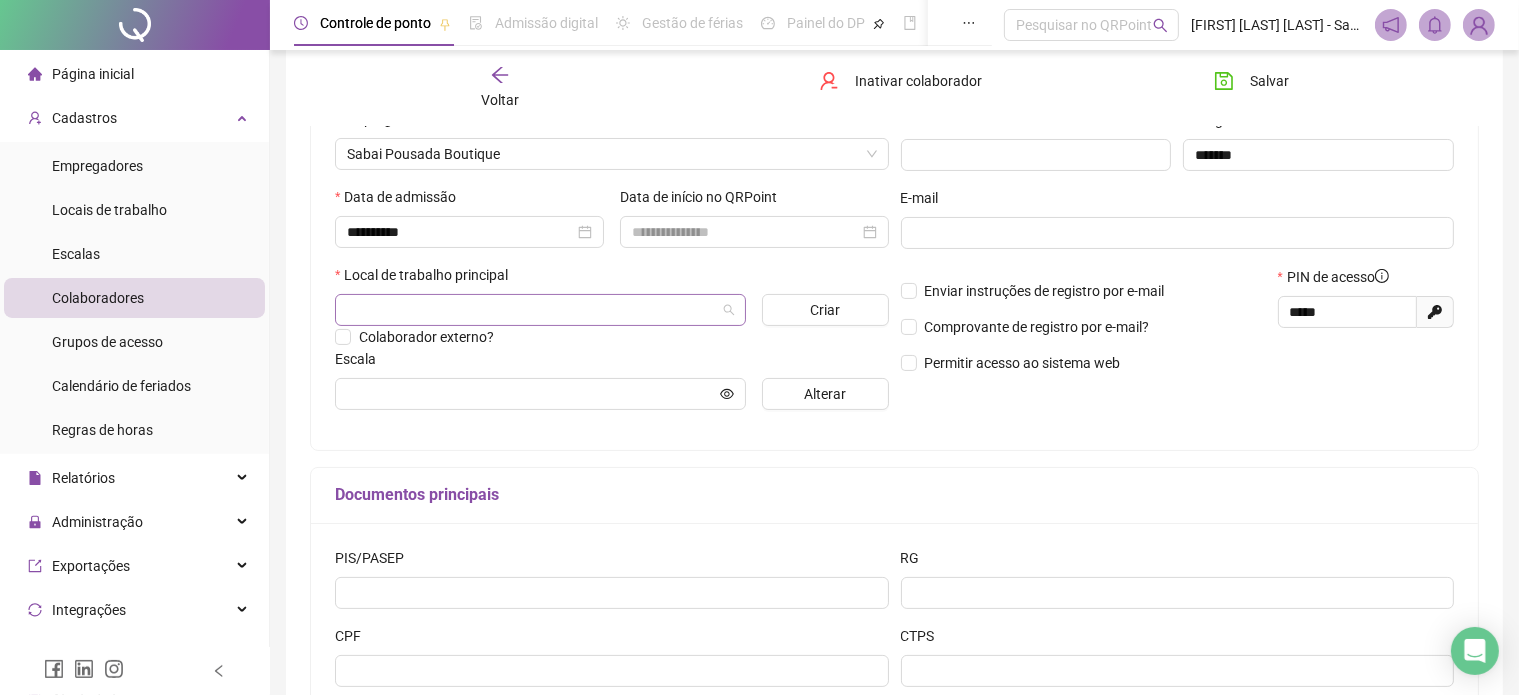click at bounding box center [540, 310] 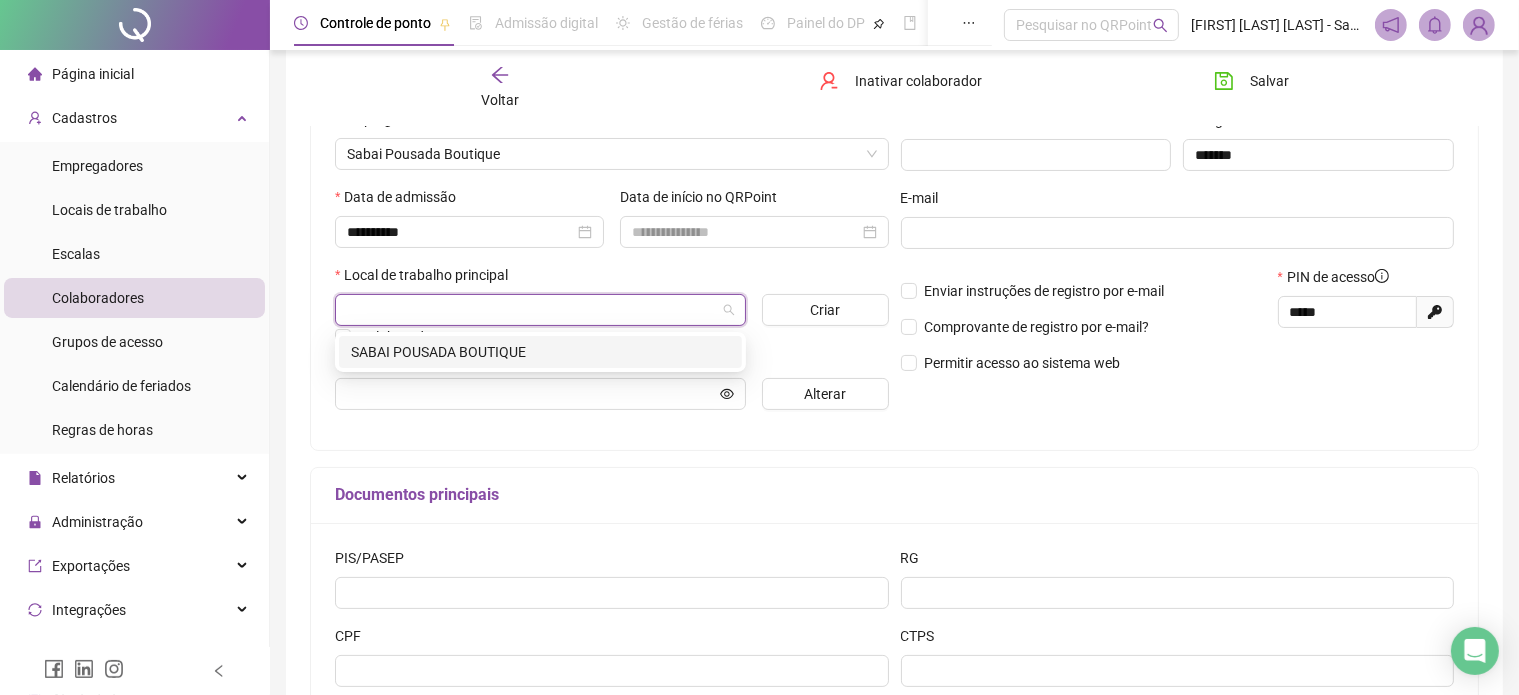 click on "SABAI POUSADA BOUTIQUE" at bounding box center (540, 352) 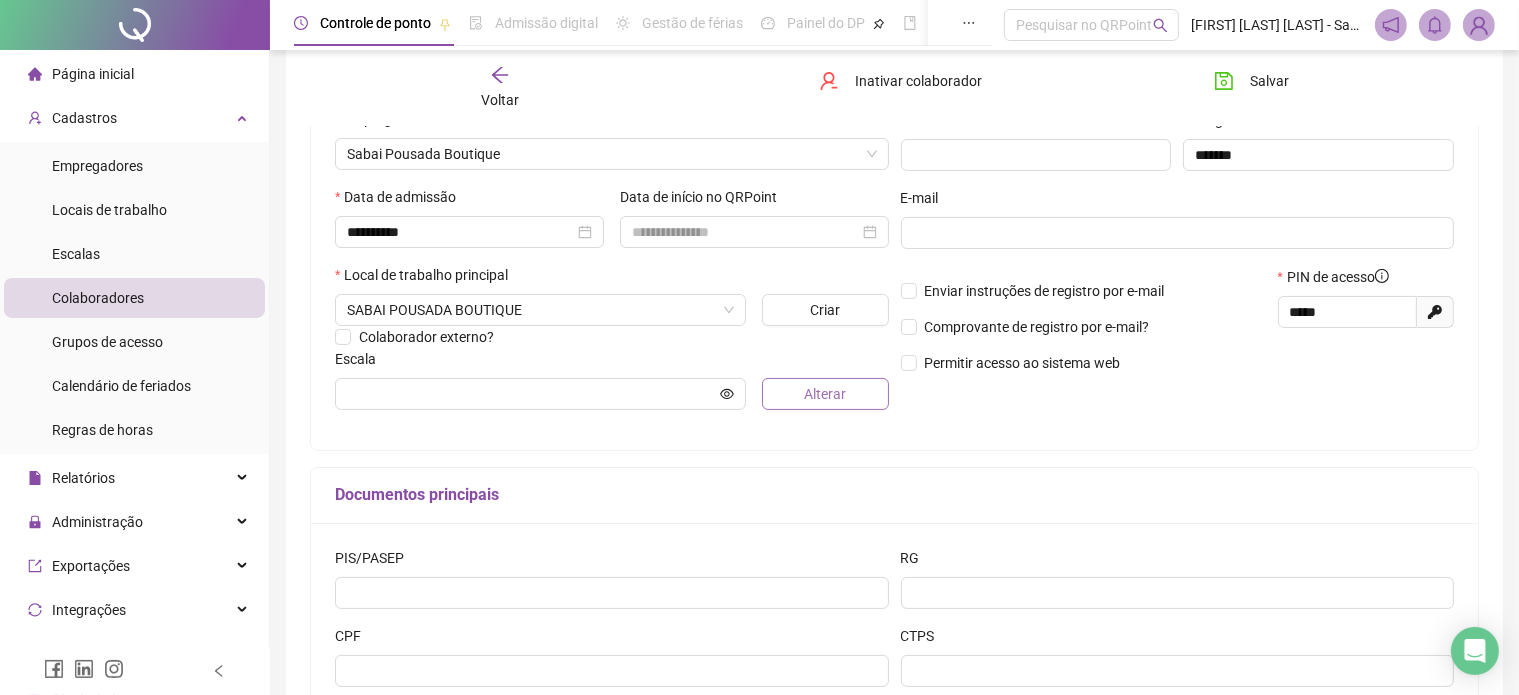 click on "Alterar" at bounding box center [825, 394] 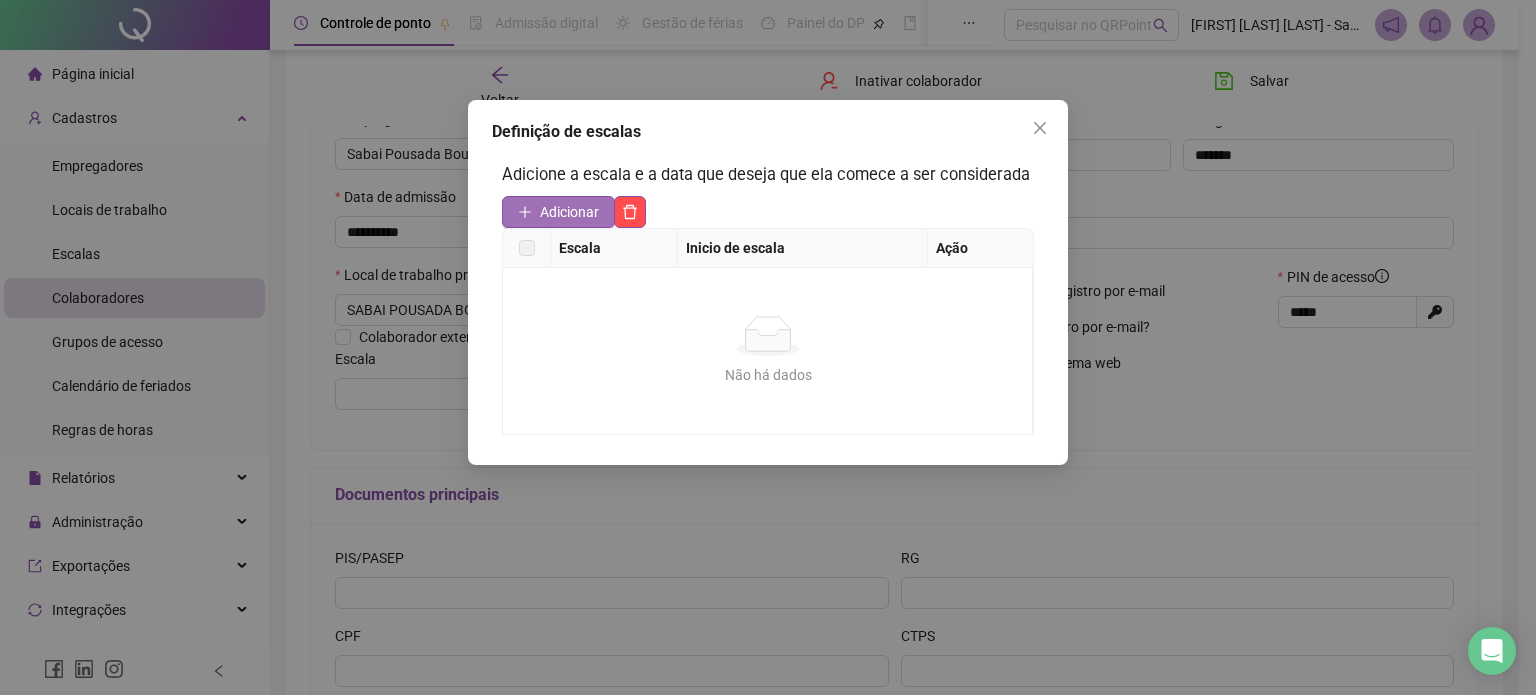 click on "Adicionar" at bounding box center (569, 212) 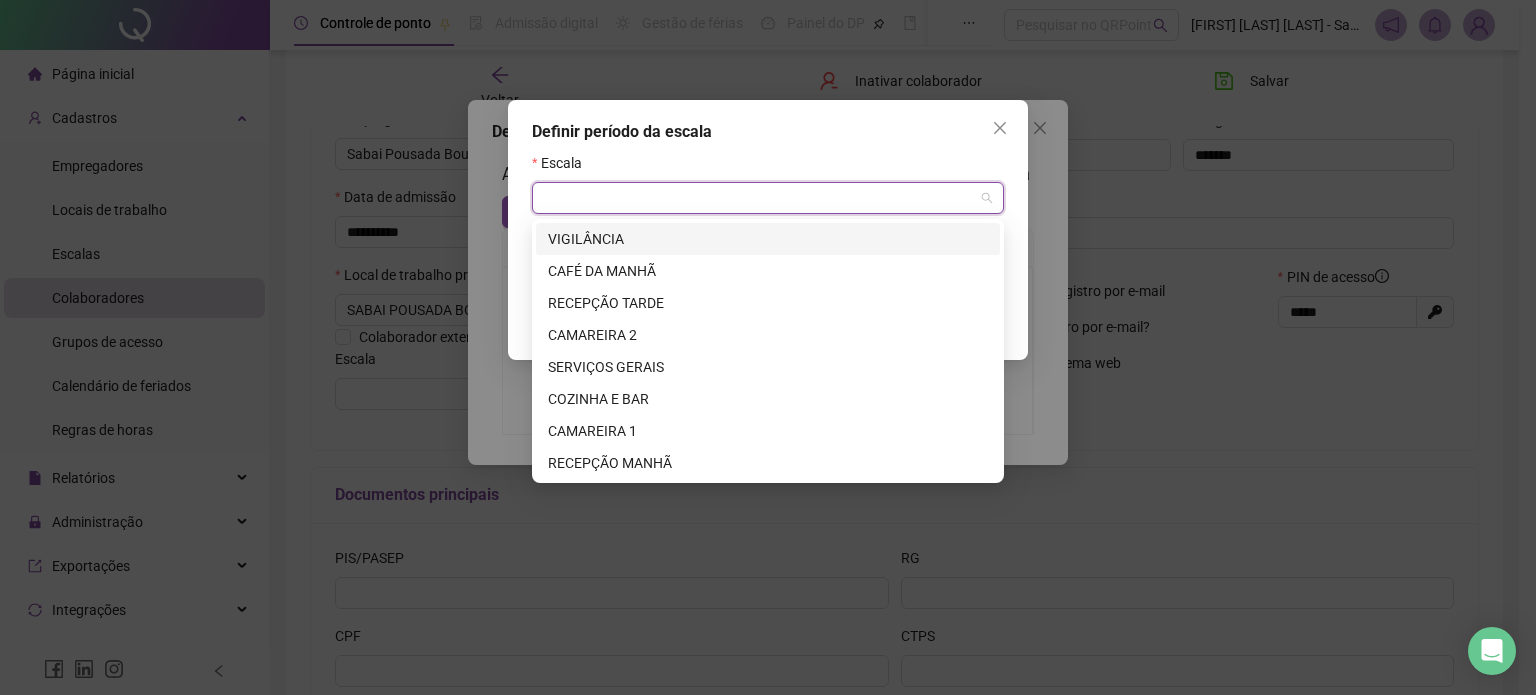 click at bounding box center (759, 198) 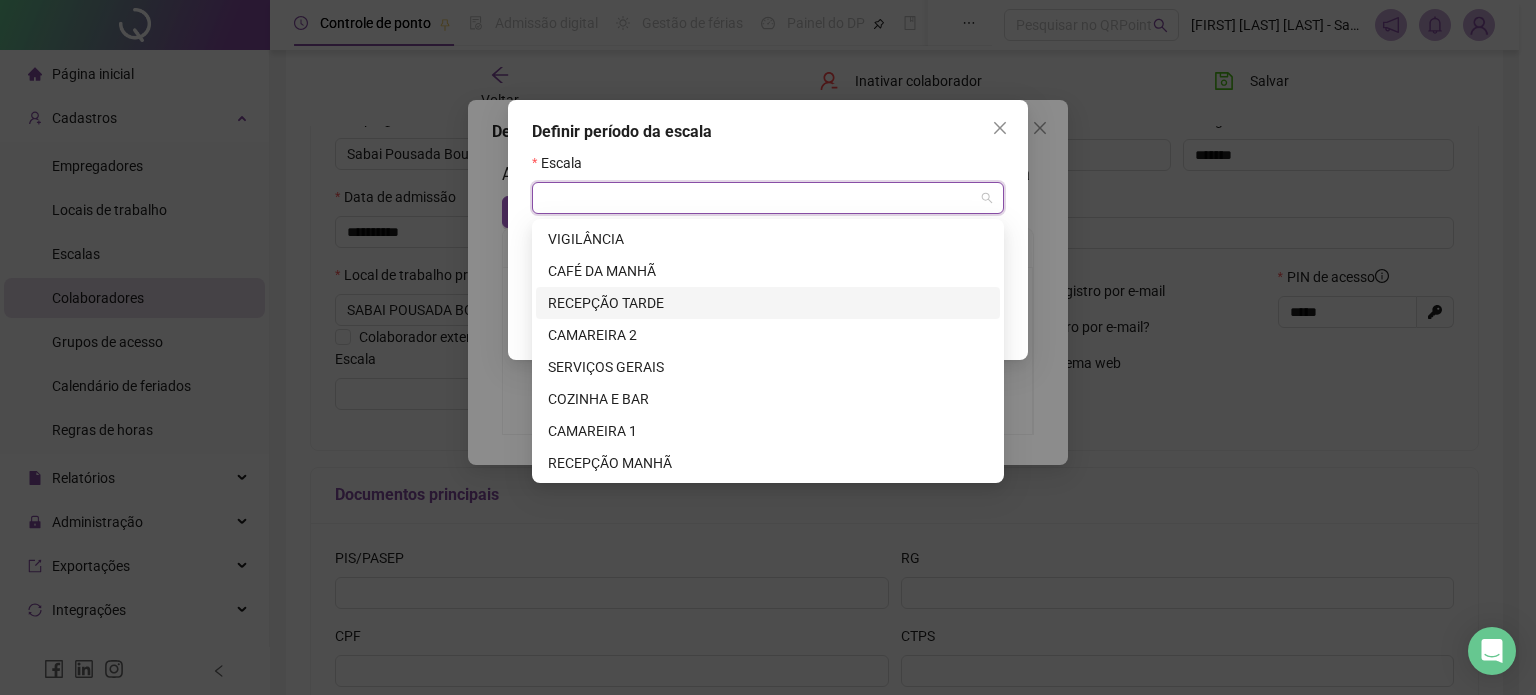 click on "RECEPÇÃO TARDE" at bounding box center (768, 303) 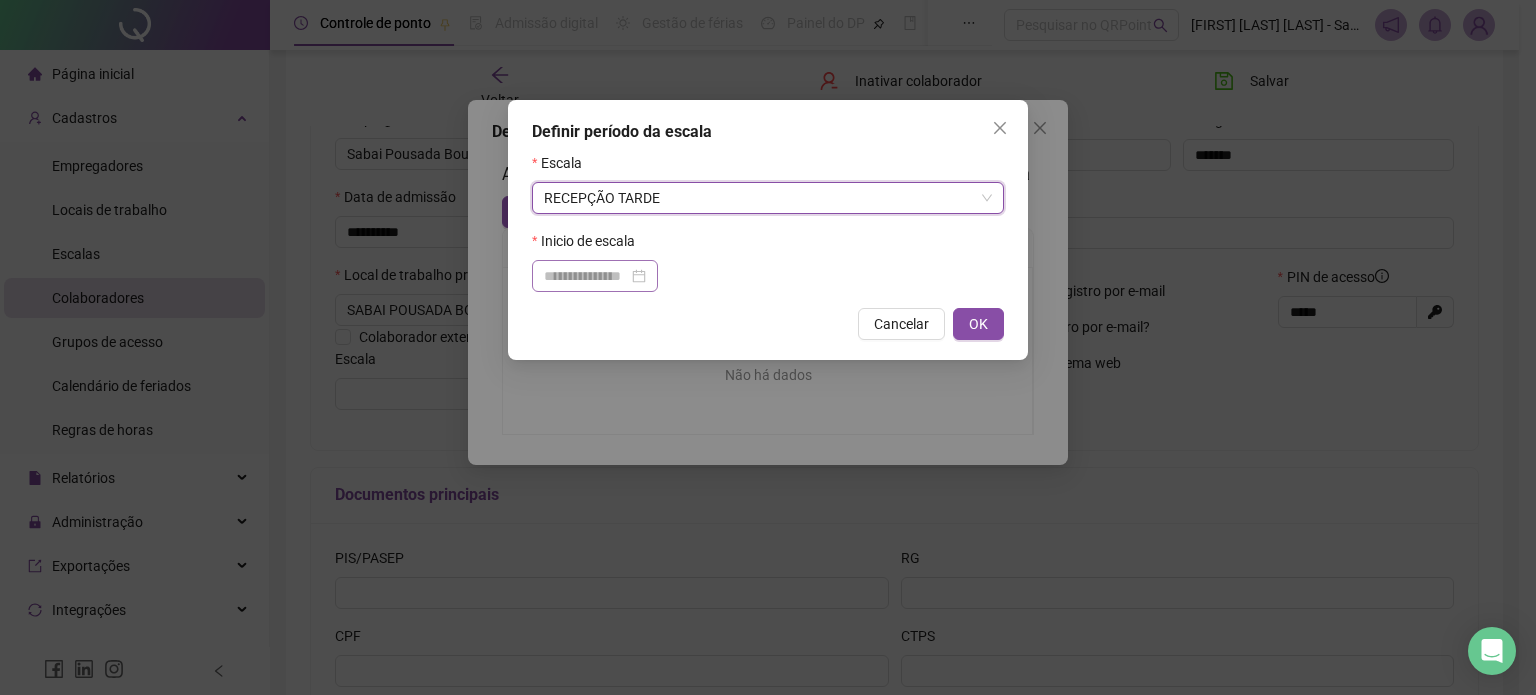 click at bounding box center [595, 276] 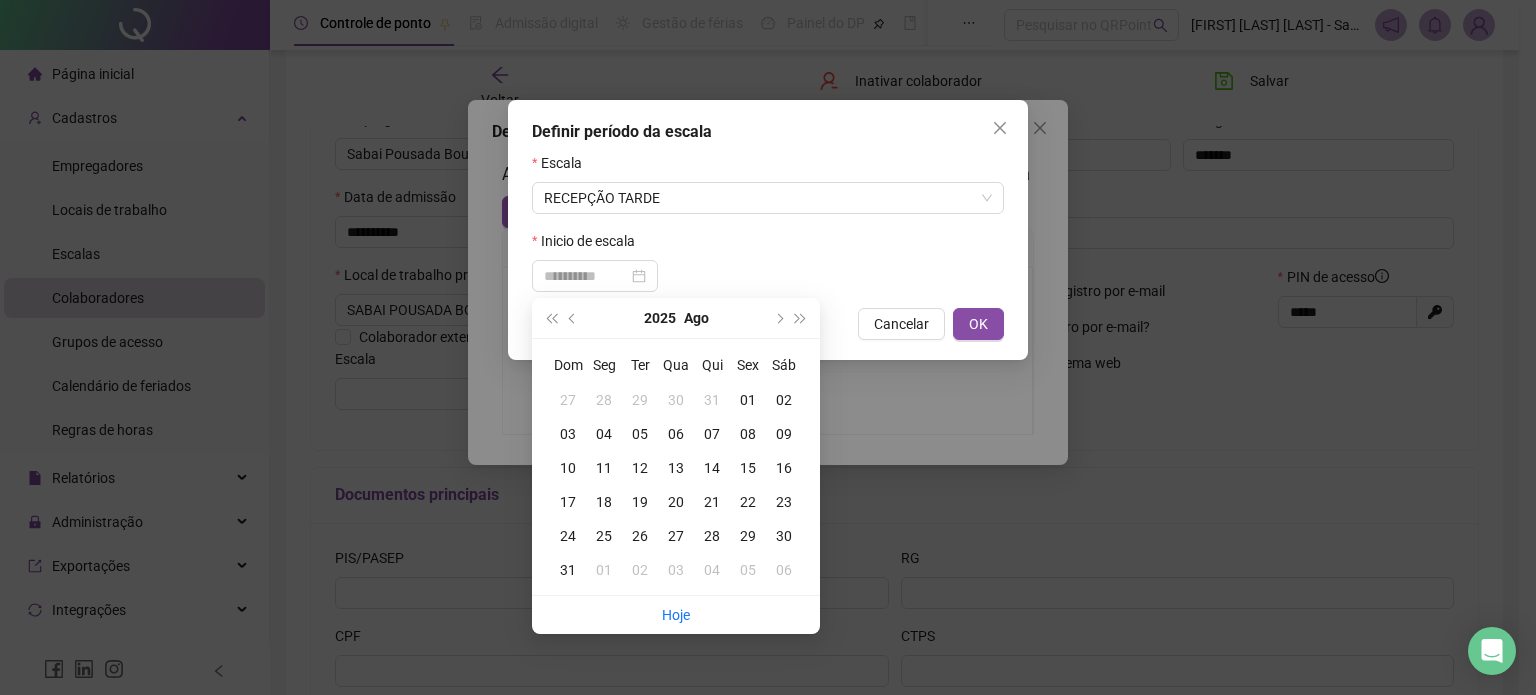 click on "05" at bounding box center (640, 434) 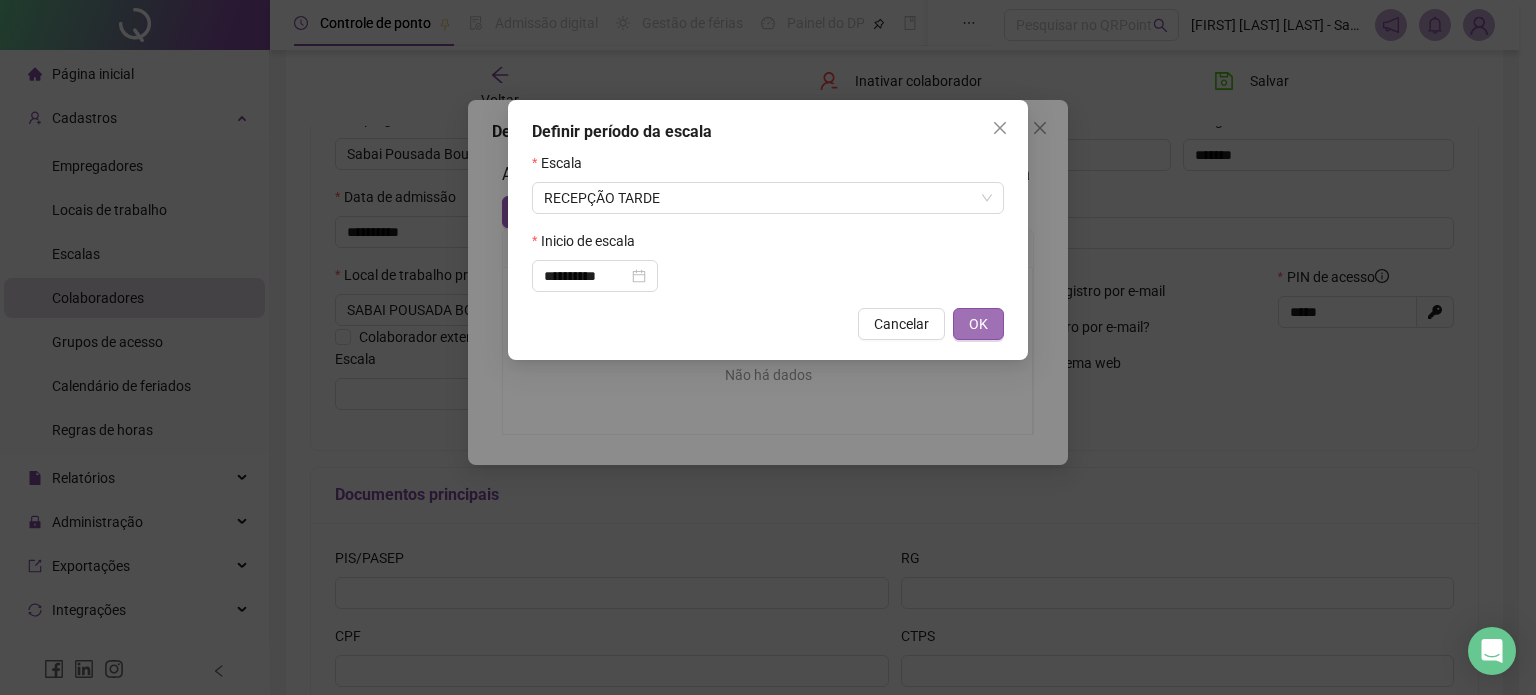 click on "OK" at bounding box center [978, 324] 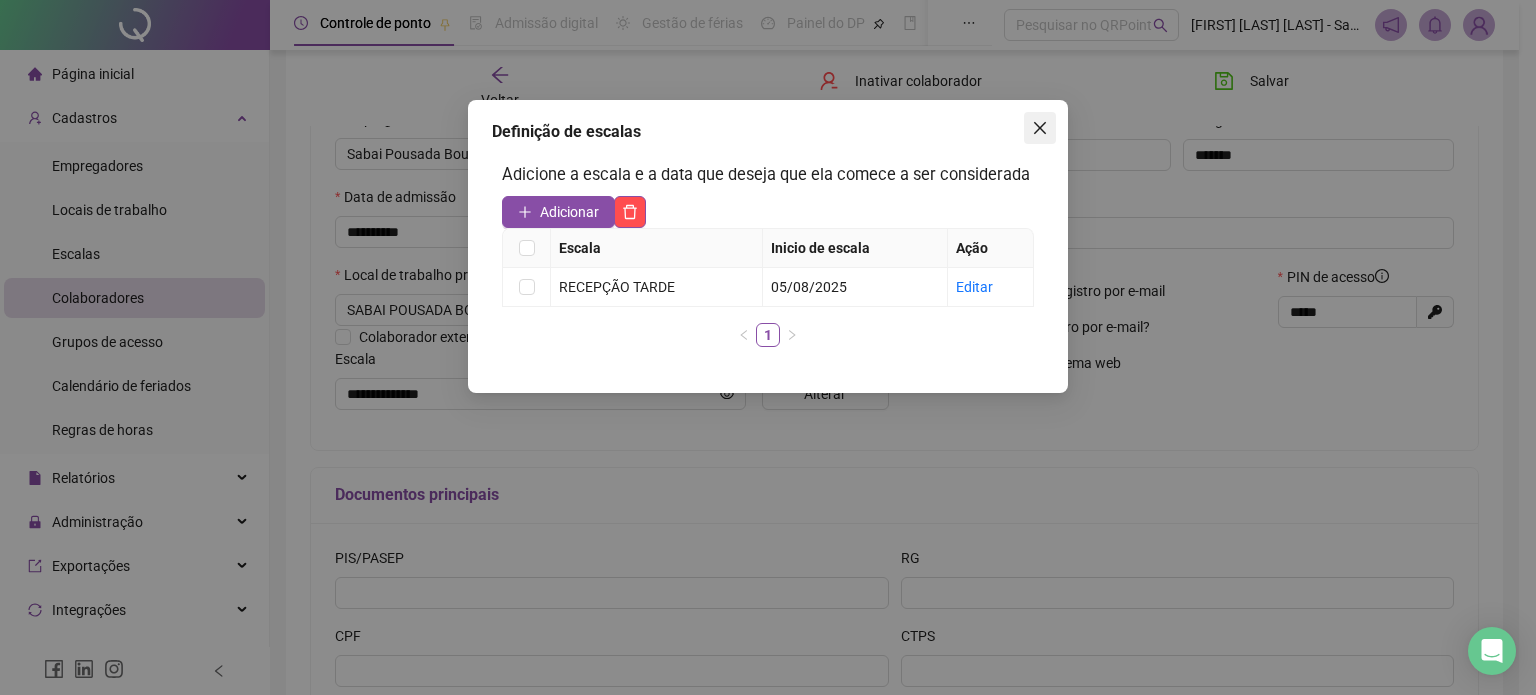 click 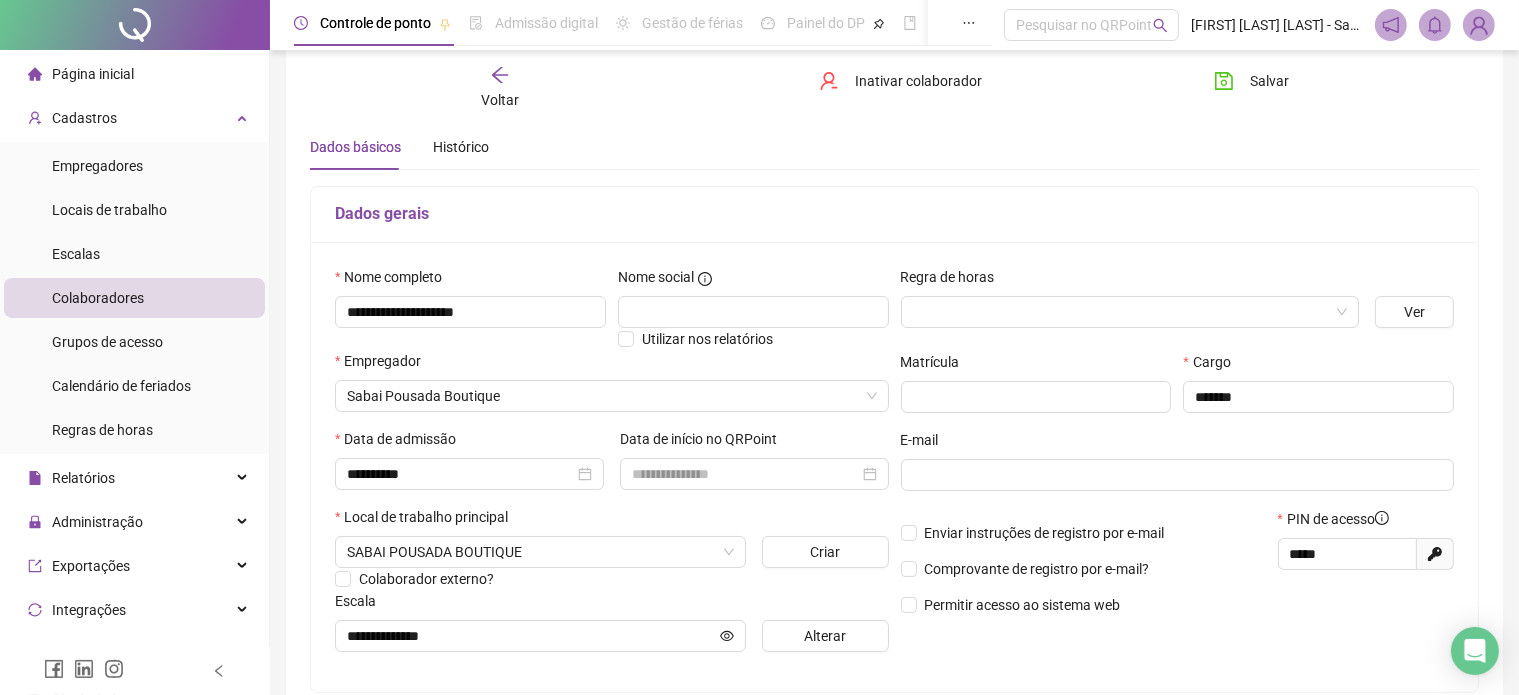 scroll, scrollTop: 0, scrollLeft: 0, axis: both 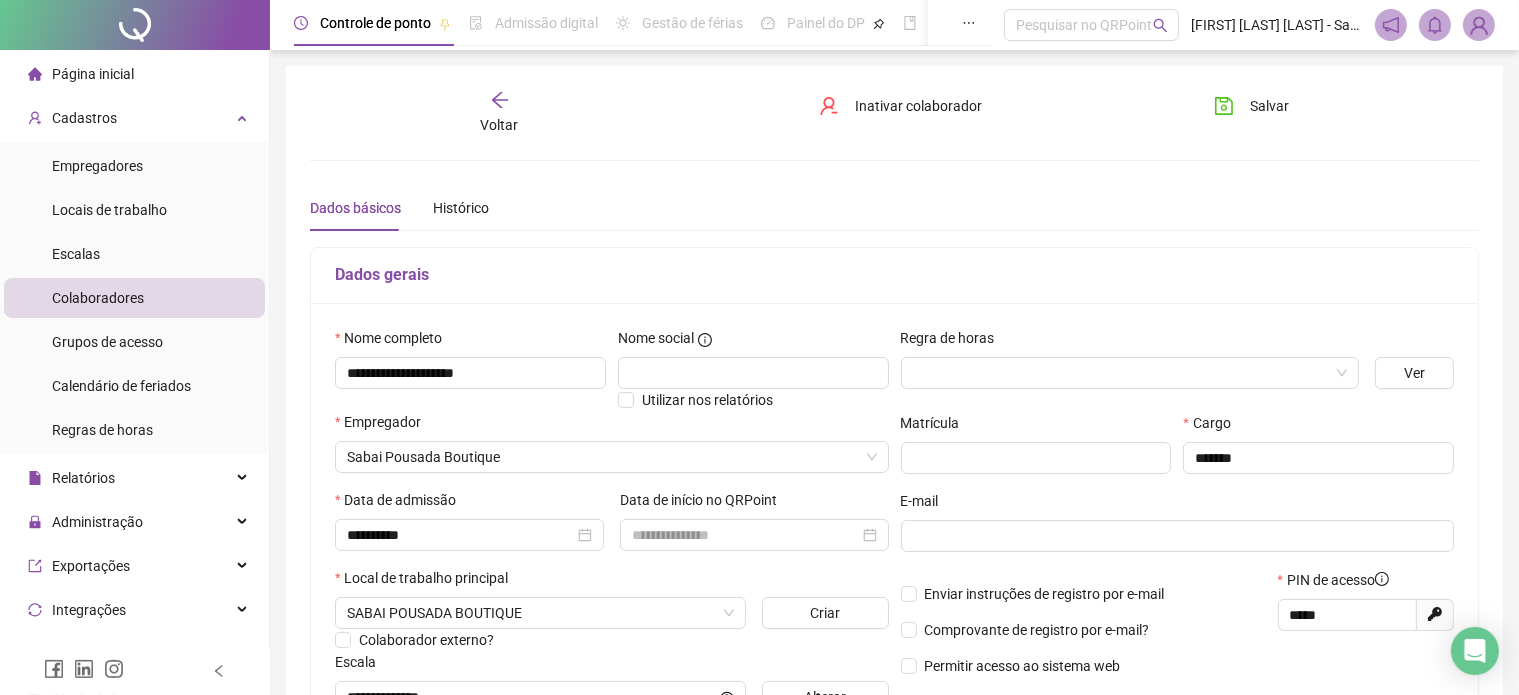click on "Salvar" at bounding box center [1251, 106] 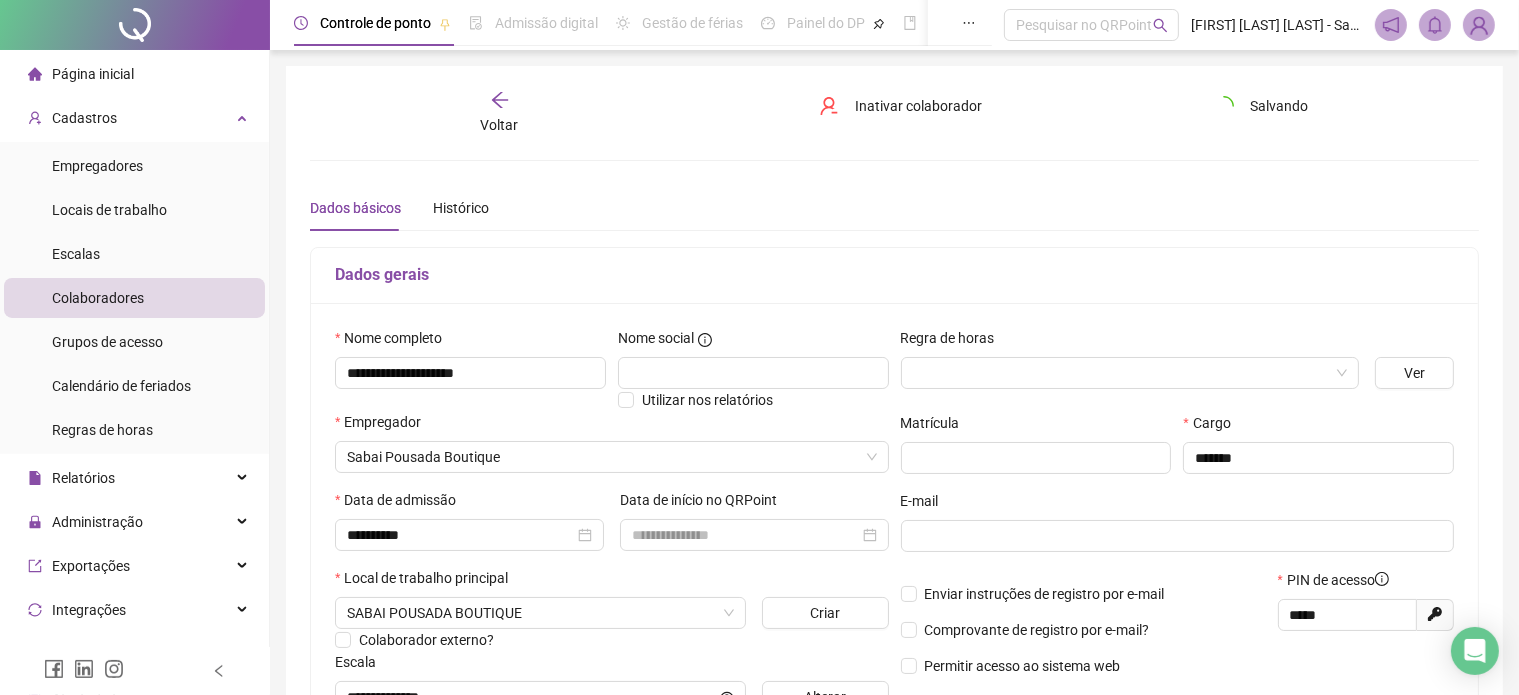 click on "Voltar" at bounding box center [500, 125] 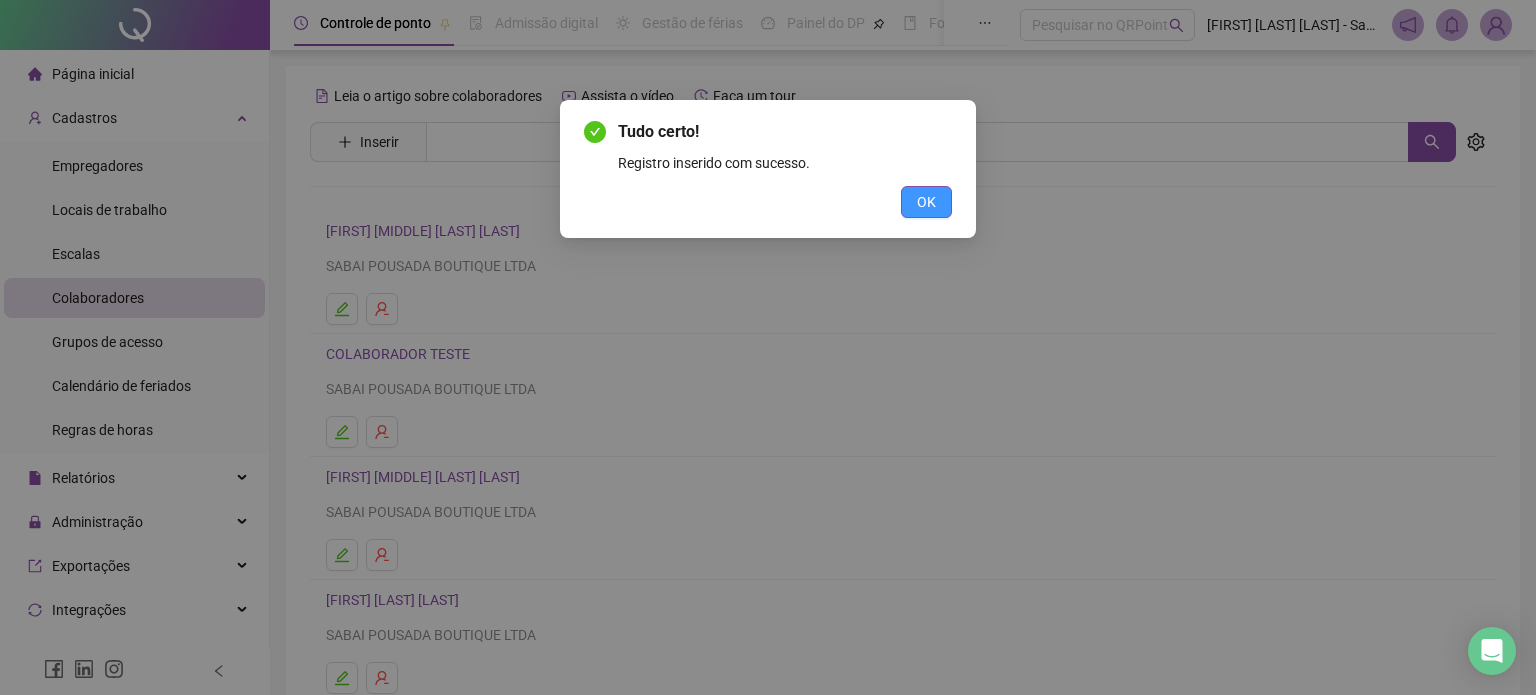 click on "OK" at bounding box center [926, 202] 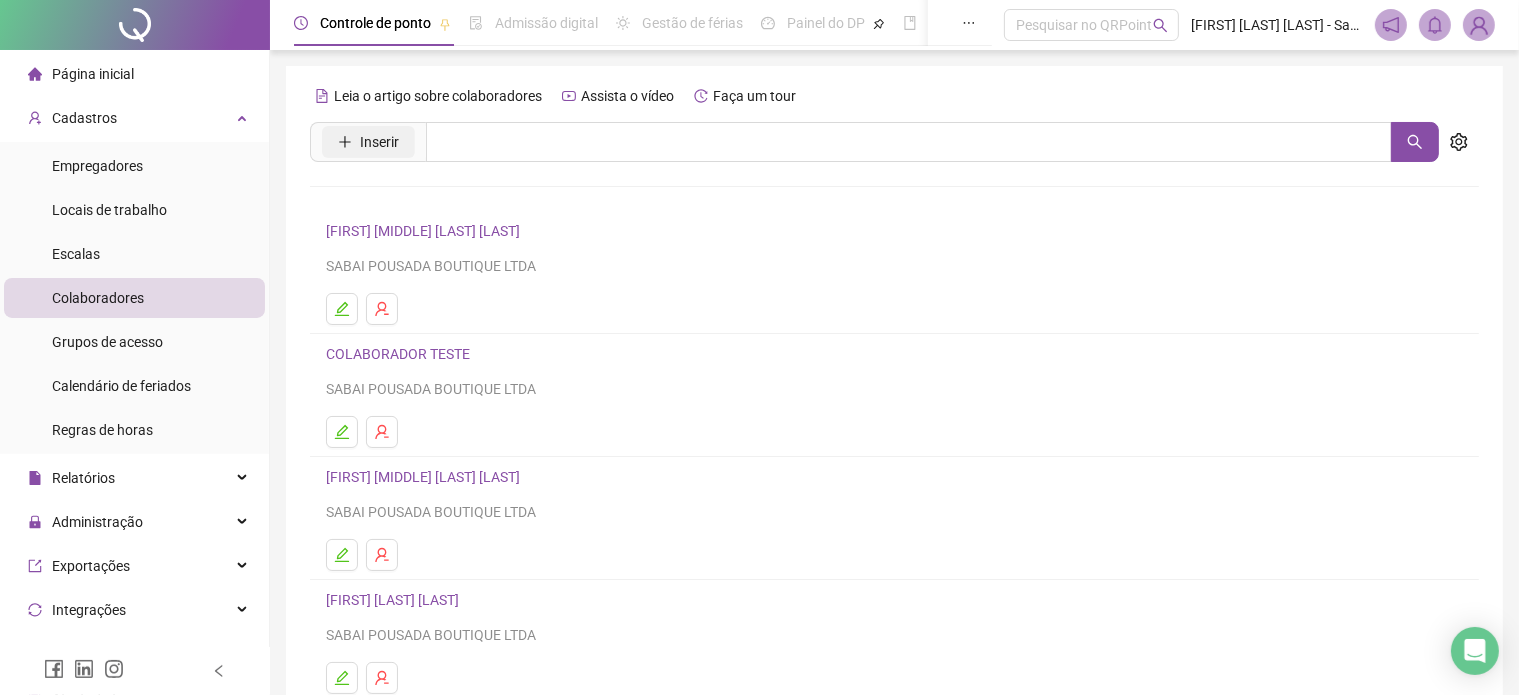 click on "Inserir" at bounding box center [368, 142] 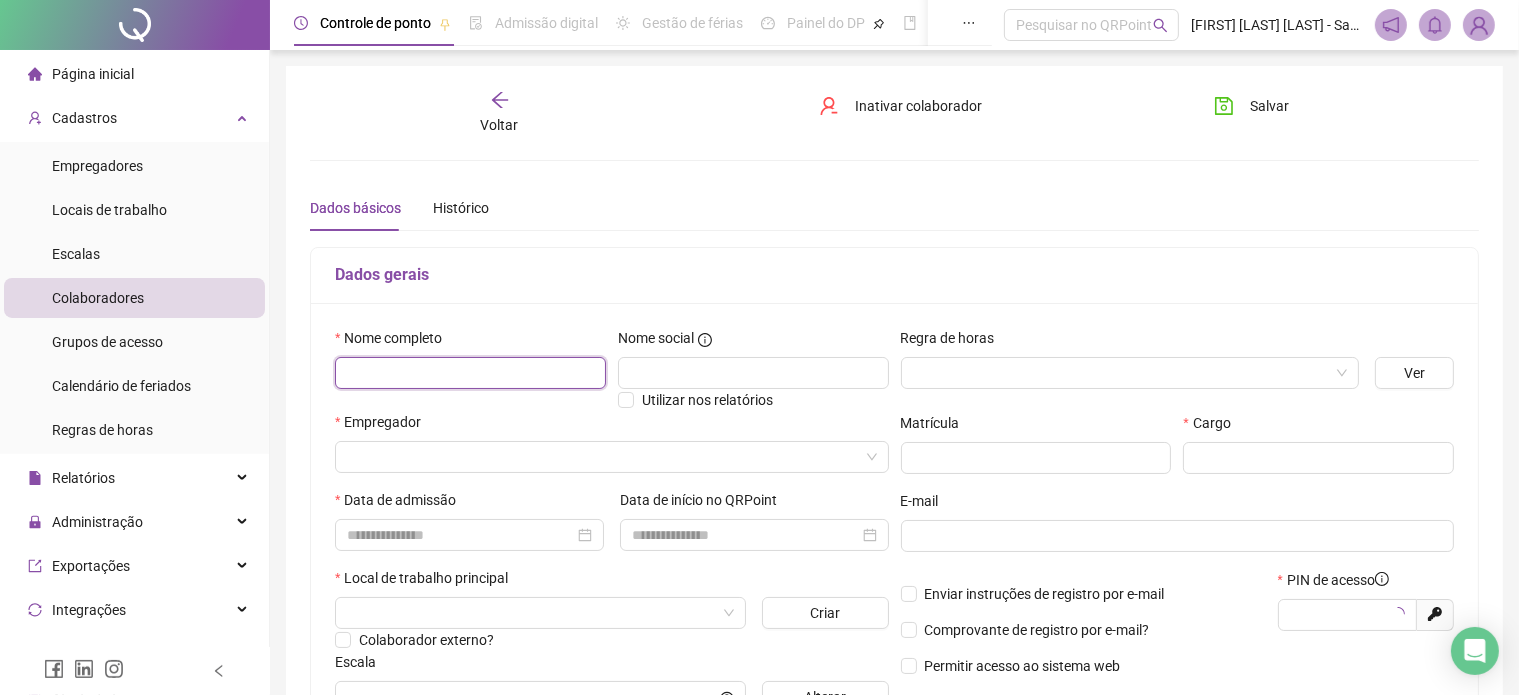 click at bounding box center (470, 373) 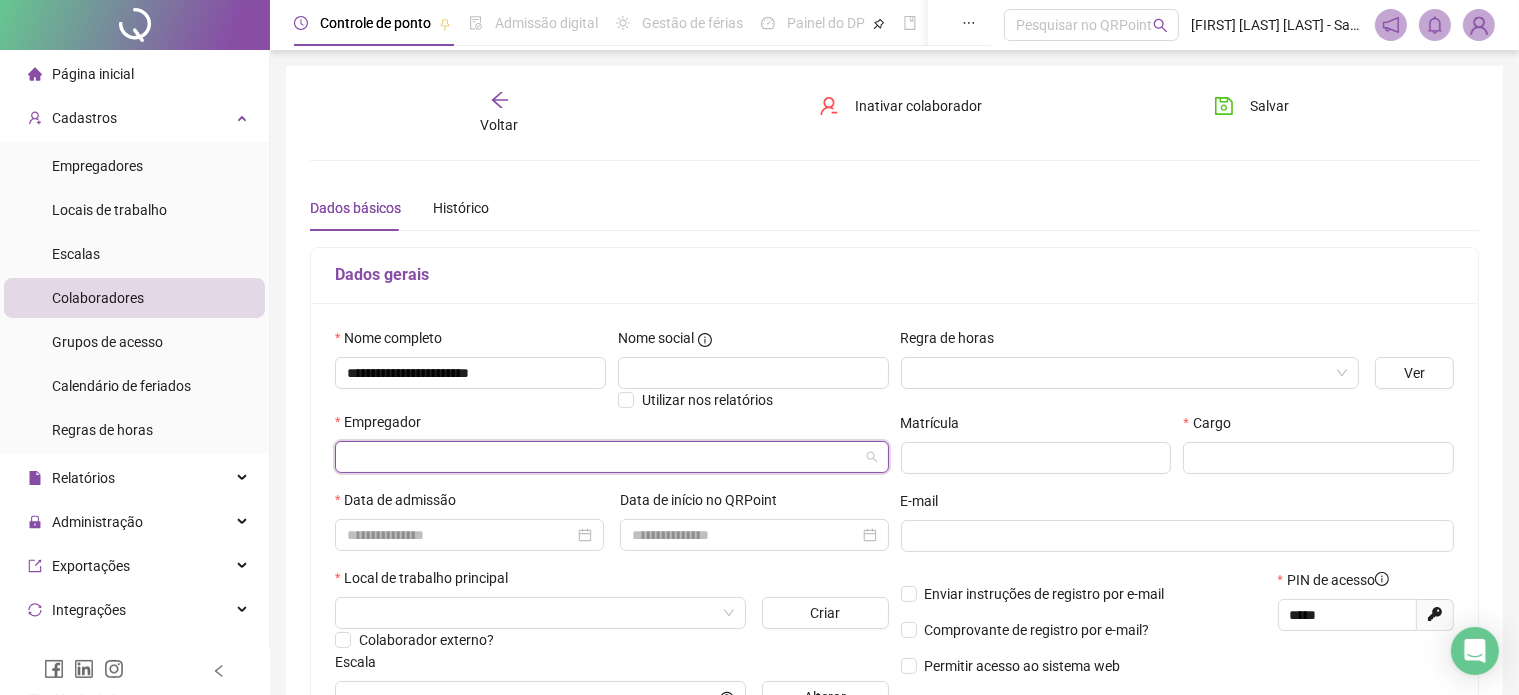 click at bounding box center [603, 457] 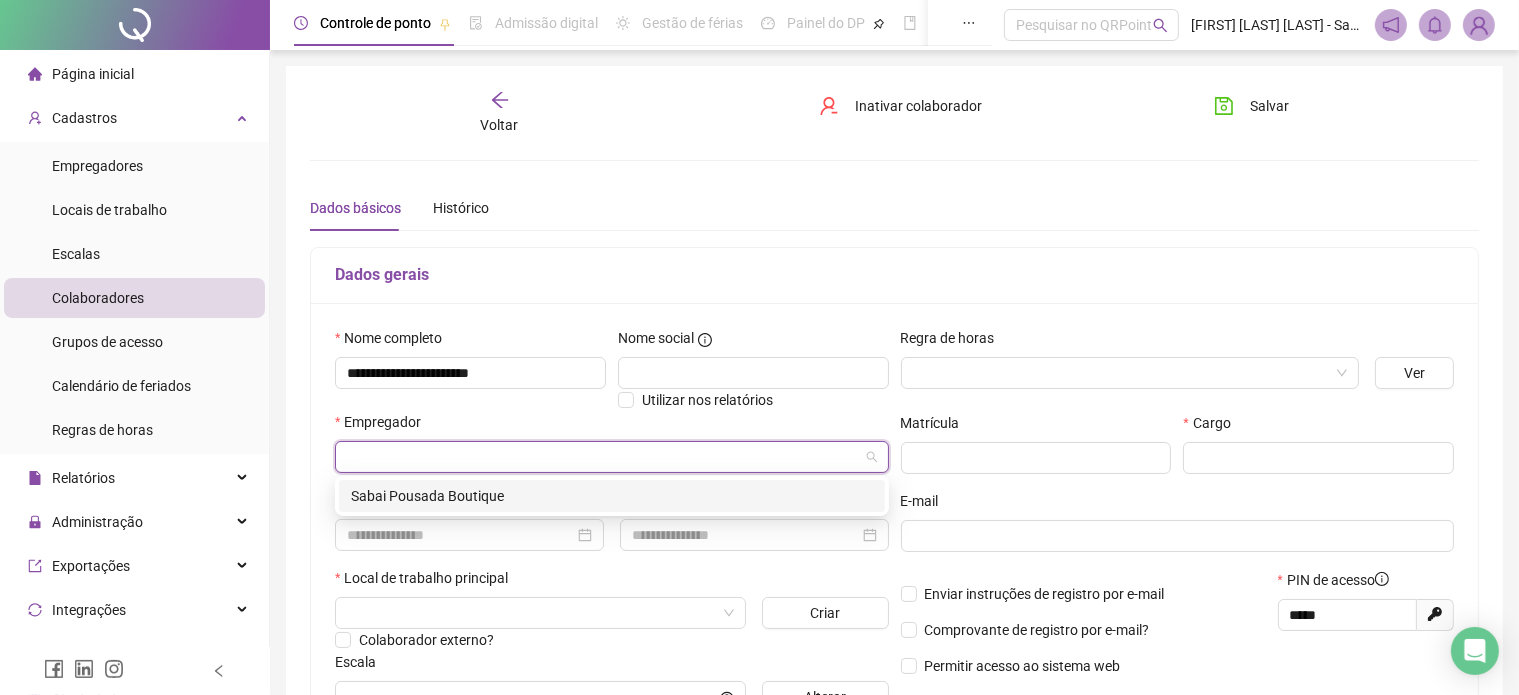 click on "Sabai Pousada Boutique" at bounding box center [612, 496] 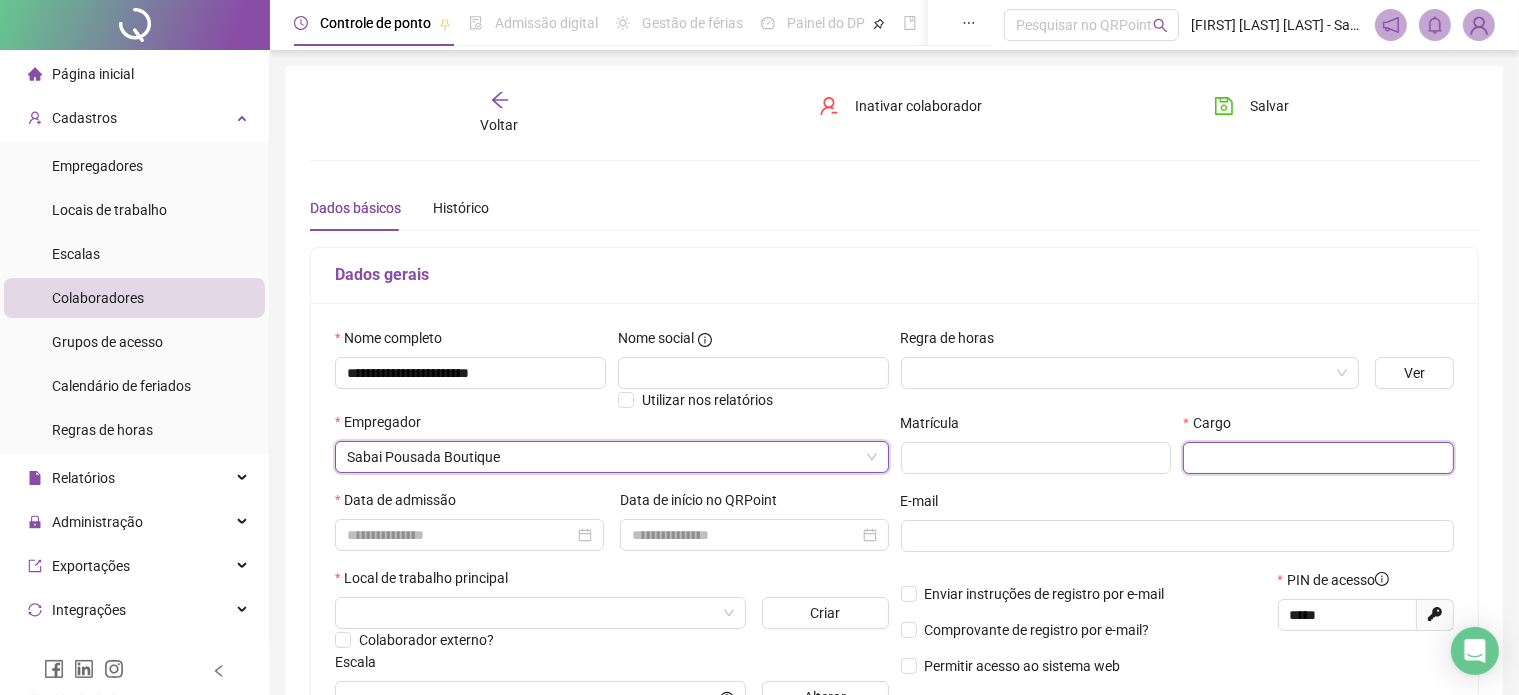 click at bounding box center [1318, 458] 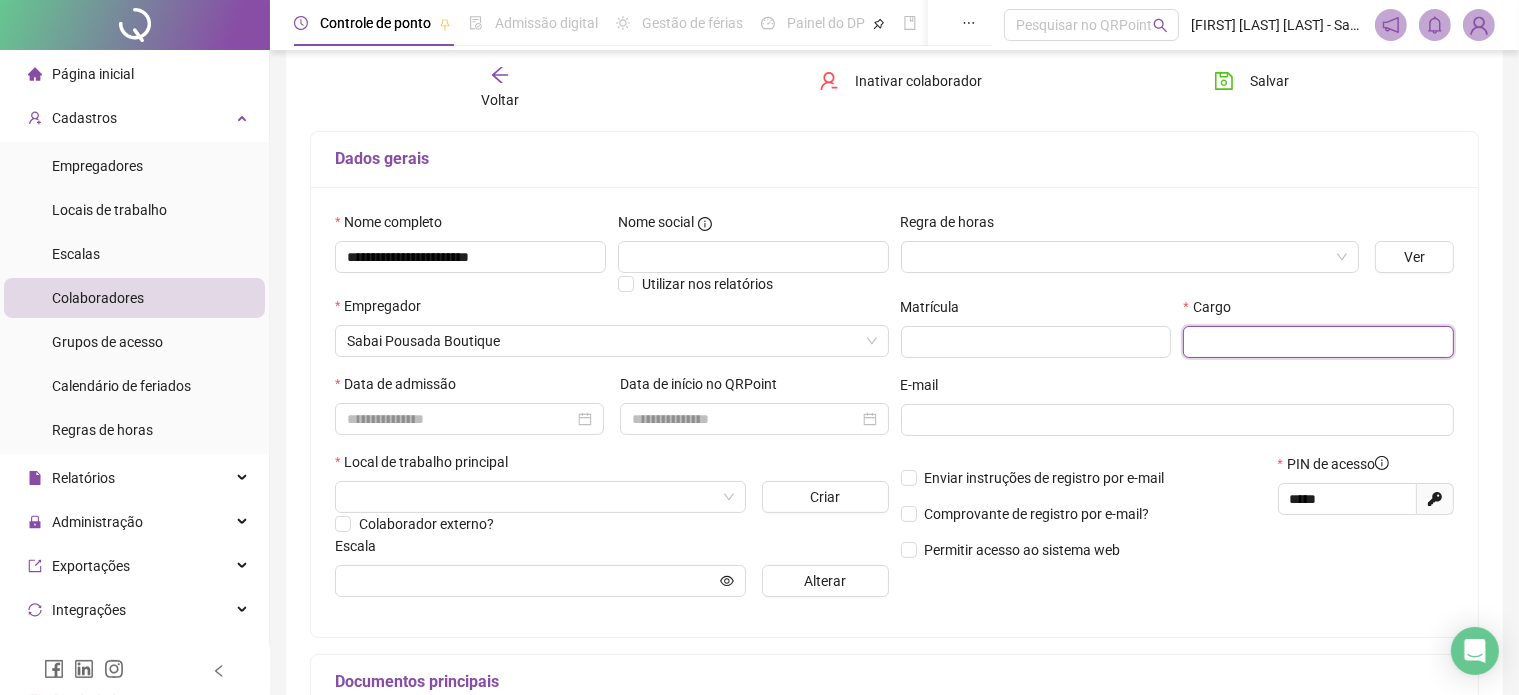scroll, scrollTop: 116, scrollLeft: 0, axis: vertical 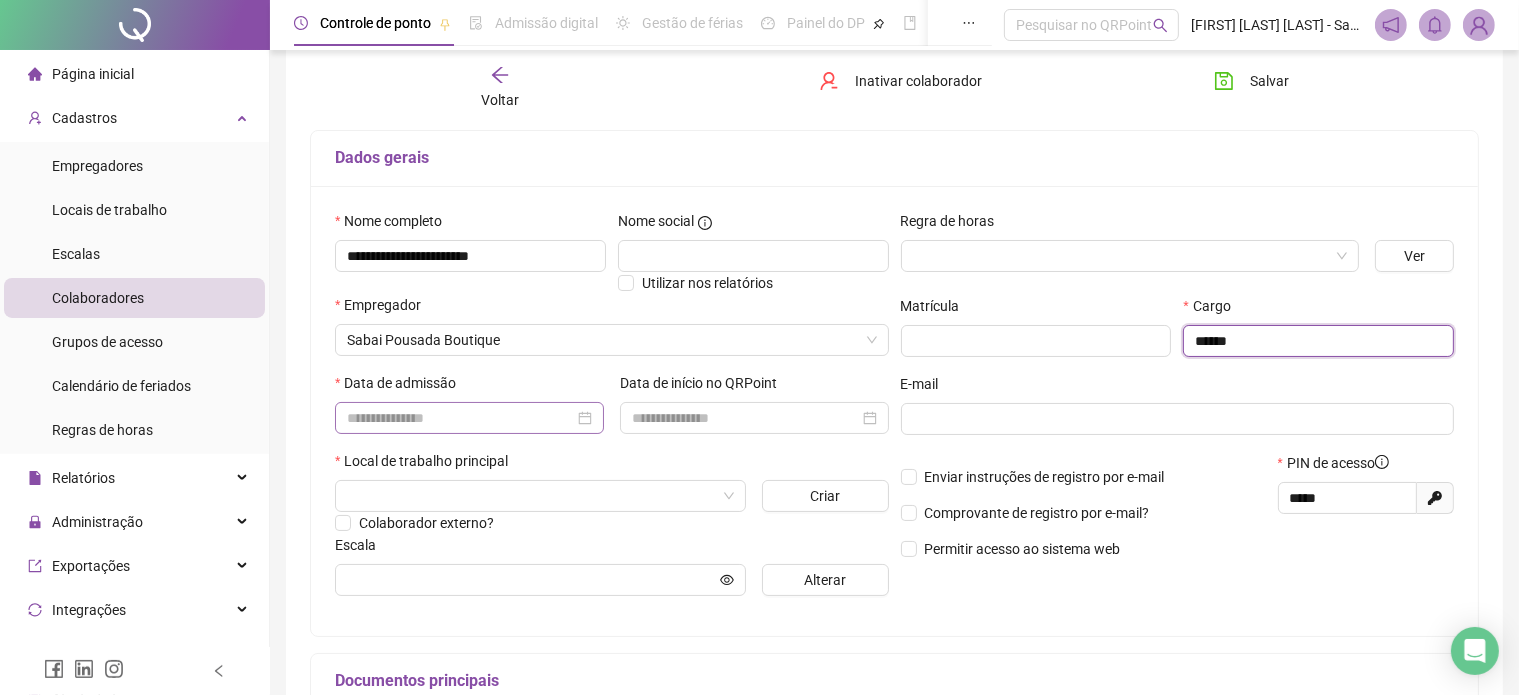 click at bounding box center [469, 418] 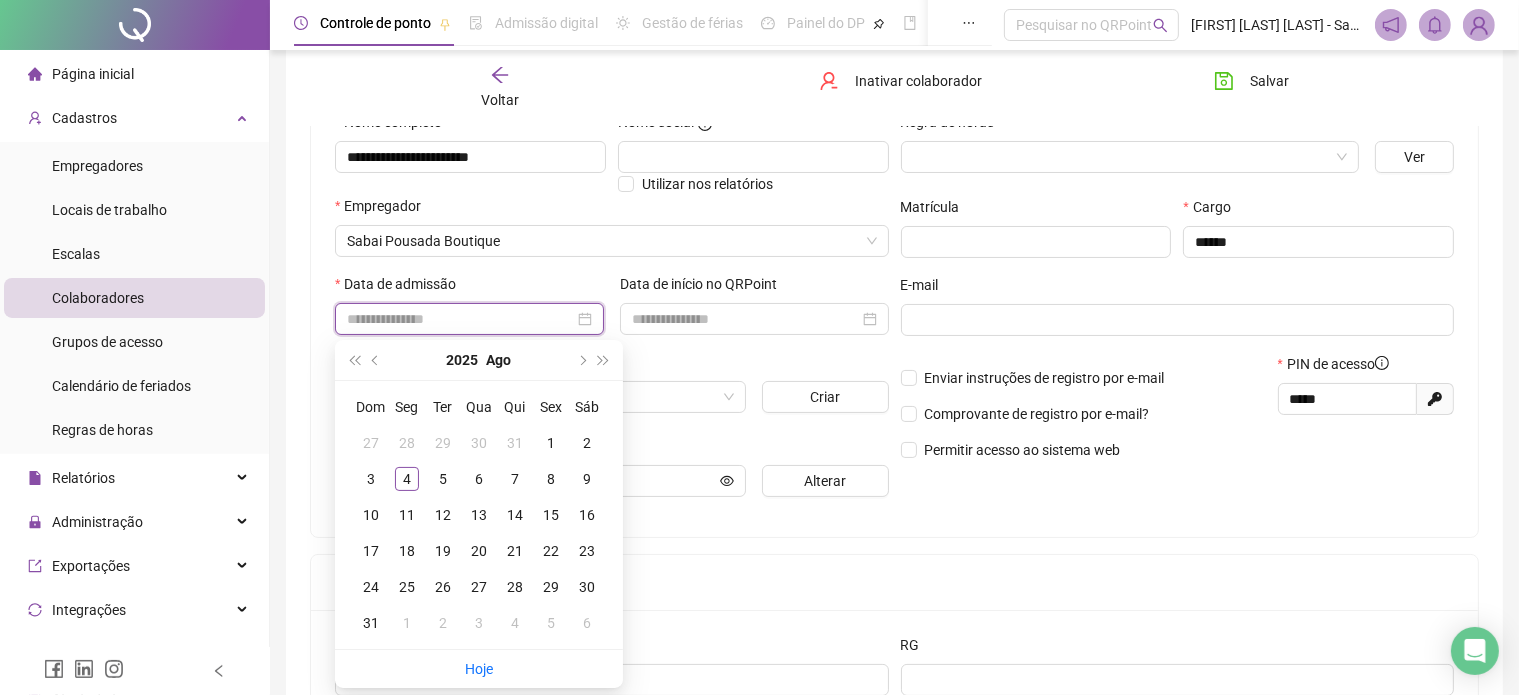 scroll, scrollTop: 216, scrollLeft: 0, axis: vertical 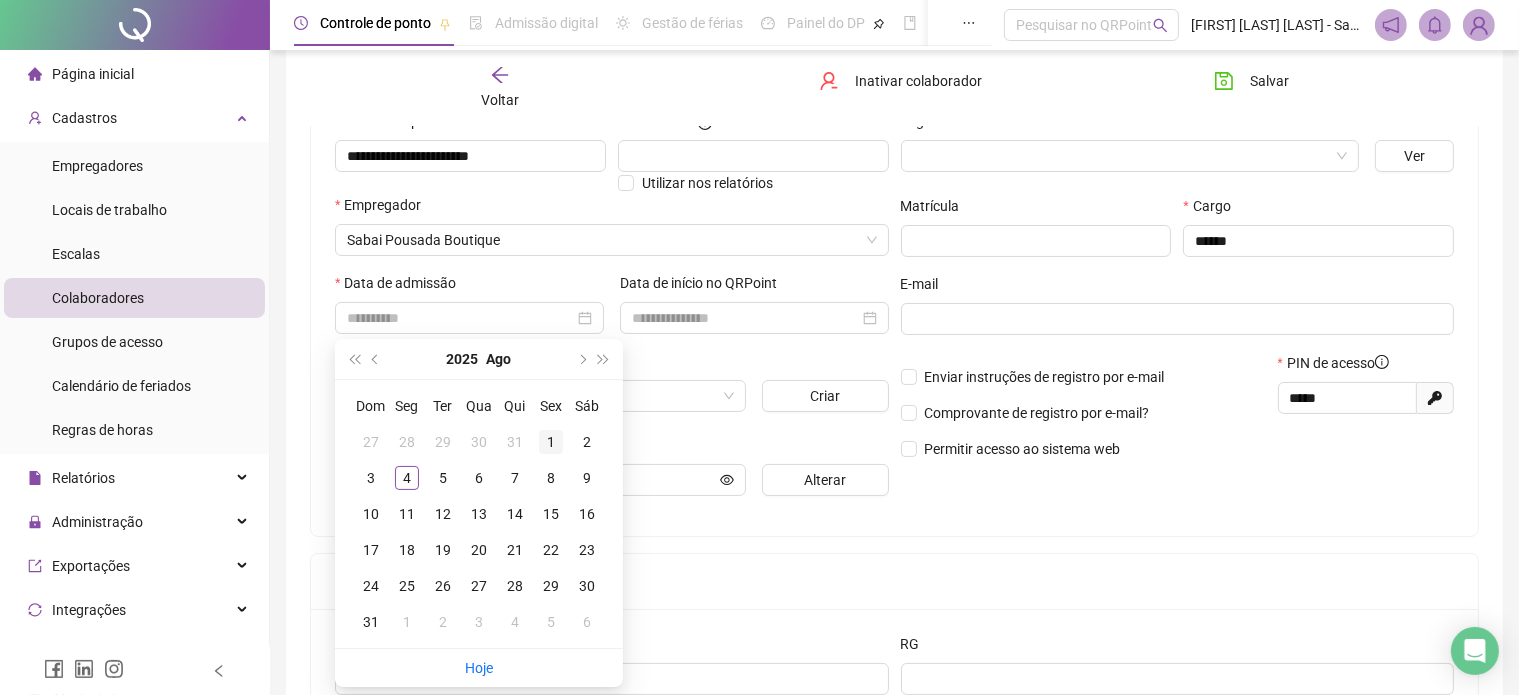 click on "1" at bounding box center (551, 442) 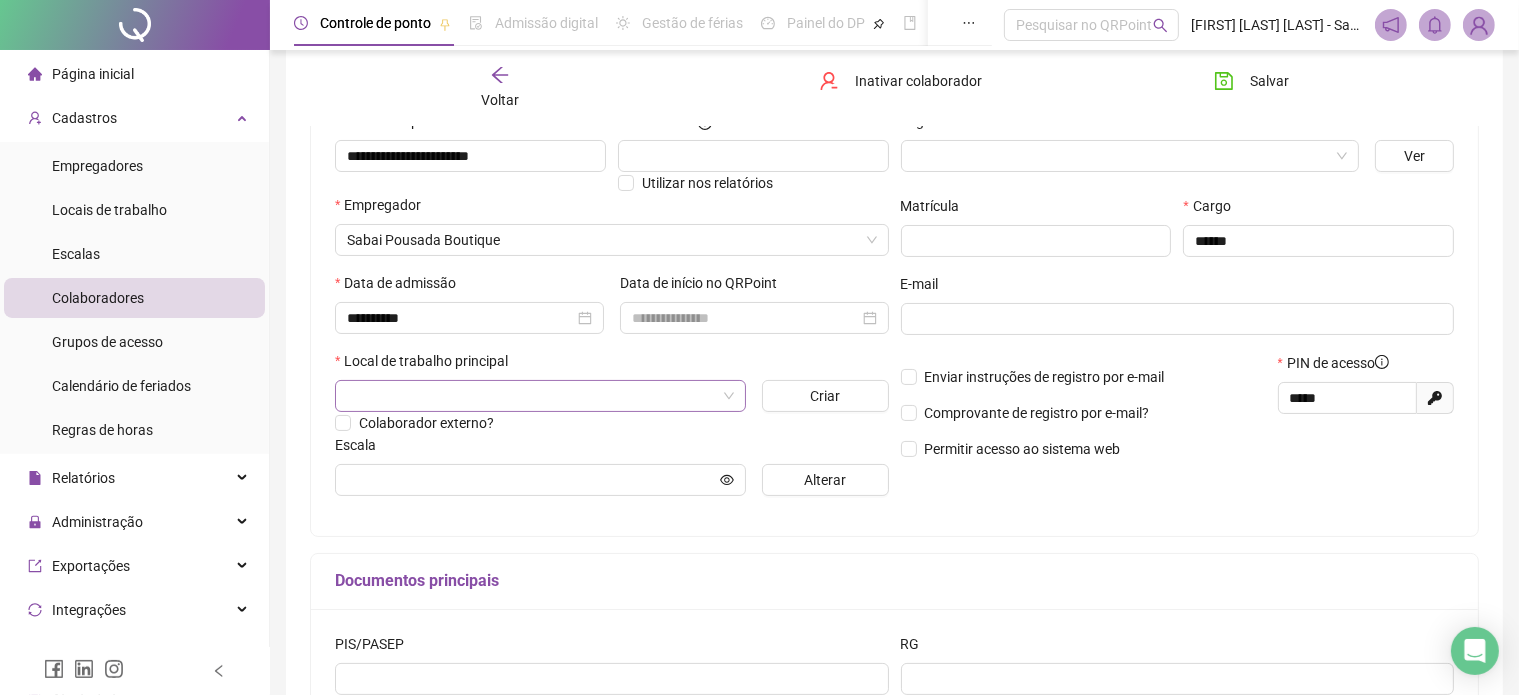 click at bounding box center [531, 396] 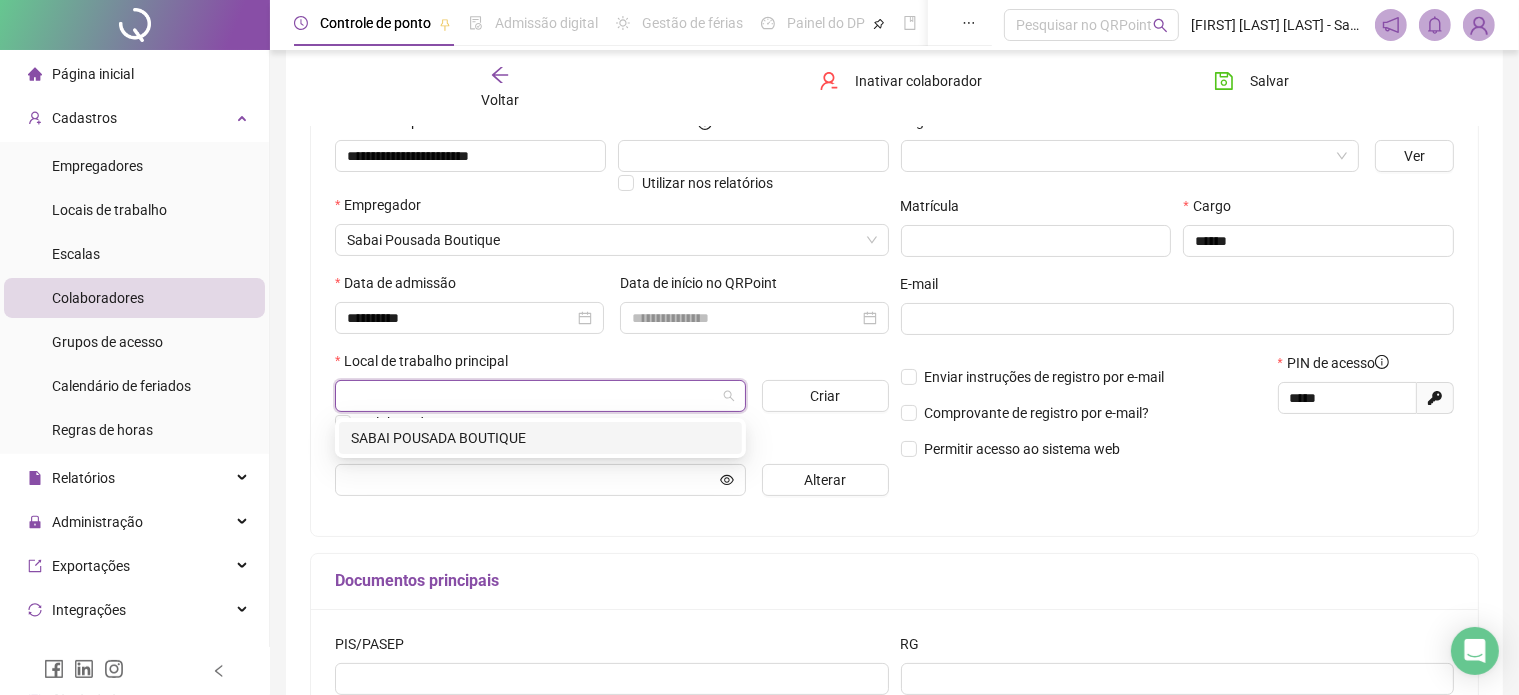 click on "SABAI POUSADA BOUTIQUE" at bounding box center (540, 438) 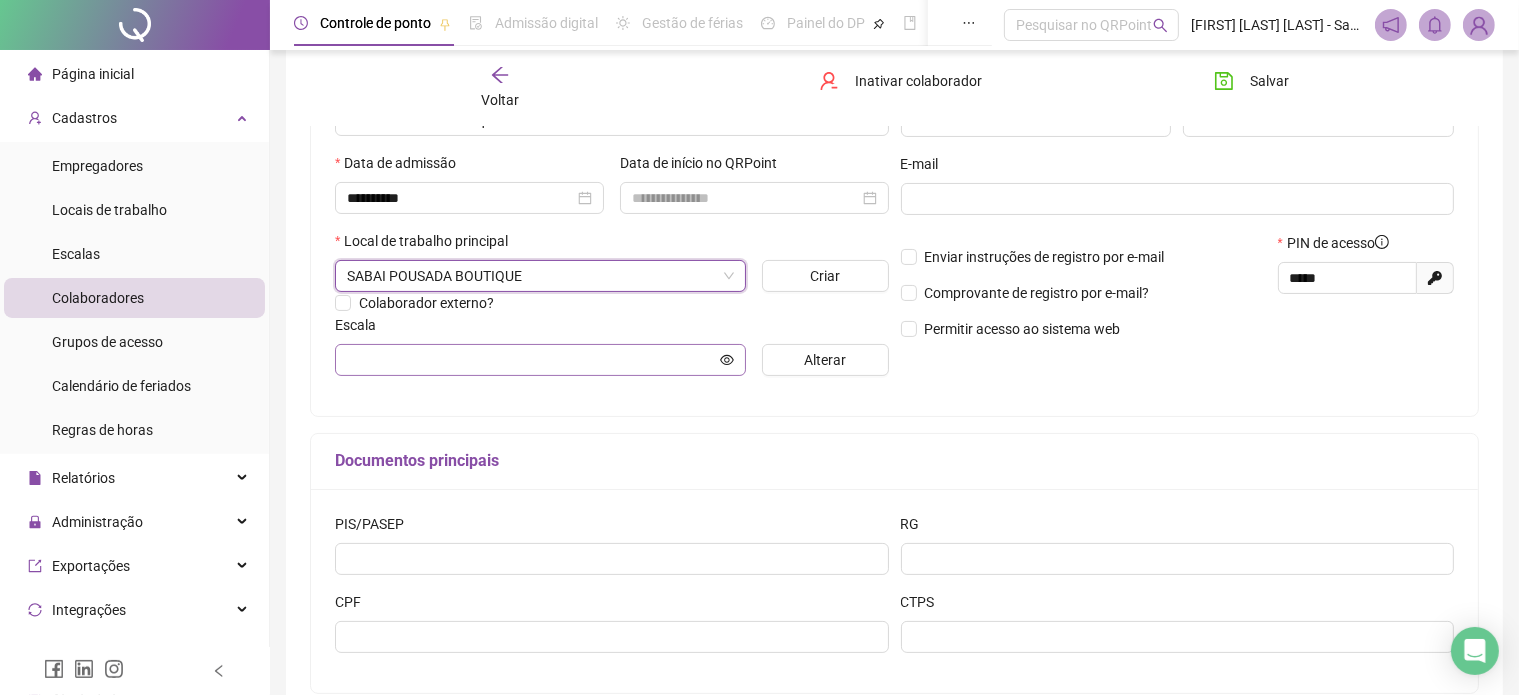 scroll, scrollTop: 350, scrollLeft: 0, axis: vertical 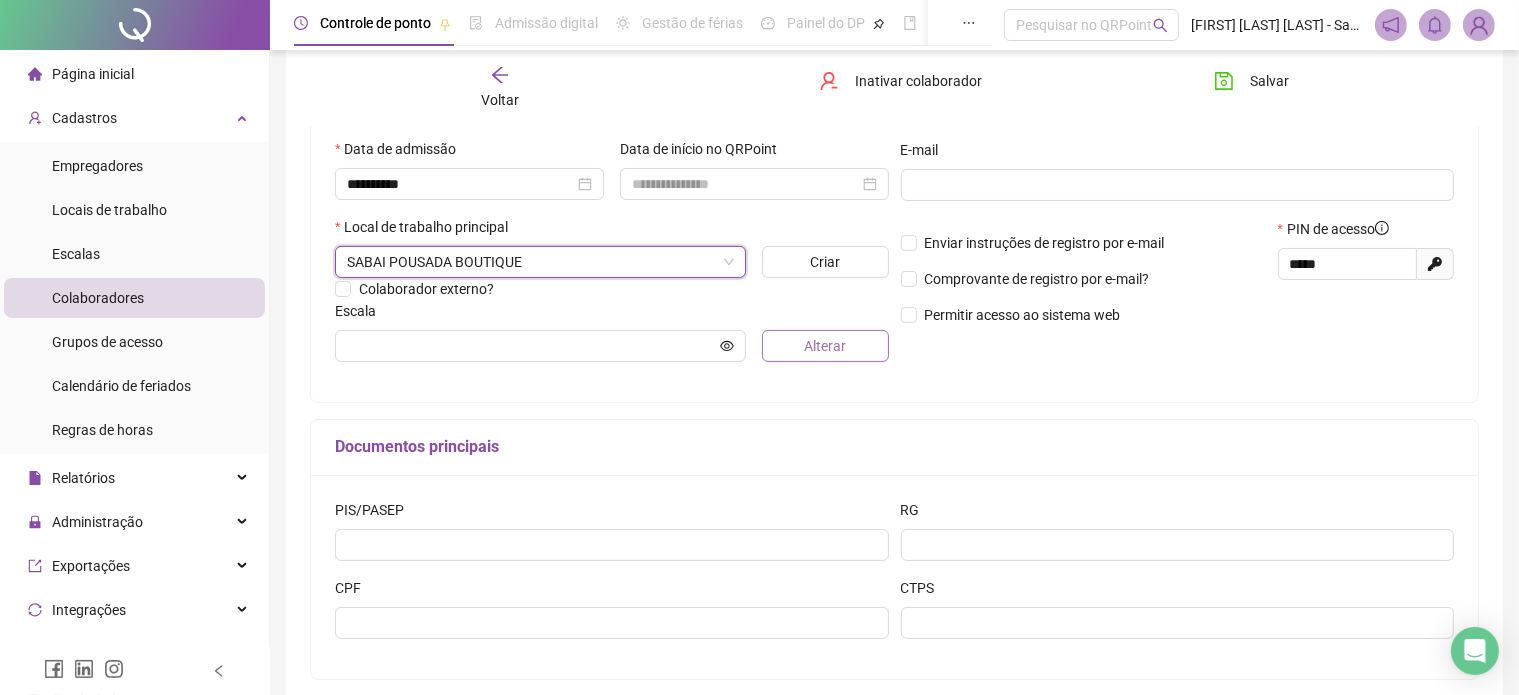 click on "Alterar" at bounding box center (825, 346) 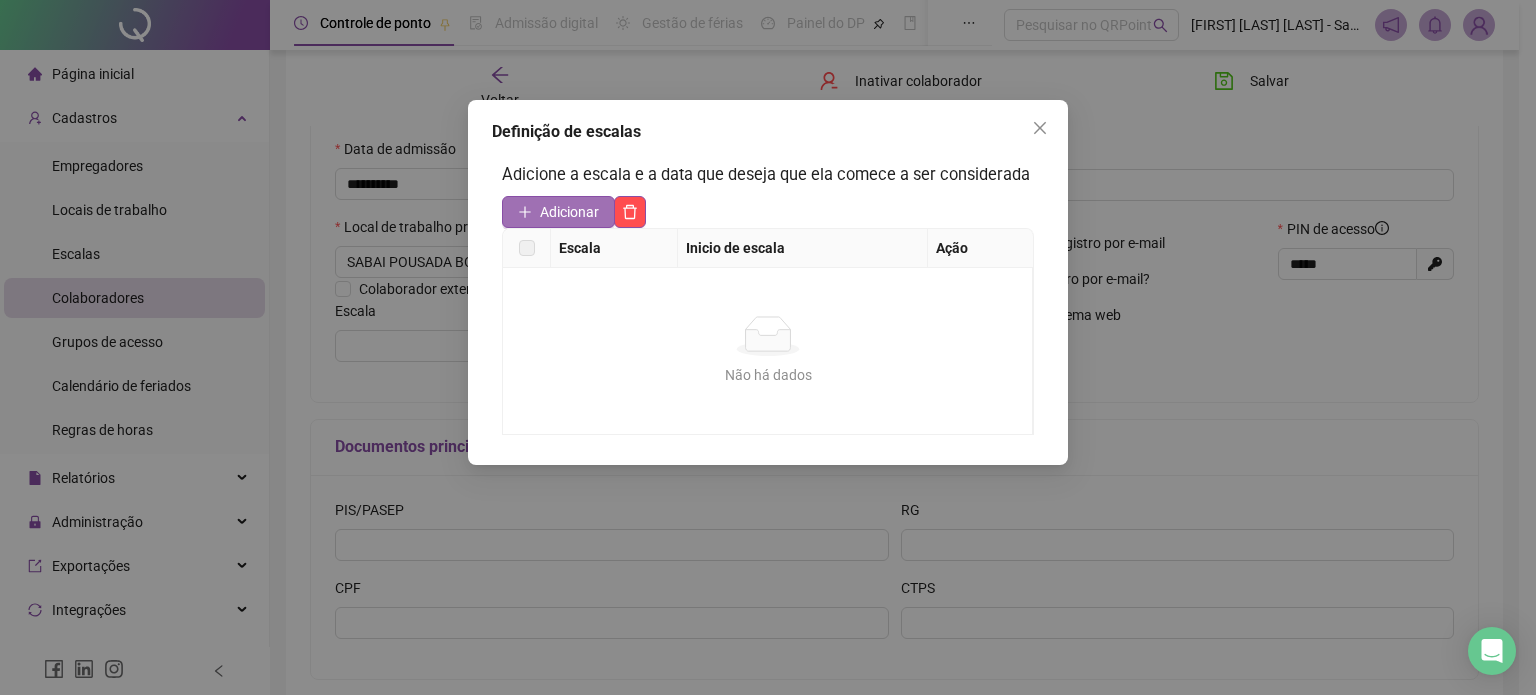 click on "Adicionar" at bounding box center (569, 212) 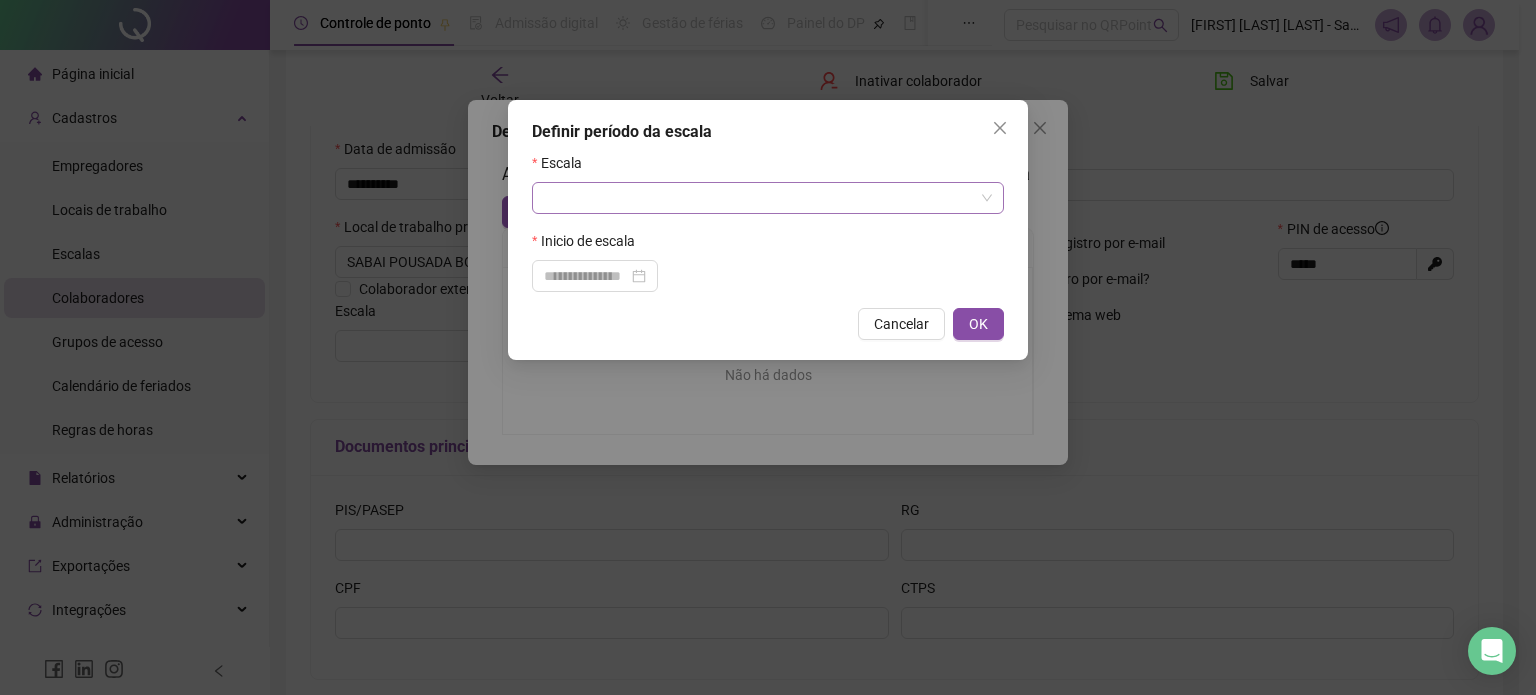 click at bounding box center [759, 198] 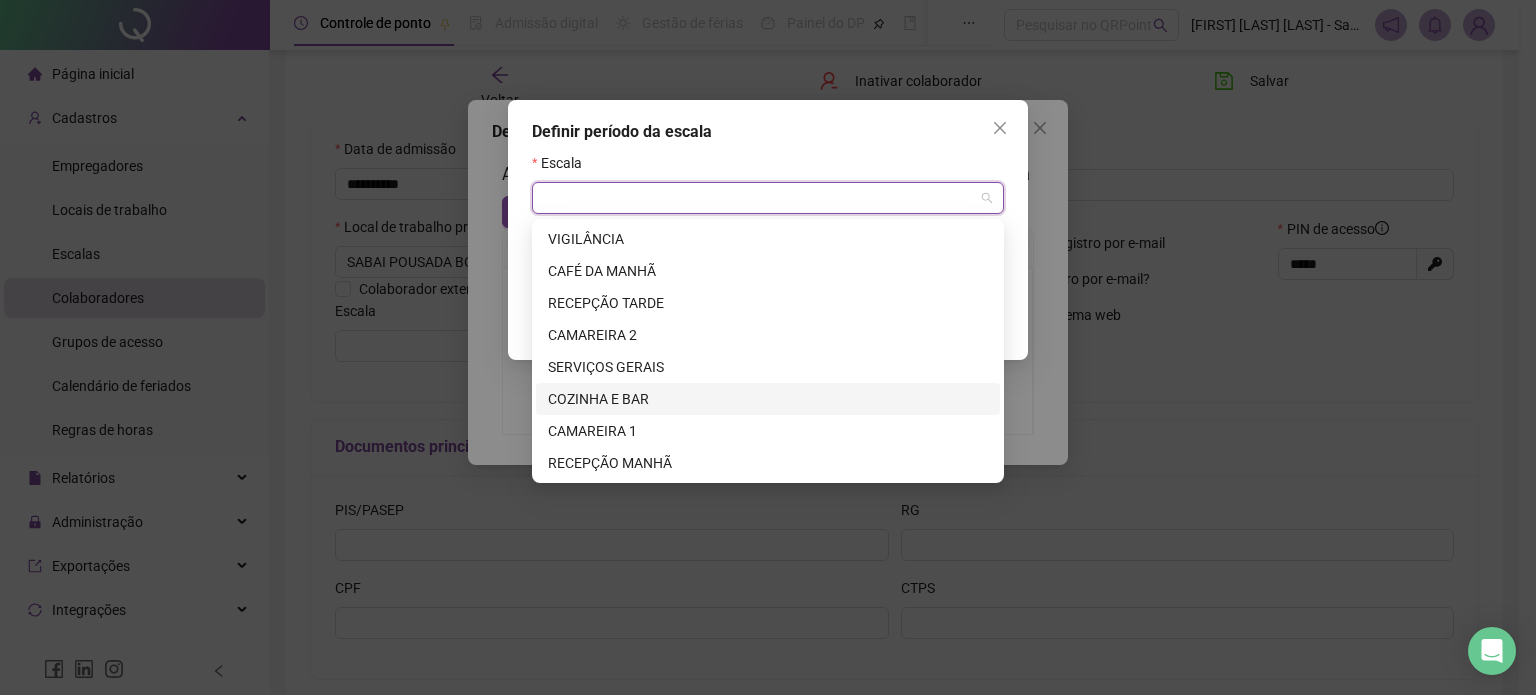 click on "COZINHA E BAR" at bounding box center [768, 399] 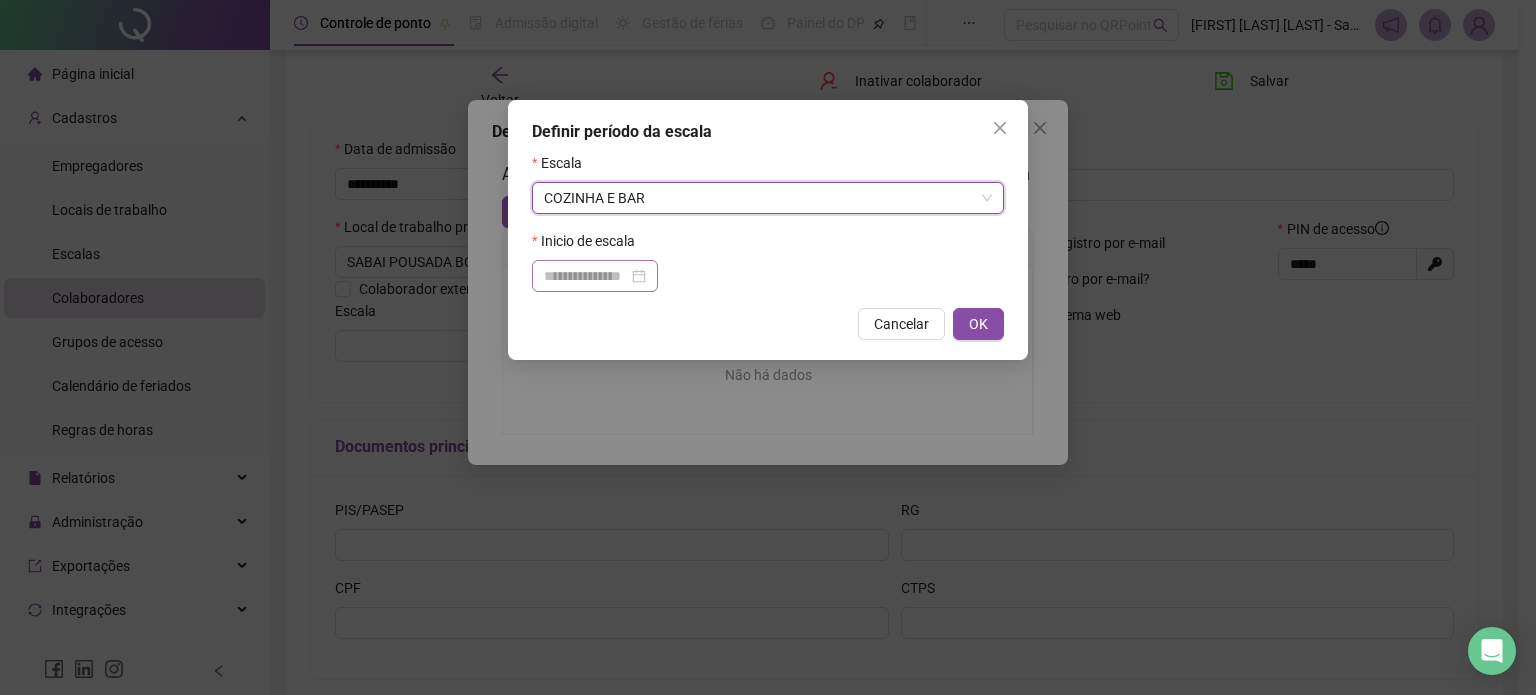 click at bounding box center [595, 276] 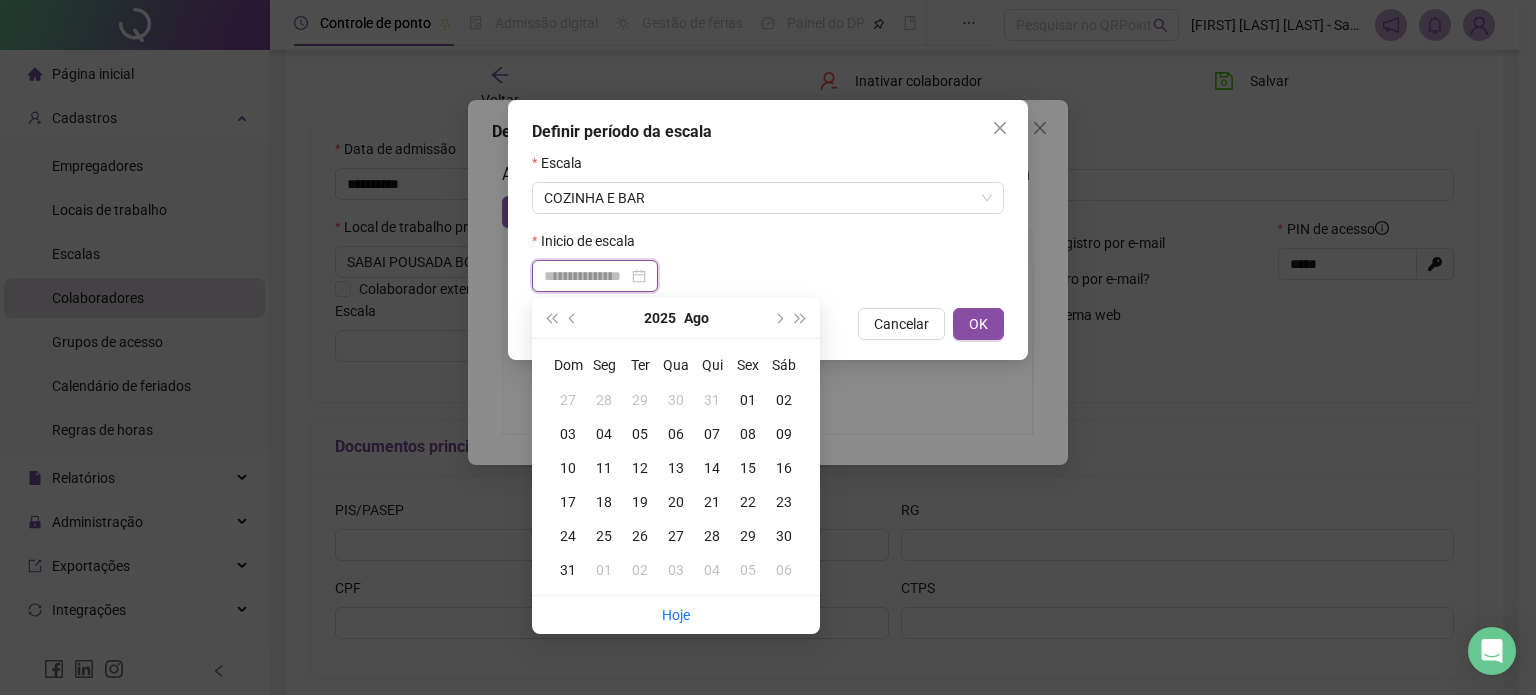 click at bounding box center (595, 276) 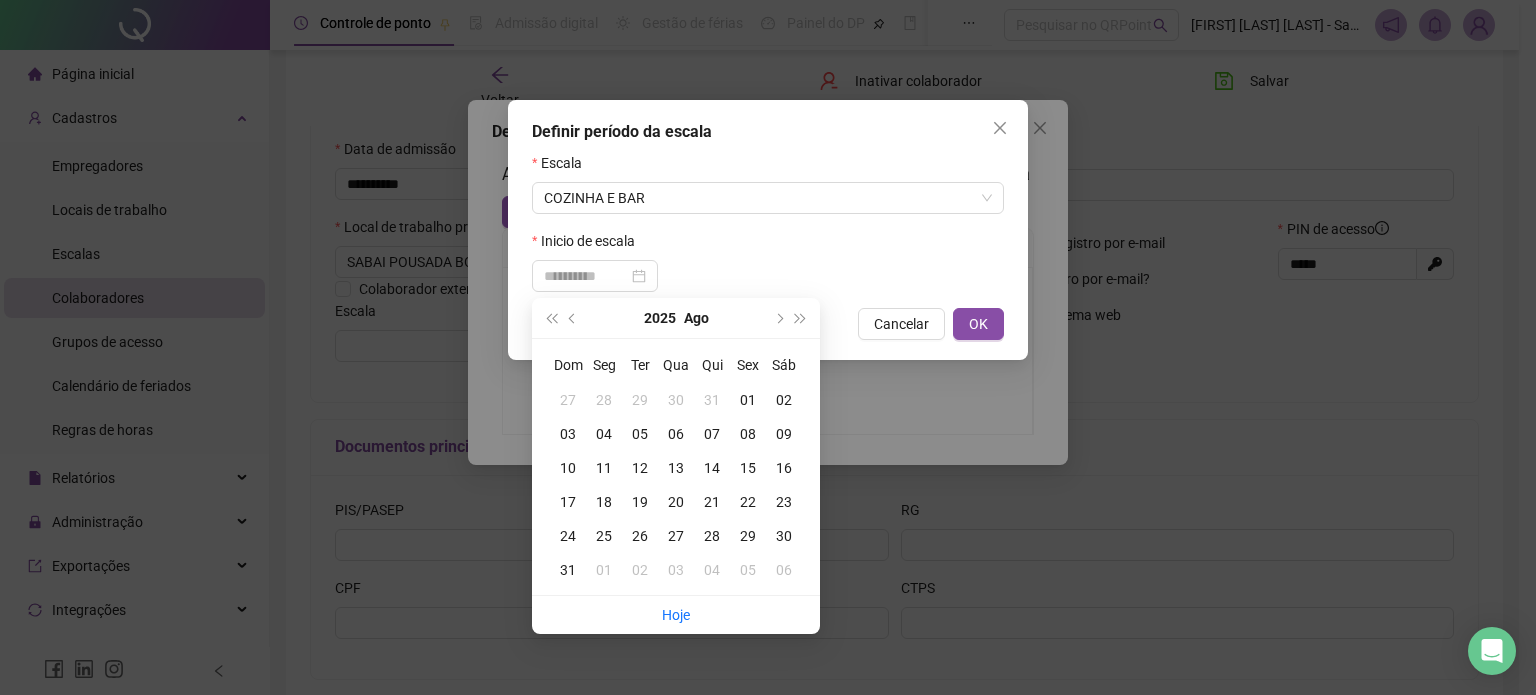 click on "05" at bounding box center [640, 434] 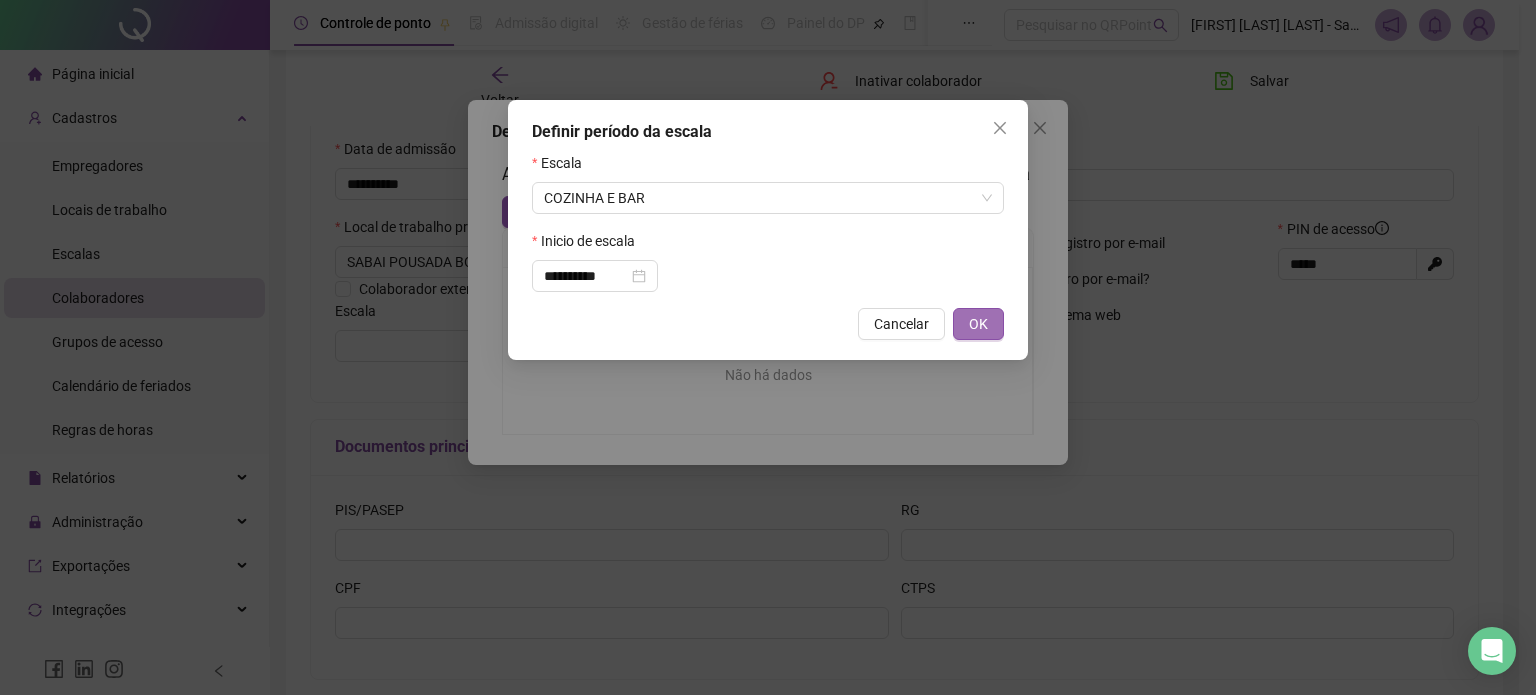 click on "OK" at bounding box center (978, 324) 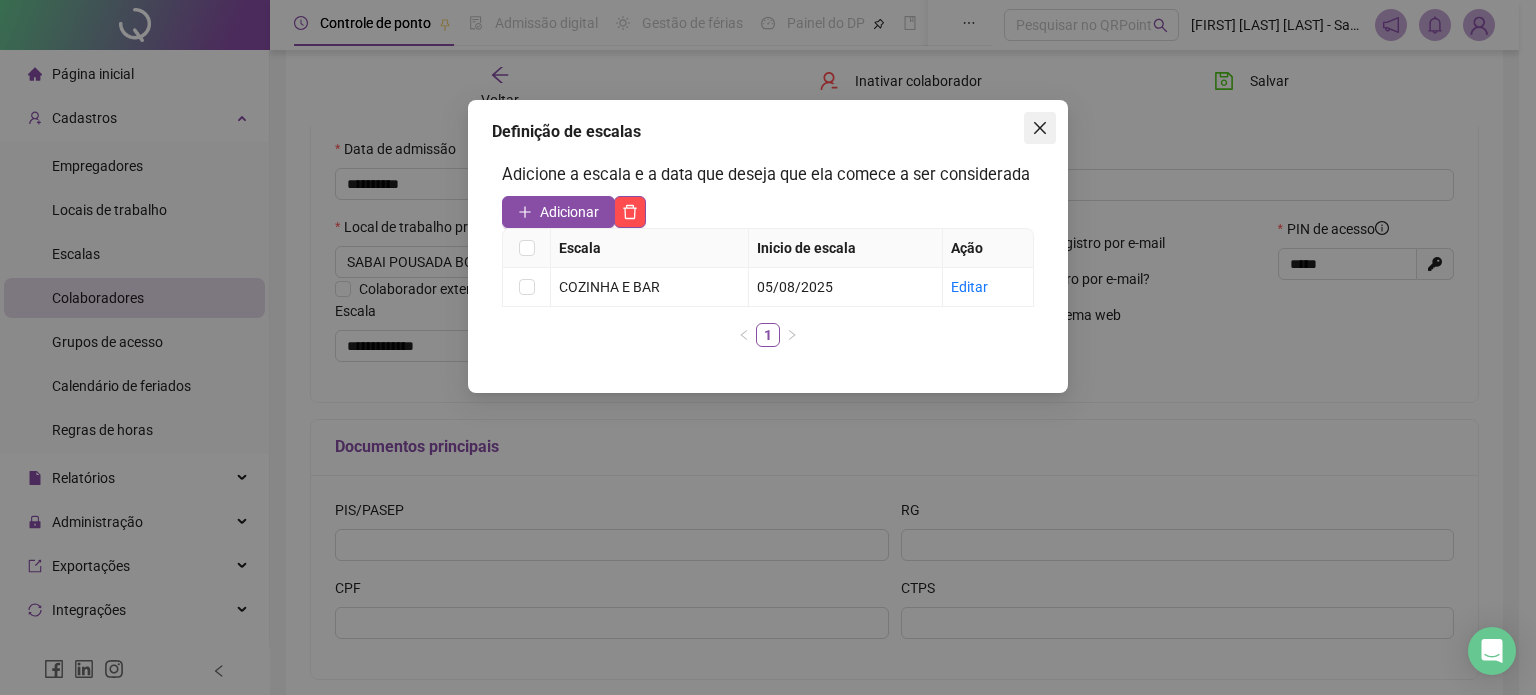 click at bounding box center [1040, 128] 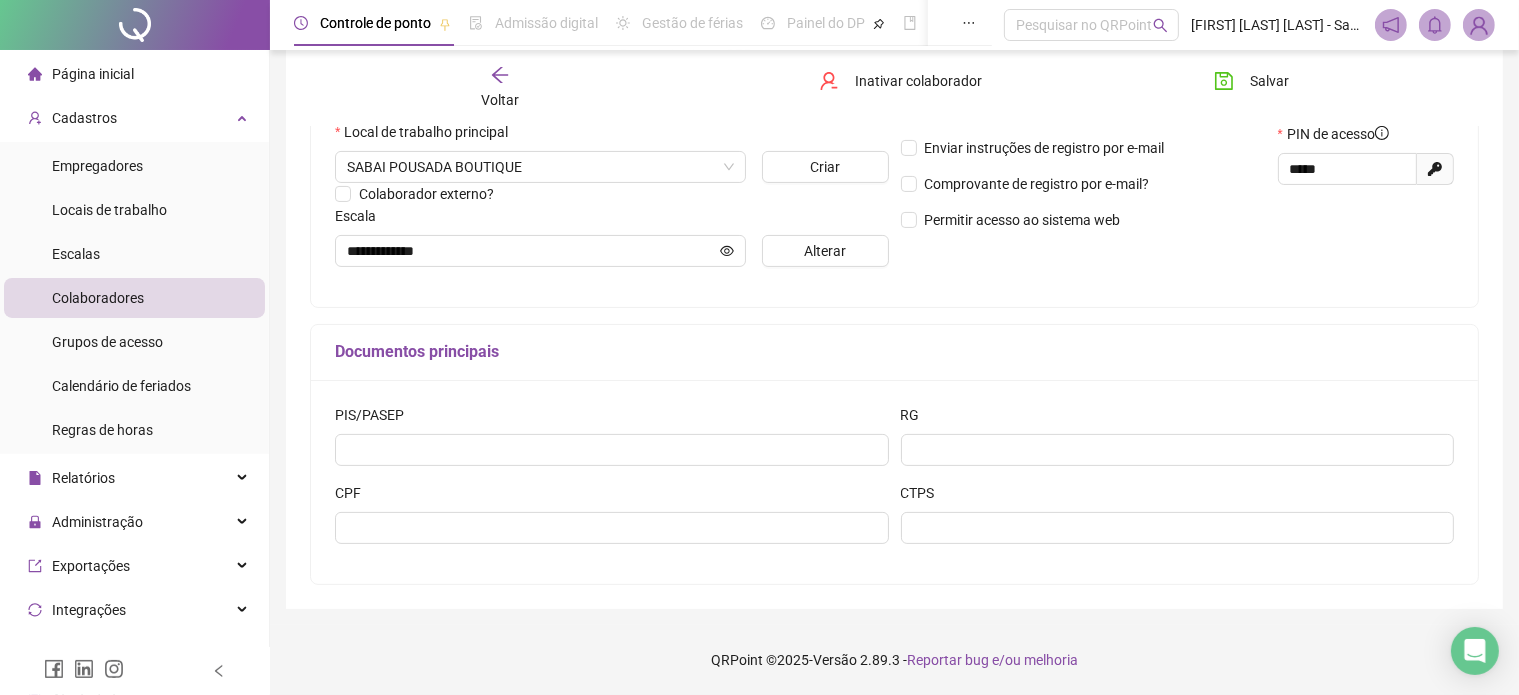 scroll, scrollTop: 0, scrollLeft: 0, axis: both 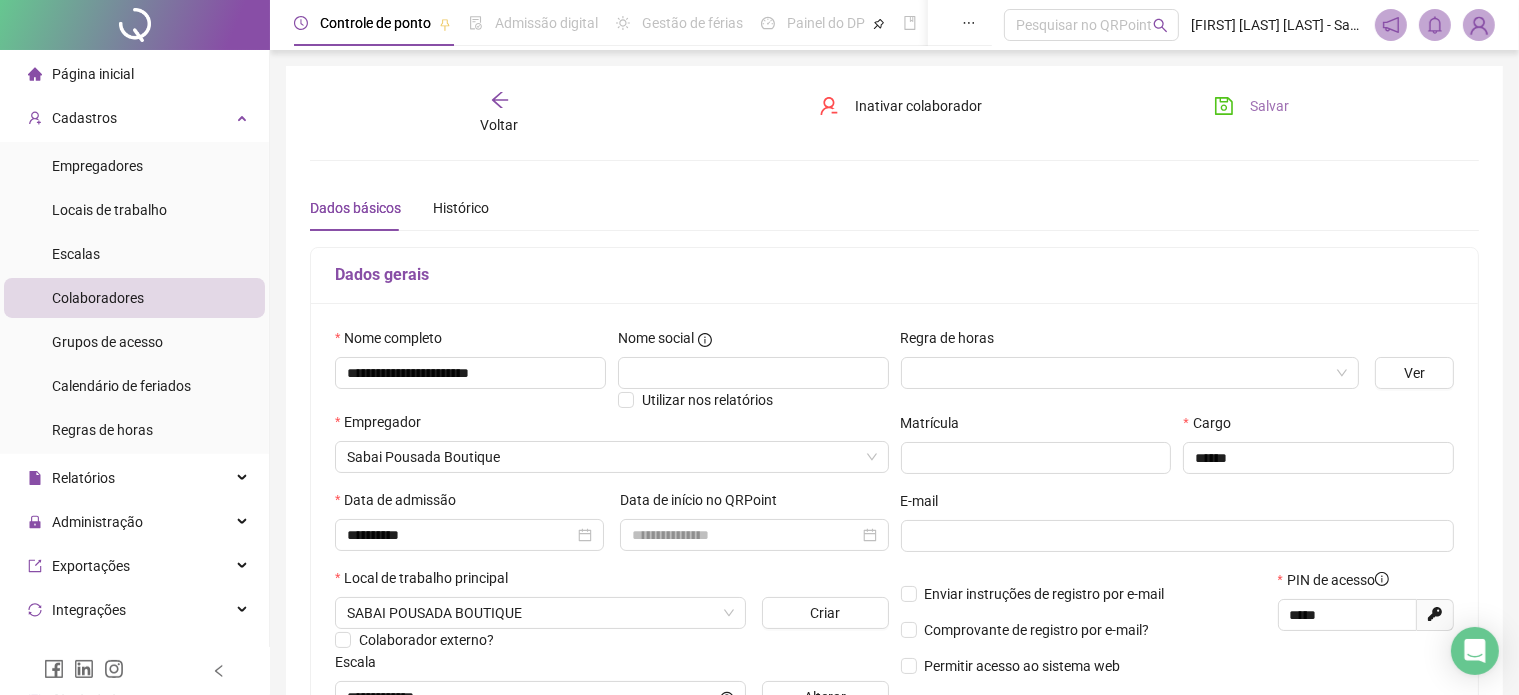 click on "Salvar" at bounding box center [1251, 106] 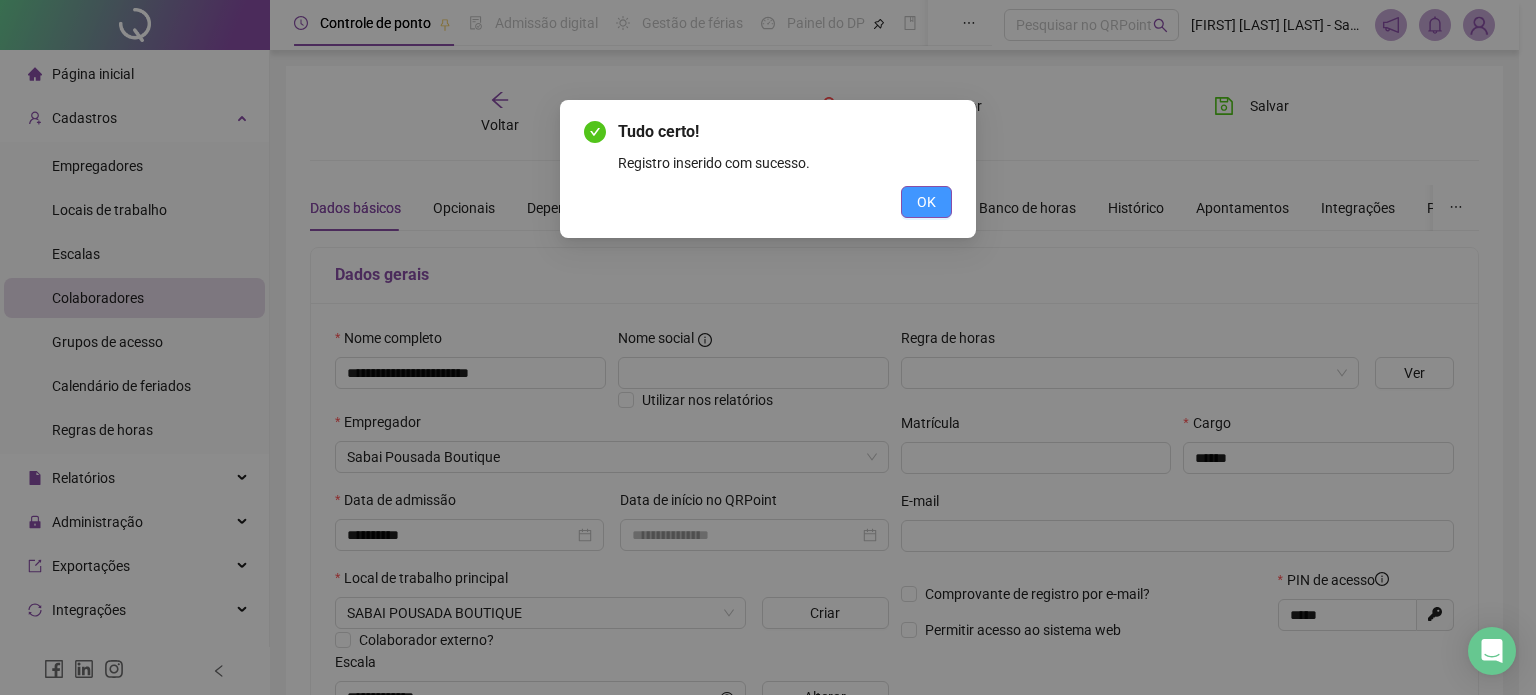 click on "OK" at bounding box center (926, 202) 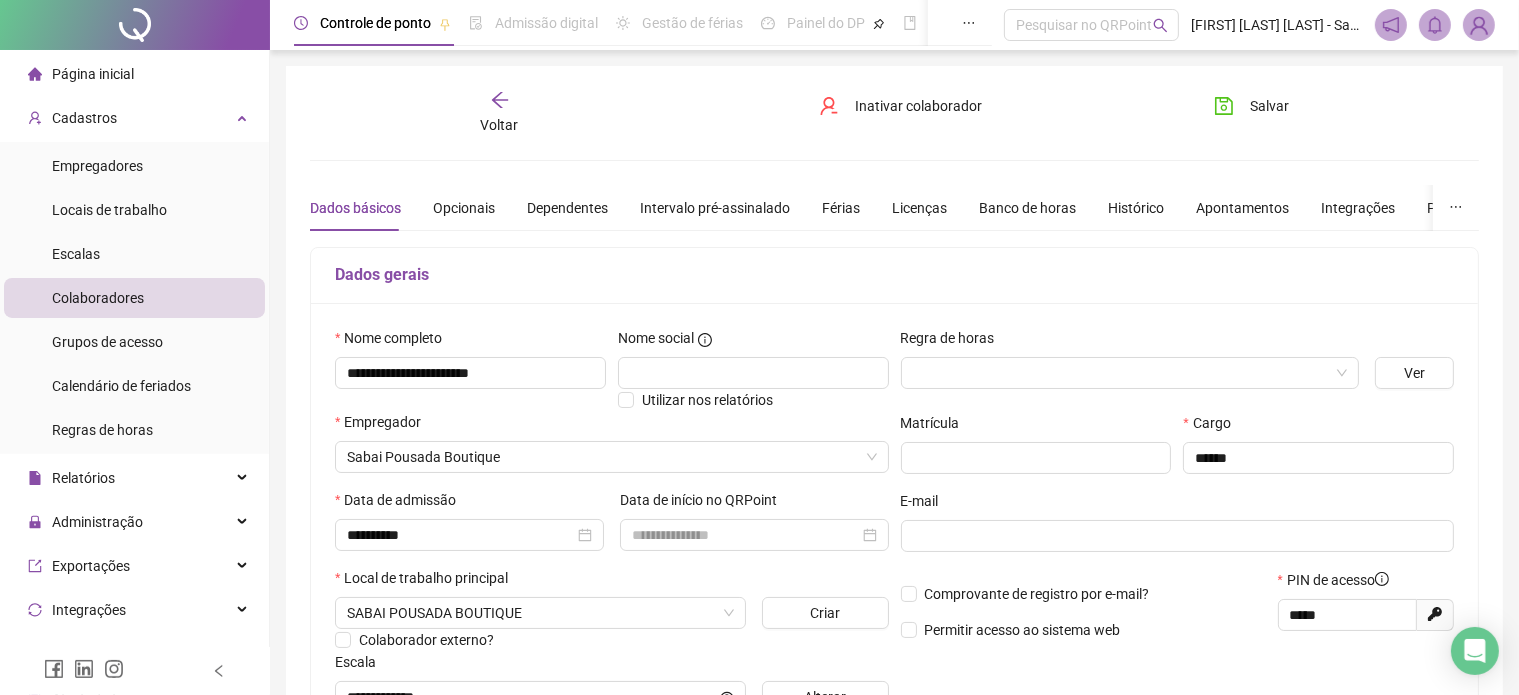 click 